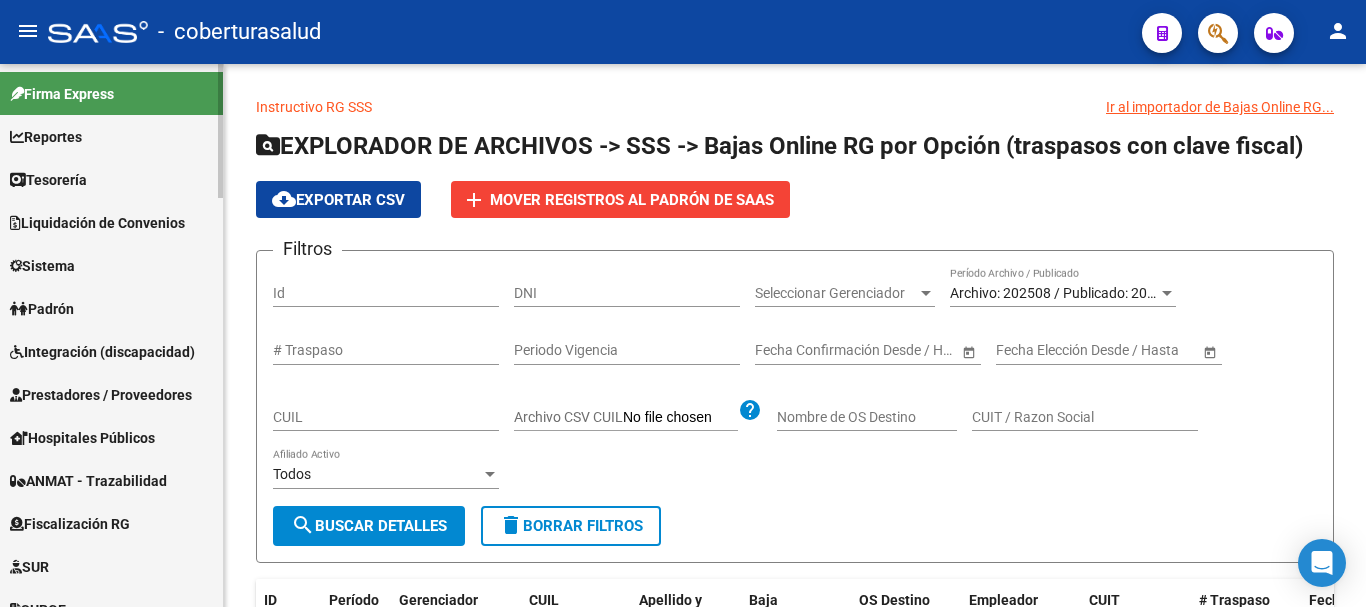 scroll, scrollTop: 0, scrollLeft: 0, axis: both 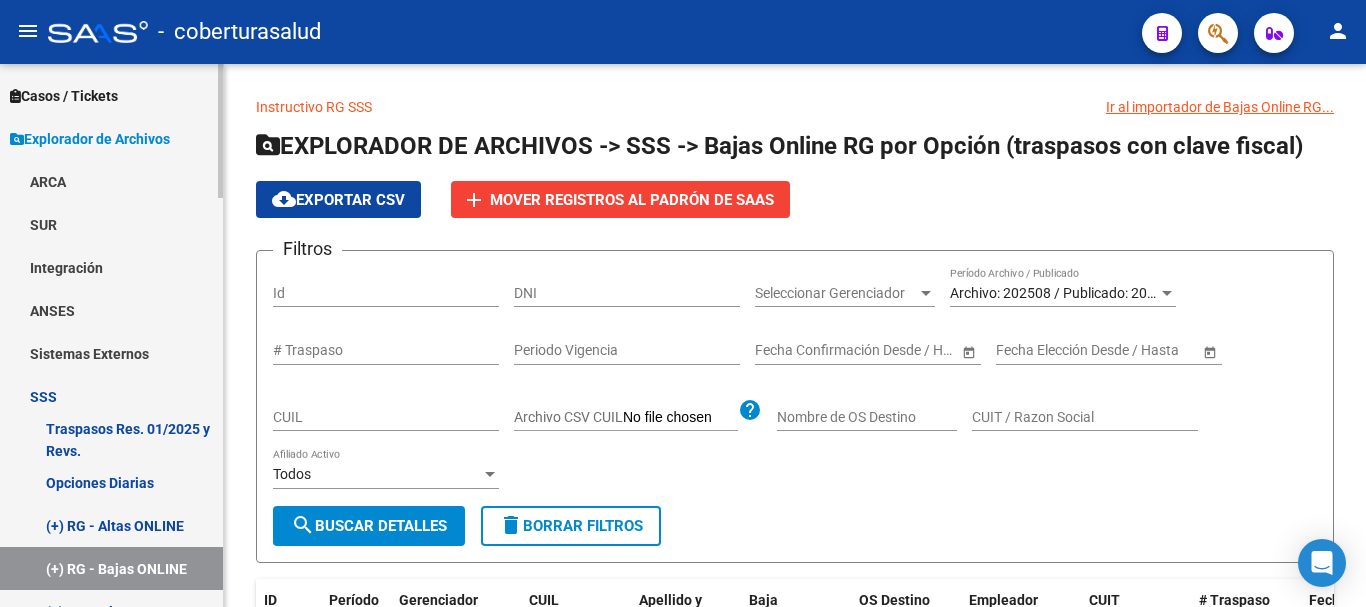 click on "Sistemas Externos" at bounding box center (111, 353) 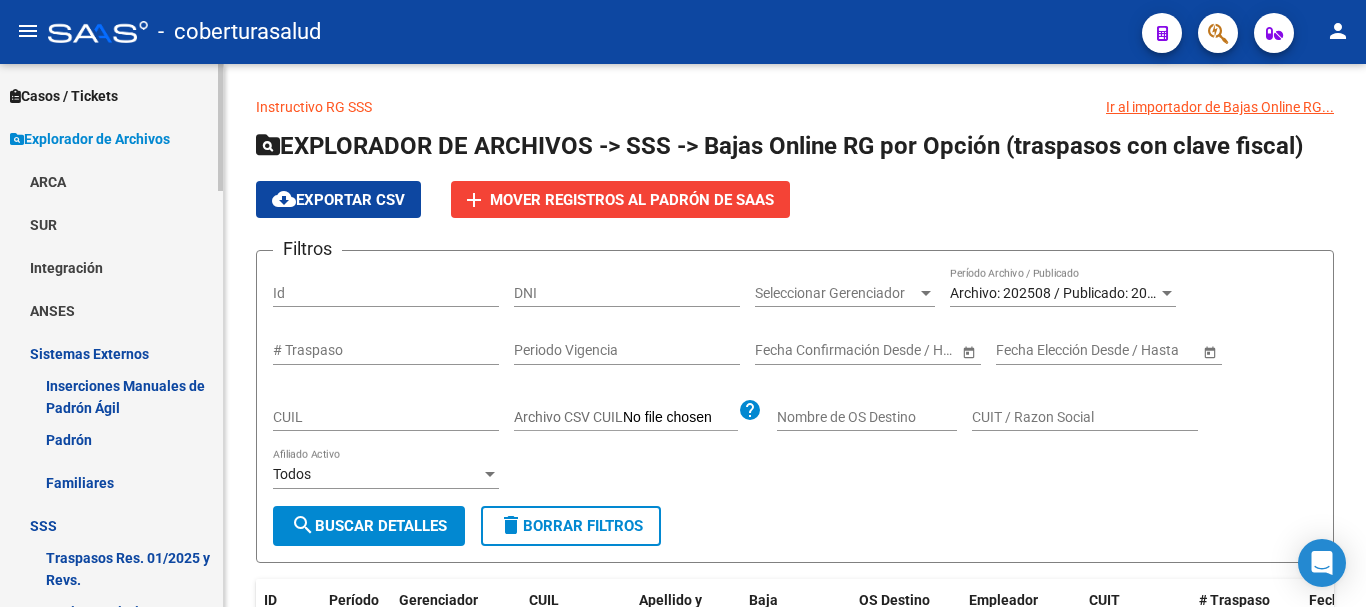 click on "Familiares" at bounding box center [111, 482] 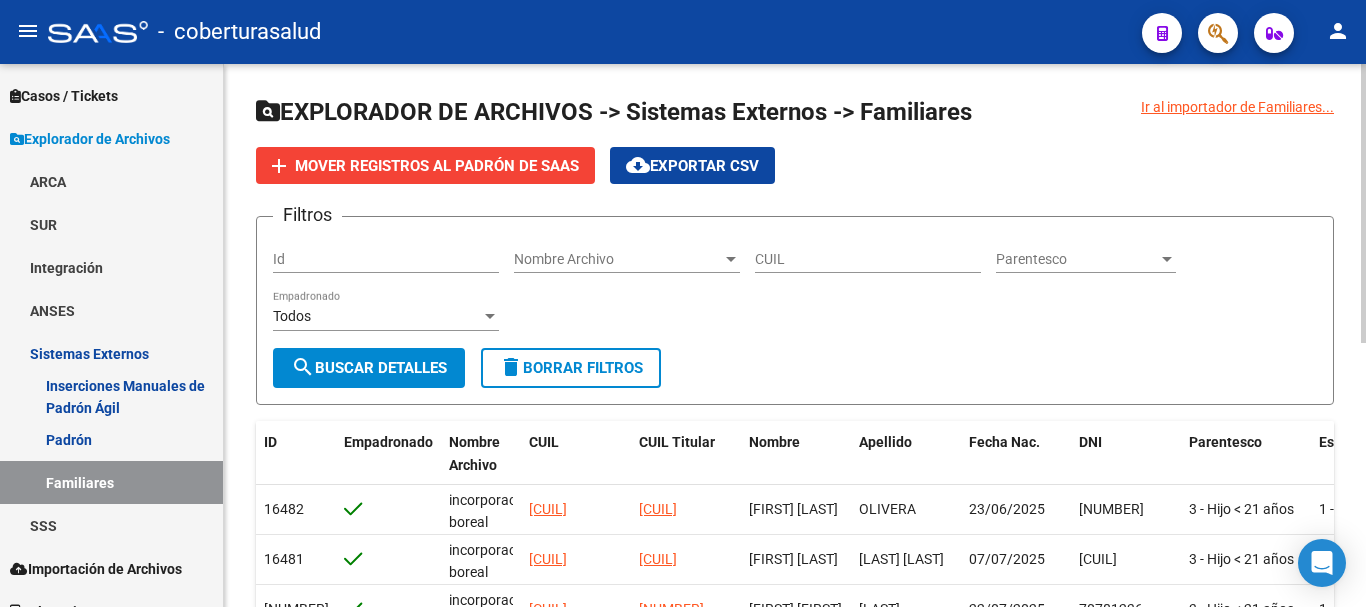 click on "Nombre Archivo" at bounding box center (618, 259) 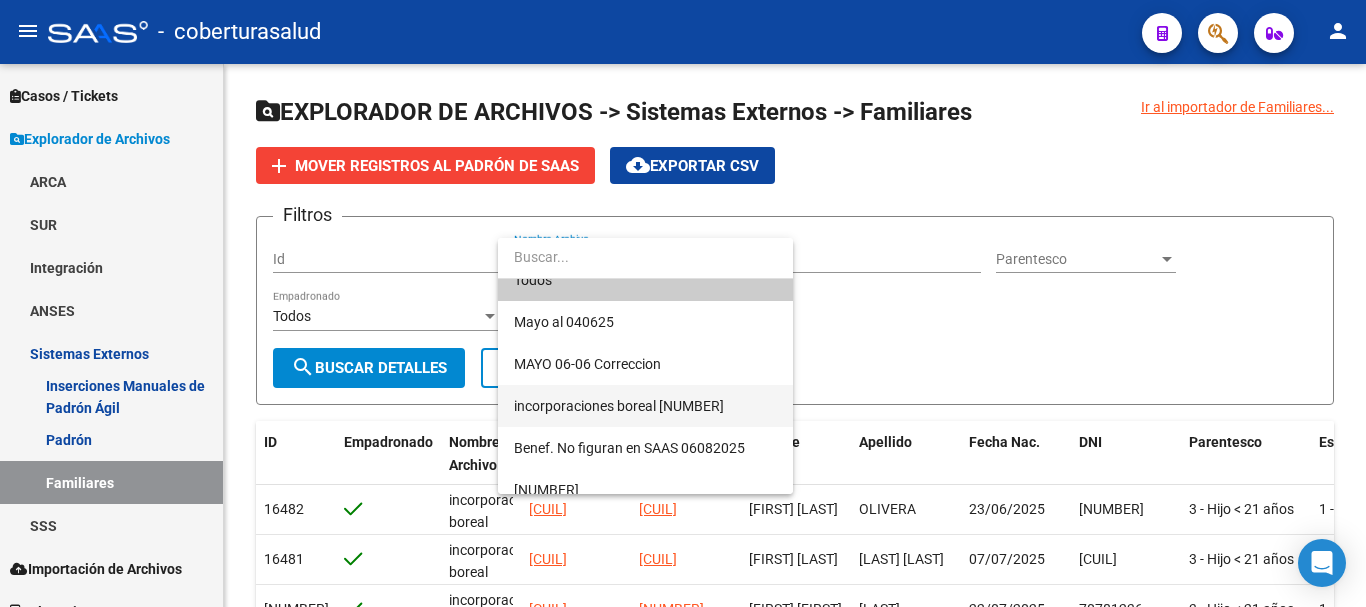 scroll, scrollTop: 38, scrollLeft: 0, axis: vertical 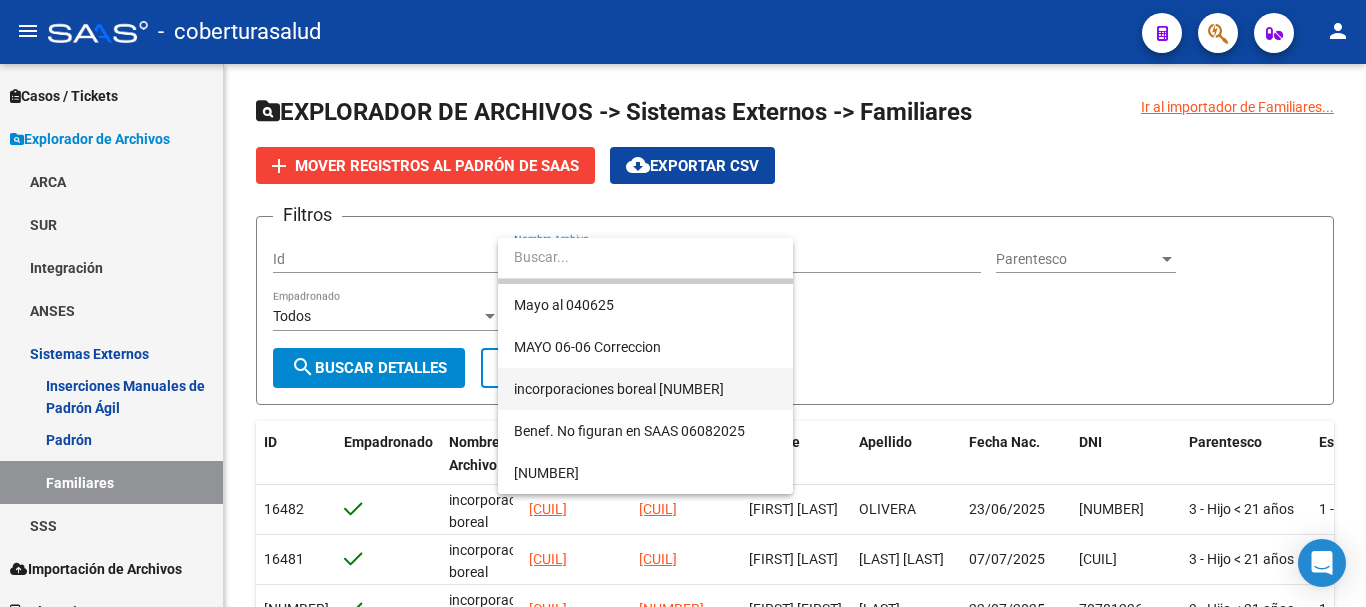 click on "incorporaciones boreal [NUMBER]" at bounding box center [645, 389] 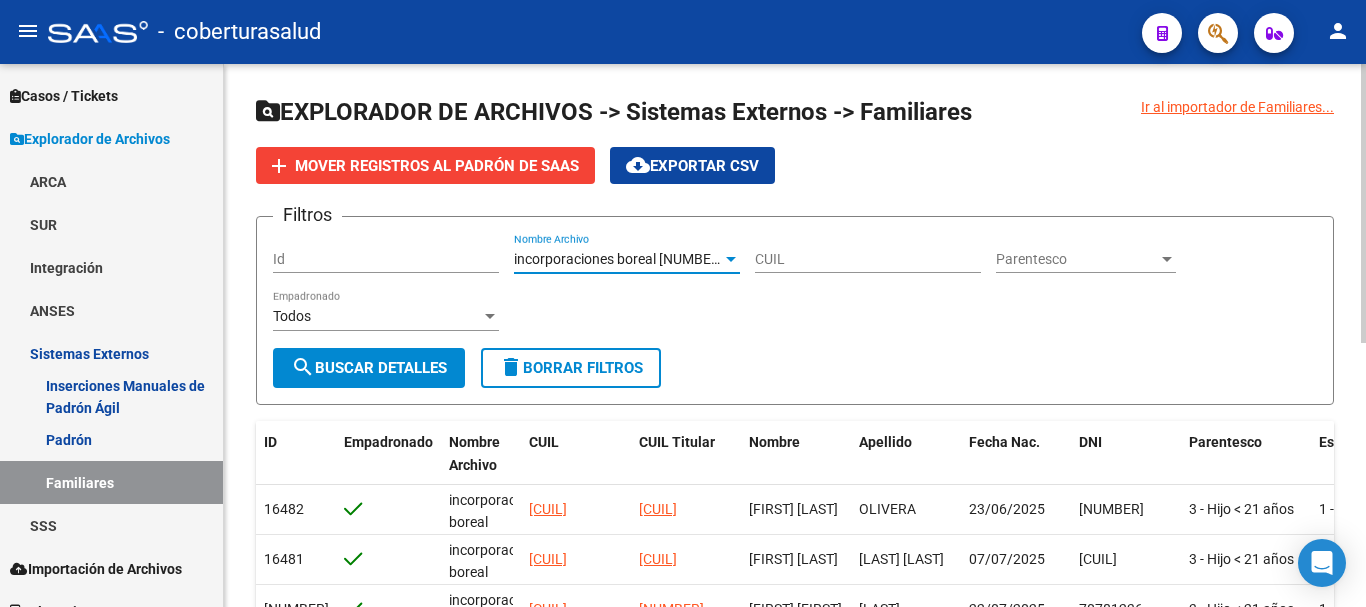 click on "search  Buscar Detalles" 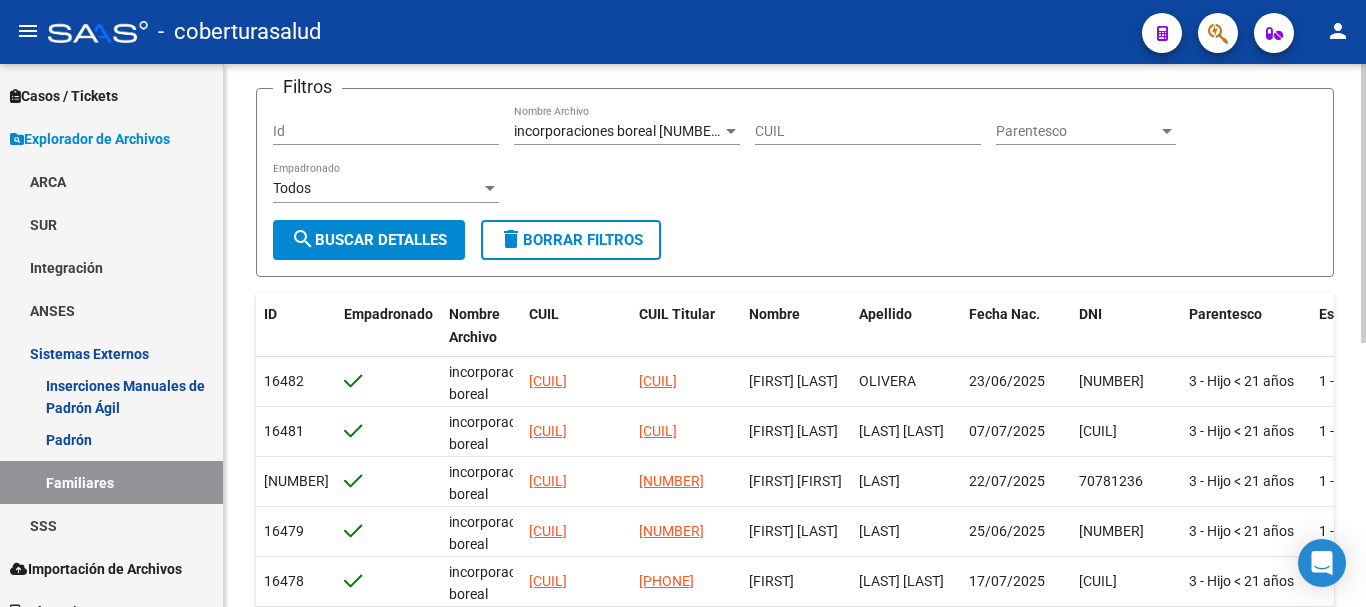 scroll, scrollTop: 100, scrollLeft: 0, axis: vertical 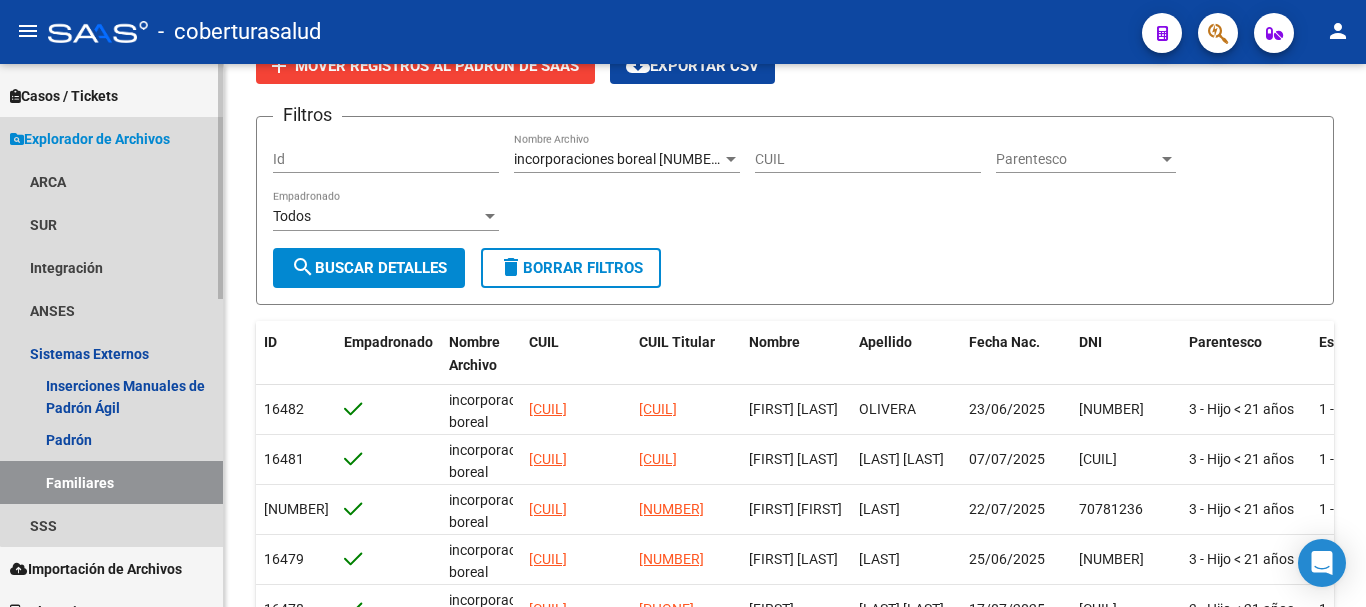 click on "Explorador de Archivos" at bounding box center [90, 139] 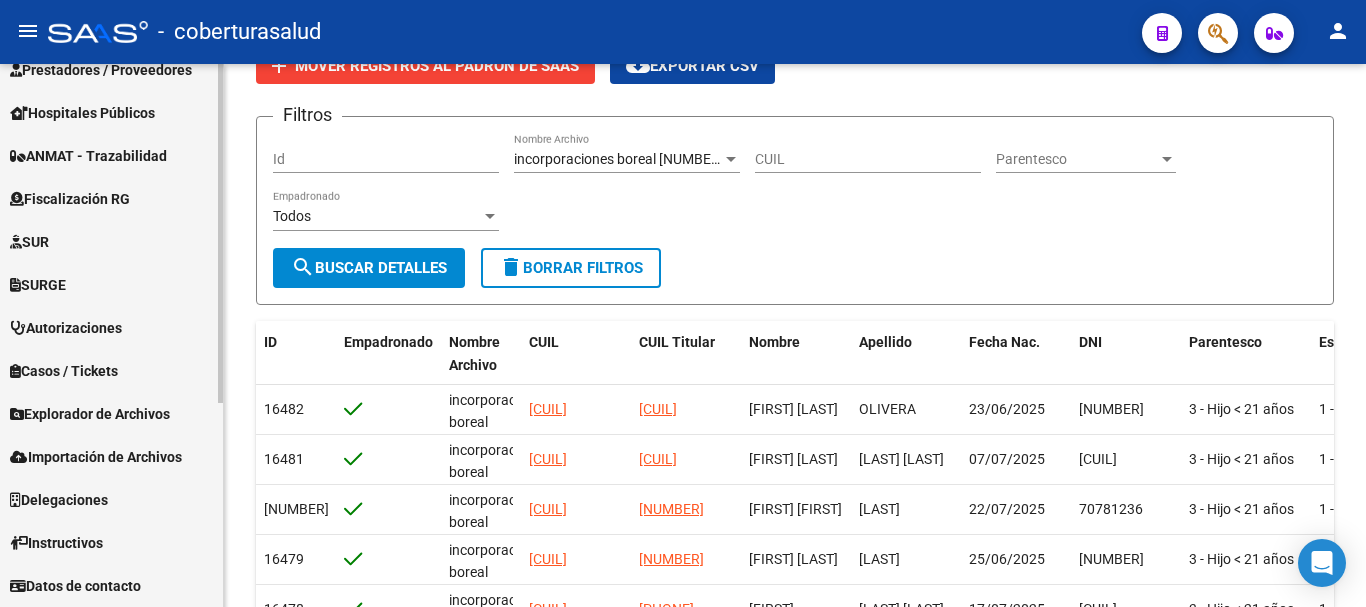 scroll, scrollTop: 325, scrollLeft: 0, axis: vertical 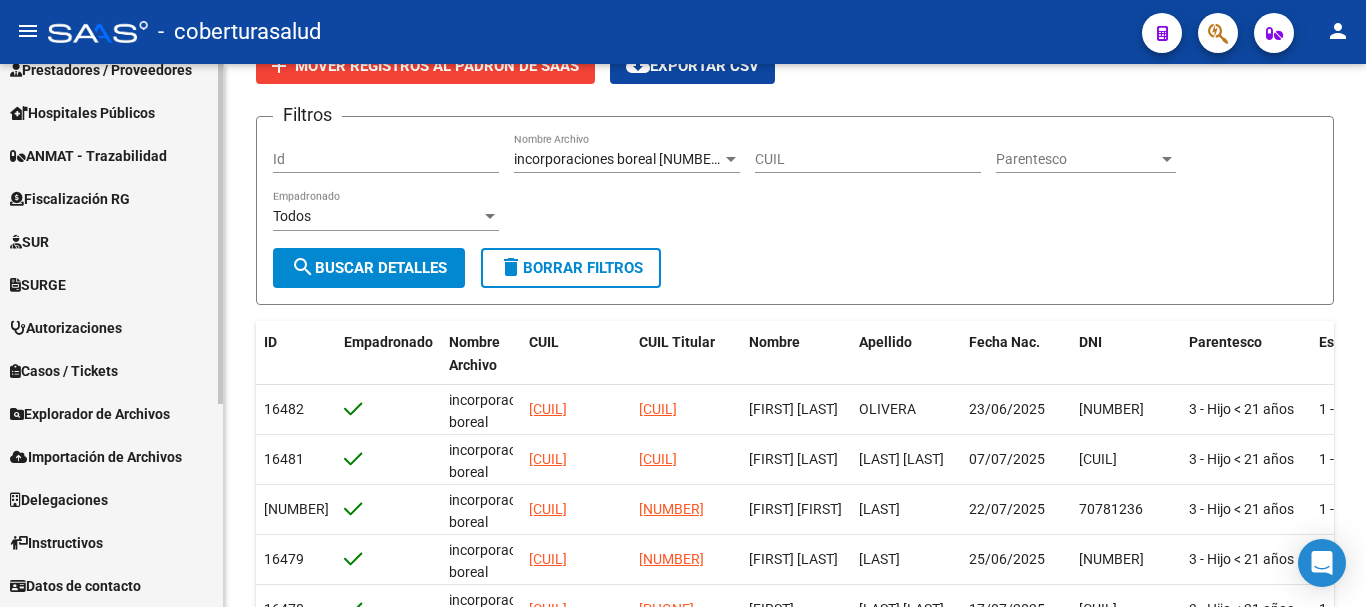 click on "Importación de Archivos" at bounding box center [96, 457] 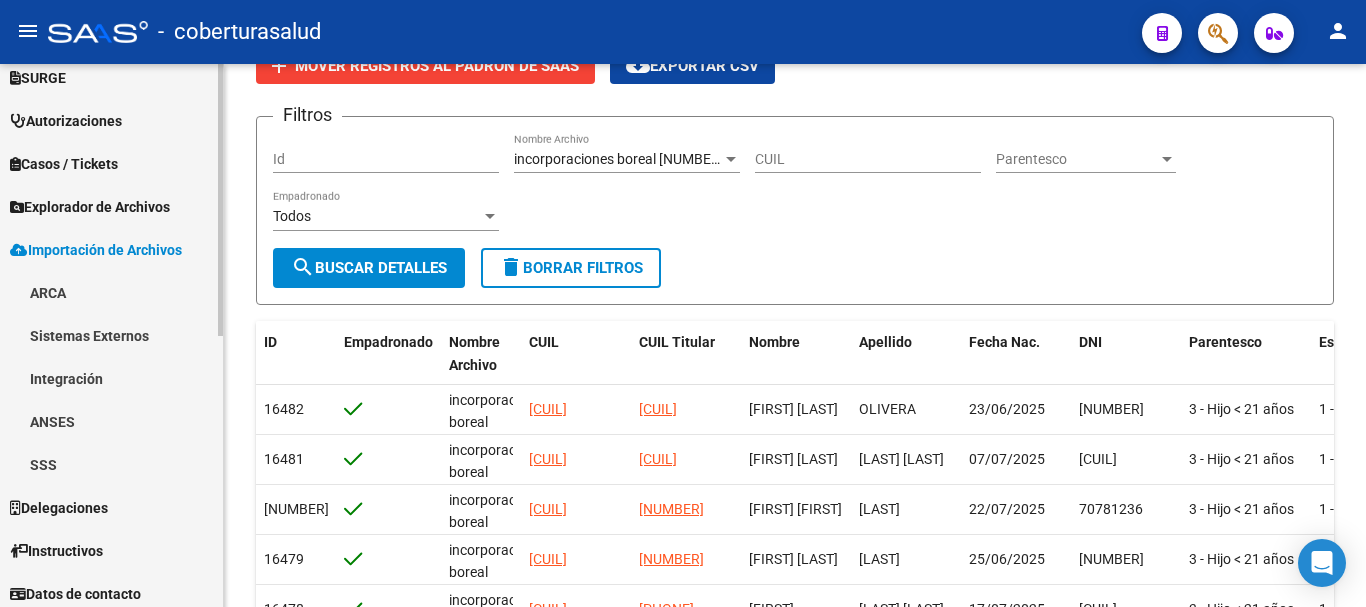 scroll, scrollTop: 540, scrollLeft: 0, axis: vertical 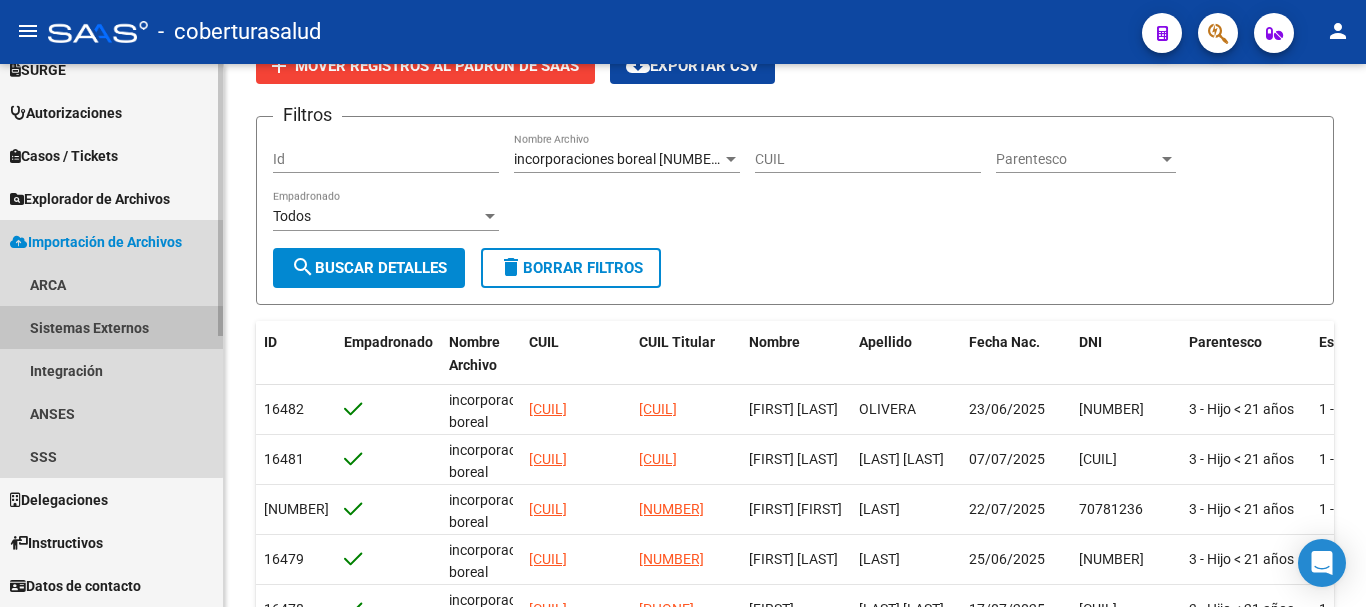 click on "Sistemas Externos" at bounding box center [111, 327] 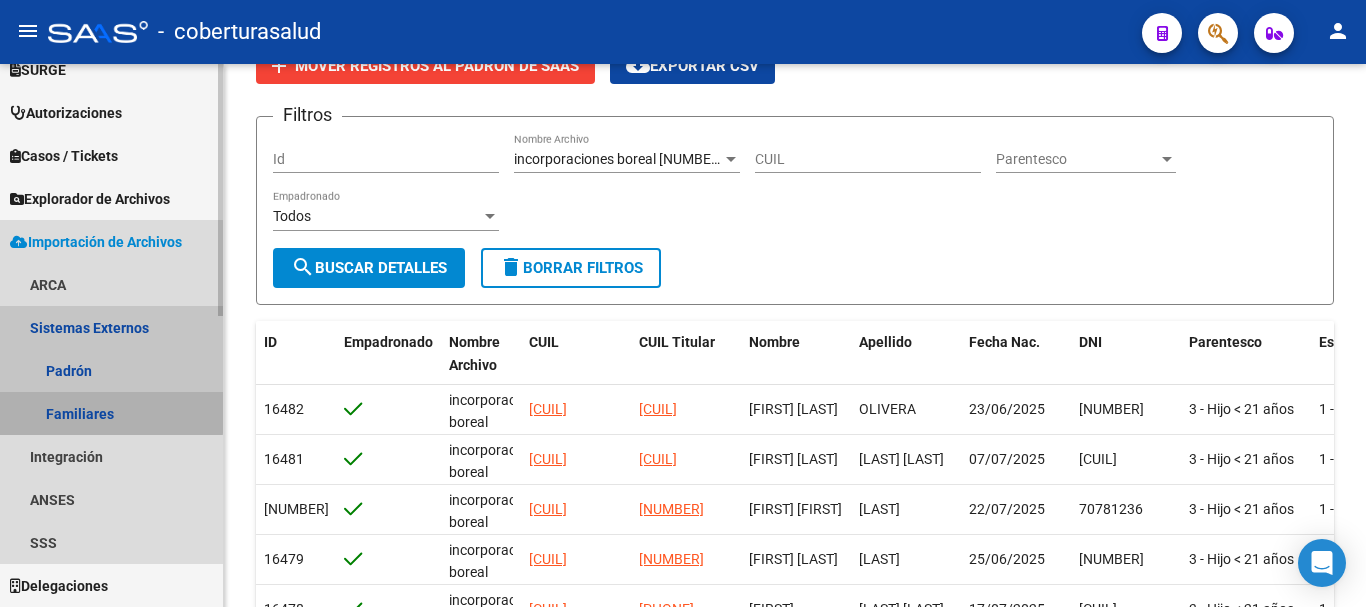 click on "Familiares" at bounding box center (111, 413) 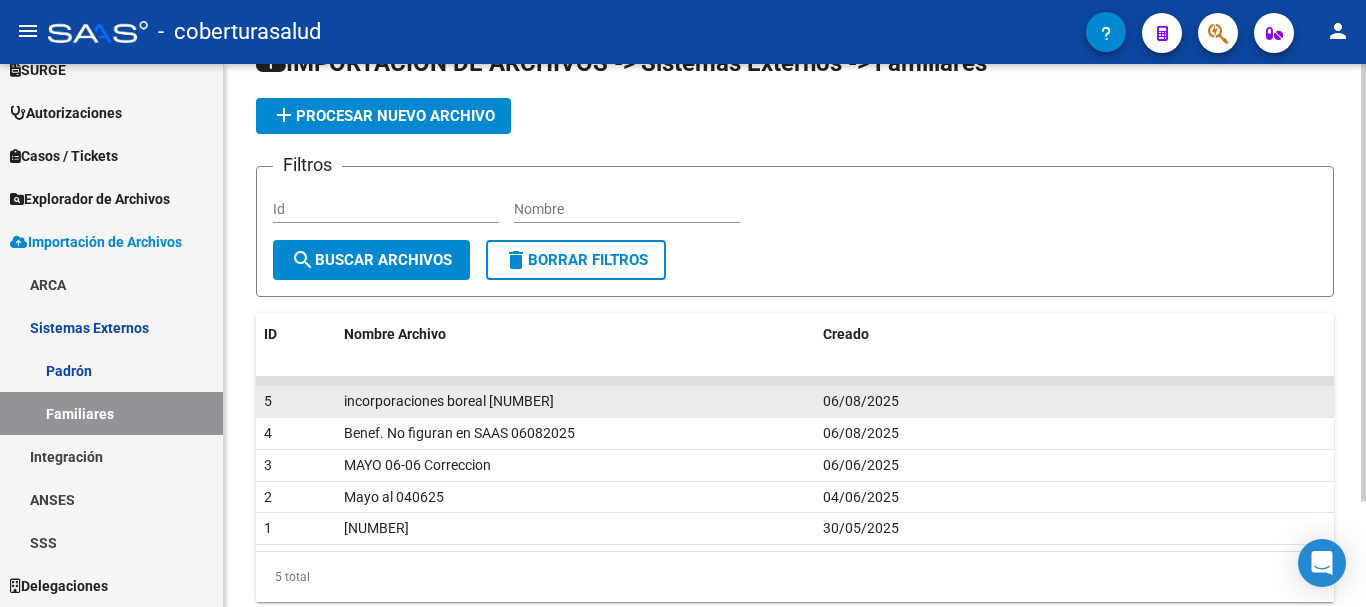 scroll, scrollTop: 100, scrollLeft: 0, axis: vertical 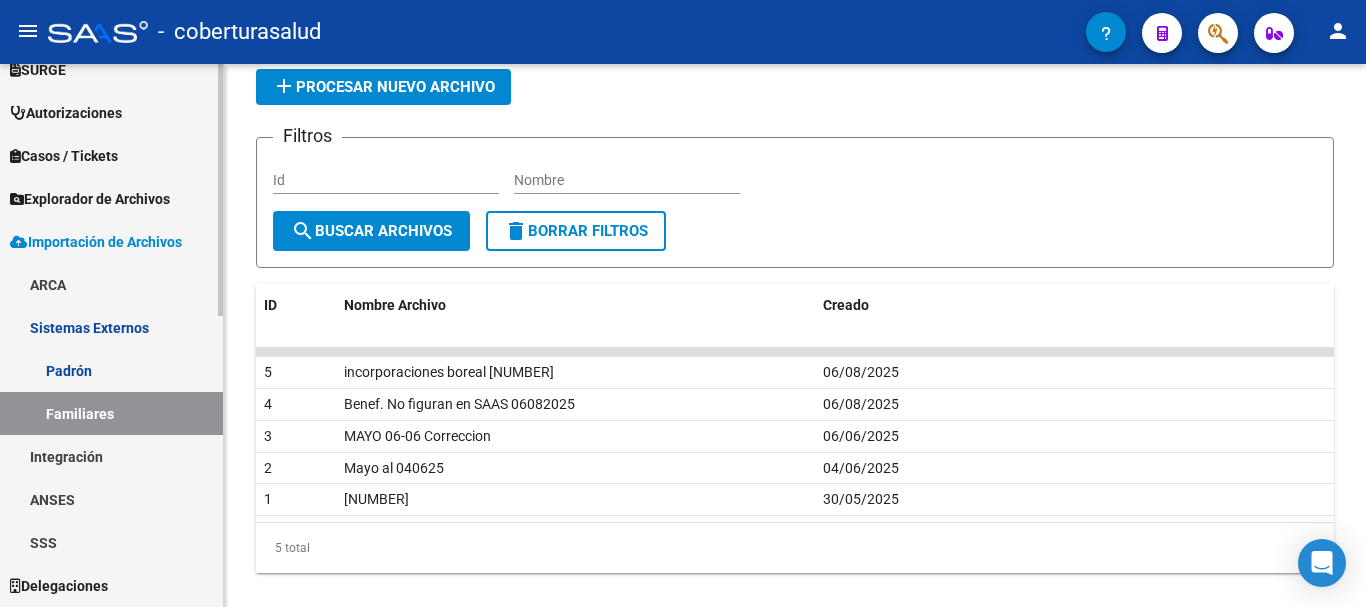 click on "Importación de Archivos" at bounding box center [96, 242] 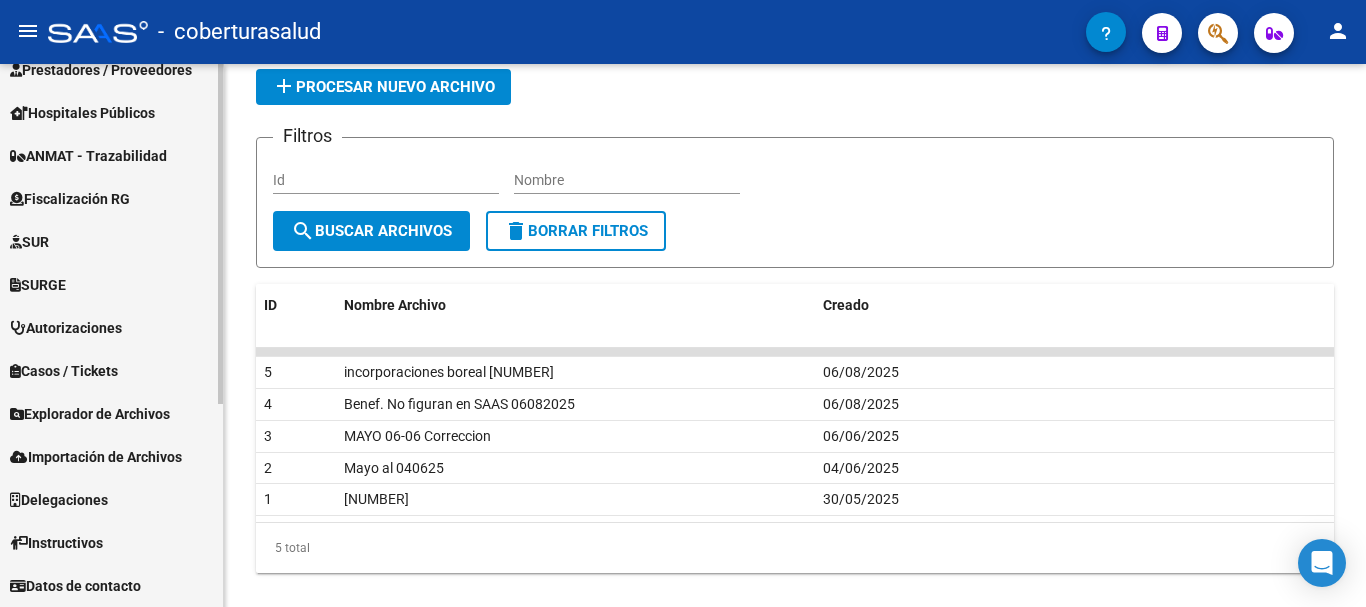 scroll, scrollTop: 325, scrollLeft: 0, axis: vertical 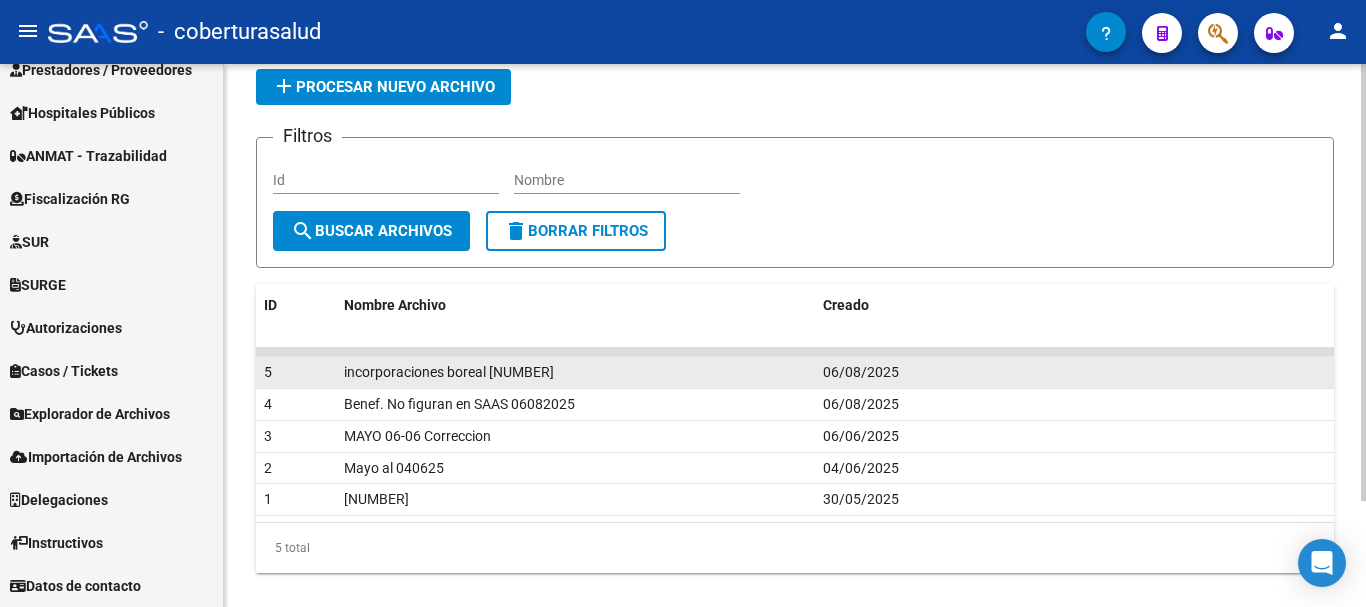 click on "incorporaciones boreal [NUMBER]" 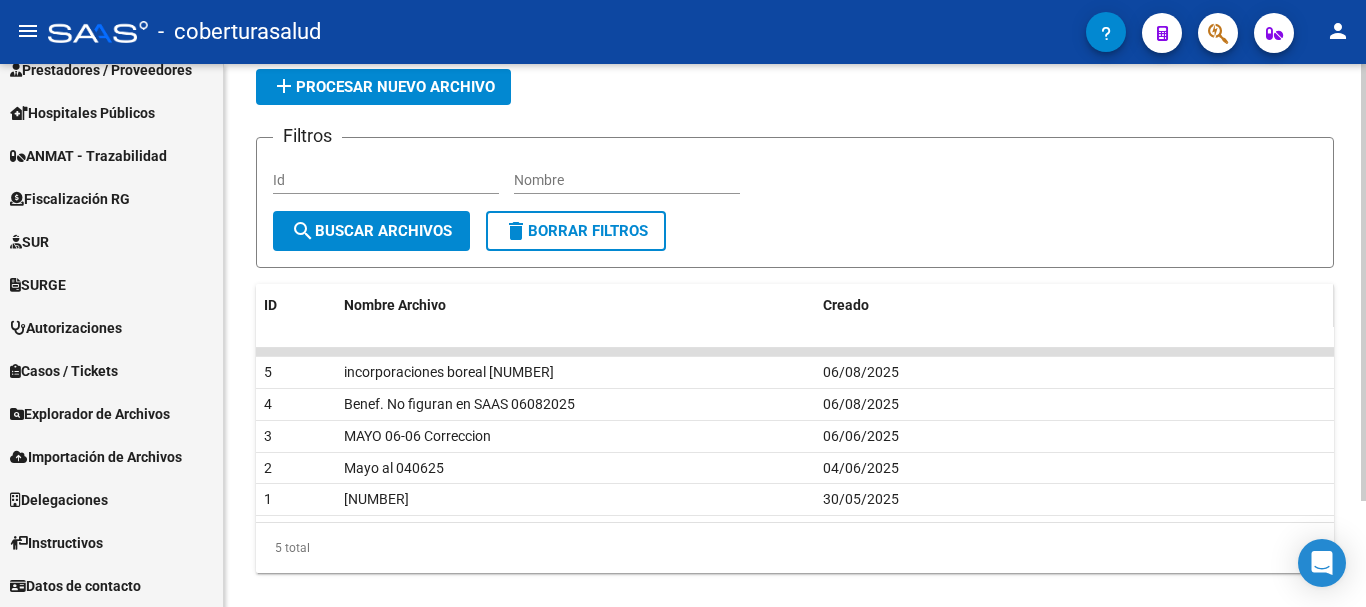scroll, scrollTop: 0, scrollLeft: 0, axis: both 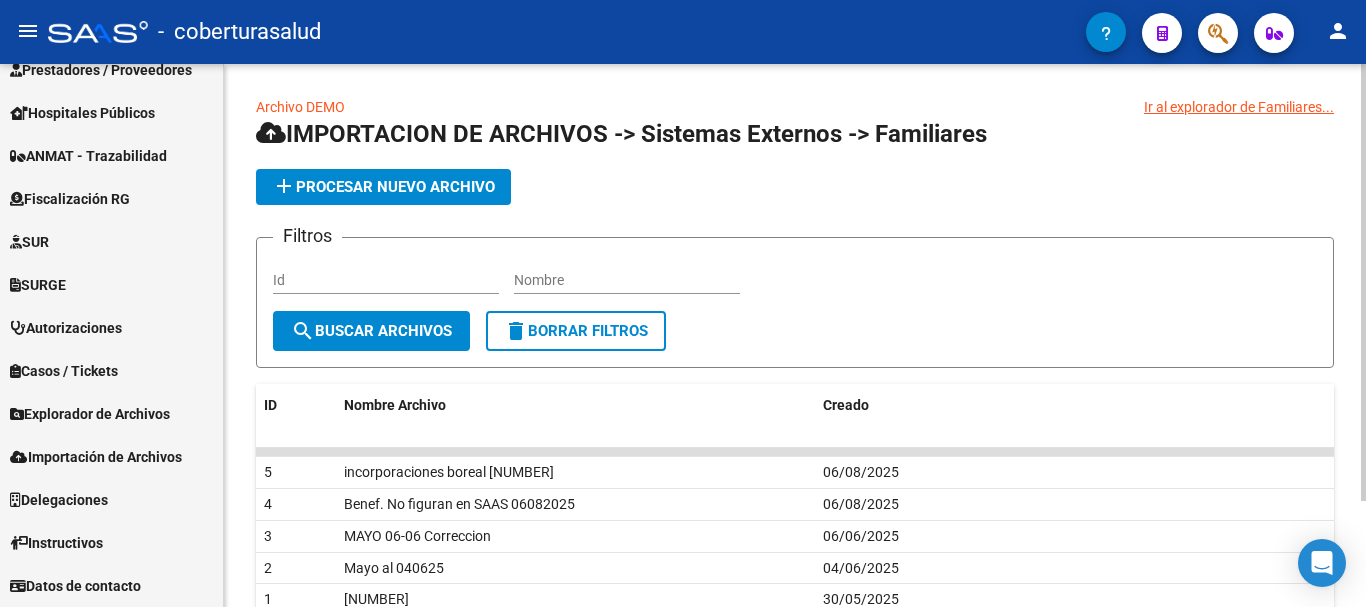 click on "Ir al explorador de Familiares..." 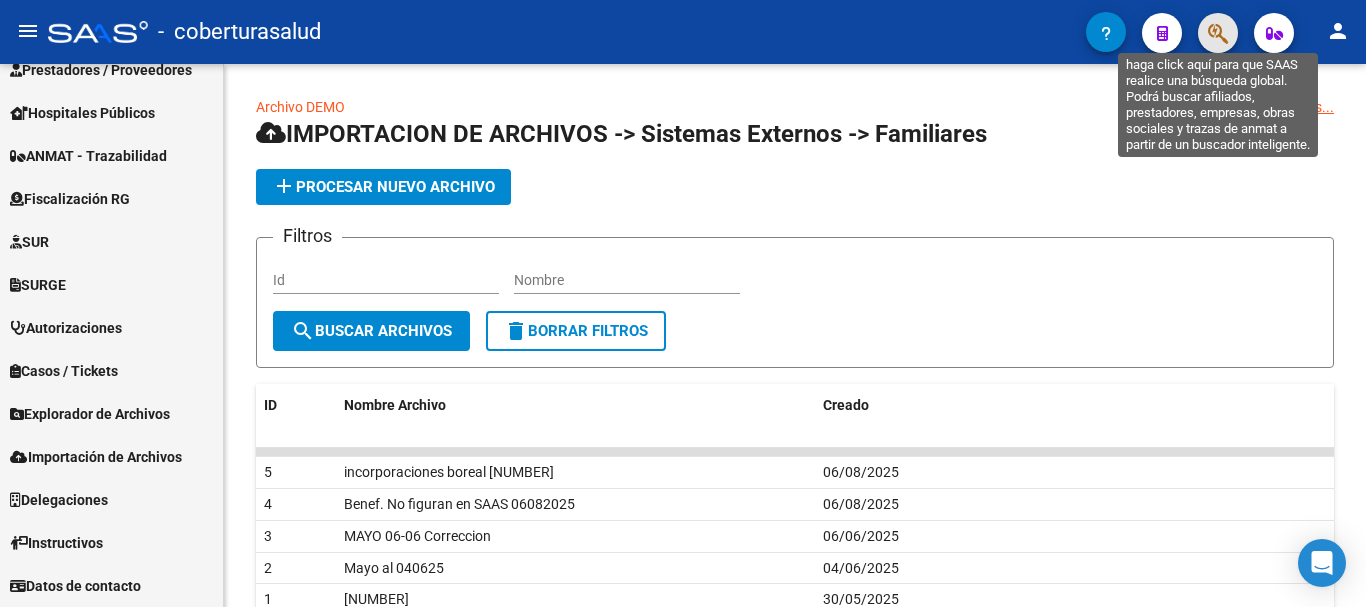 click 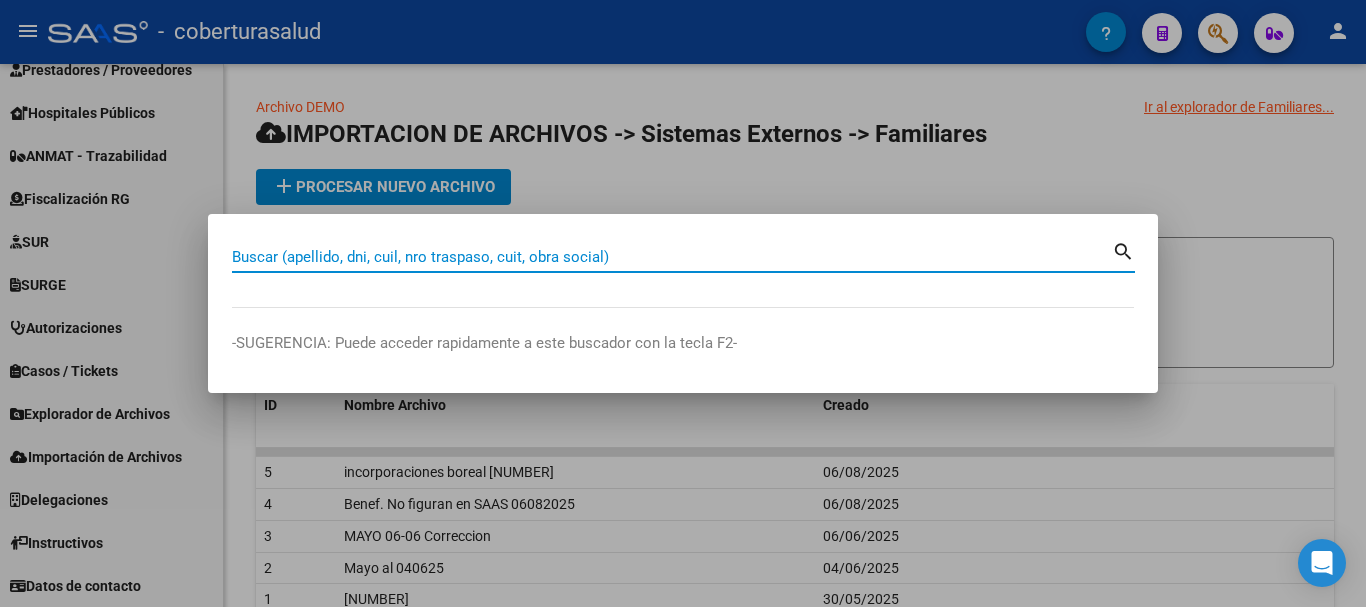 paste on "[CUIL]" 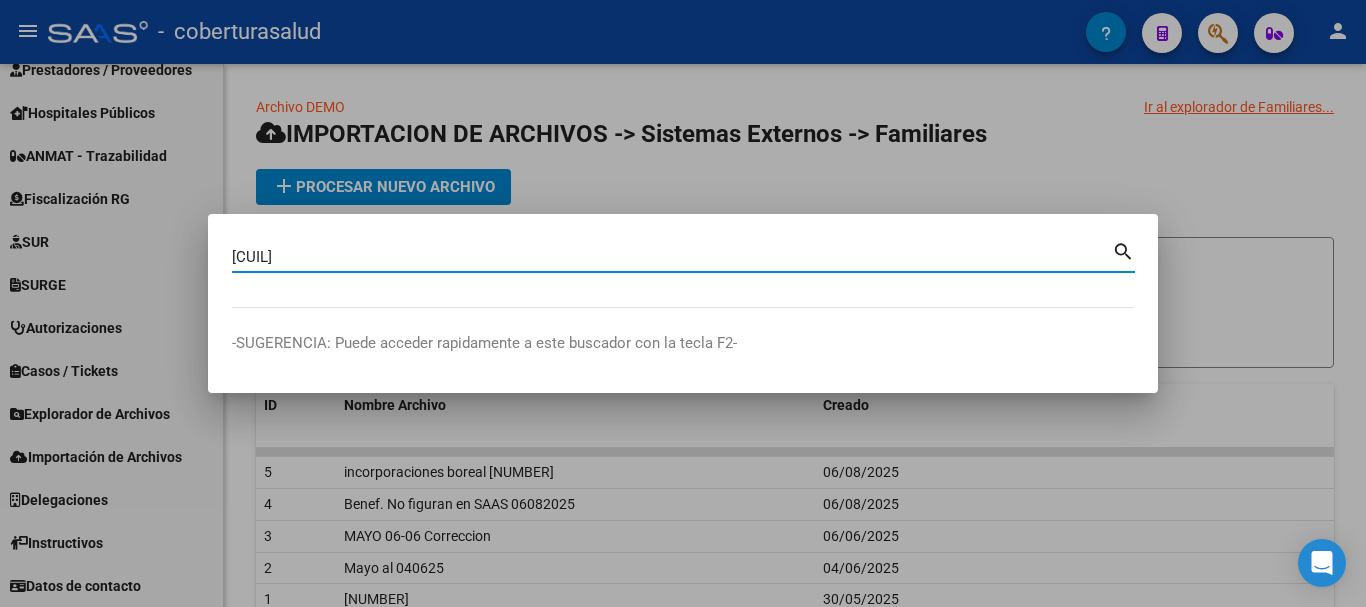 type on "[CUIL]" 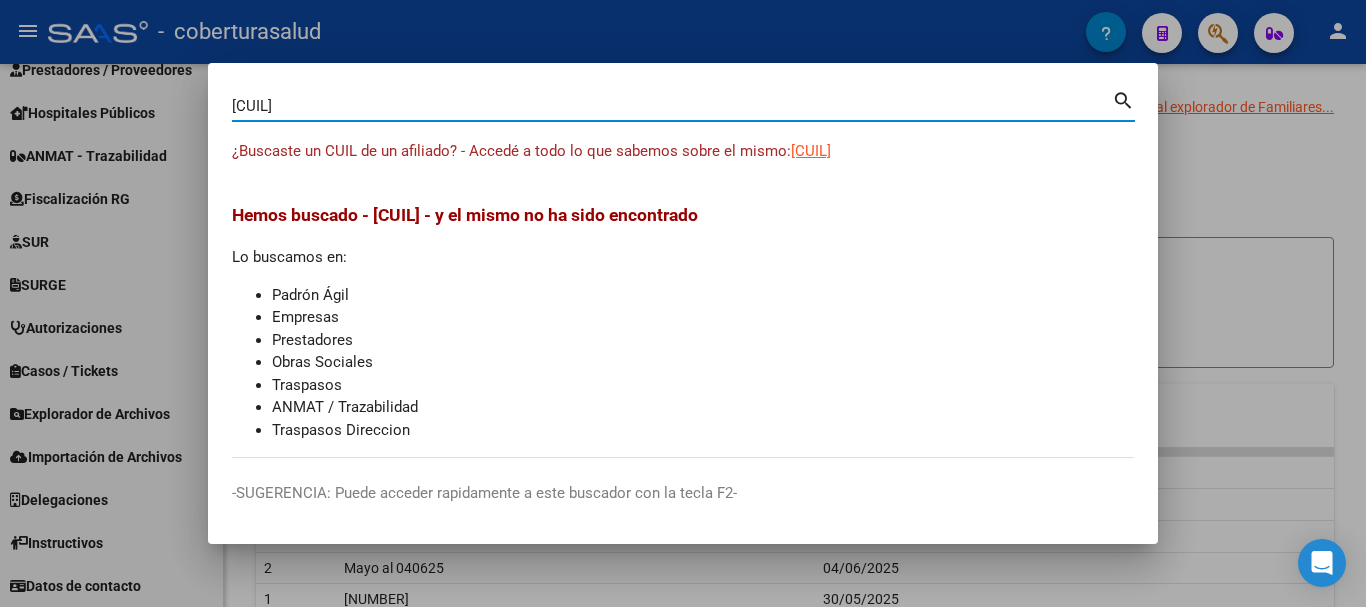 type 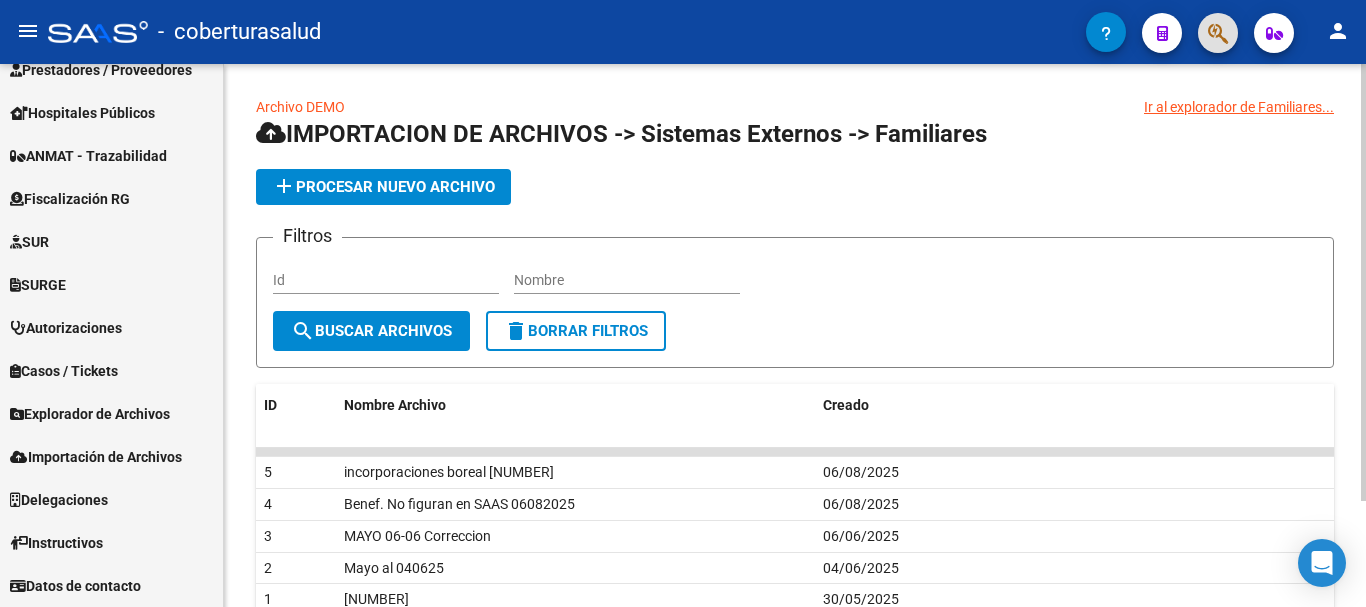 type 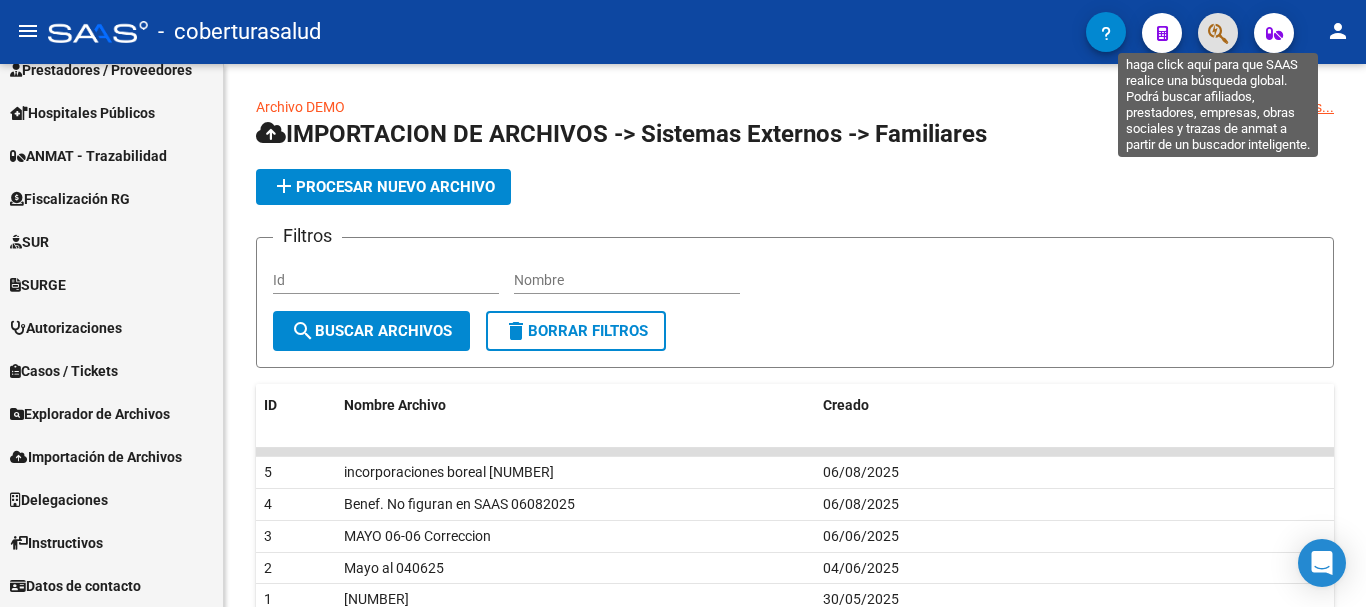 click 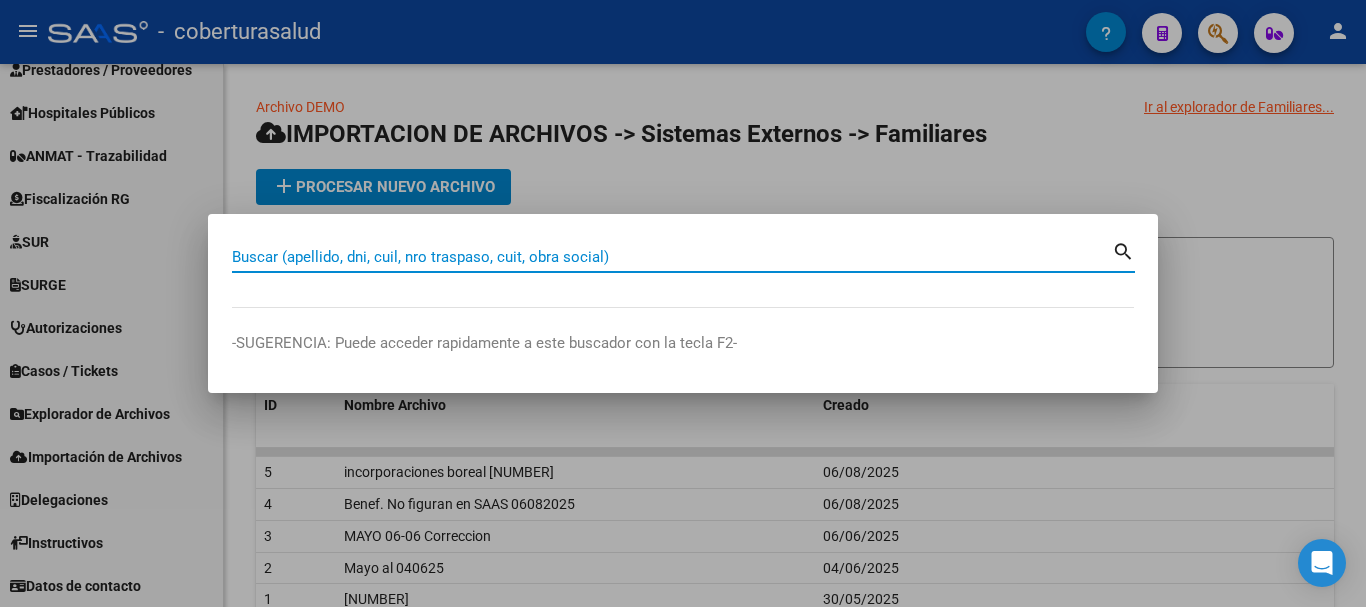 paste on "[PHONE]" 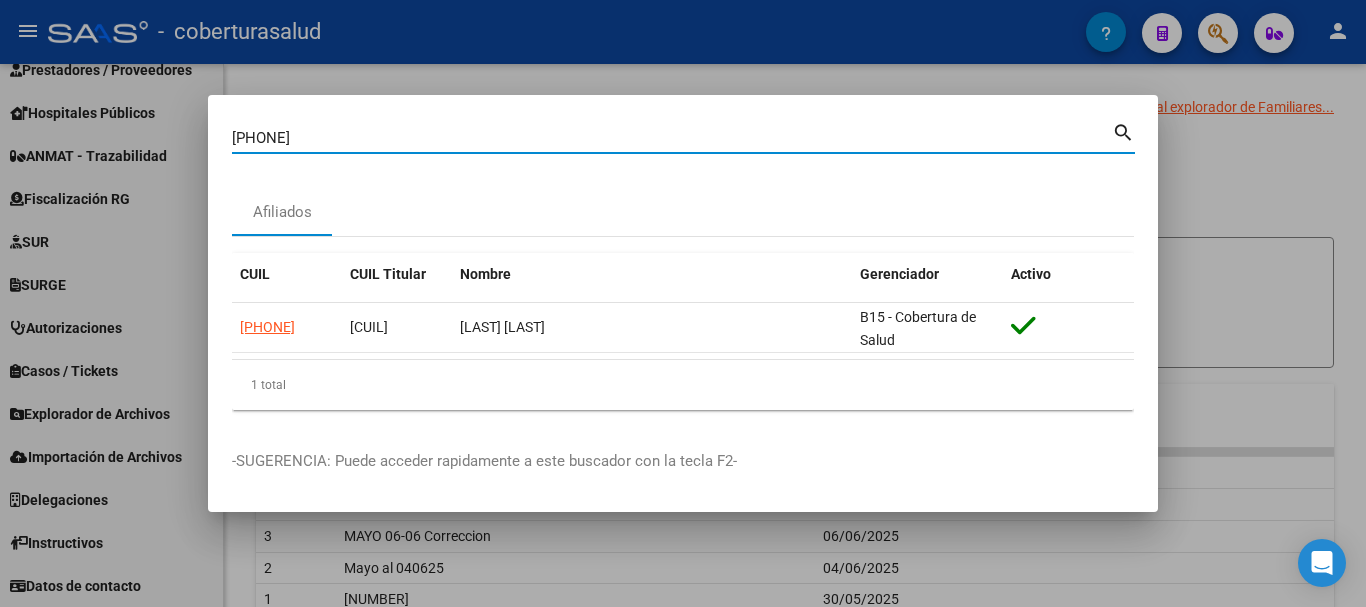 click on "[PHONE]" at bounding box center [672, 138] 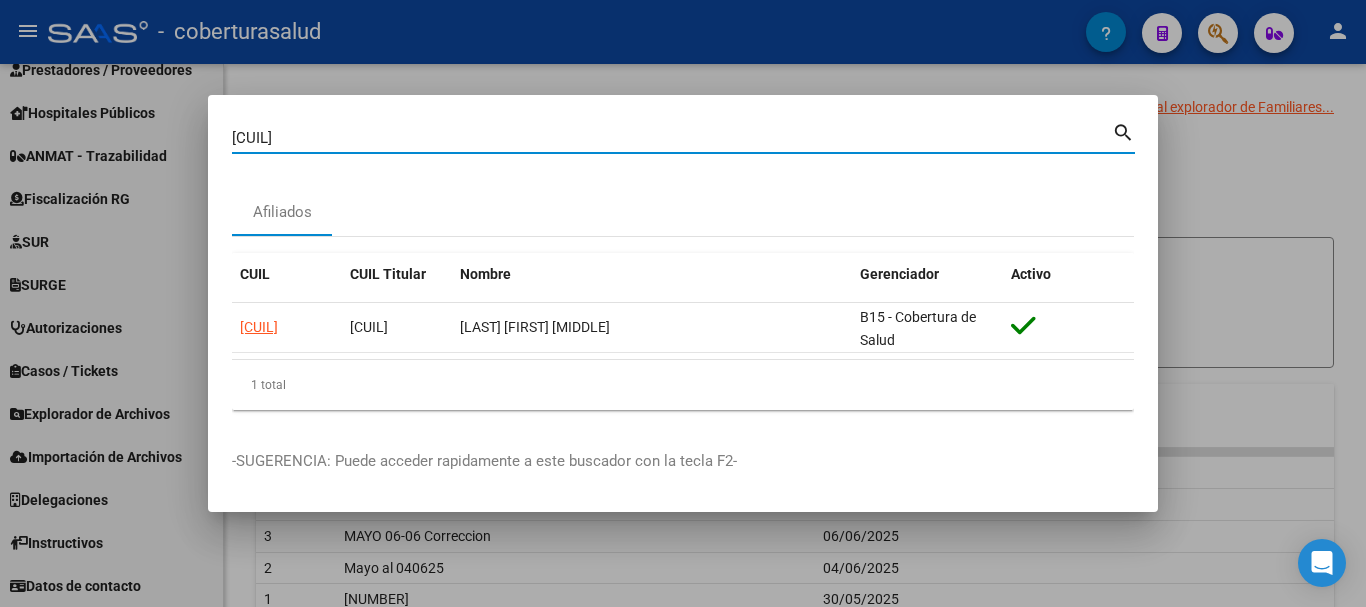 paste on "[PHONE]" 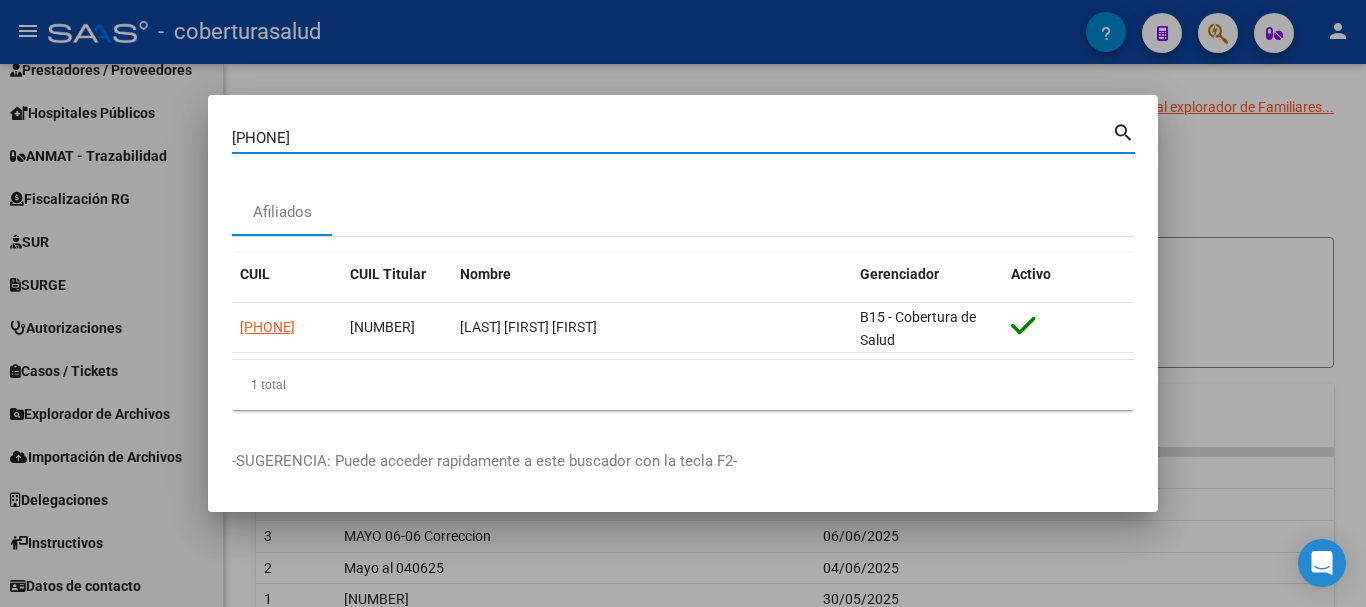 paste on "[CUIL]" 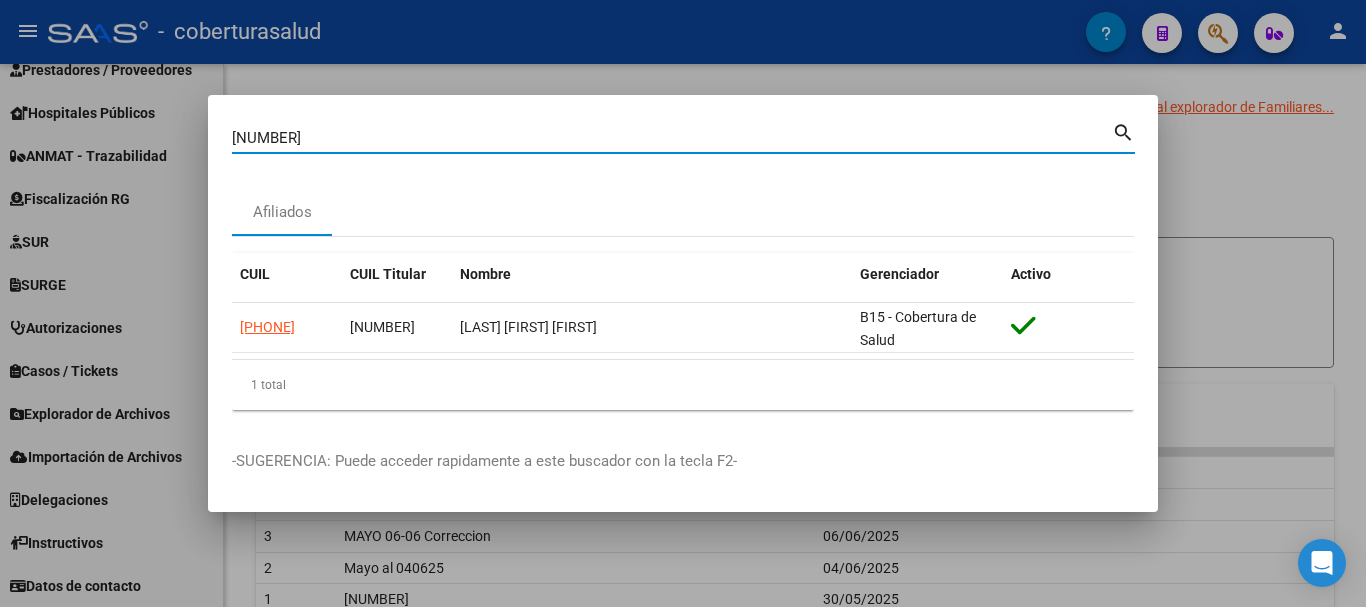 type on "[NUMBER]" 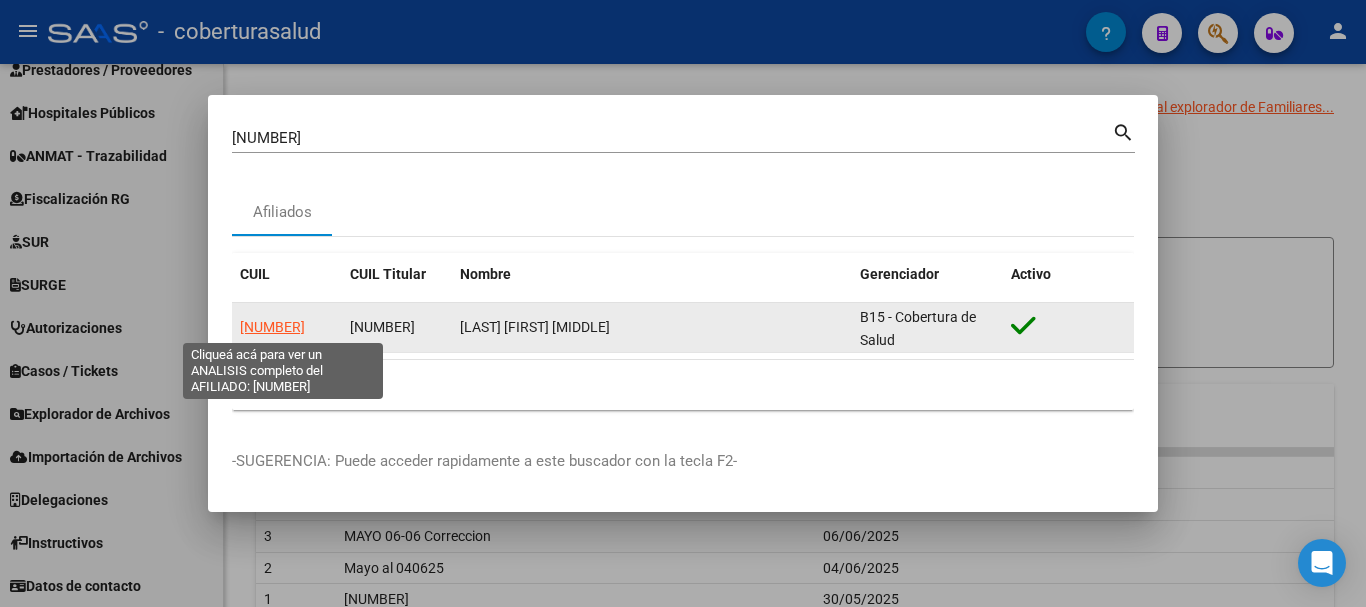 click on "[NUMBER]" 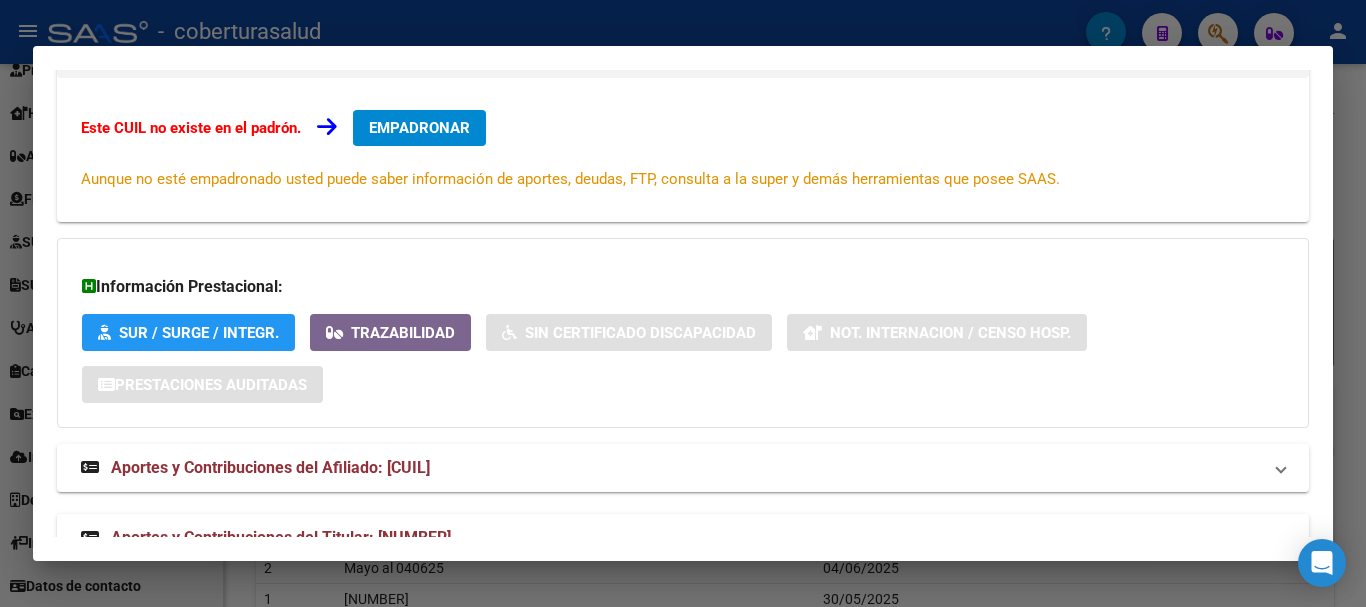 scroll, scrollTop: 0, scrollLeft: 0, axis: both 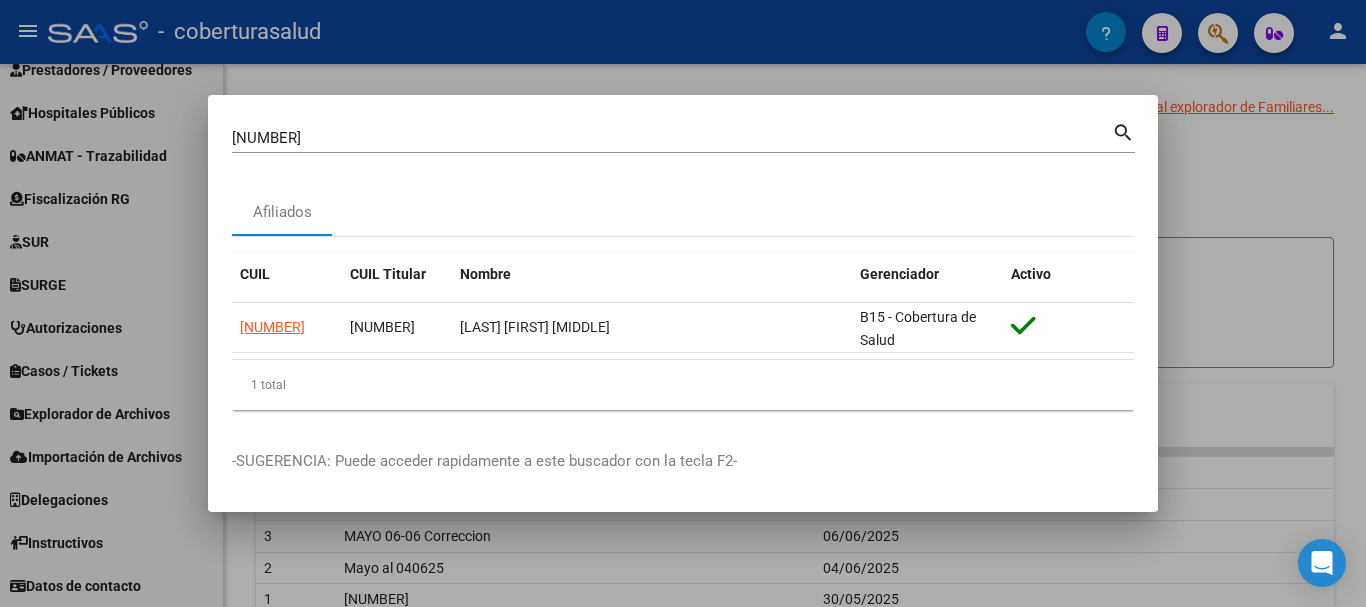 type 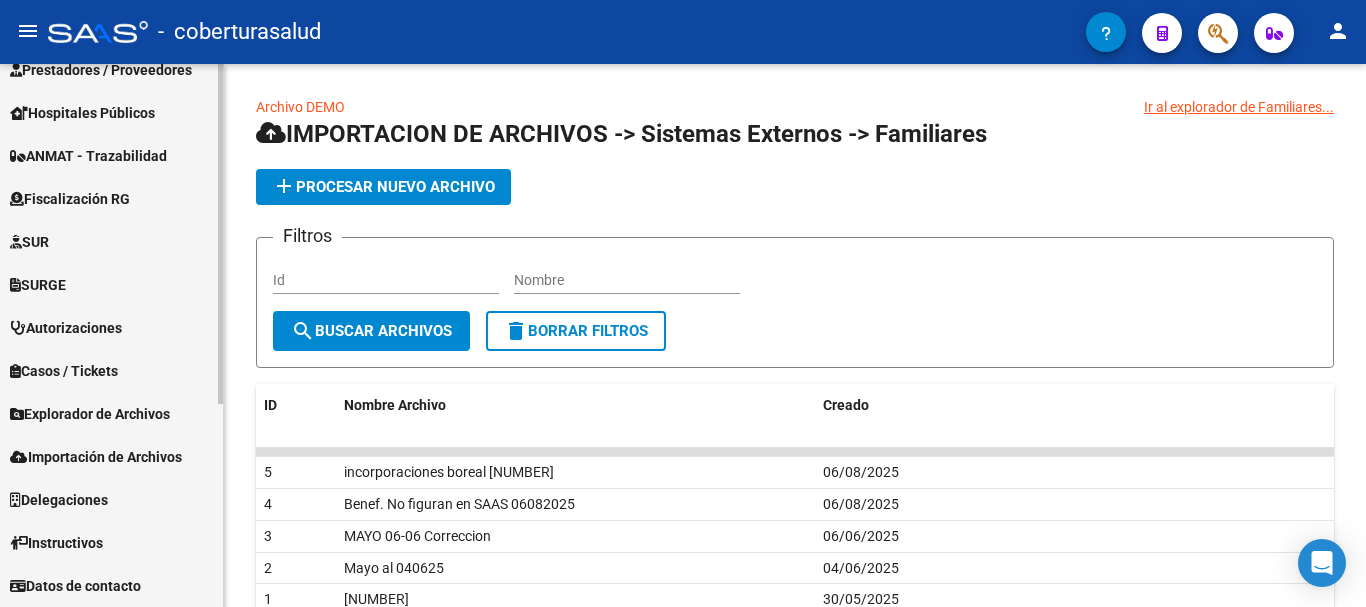 click on "Explorador de Archivos" at bounding box center [90, 414] 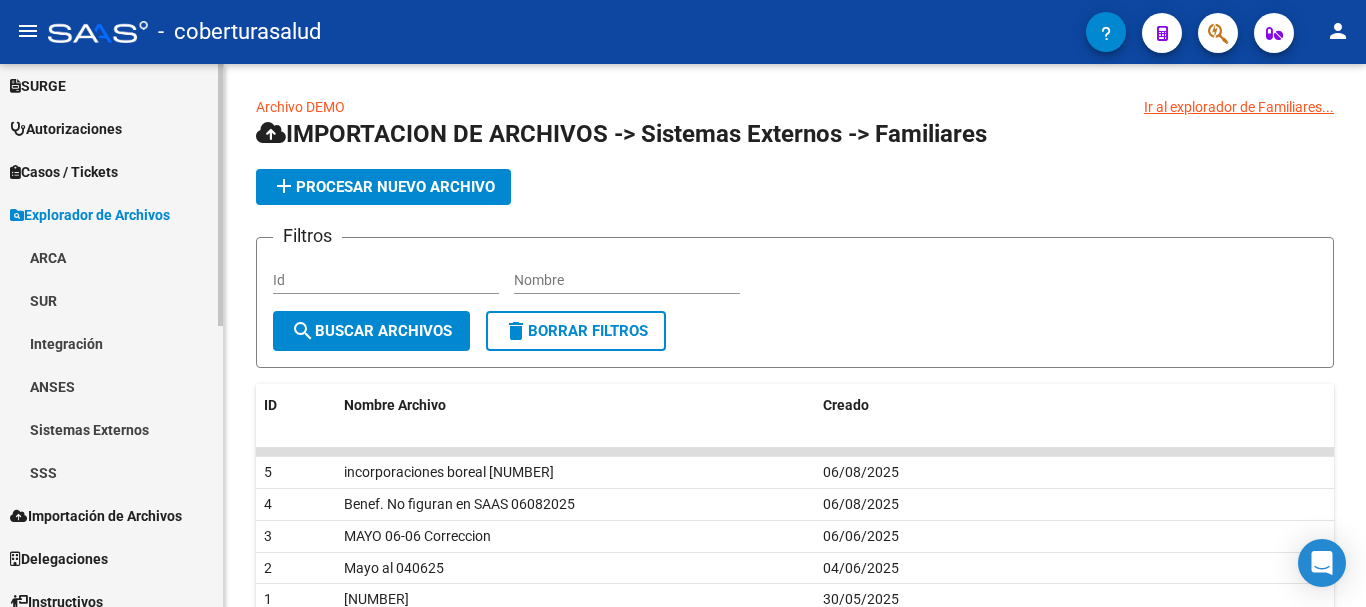 scroll, scrollTop: 525, scrollLeft: 0, axis: vertical 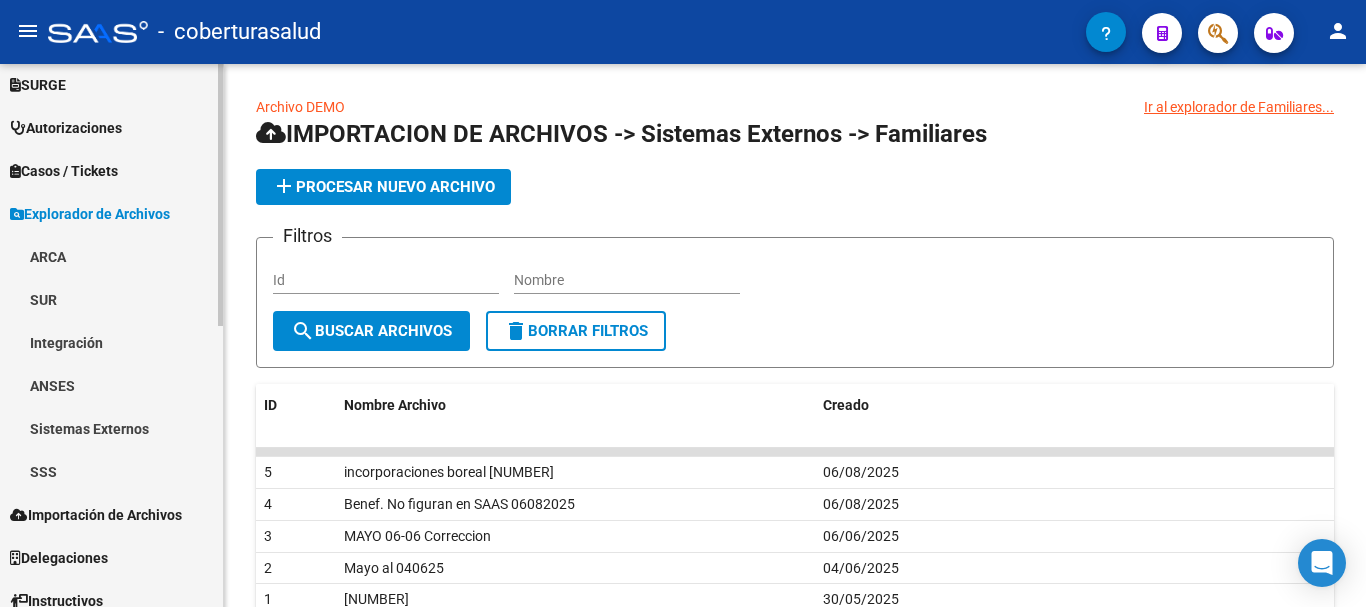 click on "Sistemas Externos" at bounding box center [111, 428] 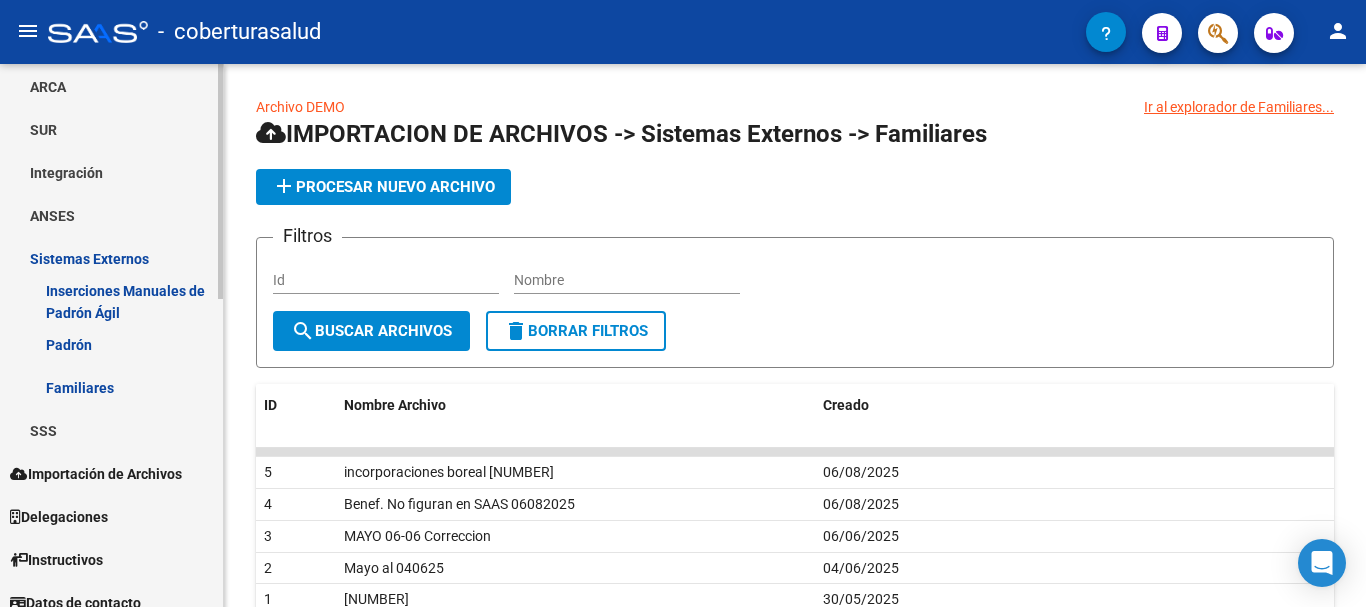 scroll, scrollTop: 712, scrollLeft: 0, axis: vertical 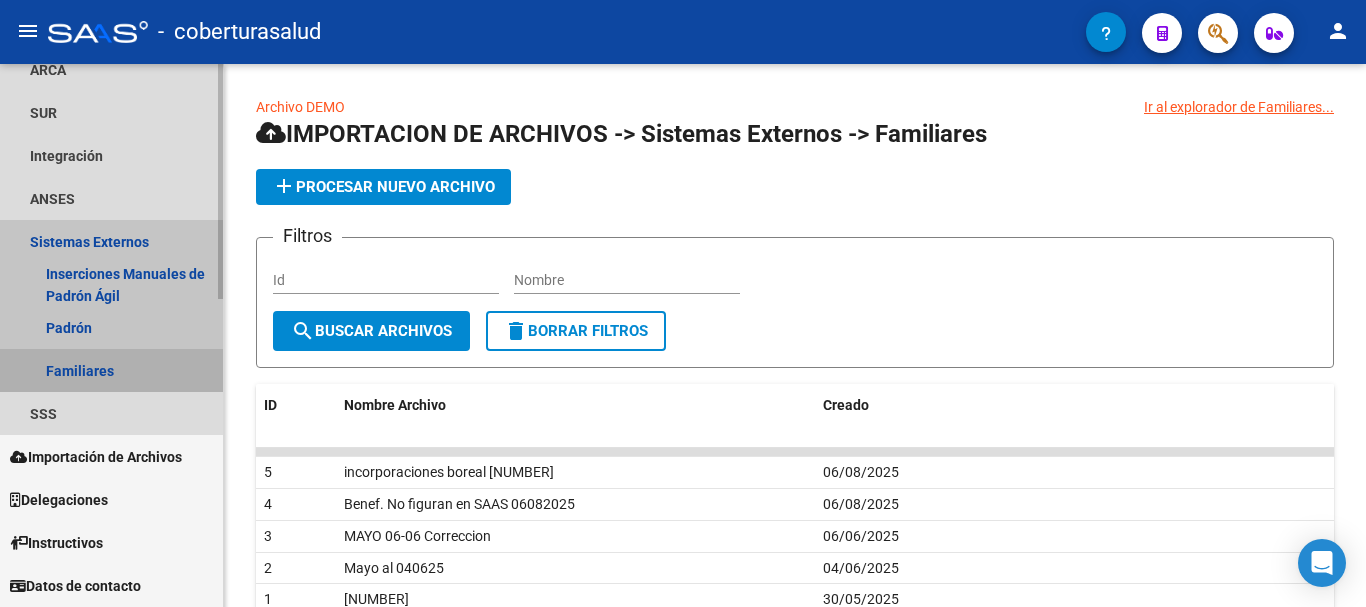 click on "Familiares" at bounding box center (111, 370) 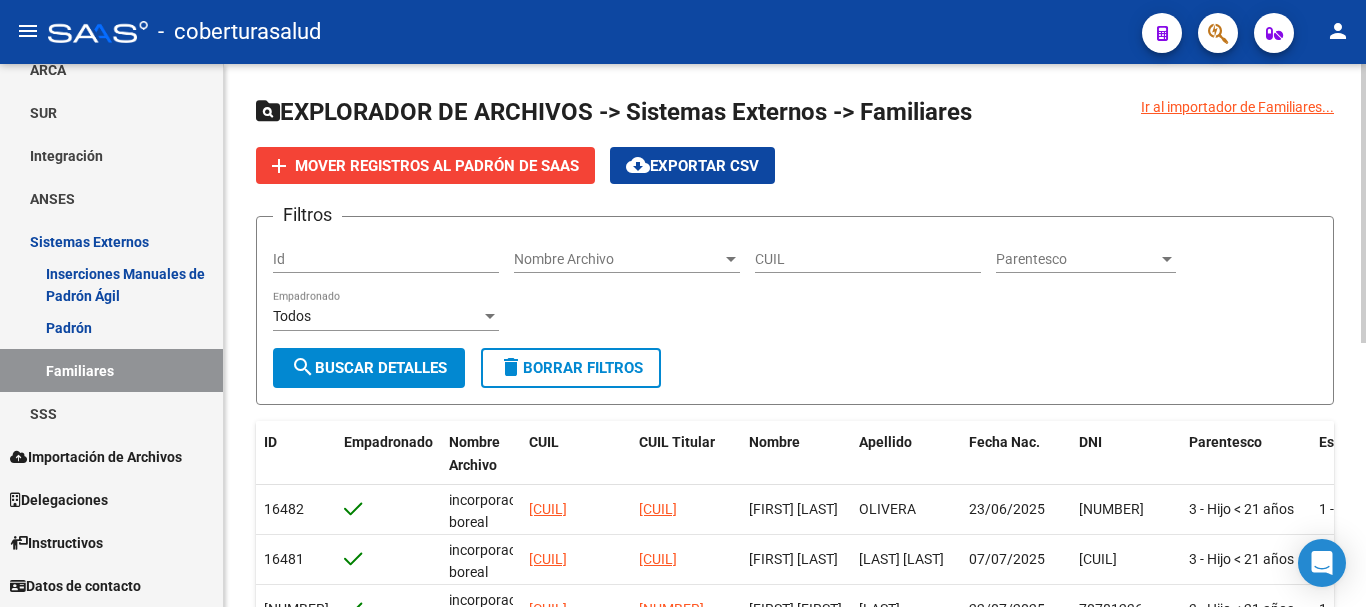 click on "Nombre Archivo" at bounding box center [618, 259] 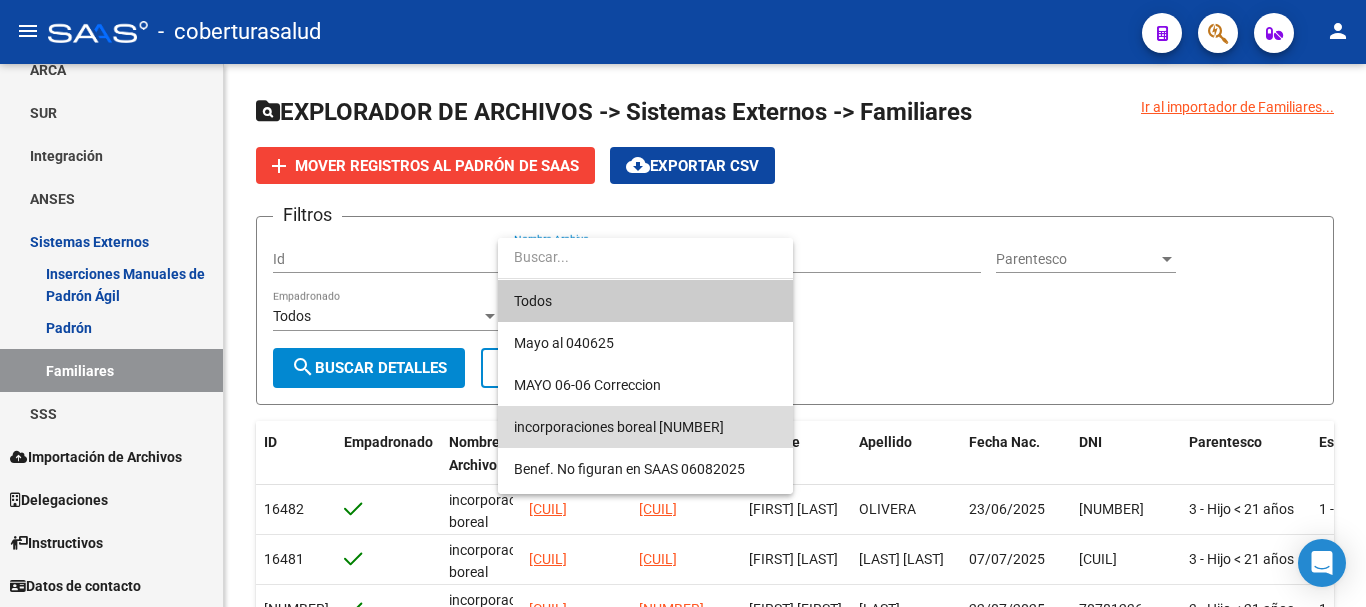 click on "incorporaciones boreal [NUMBER]" at bounding box center (645, 427) 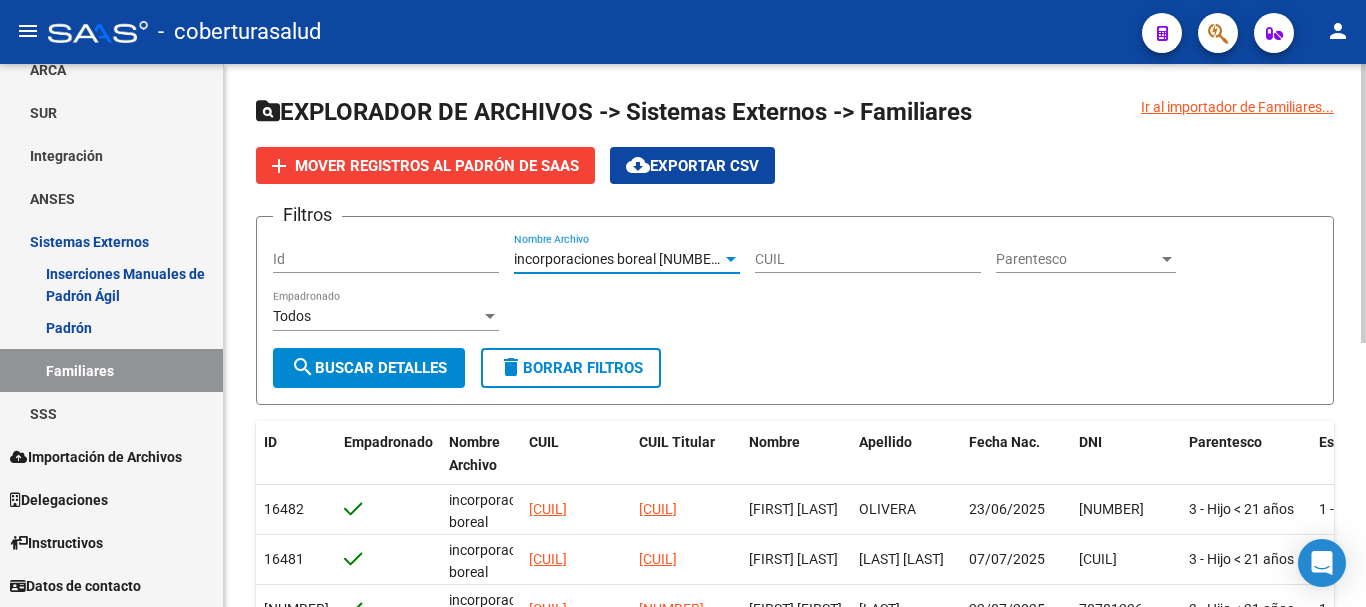 click on "search  Buscar Detalles" 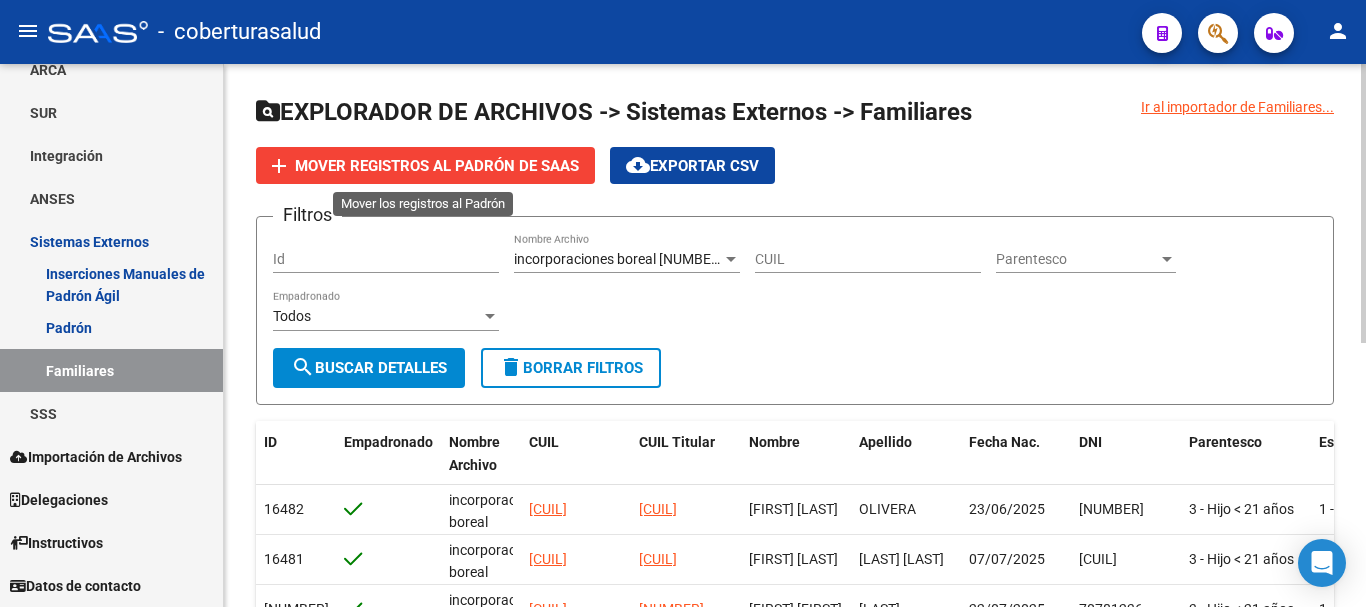 click on "Mover registros al PADRÓN de SAAS" 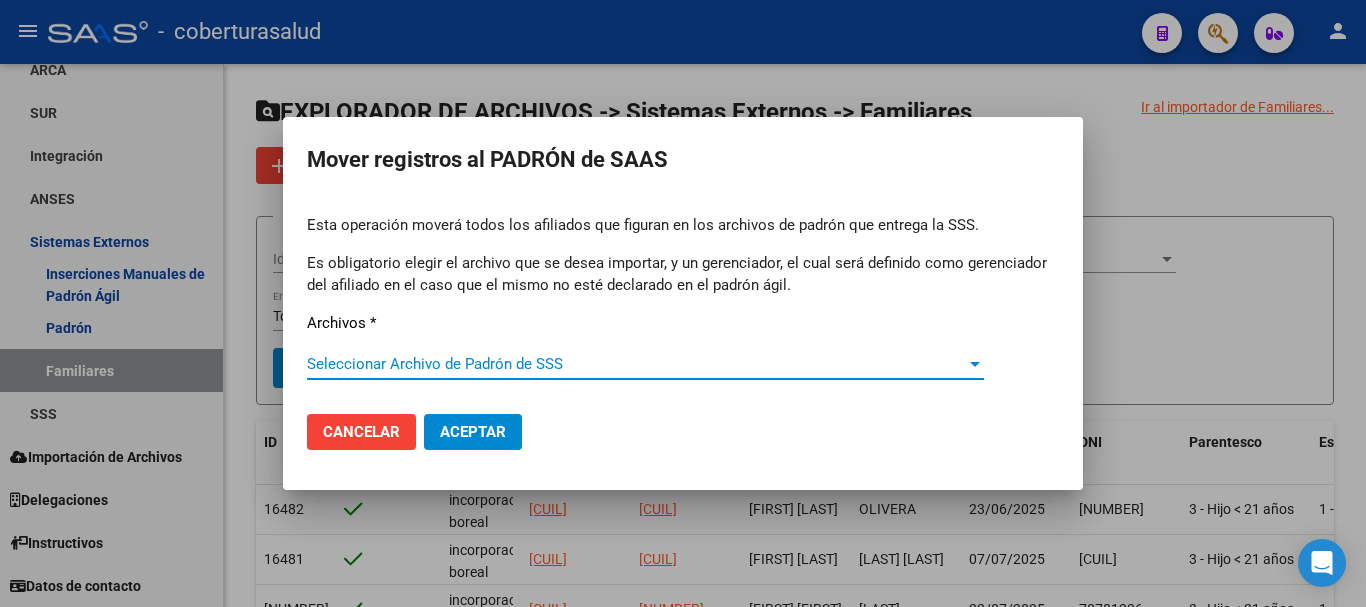 click on "Seleccionar Archivo de Padrón de SSS" at bounding box center [636, 364] 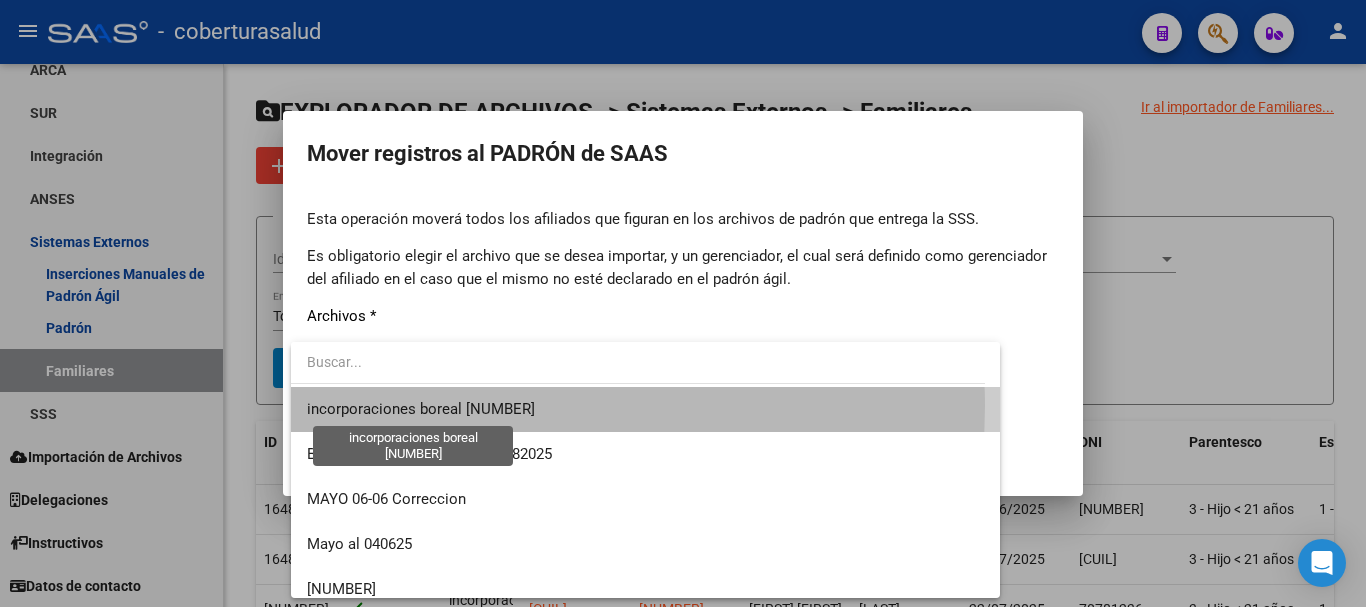 click on "incorporaciones boreal [NUMBER]" at bounding box center [421, 409] 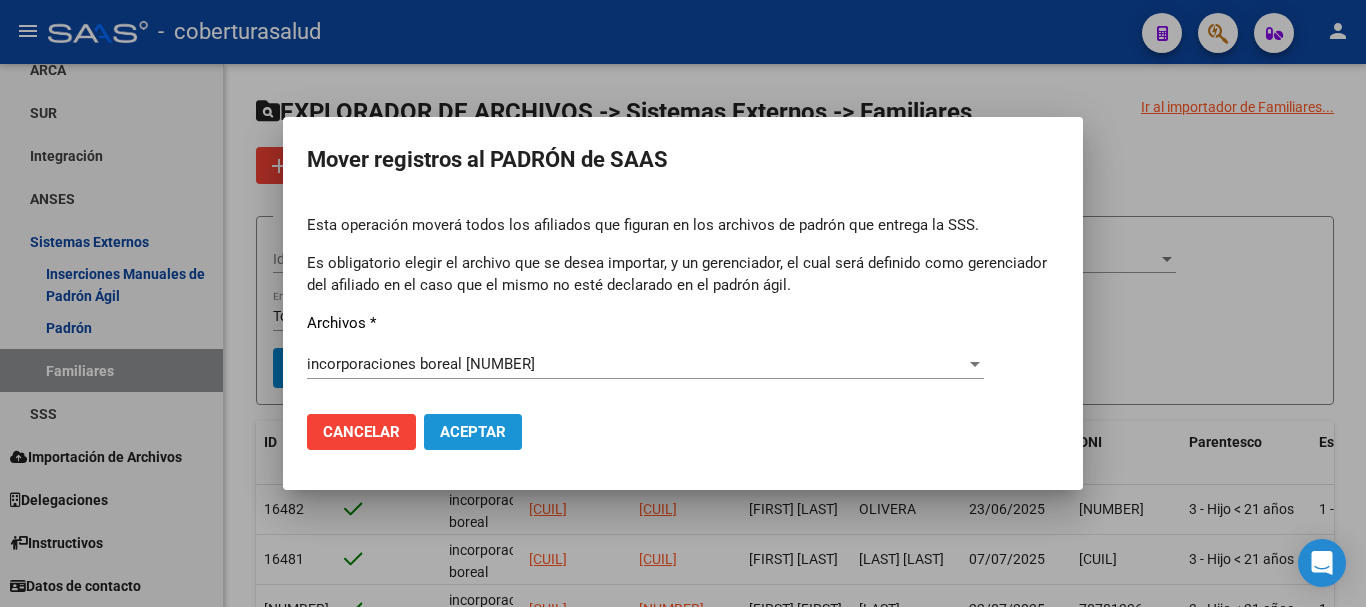 click on "Aceptar" at bounding box center [473, 432] 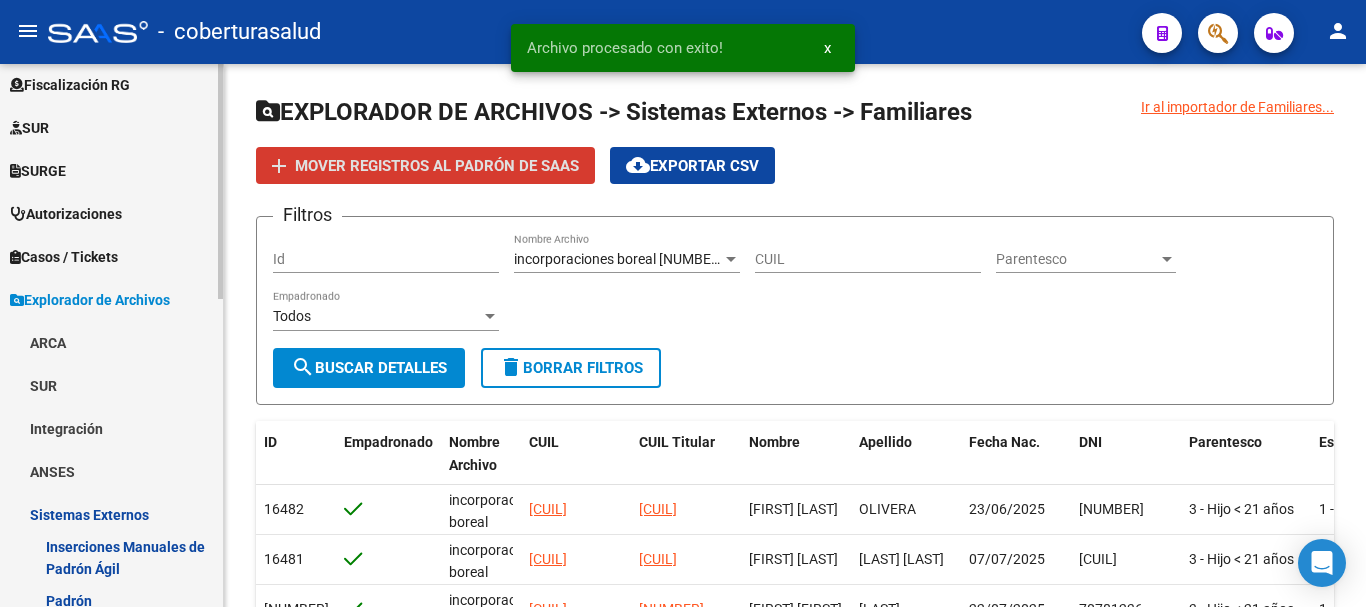 scroll, scrollTop: 412, scrollLeft: 0, axis: vertical 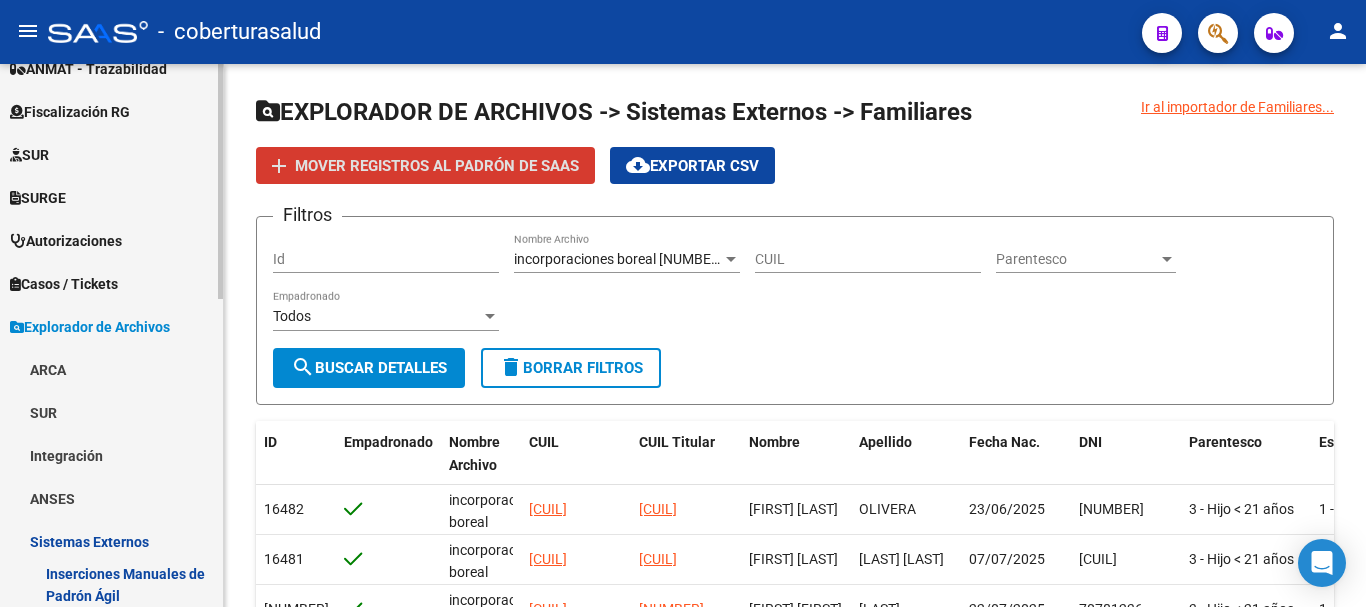 click on "Explorador de Archivos" at bounding box center [90, 327] 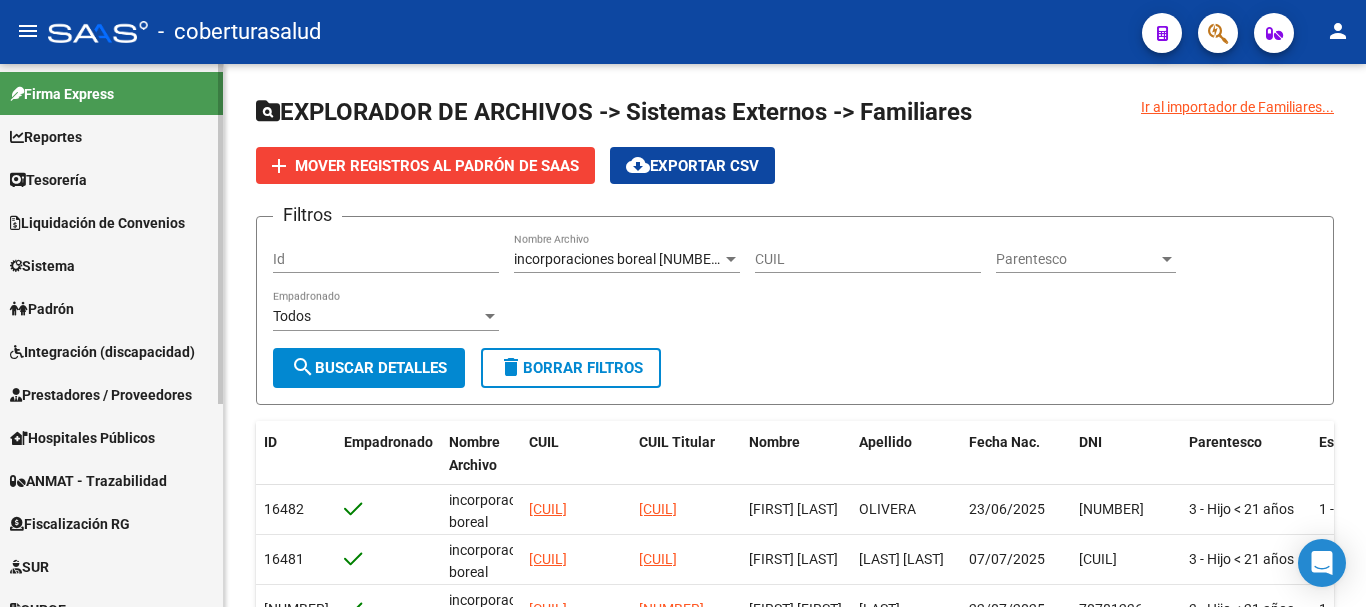 scroll, scrollTop: 100, scrollLeft: 0, axis: vertical 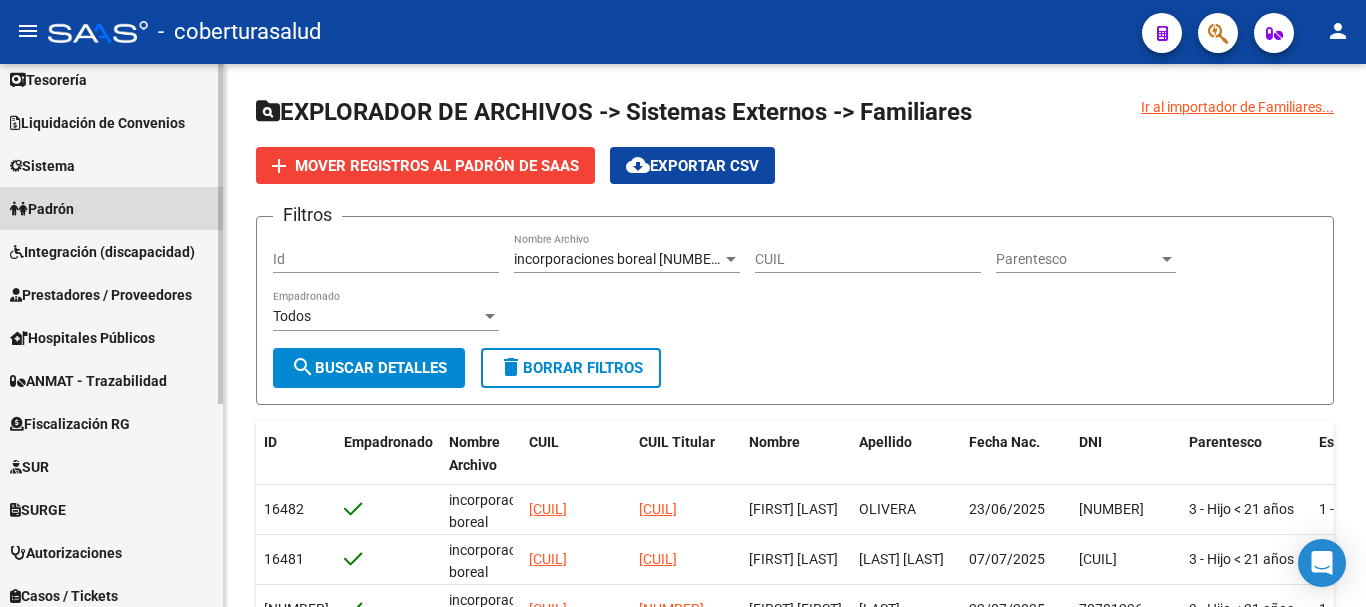 click on "Padrón" at bounding box center (42, 209) 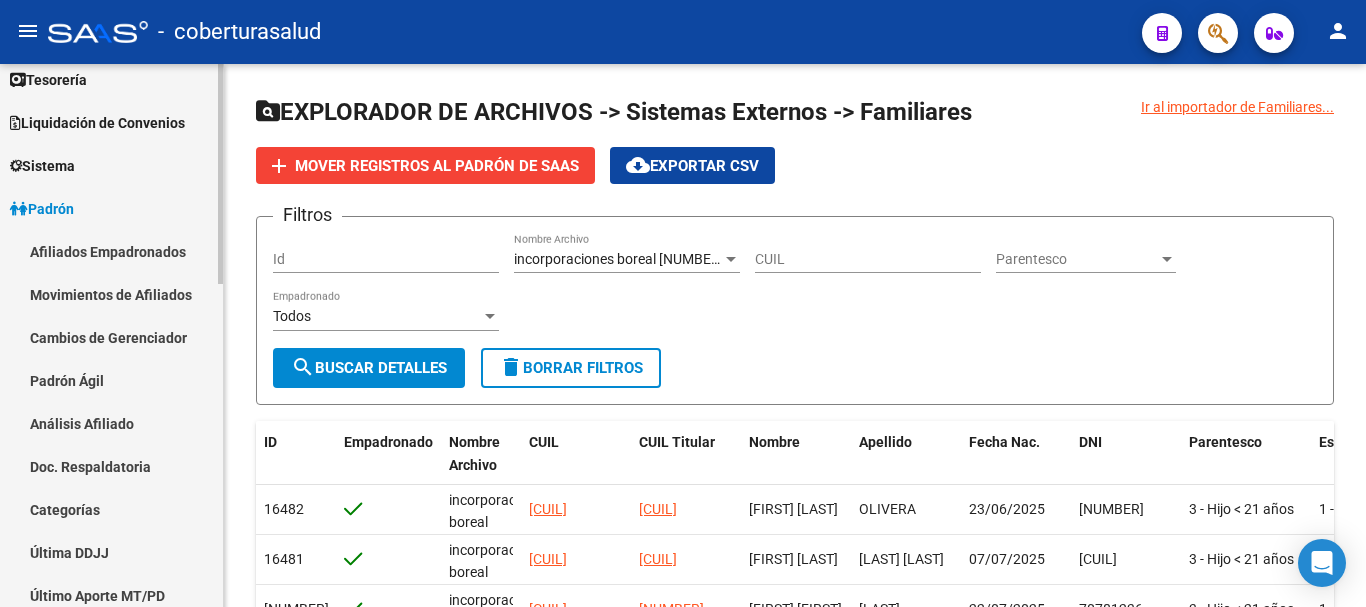 click on "Afiliados Empadronados" at bounding box center (111, 251) 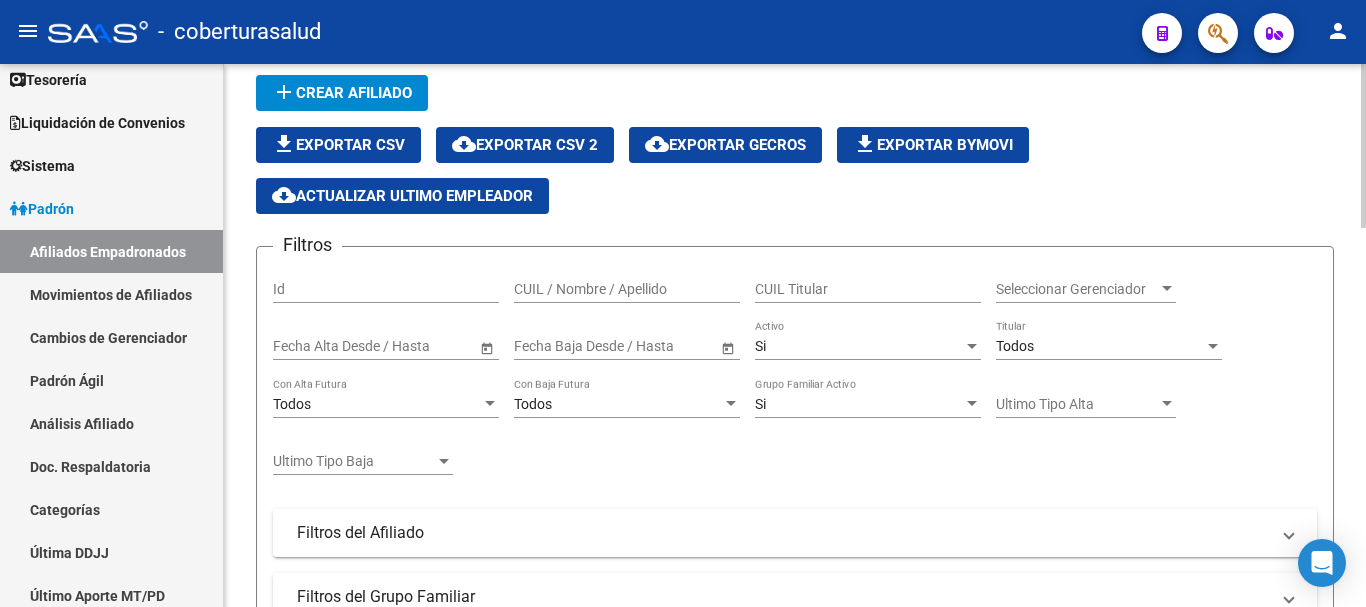 scroll, scrollTop: 200, scrollLeft: 0, axis: vertical 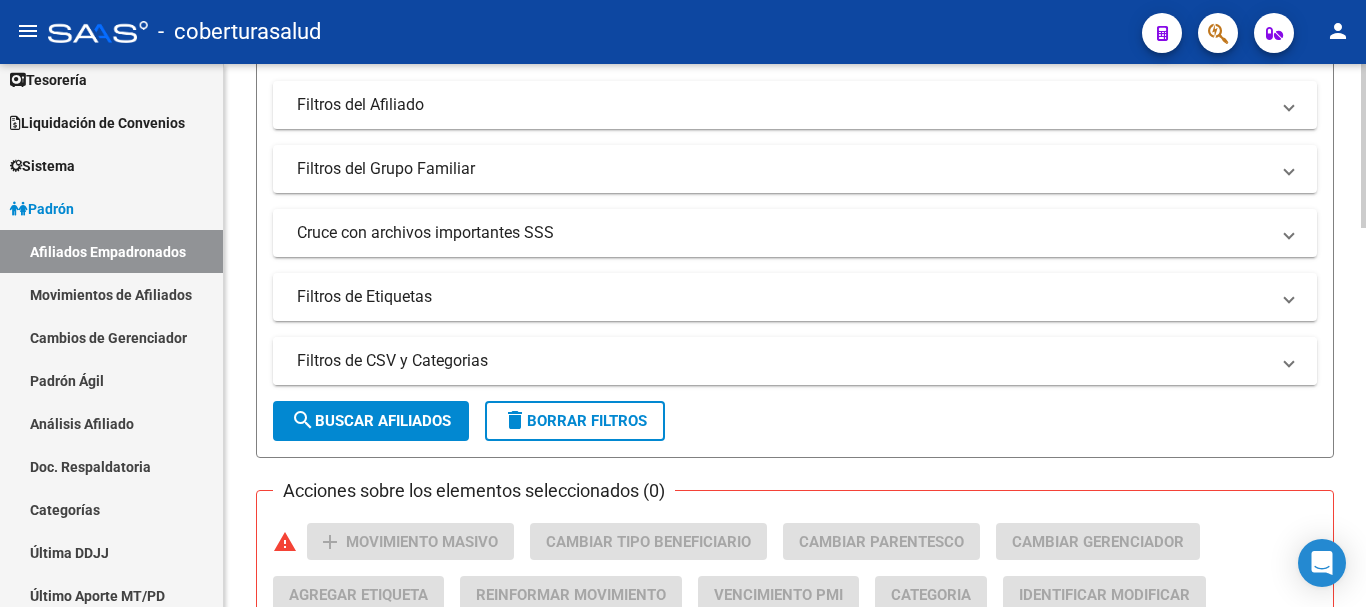 click on "Filtros de CSV y Categorias" at bounding box center (783, 361) 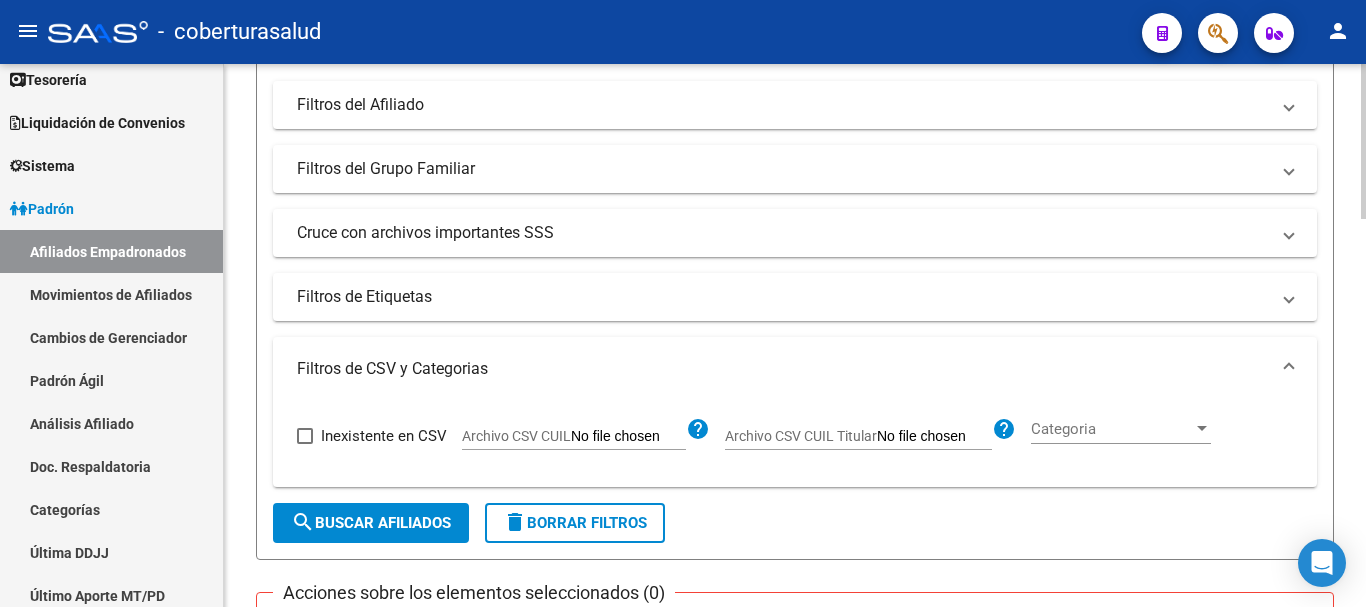 click on "Archivo CSV CUIL" at bounding box center [801, 436] 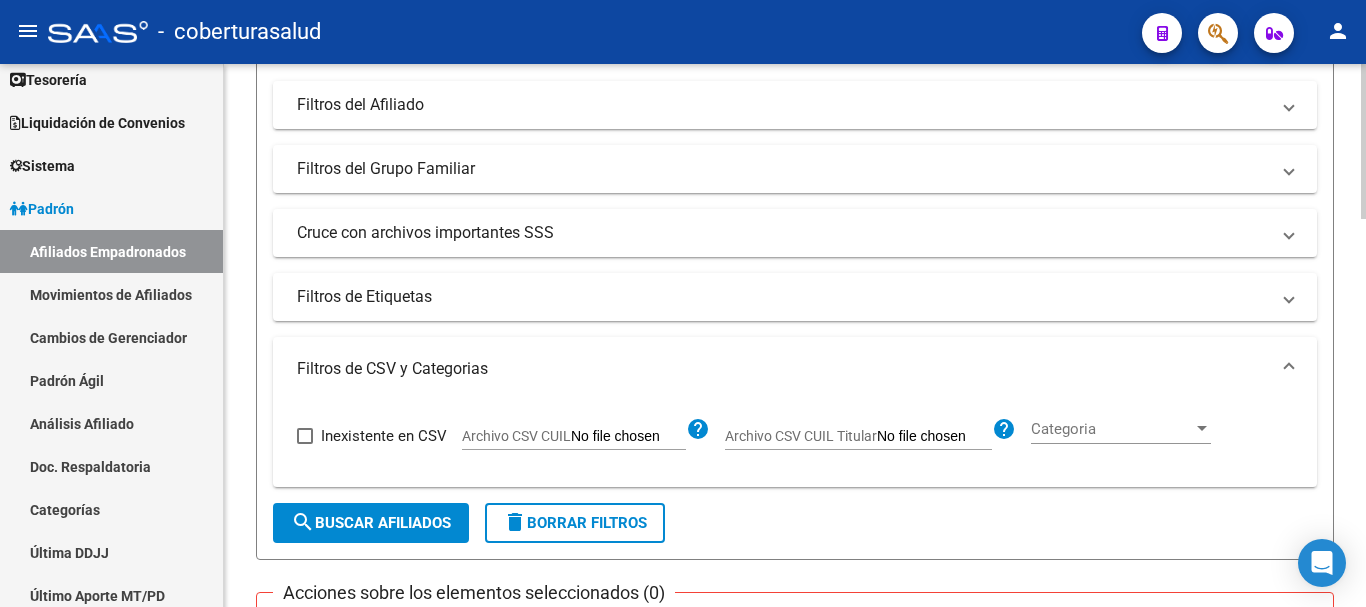 type on "C:\fakepath\Empadronar.csv" 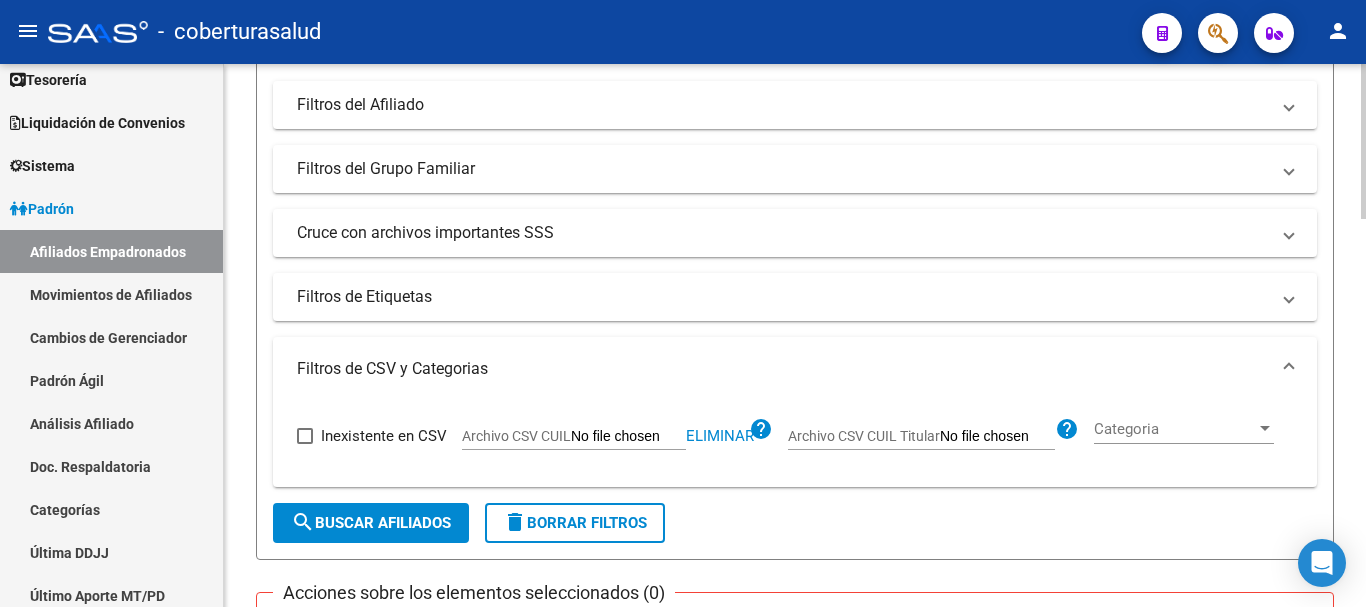 click on "search  Buscar Afiliados" 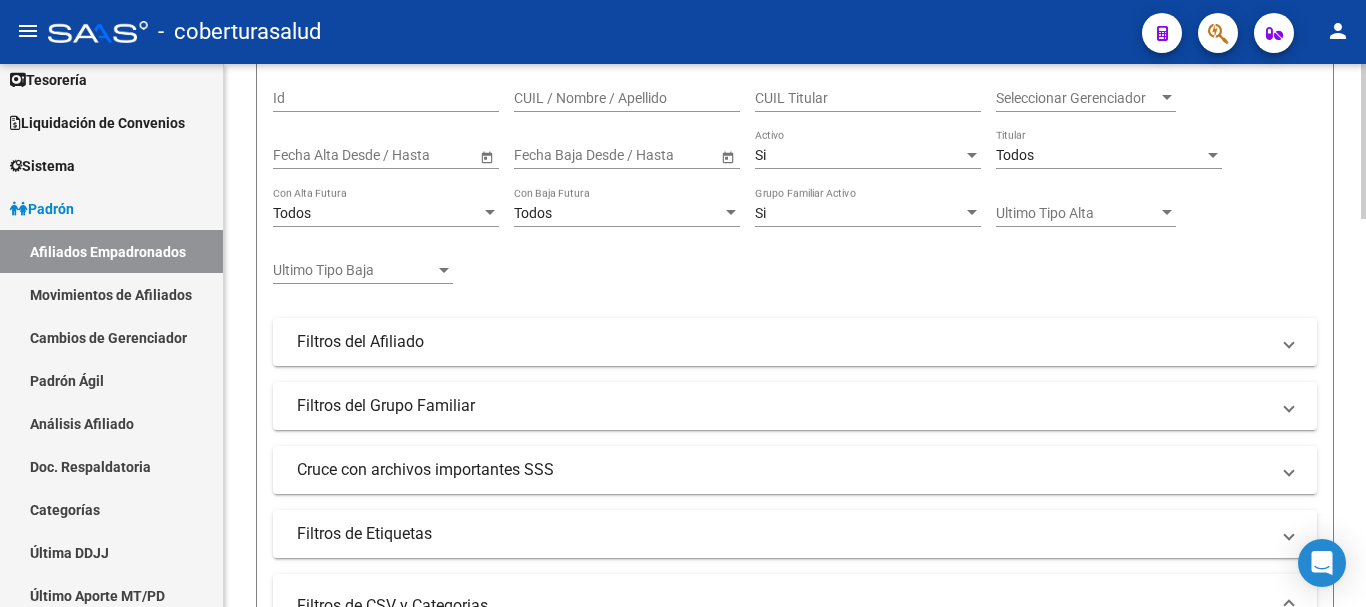 scroll, scrollTop: 163, scrollLeft: 0, axis: vertical 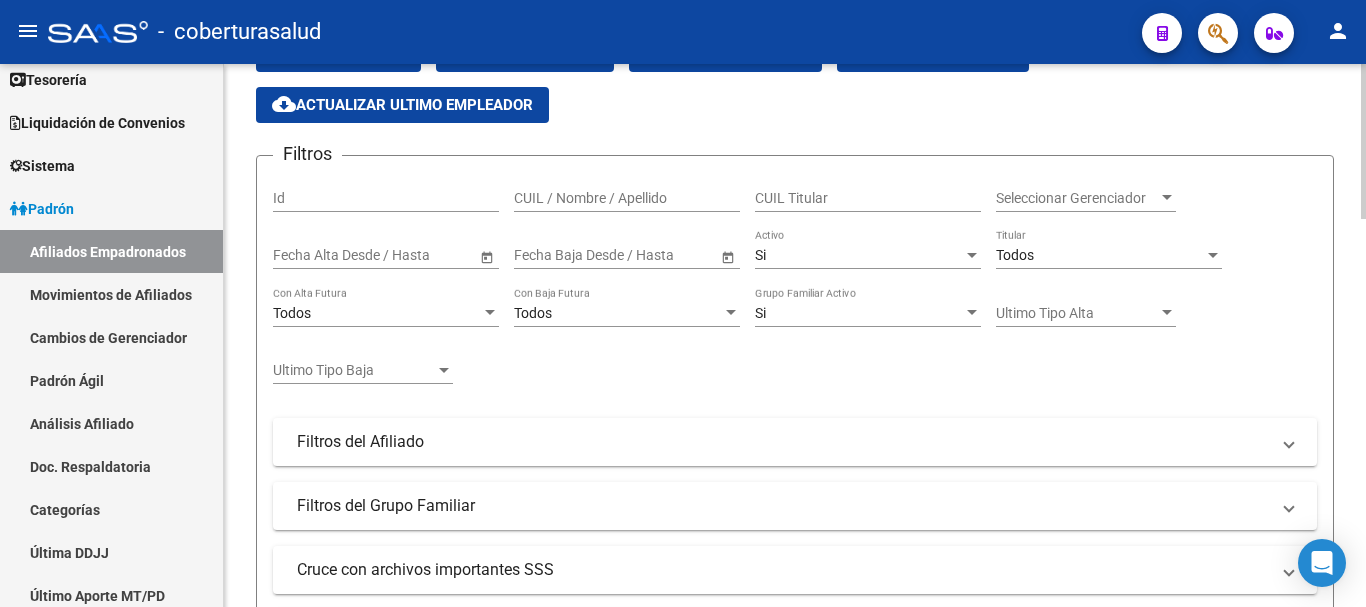click on "Todos" at bounding box center (1100, 255) 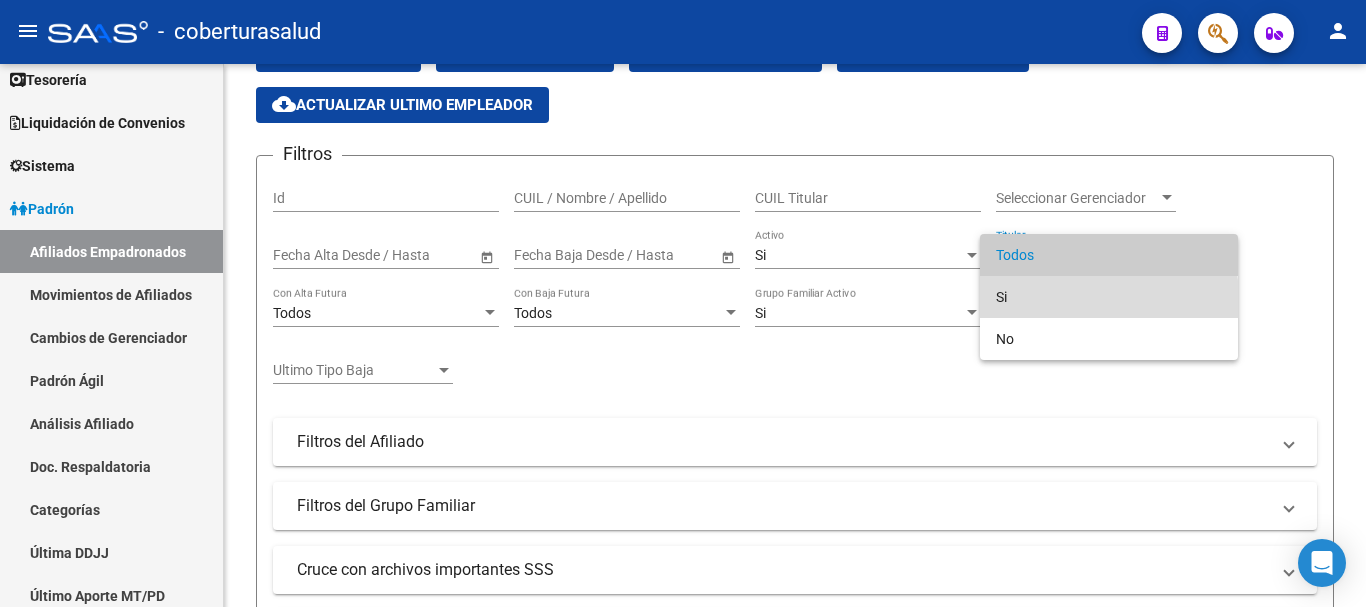 click on "Si" at bounding box center [1109, 297] 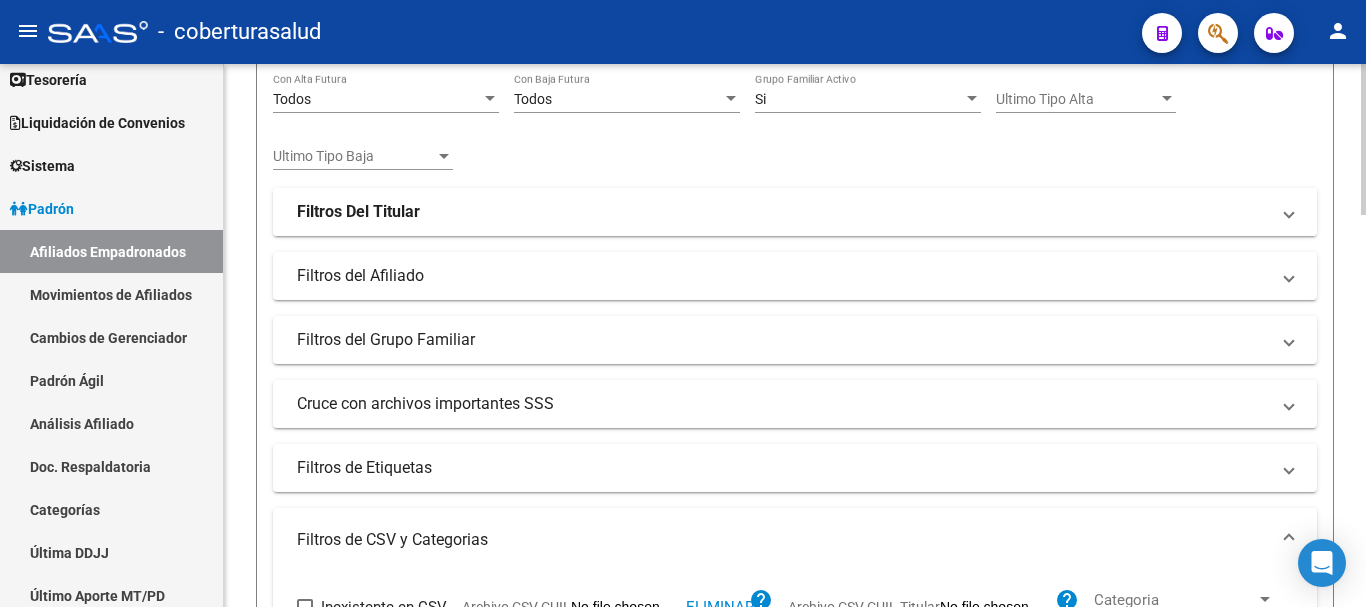 scroll, scrollTop: 663, scrollLeft: 0, axis: vertical 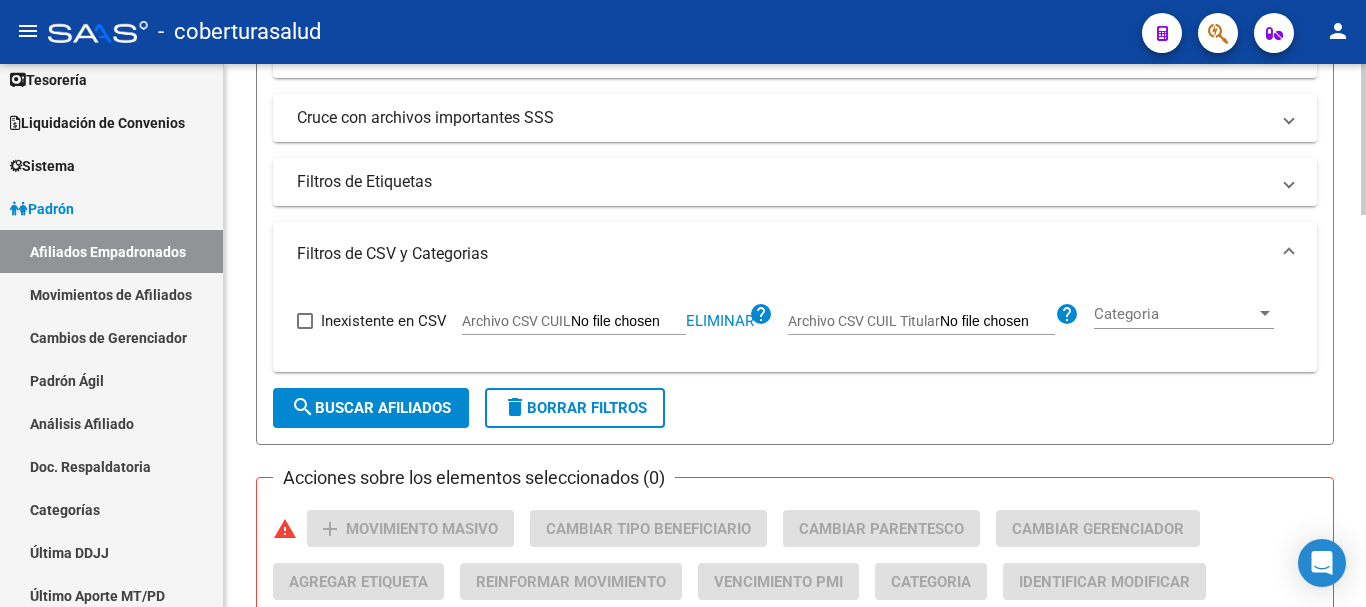 click on "search  Buscar Afiliados" 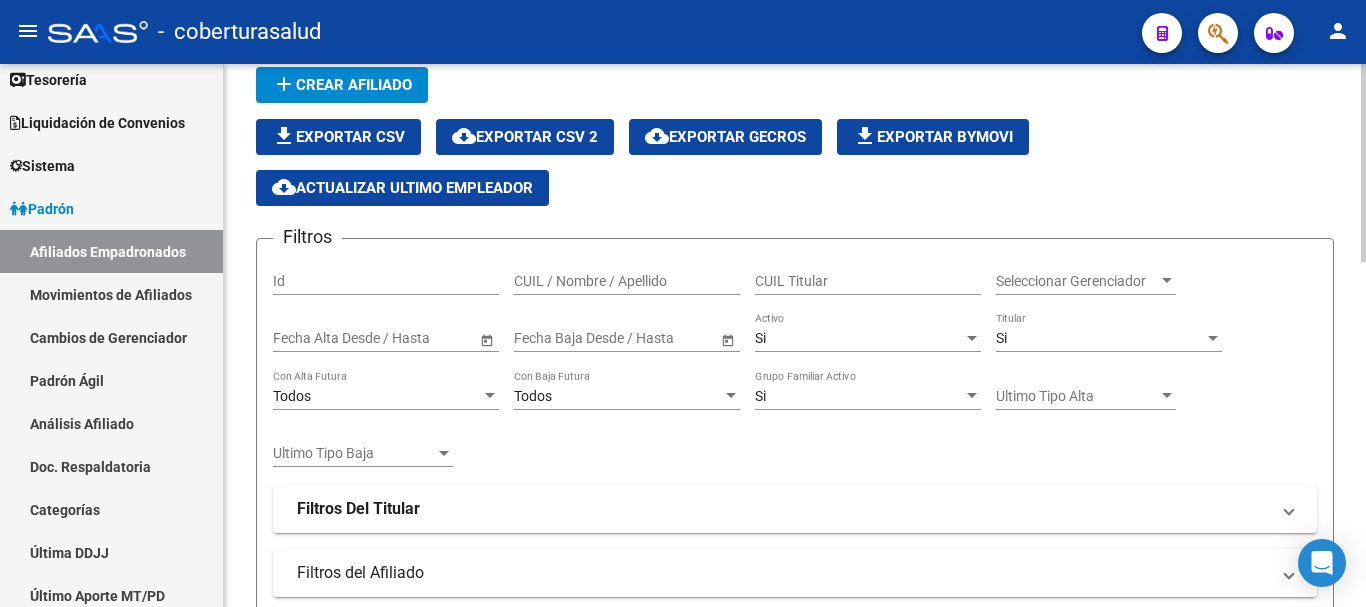 scroll, scrollTop: 46, scrollLeft: 0, axis: vertical 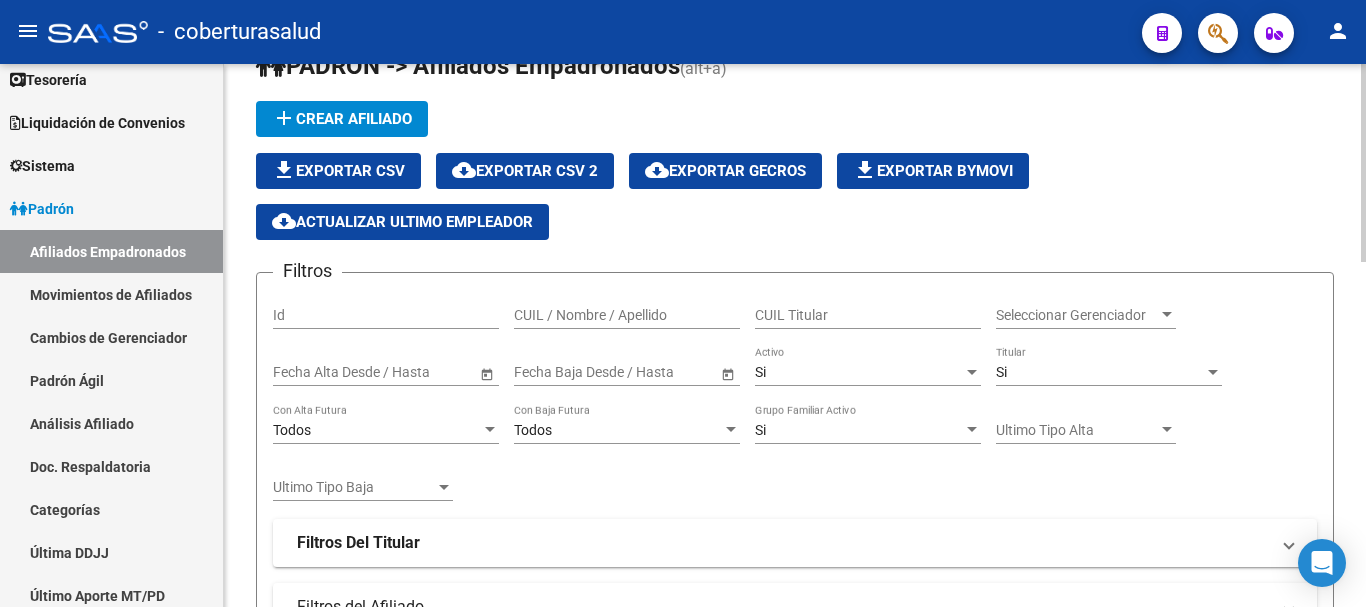 click on "Si" at bounding box center [1100, 372] 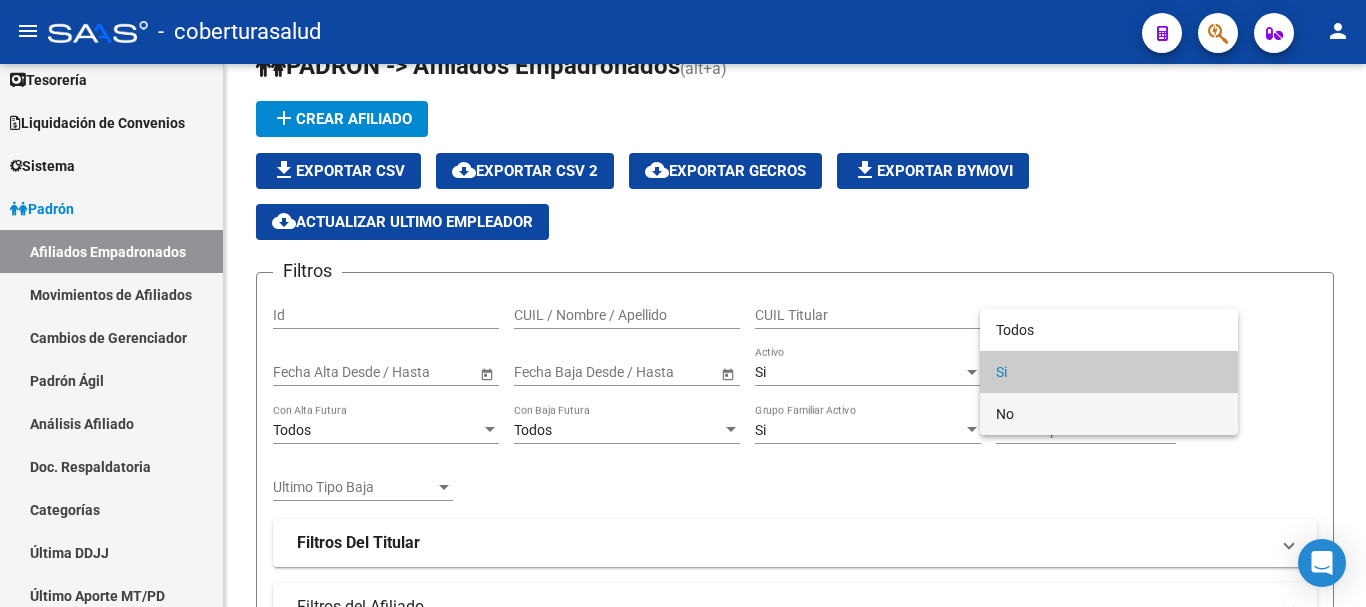 click on "No" at bounding box center (1109, 414) 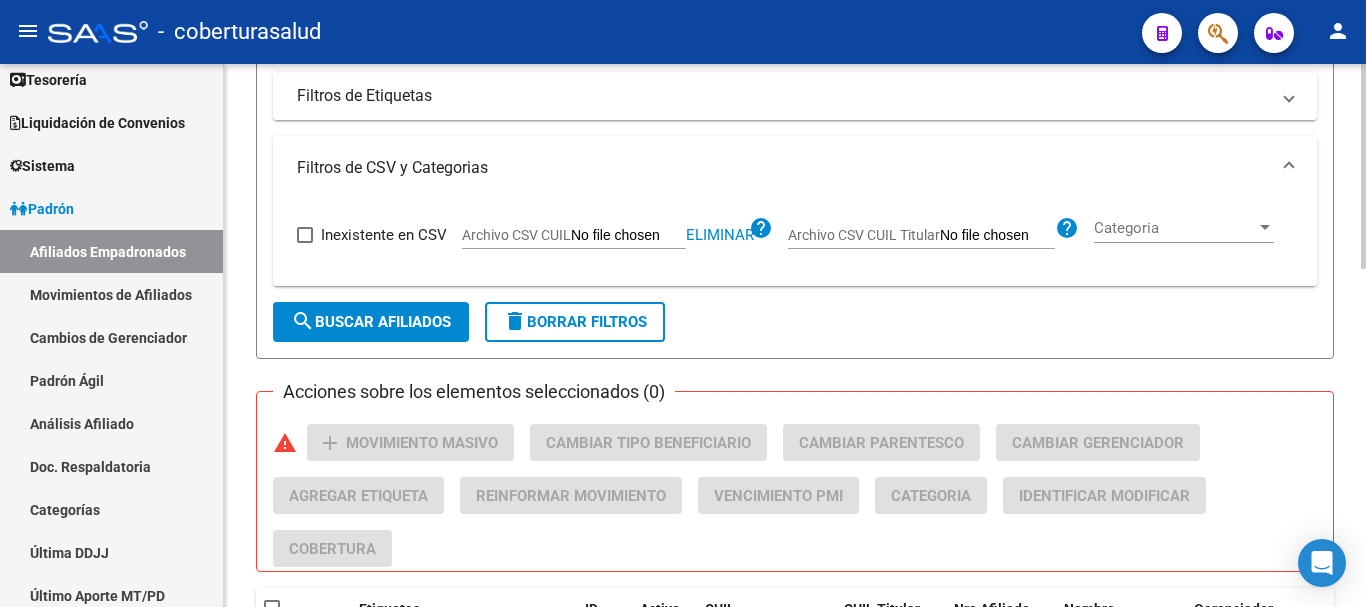 scroll, scrollTop: 598, scrollLeft: 0, axis: vertical 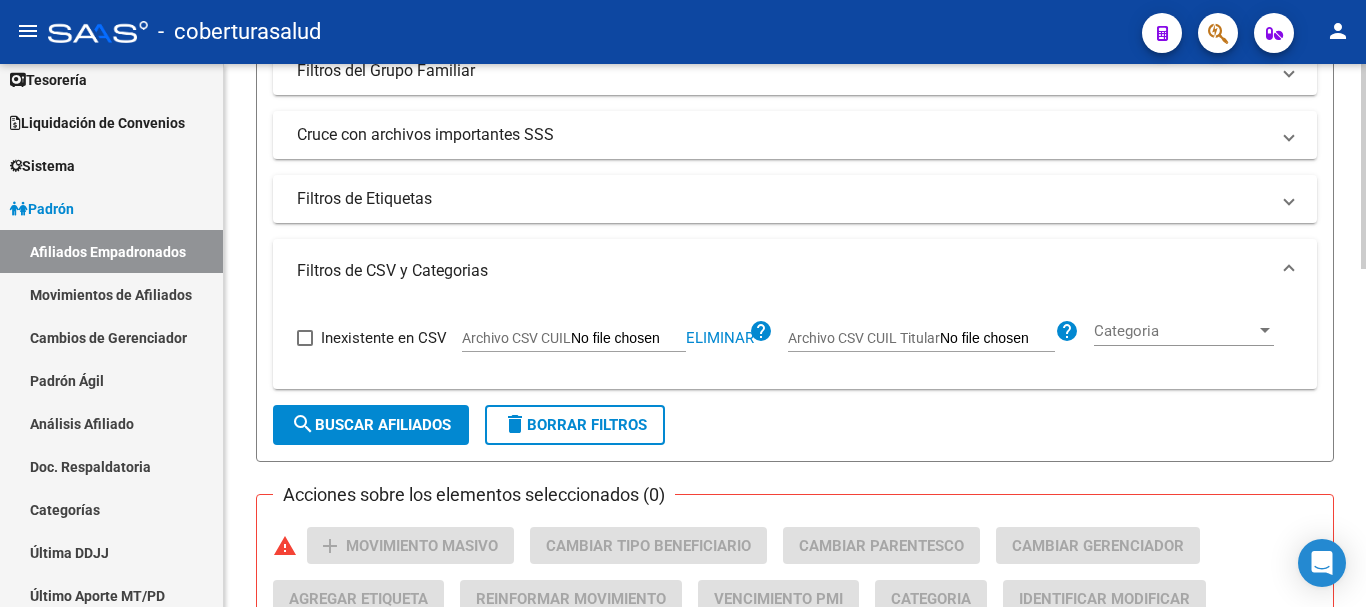 click on "search  Buscar Afiliados" 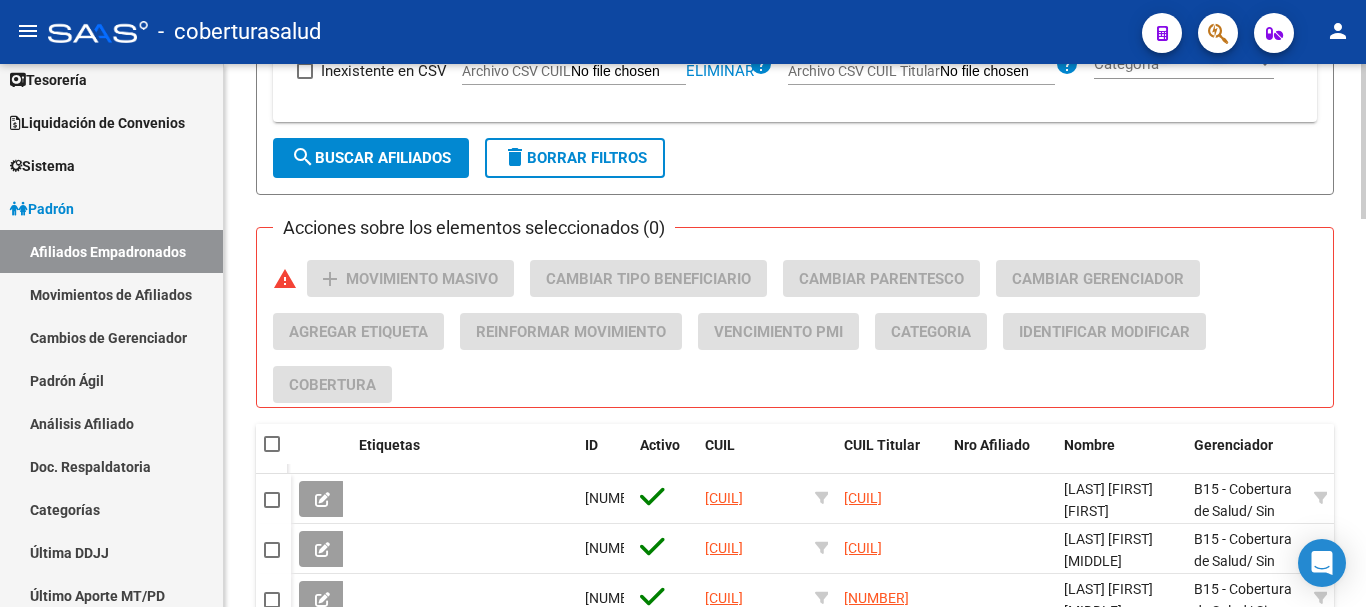 scroll, scrollTop: 963, scrollLeft: 0, axis: vertical 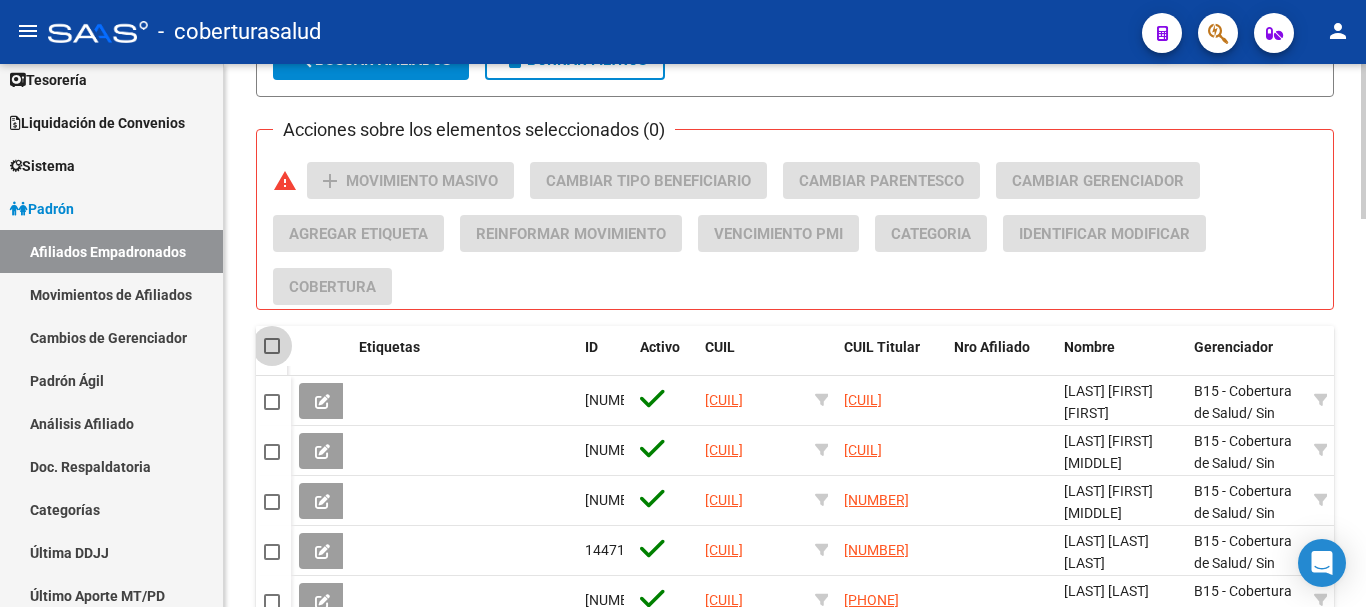 click at bounding box center [272, 346] 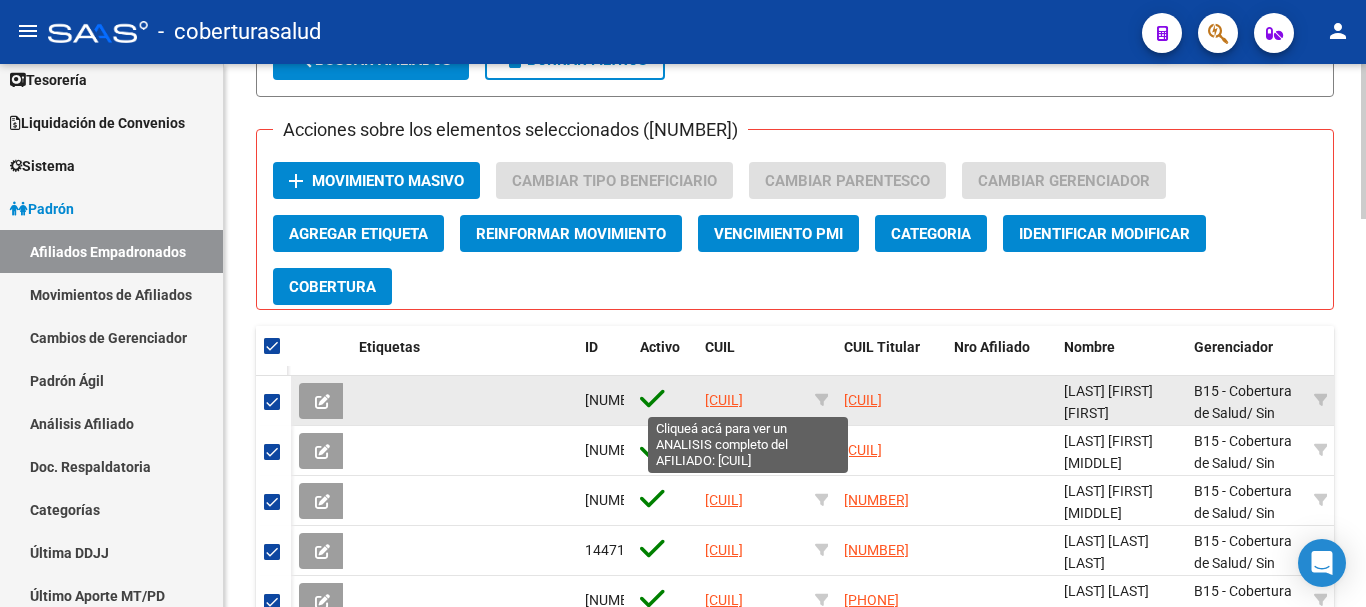 click on "[CUIL]" 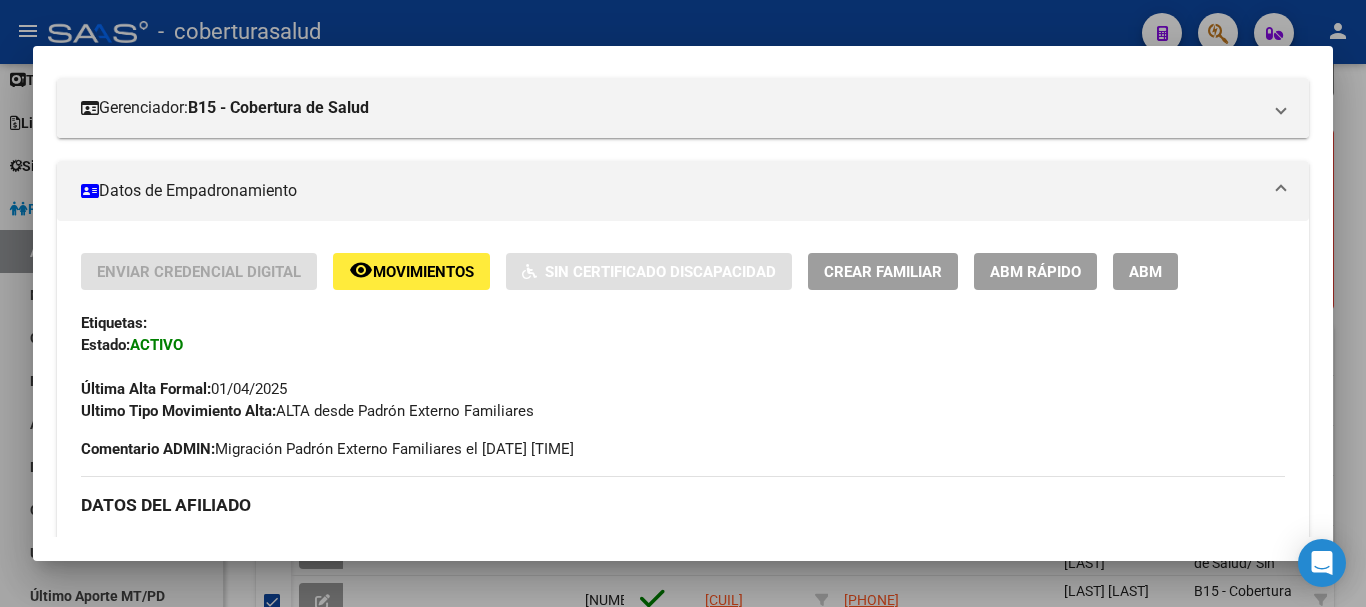 scroll, scrollTop: 300, scrollLeft: 0, axis: vertical 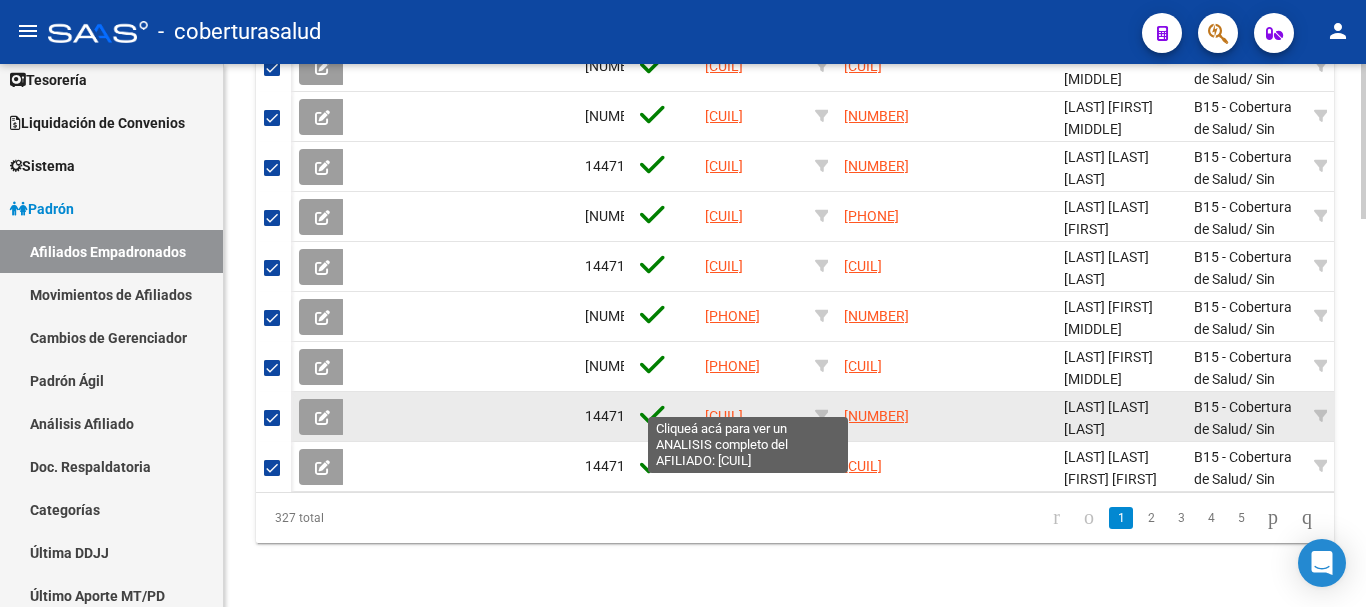 click on "[CUIL]" 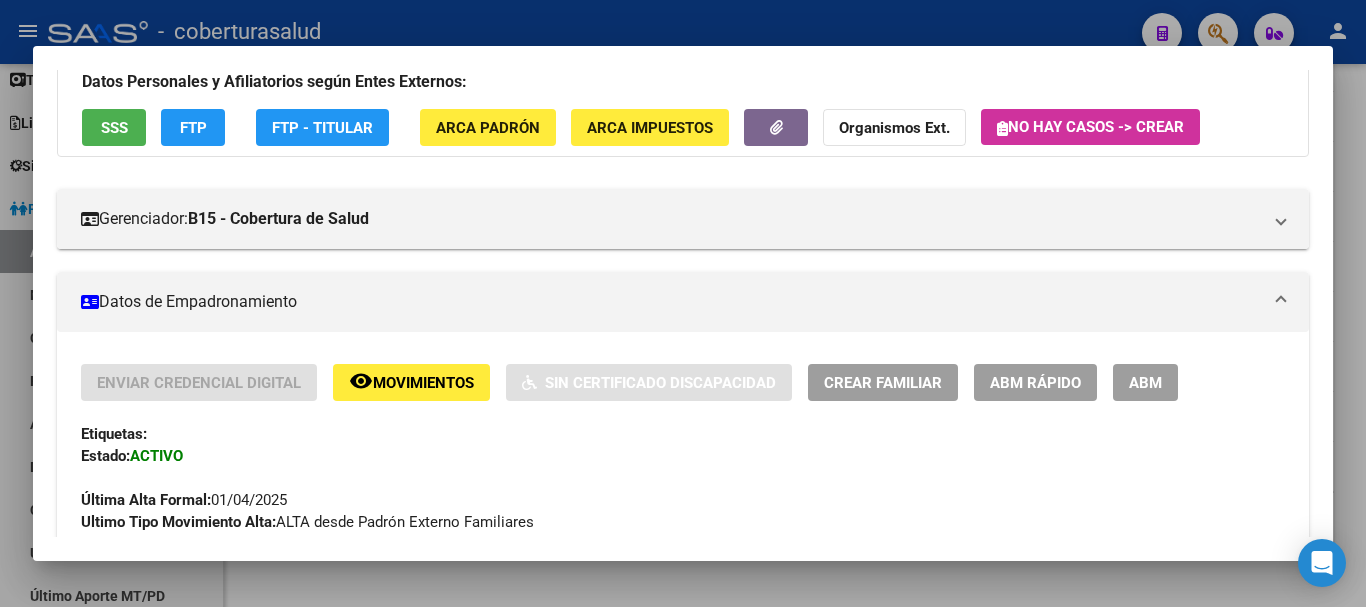 scroll, scrollTop: 200, scrollLeft: 0, axis: vertical 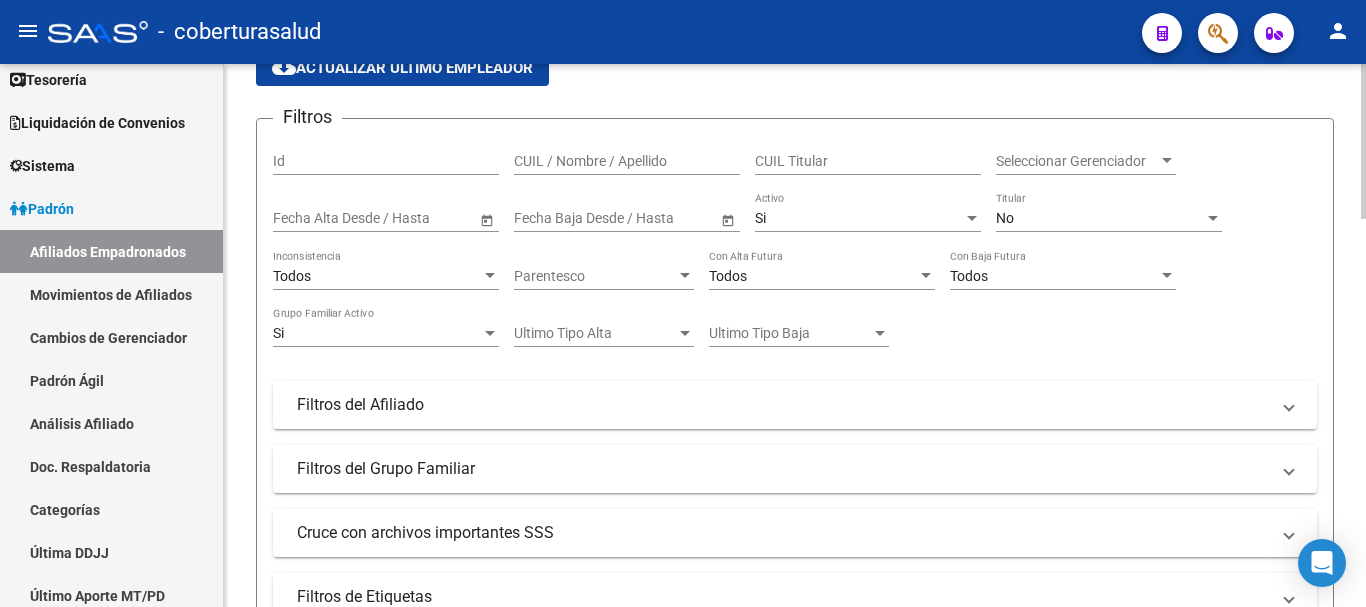 click on "Si" at bounding box center (859, 218) 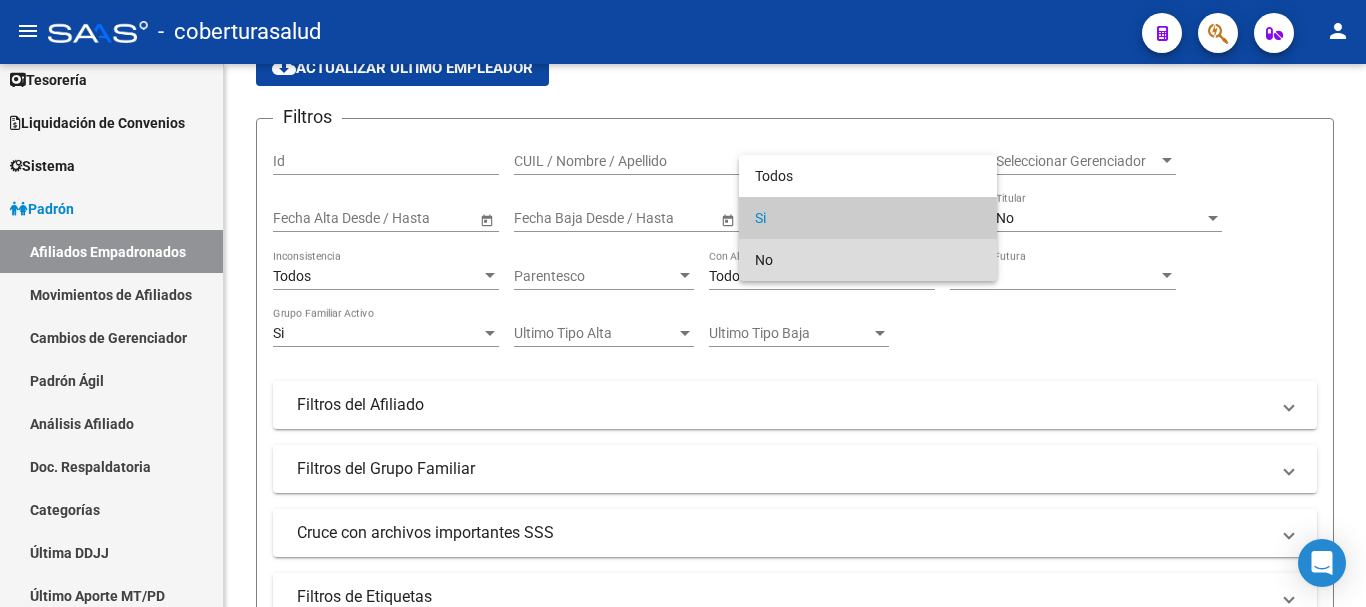 click on "No" at bounding box center (868, 260) 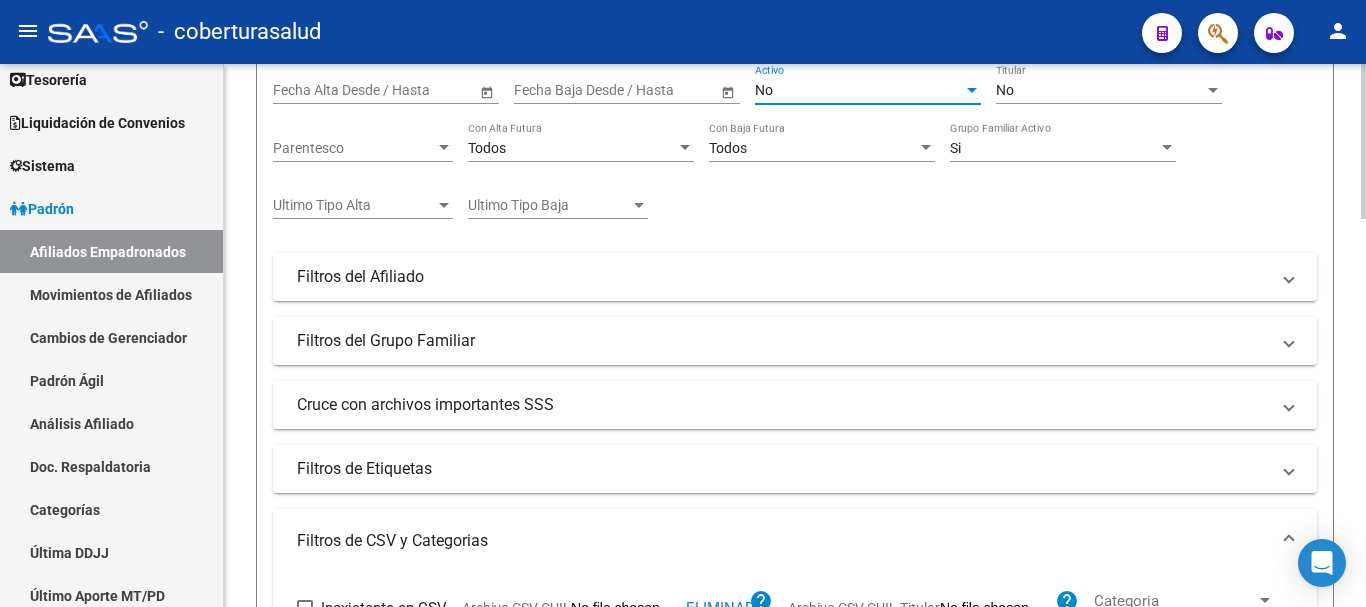 scroll, scrollTop: 600, scrollLeft: 0, axis: vertical 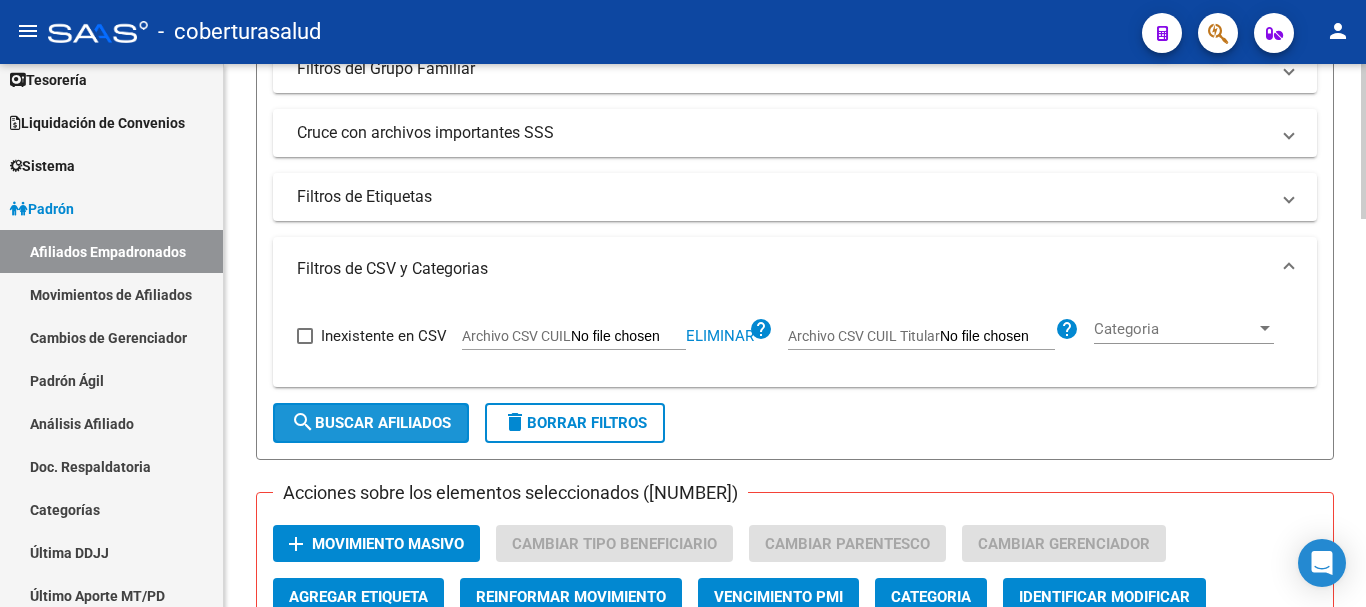 click on "search  Buscar Afiliados" 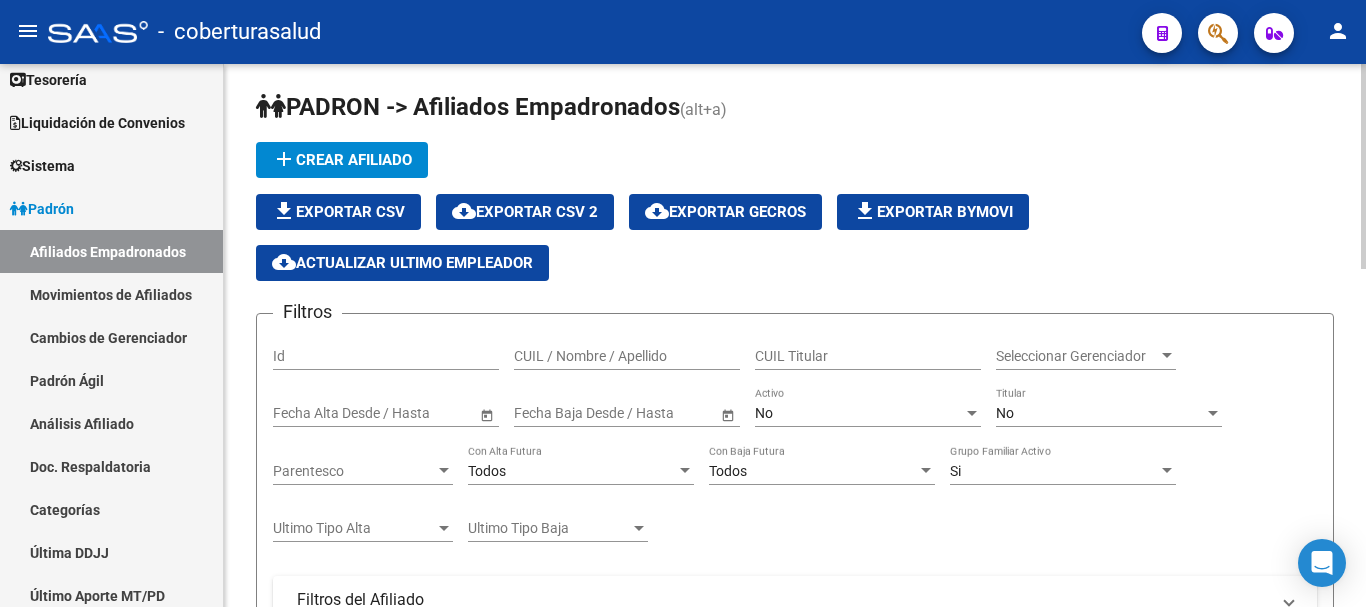 scroll, scrollTop: 0, scrollLeft: 0, axis: both 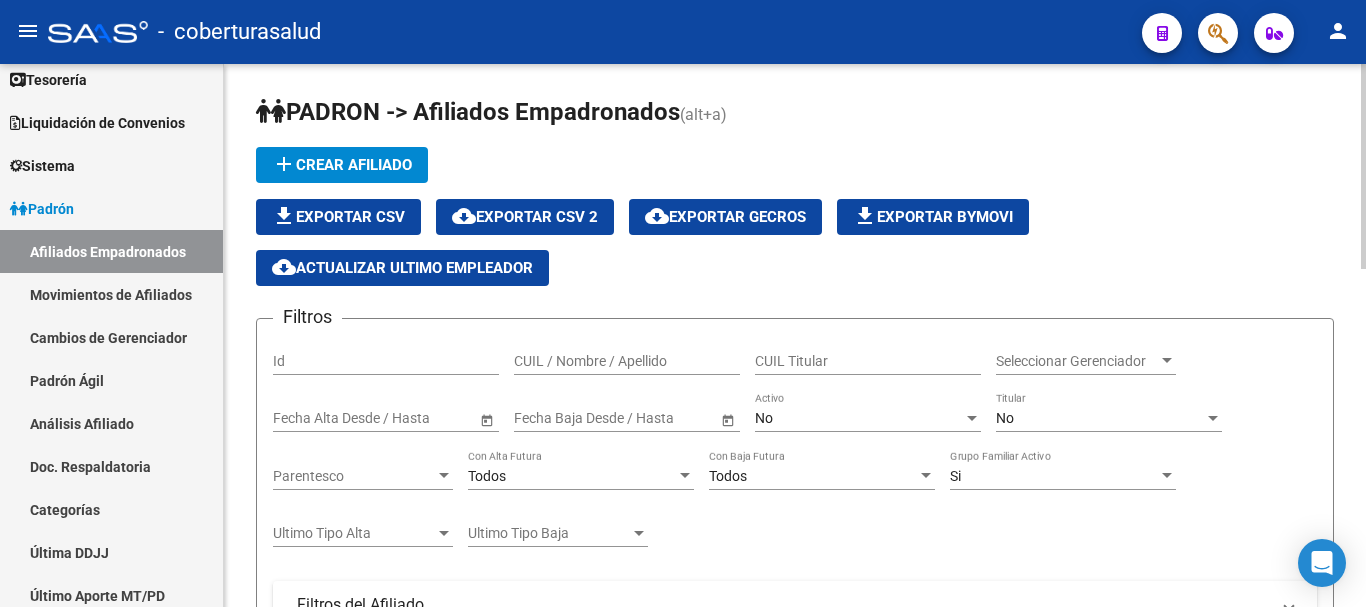 click on "No" at bounding box center (1100, 418) 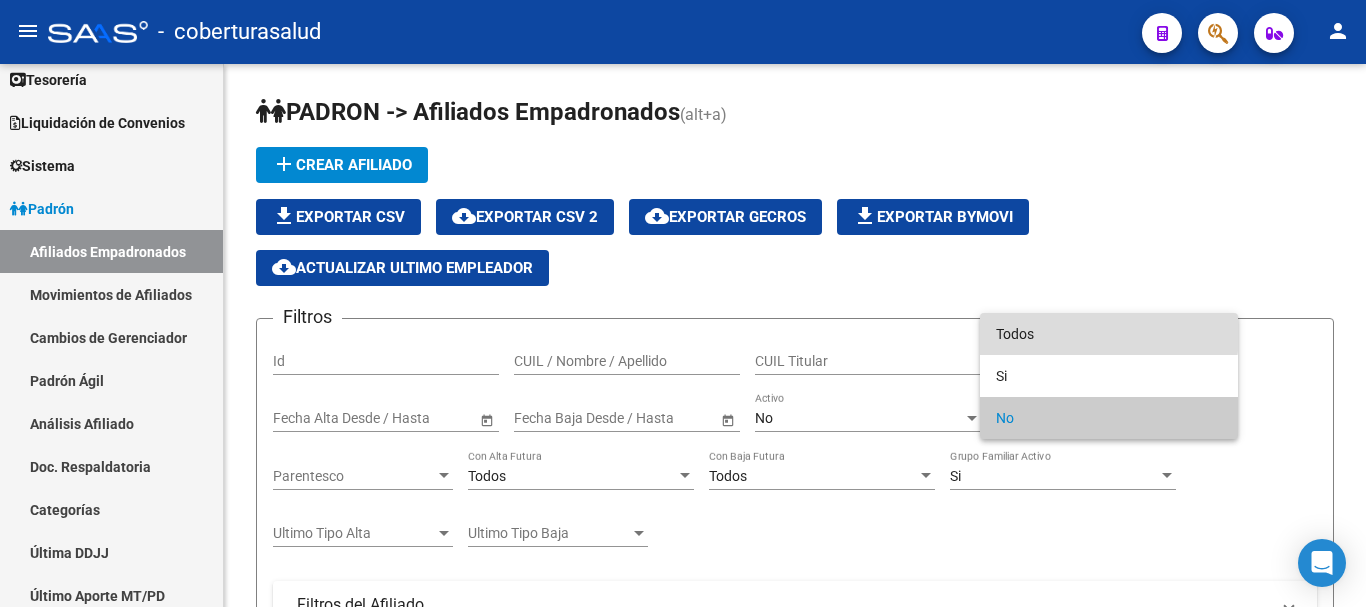 click on "Todos" at bounding box center [1109, 334] 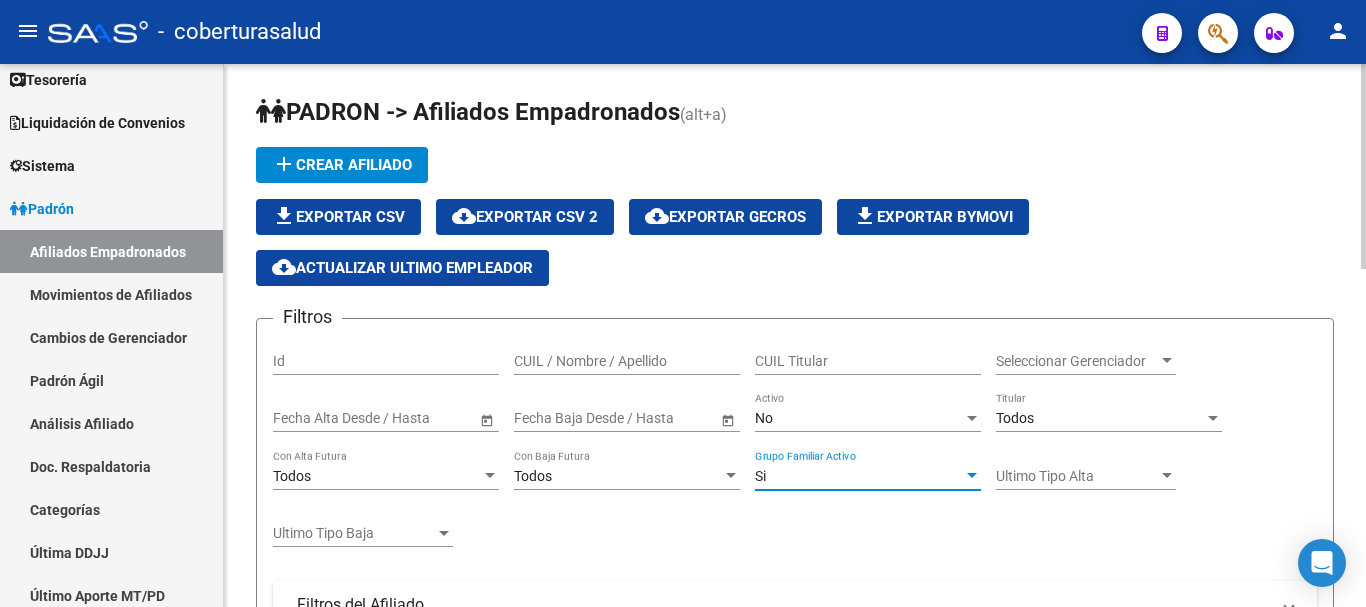 click on "Si" at bounding box center [859, 476] 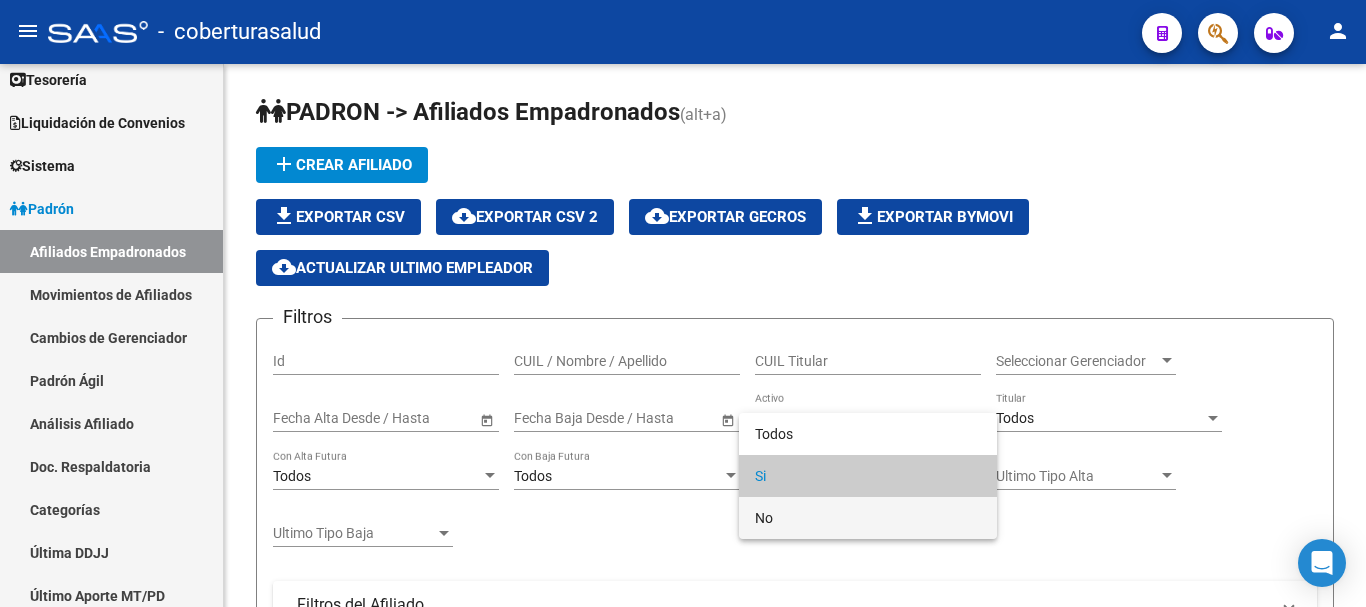 click on "No" at bounding box center [868, 518] 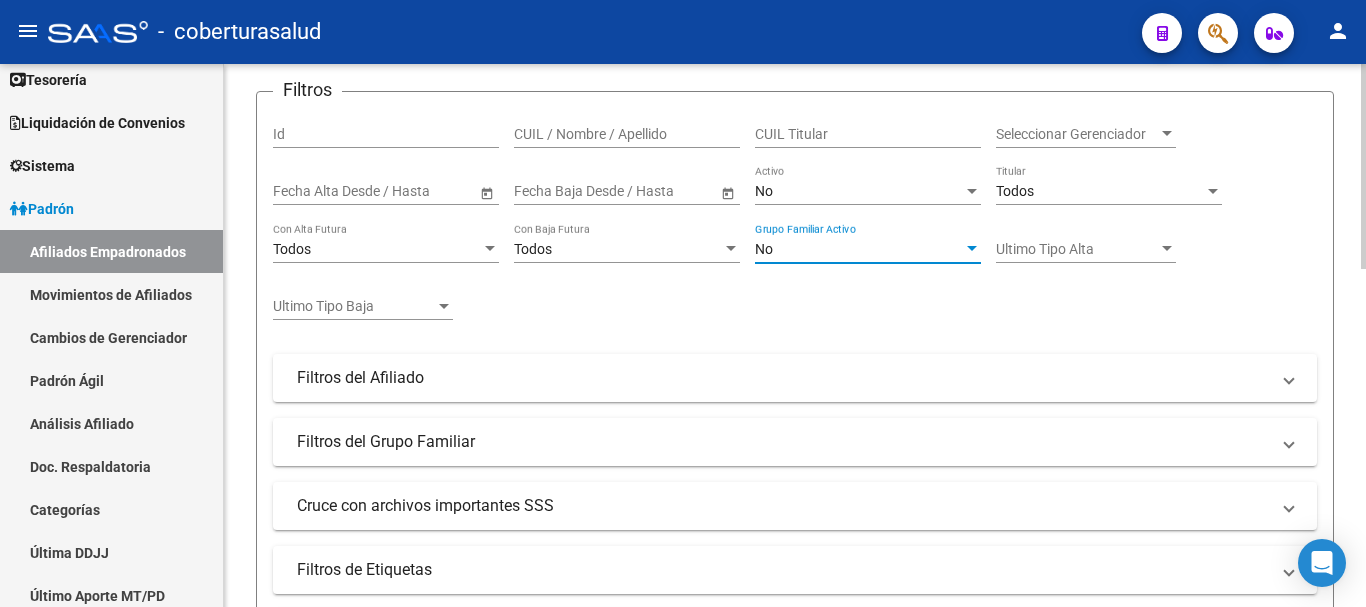 scroll, scrollTop: 500, scrollLeft: 0, axis: vertical 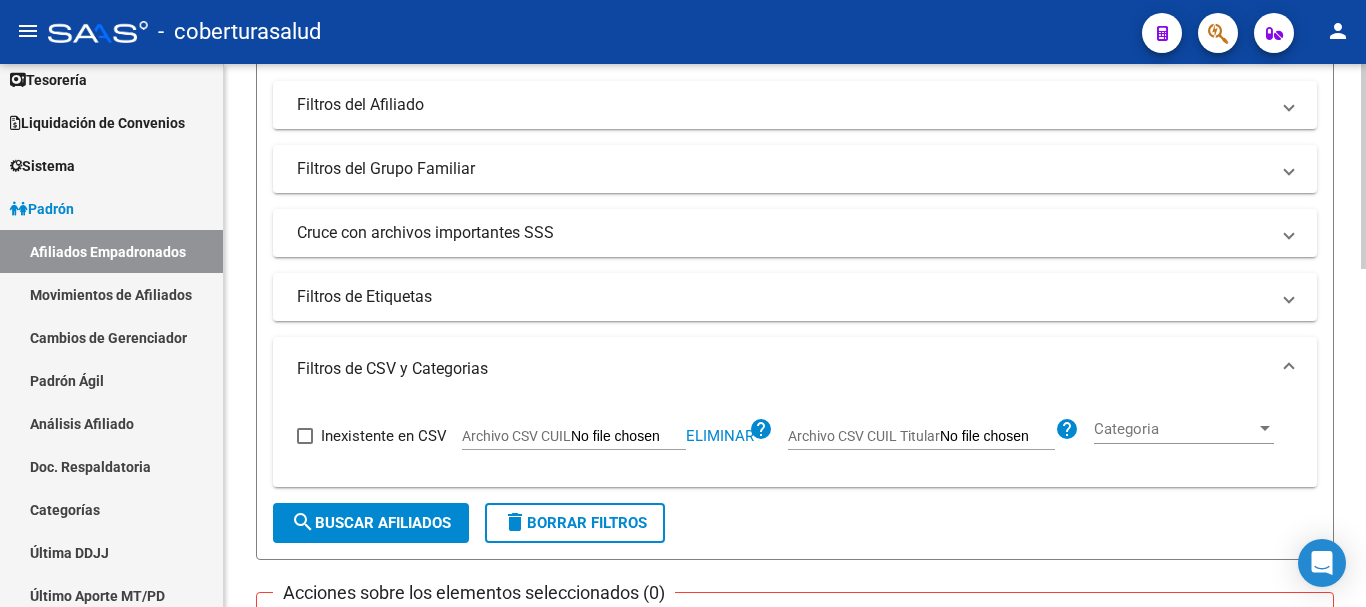 click on "search  Buscar Afiliados" 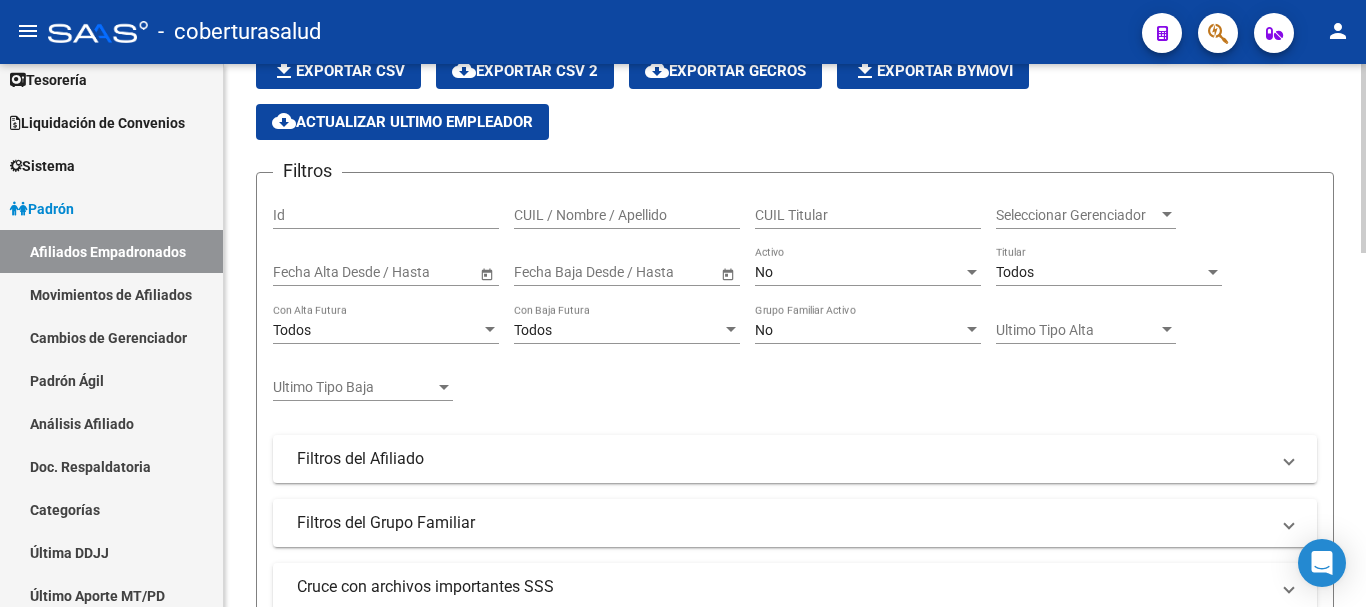 scroll, scrollTop: 113, scrollLeft: 0, axis: vertical 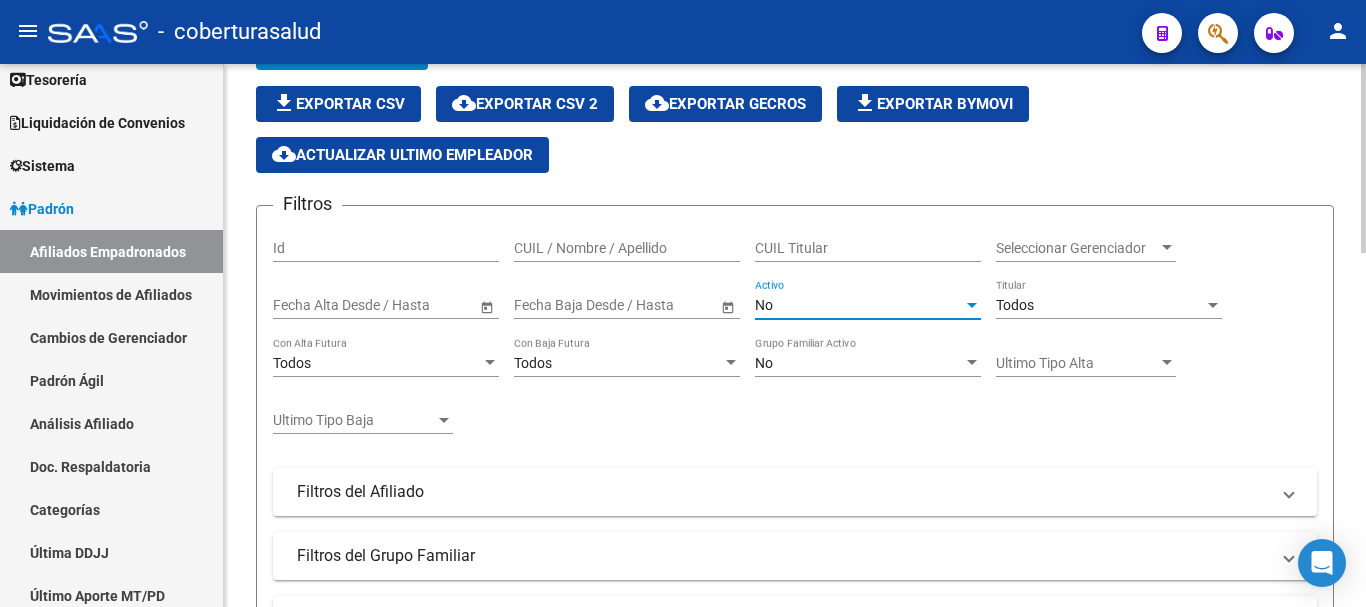 click on "No" at bounding box center [859, 305] 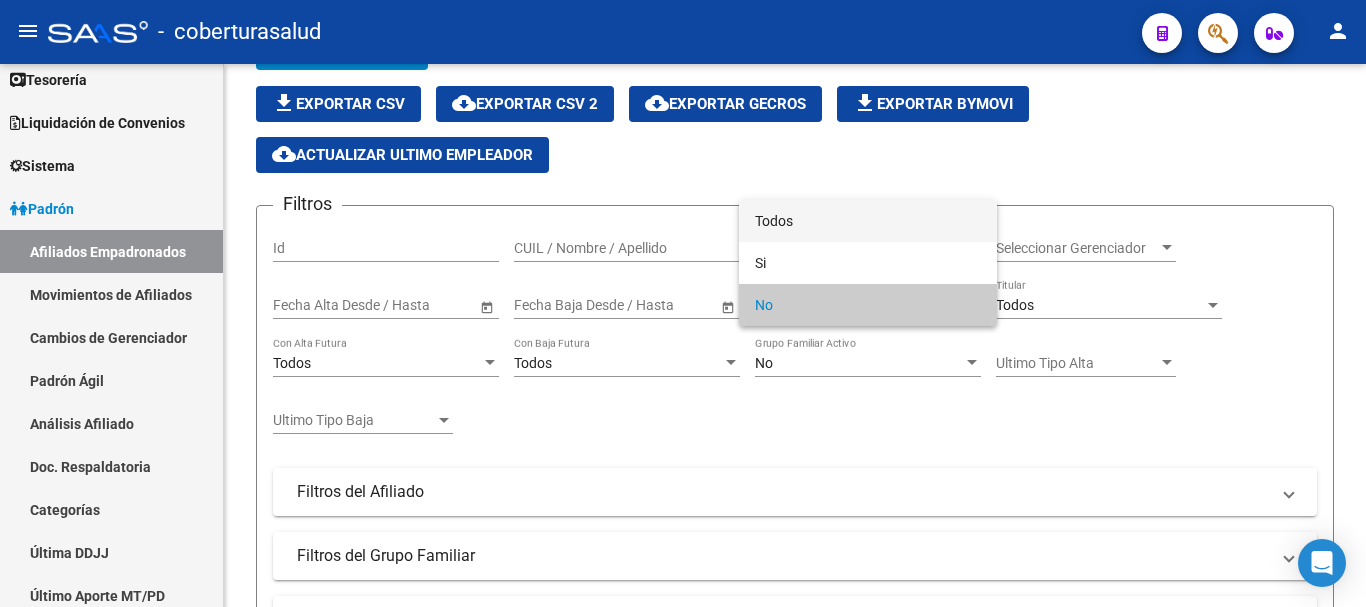 click on "Todos" at bounding box center [868, 221] 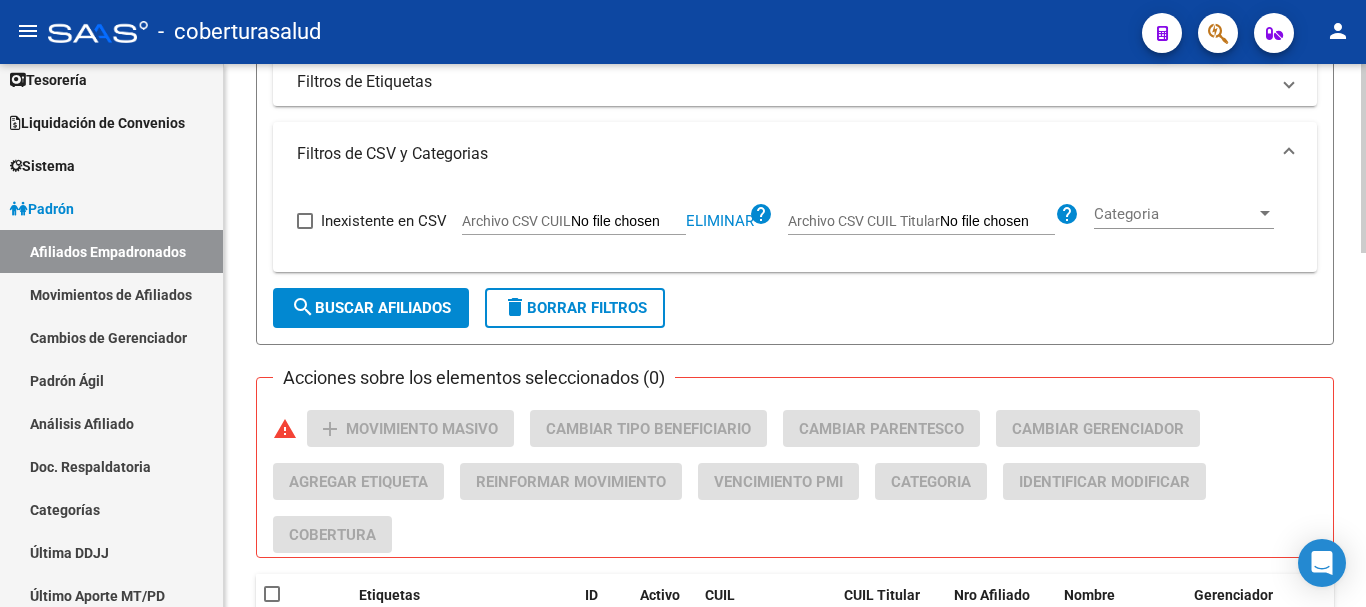 scroll, scrollTop: 713, scrollLeft: 0, axis: vertical 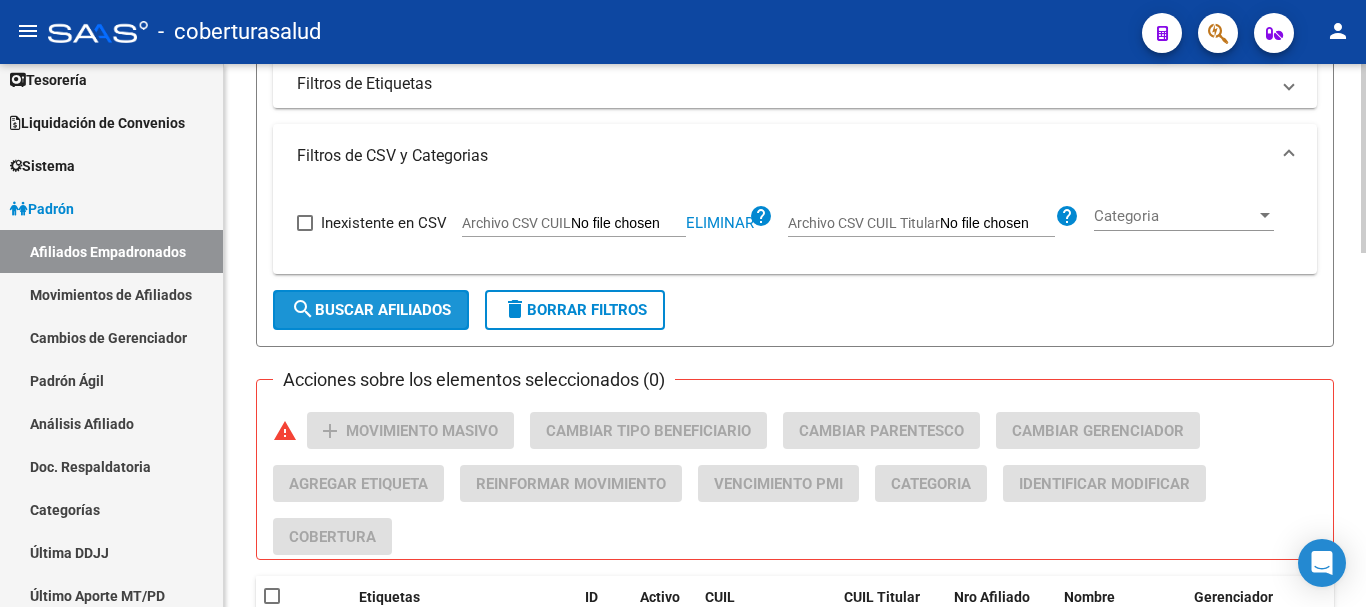 click on "search  Buscar Afiliados" 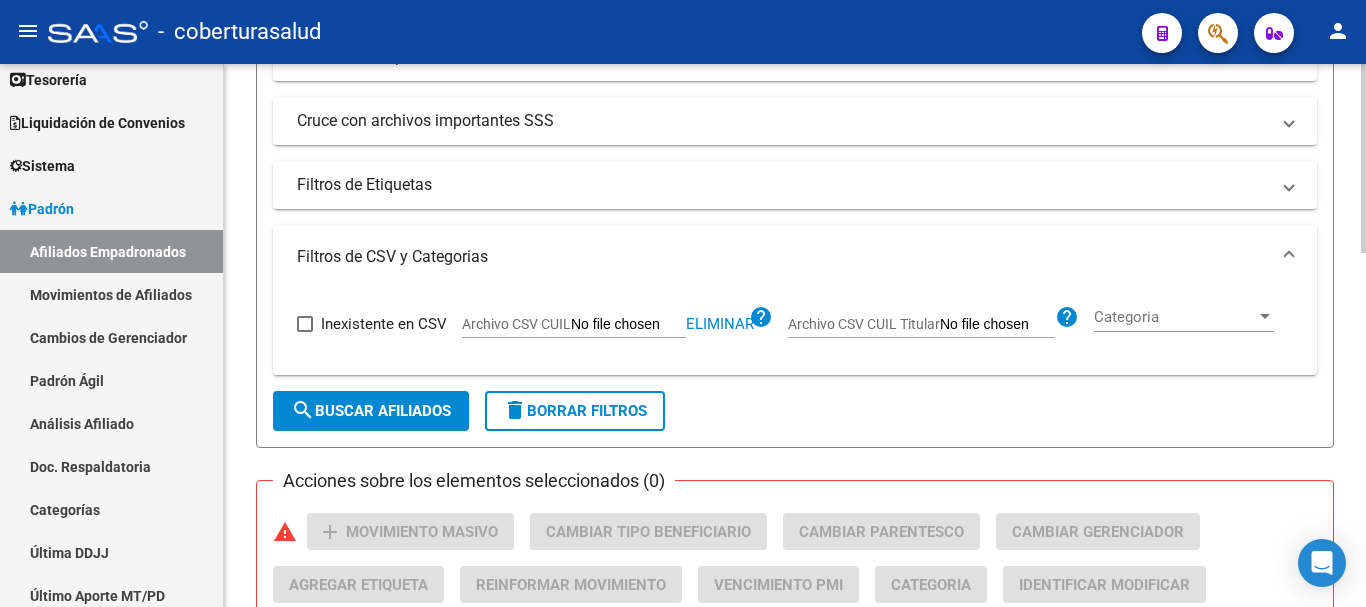 scroll, scrollTop: 613, scrollLeft: 0, axis: vertical 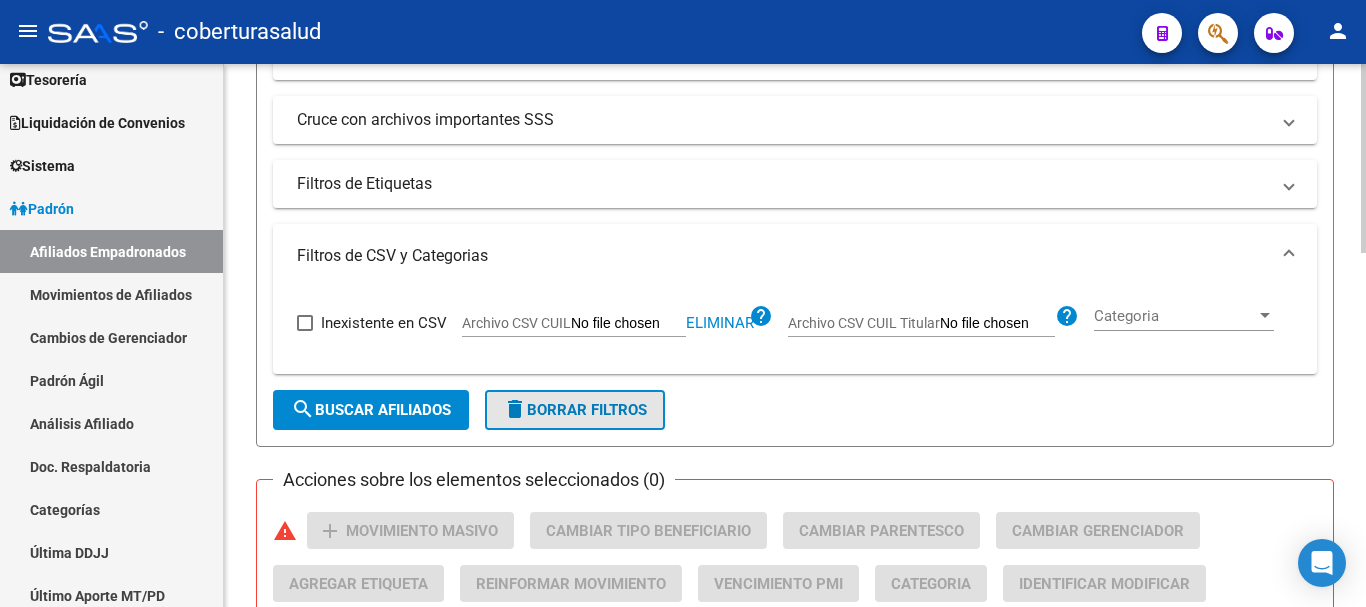 click on "delete  Borrar Filtros" 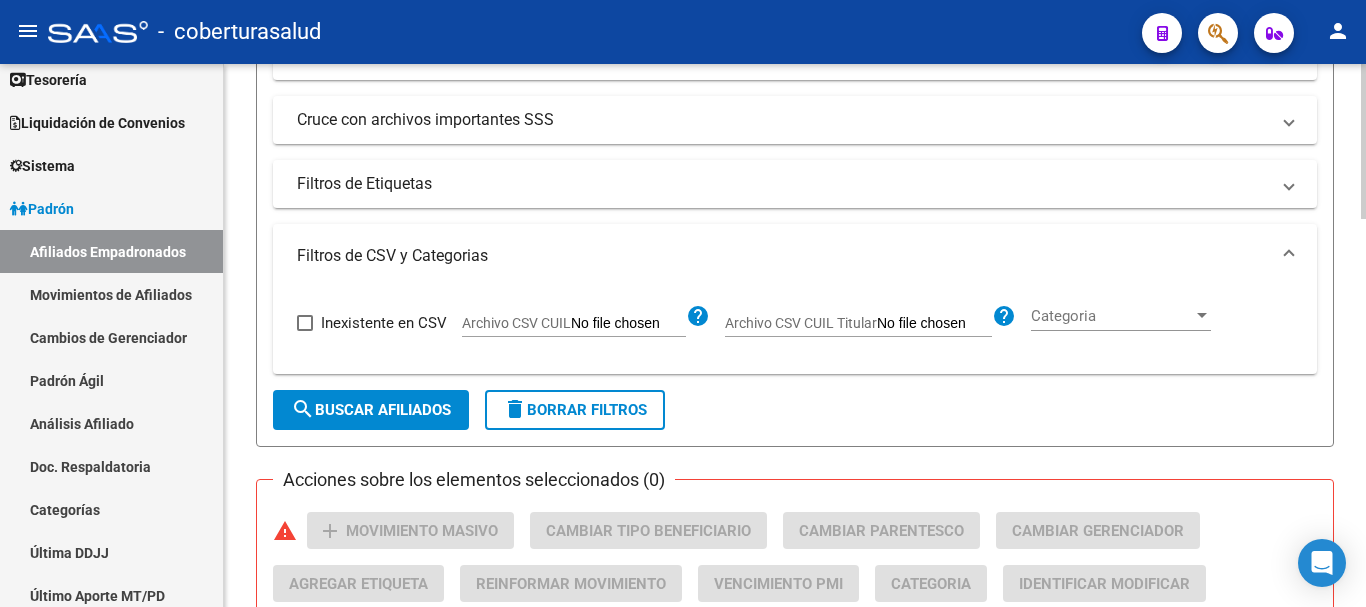 click on "Archivo CSV CUIL" at bounding box center [934, 324] 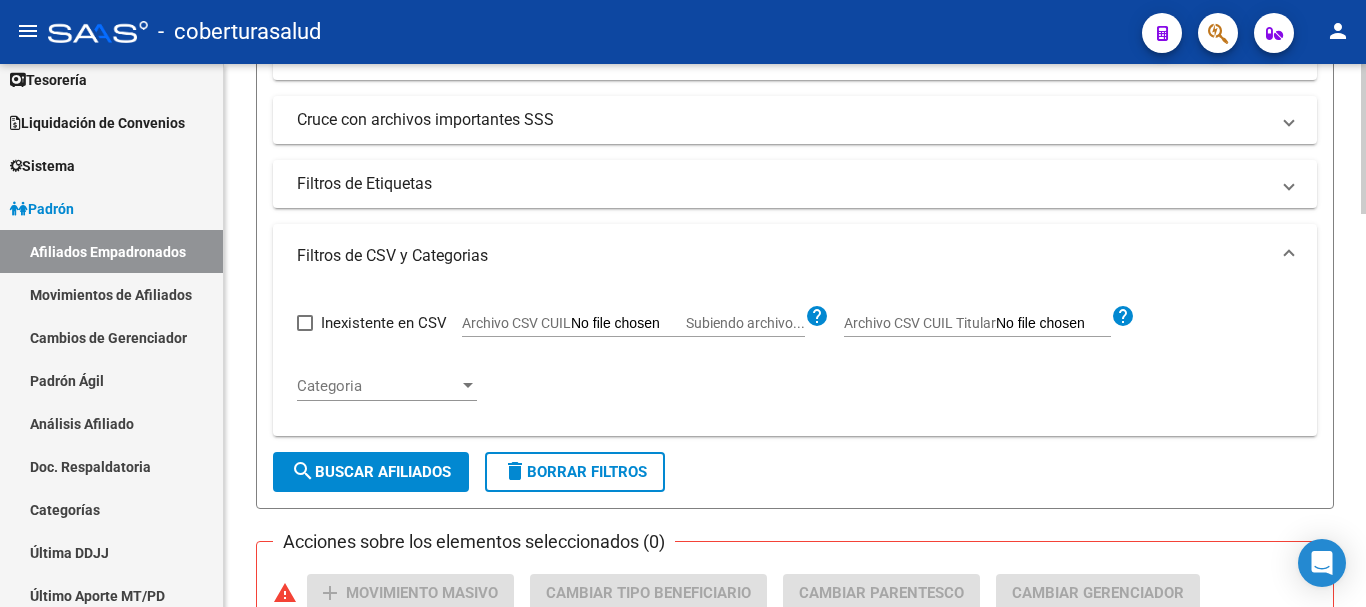click on "PADRON -> Afiliados Empadronados  (alt+a) add  Crear Afiliado
file_download  Exportar CSV  cloud_download  Exportar CSV 2  cloud_download  Exportar GECROS  file_download  Exportar Bymovi  cloud_download  Actualizar ultimo Empleador  Filtros Id CUIL / Nombre / Apellido CUIL Titular Seleccionar Gerenciador Seleccionar Gerenciador Start date – End date Fecha Alta Desde / Hasta Start date – End date Fecha Baja Desde / Hasta Si Activo Todos Titular Todos Con Alta Futura Todos Con Baja Futura Si Grupo Familiar Activo Ultimo Tipo Alta Ultimo Tipo Alta Ultimo Tipo Baja Ultimo Tipo Baja  Filtros del Afiliado  Edades Edades Sexo Sexo Discapacitado Discapacitado Nacionalidad Nacionalidad Provincia Provincia Estado Civil Estado Civil Start date – End date Fecha Nacimiento Desde / Hasta Todos Tiene PMI Todos Certificado Estudio Codigo Postal Localidad  Filtros del Grupo Familiar  Tipo Beneficiario Titular Tipo Beneficiario Titular Situacion Revista Titular Situacion Revista Titular CUIT Empleador" 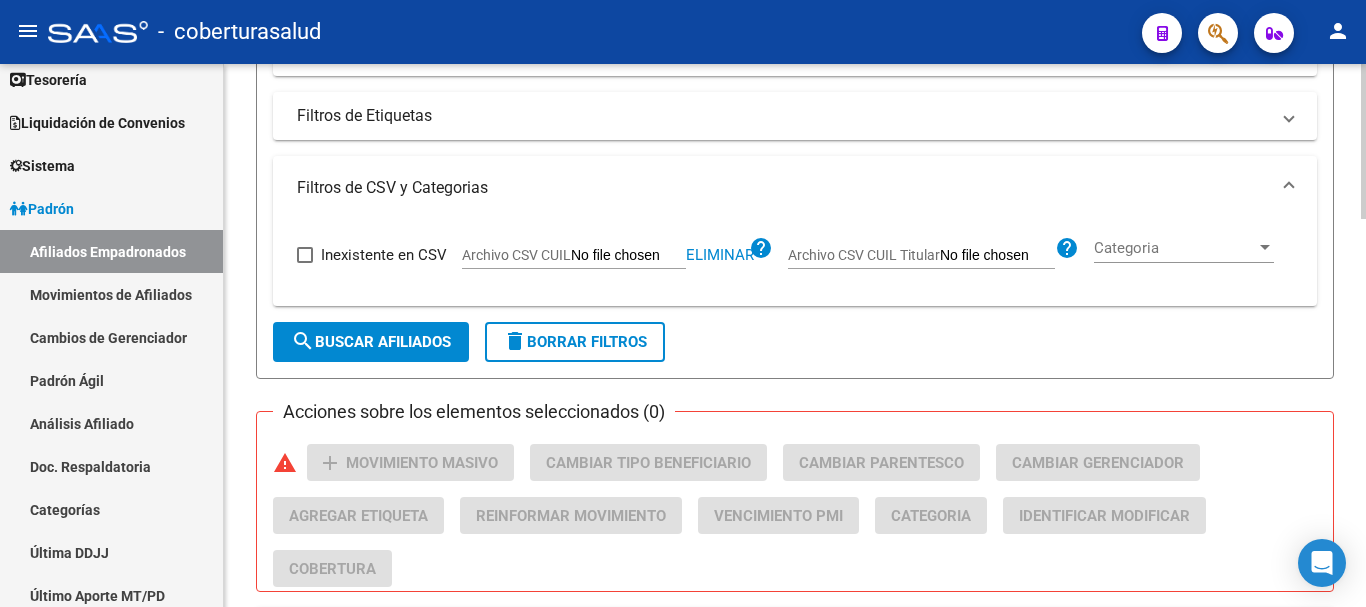 scroll, scrollTop: 663, scrollLeft: 0, axis: vertical 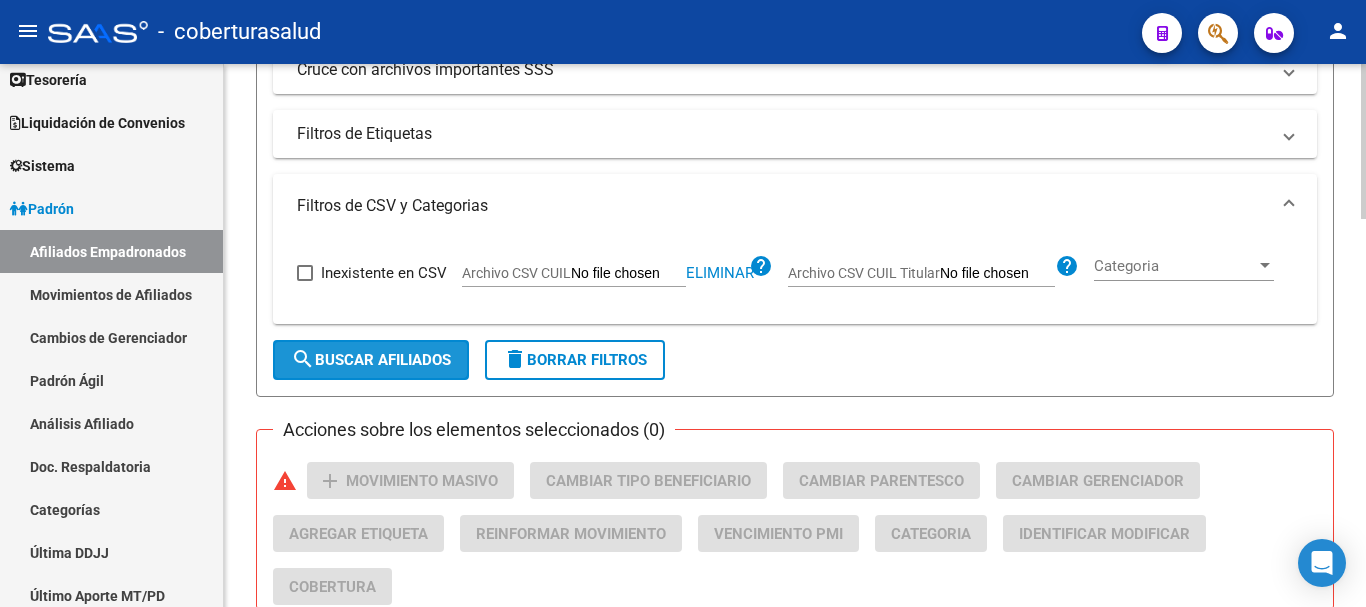 click on "search  Buscar Afiliados" 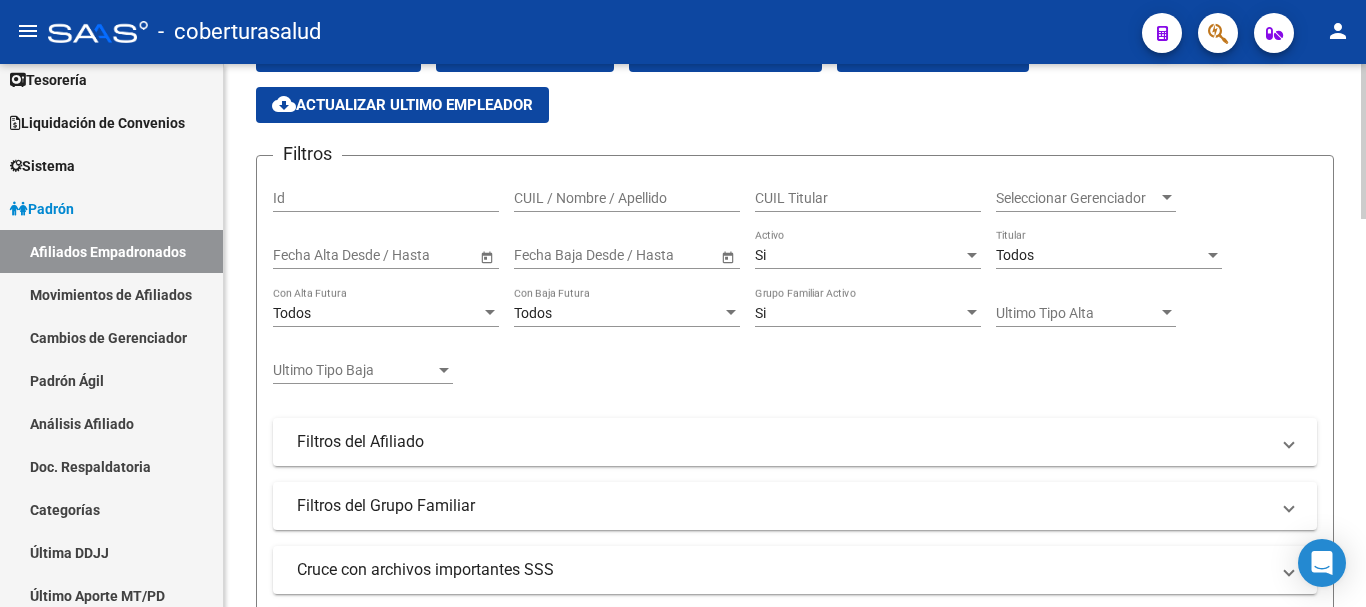scroll, scrollTop: 63, scrollLeft: 0, axis: vertical 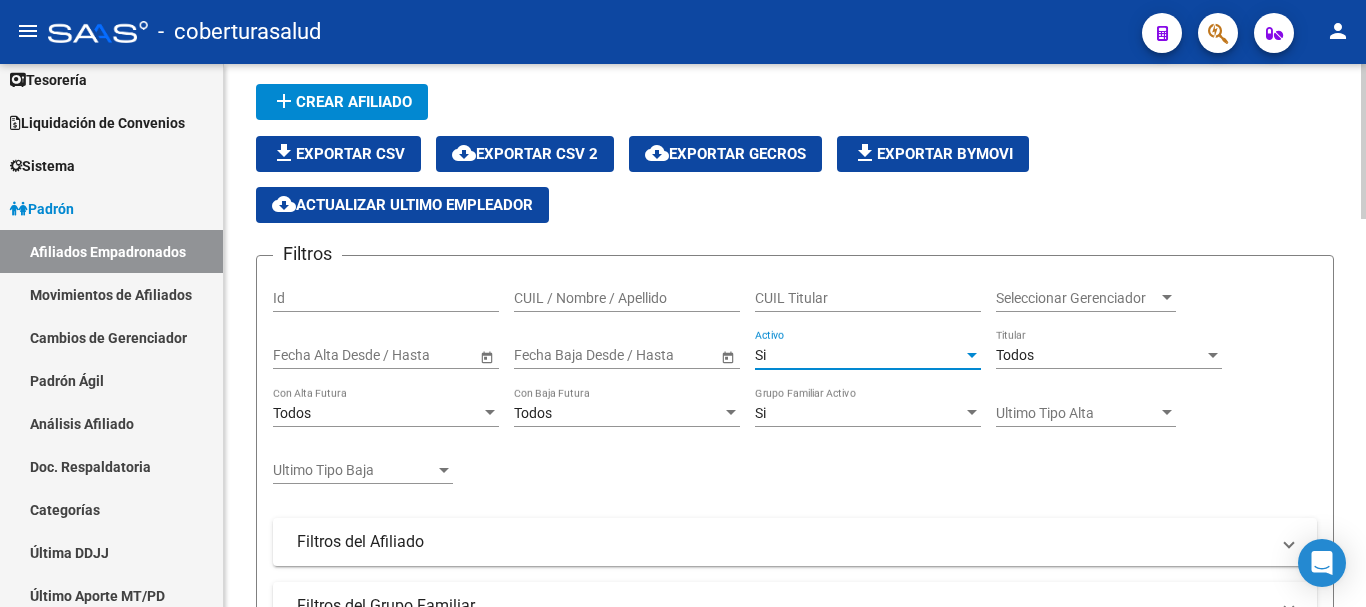 click on "Si" at bounding box center [859, 355] 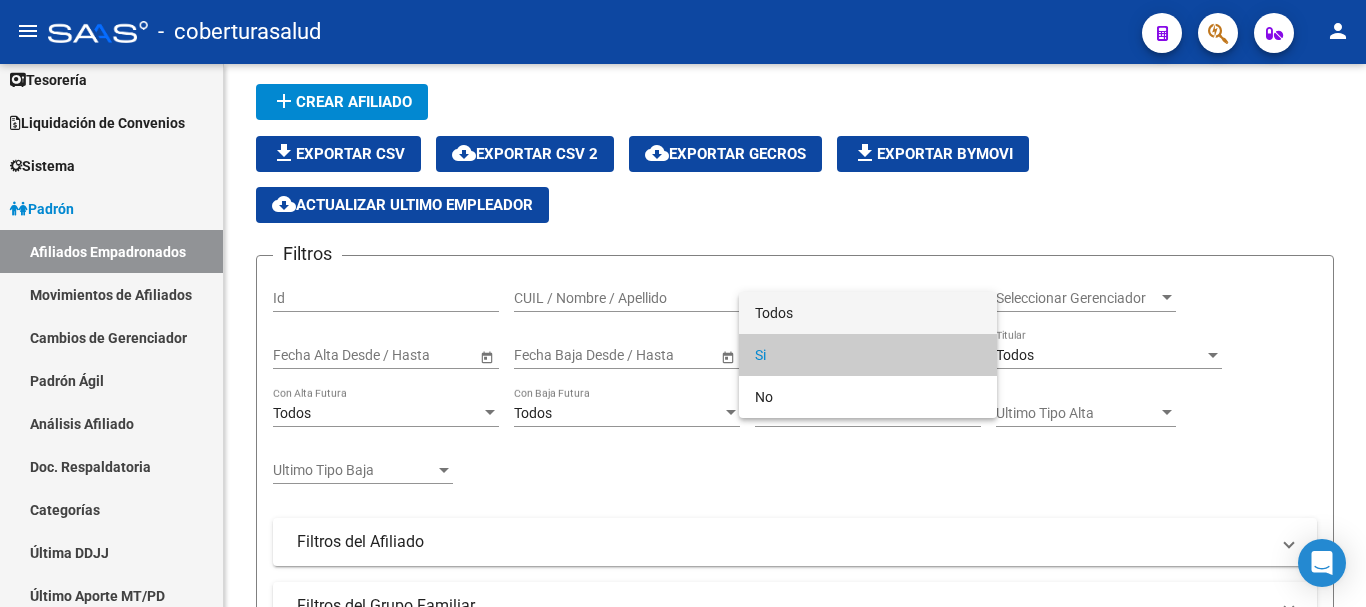 click on "Todos" at bounding box center (868, 313) 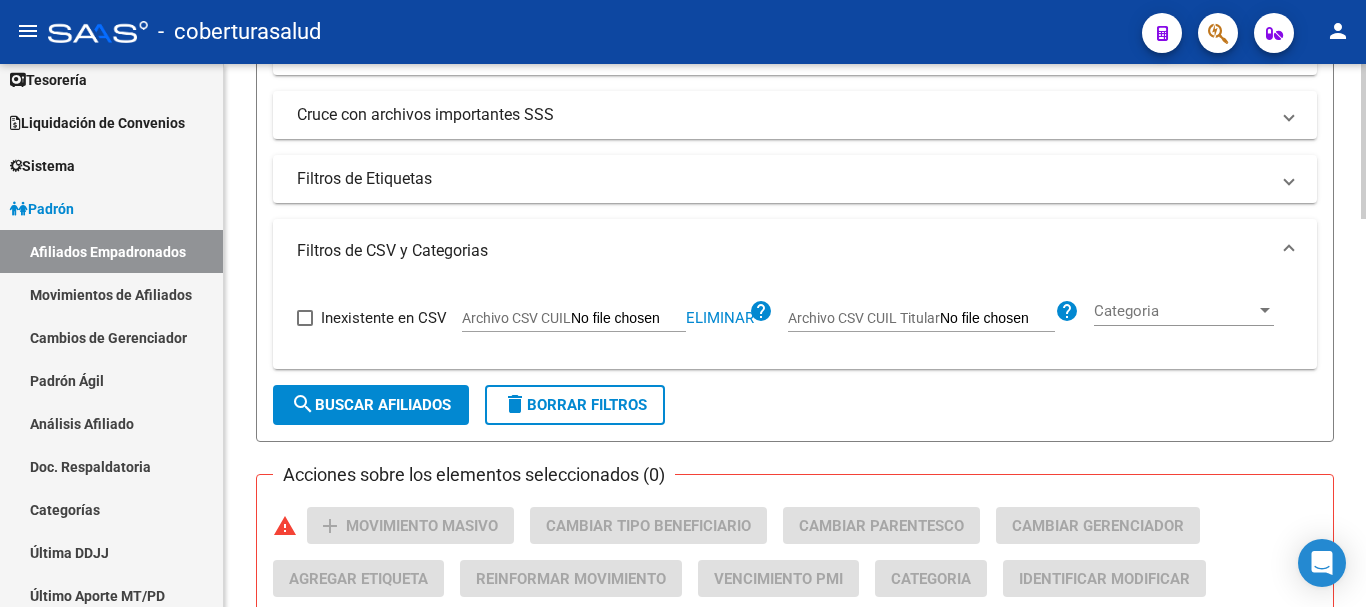 scroll, scrollTop: 663, scrollLeft: 0, axis: vertical 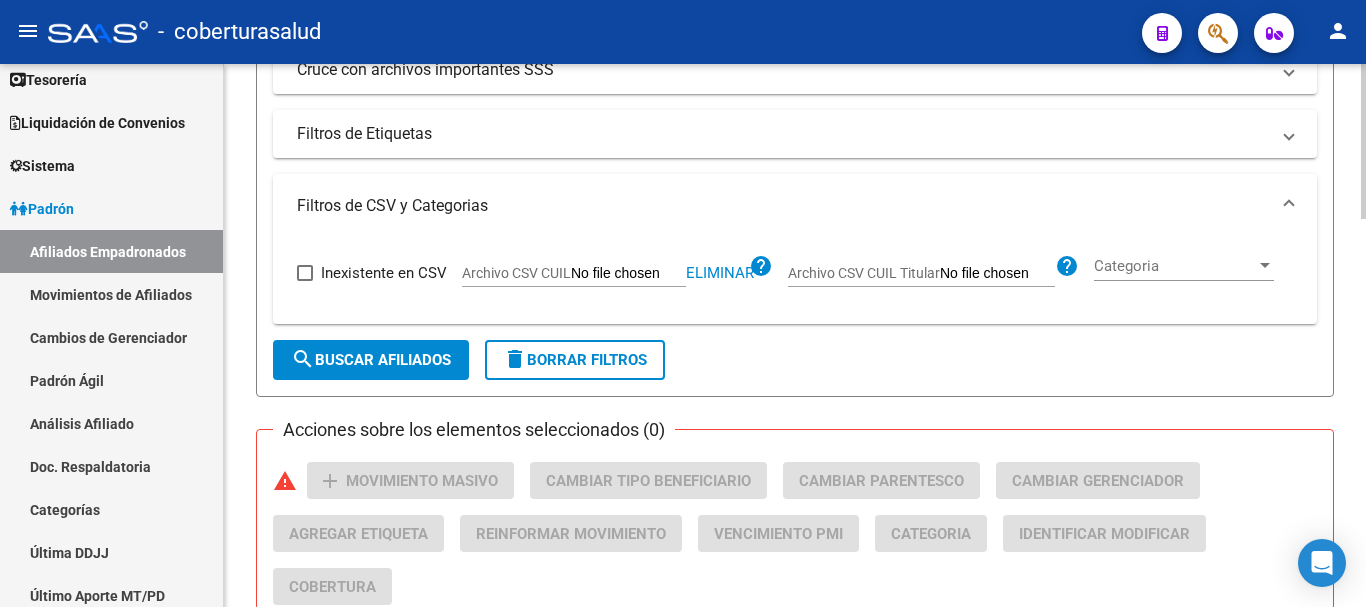 click on "search  Buscar Afiliados" 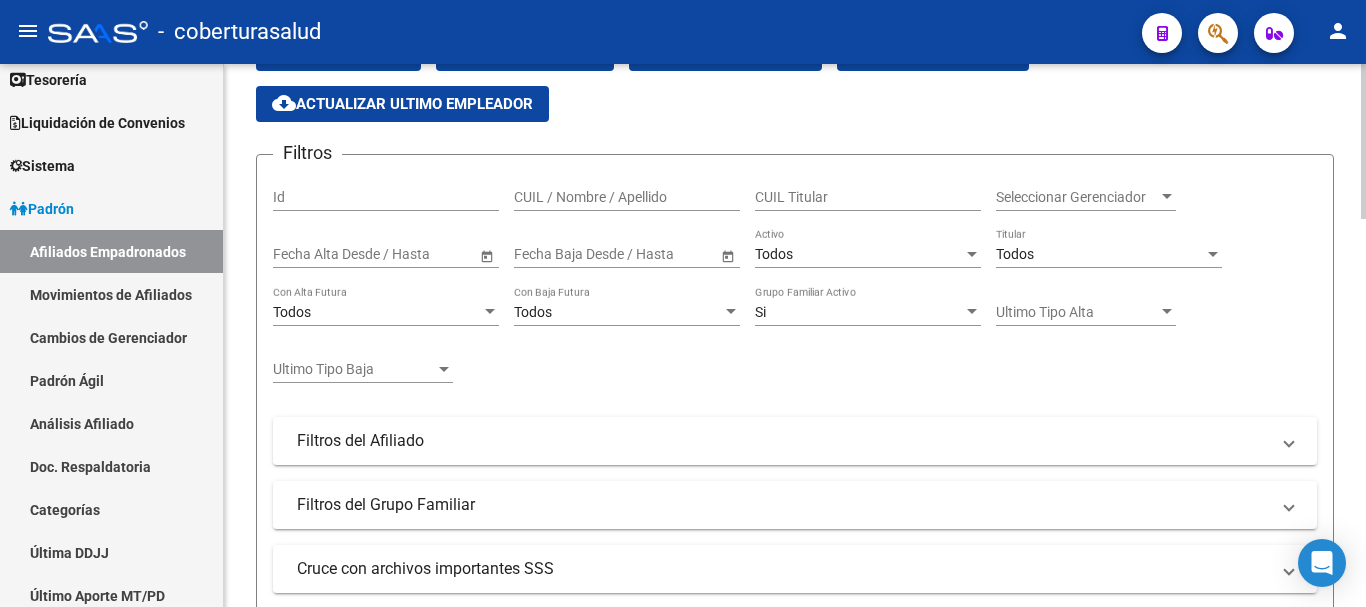 scroll, scrollTop: 163, scrollLeft: 0, axis: vertical 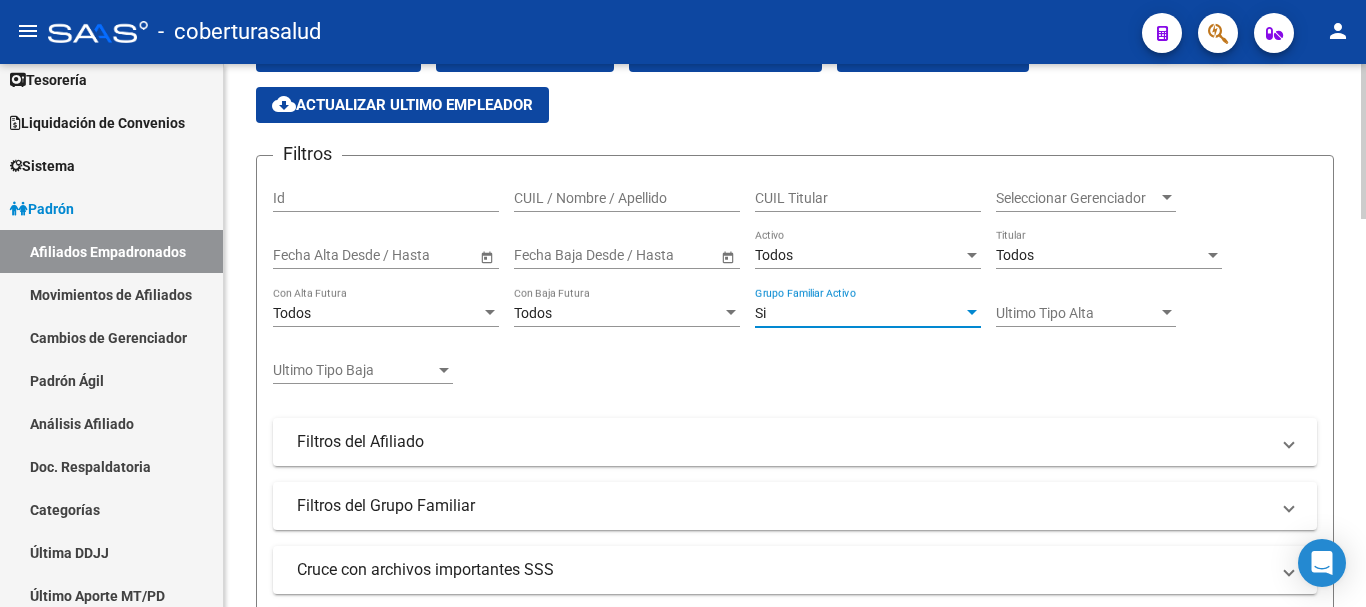 click on "Si" at bounding box center (859, 313) 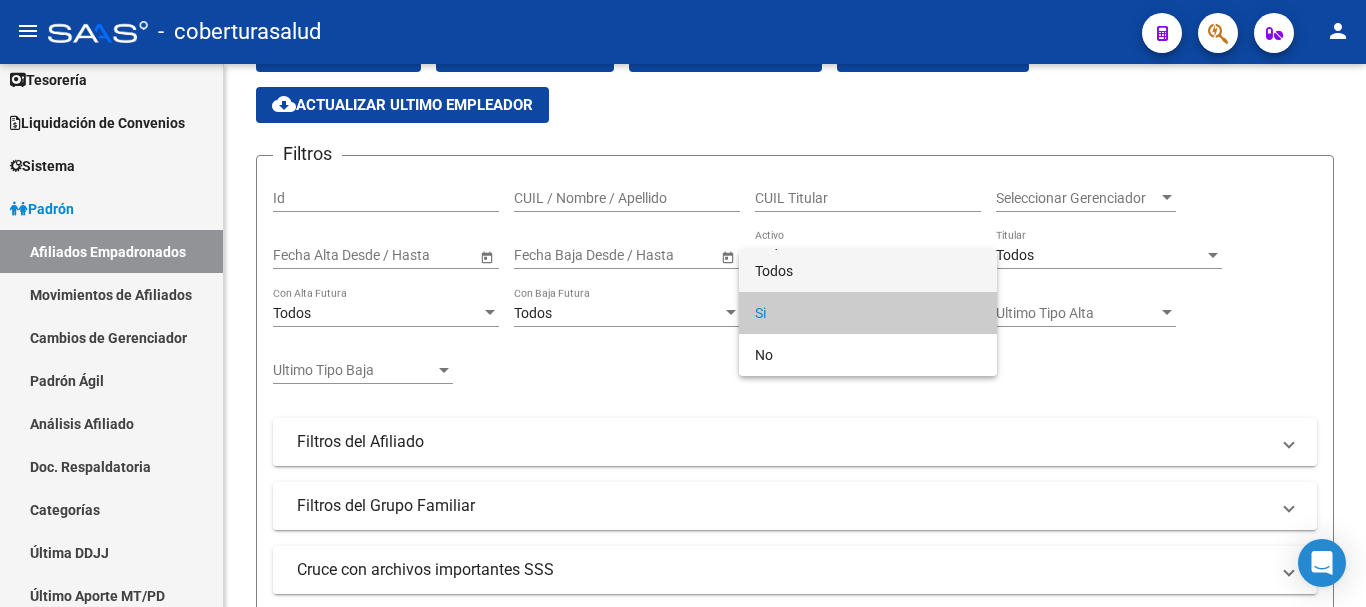 click on "Todos" at bounding box center (868, 271) 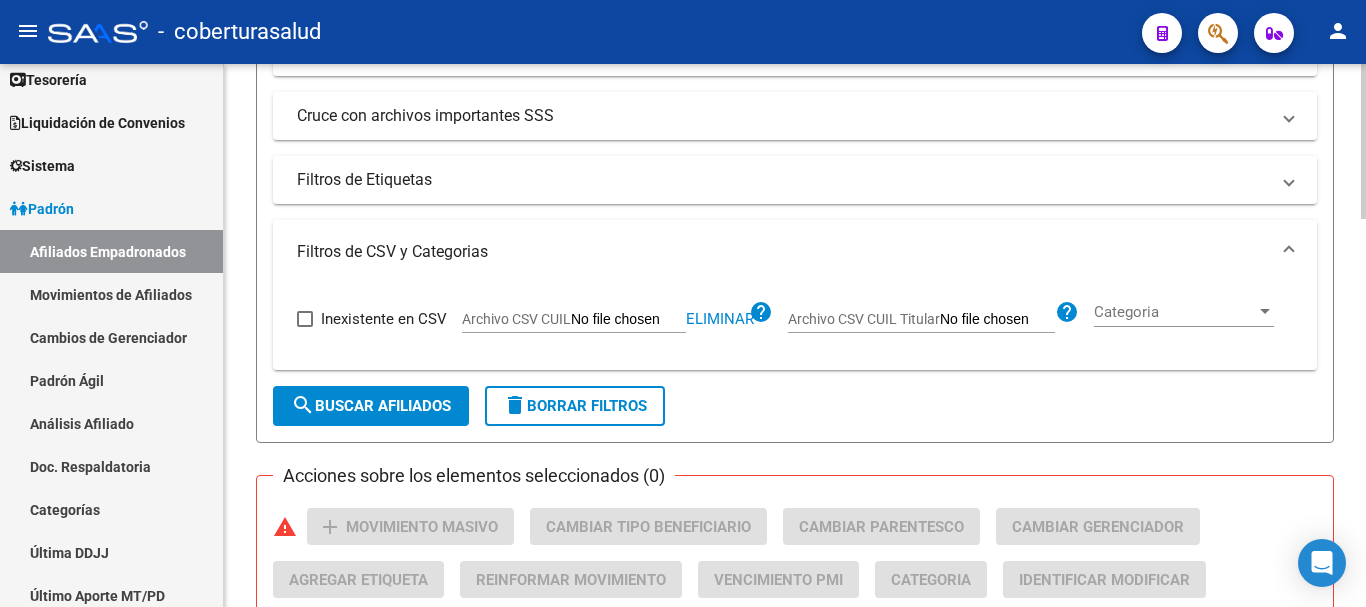 scroll, scrollTop: 663, scrollLeft: 0, axis: vertical 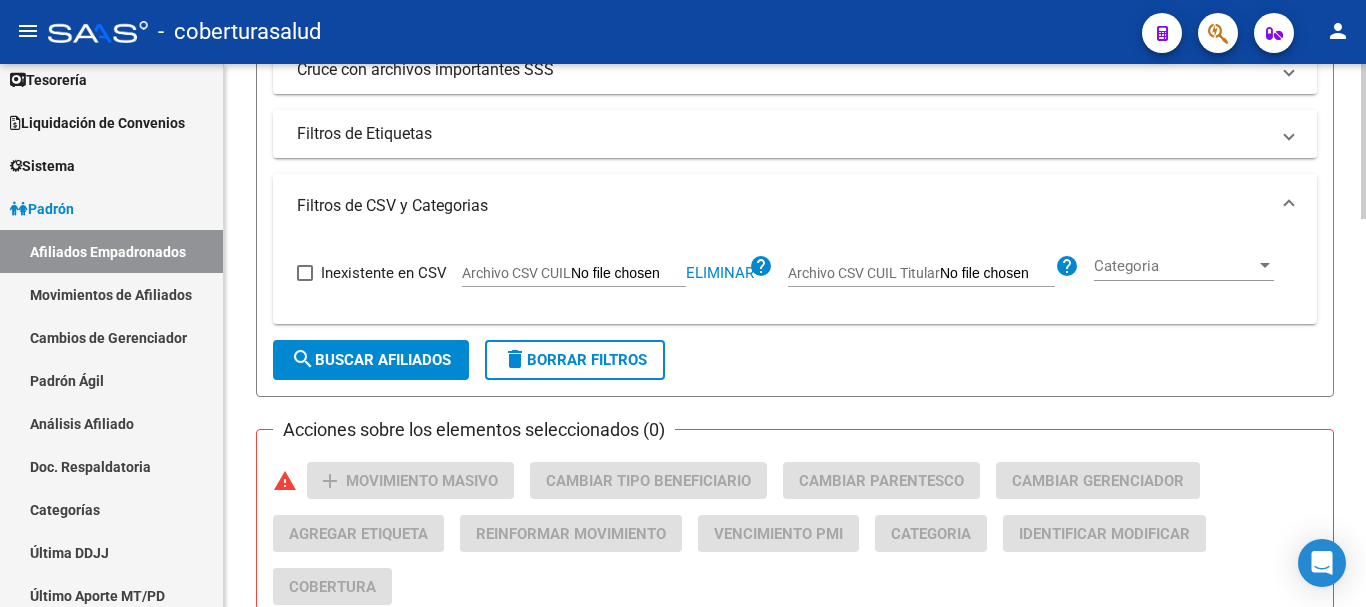 click on "search  Buscar Afiliados" 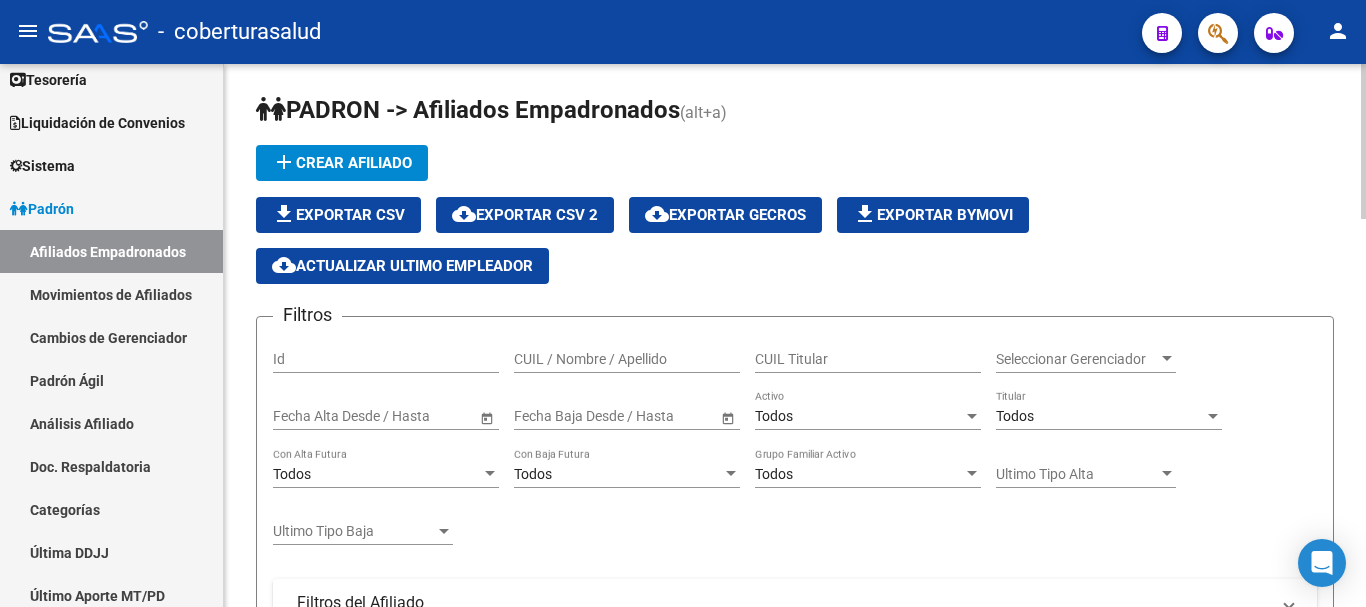 scroll, scrollTop: 0, scrollLeft: 0, axis: both 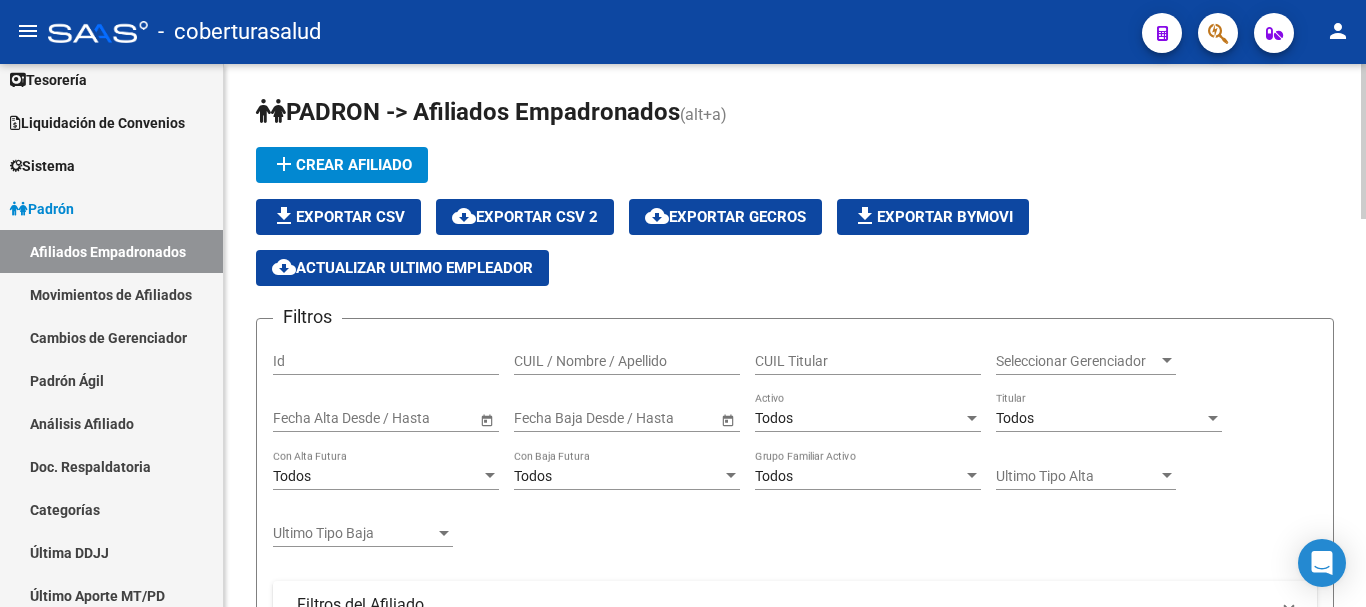 click on "file_download  Exportar CSV" 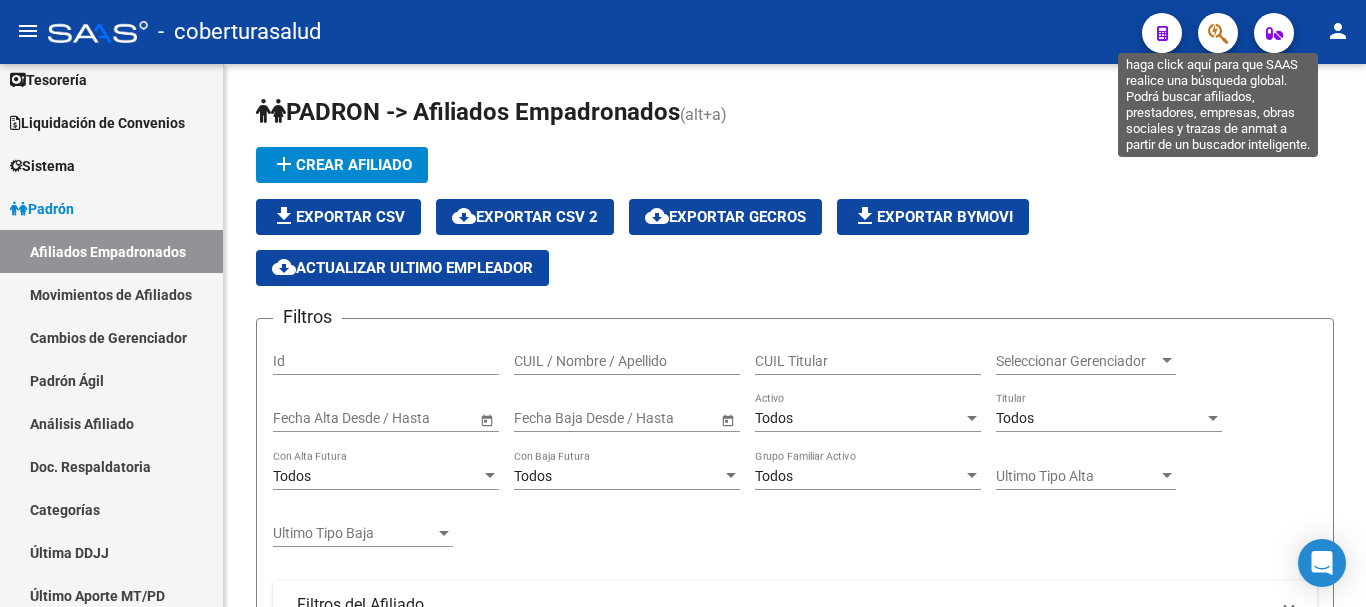 click 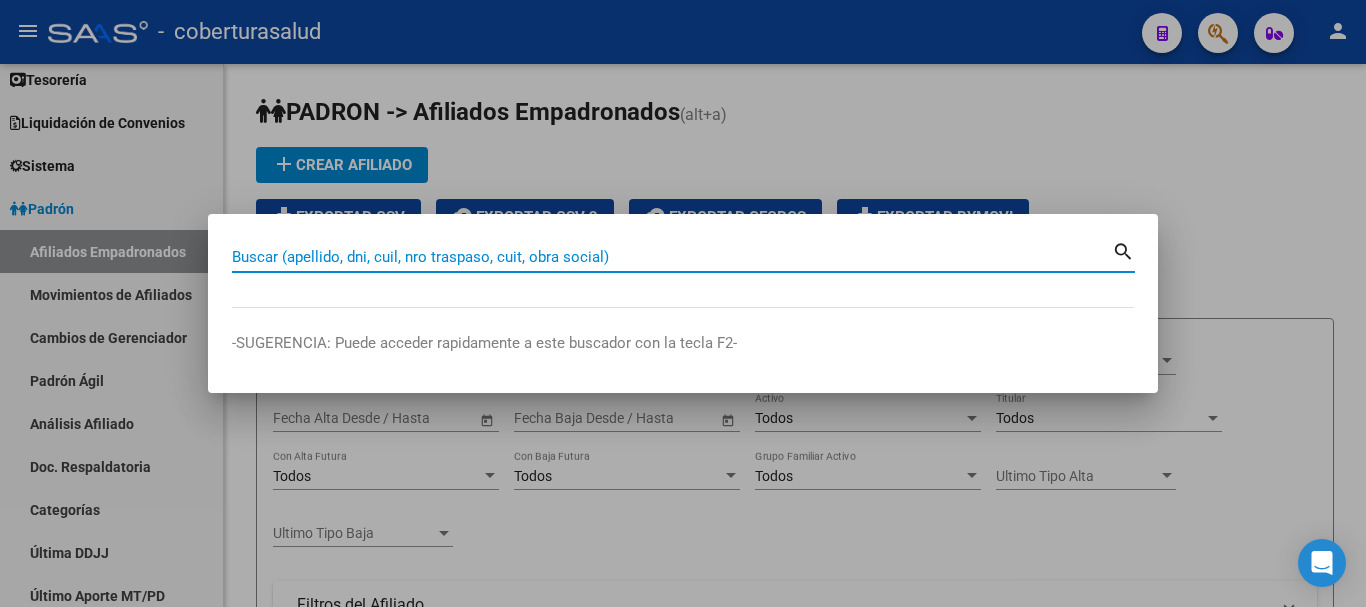 paste on "[PHONE]" 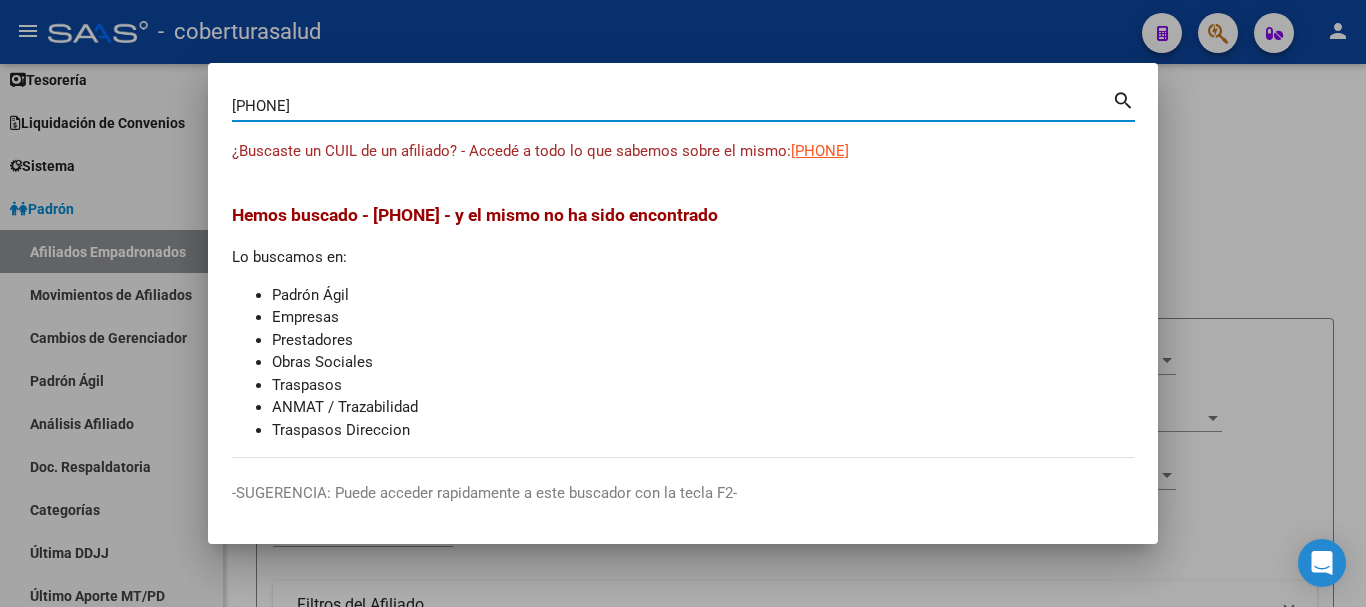 paste on "[CUIL]" 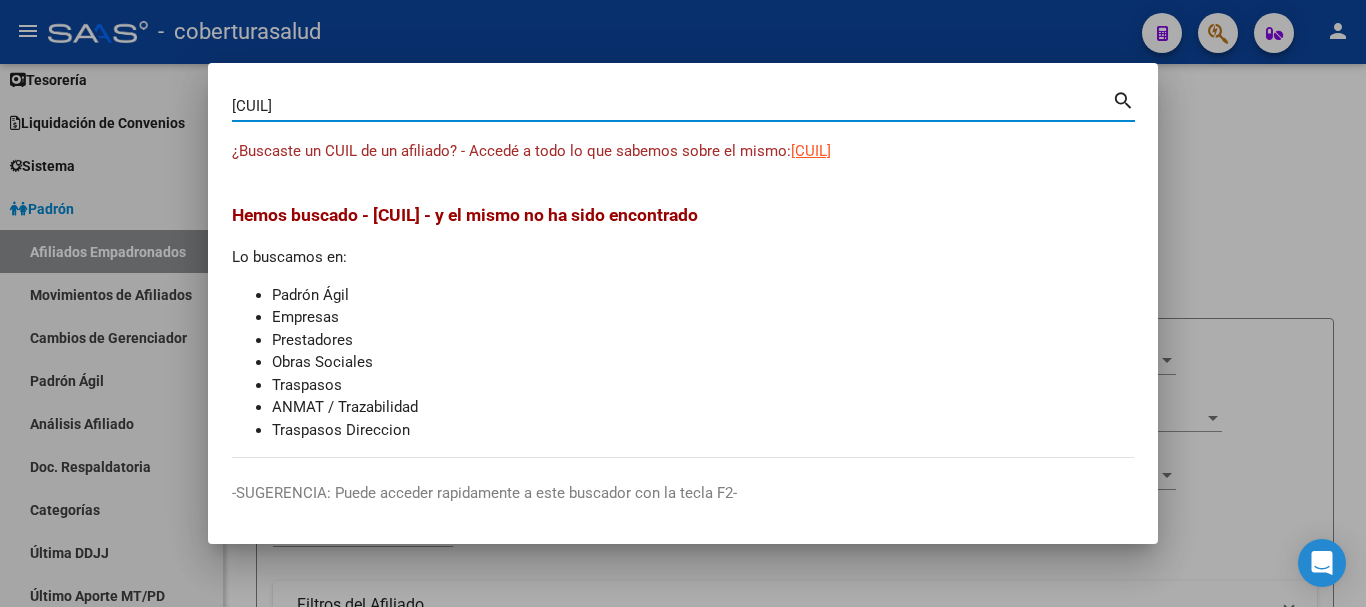 type on "[CUIL]" 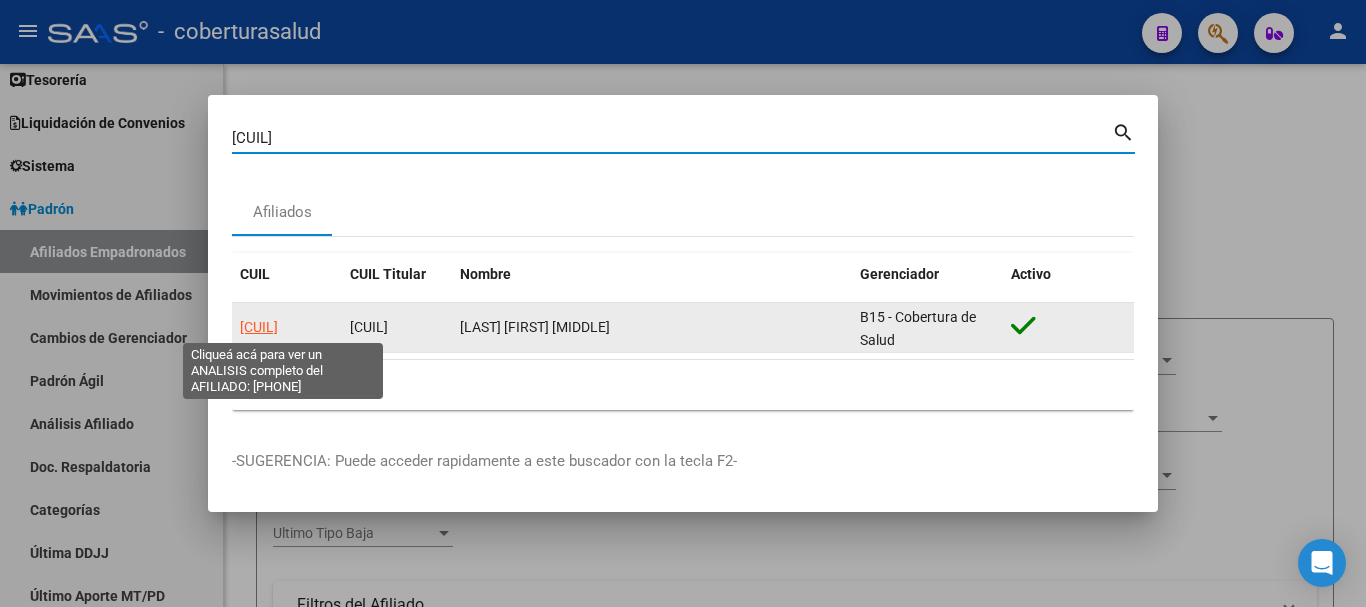 click on "[CUIL]" 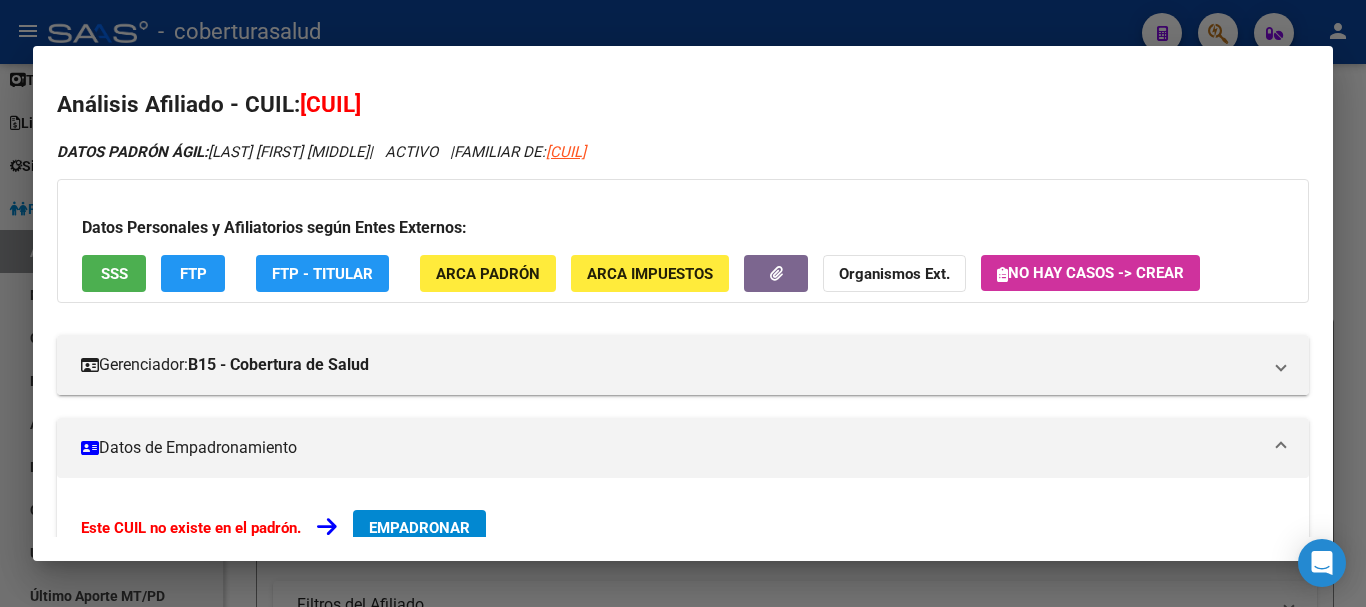 scroll, scrollTop: 100, scrollLeft: 0, axis: vertical 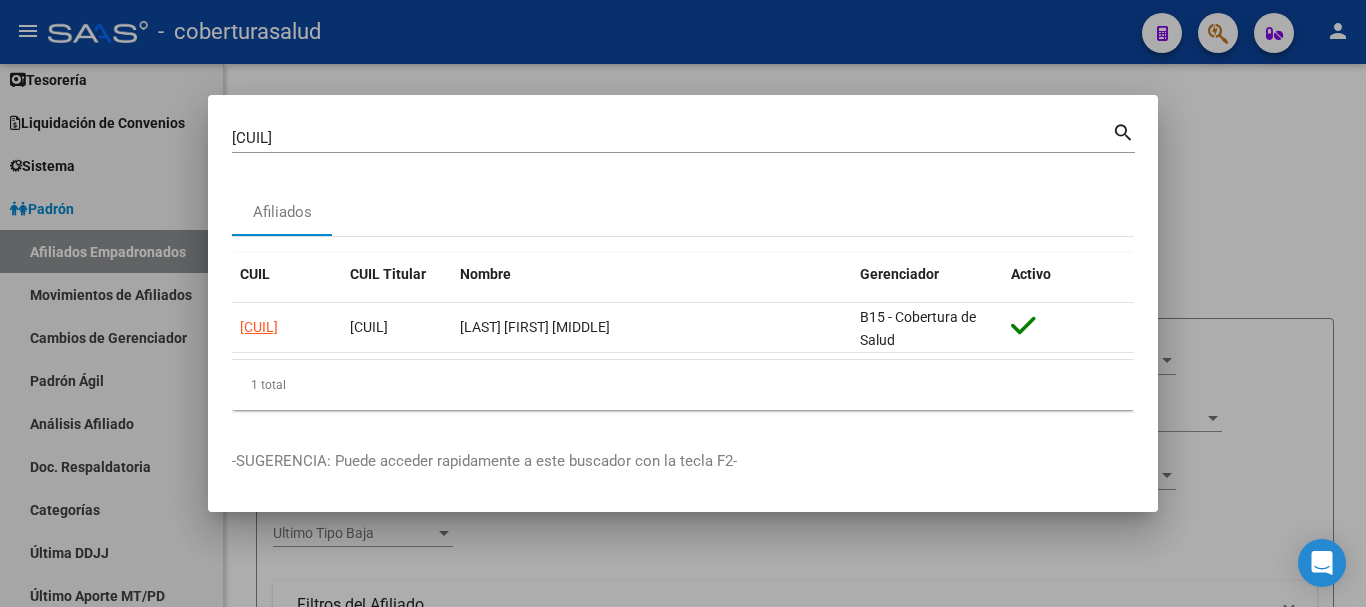 click on "[CUIL]" at bounding box center [672, 138] 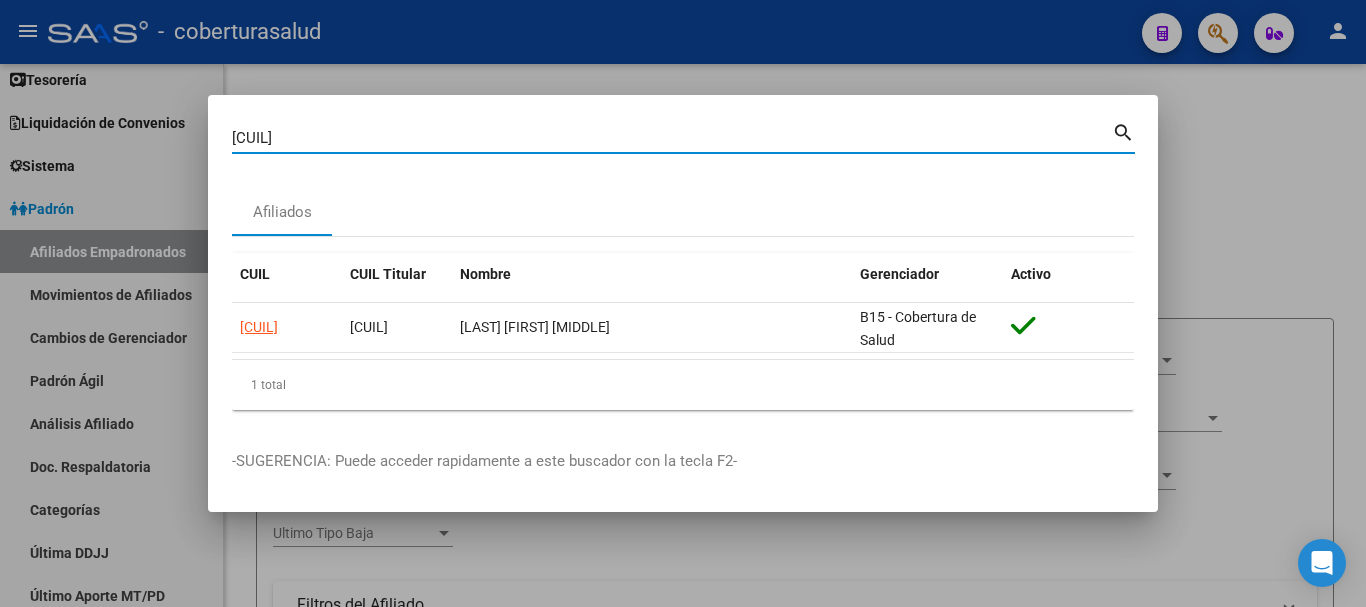 paste on "[NUMBER]" 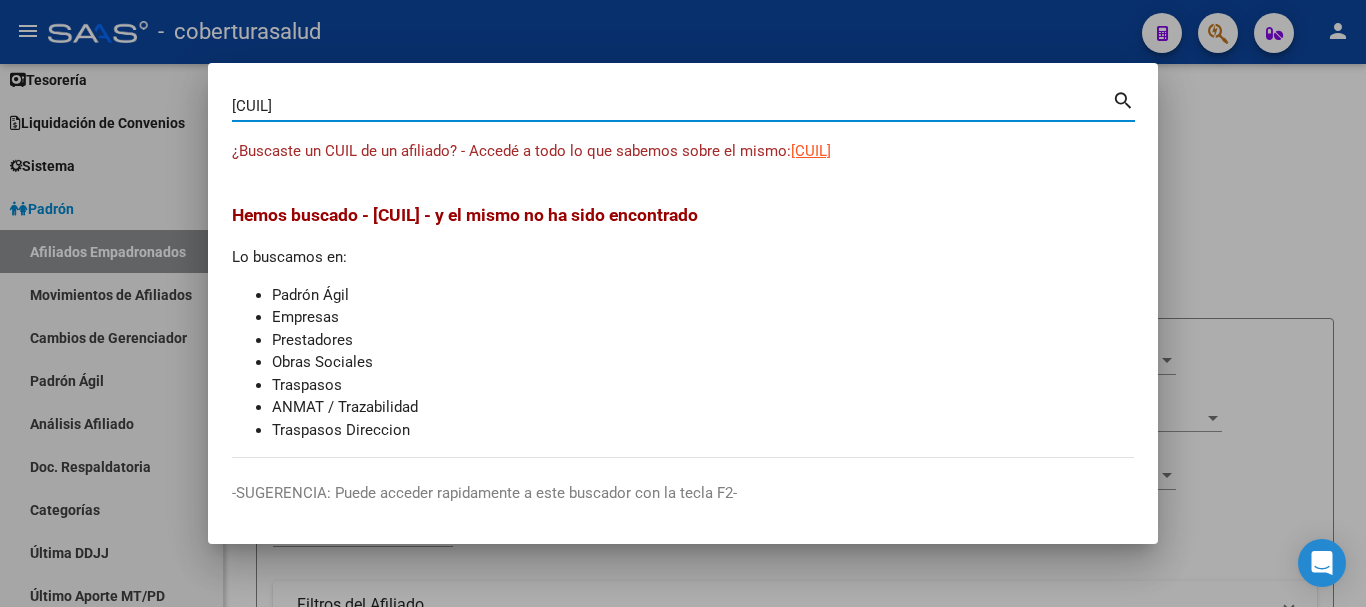 paste on "[CUIL]" 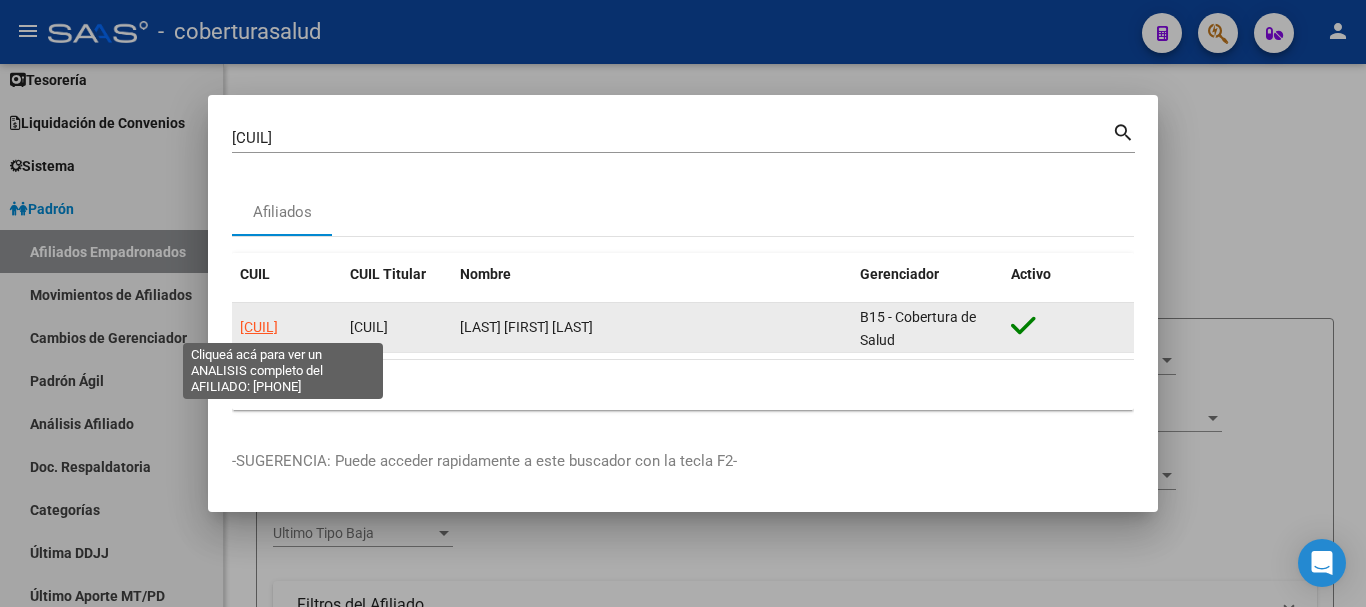 click on "[CUIL]" 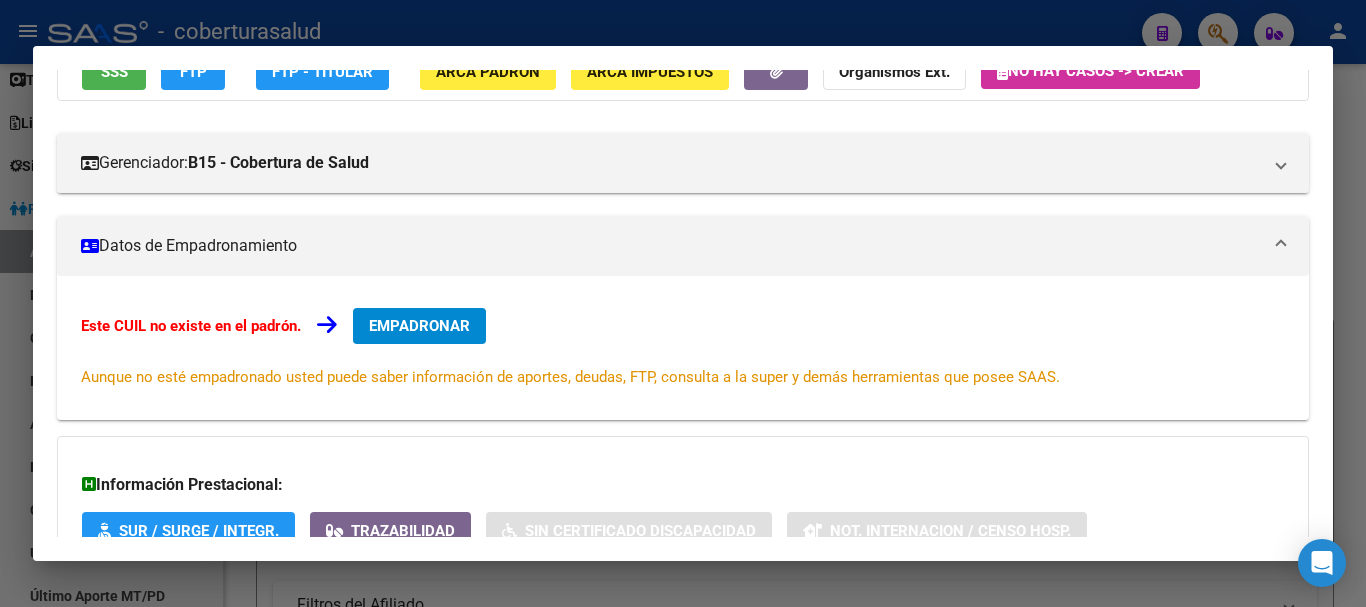 scroll, scrollTop: 200, scrollLeft: 0, axis: vertical 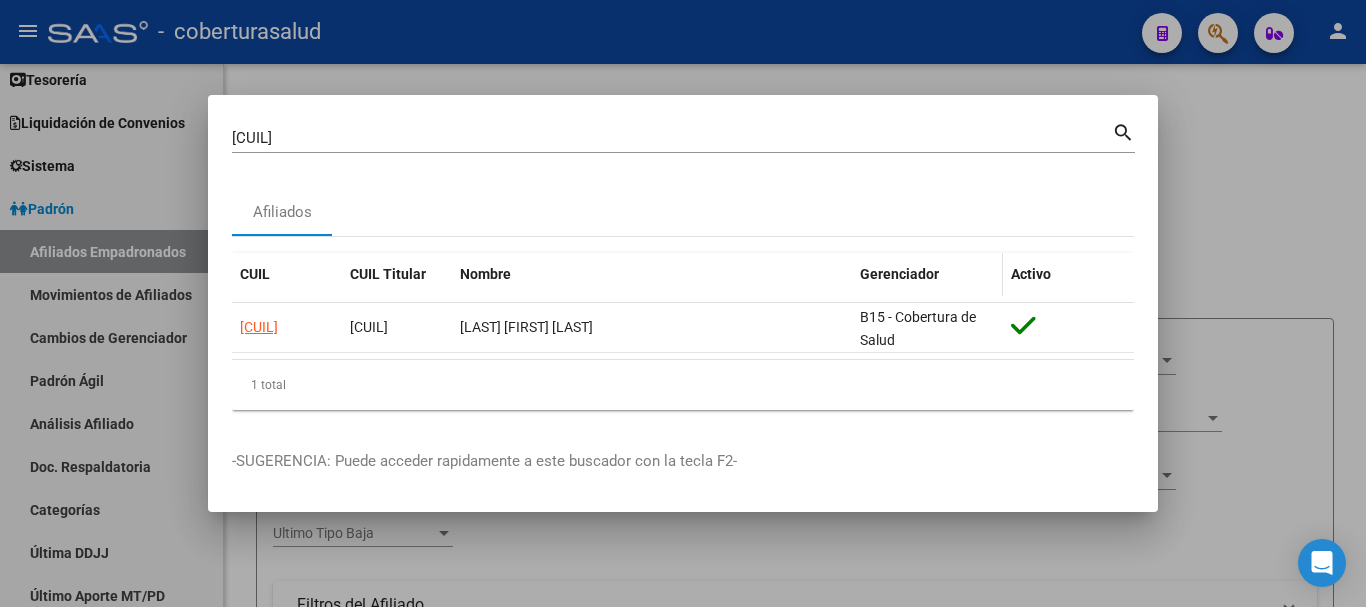 type 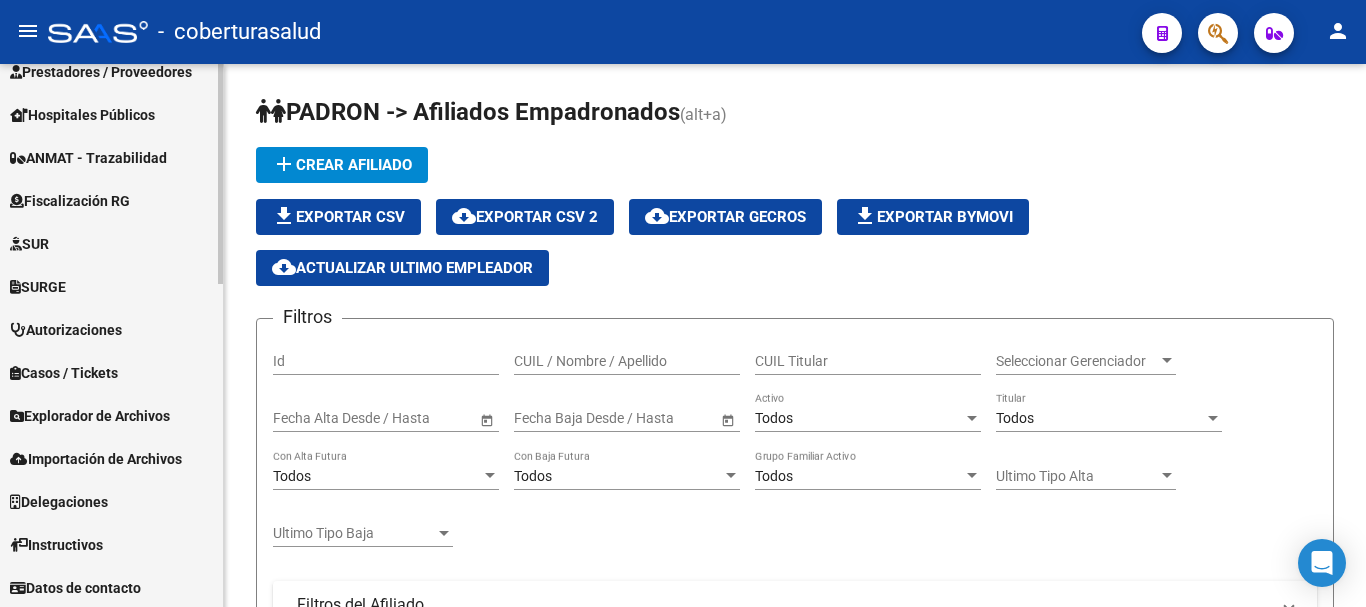 scroll, scrollTop: 798, scrollLeft: 0, axis: vertical 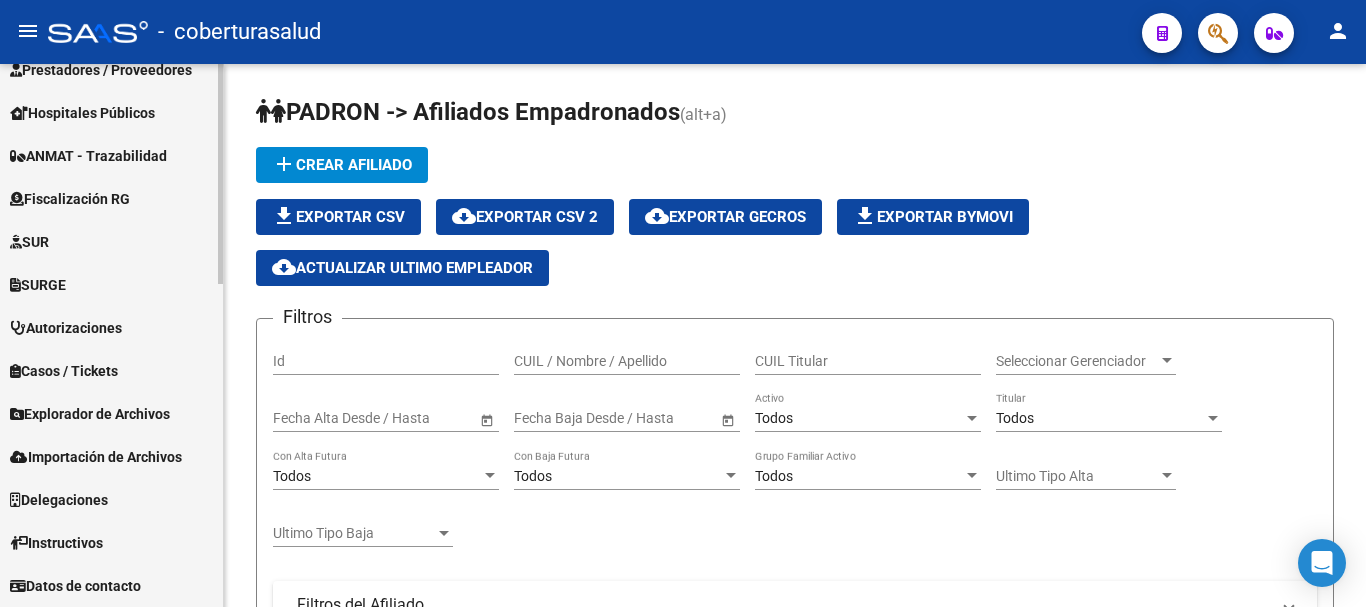 click on "Explorador de Archivos" at bounding box center [90, 414] 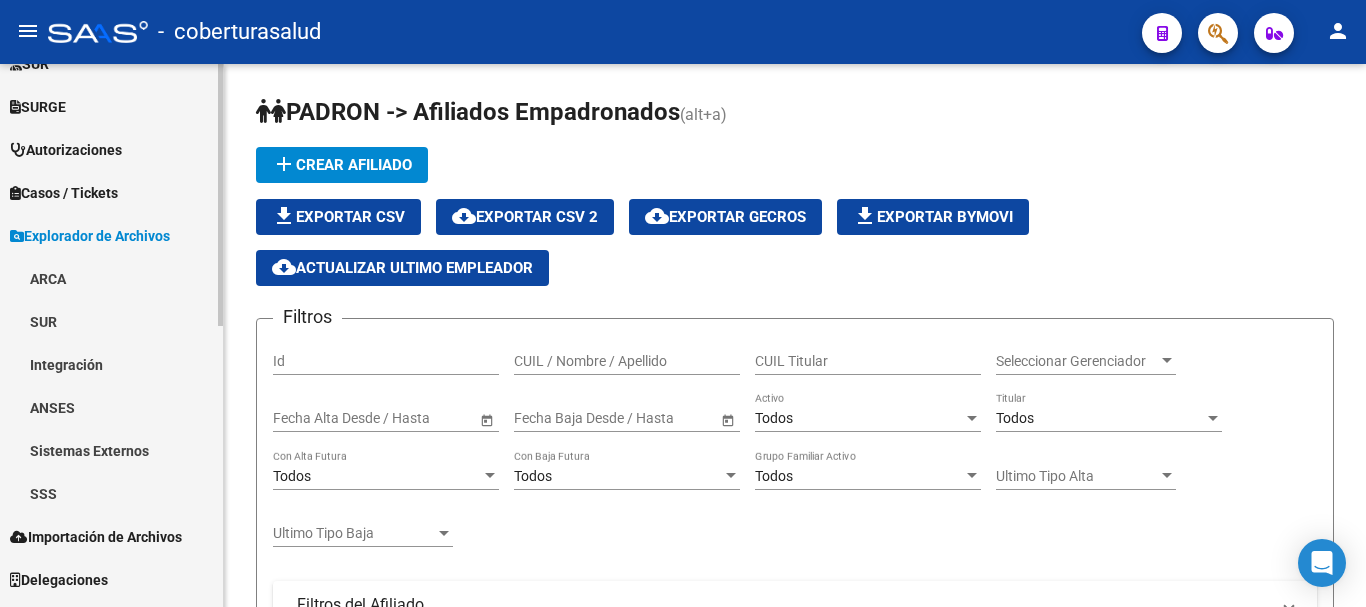 scroll, scrollTop: 525, scrollLeft: 0, axis: vertical 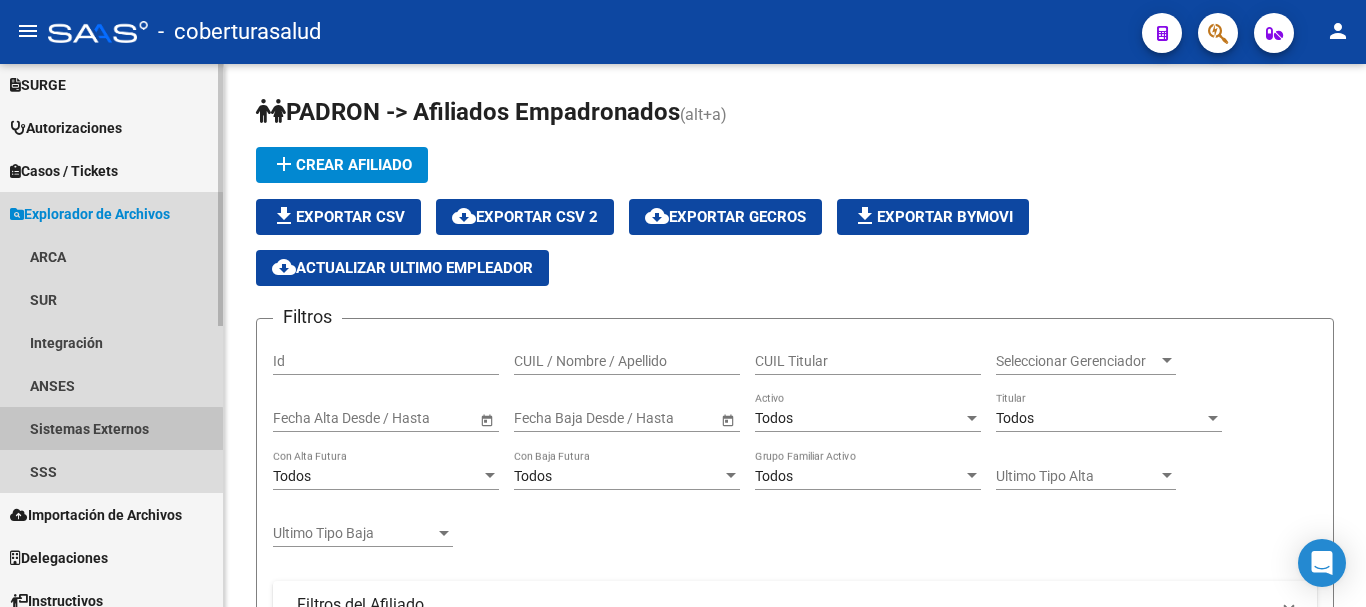 click on "Sistemas Externos" at bounding box center [111, 428] 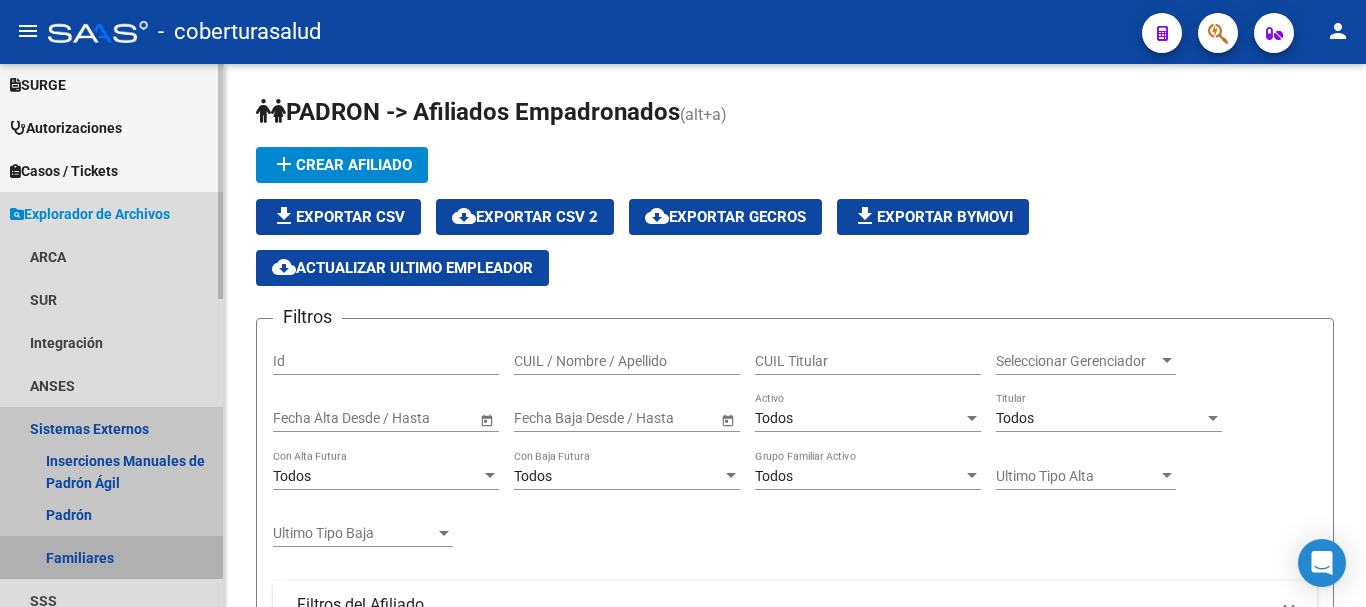 click on "Familiares" at bounding box center (111, 557) 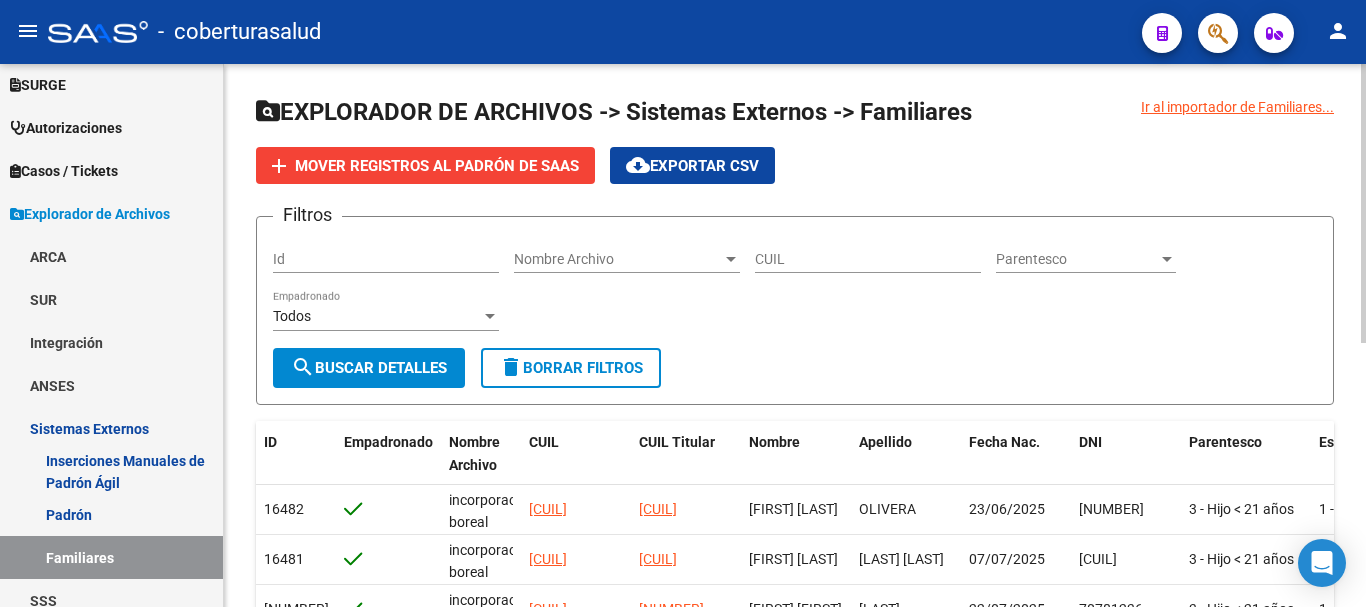 click on "Nombre Archivo Nombre Archivo" 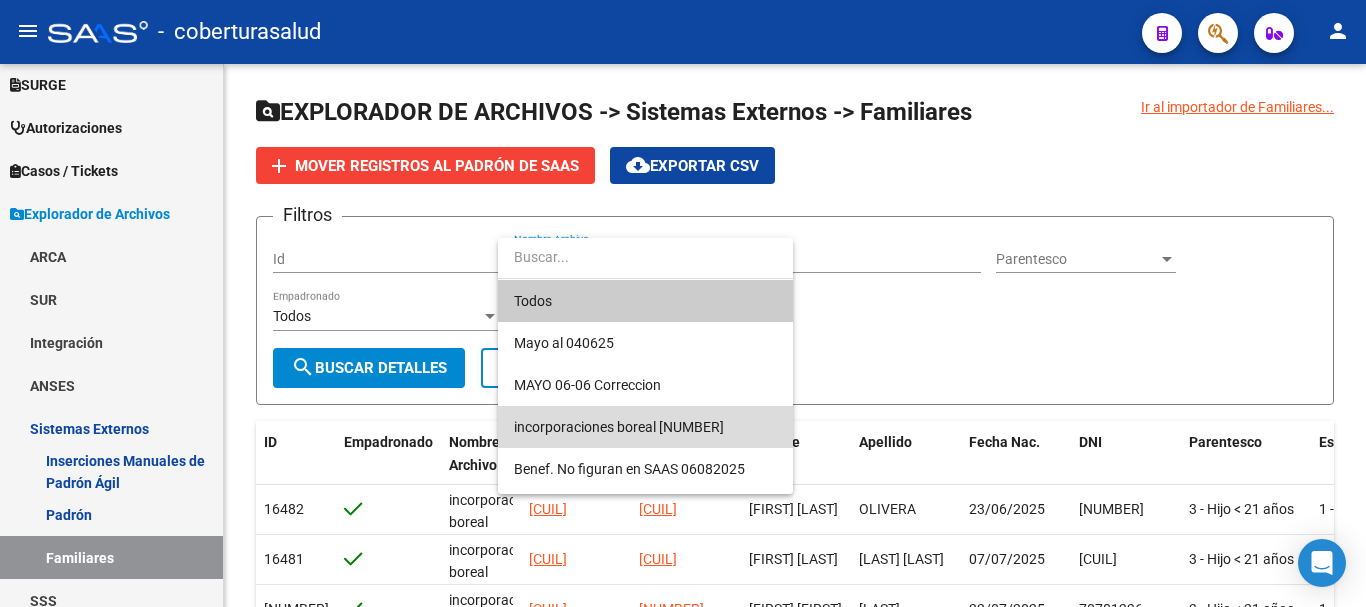 click on "incorporaciones boreal [NUMBER]" at bounding box center (645, 427) 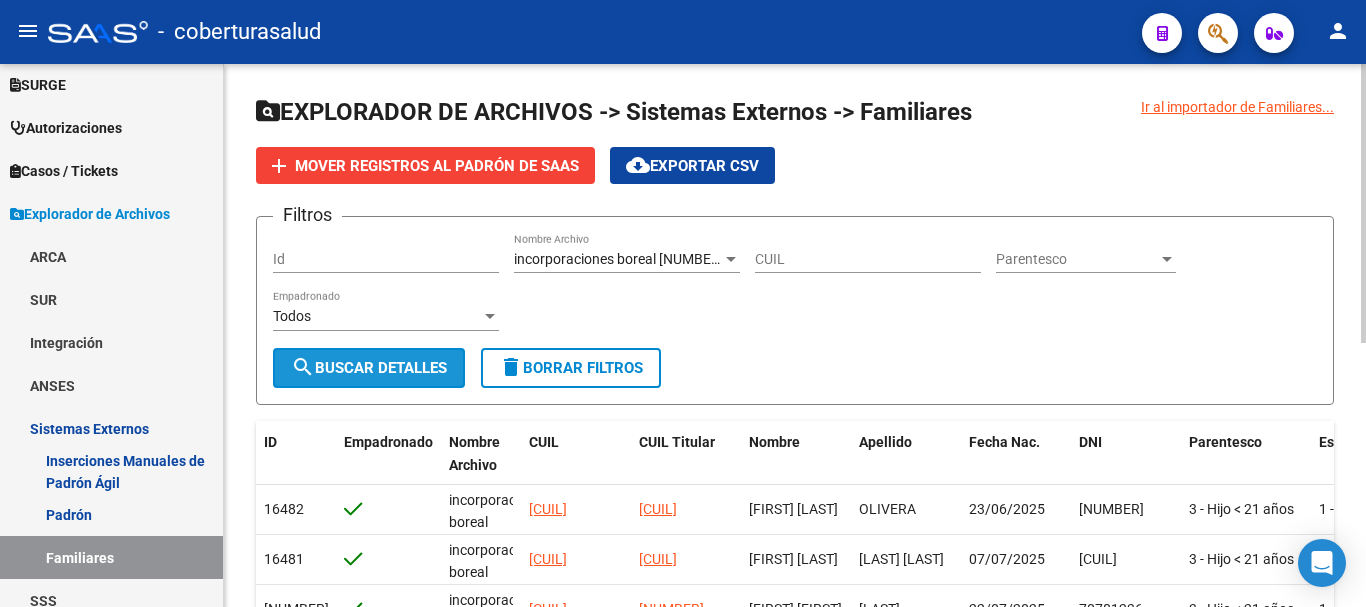 click on "search  Buscar Detalles" 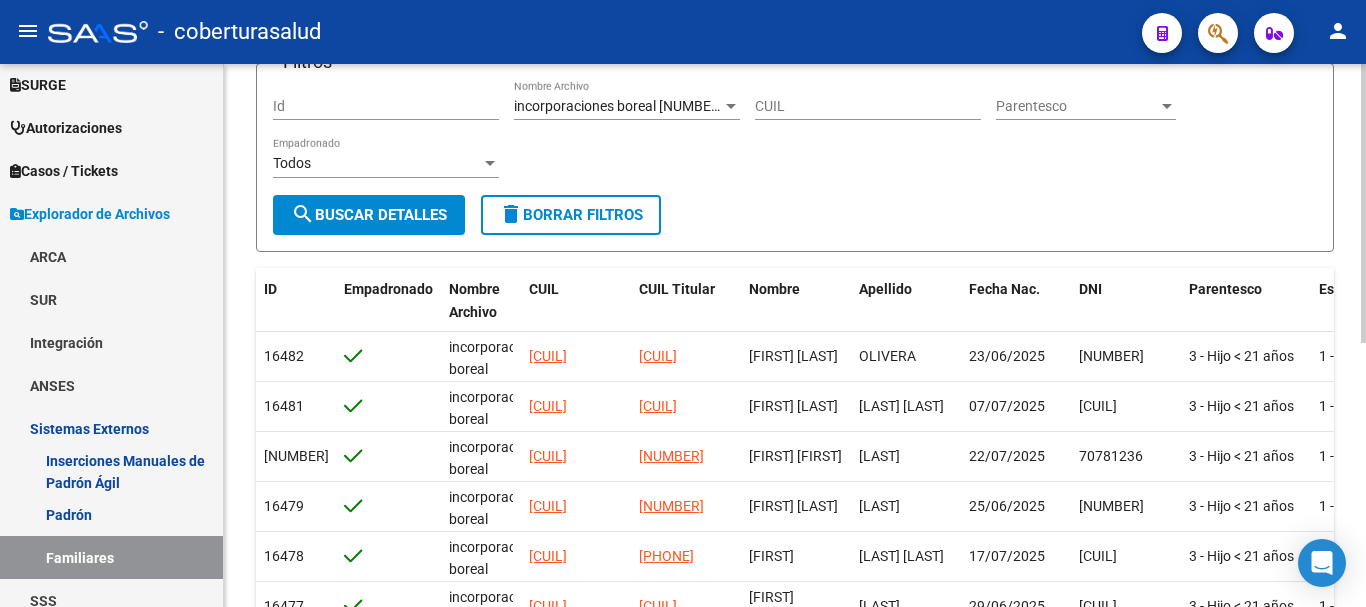 scroll, scrollTop: 500, scrollLeft: 0, axis: vertical 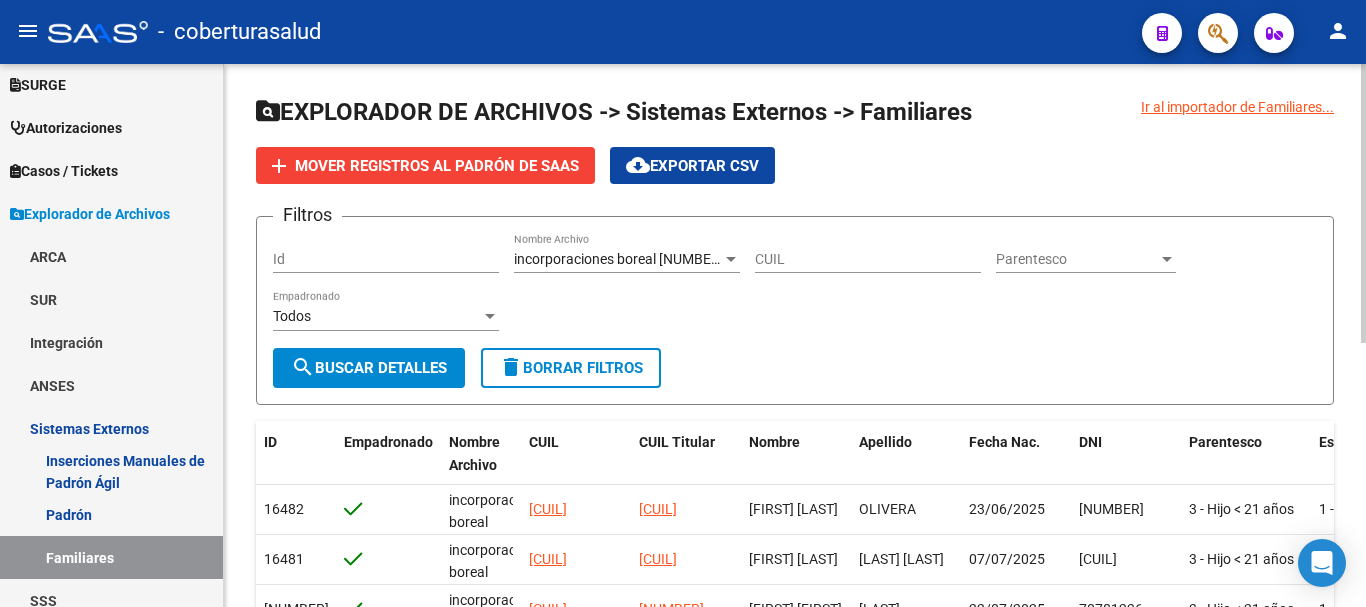click on "Todos Empadronado" 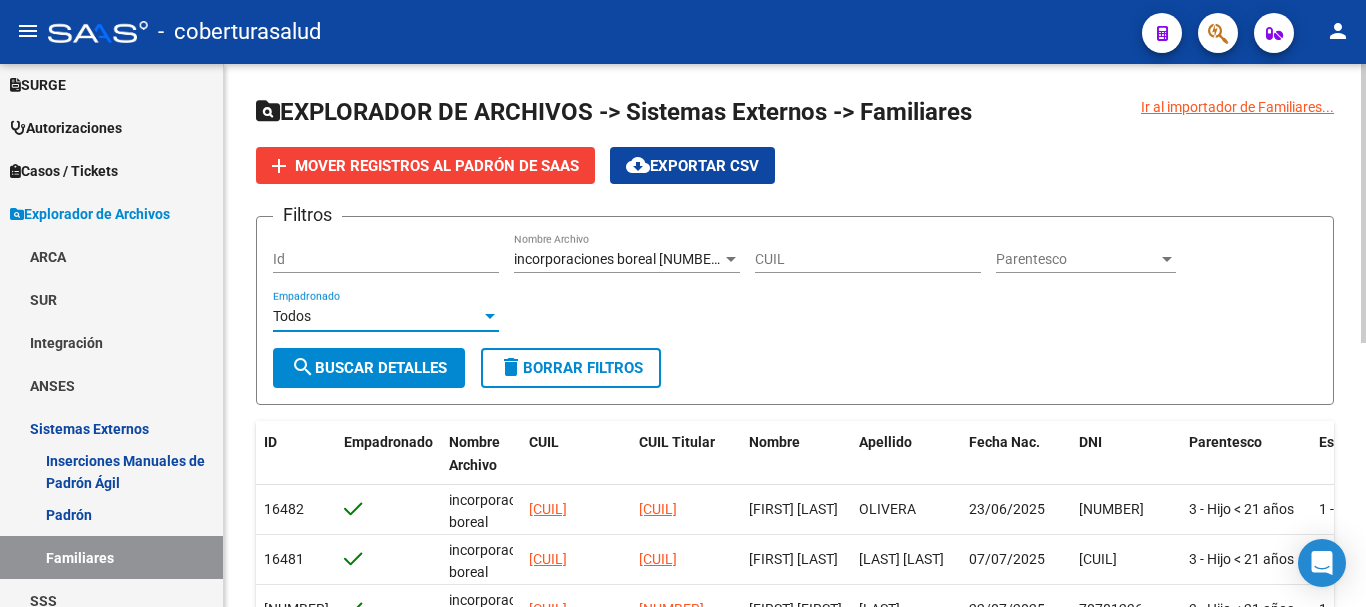 click at bounding box center (490, 317) 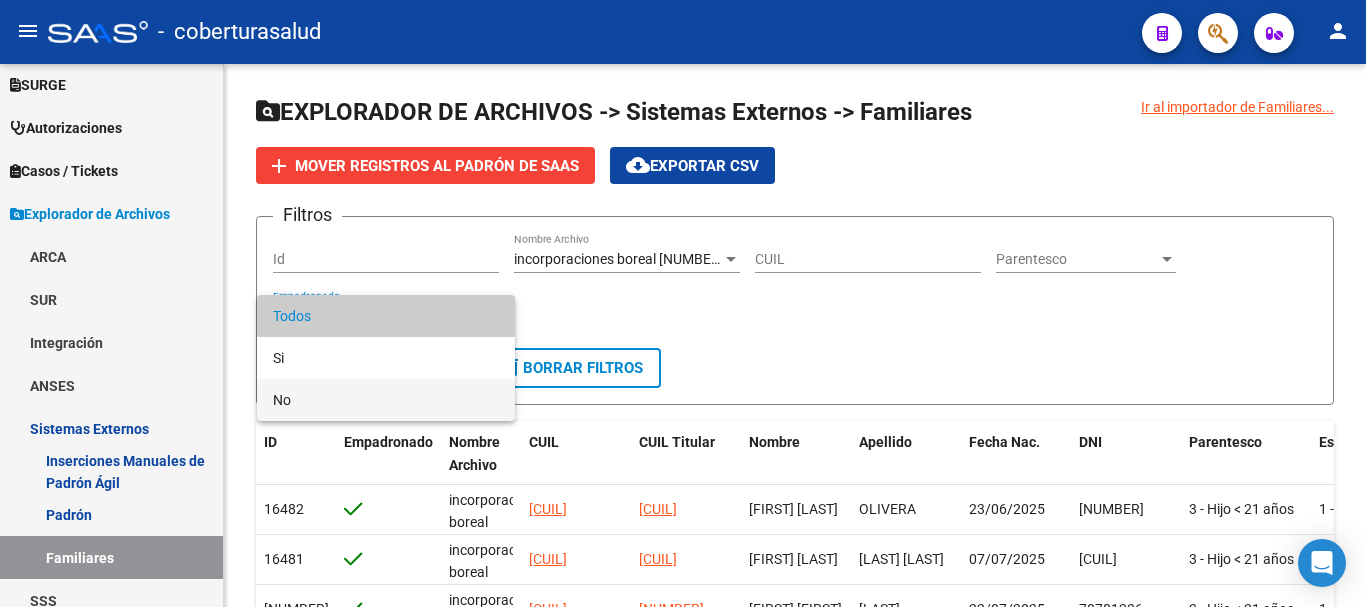 click on "No" at bounding box center [386, 400] 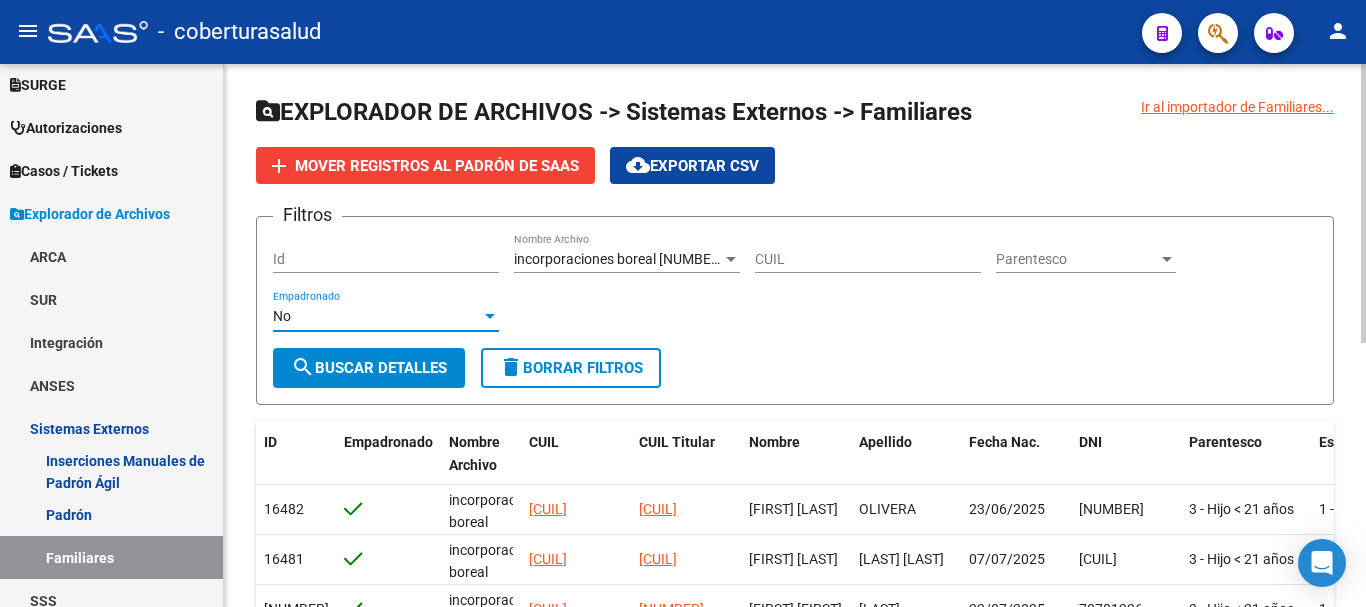 click on "search  Buscar Detalles" 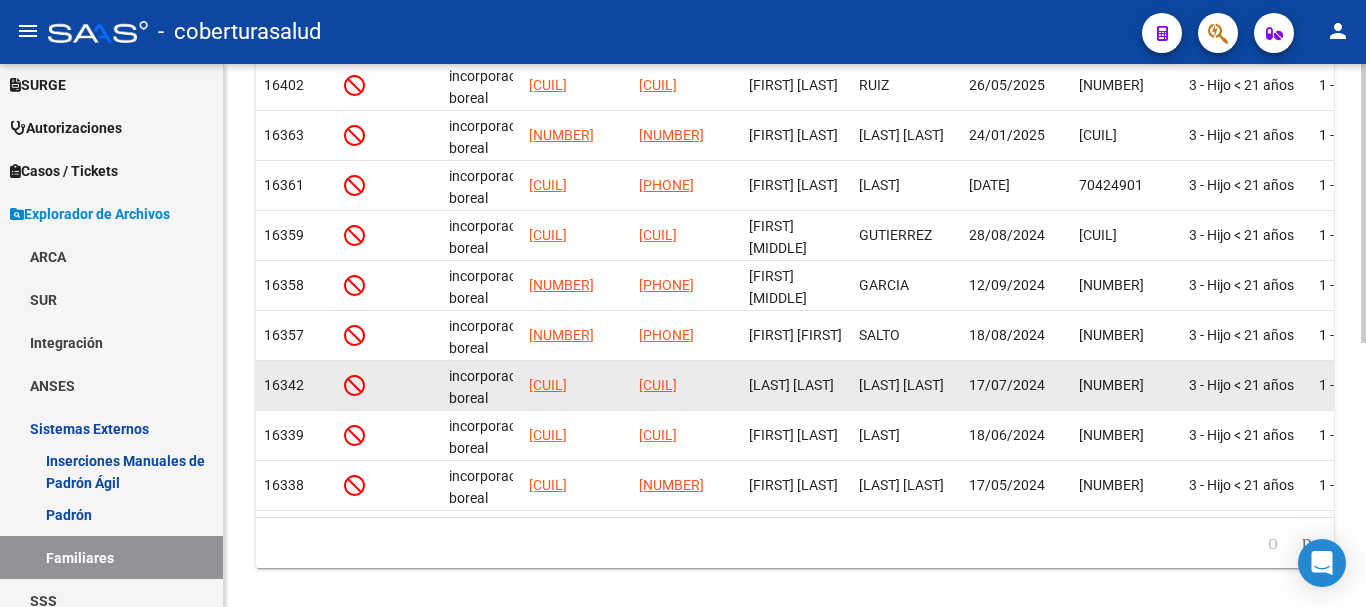 scroll, scrollTop: 515, scrollLeft: 0, axis: vertical 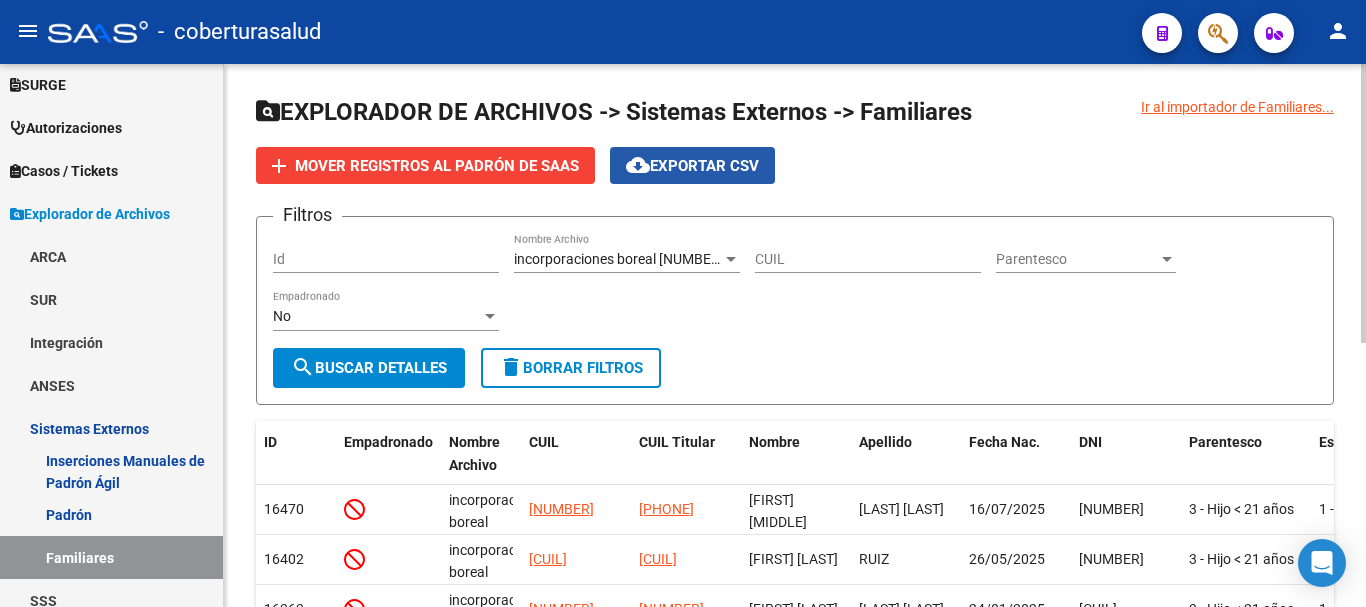 click on "cloud_download  Exportar CSV" 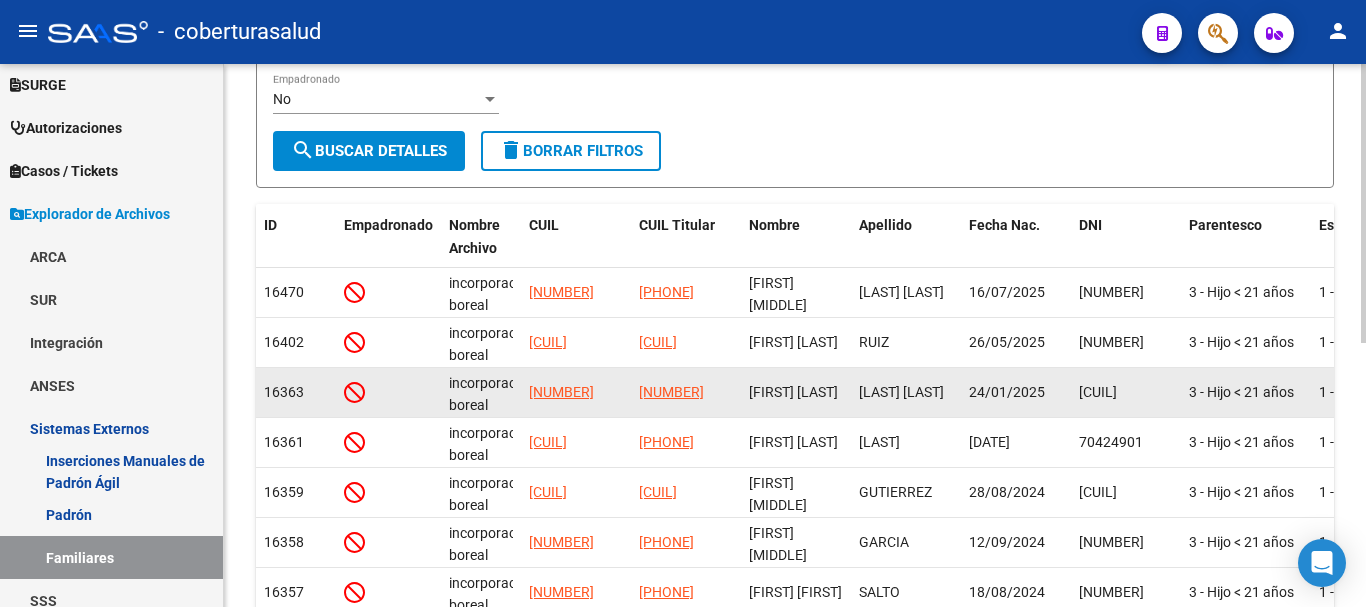 scroll, scrollTop: 215, scrollLeft: 0, axis: vertical 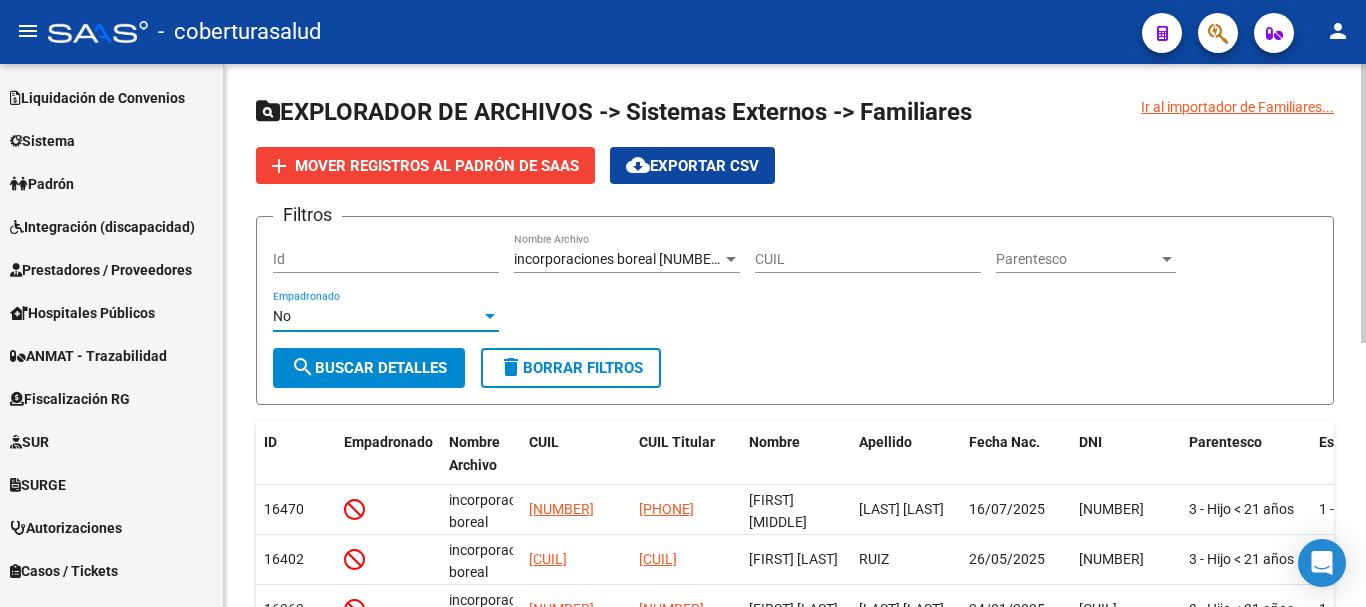 click on "No" at bounding box center [377, 316] 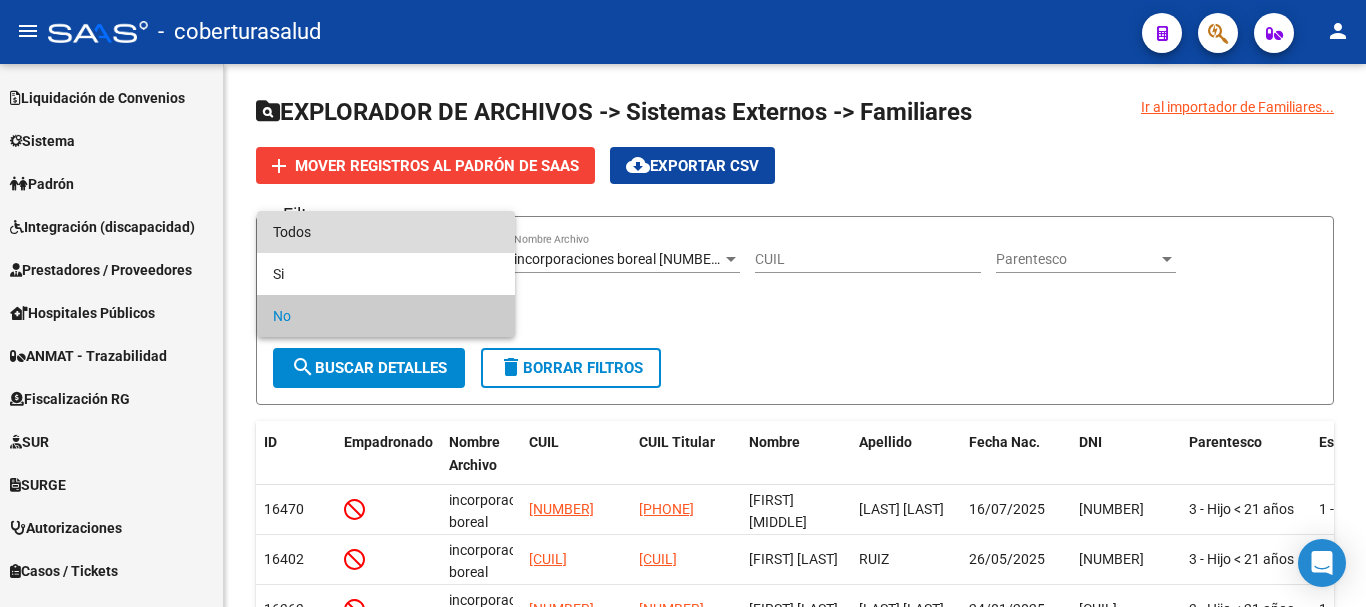 click on "Todos" at bounding box center (386, 232) 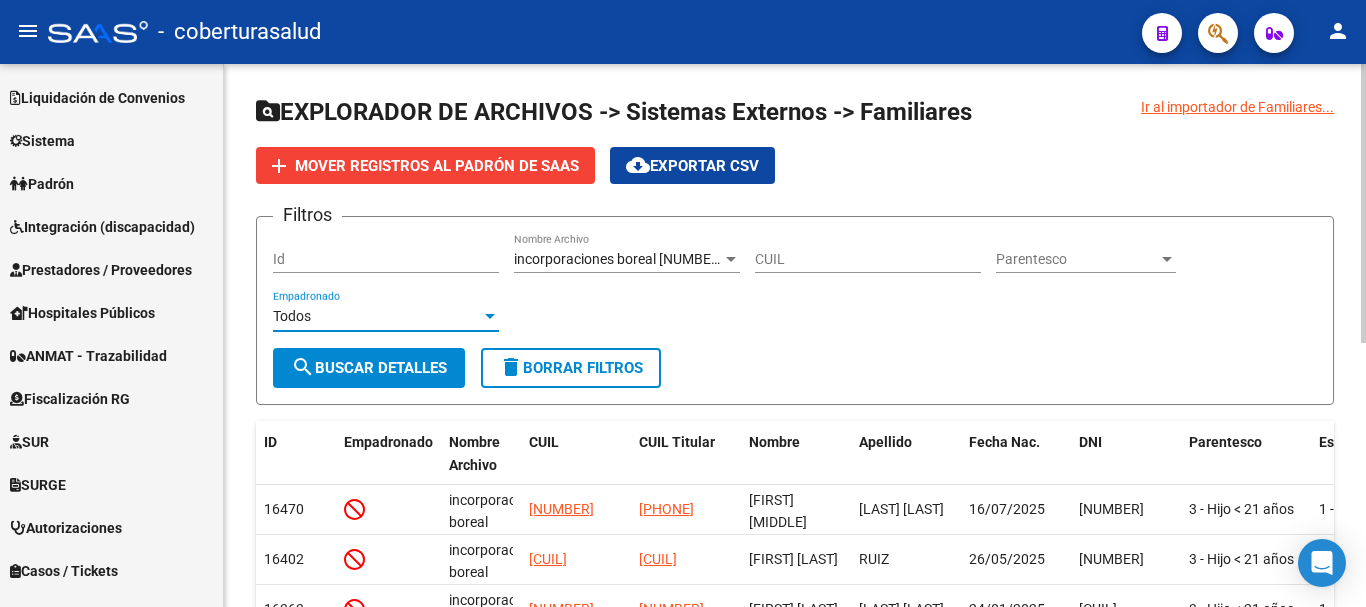 click on "search  Buscar Detalles" 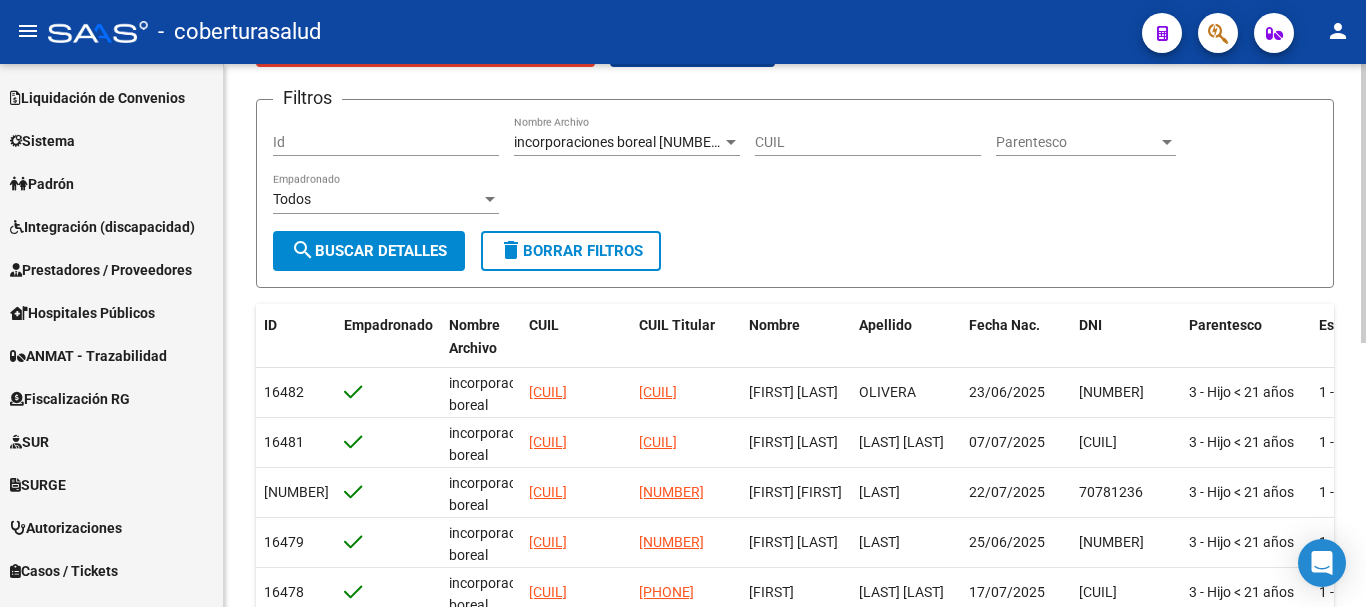 scroll, scrollTop: 15, scrollLeft: 0, axis: vertical 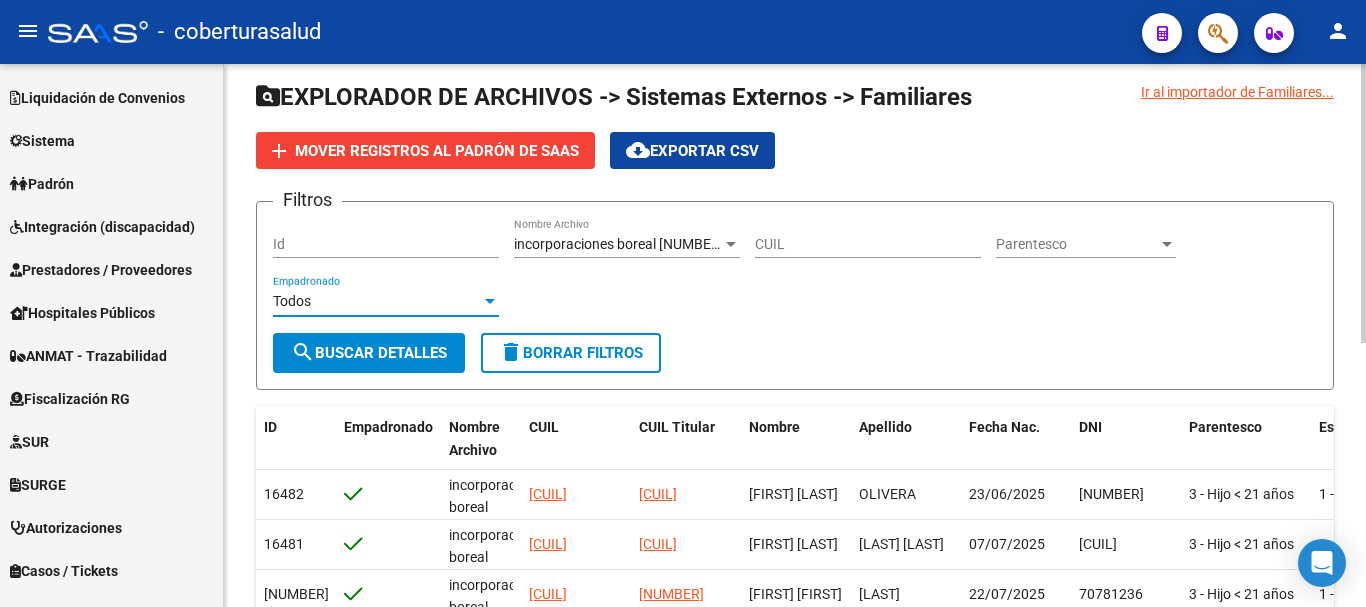 click on "Todos" at bounding box center (377, 301) 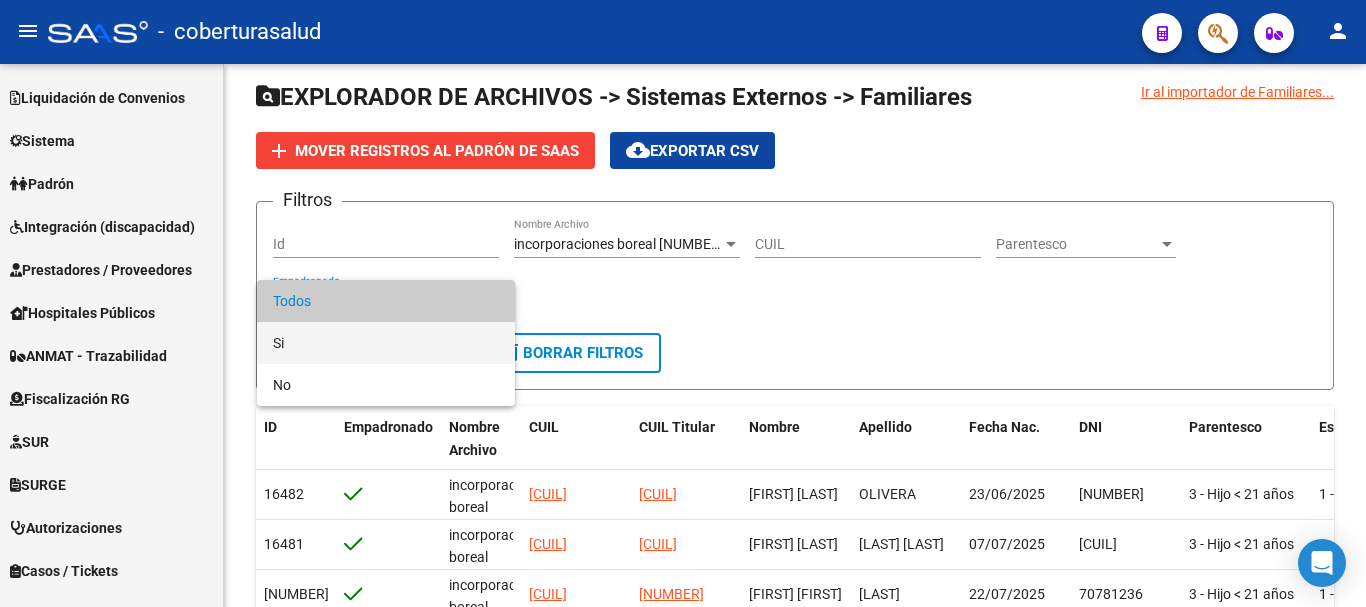 click on "Si" at bounding box center [386, 343] 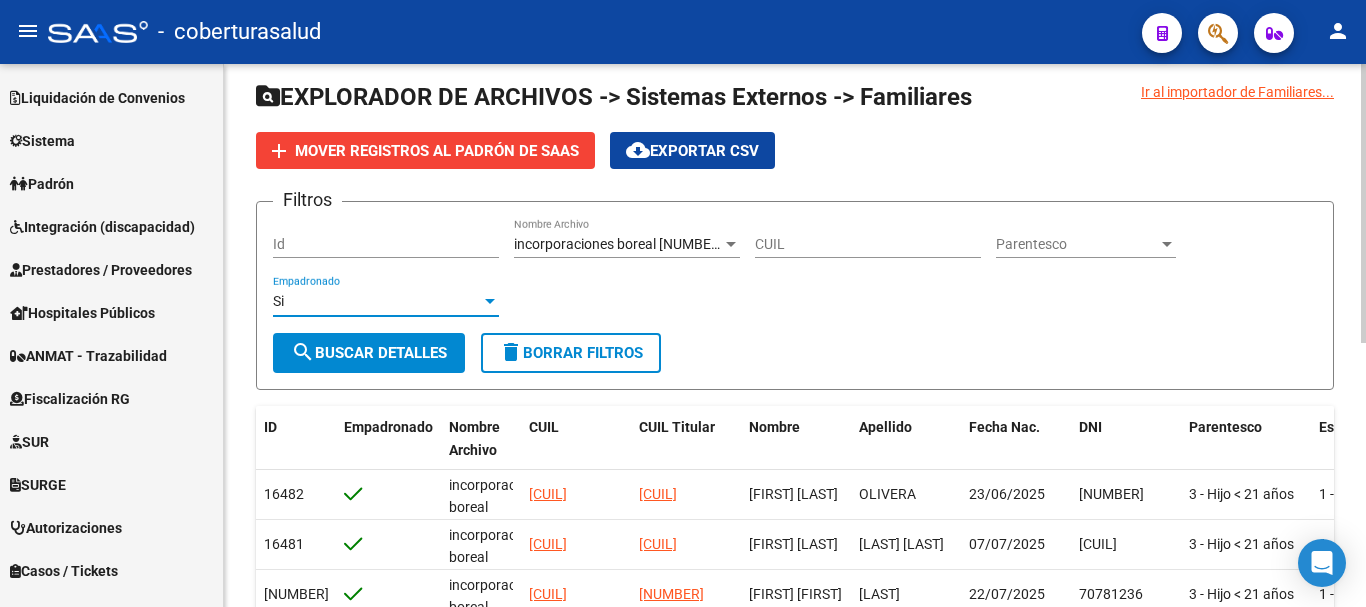 click on "search  Buscar Detalles" 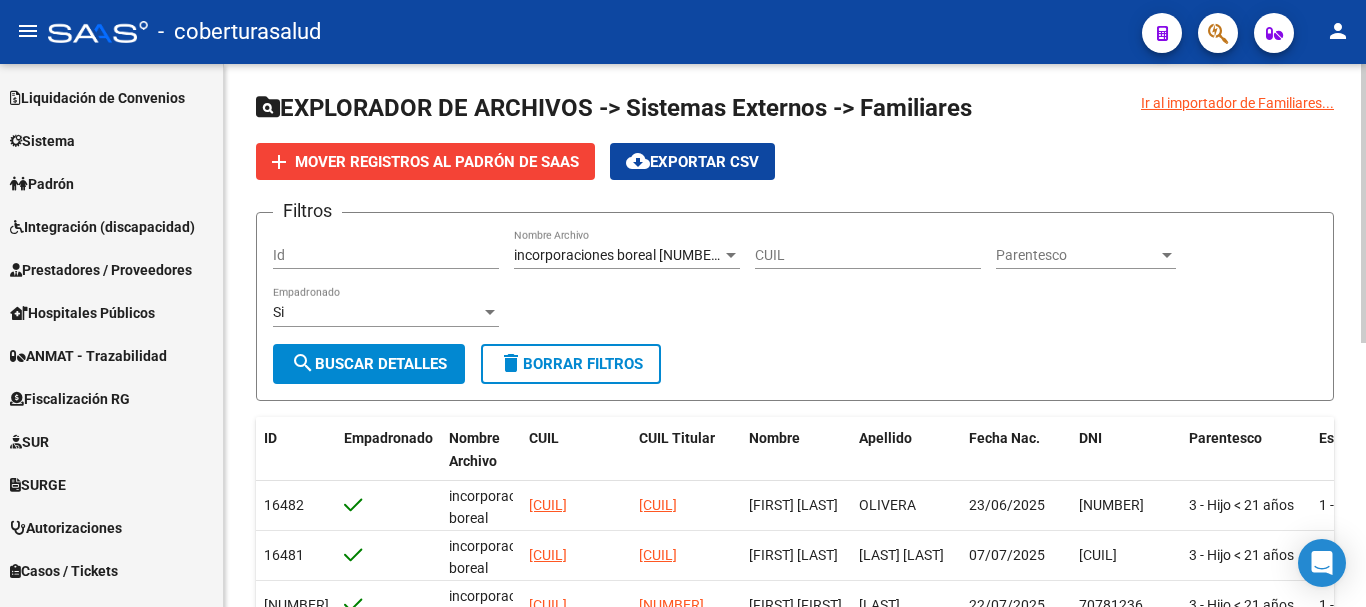 scroll, scrollTop: 0, scrollLeft: 0, axis: both 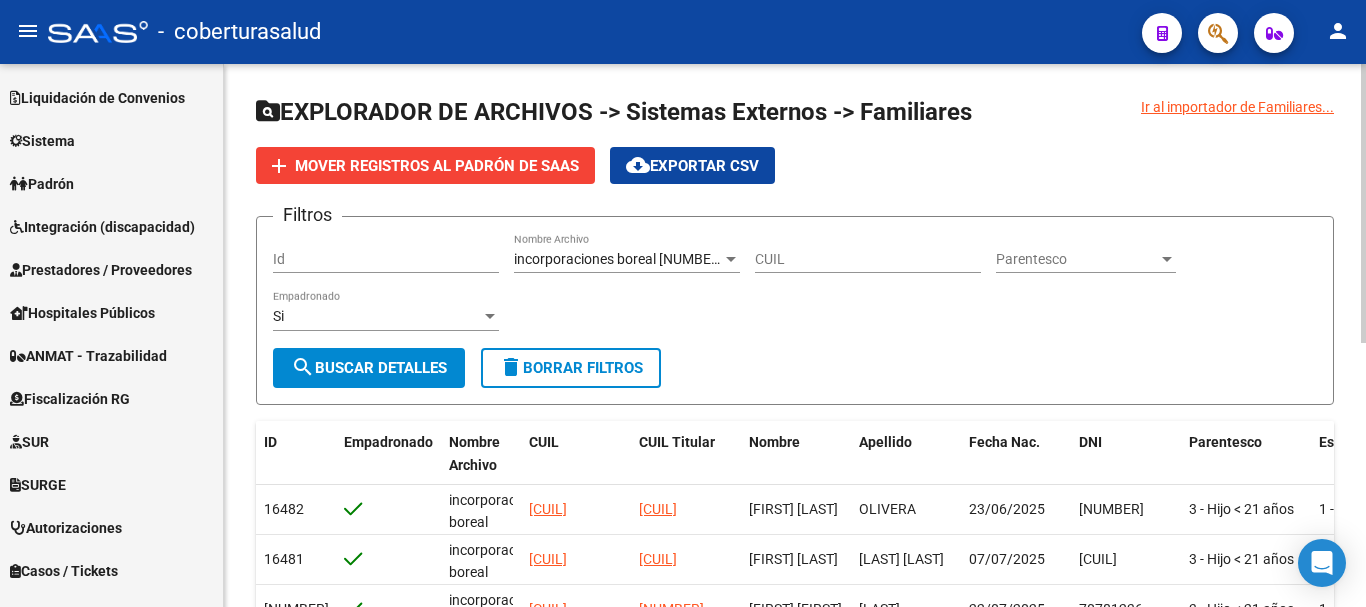 click on "cloud_download  Exportar CSV" 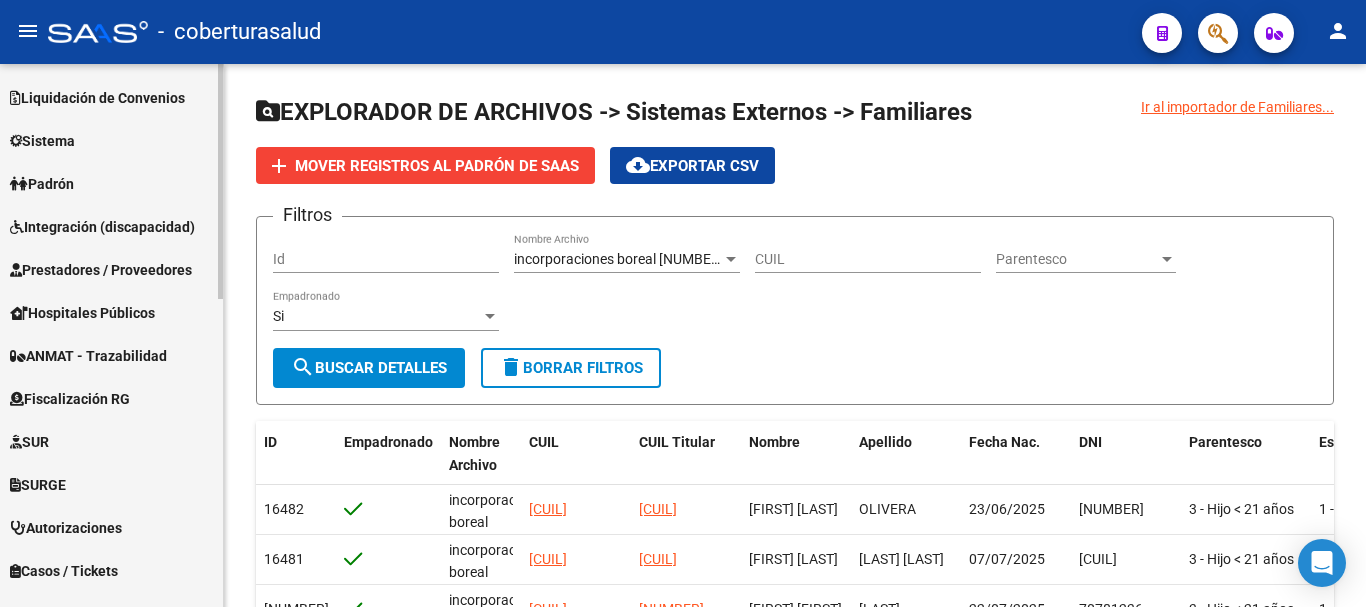 click on "Padrón" at bounding box center [111, 183] 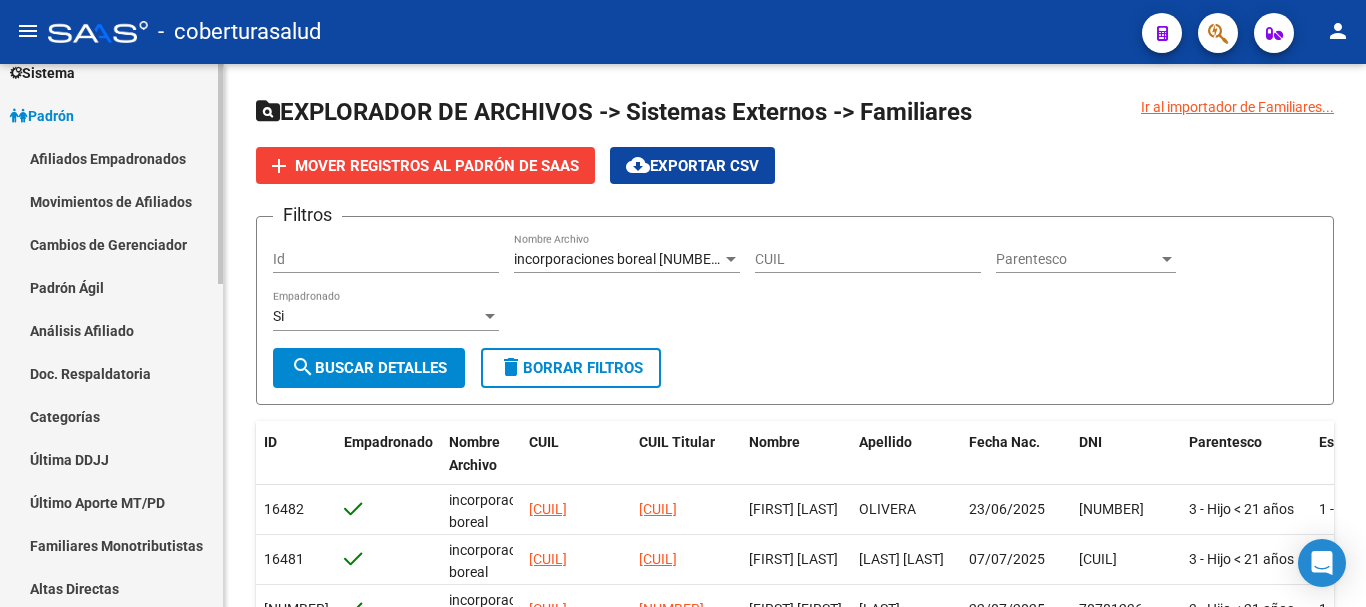 scroll, scrollTop: 225, scrollLeft: 0, axis: vertical 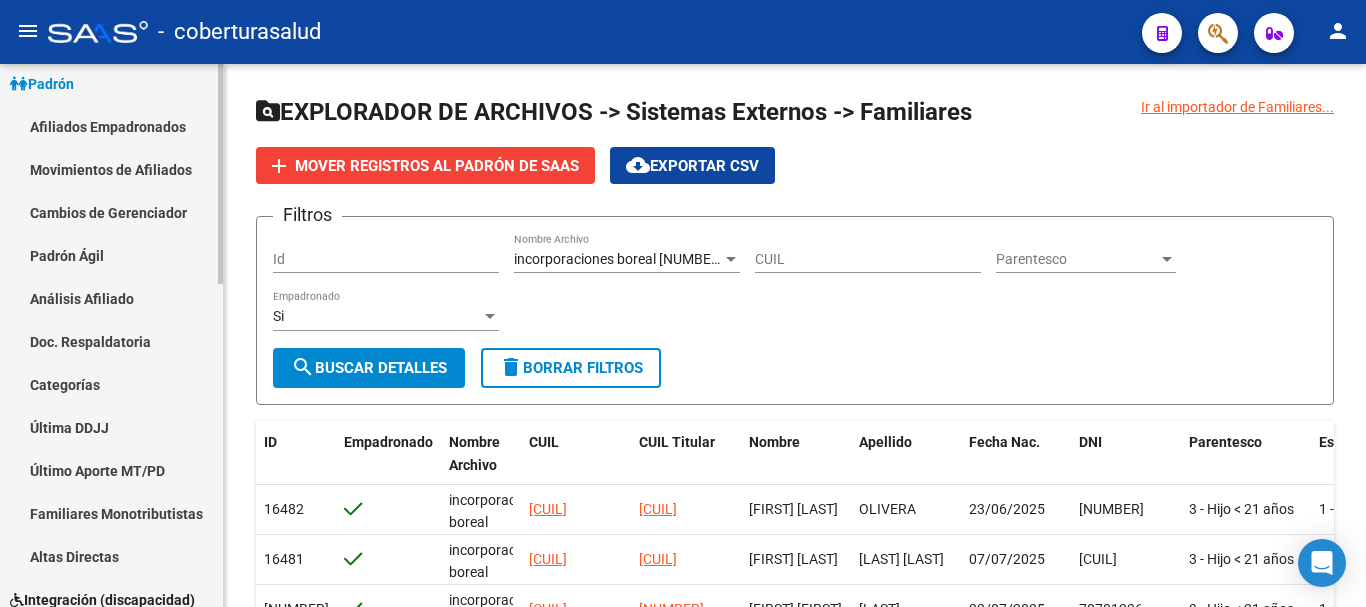 click on "Padrón Ágil" at bounding box center (111, 255) 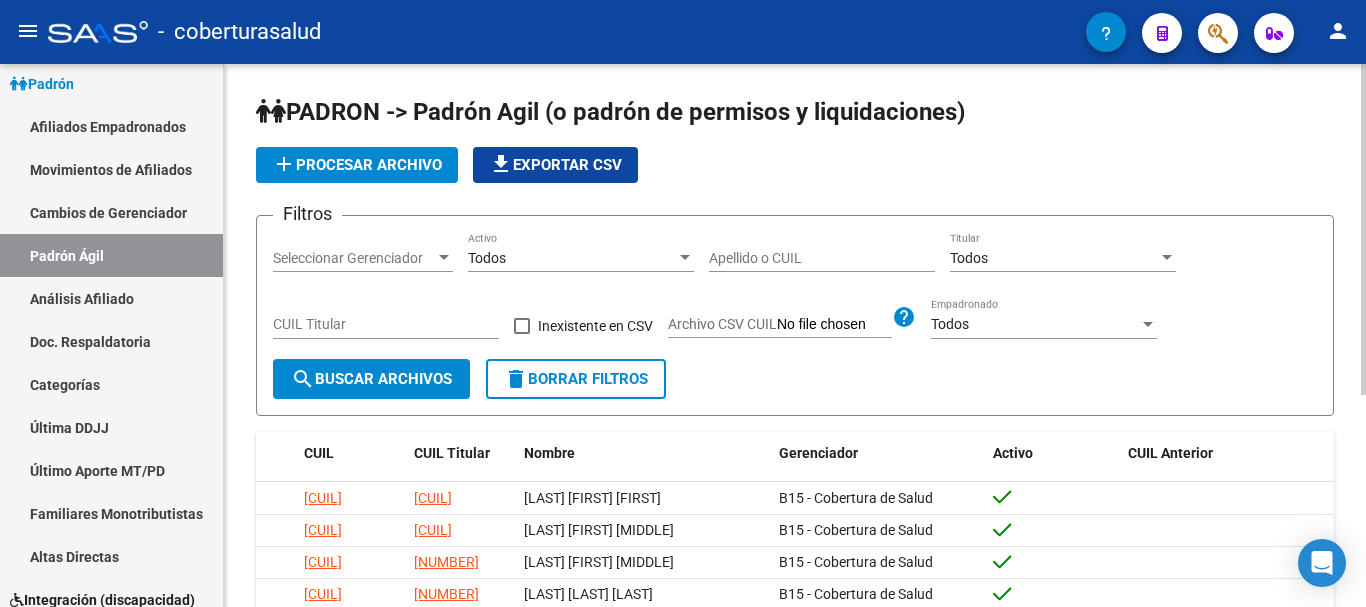 click on "Archivo CSV CUIL" 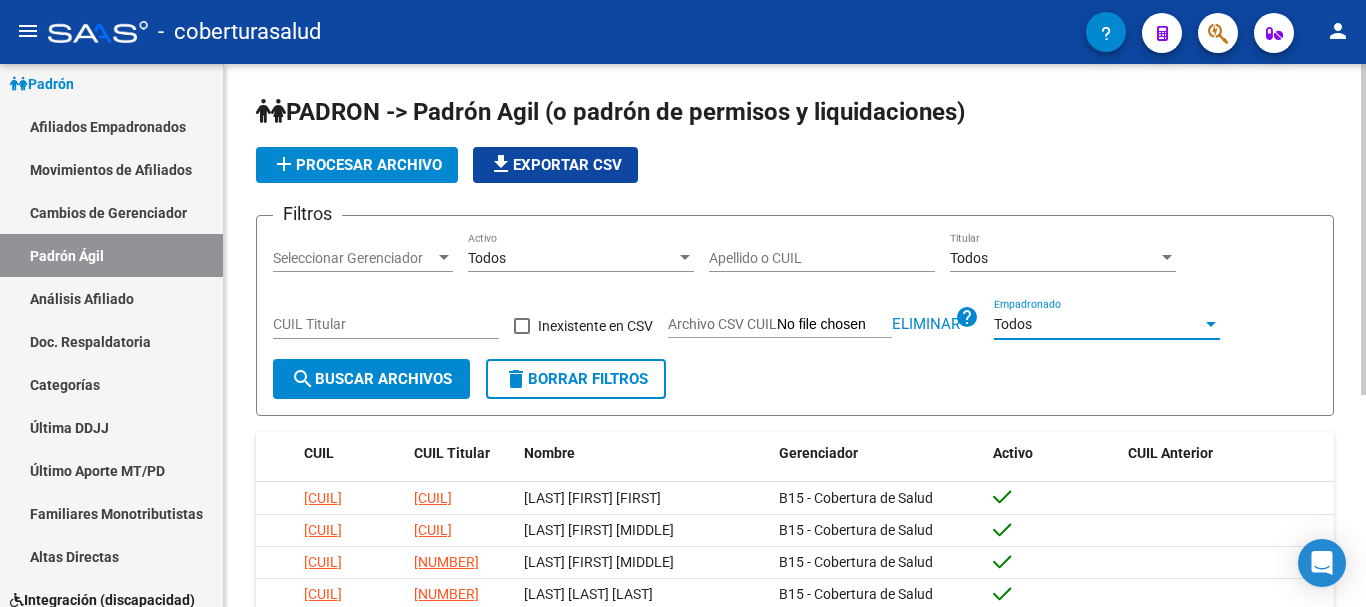 click on "Todos" at bounding box center (1098, 324) 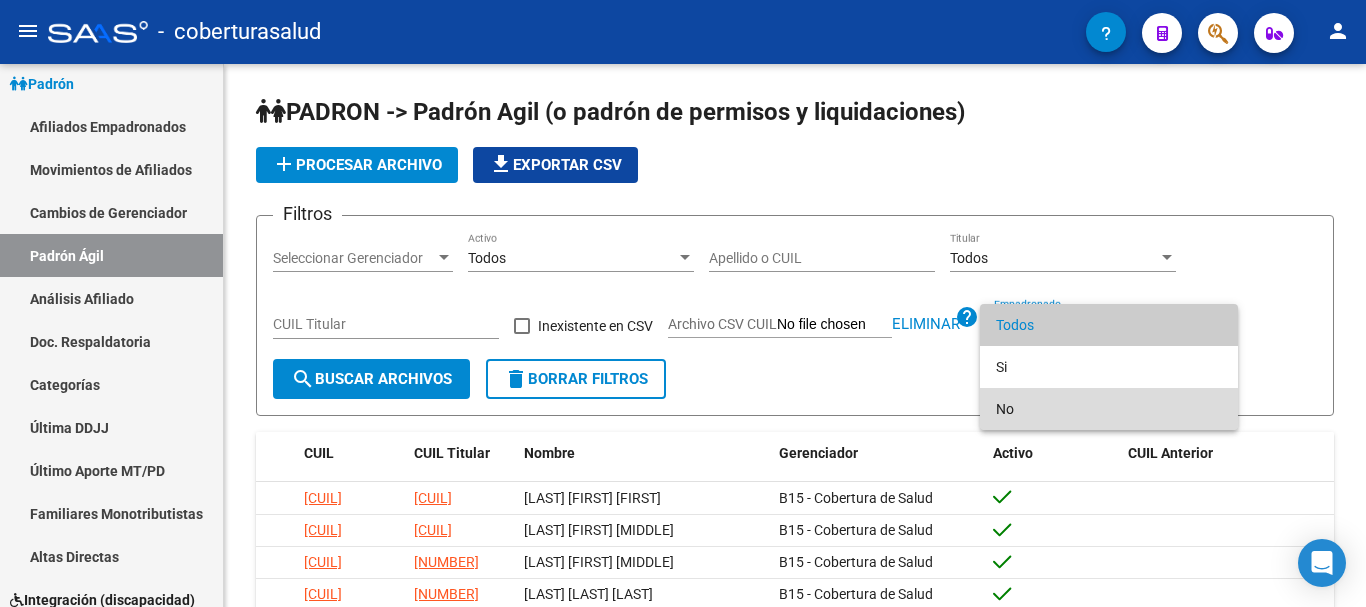 click on "No" at bounding box center [1109, 409] 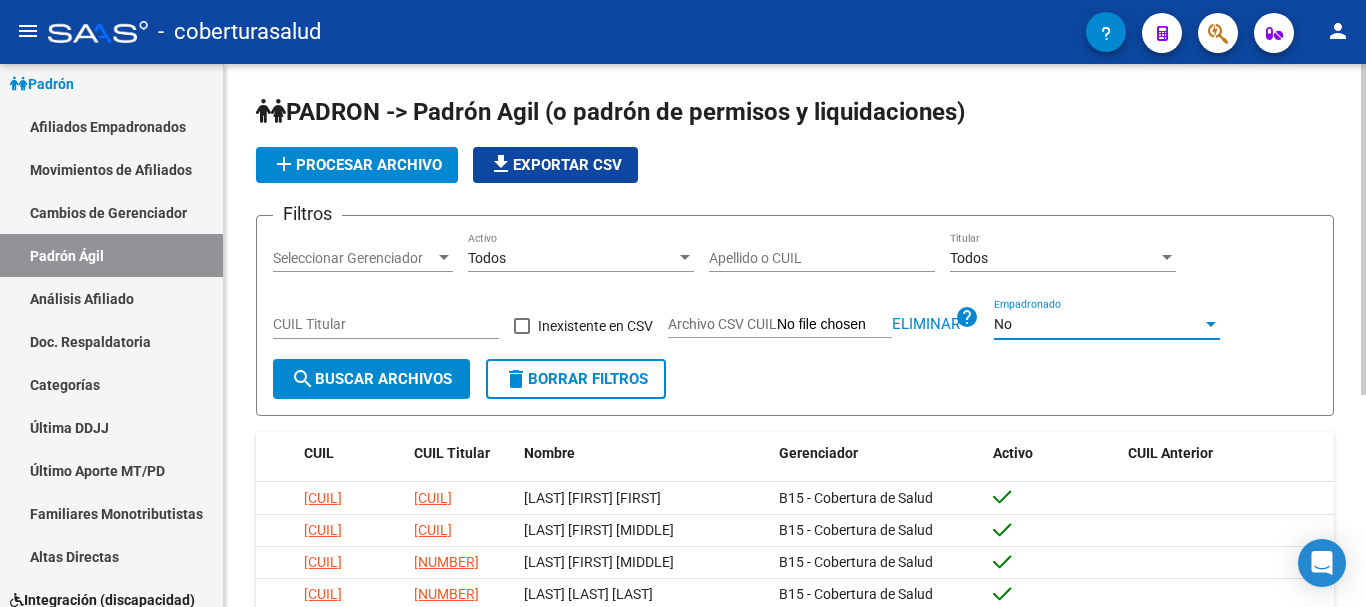 click on "search  Buscar Archivos" 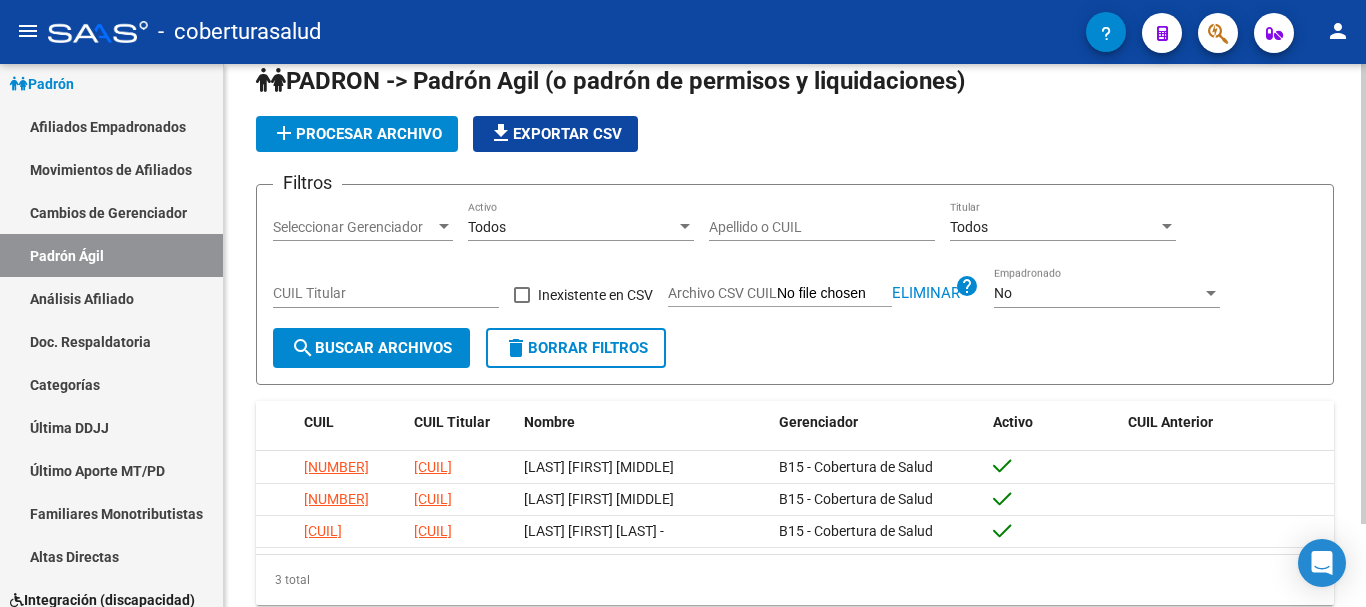 scroll, scrollTop: 0, scrollLeft: 0, axis: both 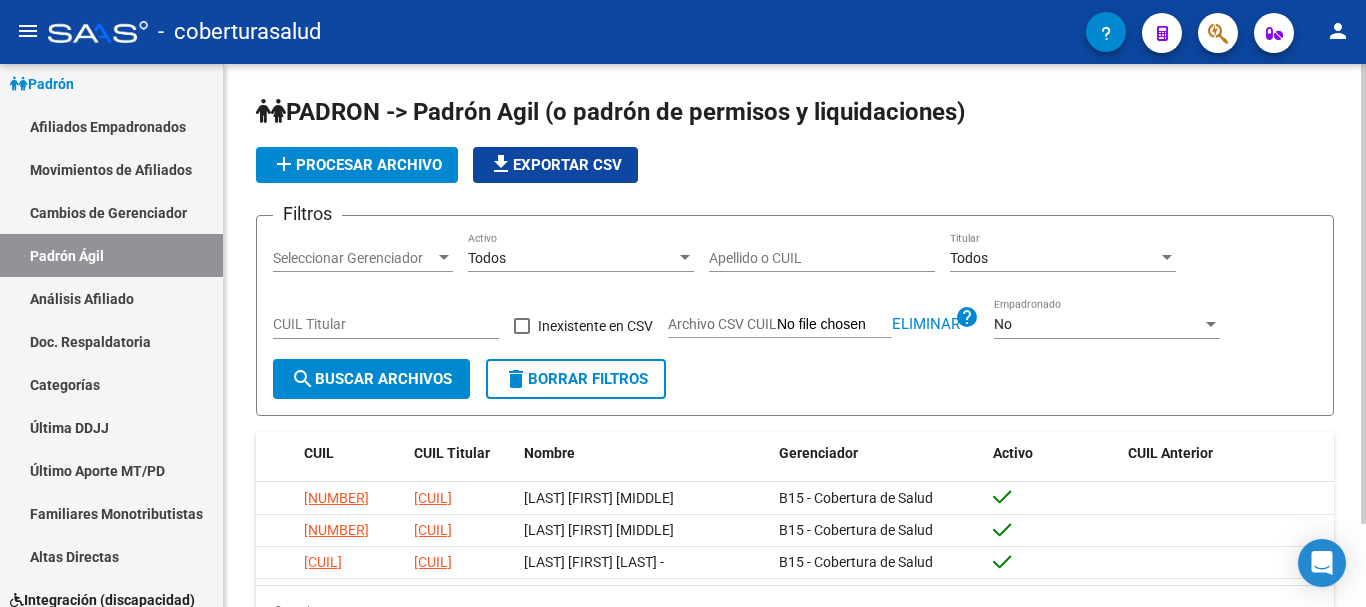 click on "No" at bounding box center (1098, 324) 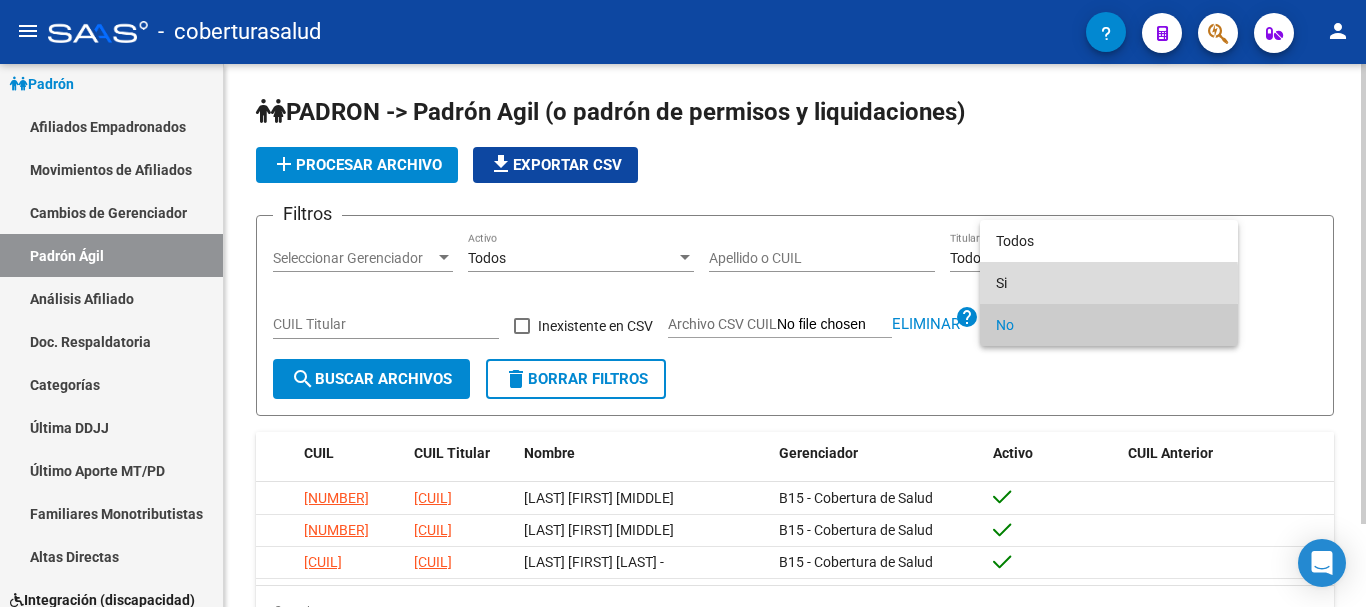 drag, startPoint x: 1058, startPoint y: 284, endPoint x: 976, endPoint y: 298, distance: 83.18654 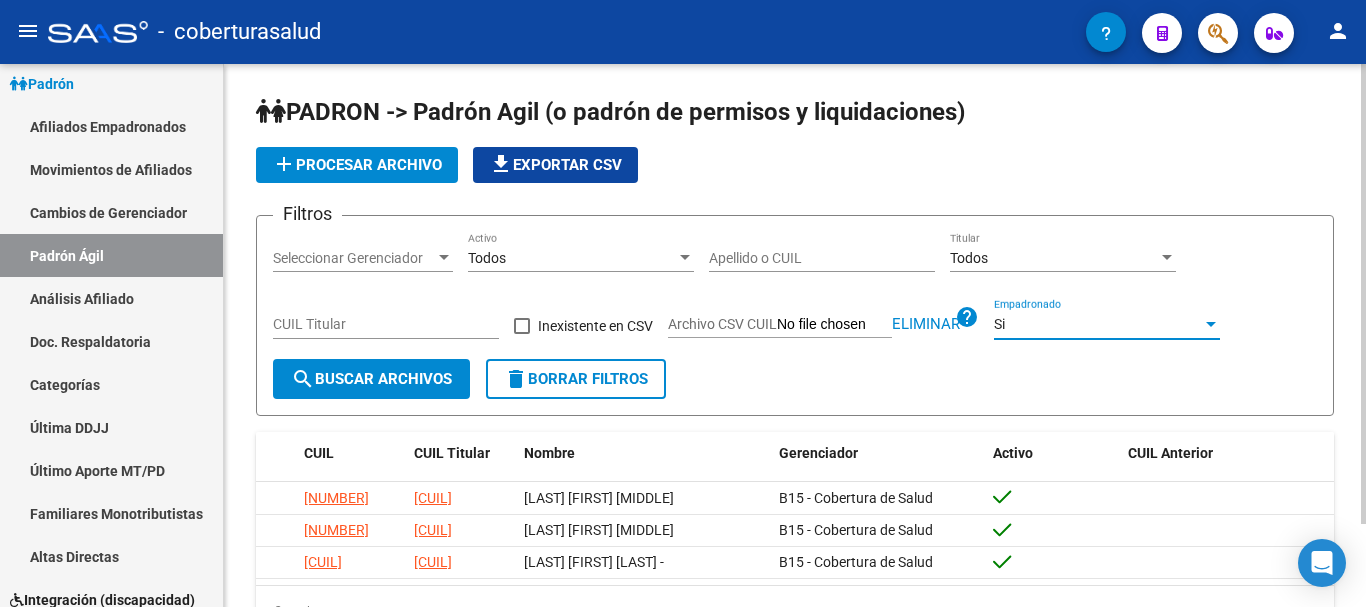 click on "search  Buscar Archivos" 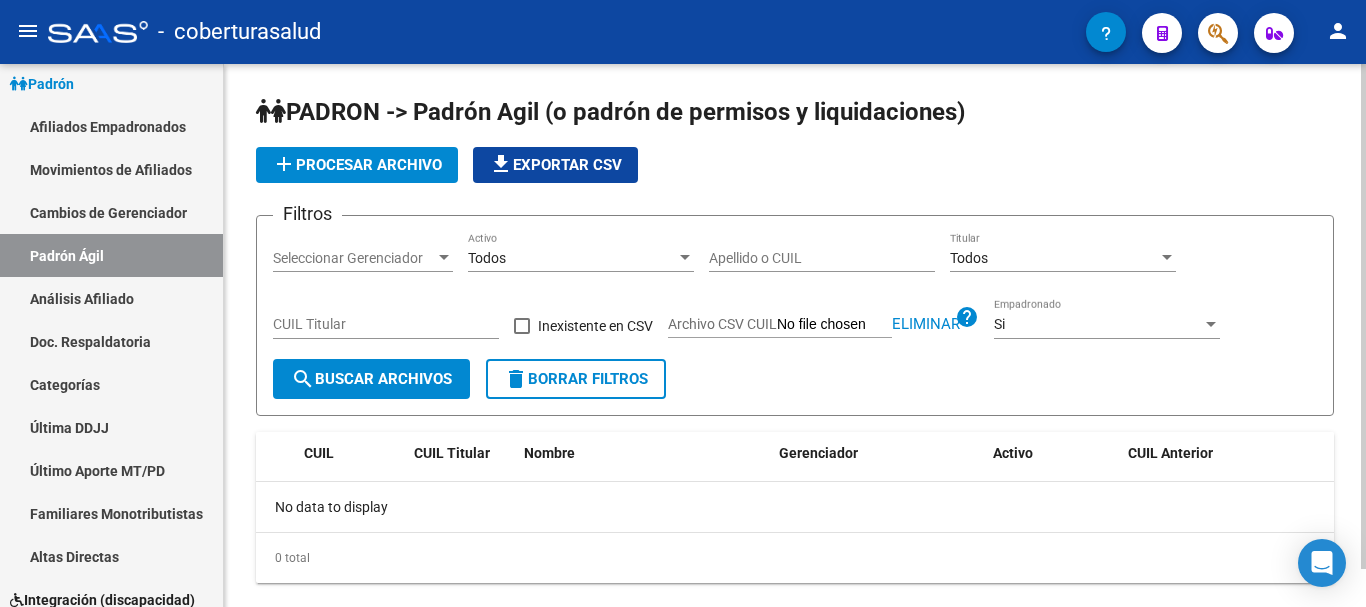 click on "Si Empadronado" 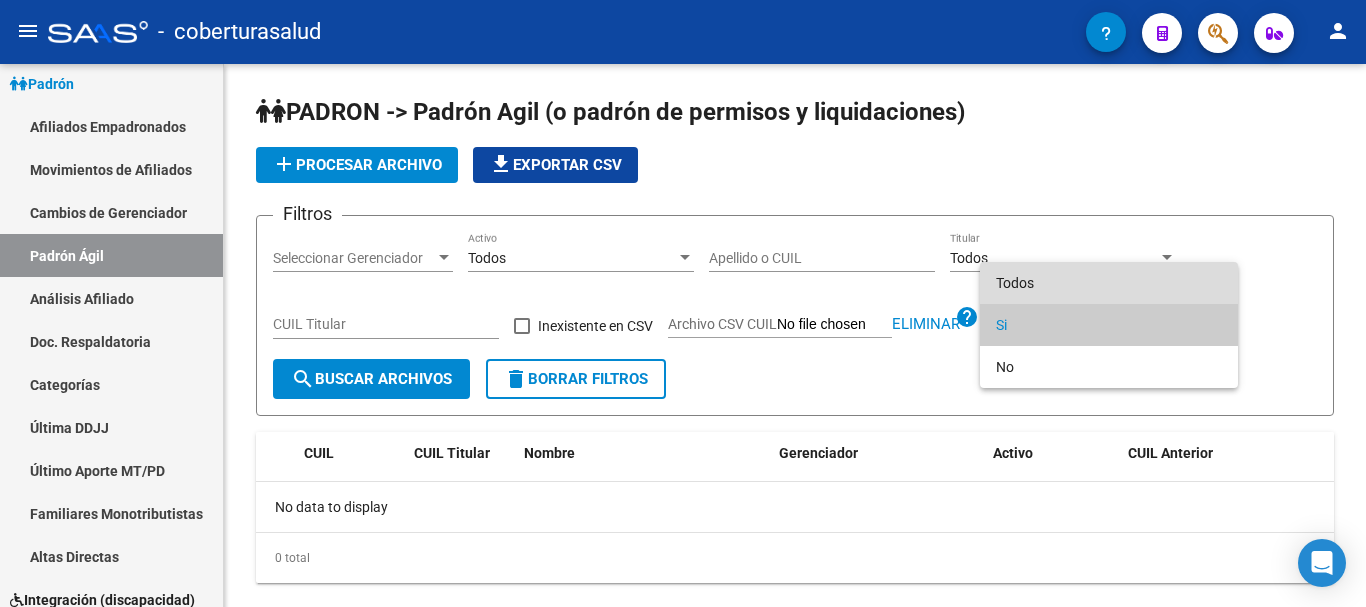 click on "Todos" at bounding box center [1109, 283] 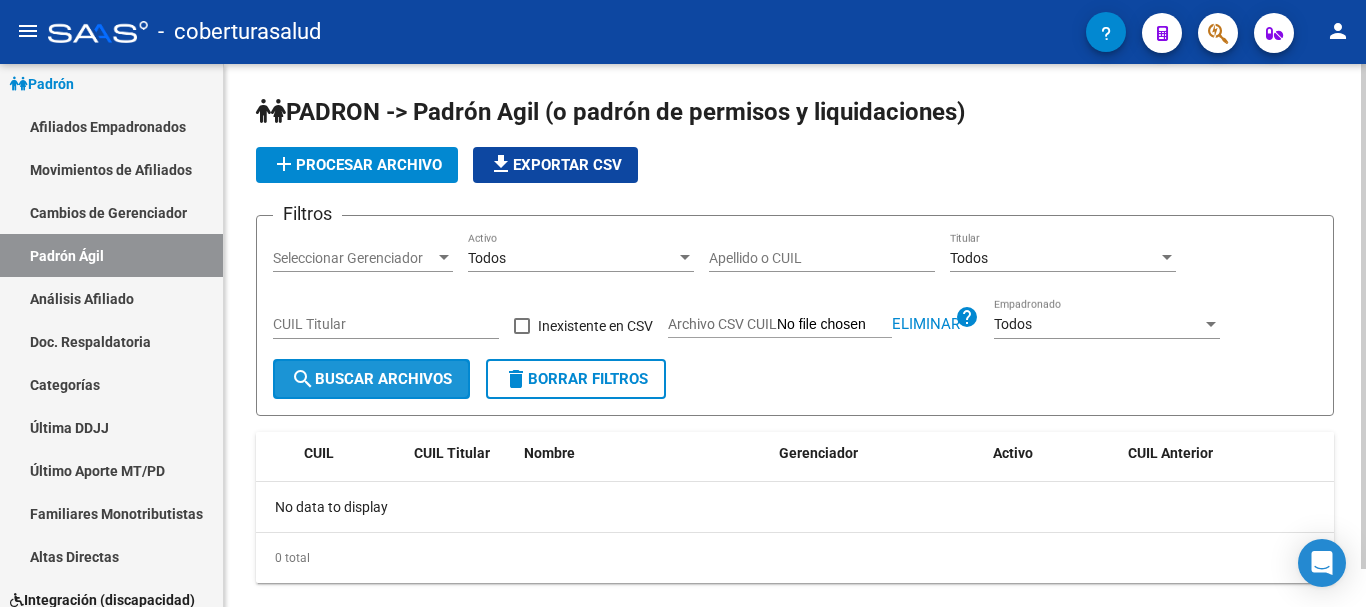 click on "search  Buscar Archivos" 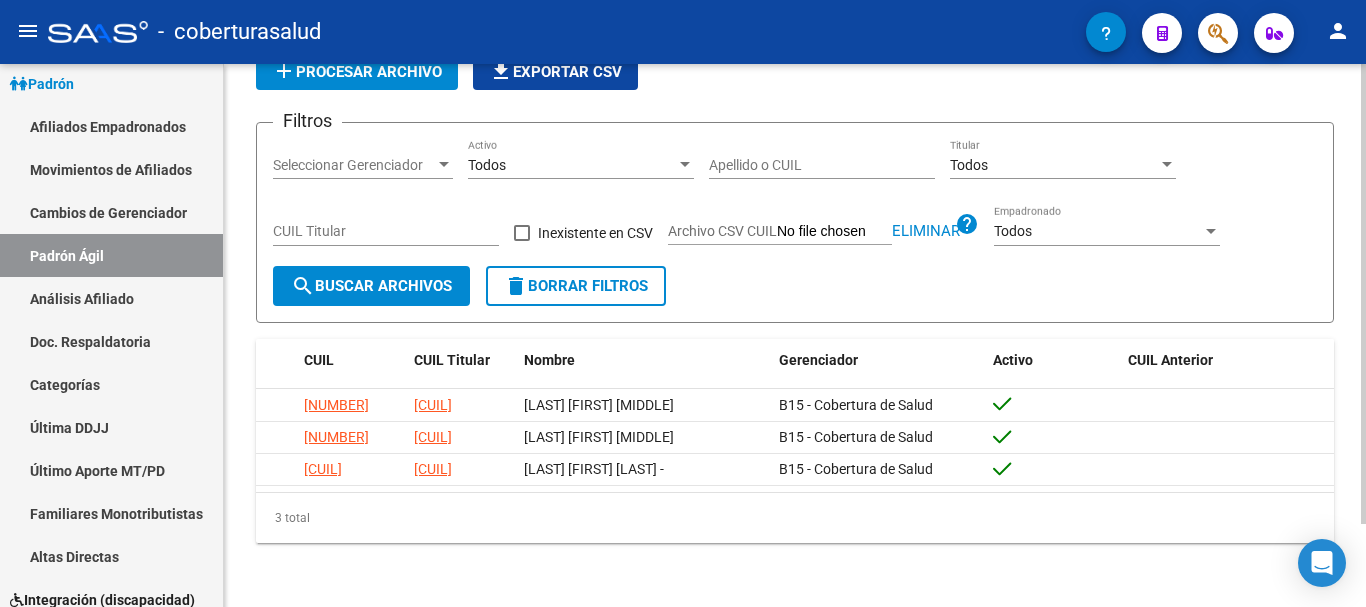 scroll, scrollTop: 0, scrollLeft: 0, axis: both 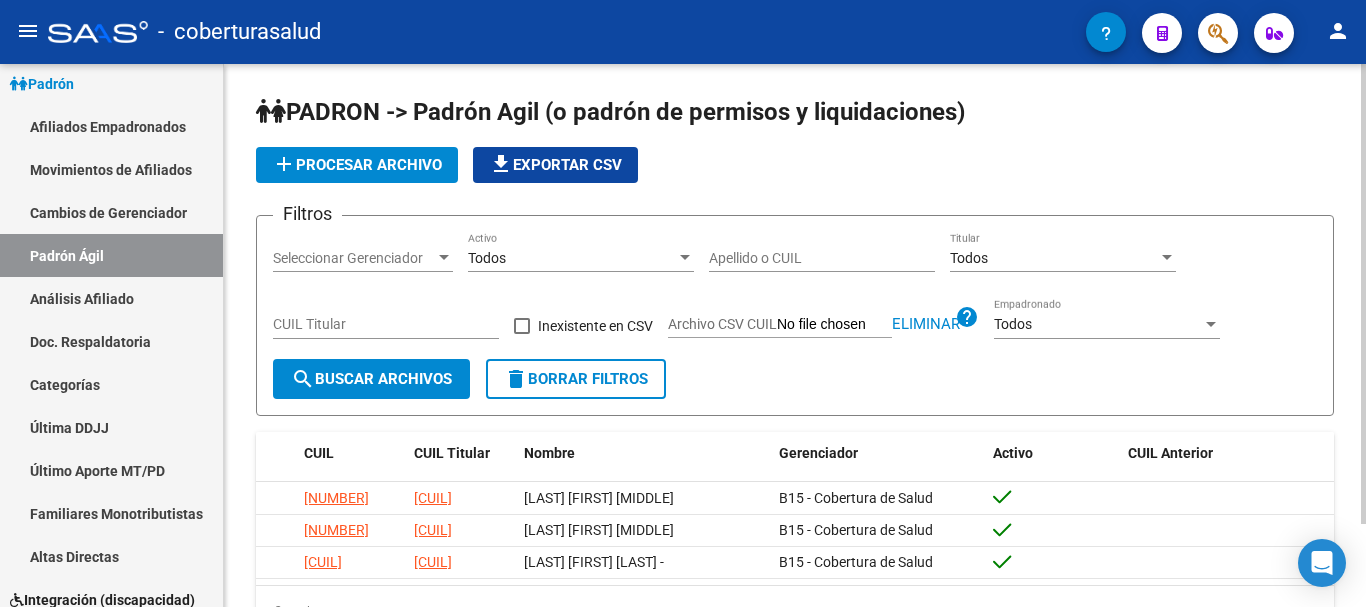 click at bounding box center (444, 258) 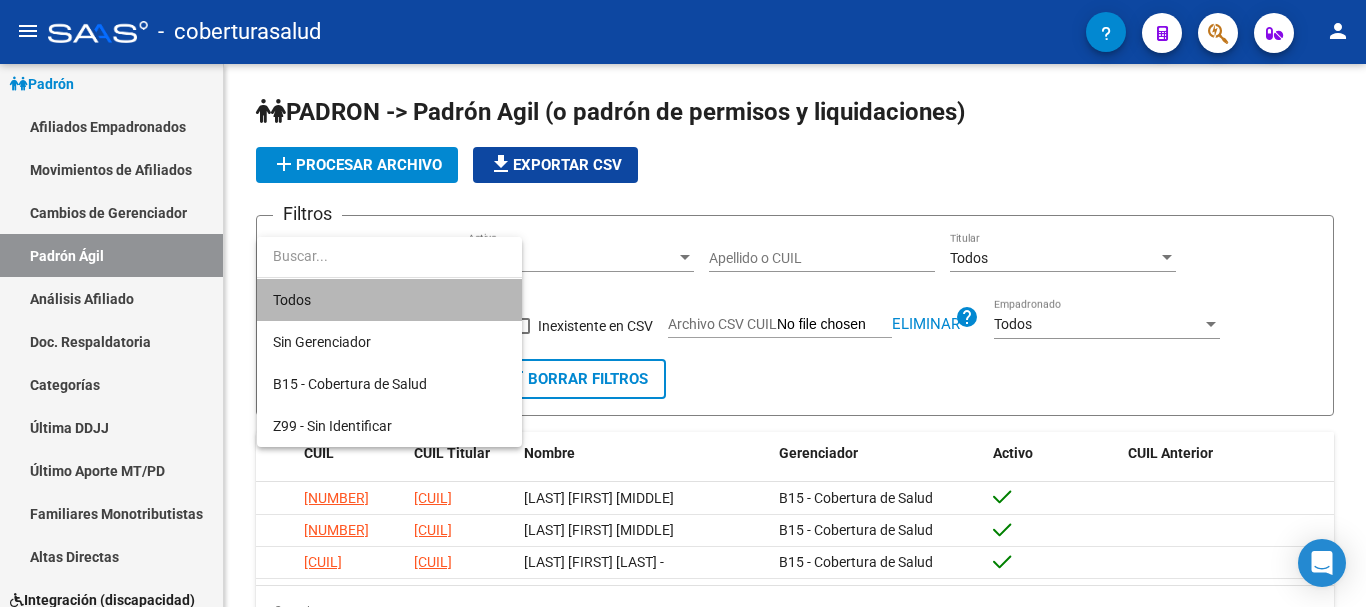 click on "Todos" at bounding box center [389, 300] 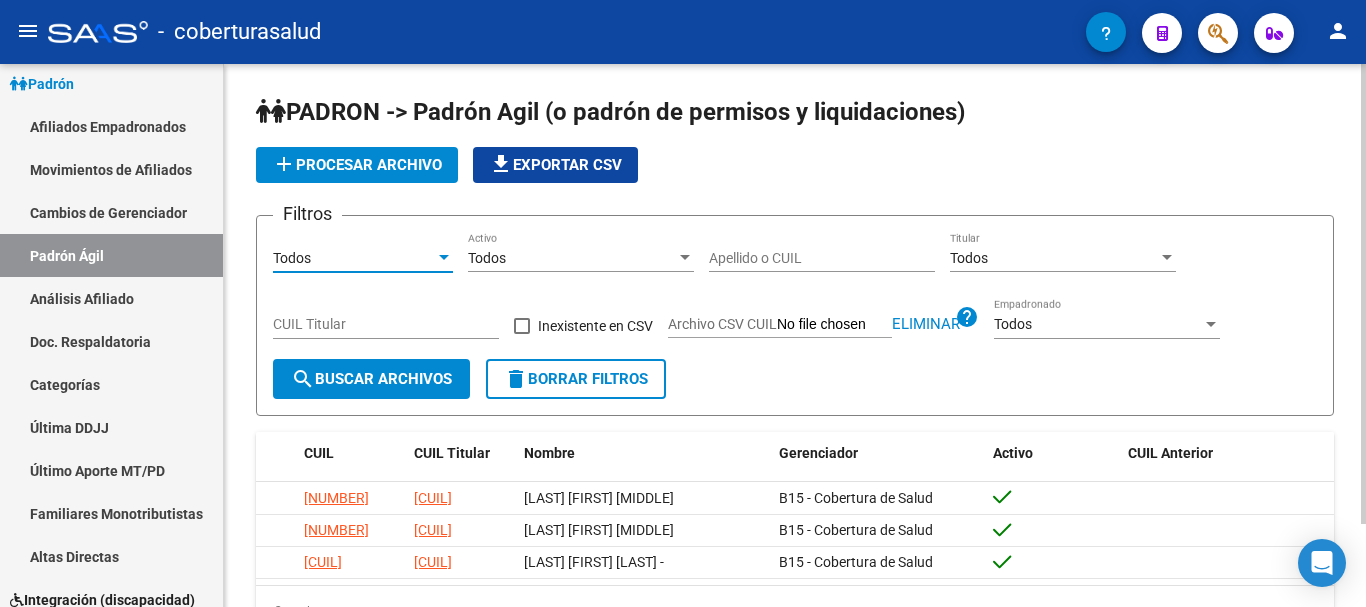 click on "search  Buscar Archivos" 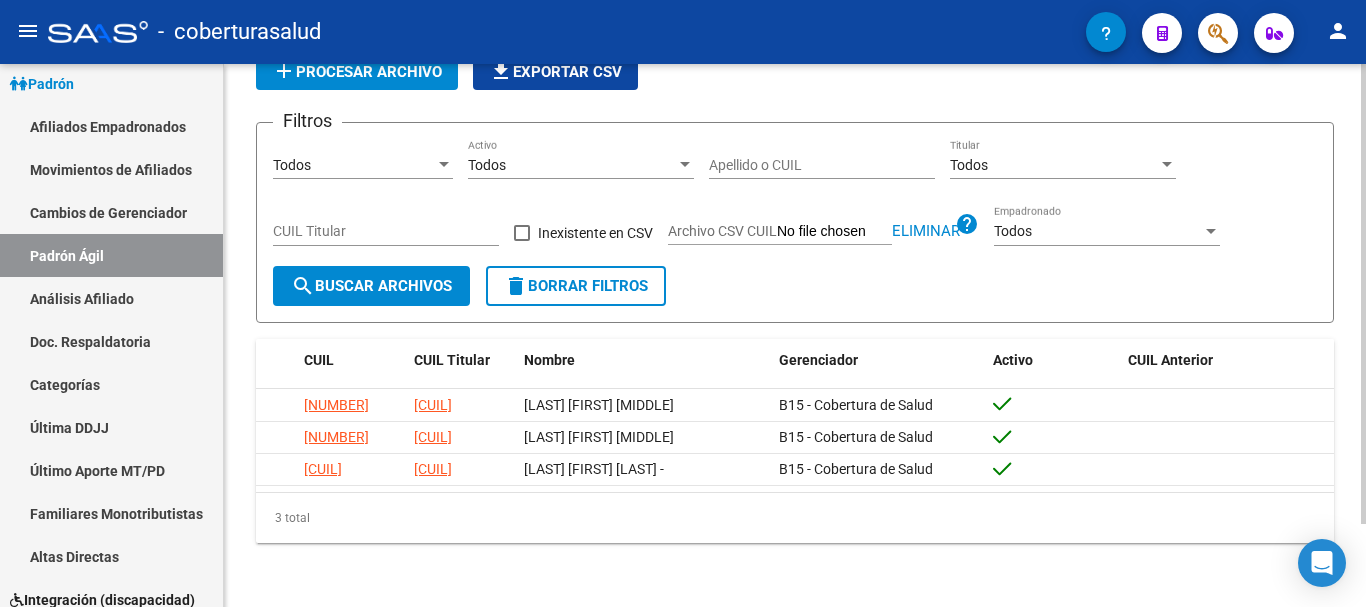 scroll, scrollTop: 0, scrollLeft: 0, axis: both 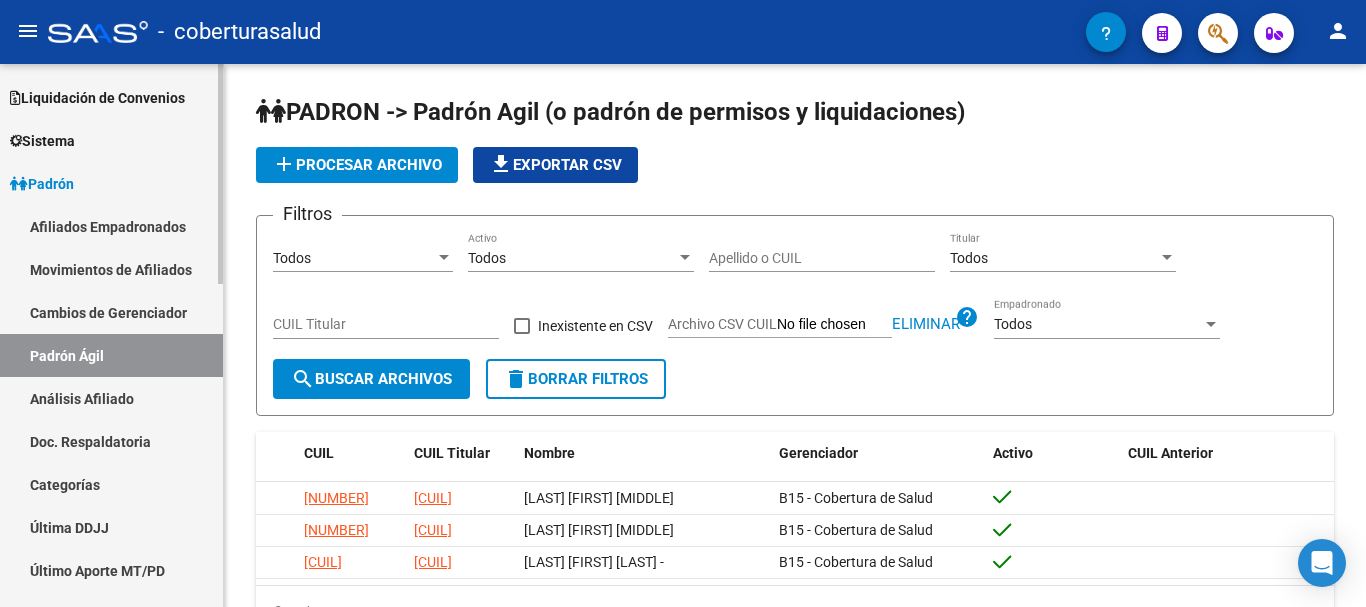 click on "Movimientos de Afiliados" at bounding box center [111, 269] 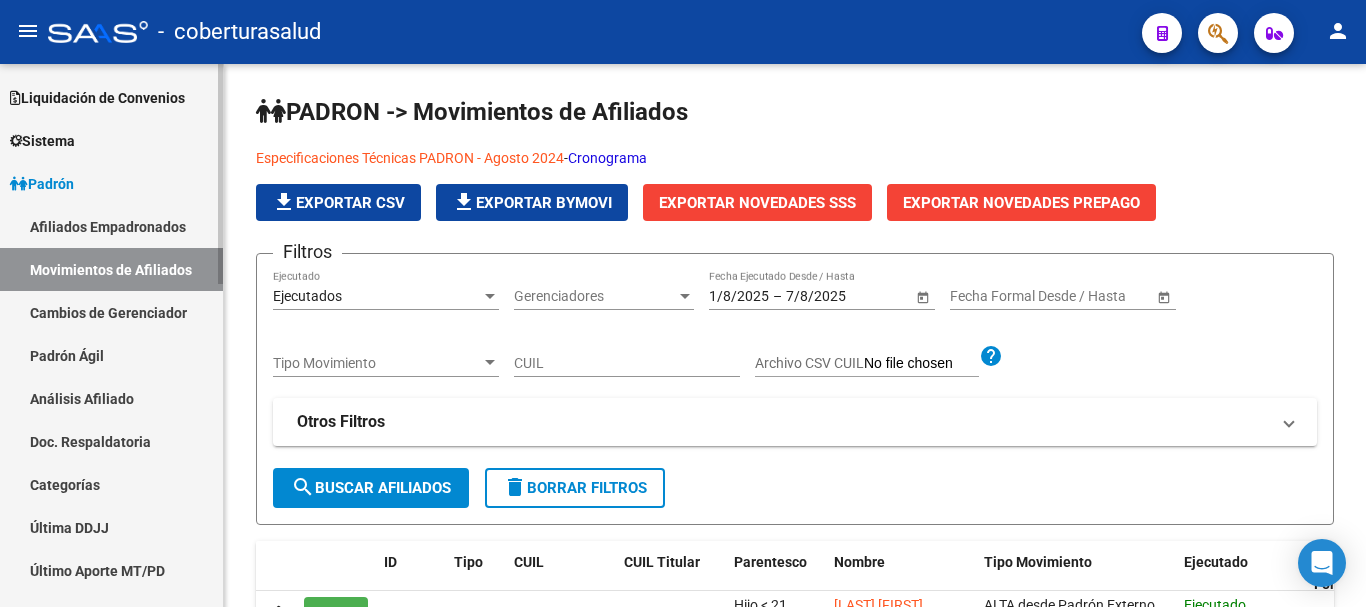 drag, startPoint x: 119, startPoint y: 226, endPoint x: 132, endPoint y: 232, distance: 14.3178215 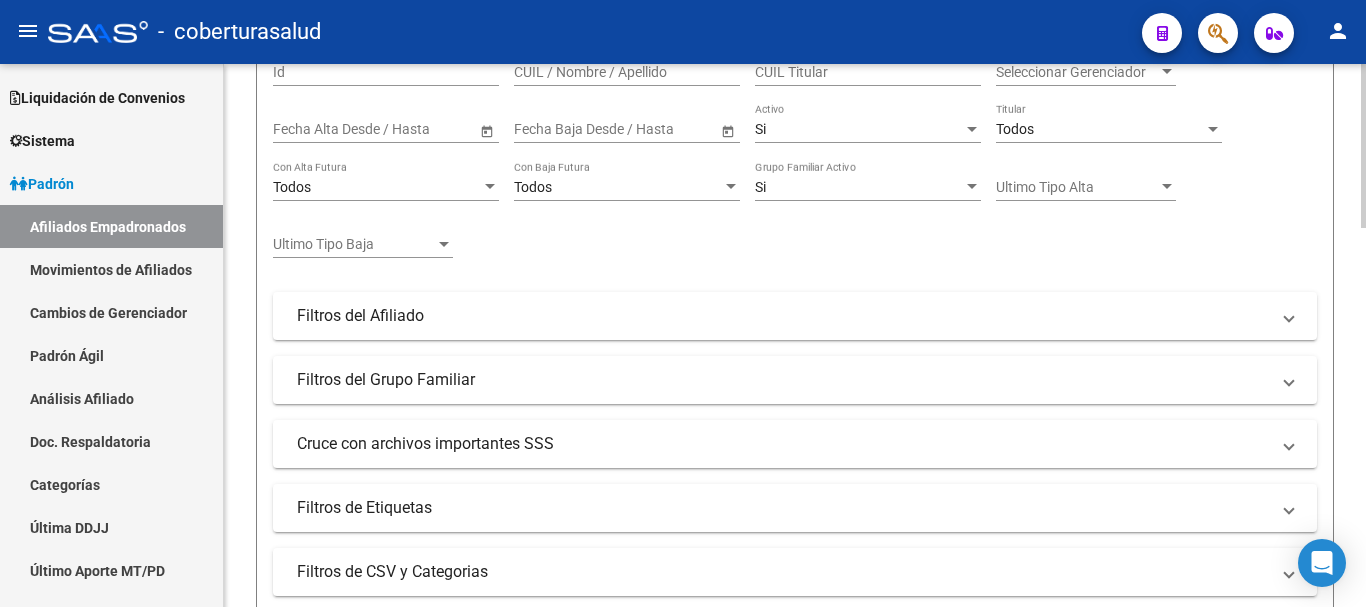 scroll, scrollTop: 600, scrollLeft: 0, axis: vertical 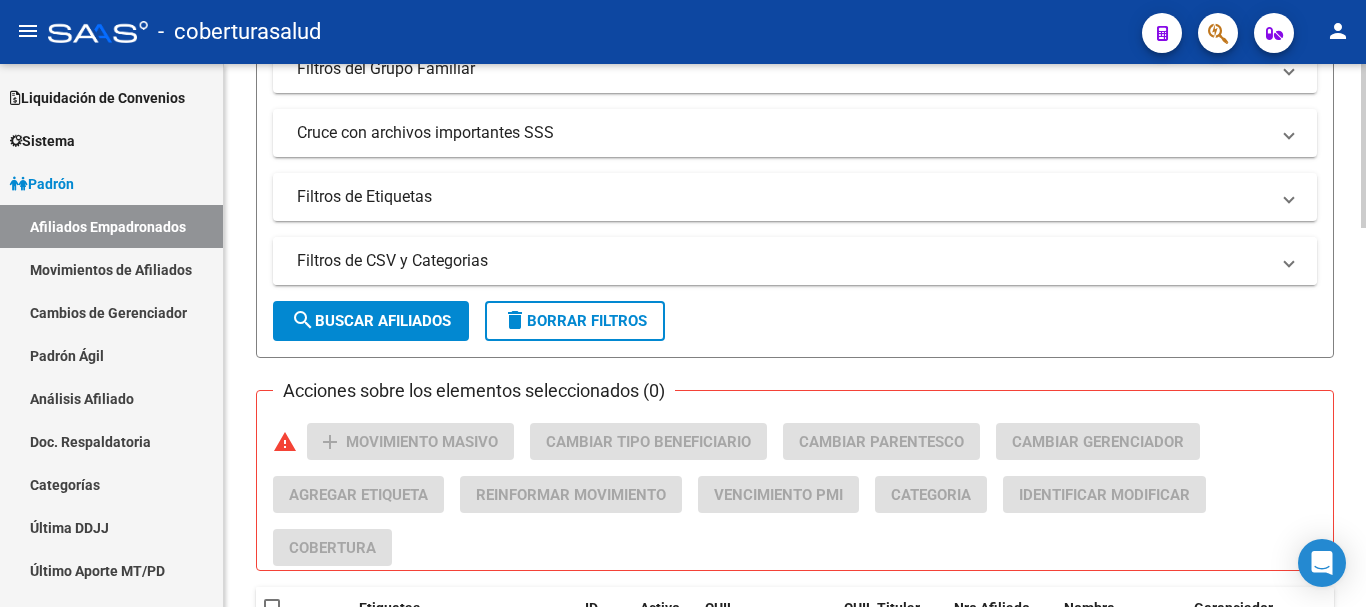 click on "Filtros de CSV y Categorias" at bounding box center [783, 261] 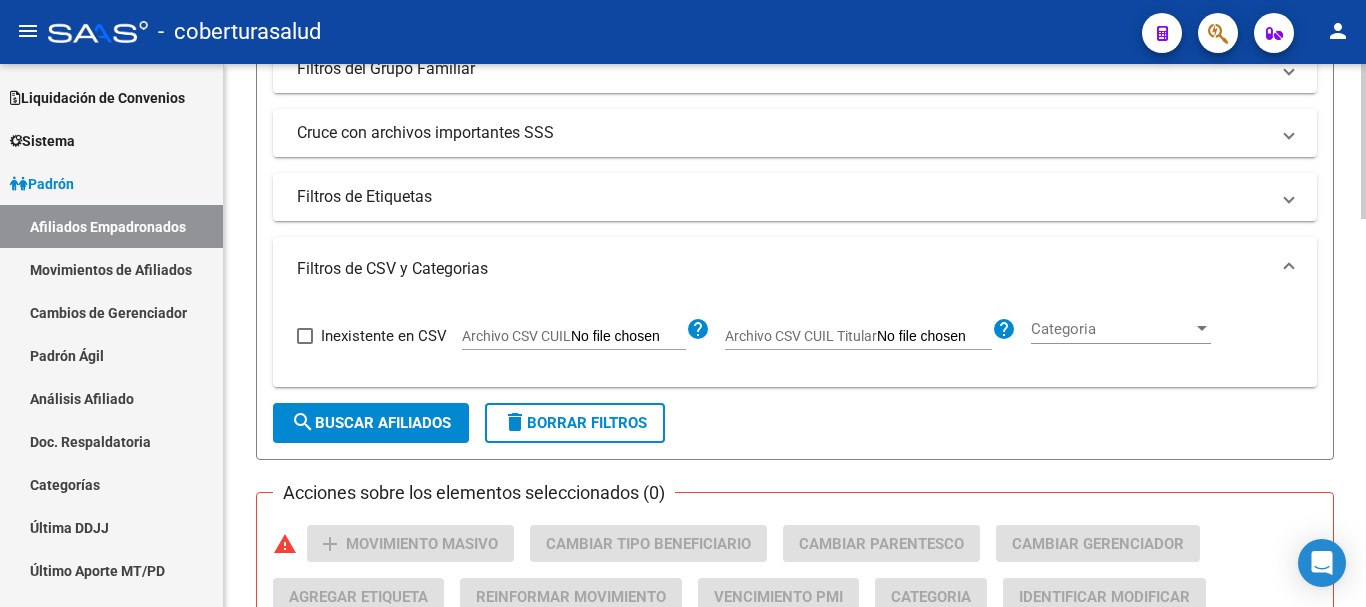 click on "Archivo CSV CUIL" at bounding box center [801, 336] 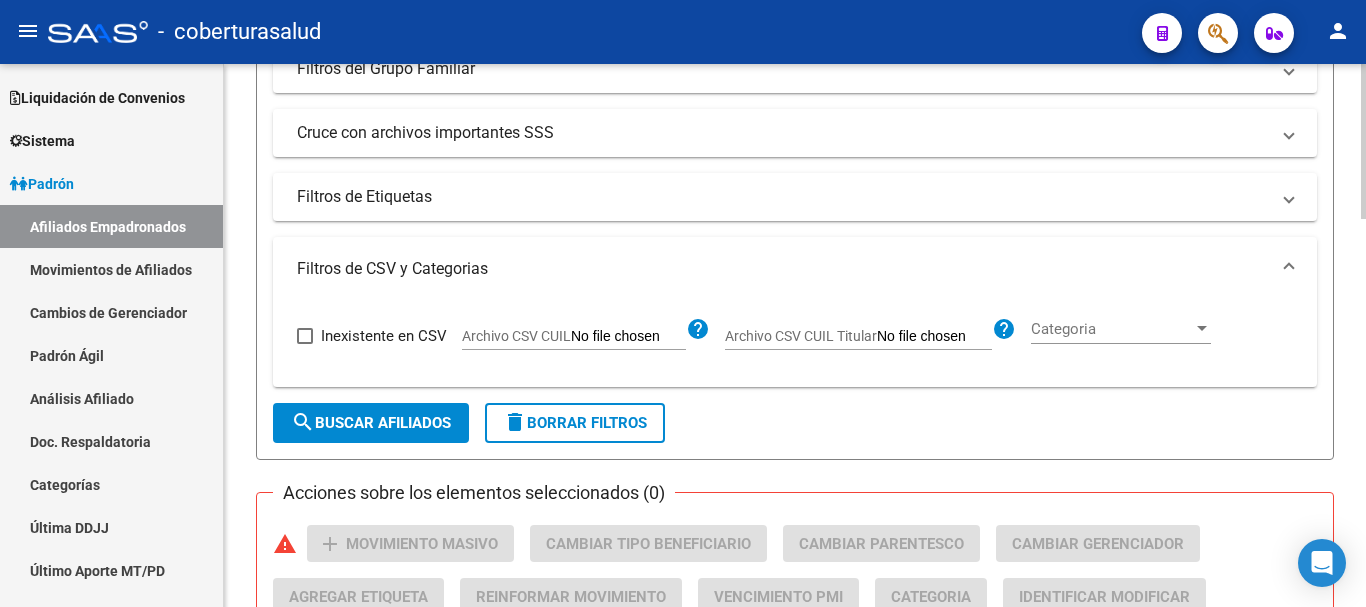 type on "C:\fakepath\Empadronar.csv" 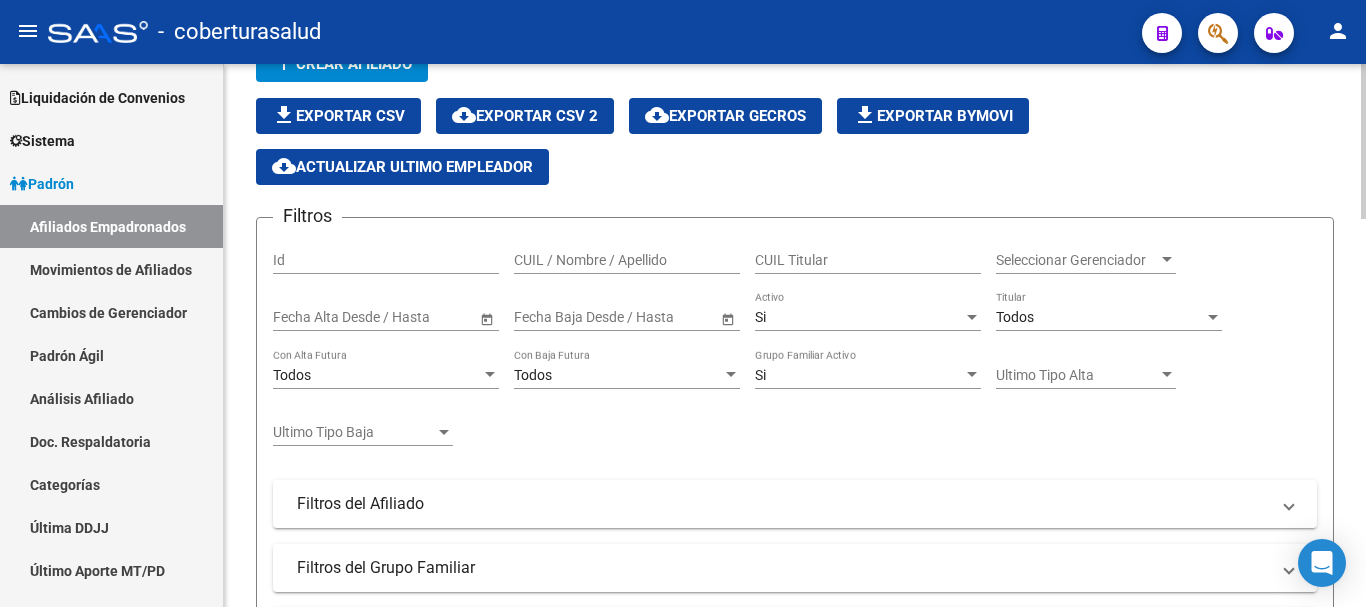 scroll, scrollTop: 100, scrollLeft: 0, axis: vertical 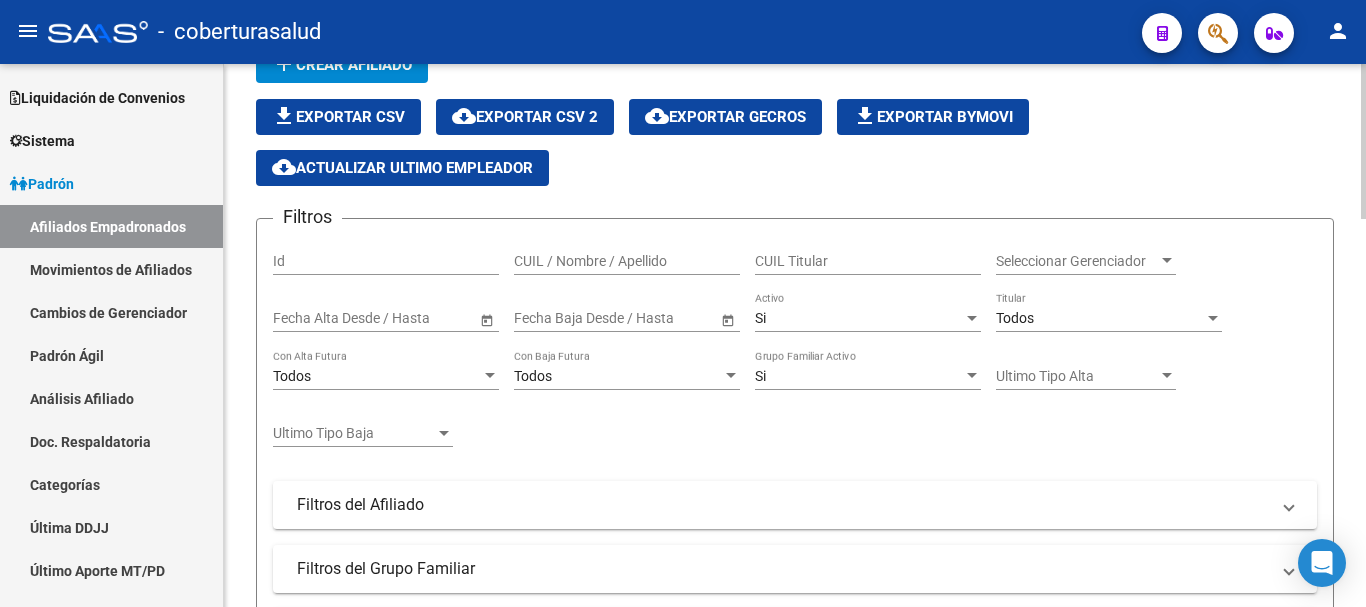 click on "Si" at bounding box center [859, 318] 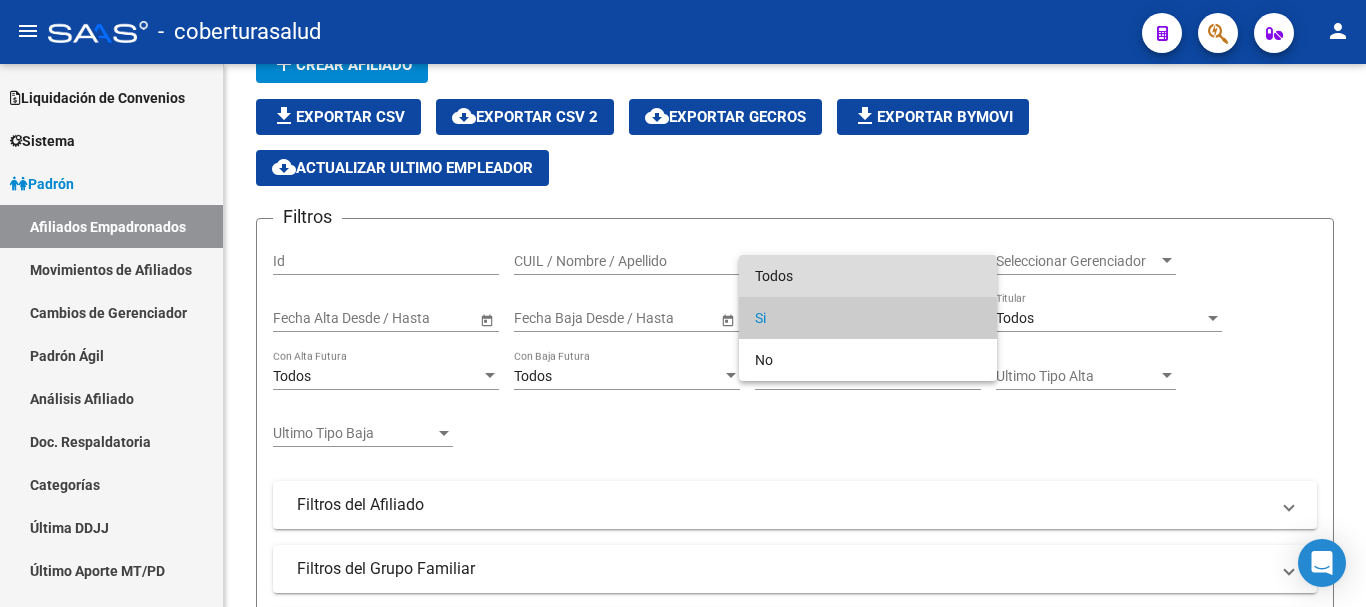 click on "Todos" at bounding box center (868, 276) 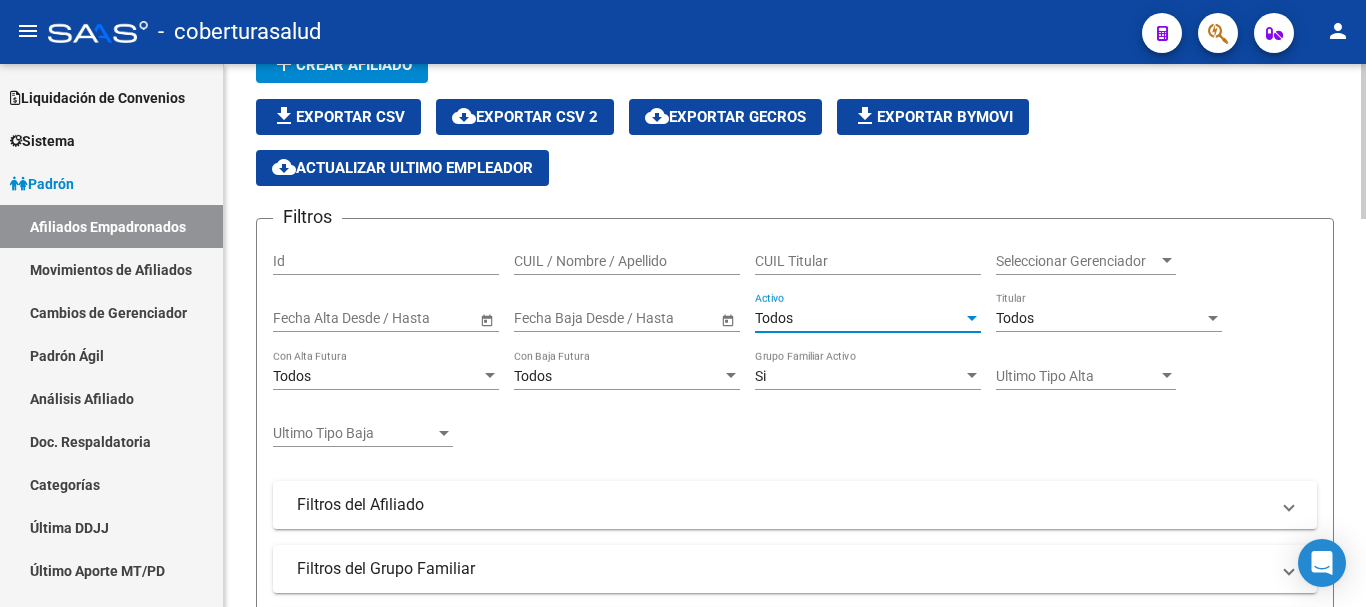 click on "Si" at bounding box center (859, 376) 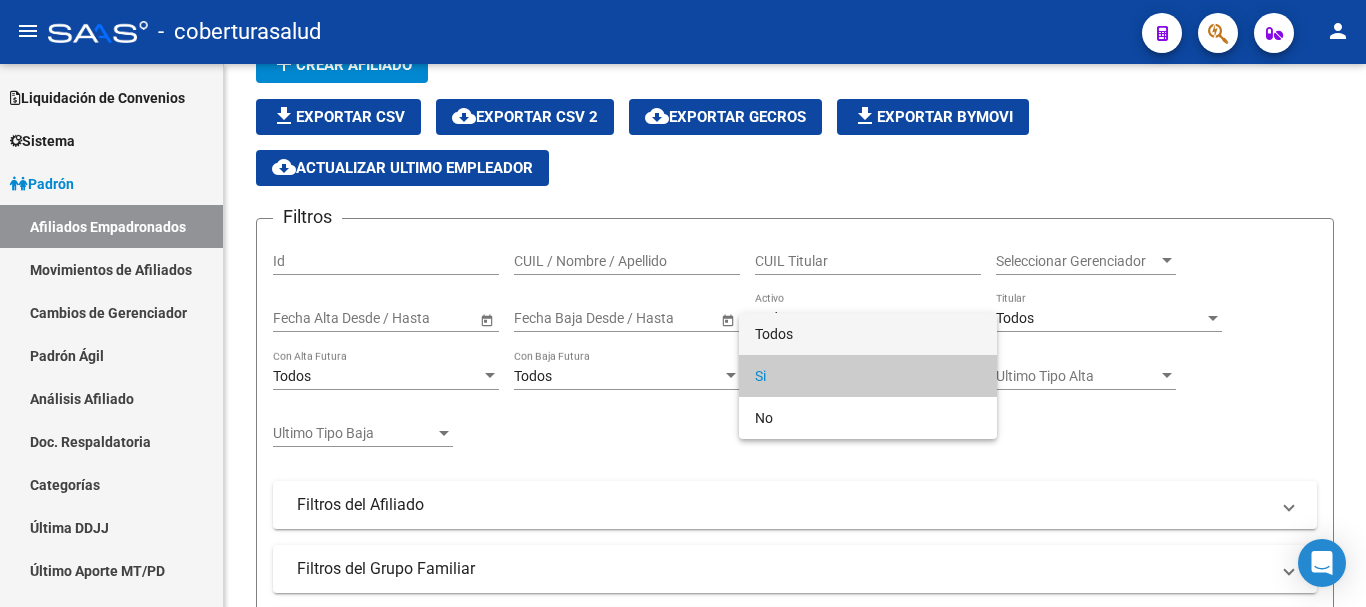 click on "Todos" at bounding box center [868, 334] 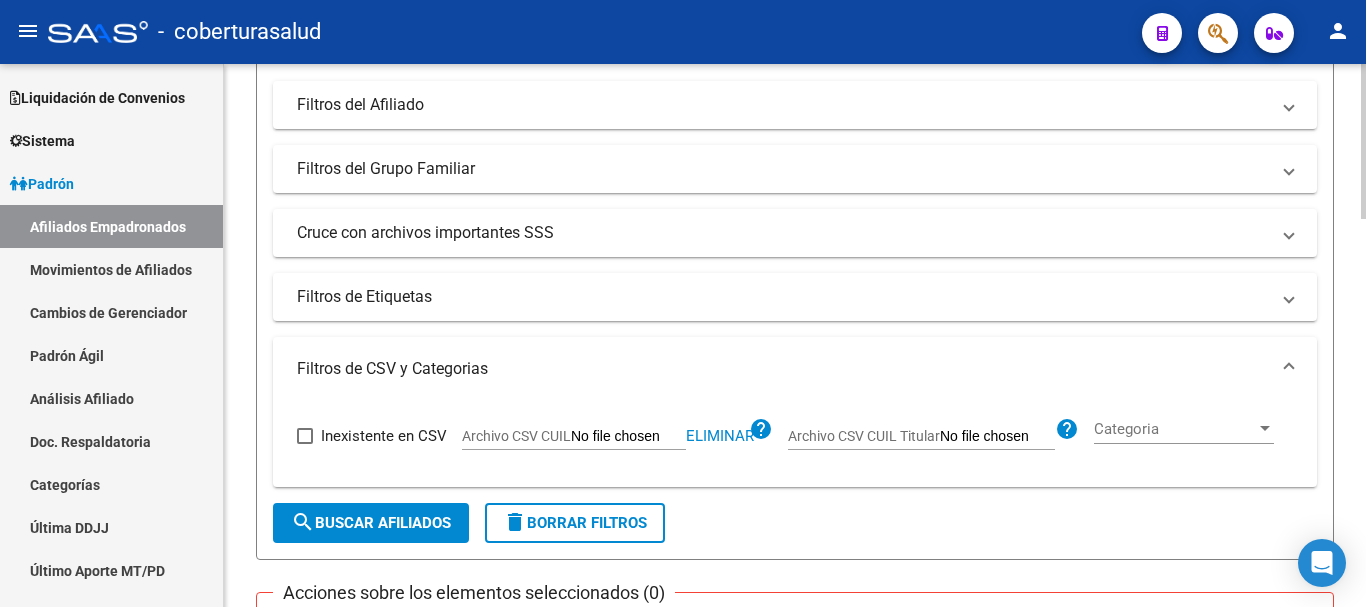 scroll, scrollTop: 800, scrollLeft: 0, axis: vertical 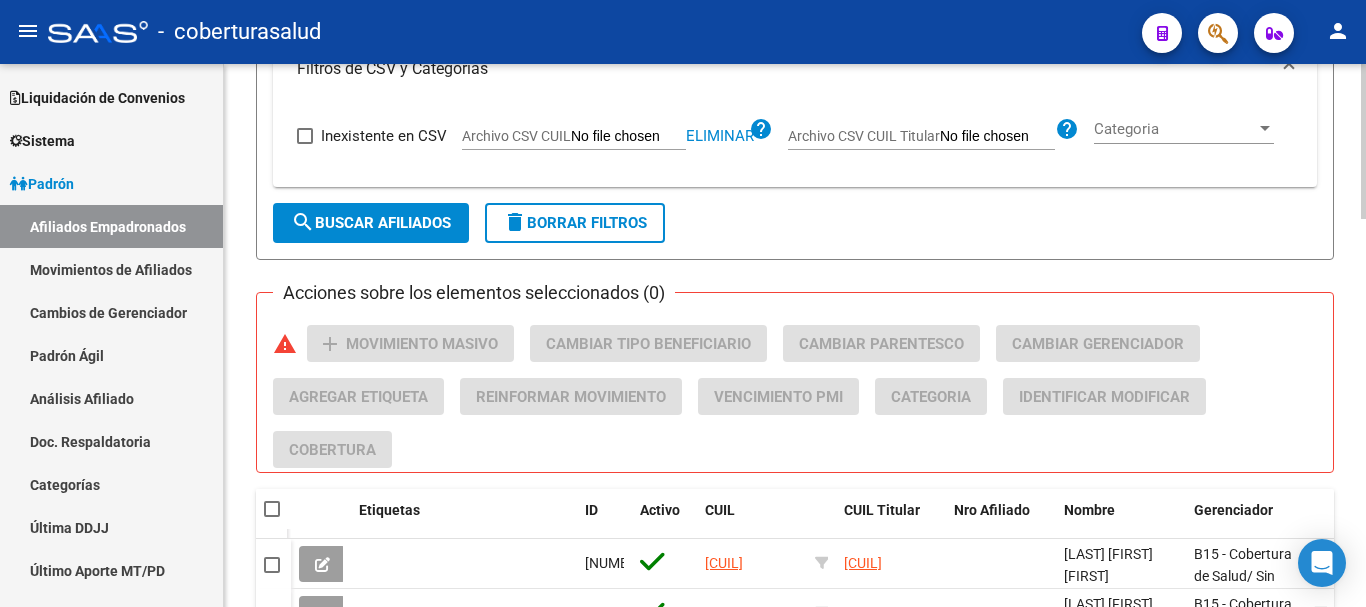 click on "search  Buscar Afiliados" 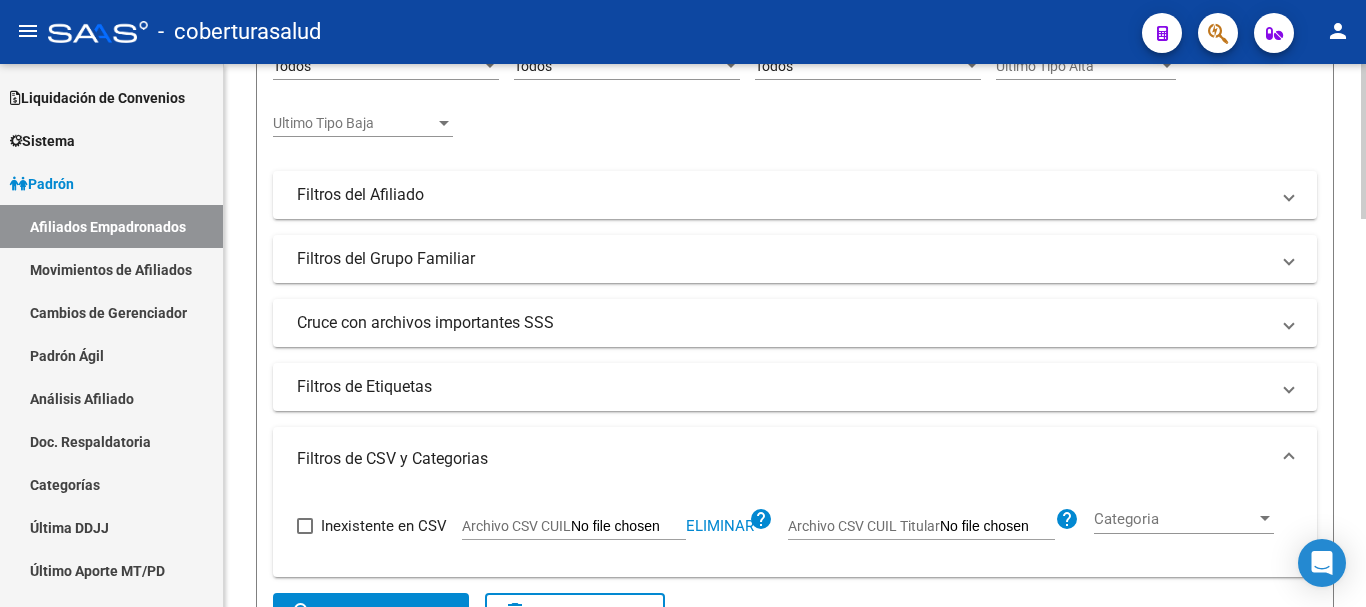 scroll, scrollTop: 400, scrollLeft: 0, axis: vertical 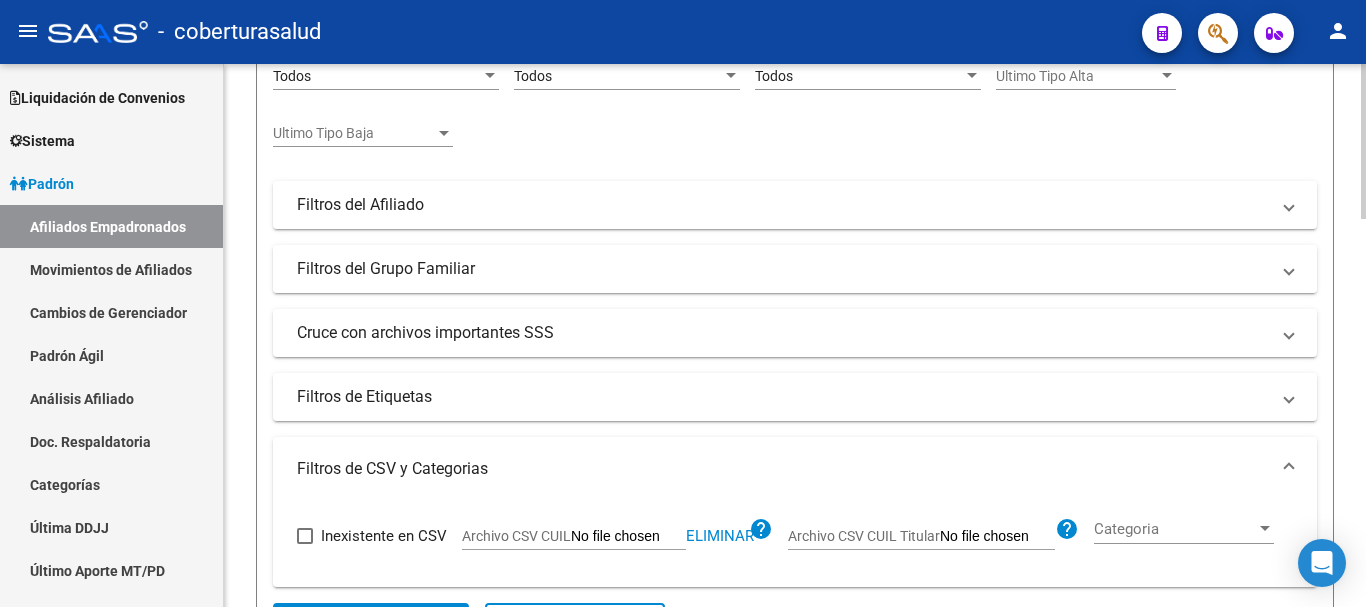 click on "Filtros del Grupo Familiar" at bounding box center [795, 269] 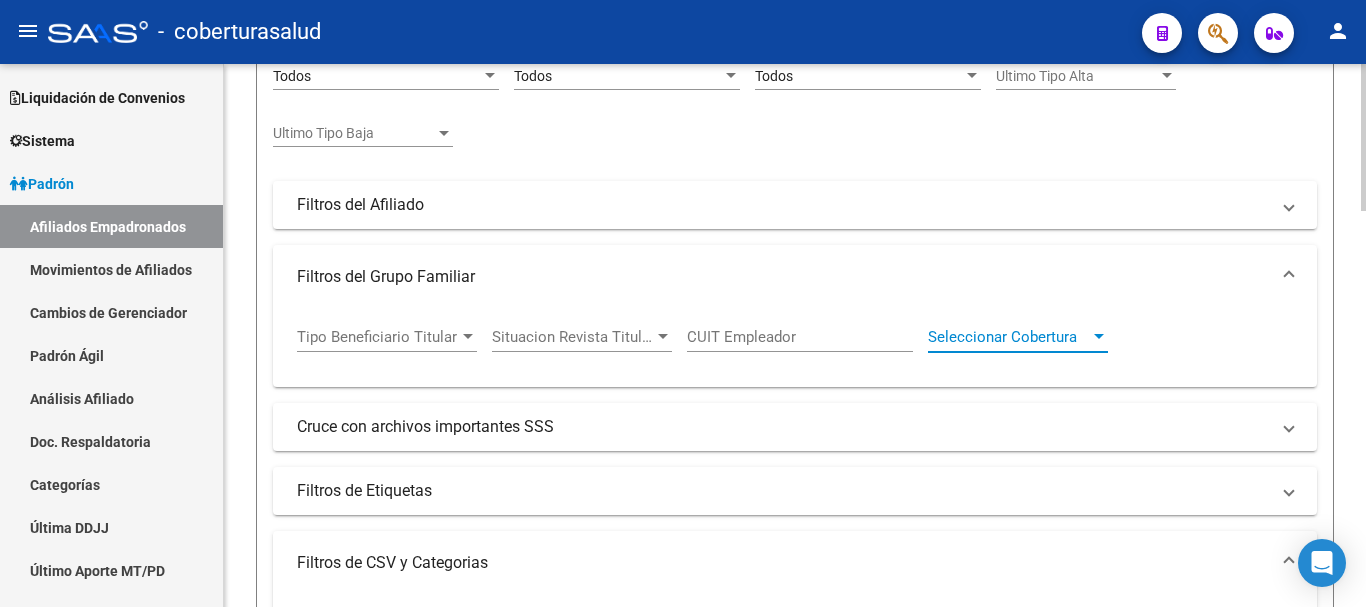 click on "Seleccionar Cobertura" at bounding box center [1009, 337] 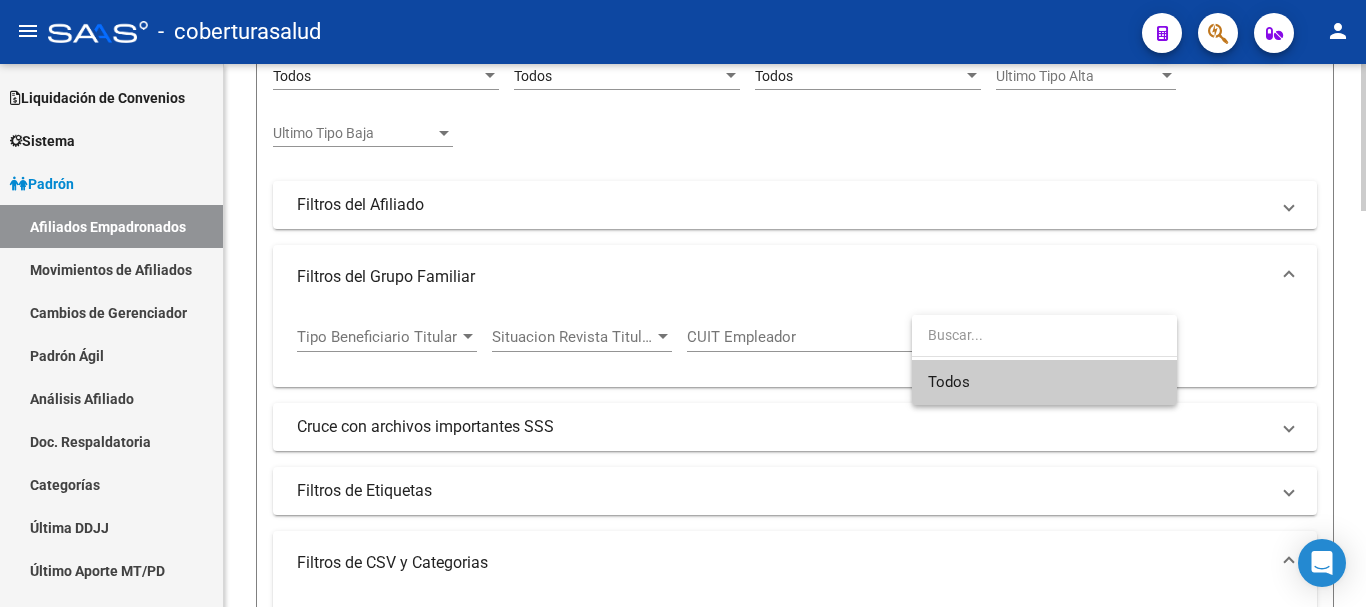 click at bounding box center (1044, 335) 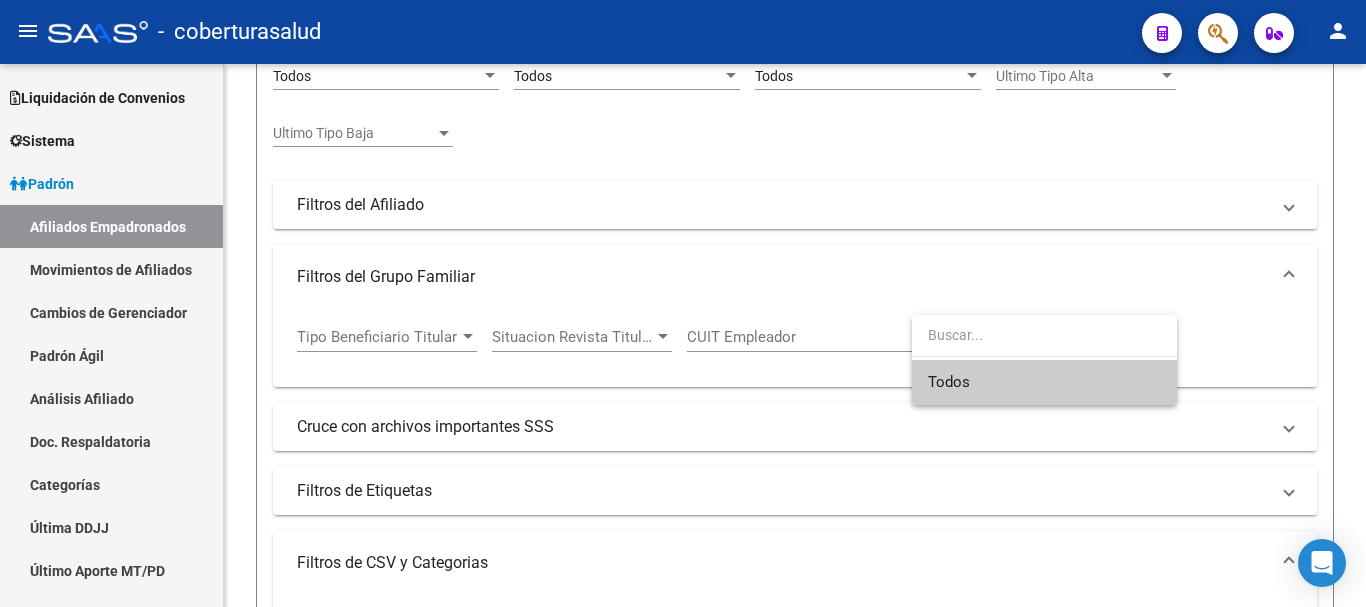 click at bounding box center [683, 303] 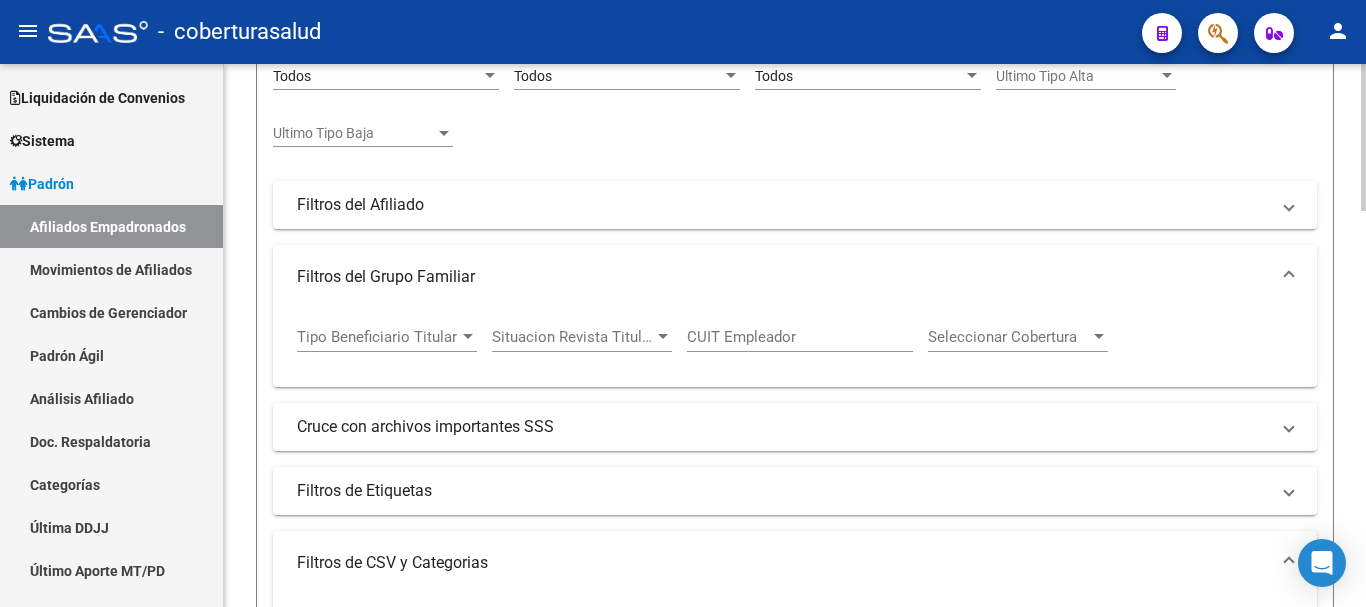 click on "Tipo Beneficiario Titular" at bounding box center (378, 337) 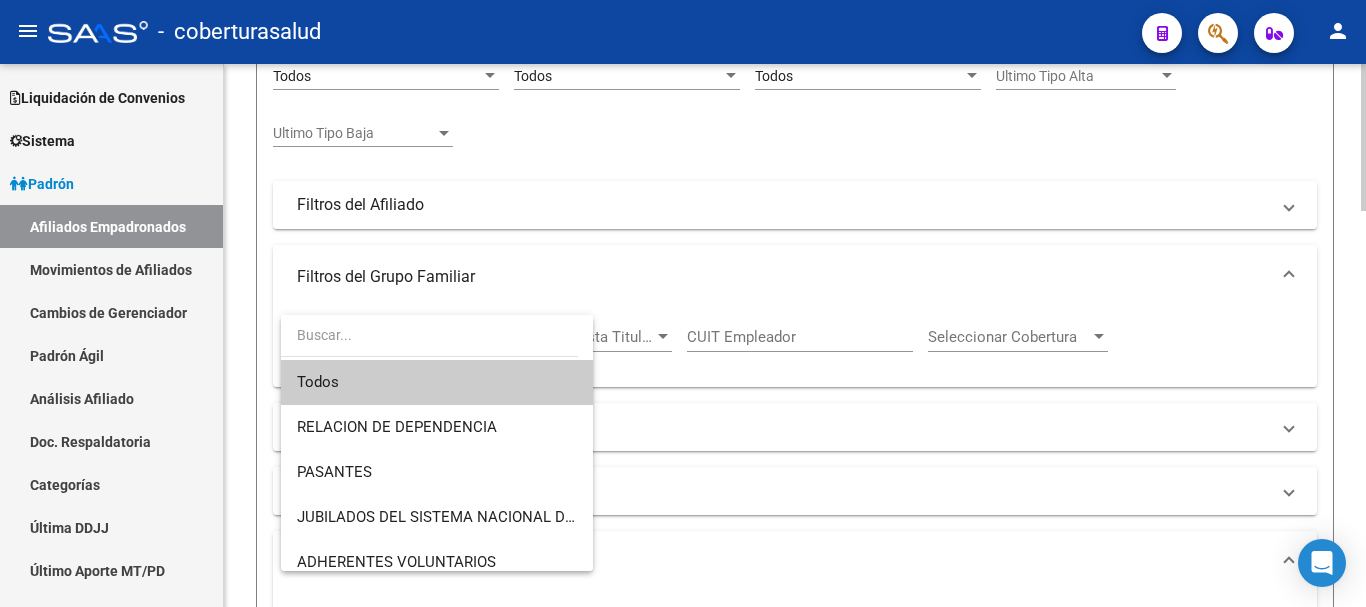 click at bounding box center (429, 335) 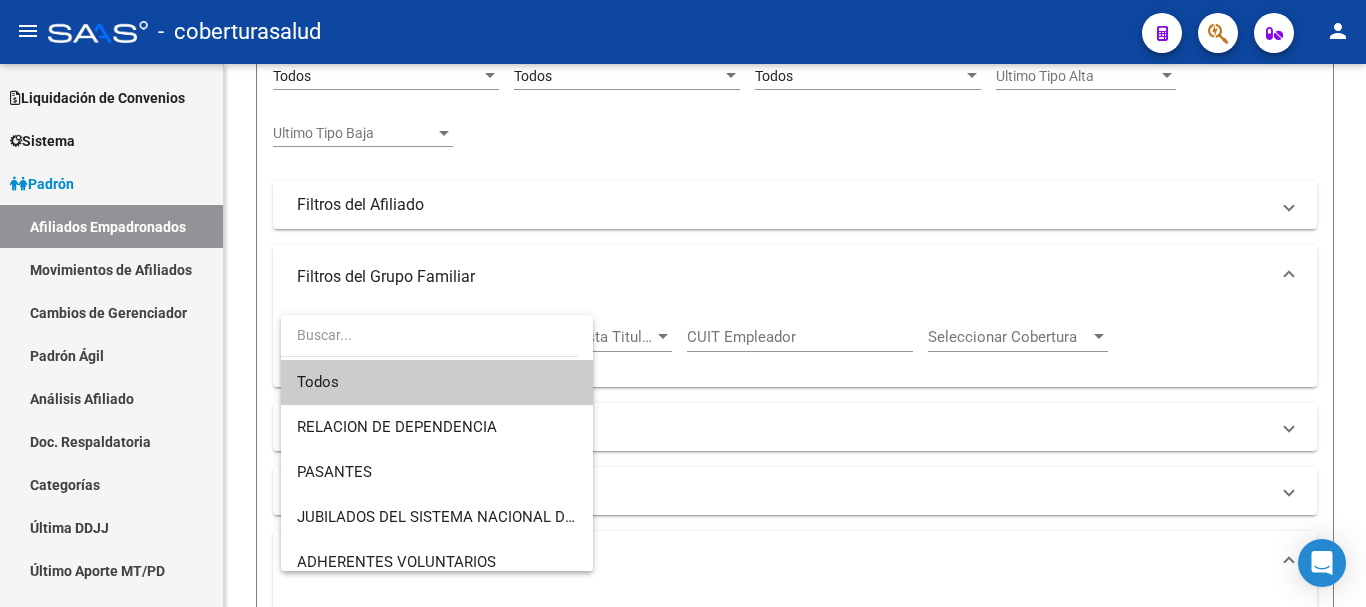 click at bounding box center (683, 303) 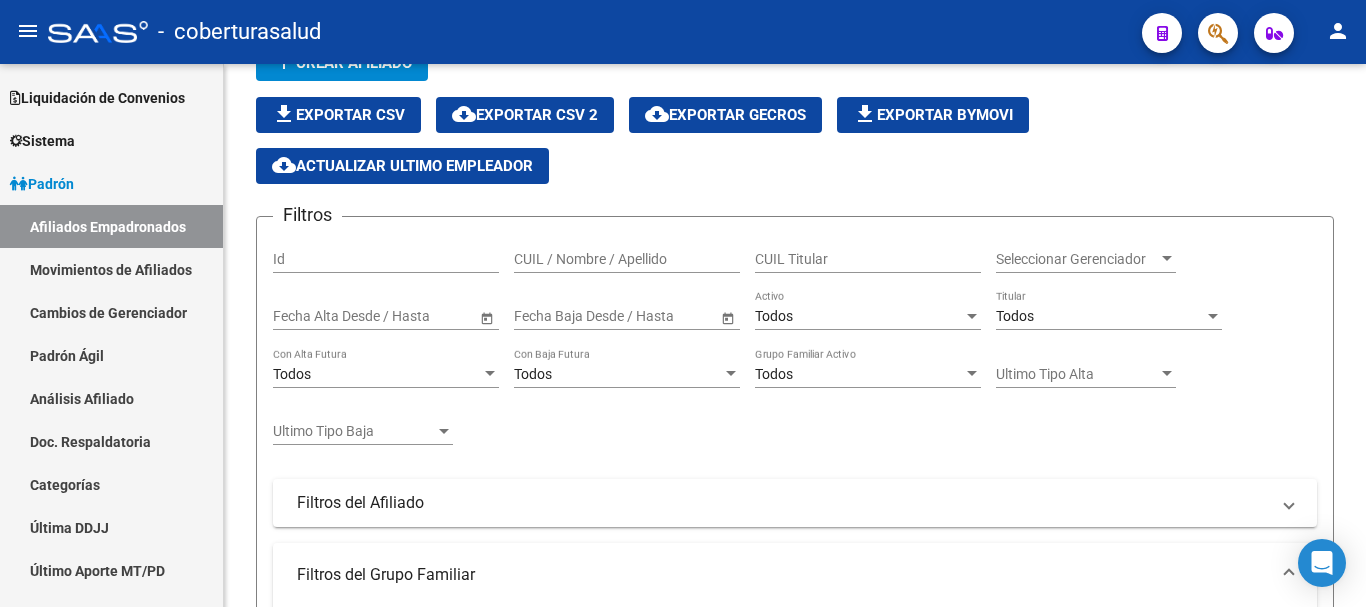 scroll, scrollTop: 100, scrollLeft: 0, axis: vertical 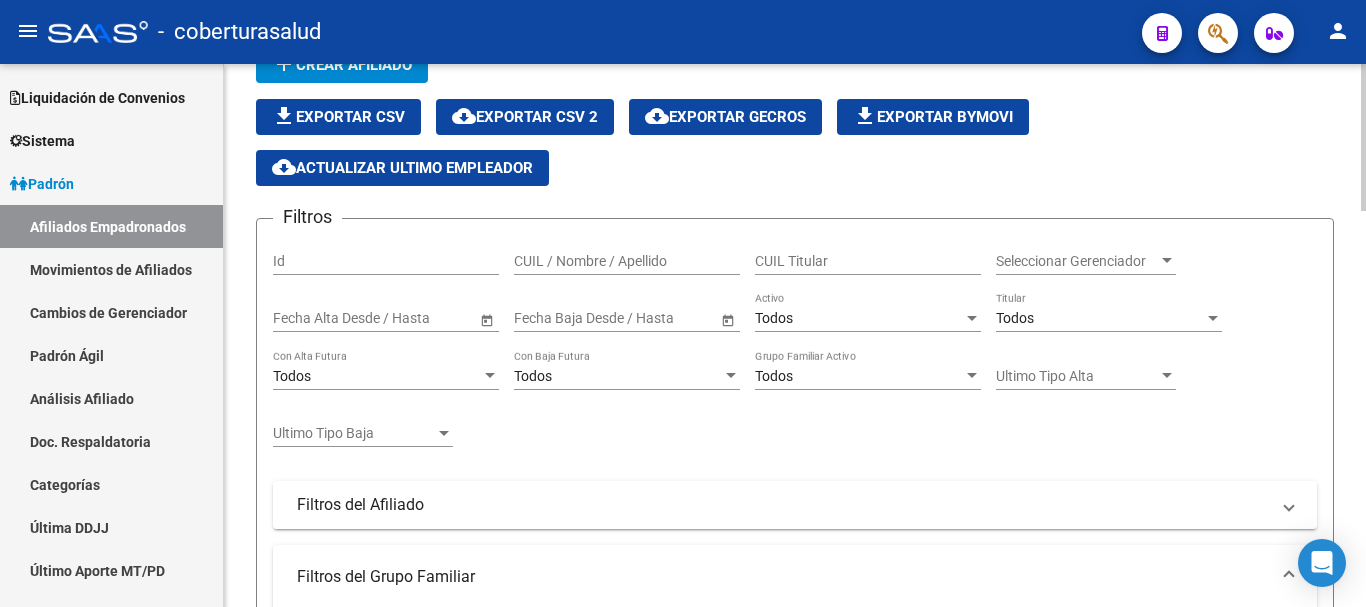 click on "Filtros del Afiliado" at bounding box center (783, 505) 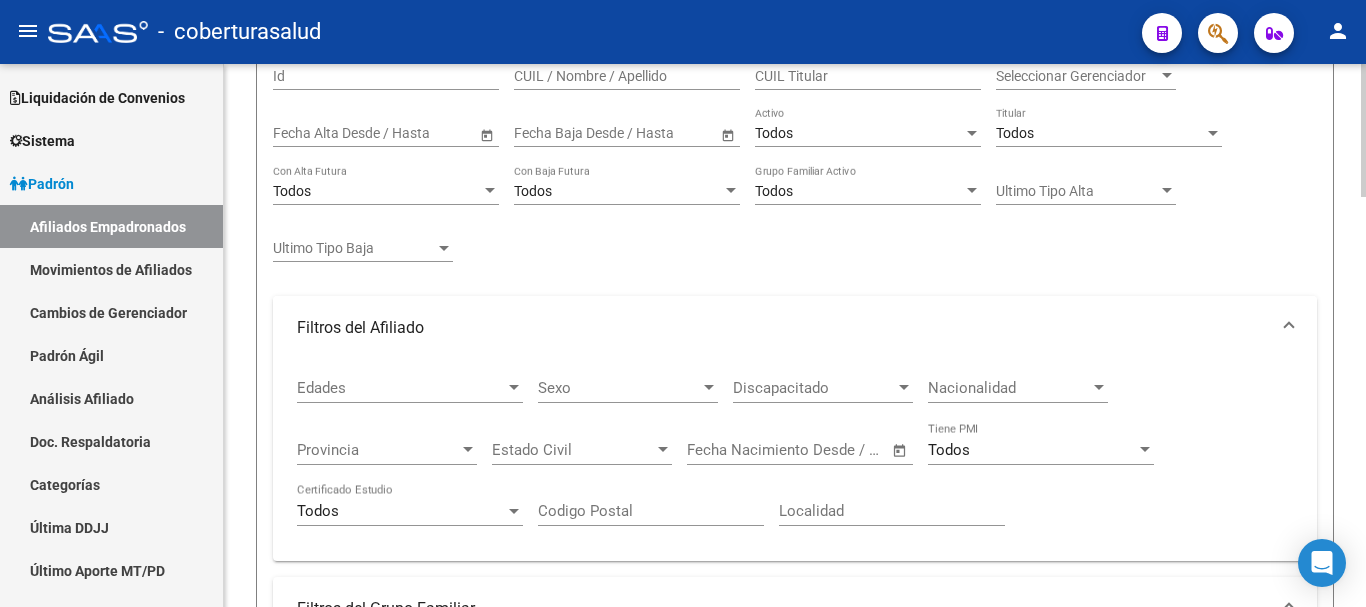 scroll, scrollTop: 300, scrollLeft: 0, axis: vertical 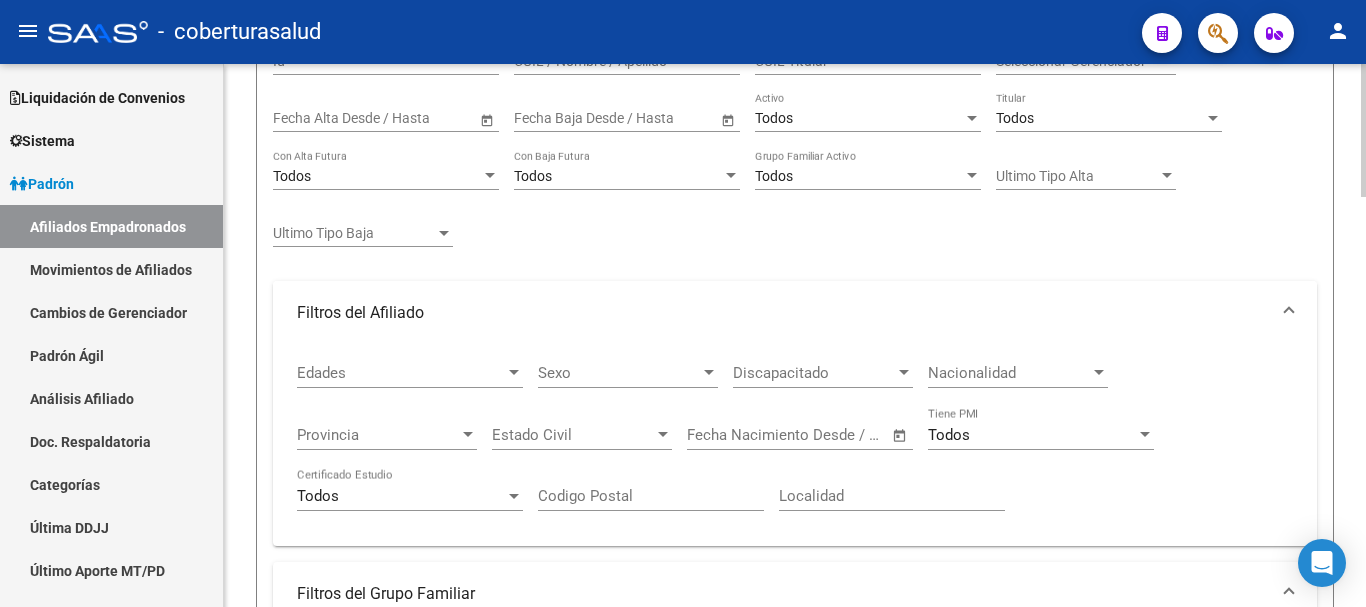 click on "Filtros del Afiliado" at bounding box center [783, 313] 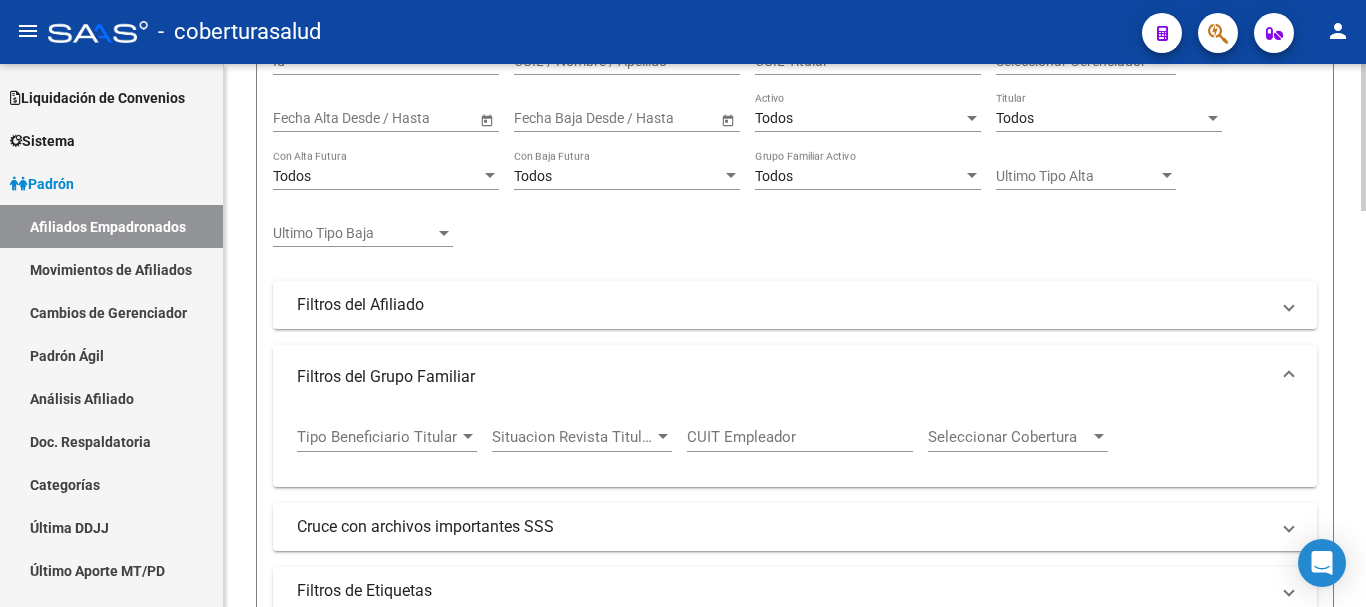 click on "Filtros del Grupo Familiar" at bounding box center (783, 377) 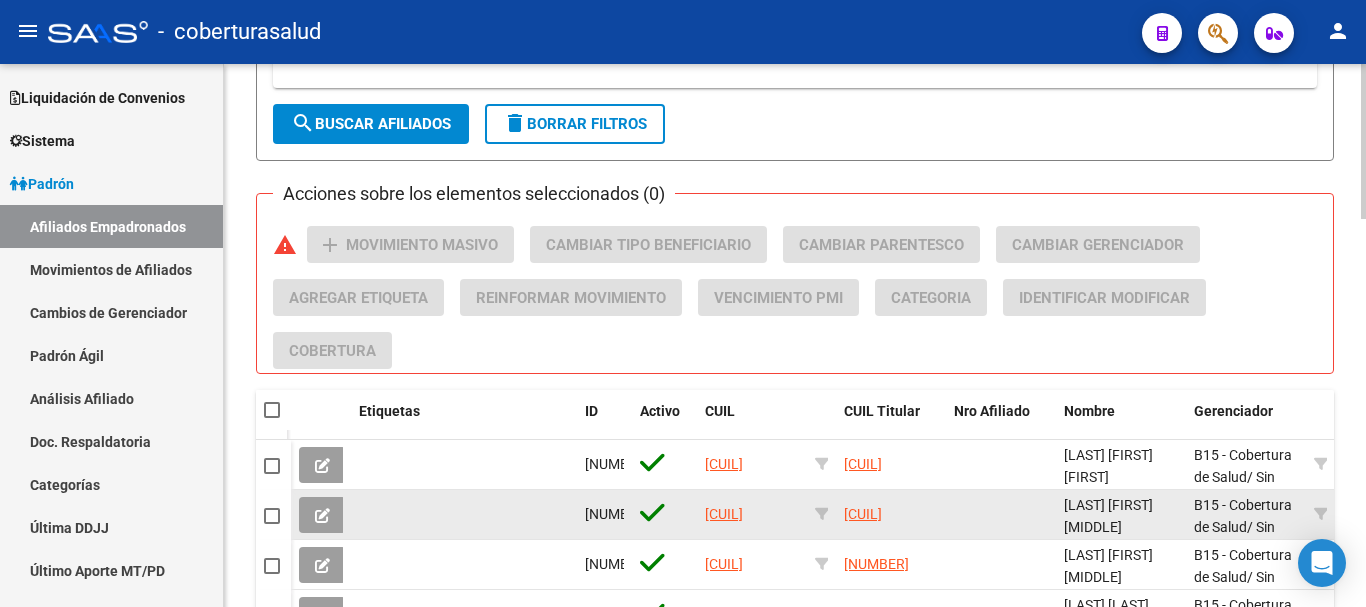 scroll, scrollTop: 900, scrollLeft: 0, axis: vertical 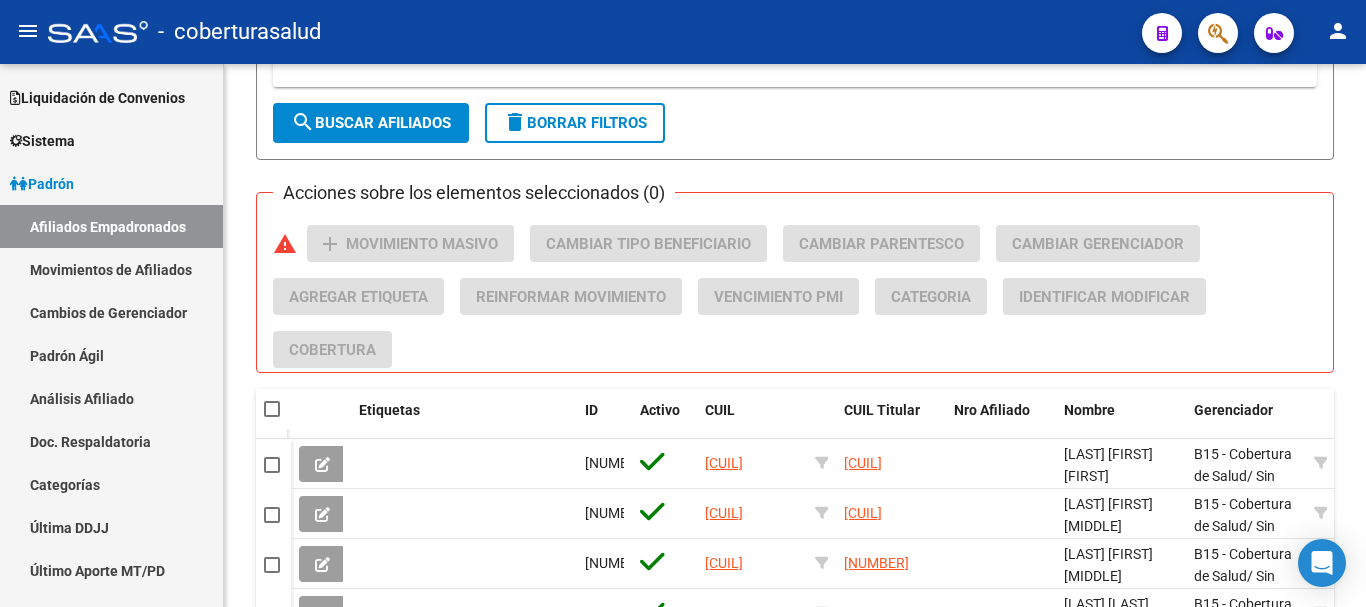 click 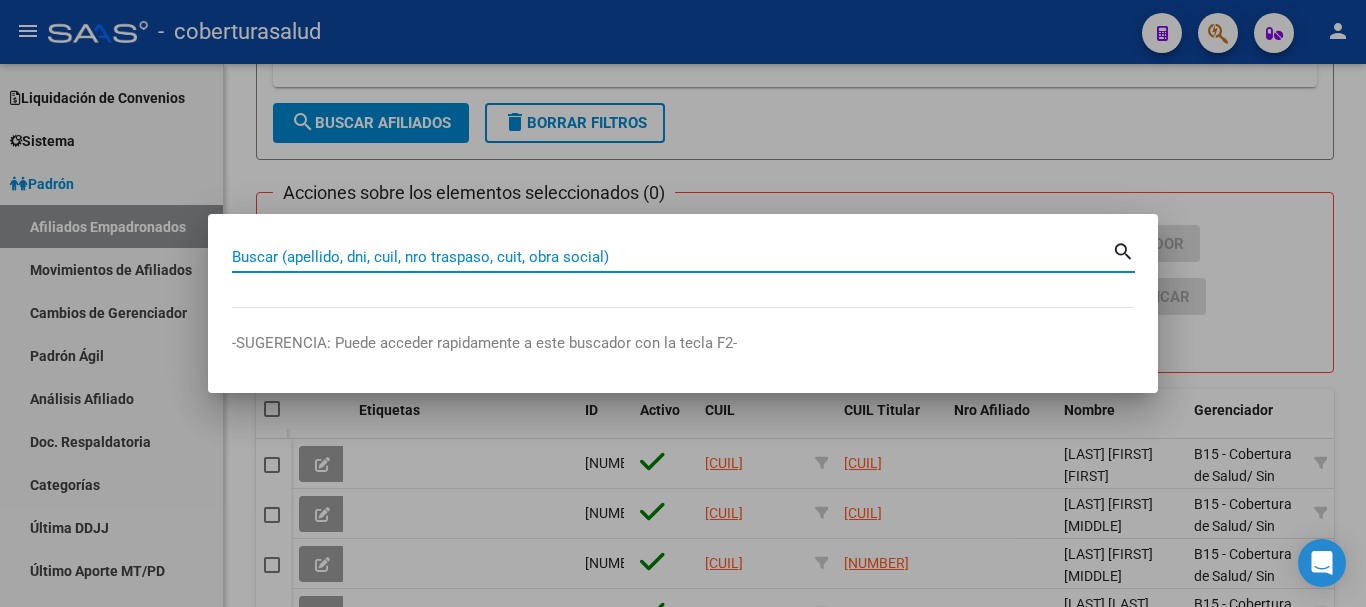 paste on "[CUIL]" 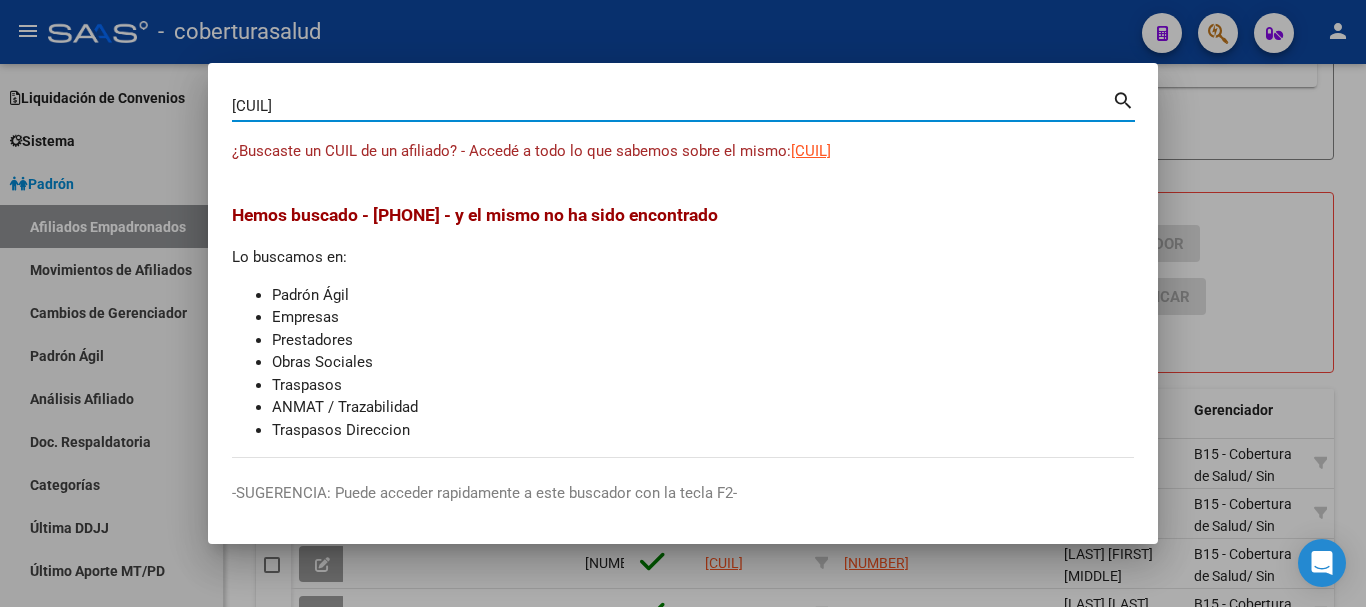 paste on "[CUIL]" 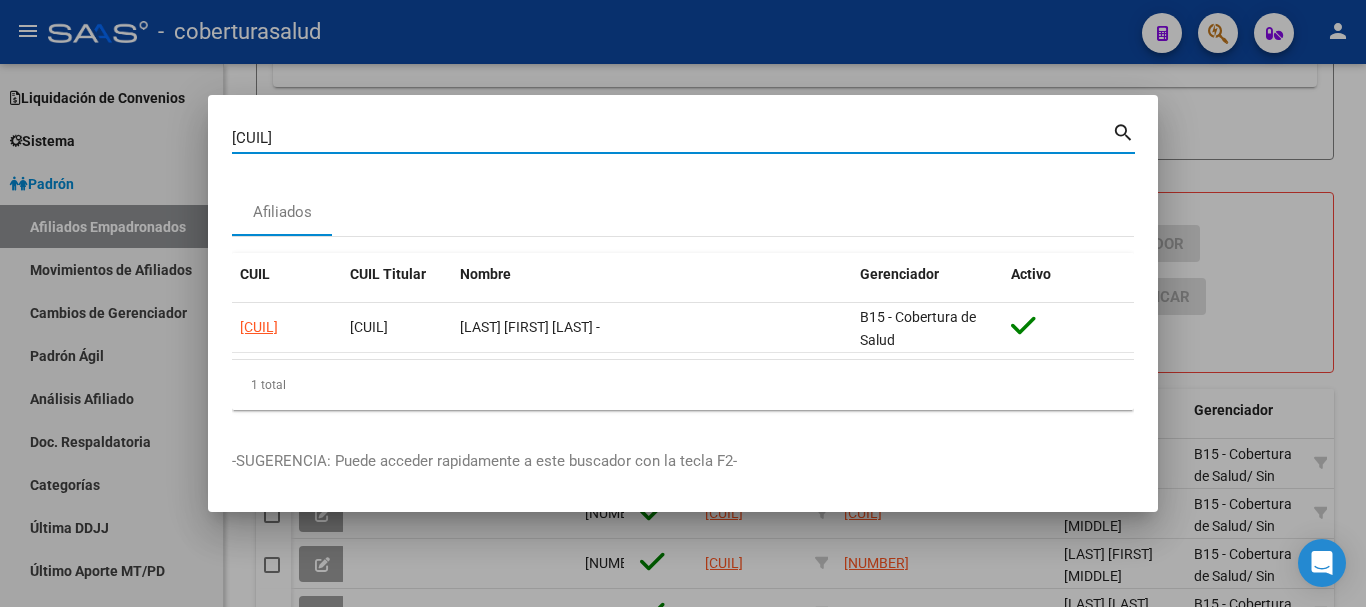 drag, startPoint x: 349, startPoint y: 144, endPoint x: 157, endPoint y: 147, distance: 192.02344 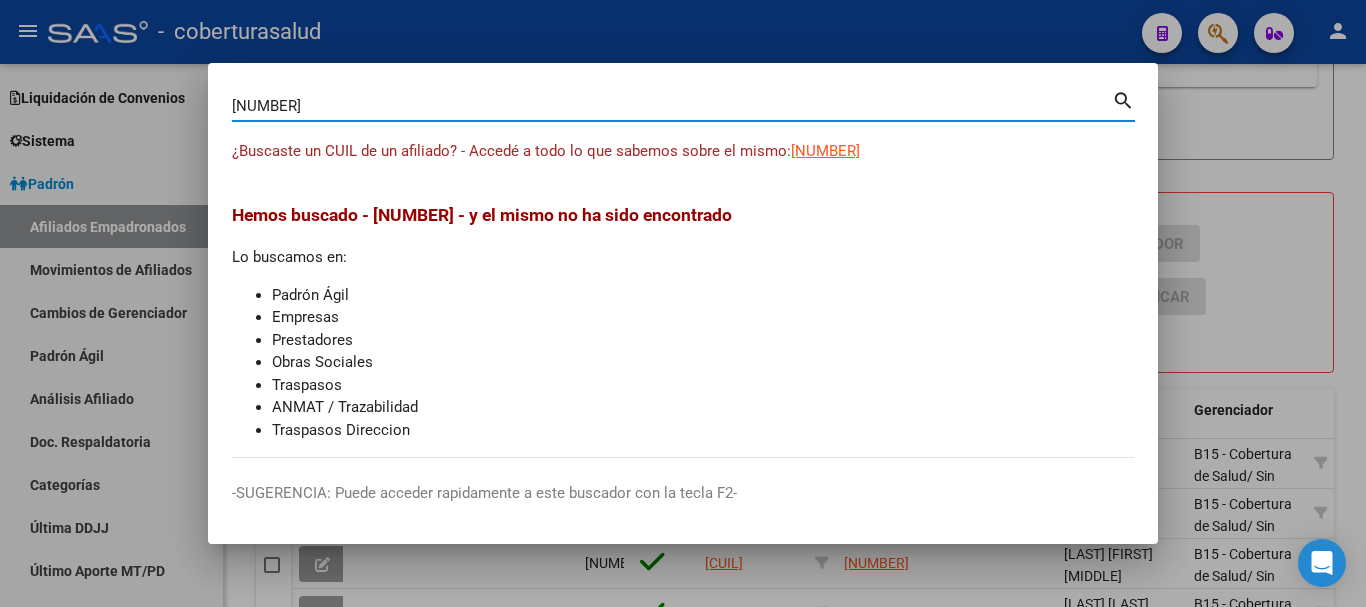 paste on "[CUIL]" 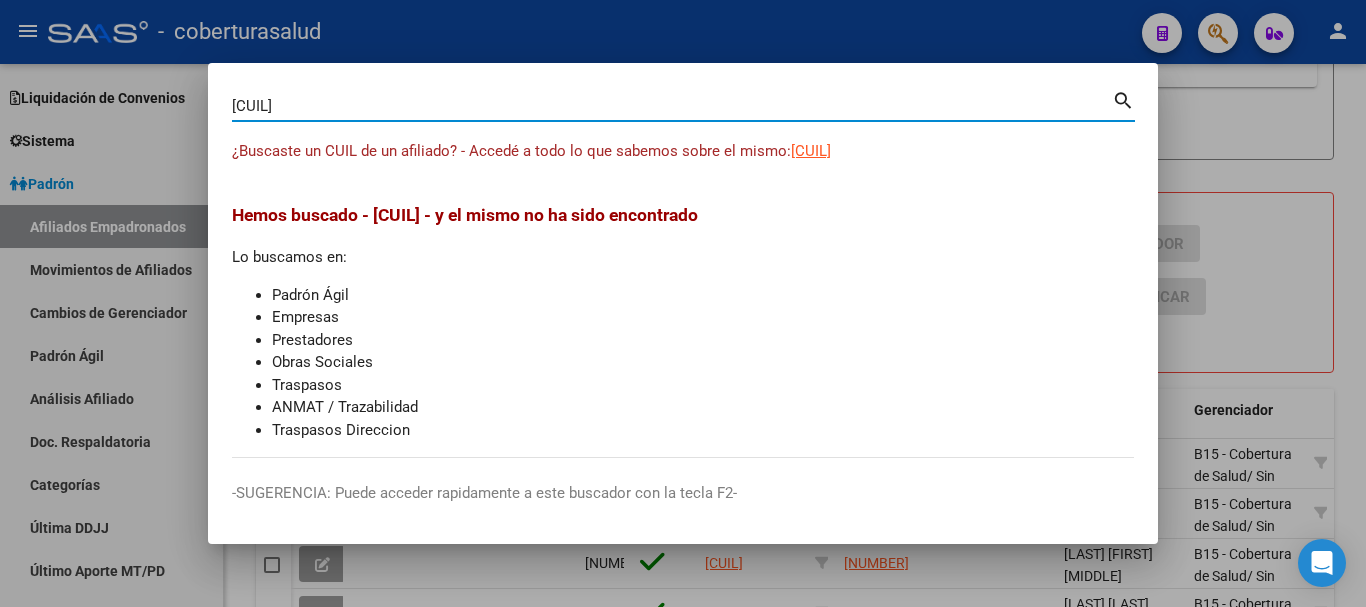 type on "[CUIL]" 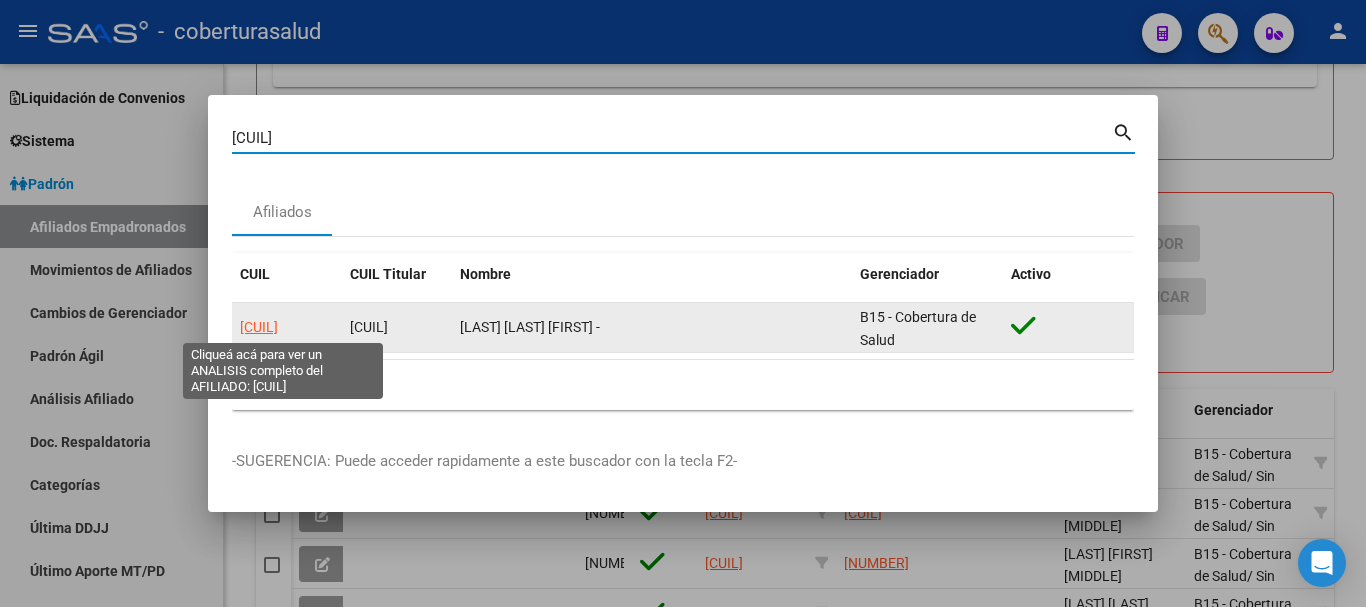 click on "[CUIL]" 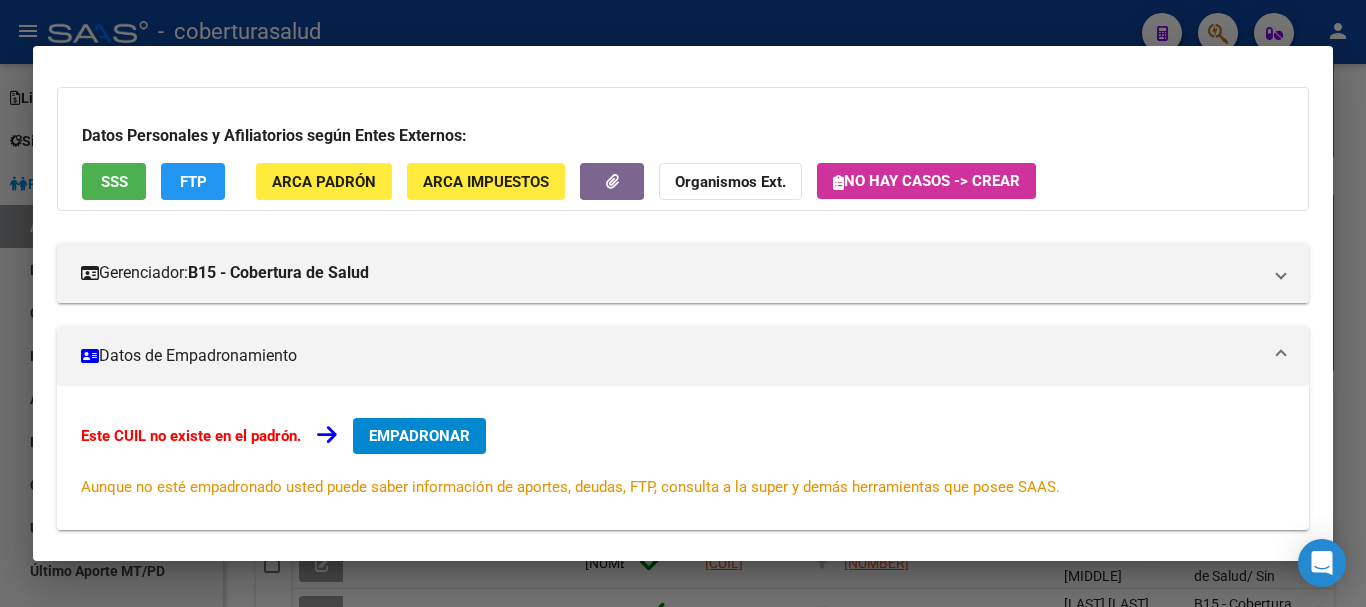 scroll, scrollTop: 0, scrollLeft: 0, axis: both 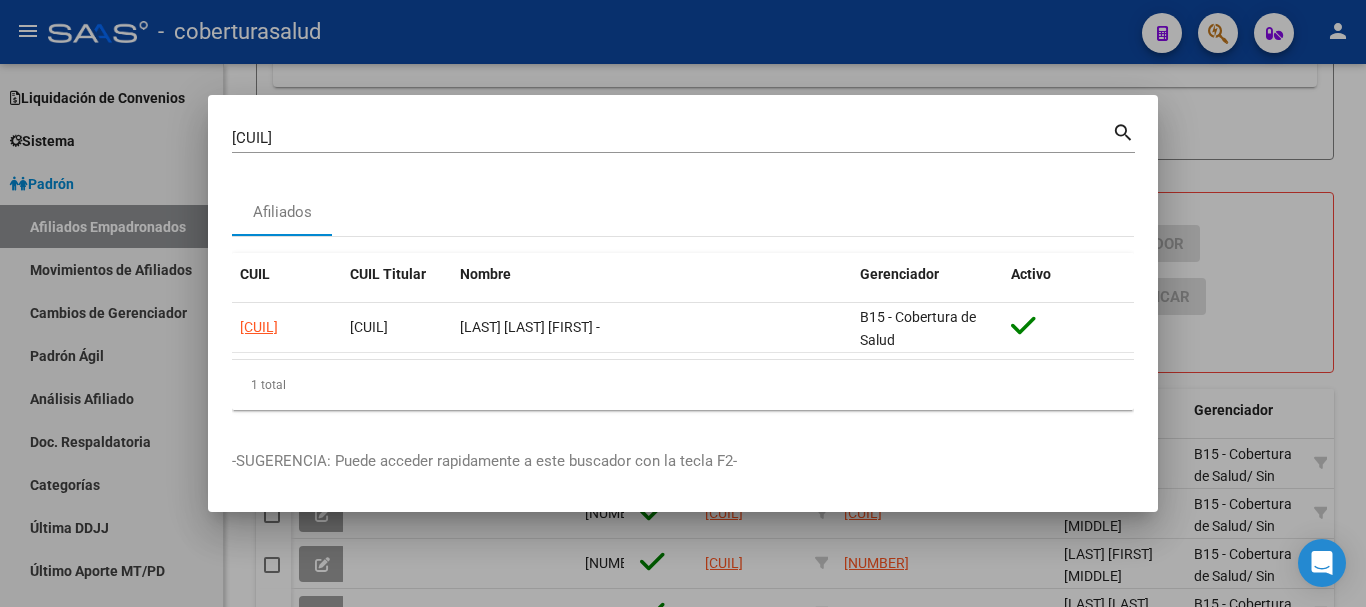 type 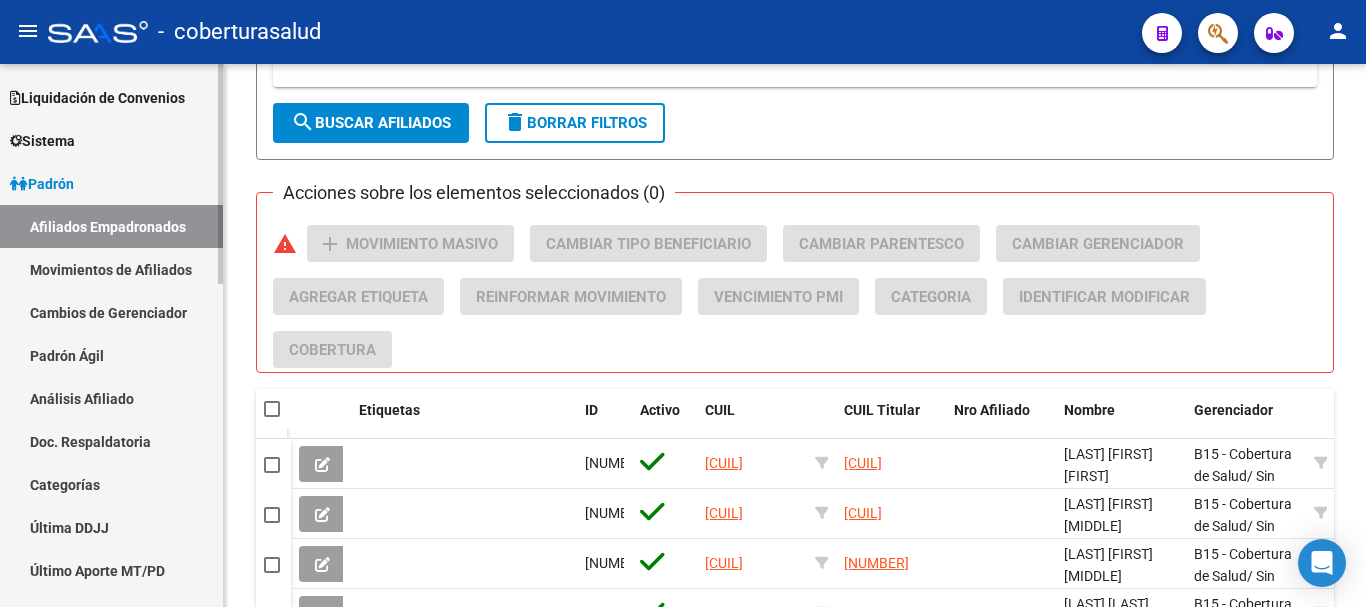 scroll, scrollTop: 0, scrollLeft: 0, axis: both 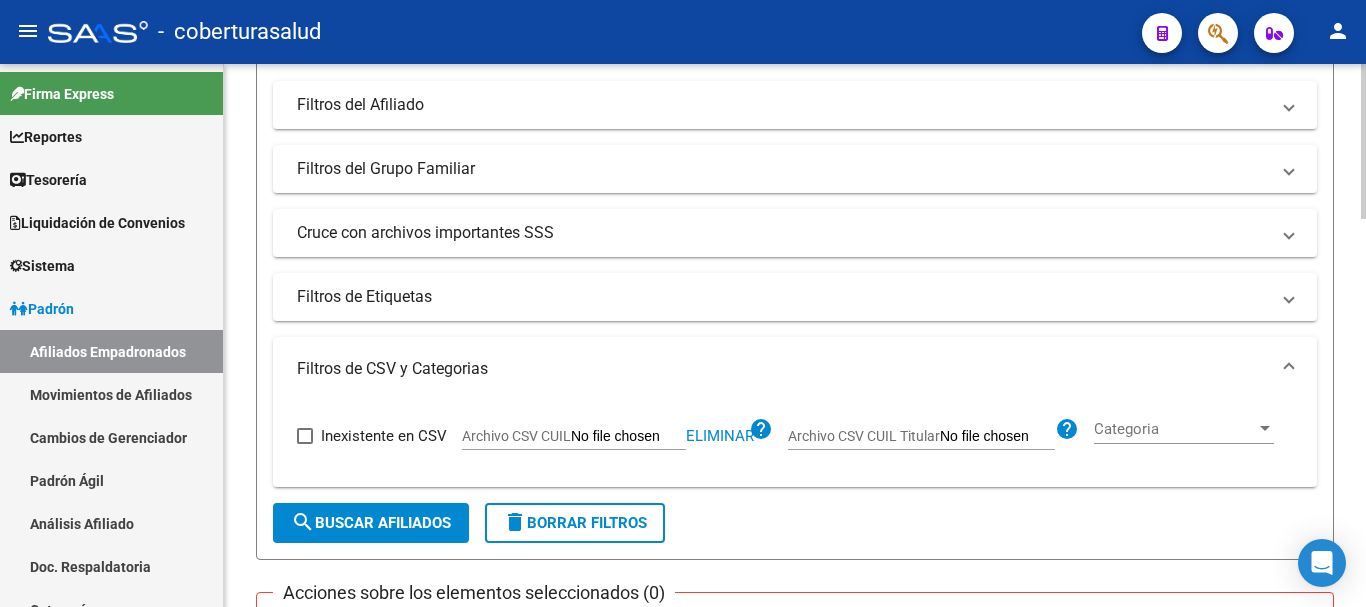 click on "delete  Borrar Filtros" 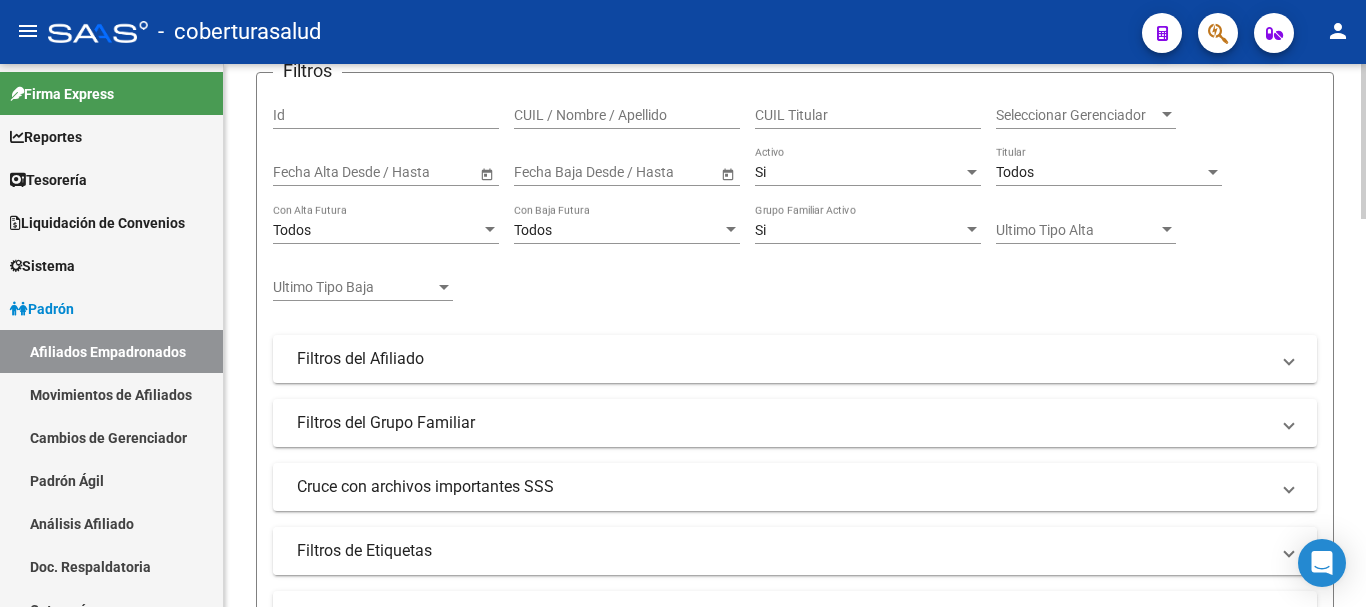 scroll, scrollTop: 0, scrollLeft: 0, axis: both 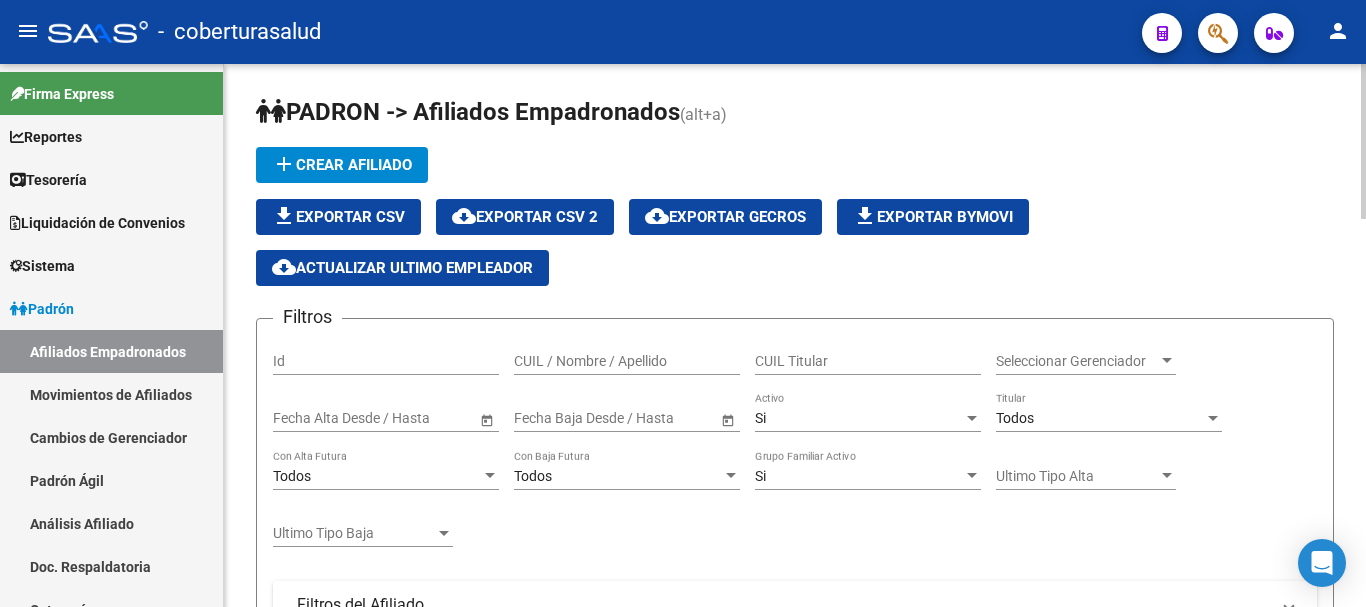 click on "Todos" at bounding box center [1100, 418] 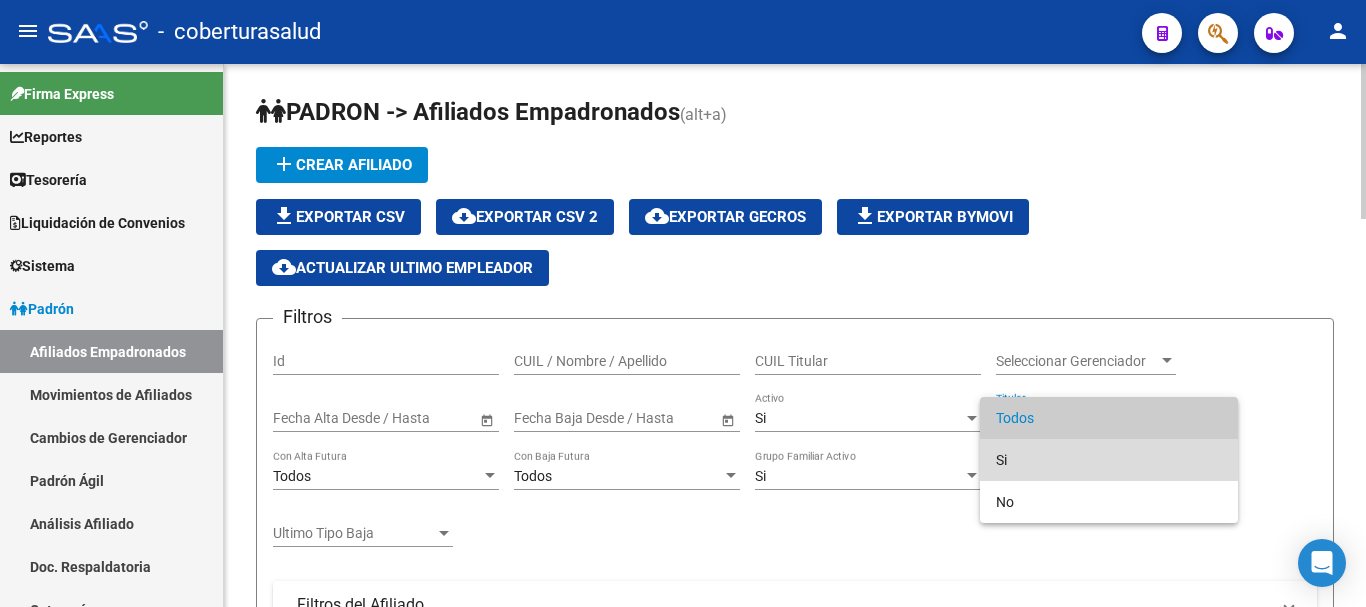 click on "Si" at bounding box center (1109, 460) 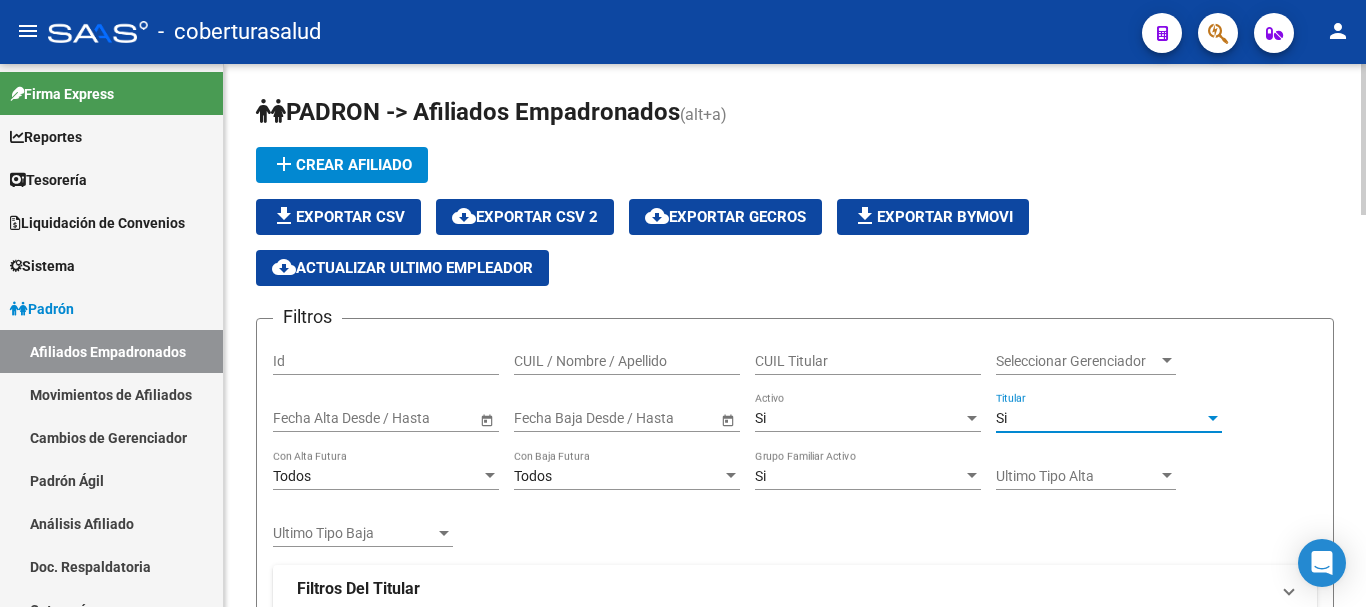 click on "Si" at bounding box center [859, 418] 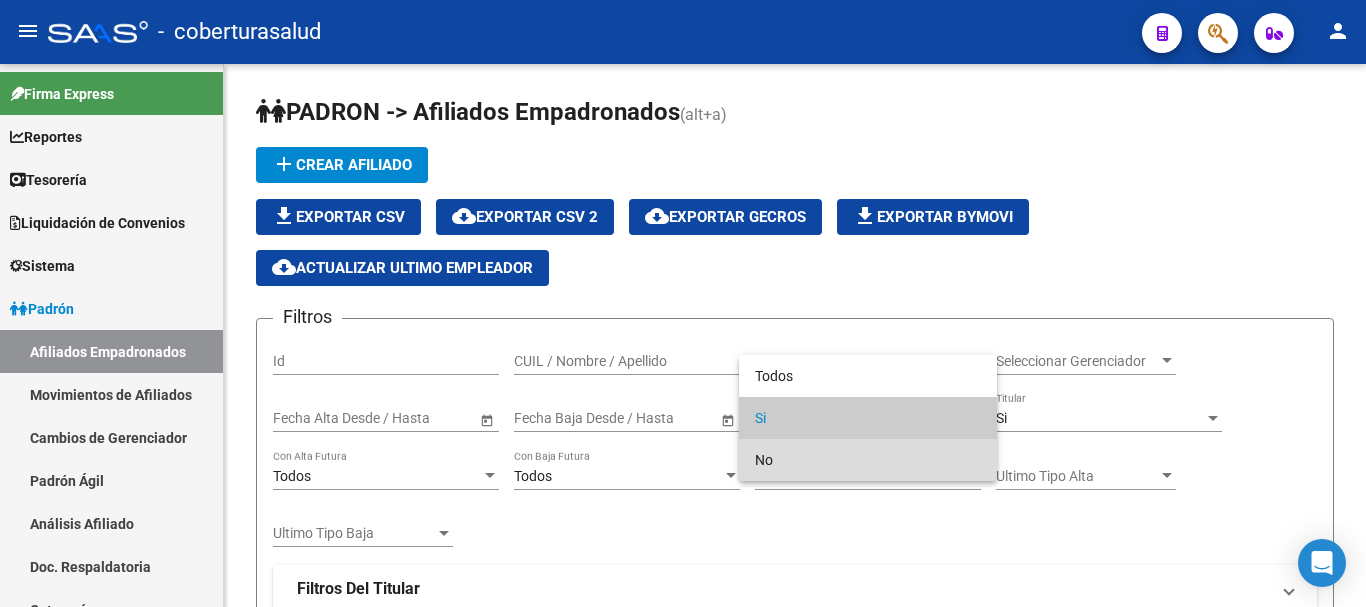 click on "No" at bounding box center (868, 460) 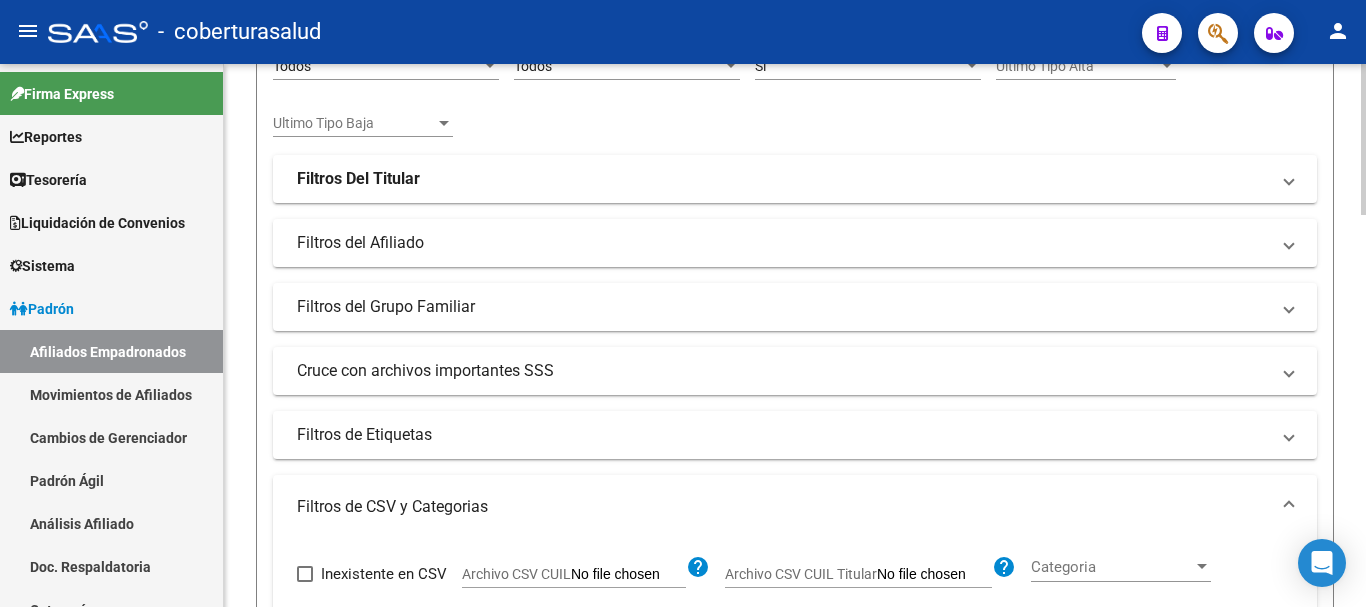 scroll, scrollTop: 400, scrollLeft: 0, axis: vertical 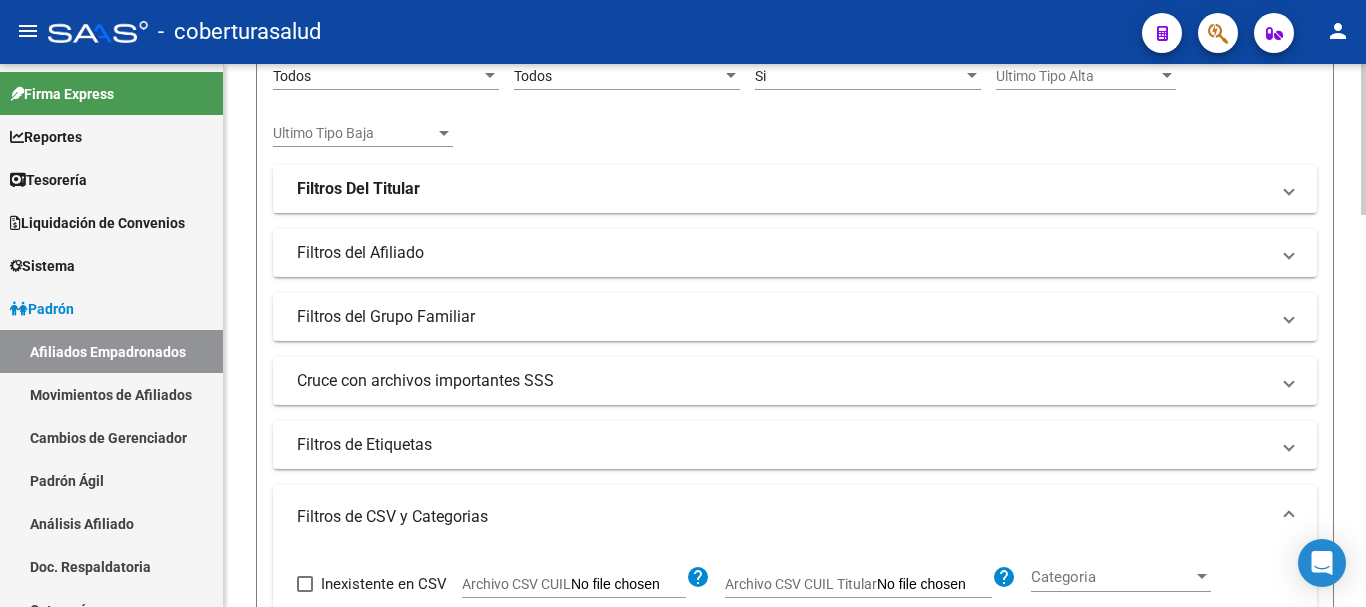 click on "Filtros Del Titular" at bounding box center (783, 189) 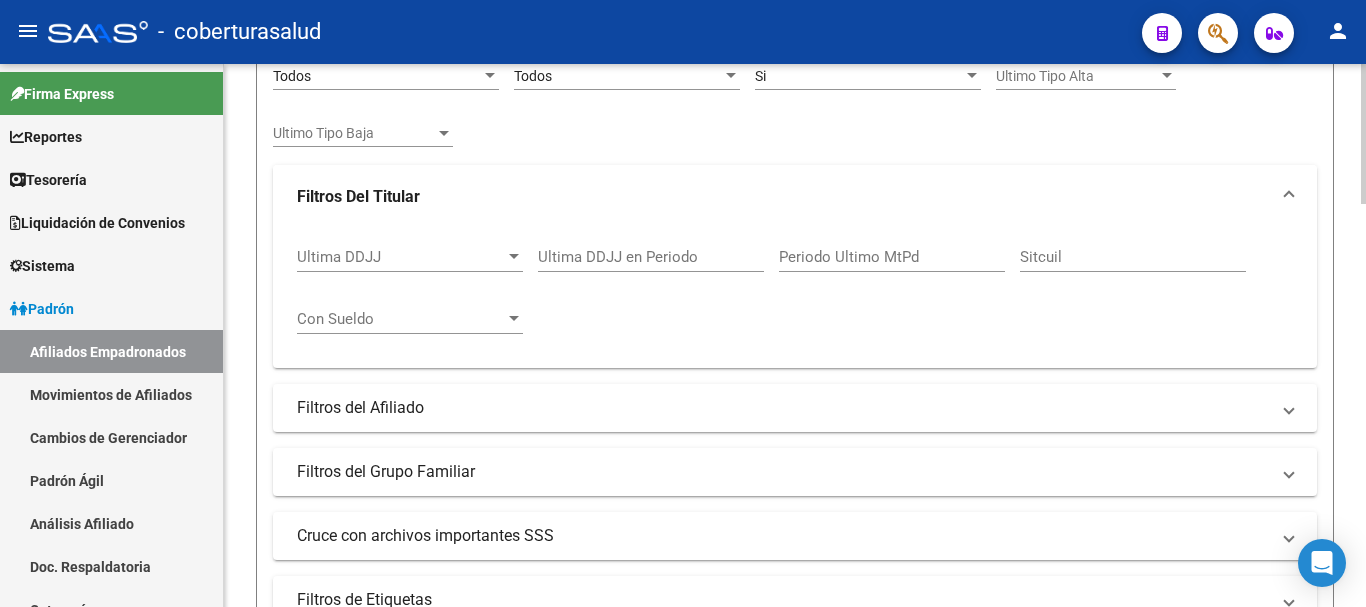 click on "Filtros Del Titular" at bounding box center (783, 197) 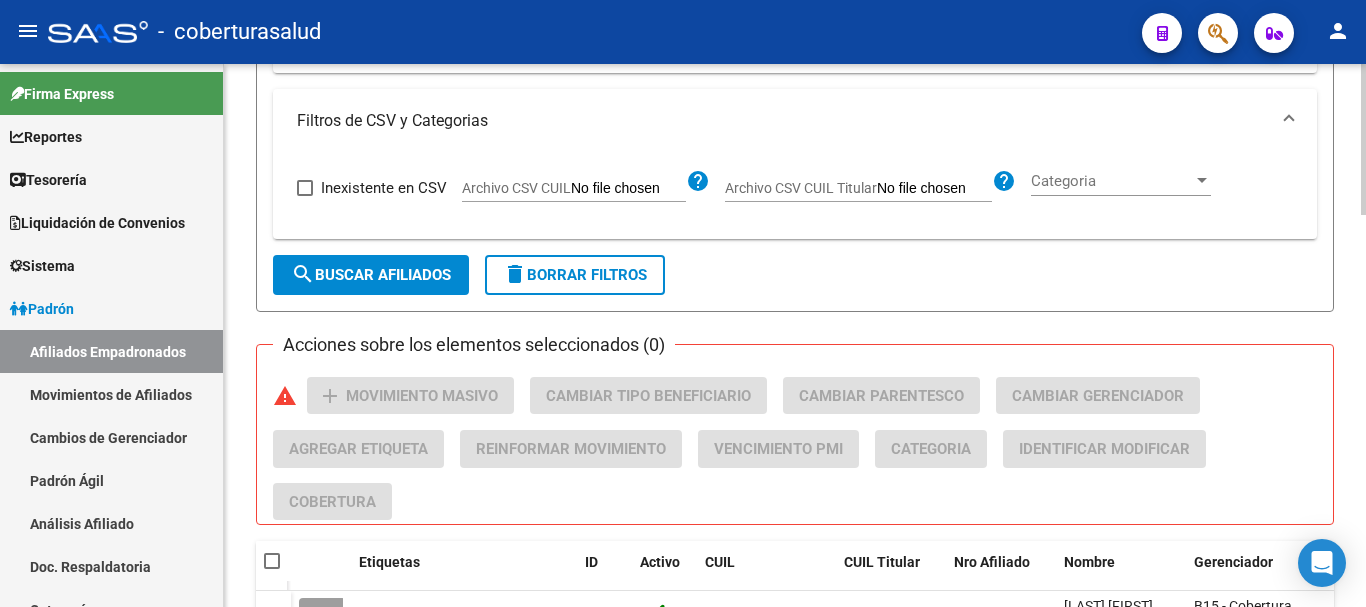 scroll, scrollTop: 800, scrollLeft: 0, axis: vertical 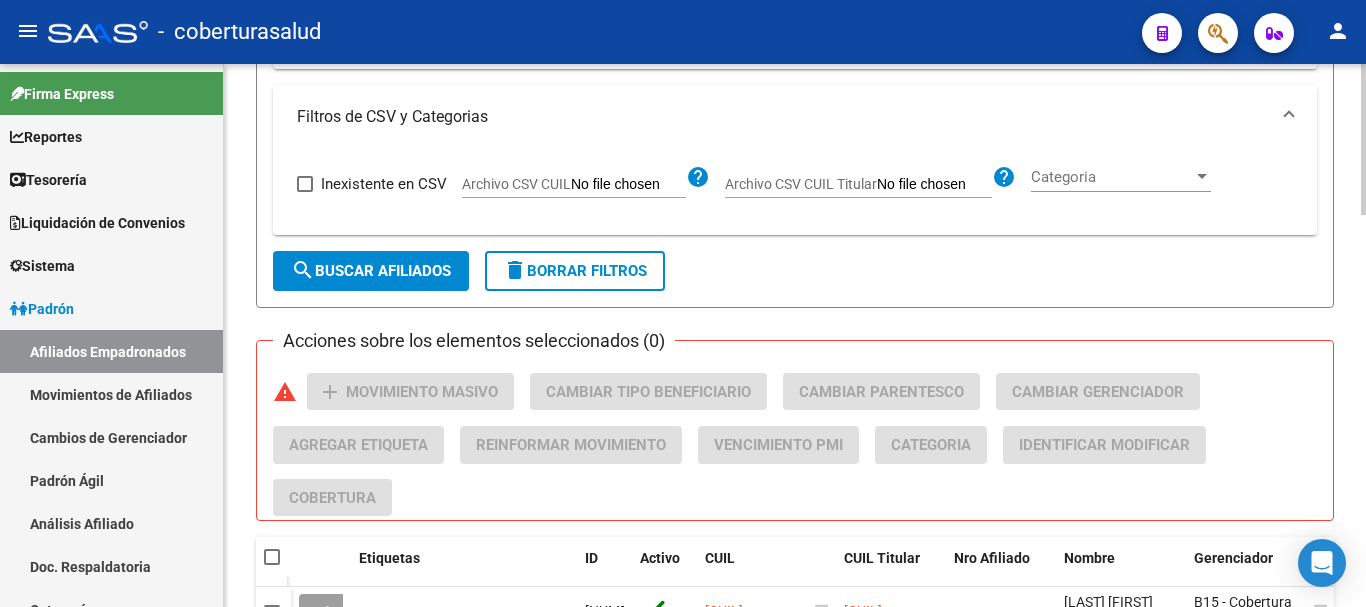 click on "search  Buscar Afiliados" 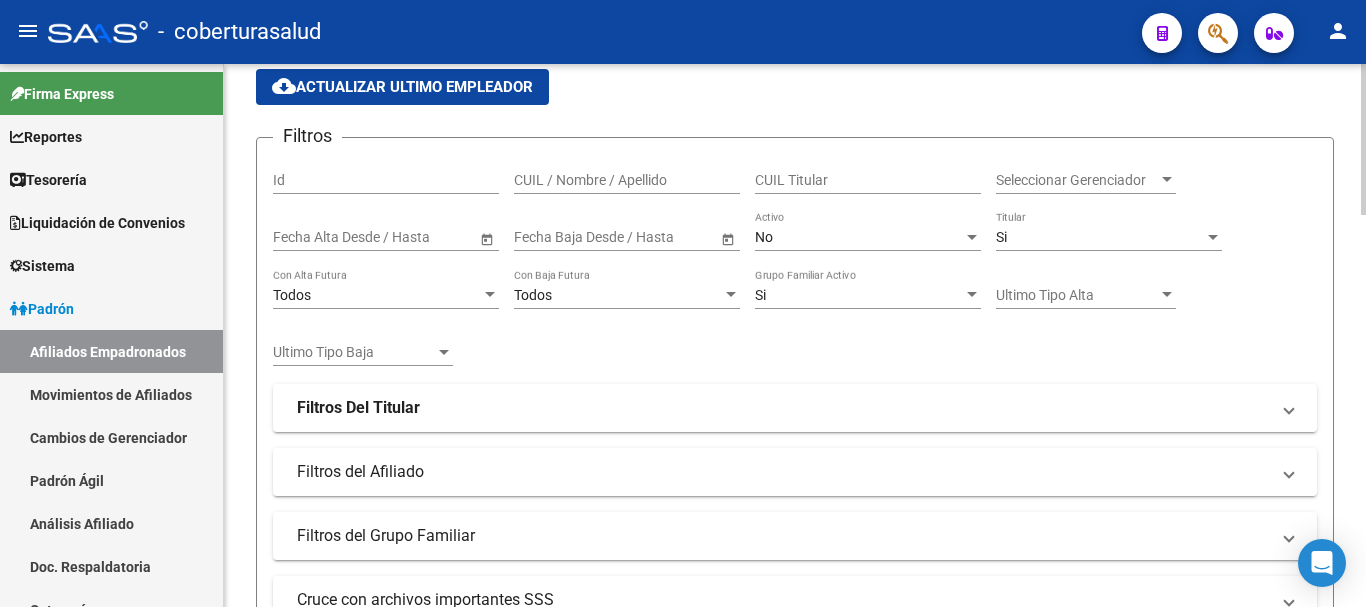 scroll, scrollTop: 100, scrollLeft: 0, axis: vertical 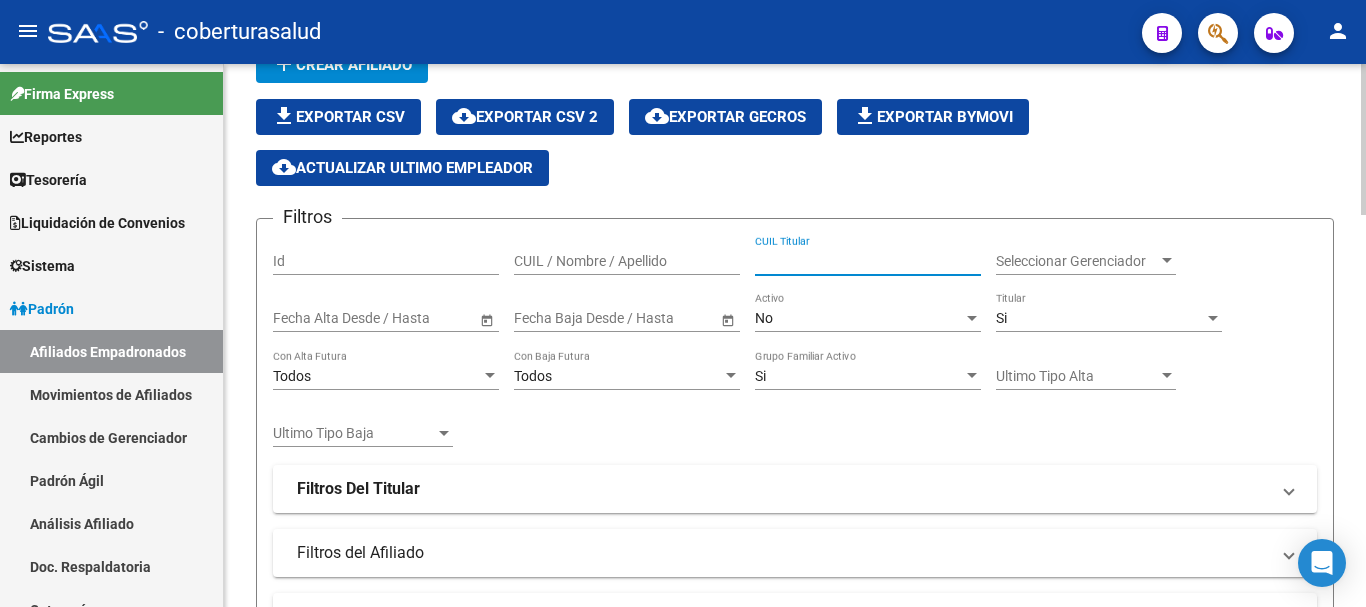 click on "CUIL Titular" at bounding box center [868, 261] 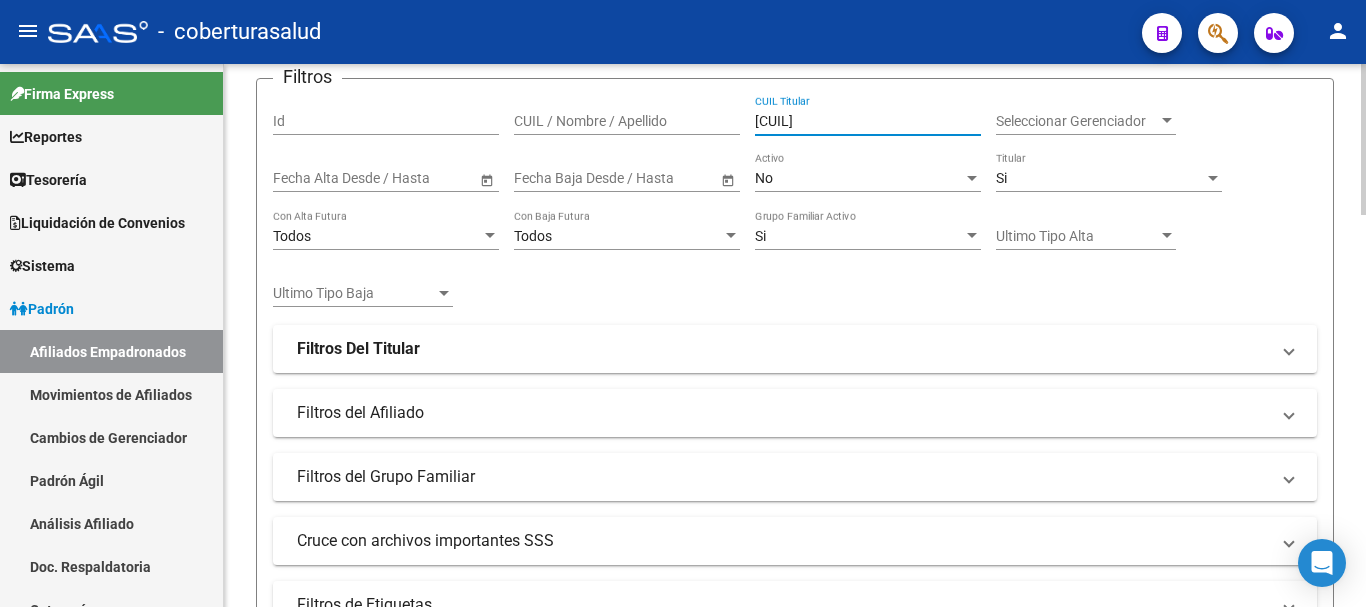 scroll, scrollTop: 500, scrollLeft: 0, axis: vertical 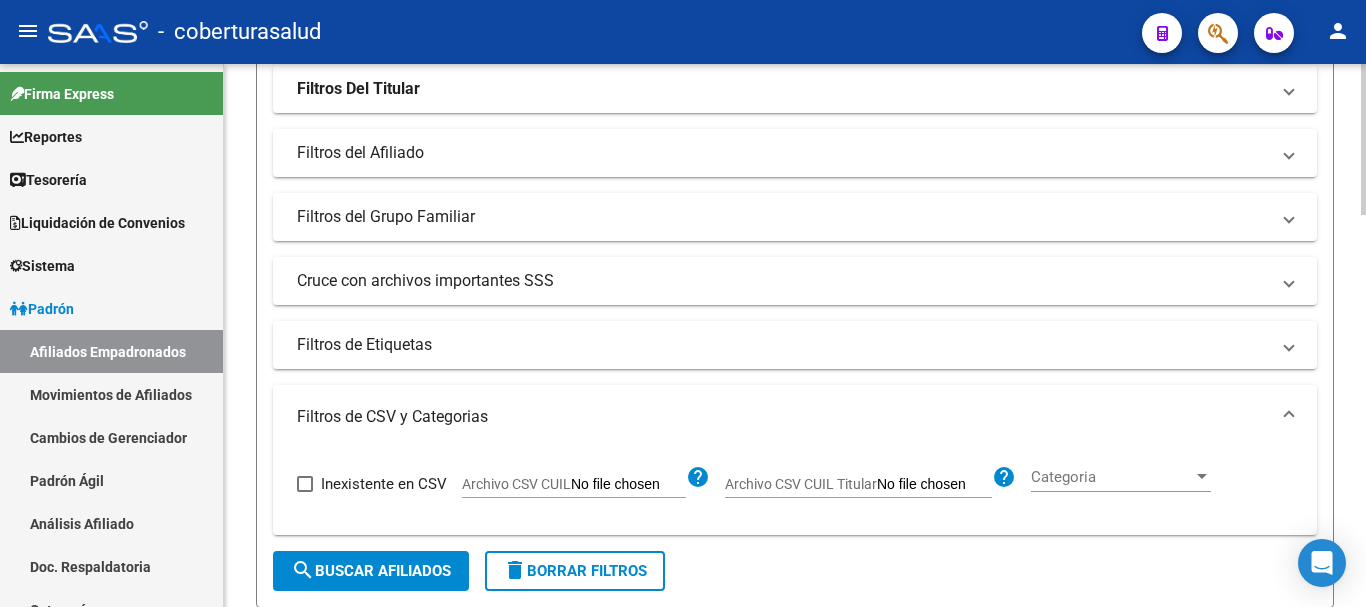 type on "[CUIL]" 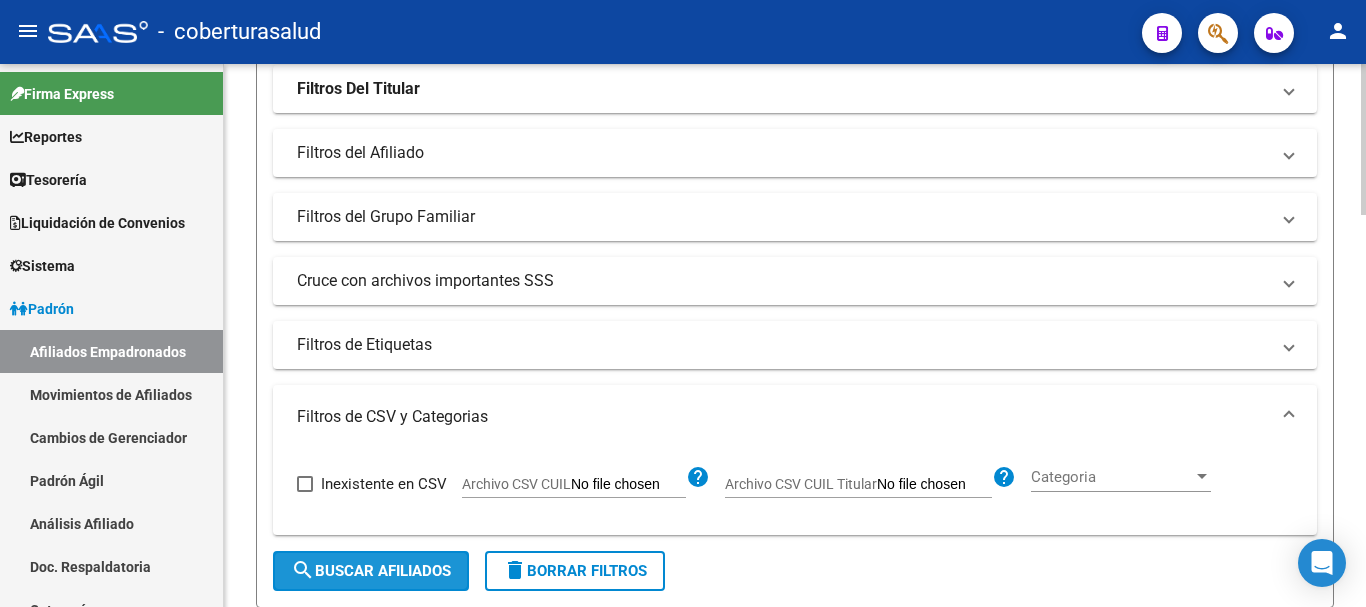 drag, startPoint x: 424, startPoint y: 571, endPoint x: 567, endPoint y: 474, distance: 172.79468 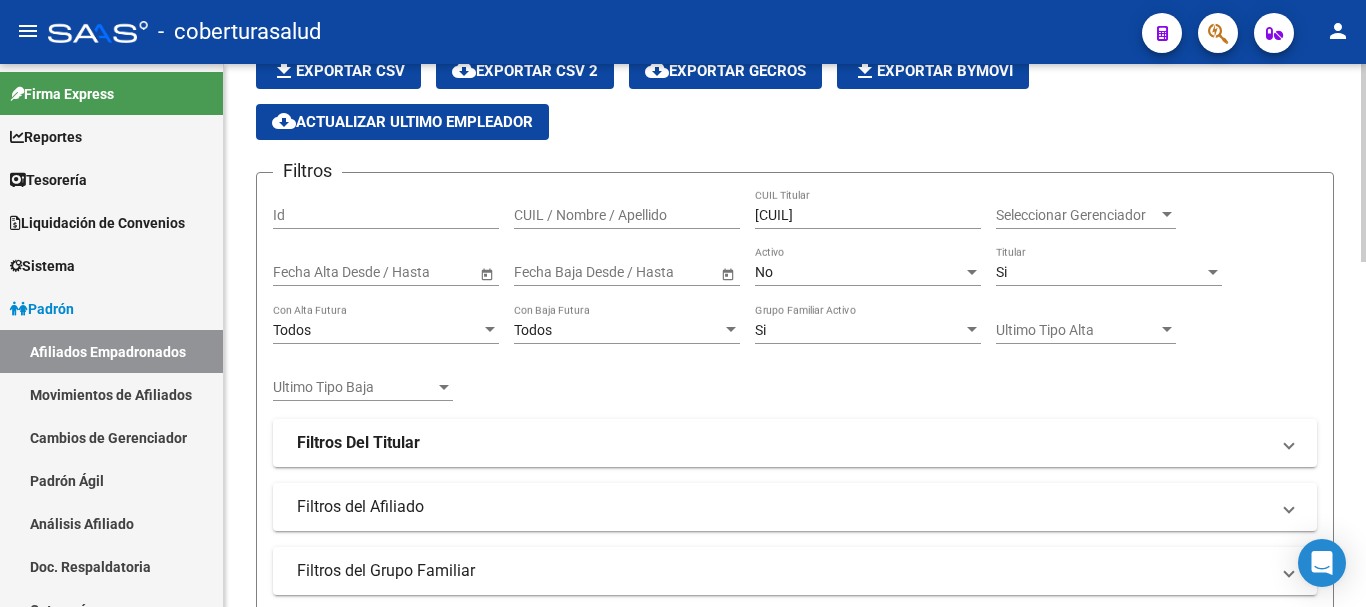 scroll, scrollTop: 0, scrollLeft: 0, axis: both 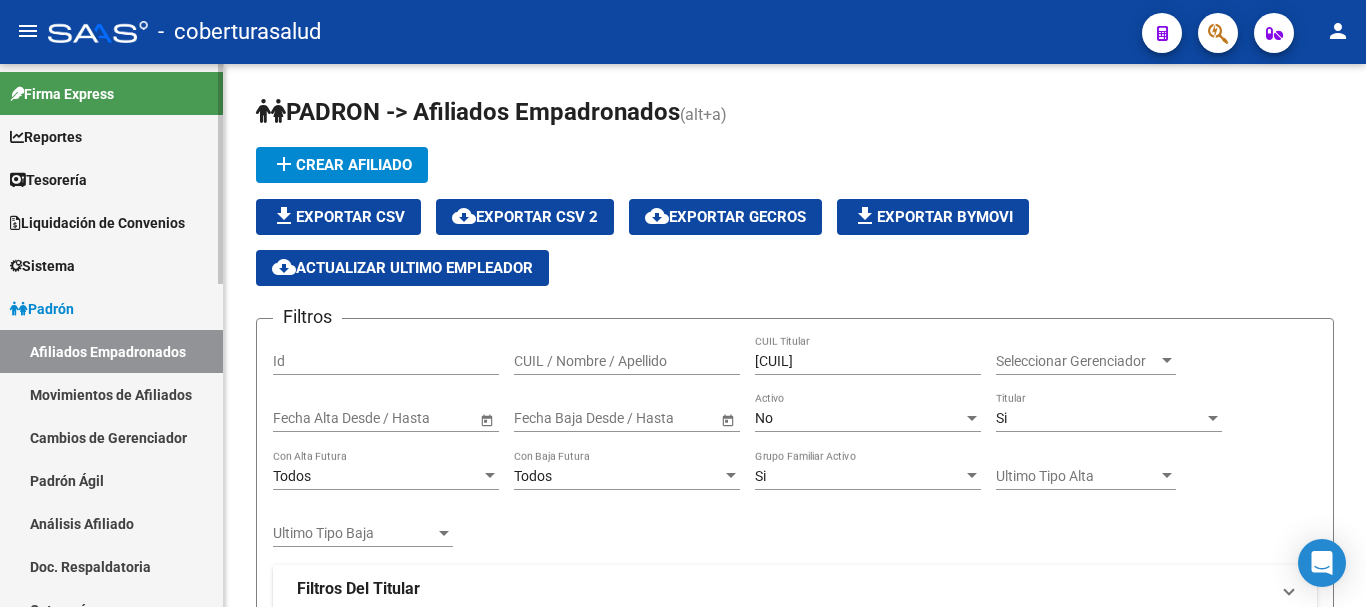 click on "Padrón" at bounding box center (111, 308) 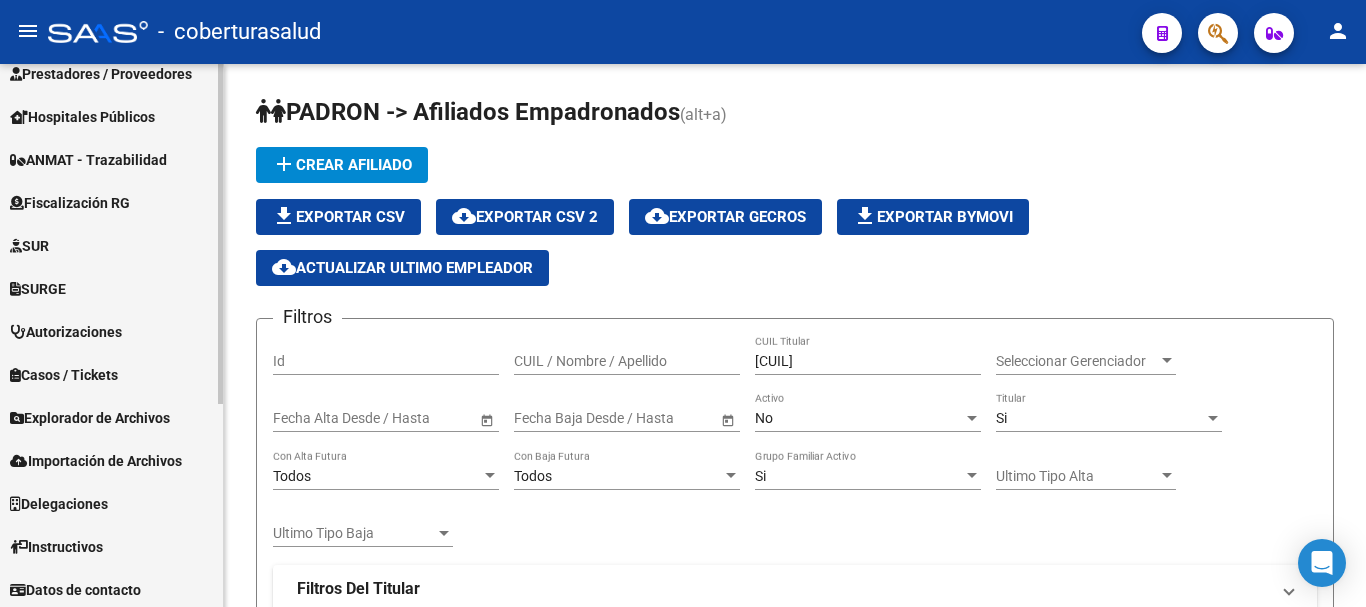 scroll, scrollTop: 325, scrollLeft: 0, axis: vertical 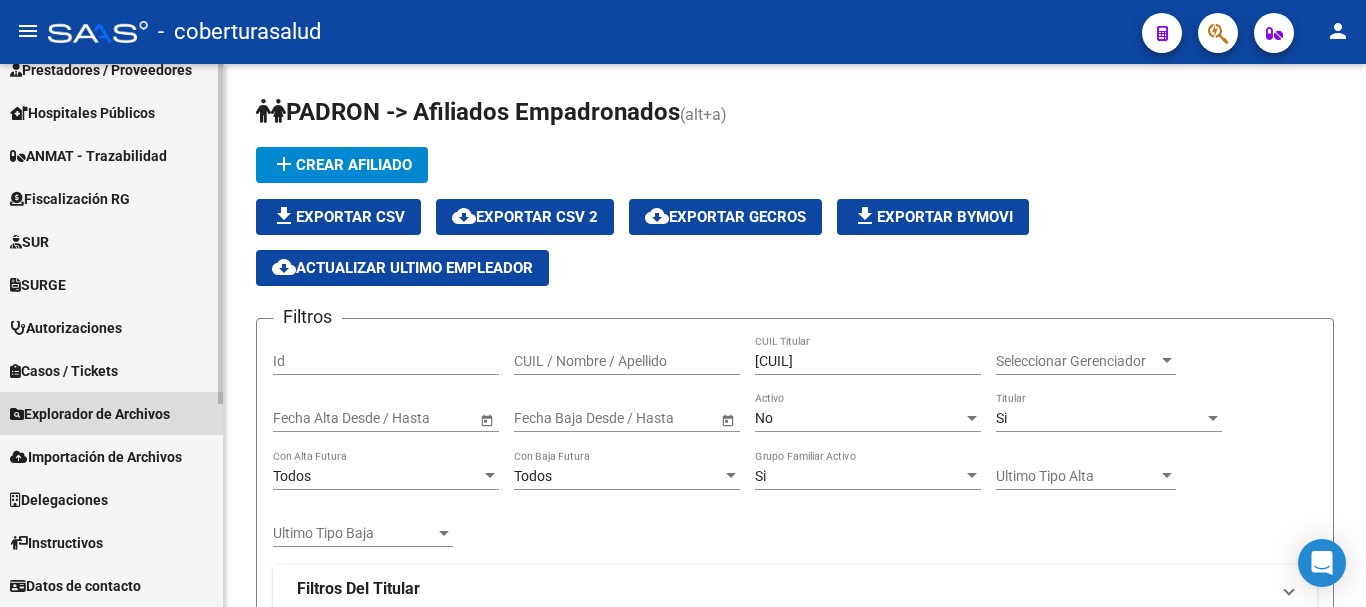 click on "Explorador de Archivos" at bounding box center (90, 414) 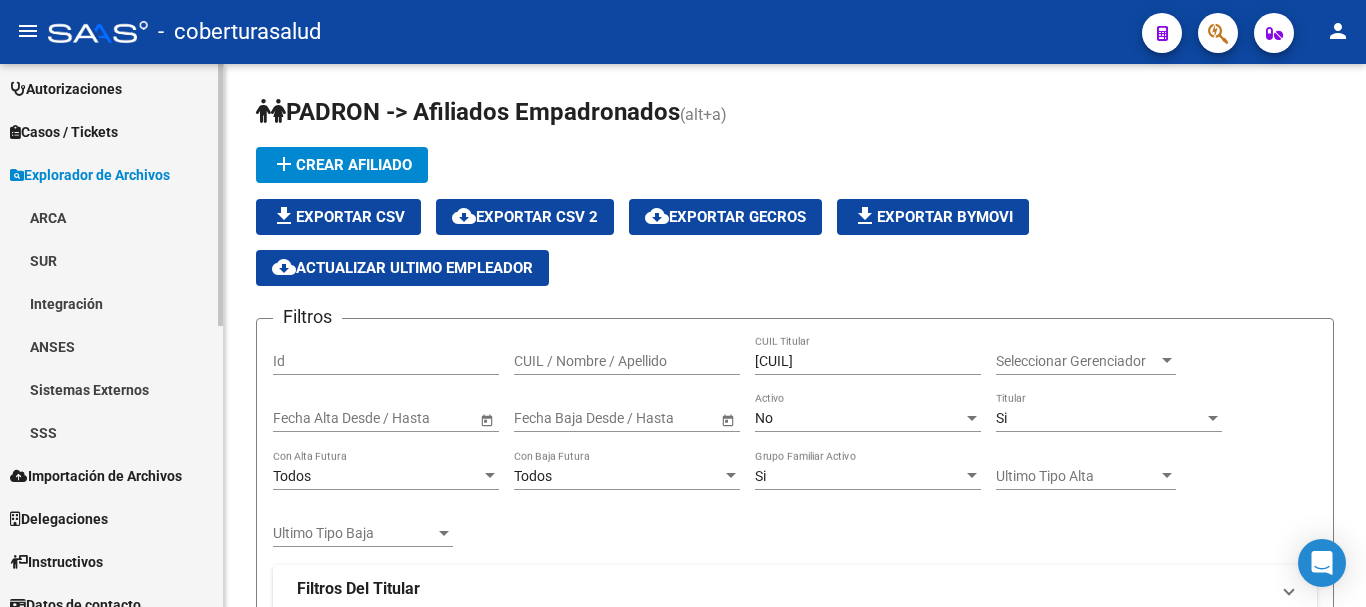 scroll, scrollTop: 583, scrollLeft: 0, axis: vertical 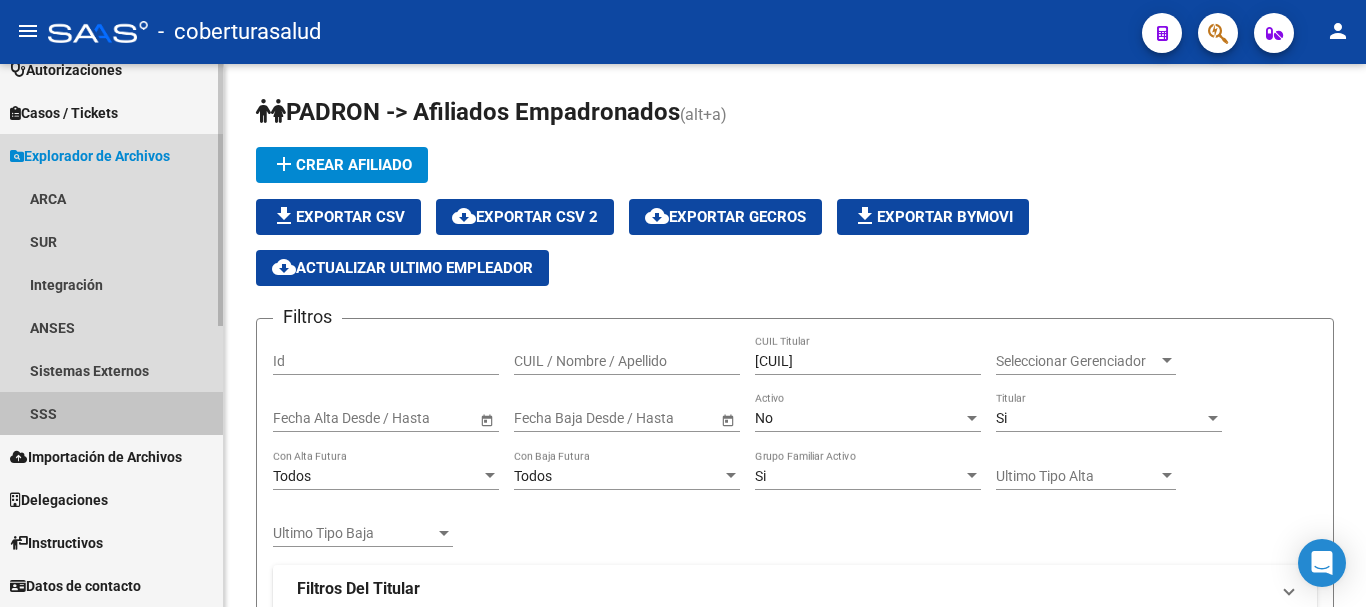 click on "SSS" at bounding box center [111, 413] 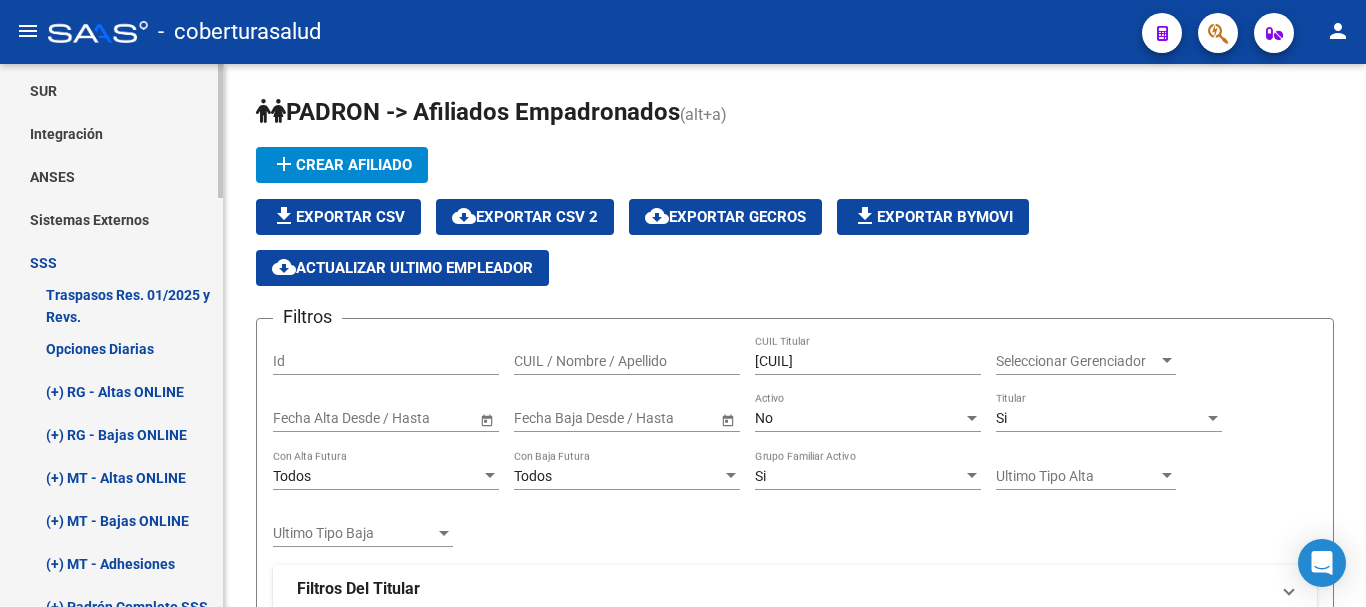 scroll, scrollTop: 783, scrollLeft: 0, axis: vertical 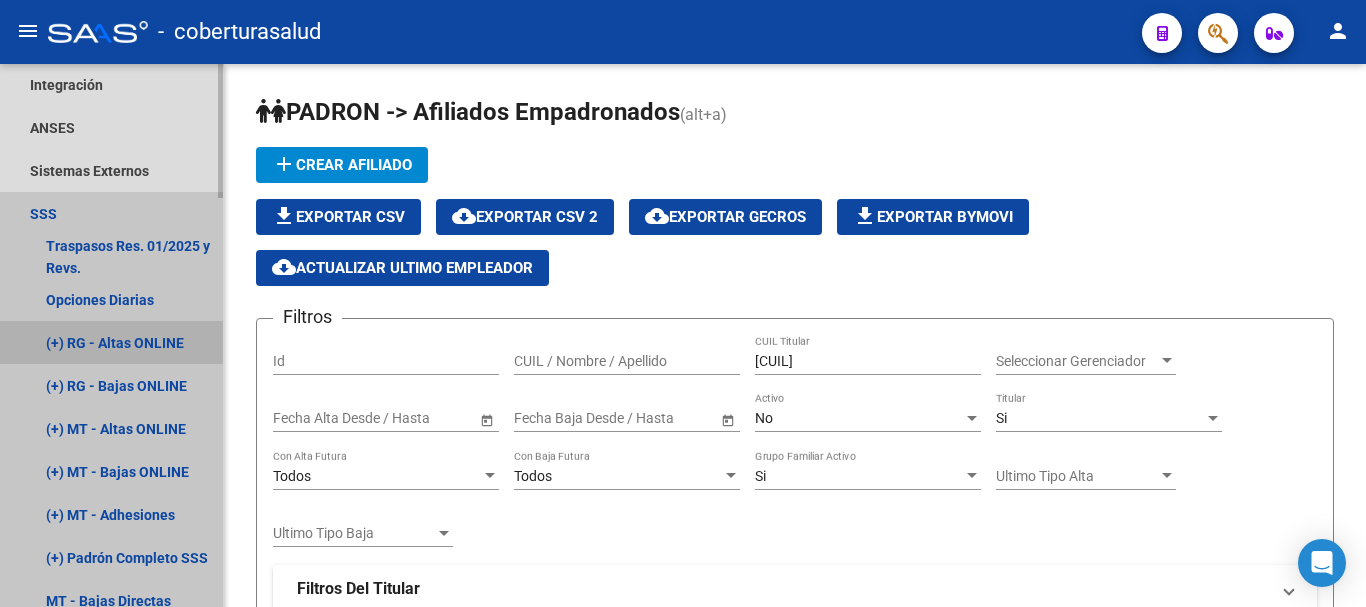 click on "(+) RG - Altas ONLINE" at bounding box center [111, 342] 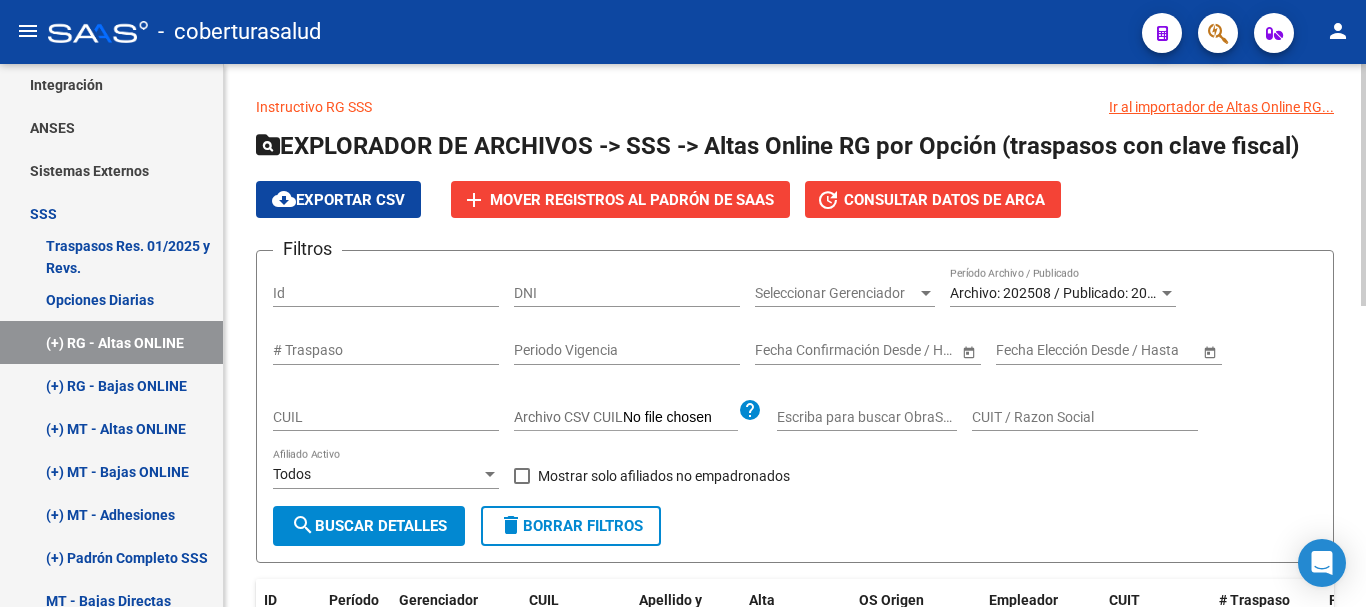click on "Archivo: 202508 / Publicado: 202507" at bounding box center [1064, 293] 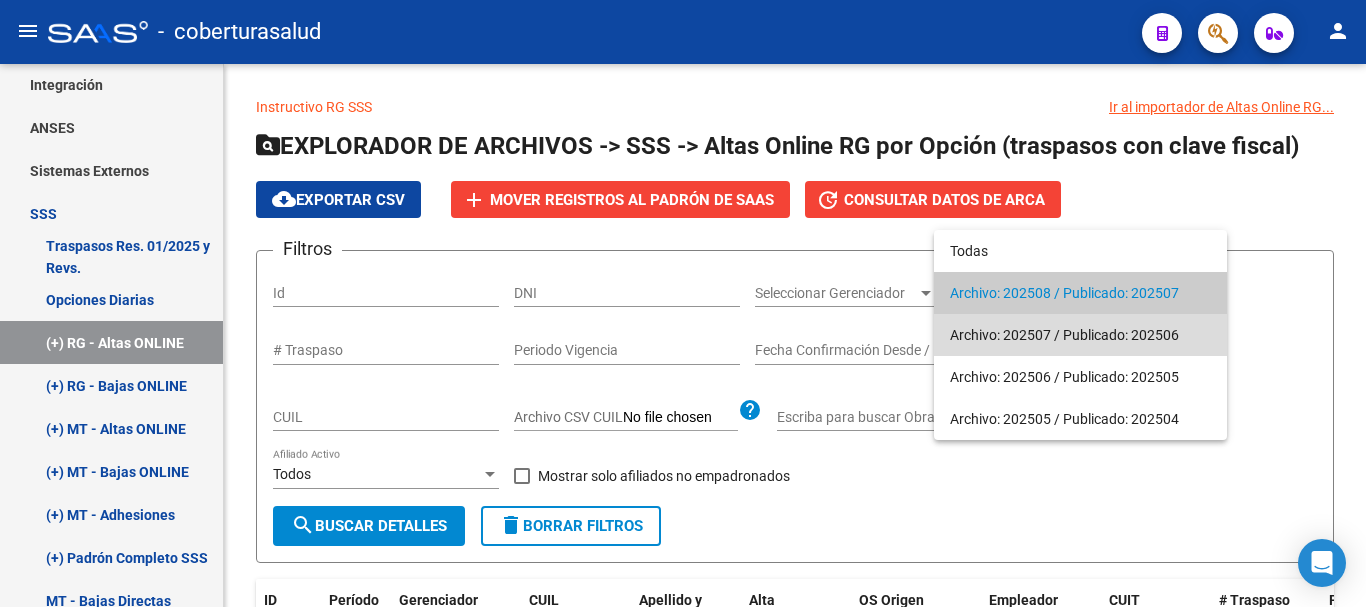 click on "Archivo: 202507 / Publicado: 202506" at bounding box center (1080, 335) 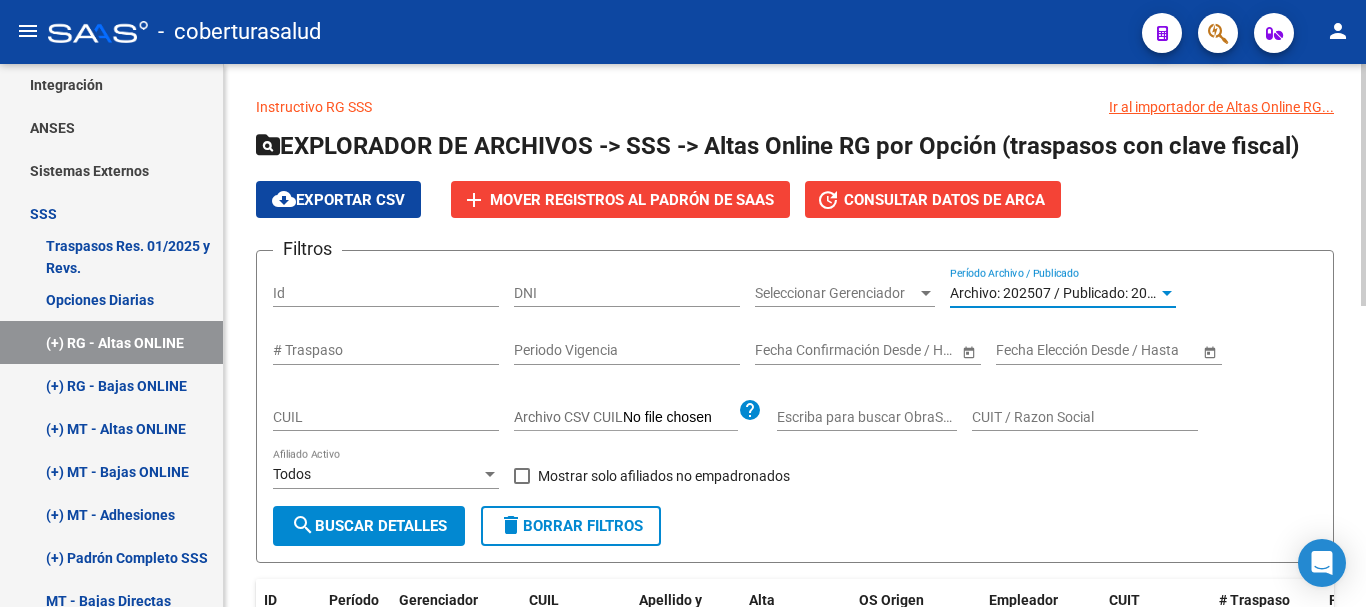 click on "search  Buscar Detalles" 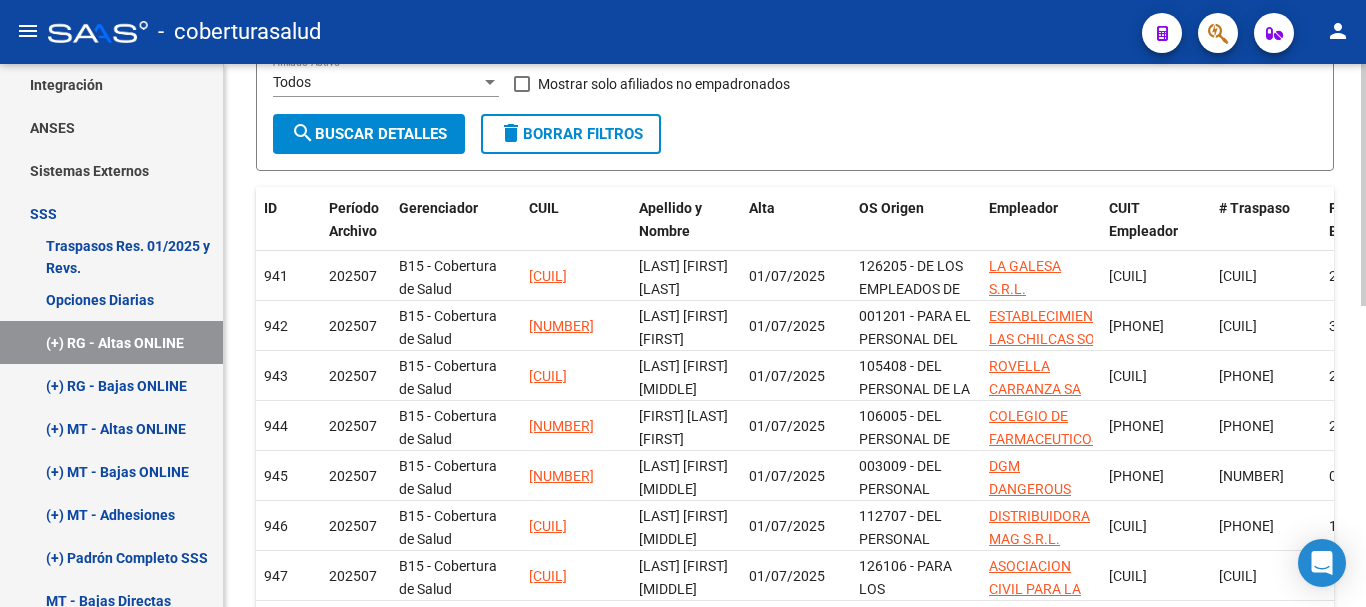 scroll, scrollTop: 400, scrollLeft: 0, axis: vertical 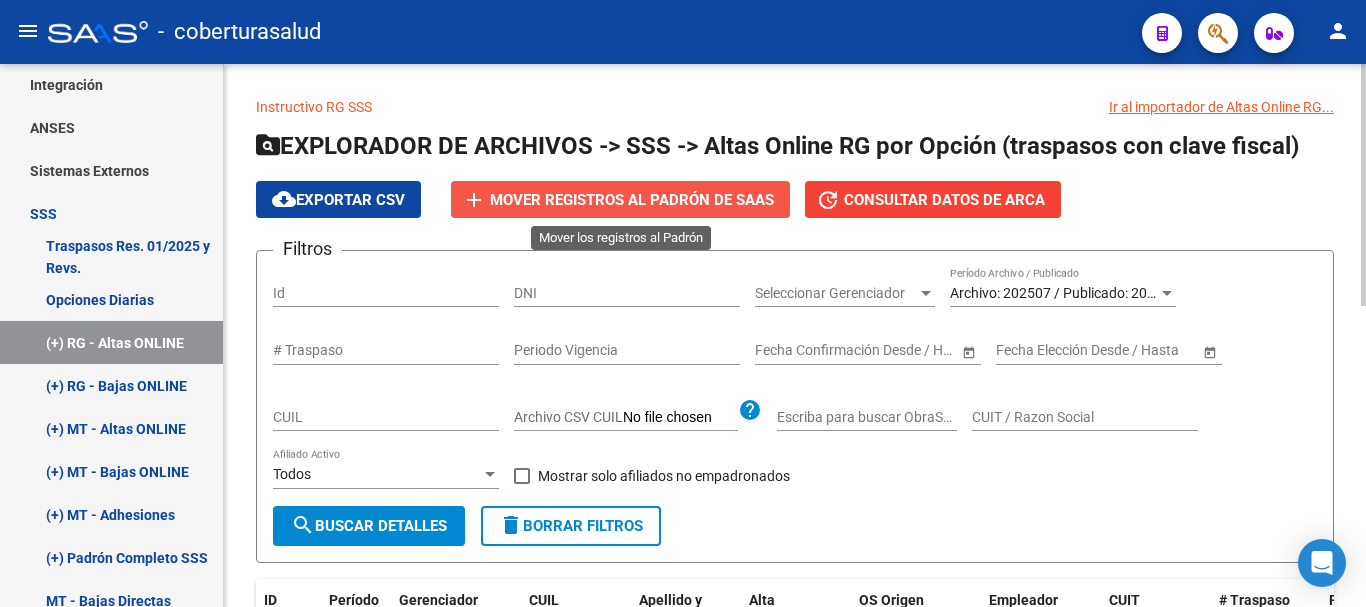 click on "Mover registros al PADRÓN de SAAS" 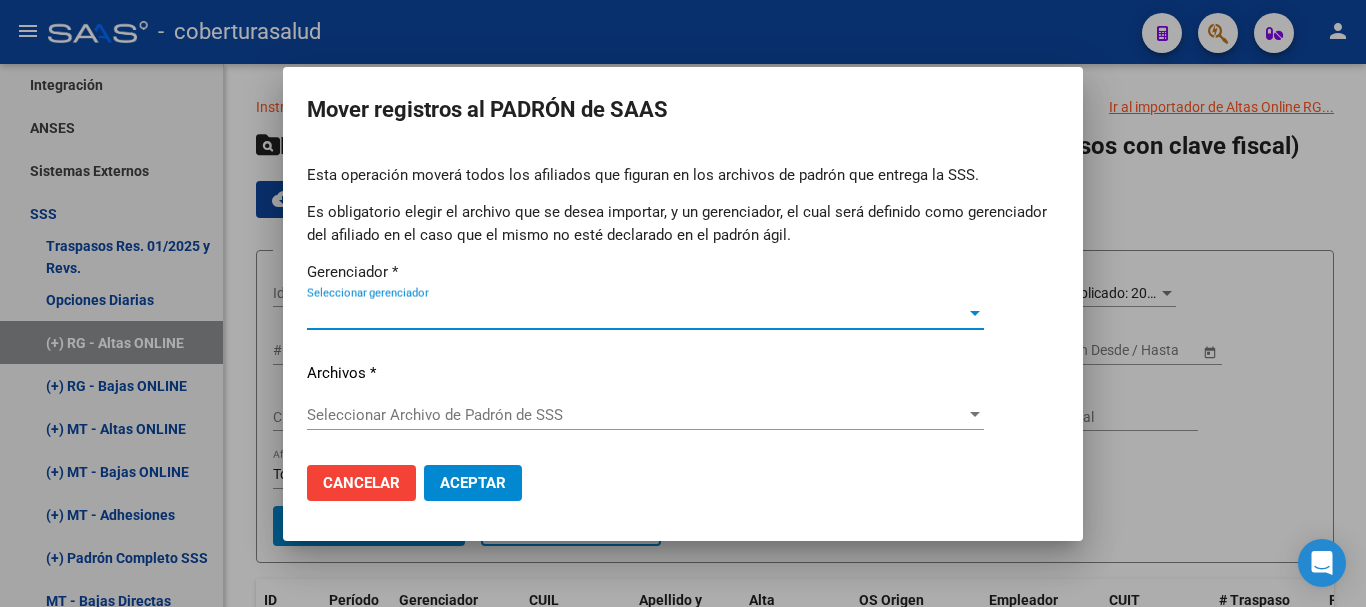 click on "Seleccionar gerenciador" at bounding box center [636, 314] 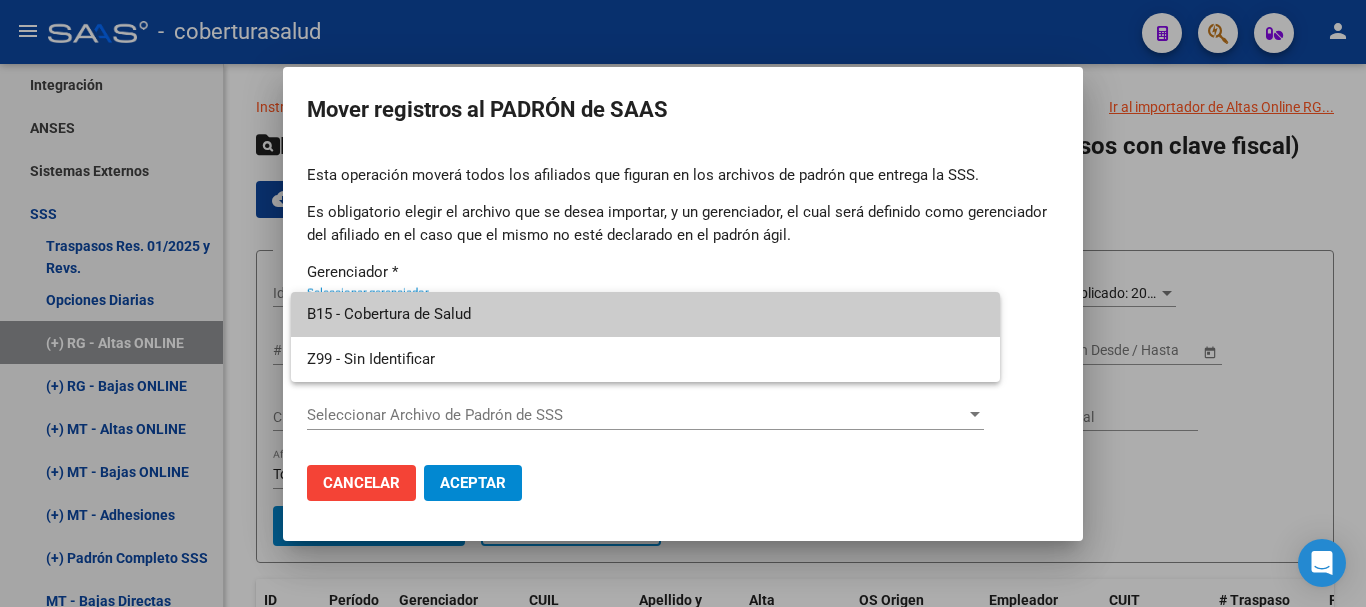 click at bounding box center [683, 303] 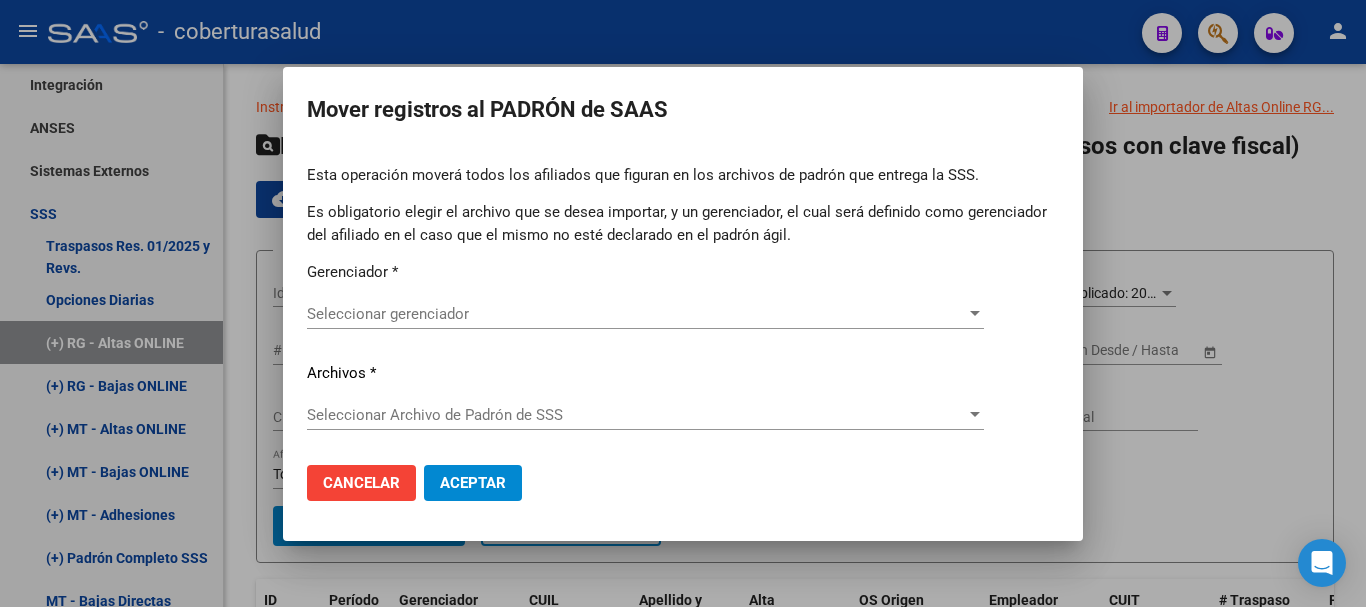 click on "Seleccionar Archivo de Padrón de SSS" at bounding box center [636, 415] 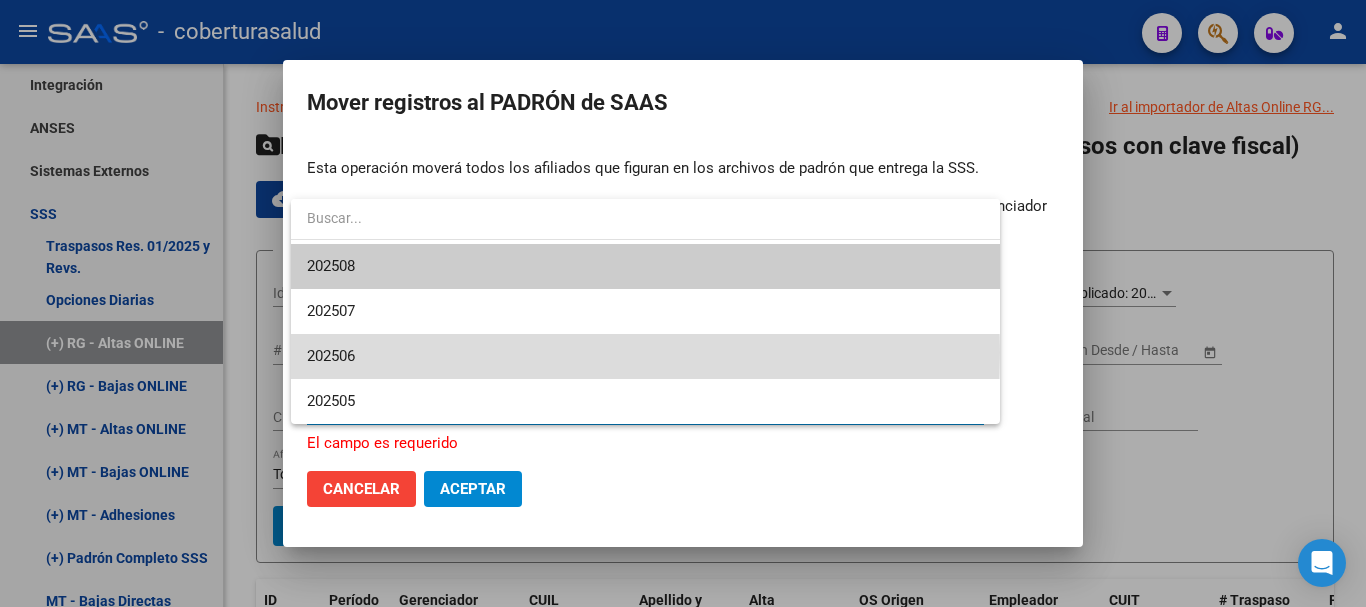 click on "202506" at bounding box center [645, 356] 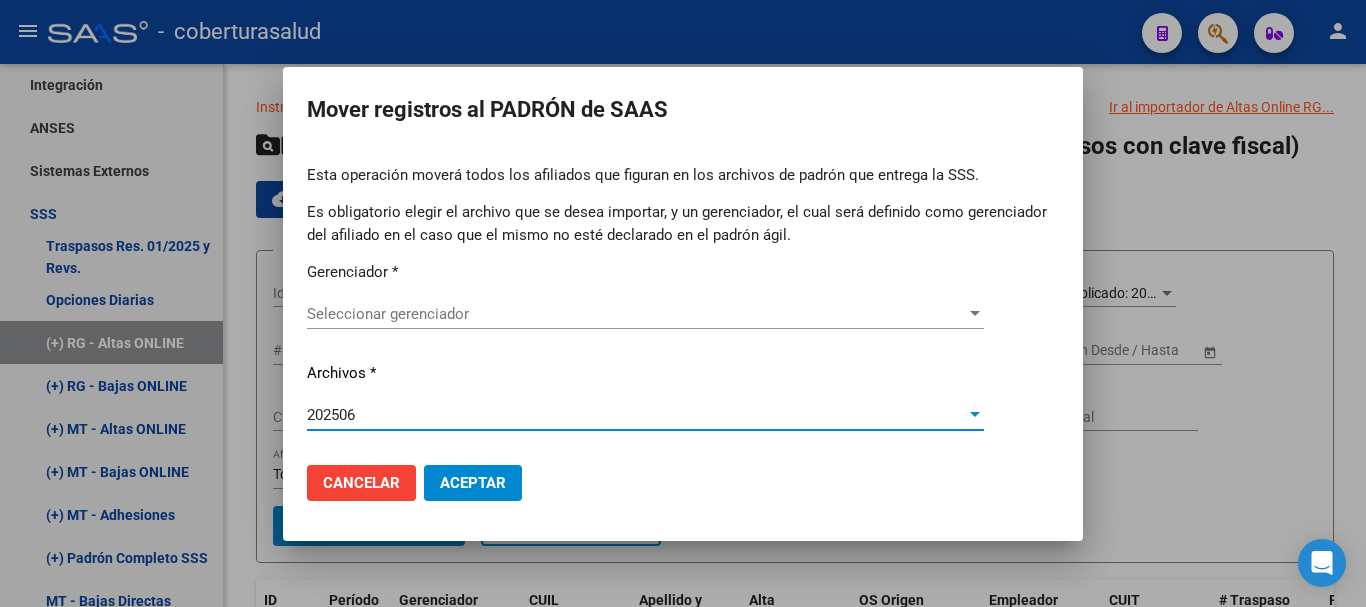 click on "202506" at bounding box center [636, 415] 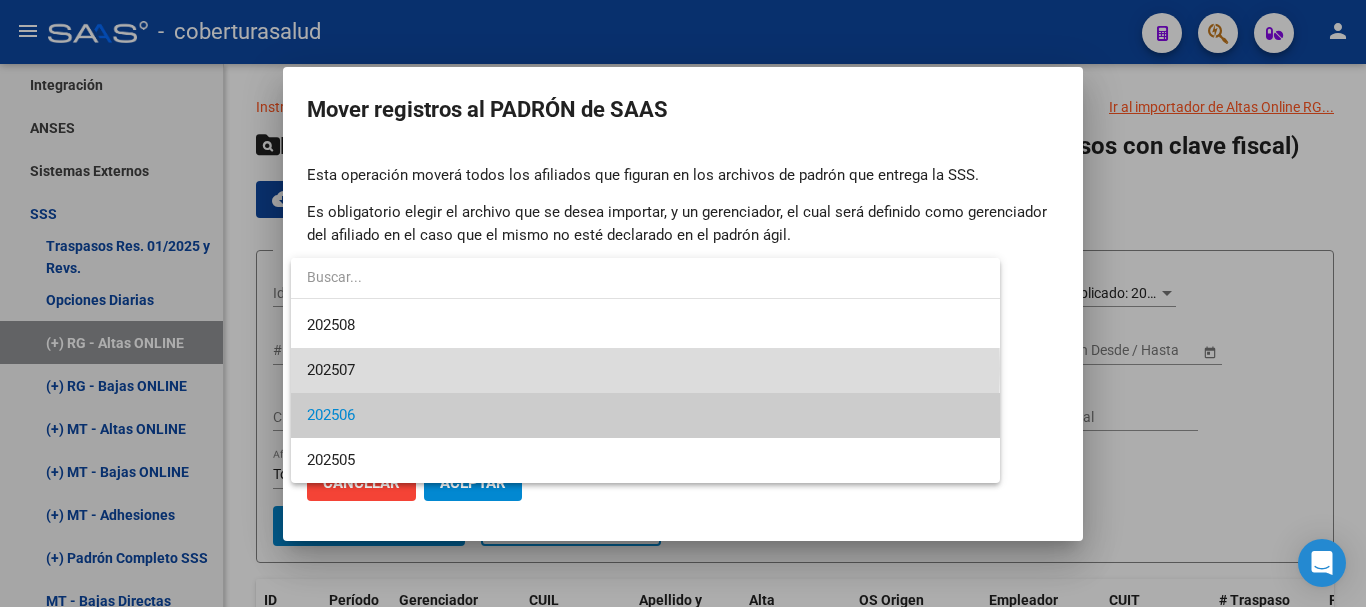 click on "202507" at bounding box center (645, 370) 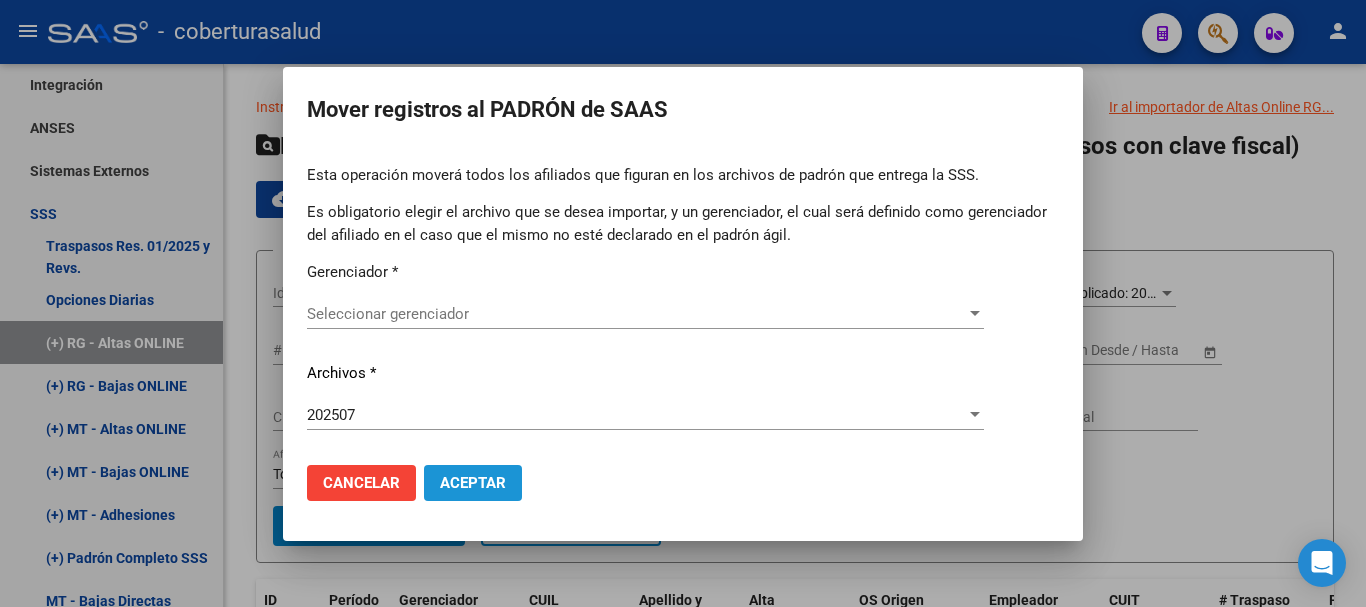 click on "Aceptar" at bounding box center (473, 483) 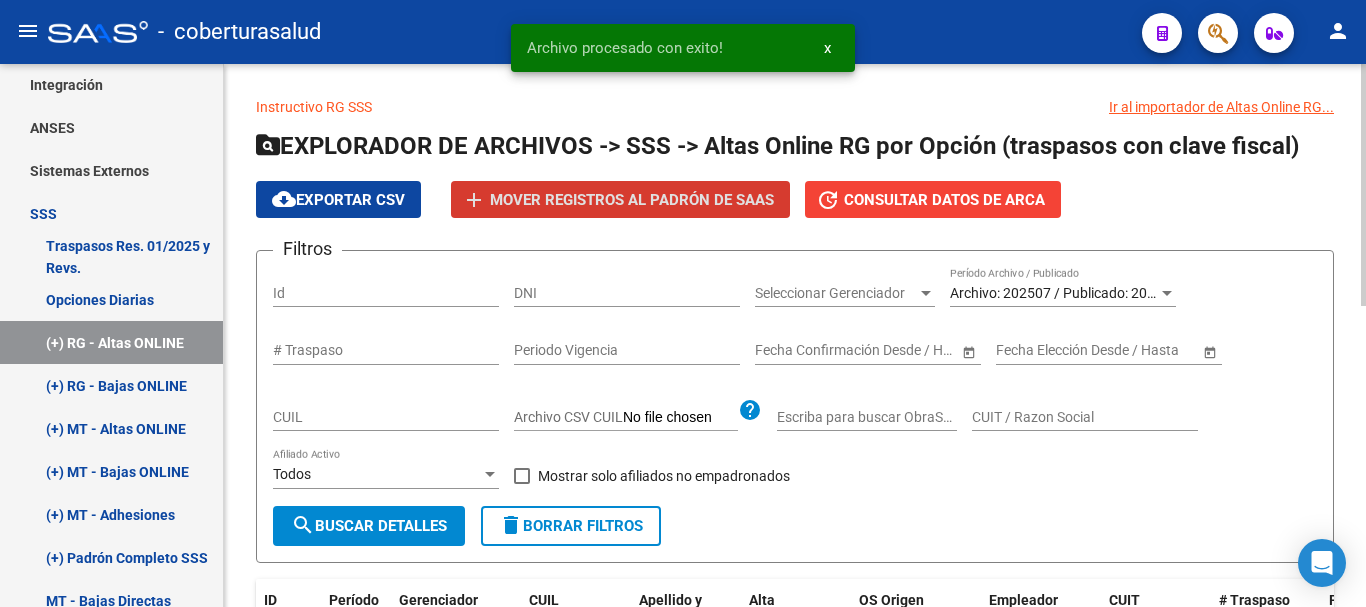 click on "Archivo: 202507 / Publicado: 202506" at bounding box center (1064, 293) 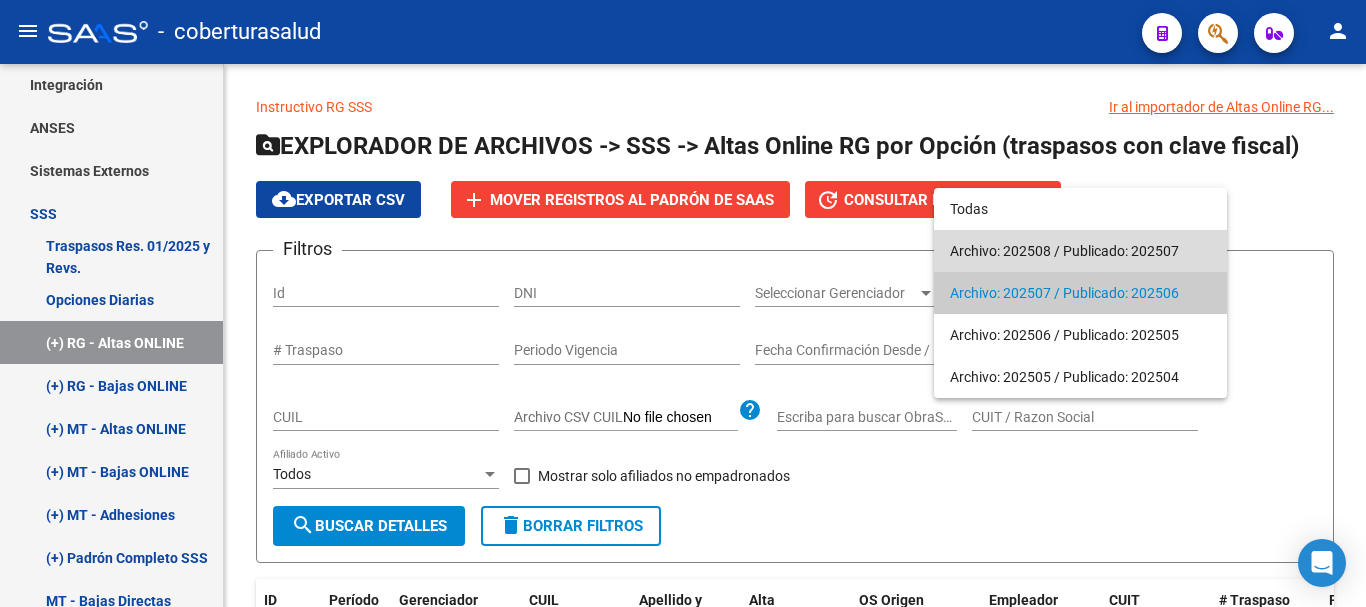 click on "Archivo: 202508 / Publicado: 202507" at bounding box center [1080, 251] 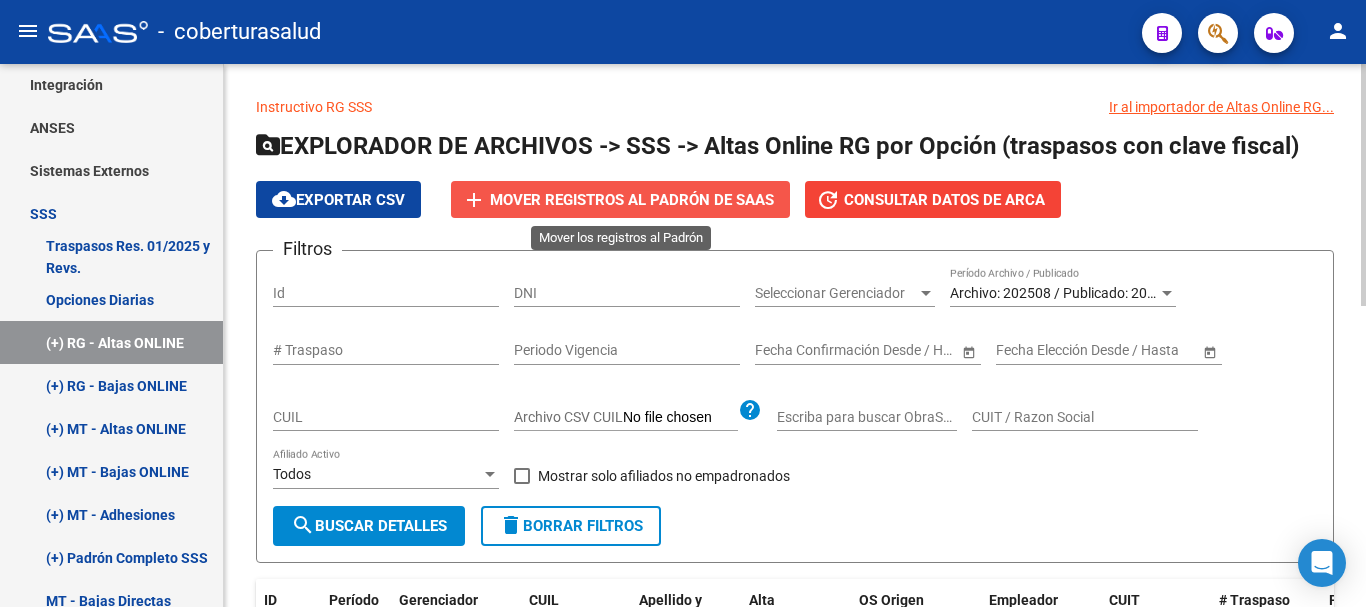 click on "Mover registros al PADRÓN de SAAS" 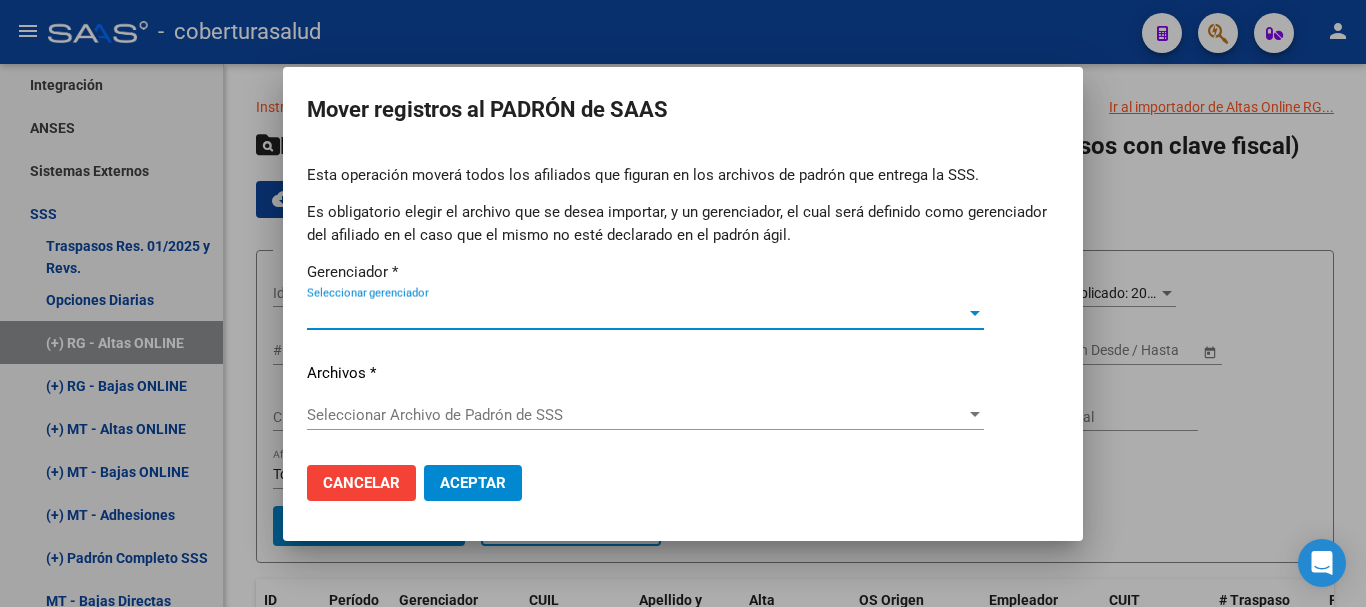 click on "Seleccionar Archivo de Padrón de SSS" at bounding box center (636, 415) 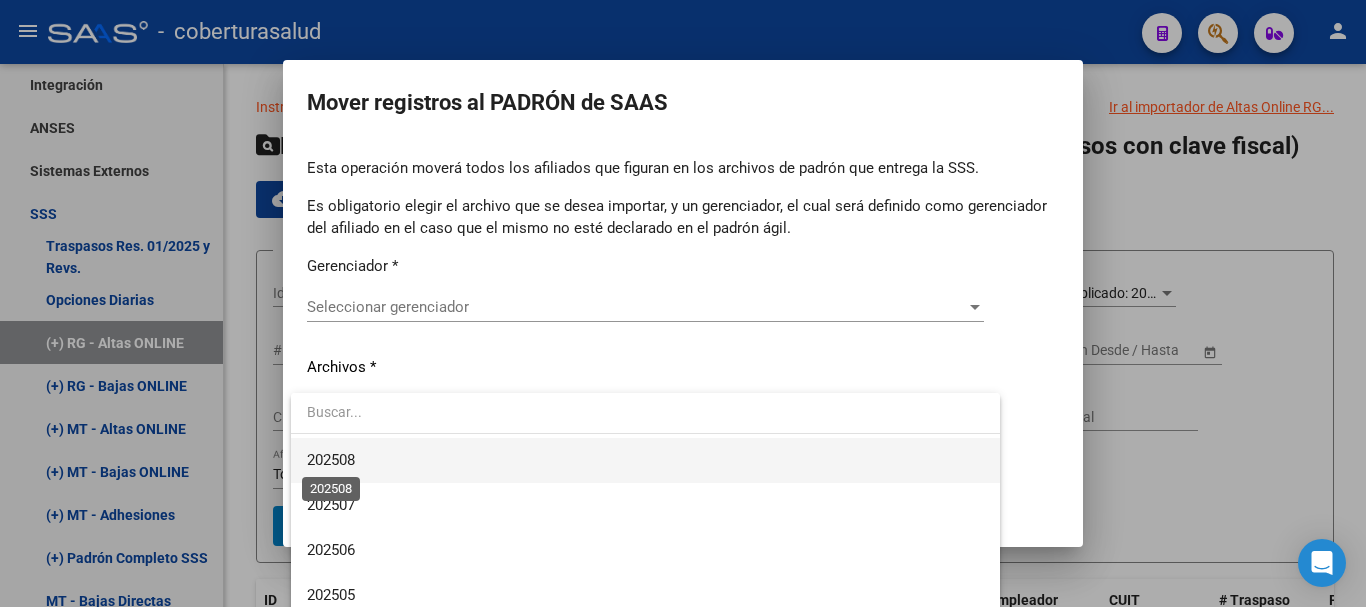 click on "202508" at bounding box center [331, 460] 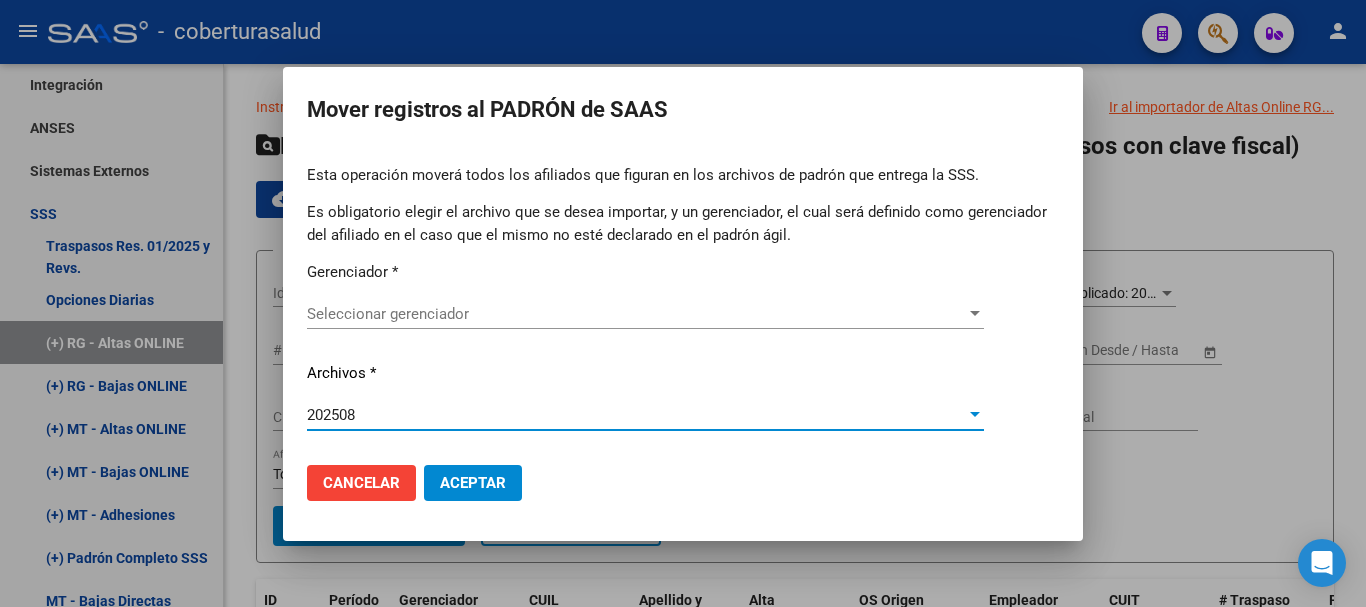 click on "Aceptar" at bounding box center [473, 483] 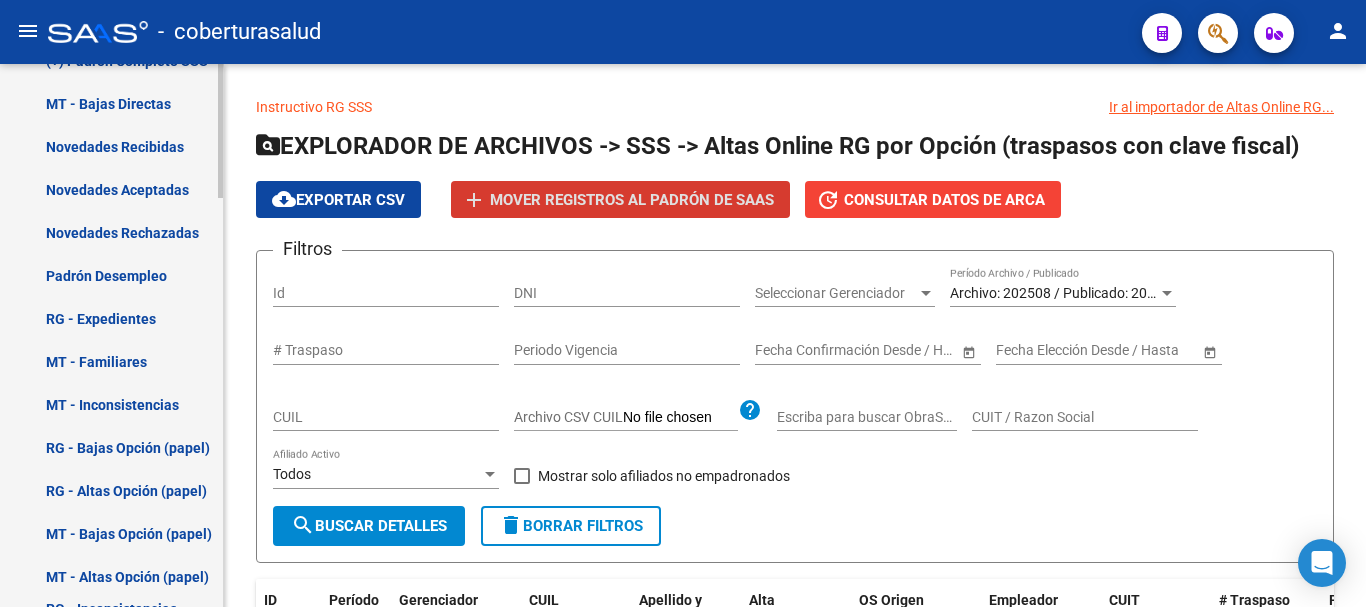 scroll, scrollTop: 1283, scrollLeft: 0, axis: vertical 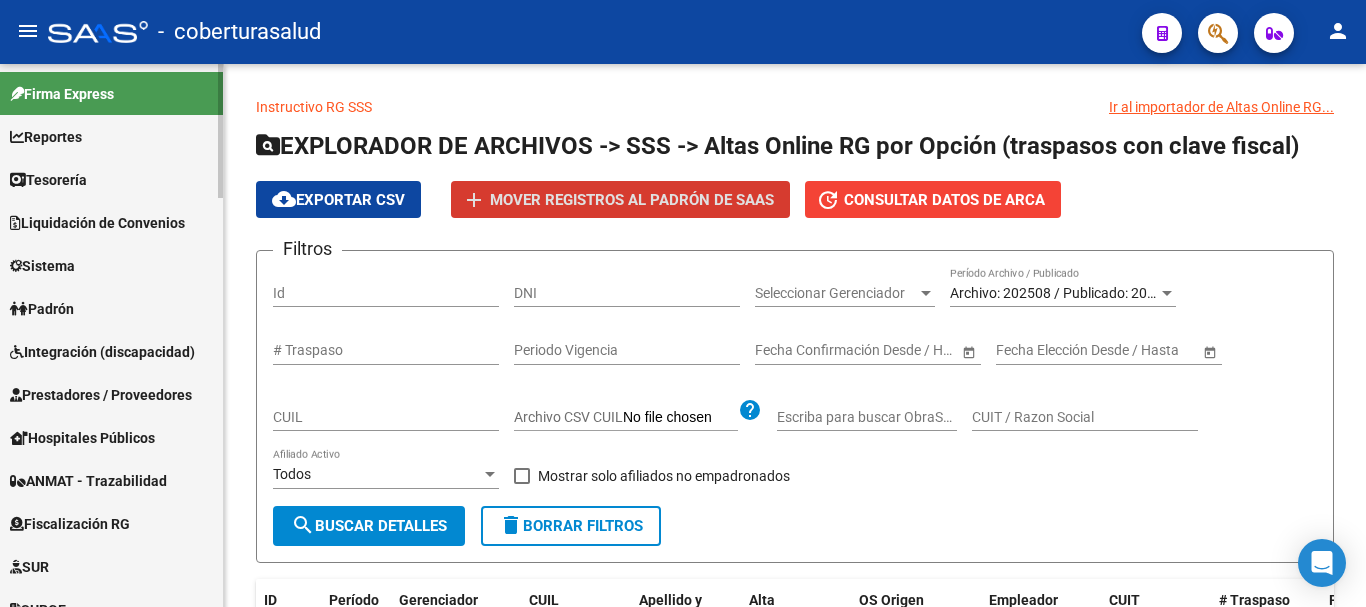 click on "Padrón" at bounding box center (42, 309) 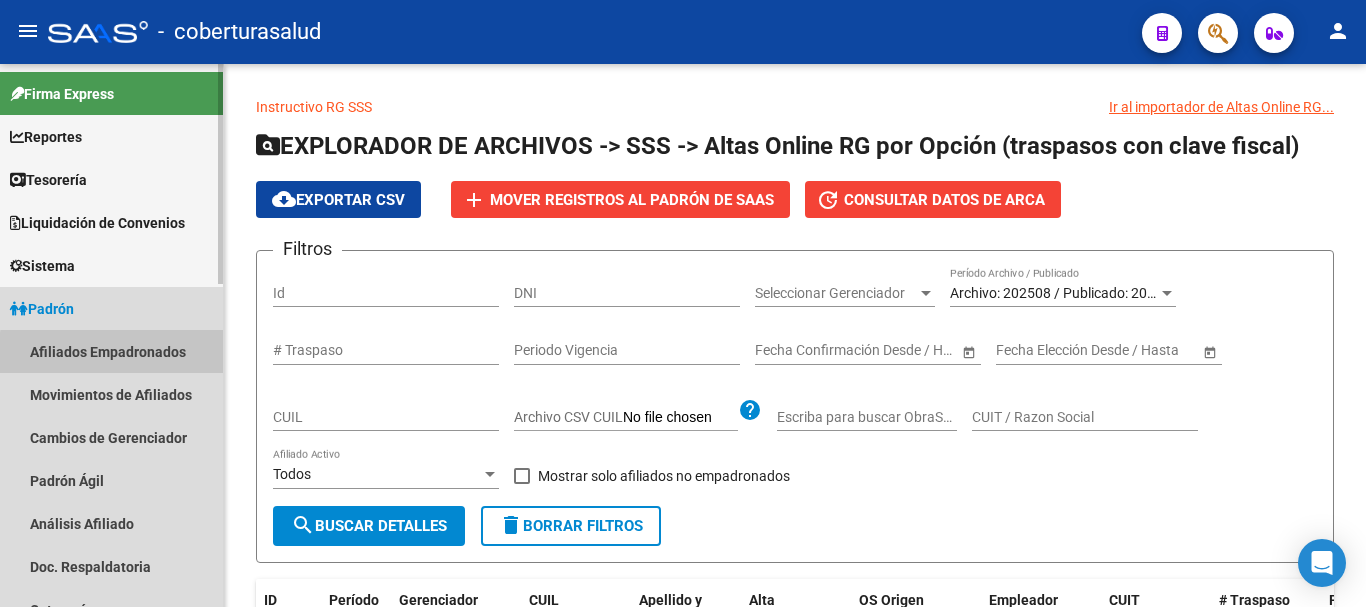 click on "Afiliados Empadronados" at bounding box center [111, 351] 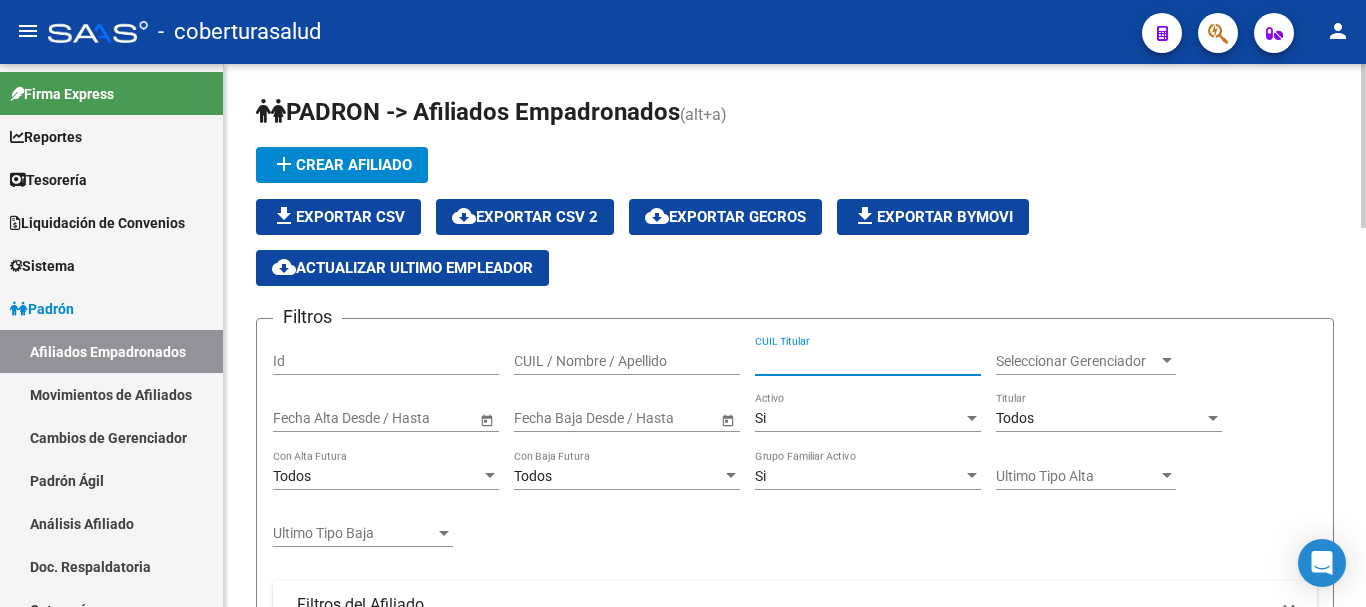 click on "CUIL Titular" at bounding box center (868, 361) 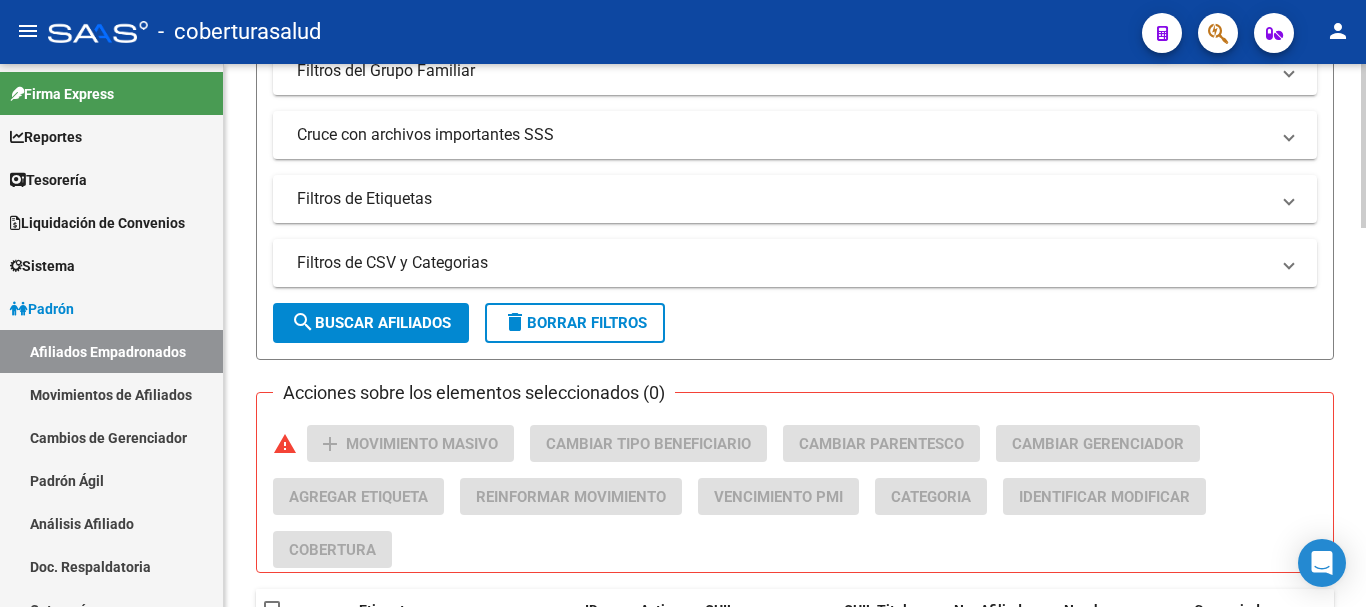 scroll, scrollTop: 600, scrollLeft: 0, axis: vertical 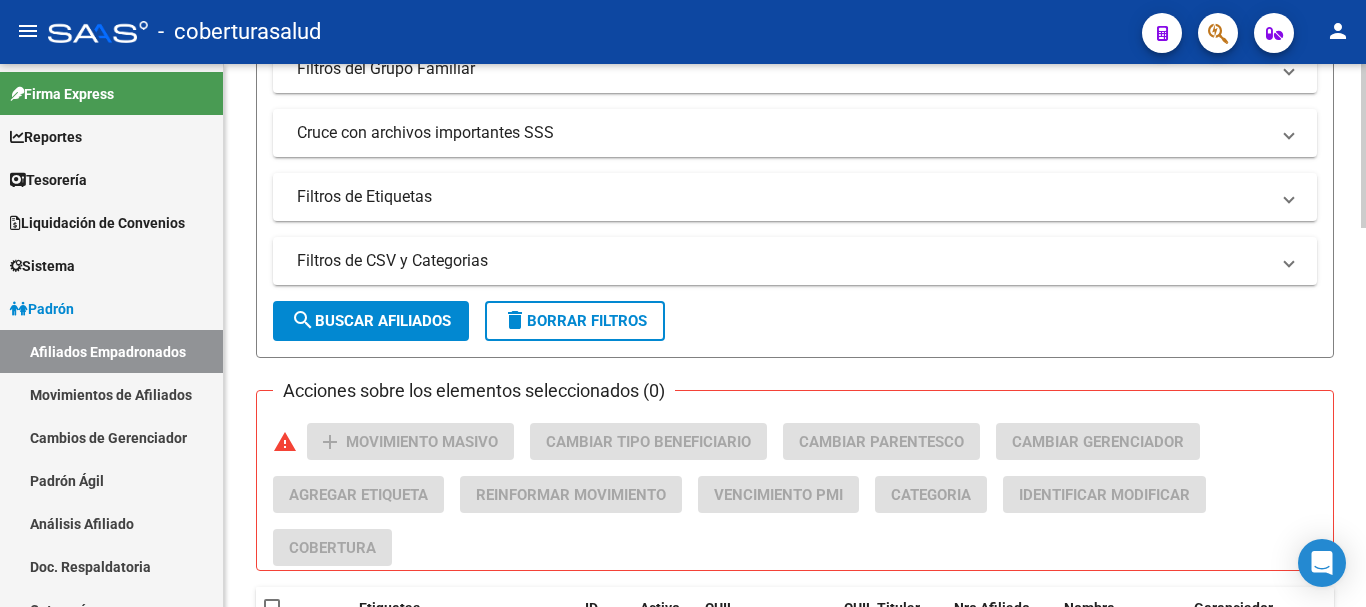 type on "[CUIL]" 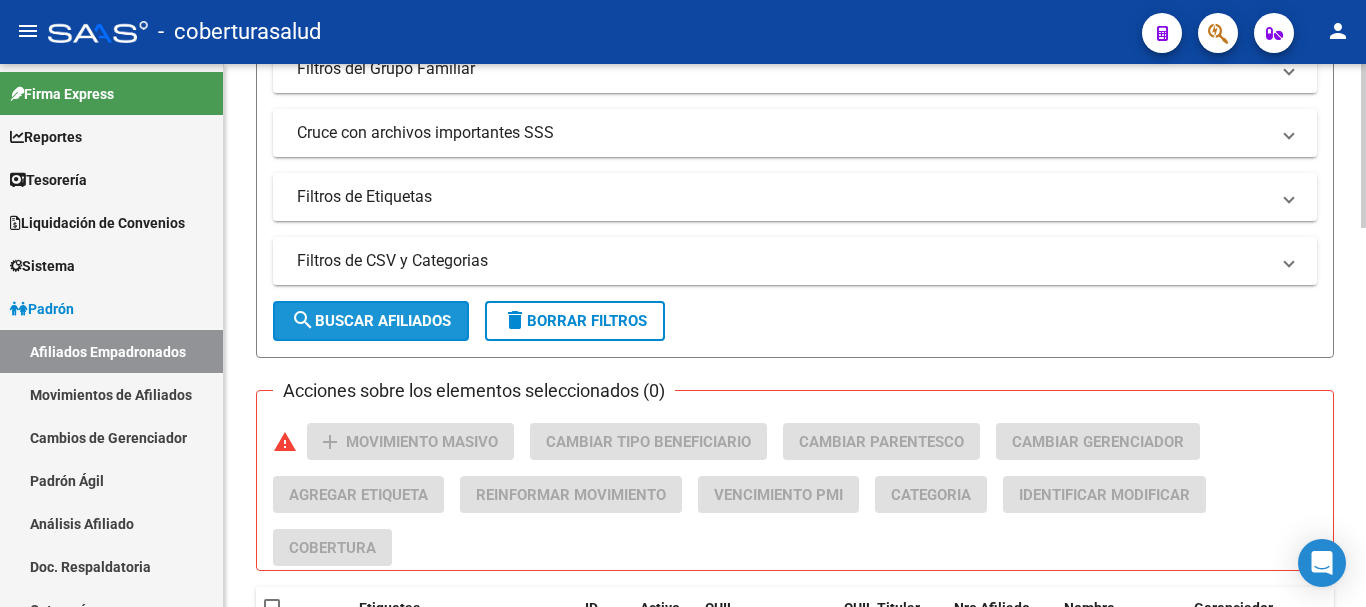 click on "search  Buscar Afiliados" 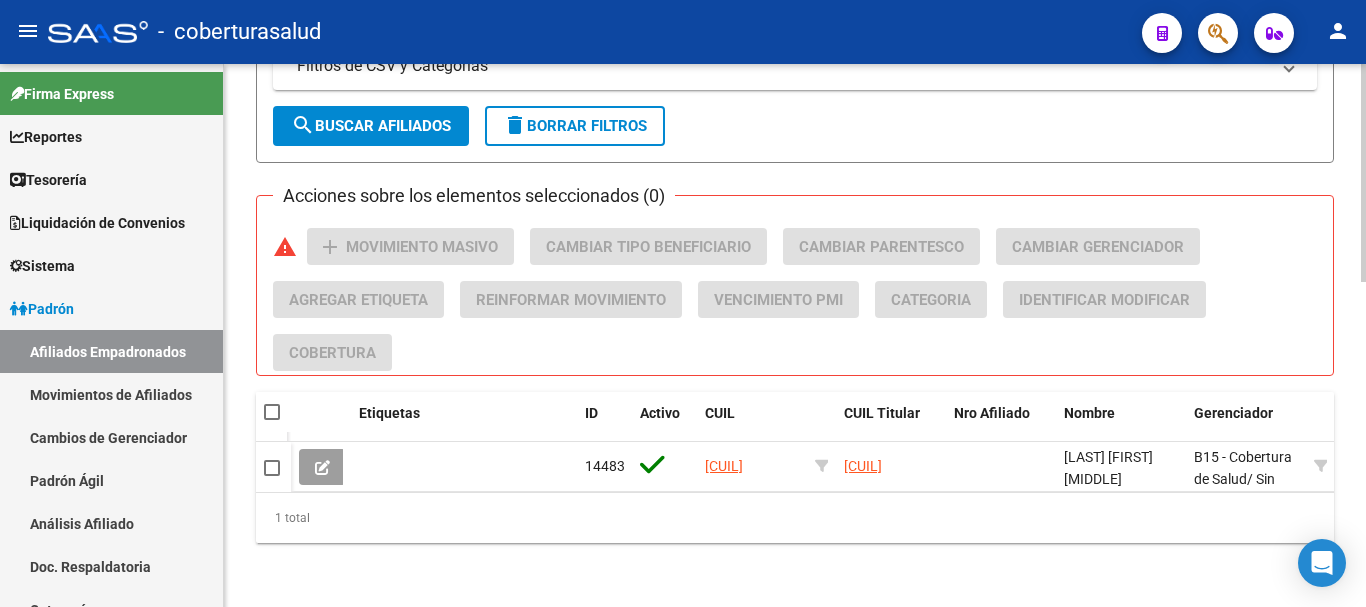 scroll, scrollTop: 810, scrollLeft: 0, axis: vertical 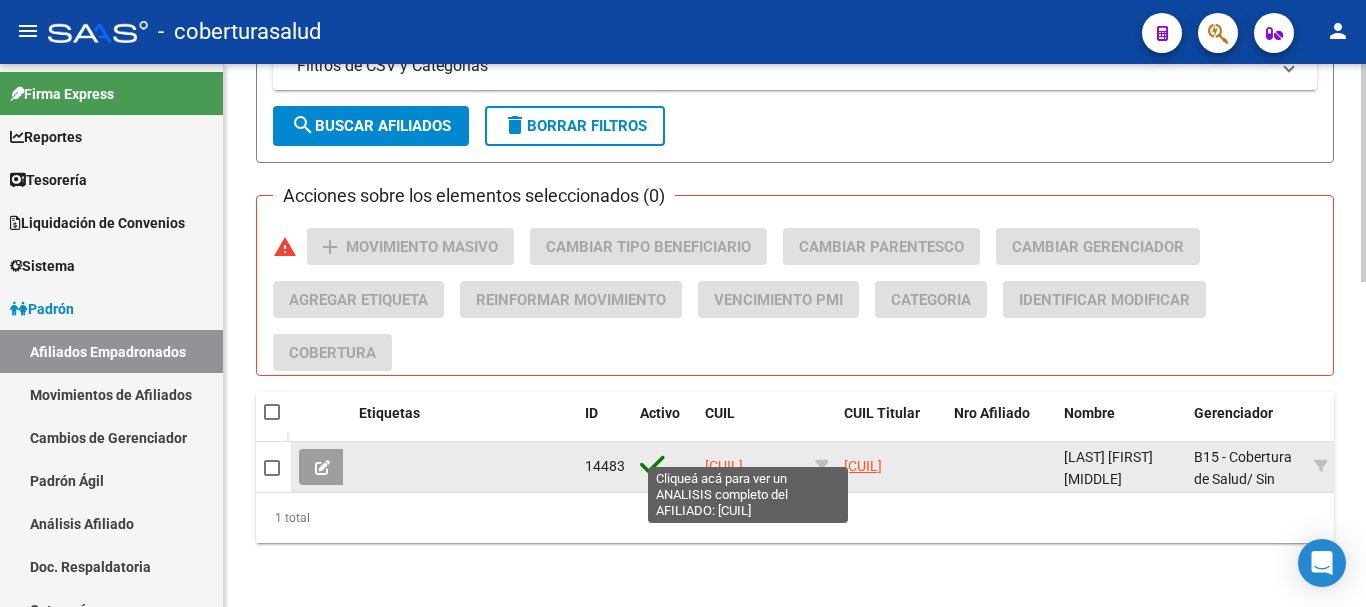 click on "[CUIL]" 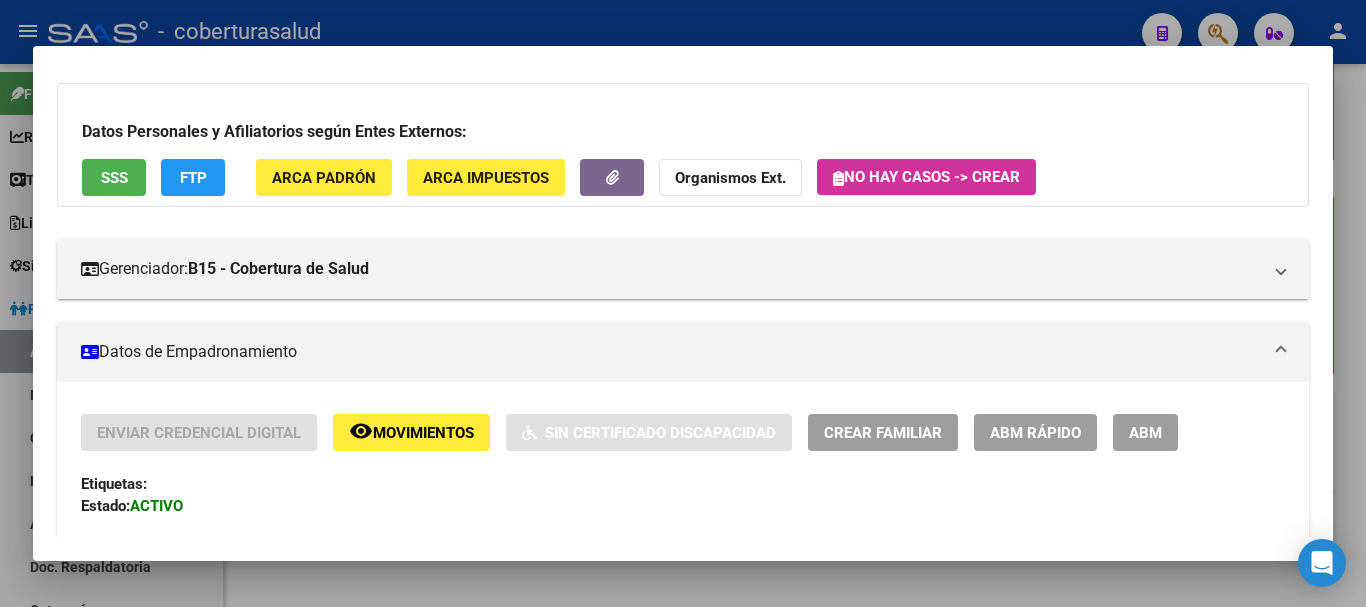 scroll, scrollTop: 0, scrollLeft: 0, axis: both 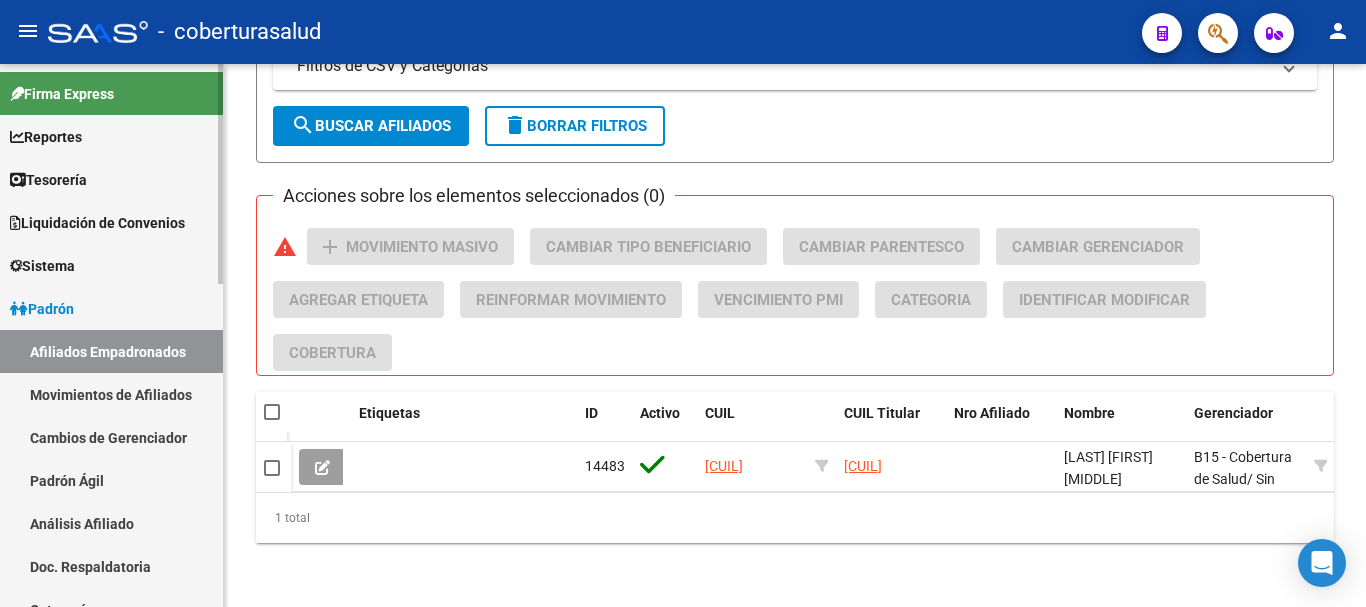 click on "Padrón" at bounding box center [42, 309] 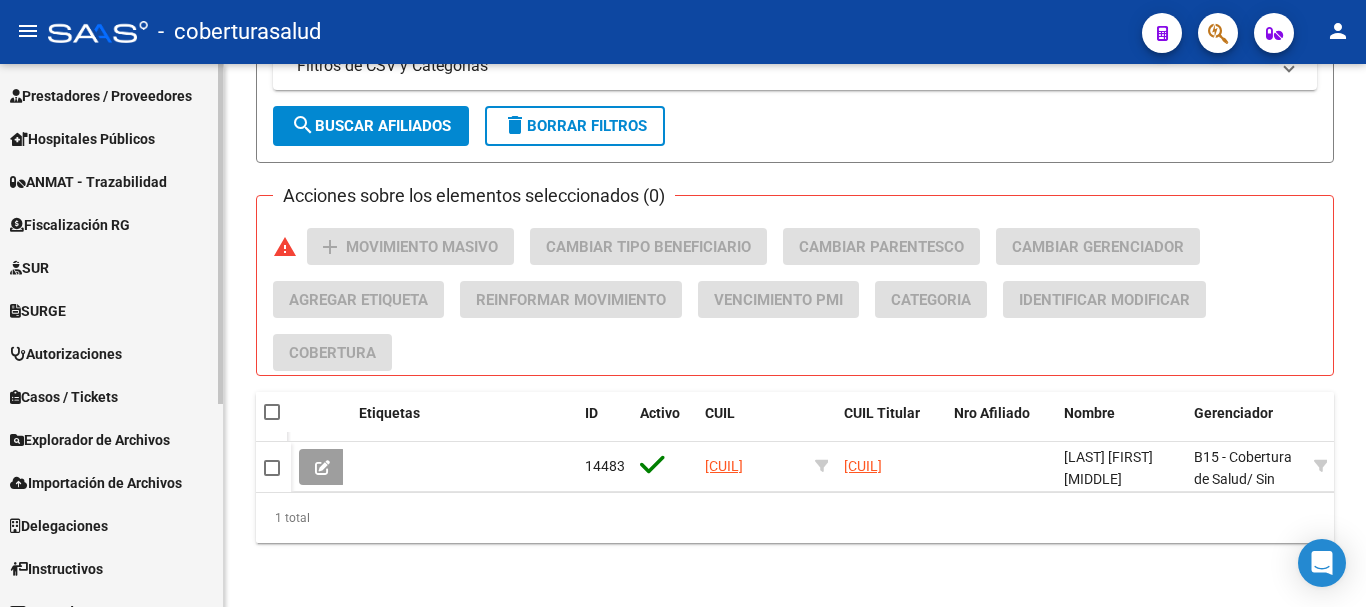 scroll, scrollTop: 300, scrollLeft: 0, axis: vertical 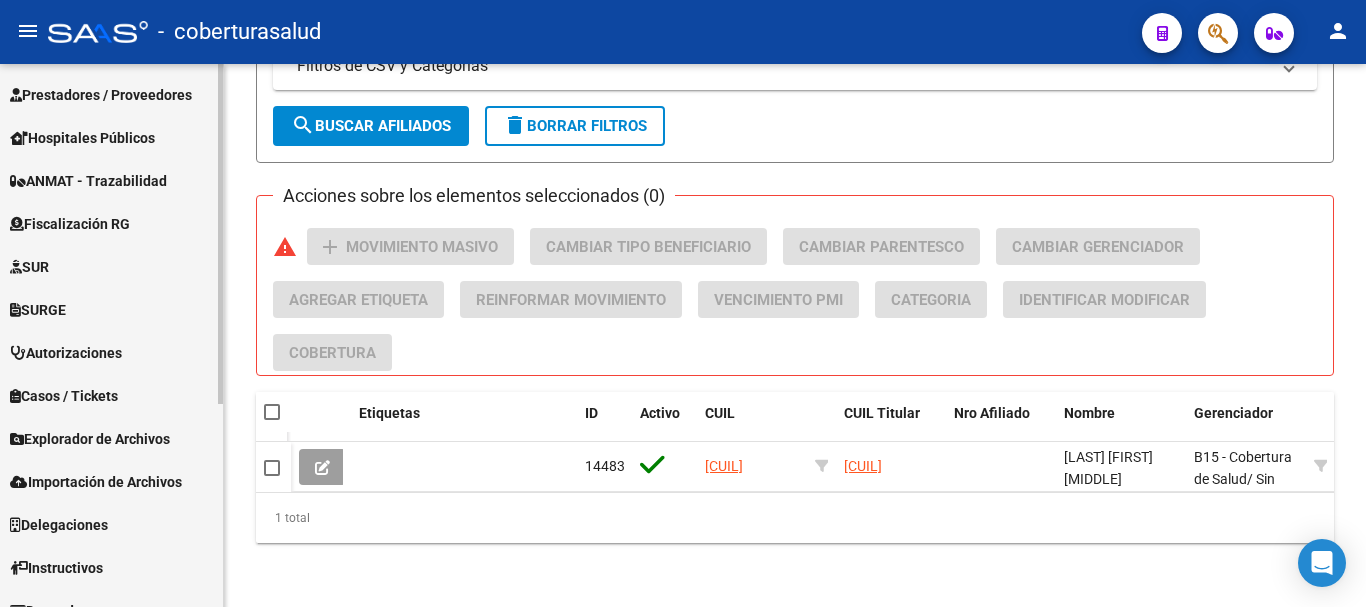 click on "Explorador de Archivos" at bounding box center [90, 439] 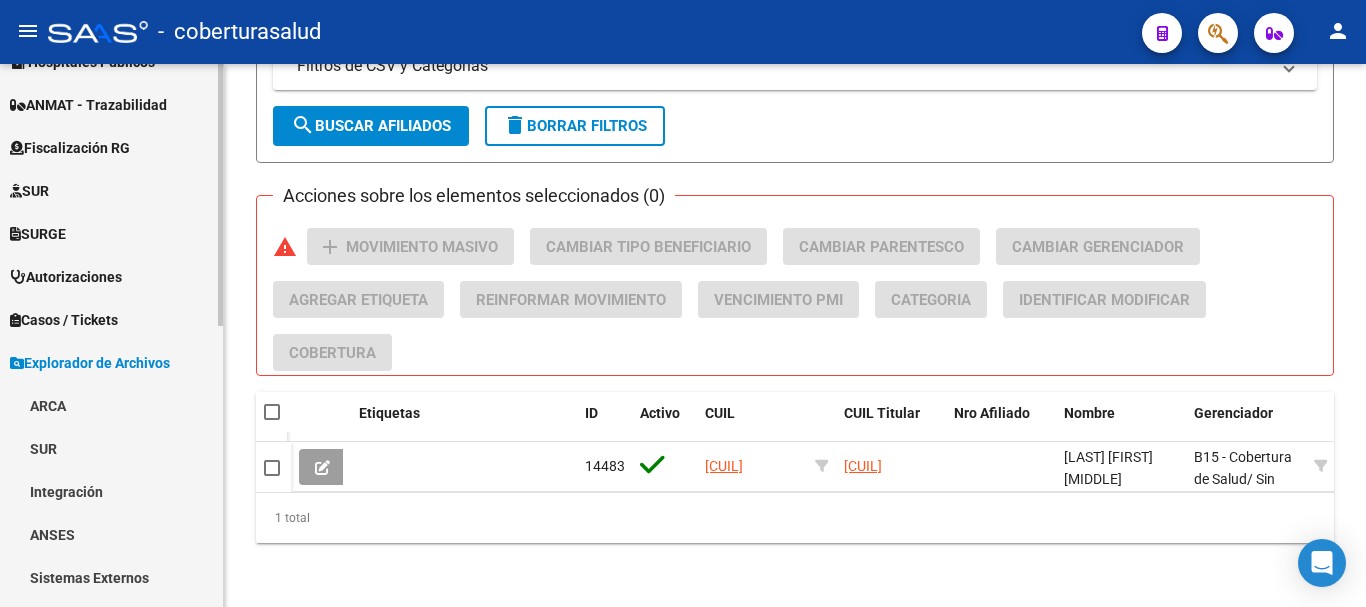 scroll, scrollTop: 500, scrollLeft: 0, axis: vertical 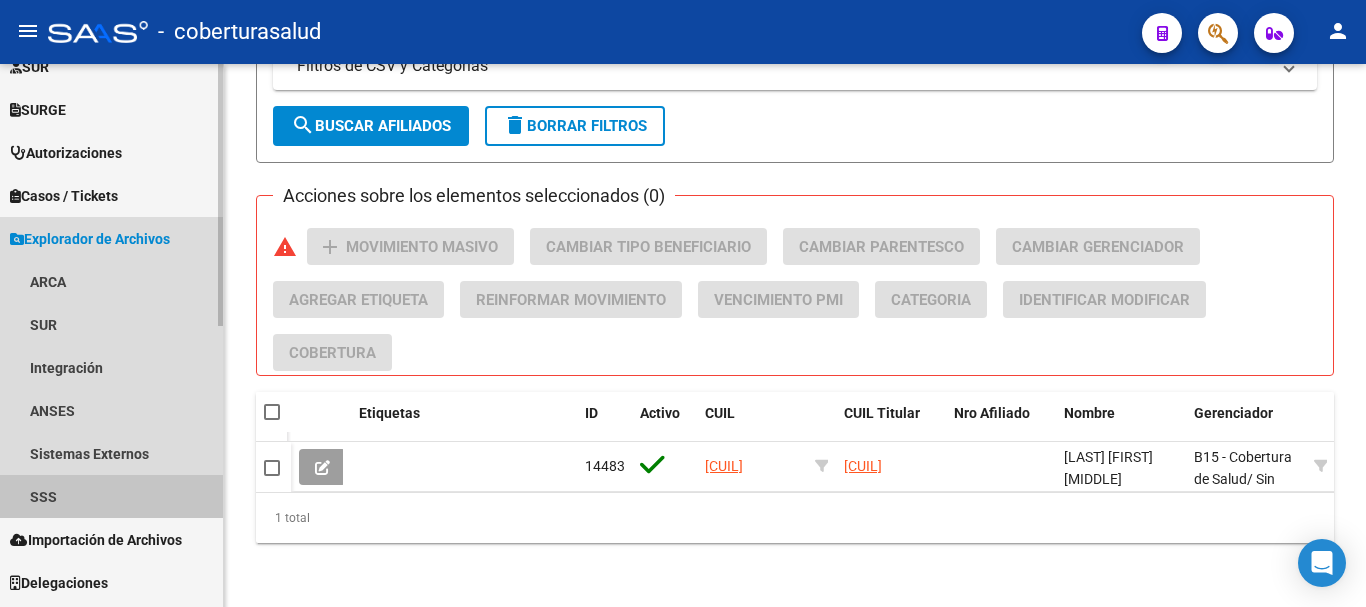click on "SSS" at bounding box center [111, 496] 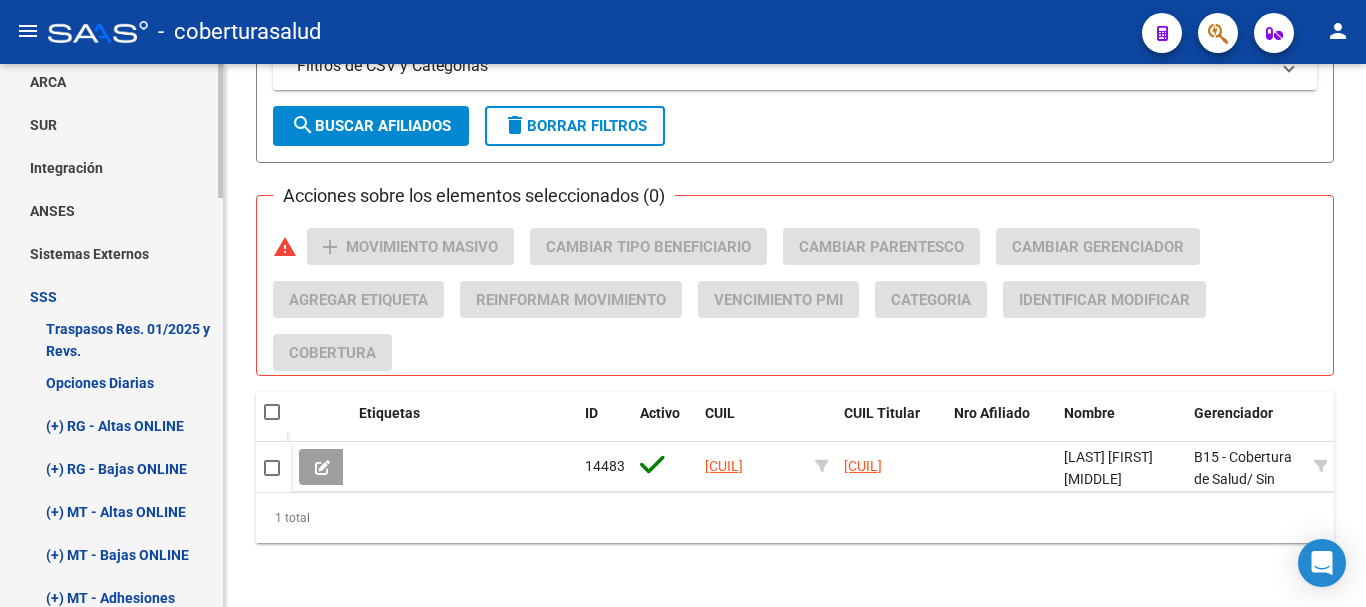 scroll, scrollTop: 800, scrollLeft: 0, axis: vertical 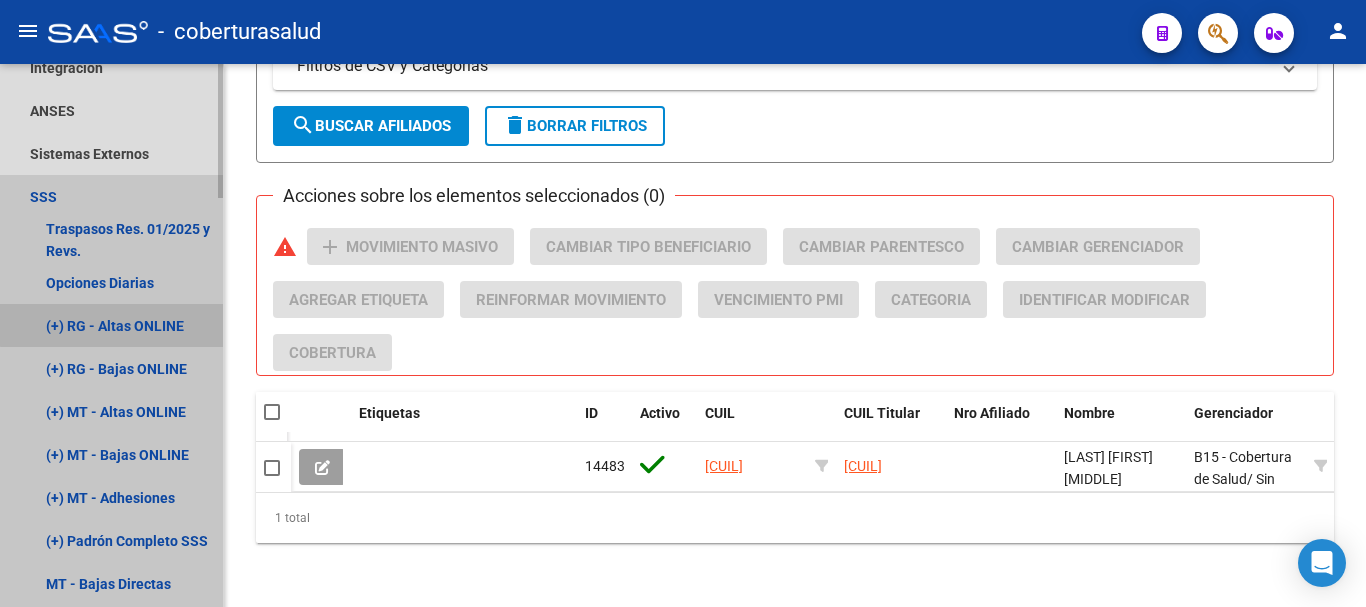 click on "(+) RG - Altas ONLINE" at bounding box center (111, 325) 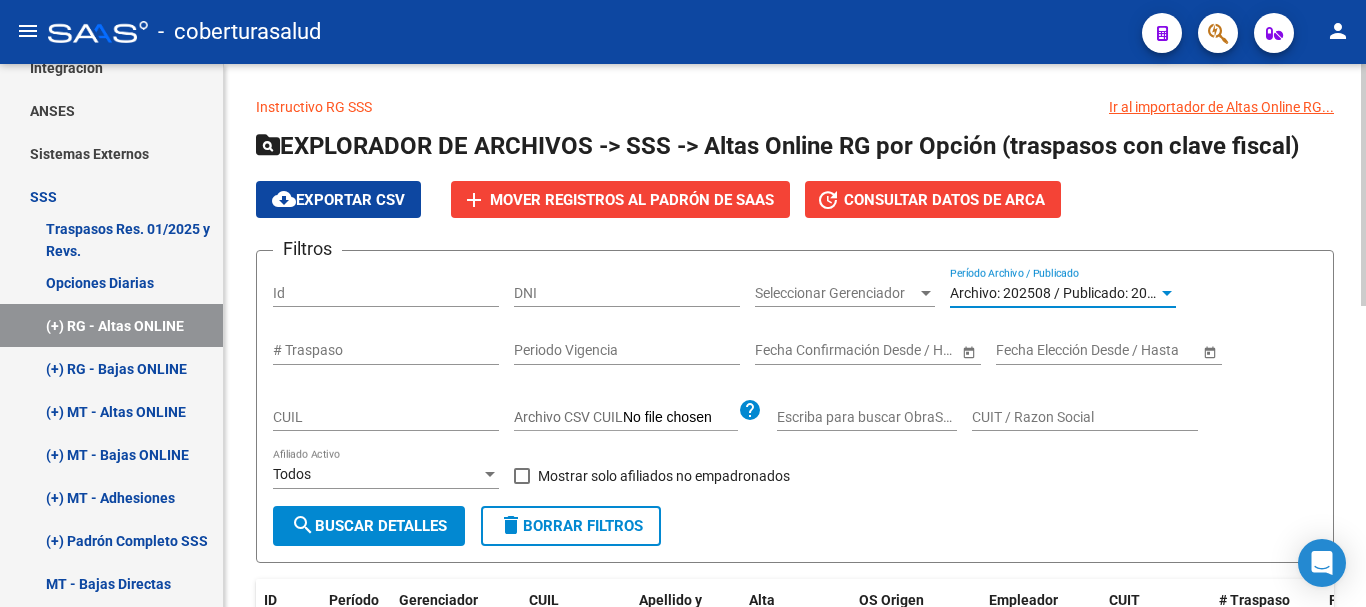 click on "Archivo: 202508 / Publicado: 202507" at bounding box center [1064, 293] 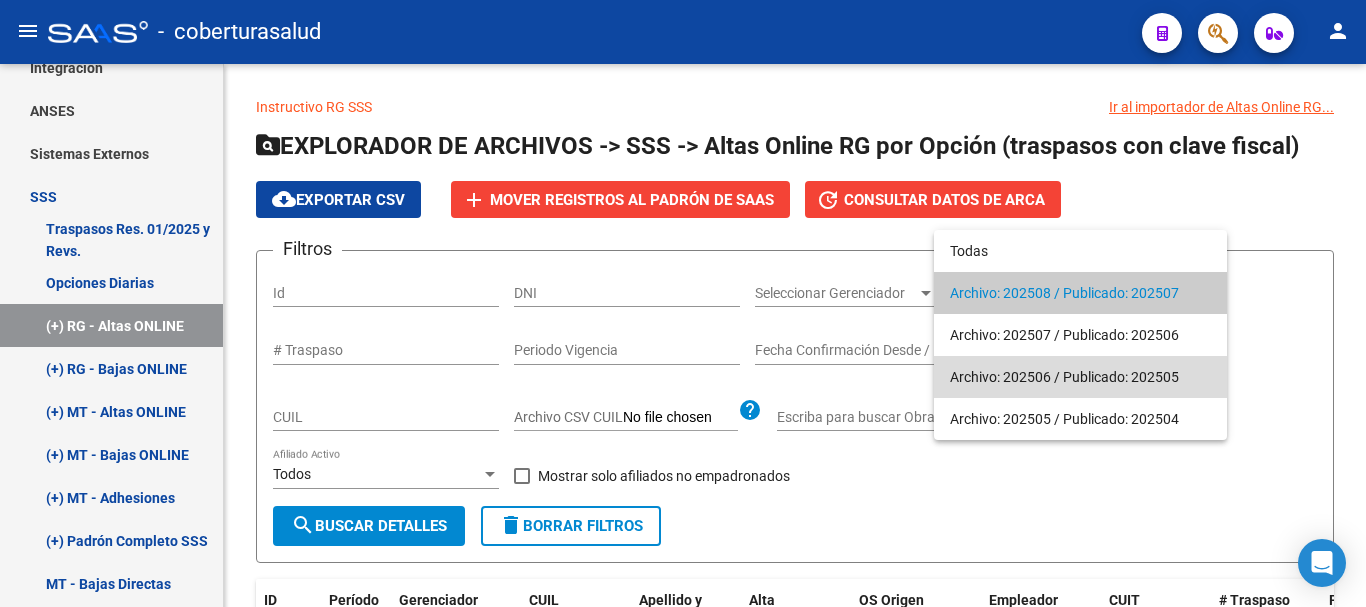 click on "Archivo: 202506 / Publicado: 202505" at bounding box center (1080, 377) 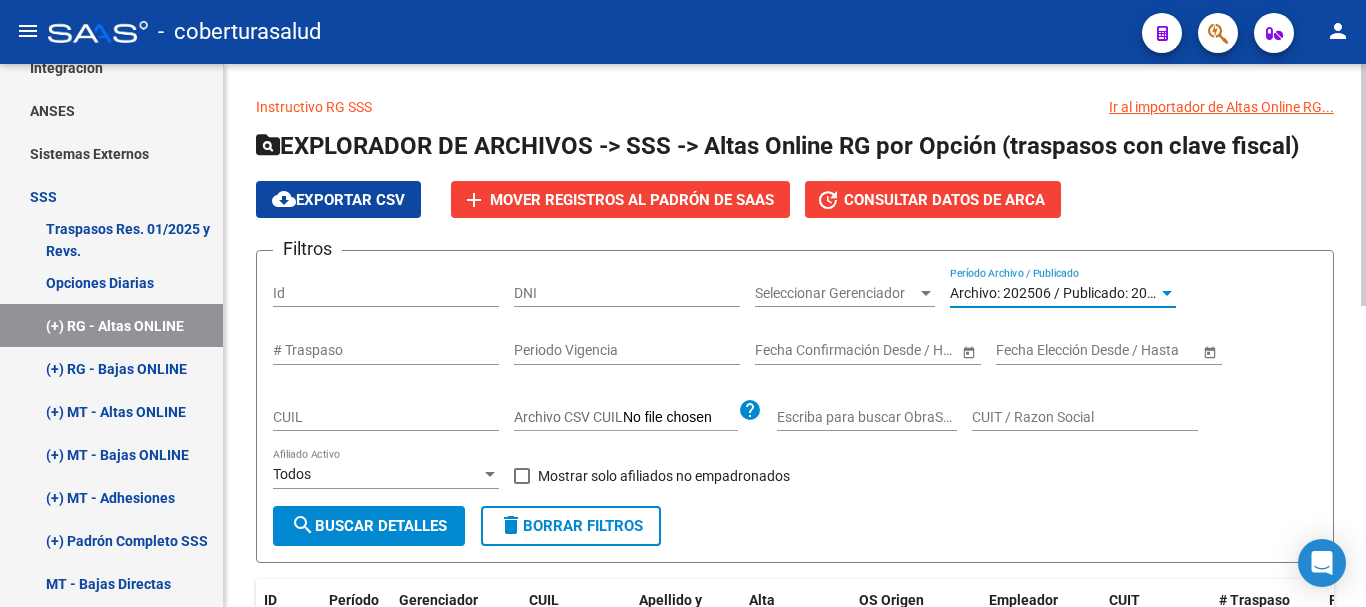 click on "search  Buscar Detalles" 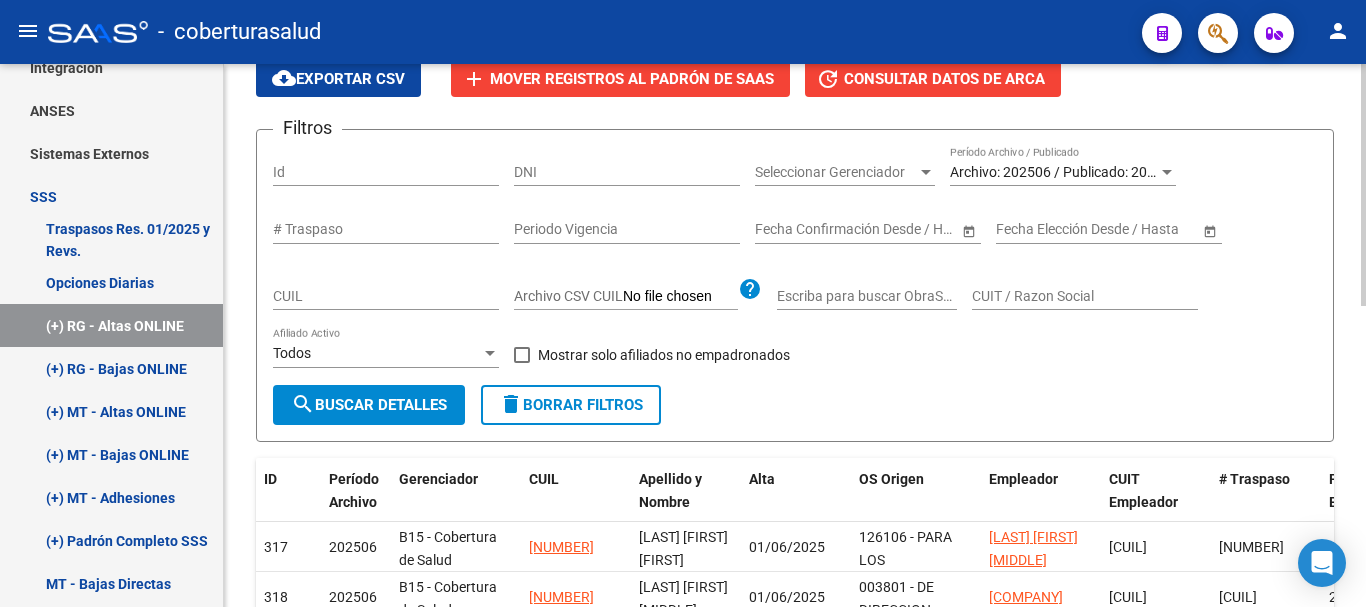 scroll, scrollTop: 400, scrollLeft: 0, axis: vertical 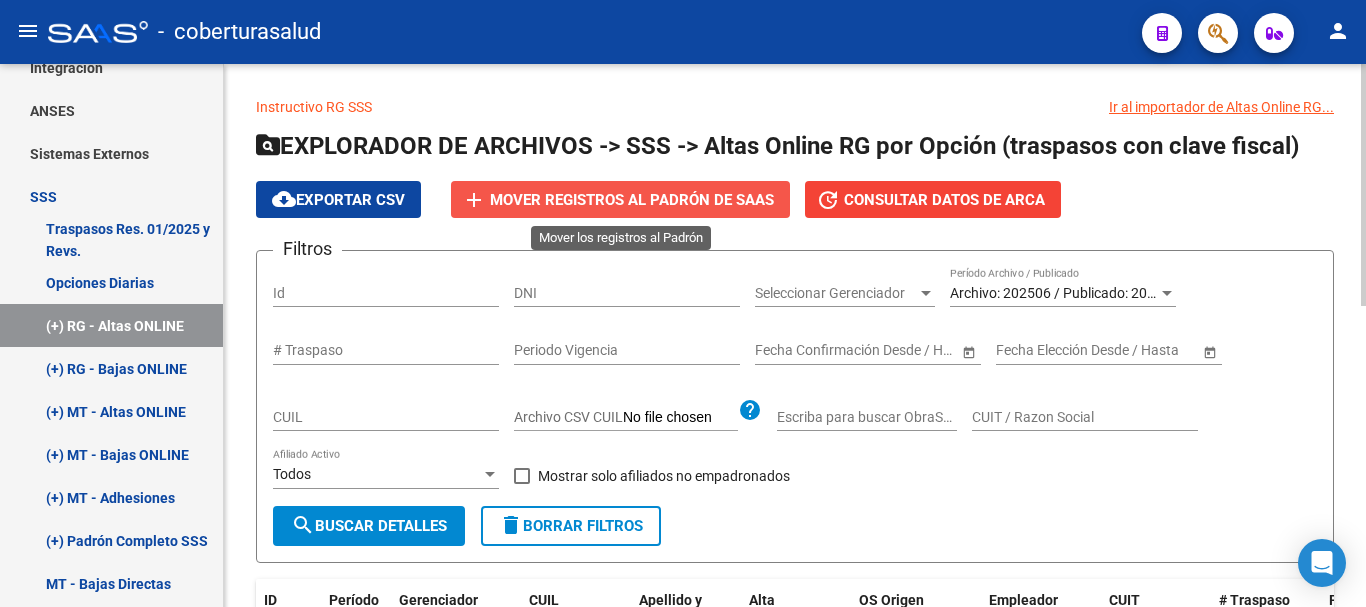 click on "Mover registros al PADRÓN de SAAS" 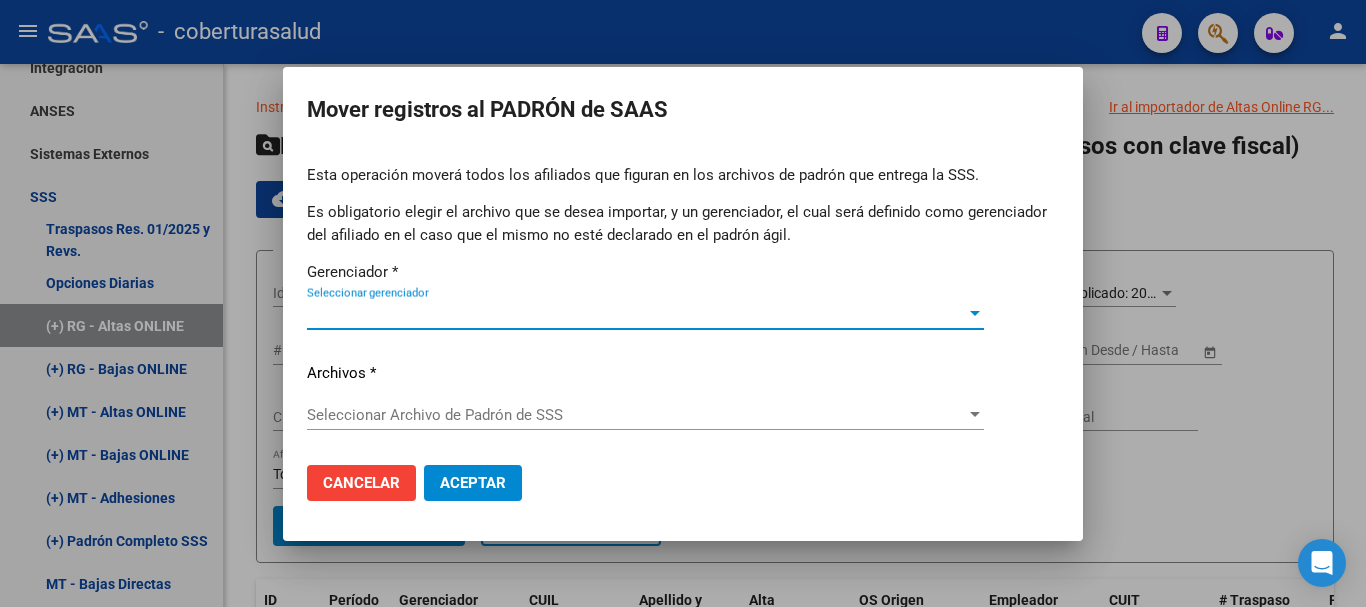 click on "Seleccionar Archivo de Padrón de SSS" at bounding box center [636, 415] 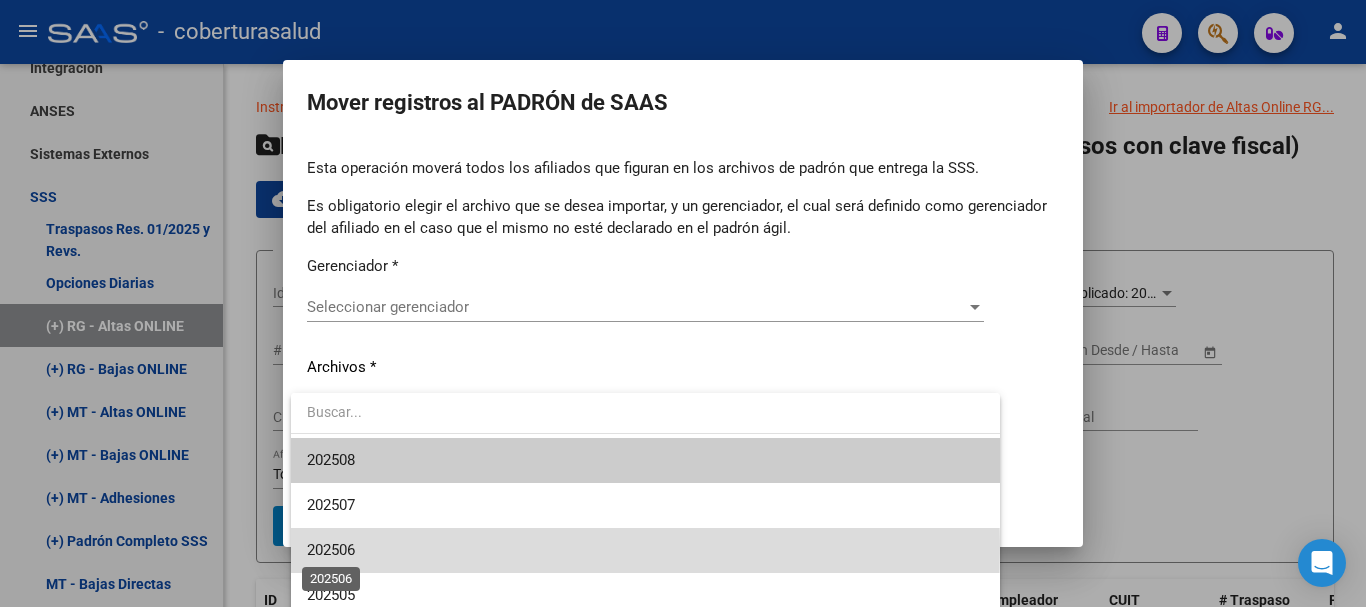 click on "202506" at bounding box center (331, 550) 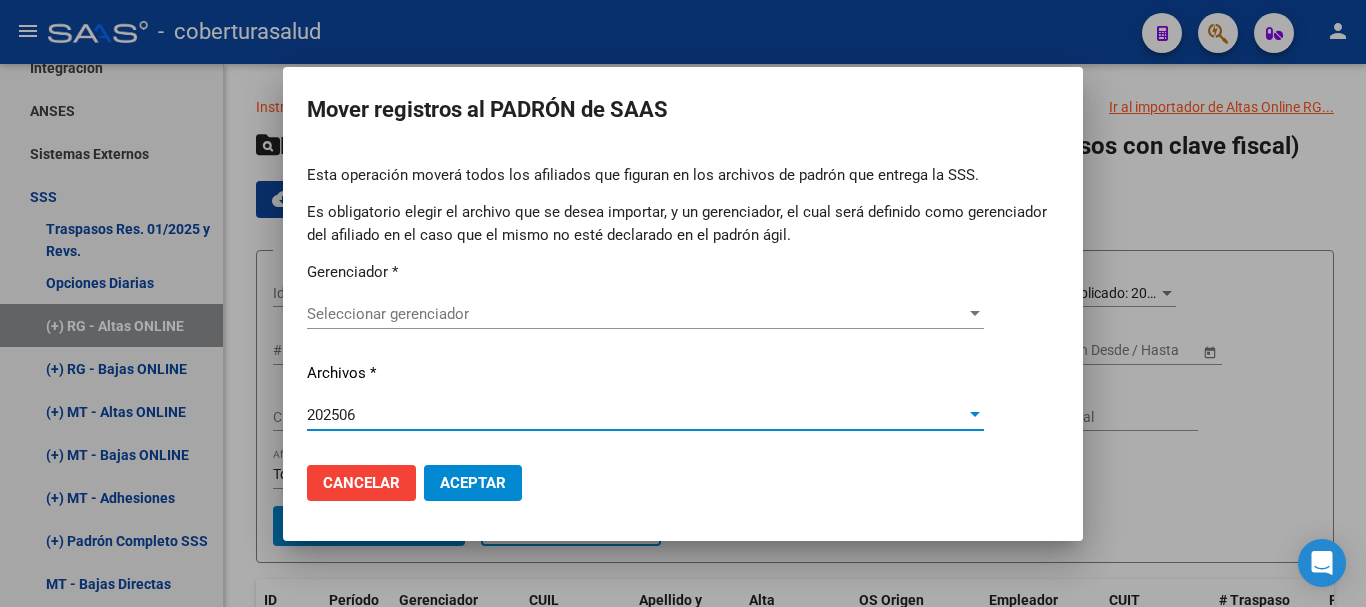 click on "Aceptar" at bounding box center [473, 483] 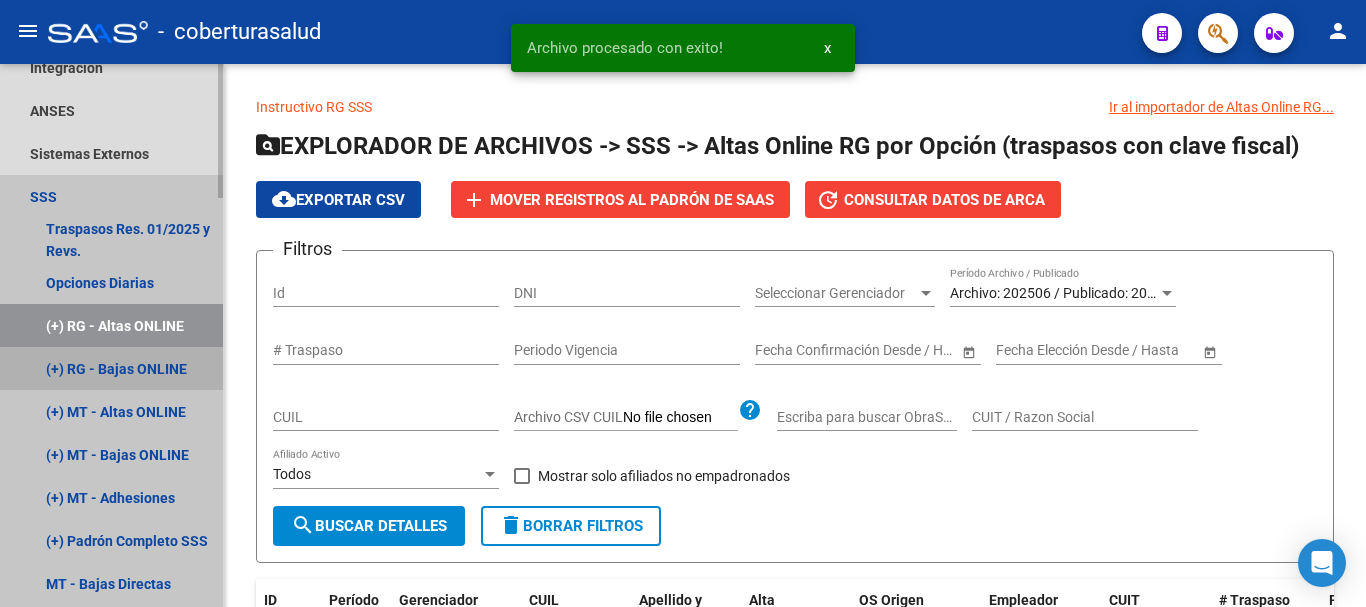 click on "(+) RG - Bajas ONLINE" at bounding box center [111, 368] 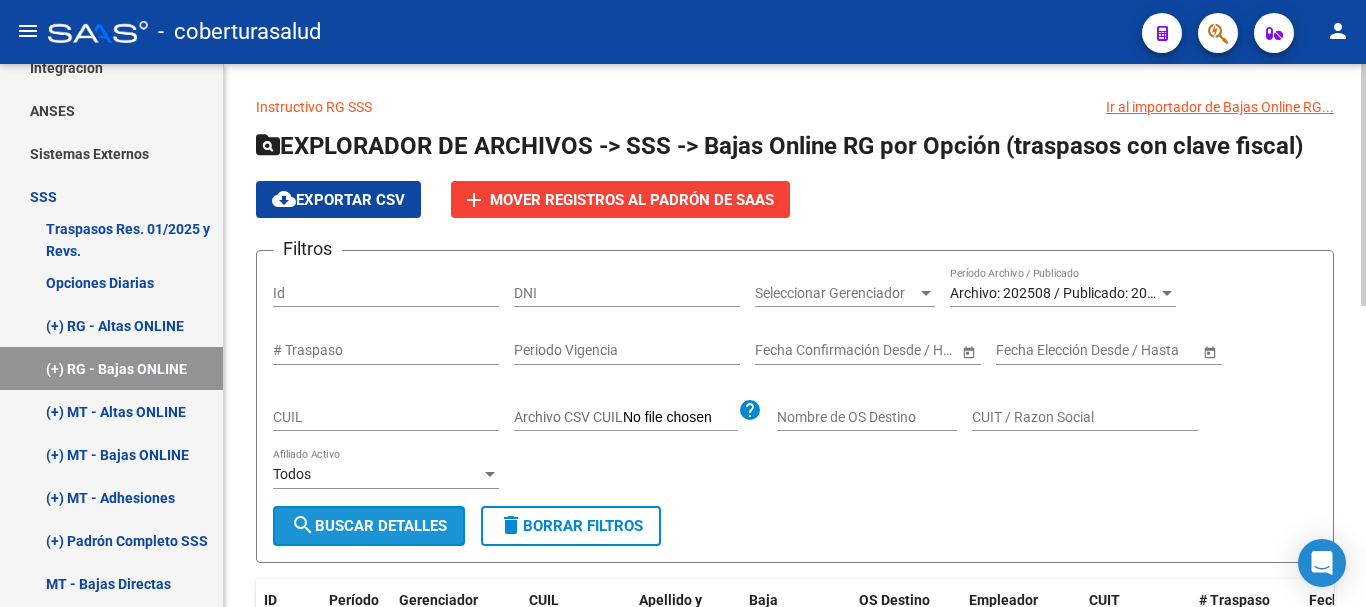 click on "search  Buscar Detalles" 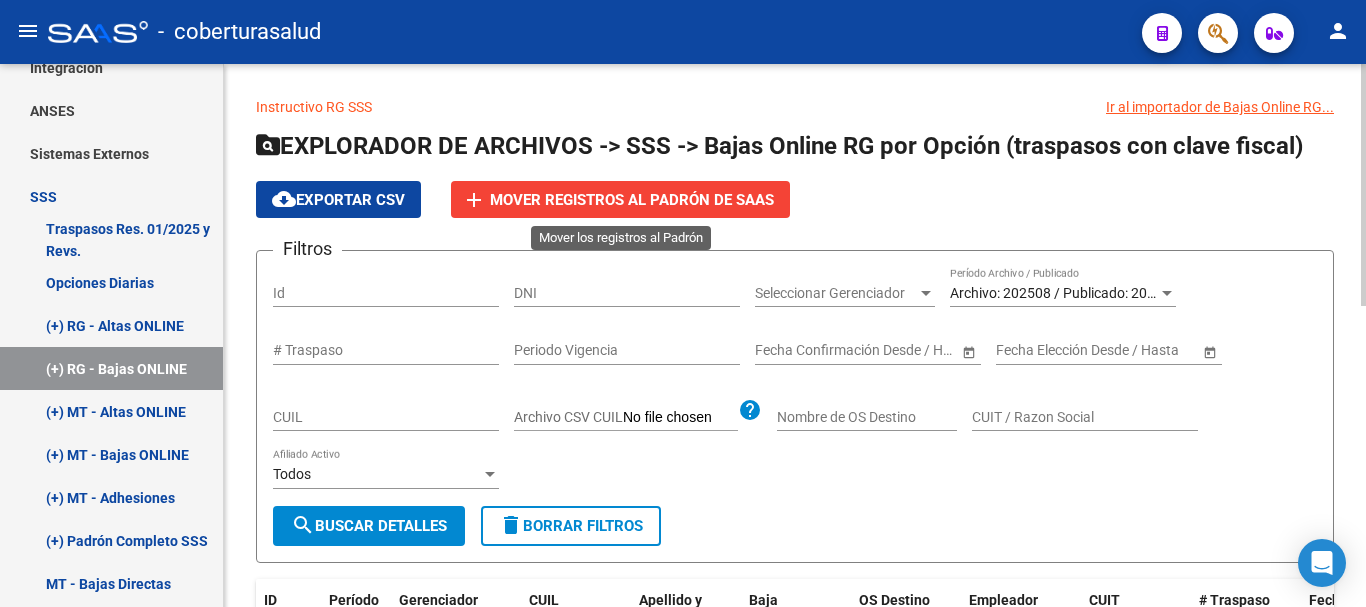 click on "add Mover registros al PADRÓN de SAAS" 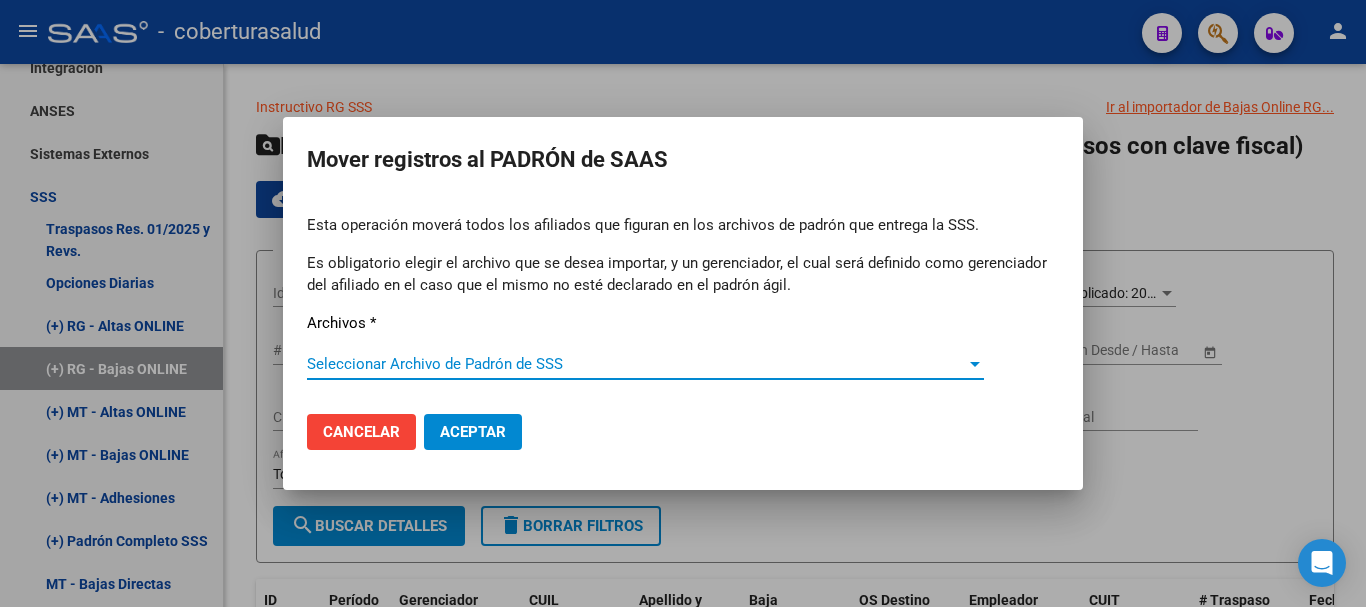 click on "Seleccionar Archivo de Padrón de SSS" at bounding box center (636, 364) 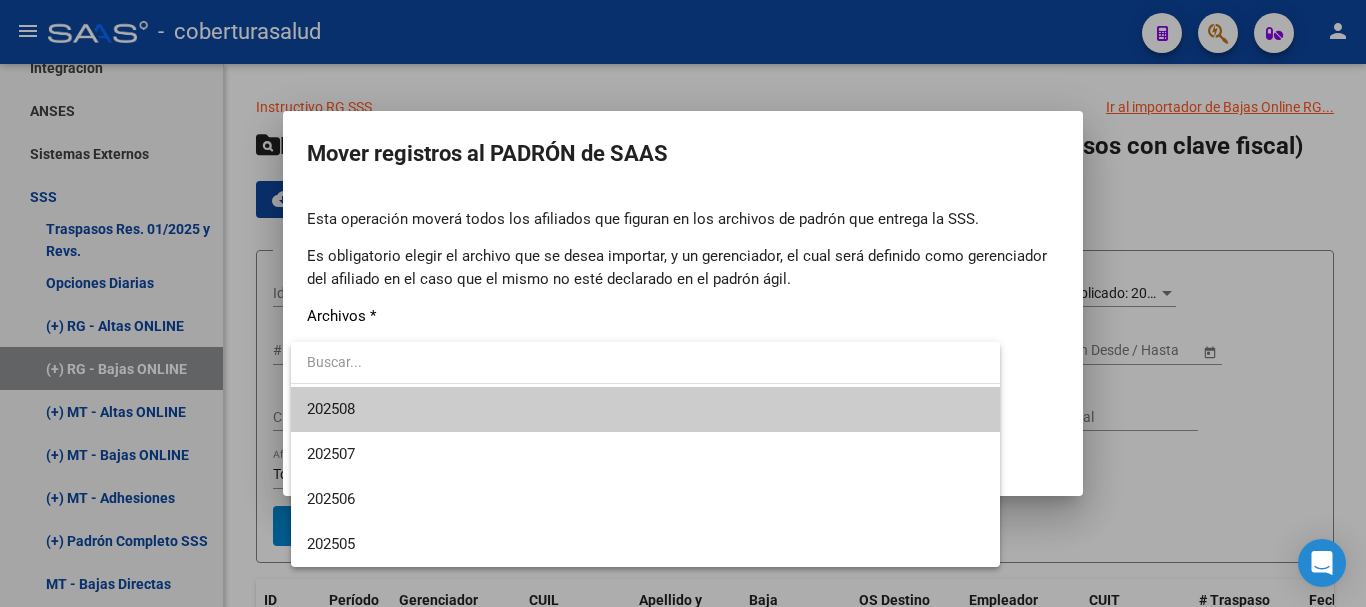 click on "202508" at bounding box center [645, 409] 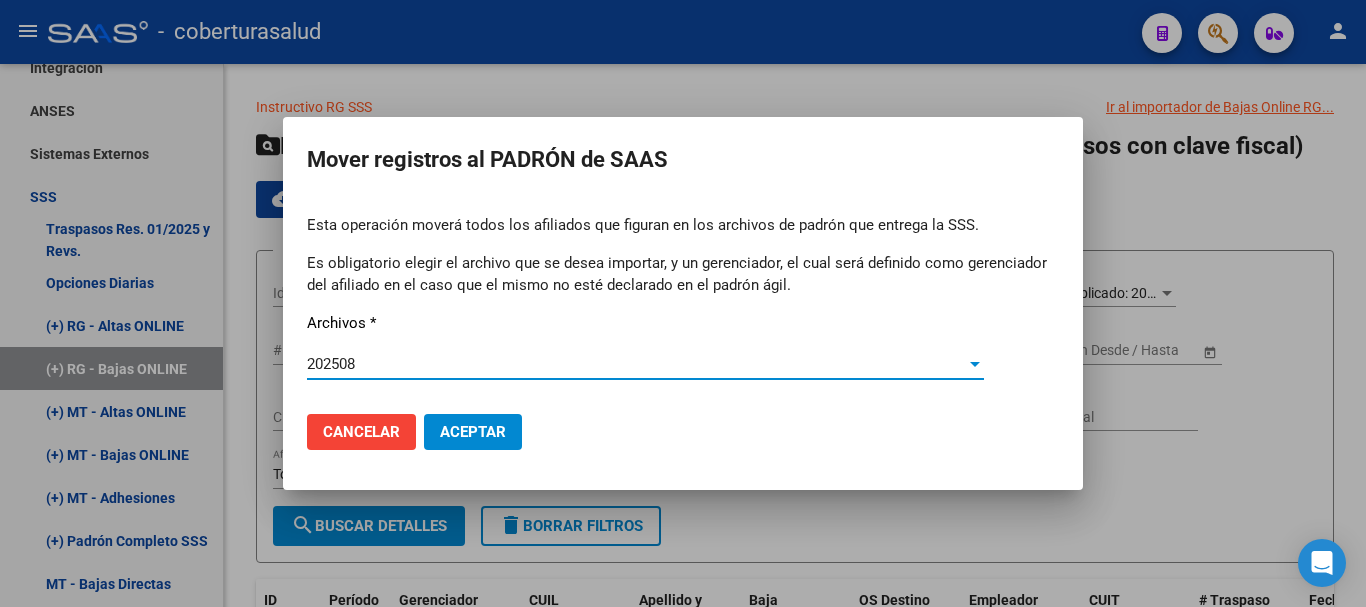 click on "Aceptar" at bounding box center (473, 432) 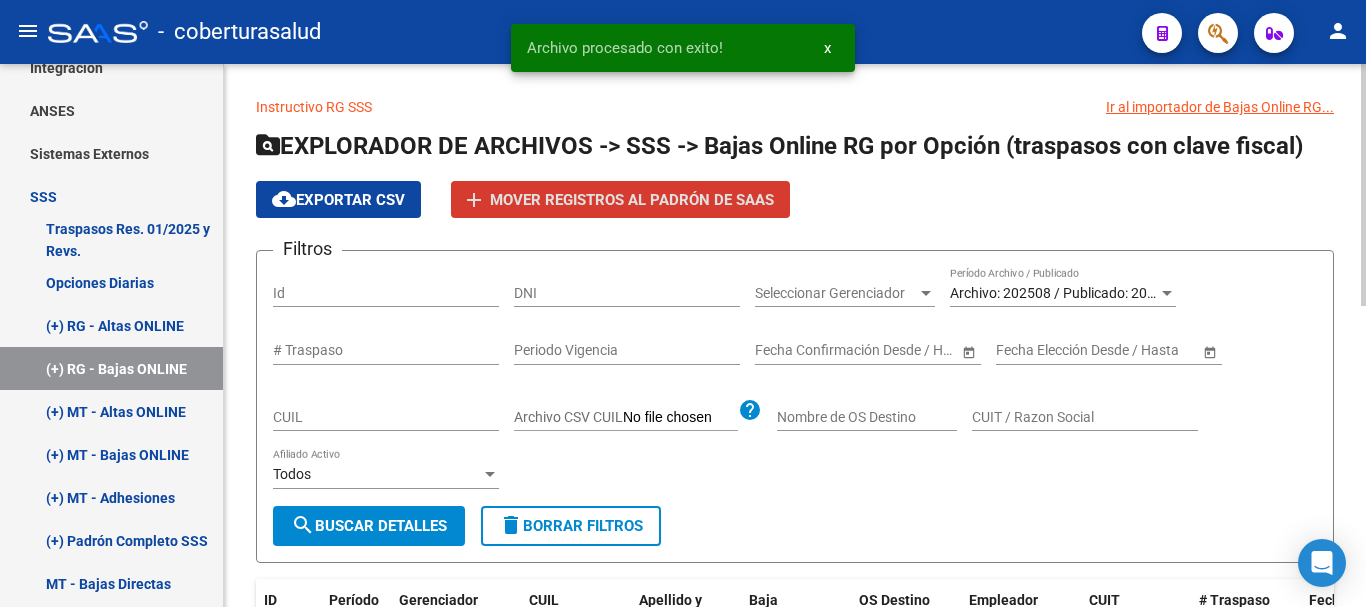 click on "Archivo: 202508 / Publicado: 202507" at bounding box center [1064, 293] 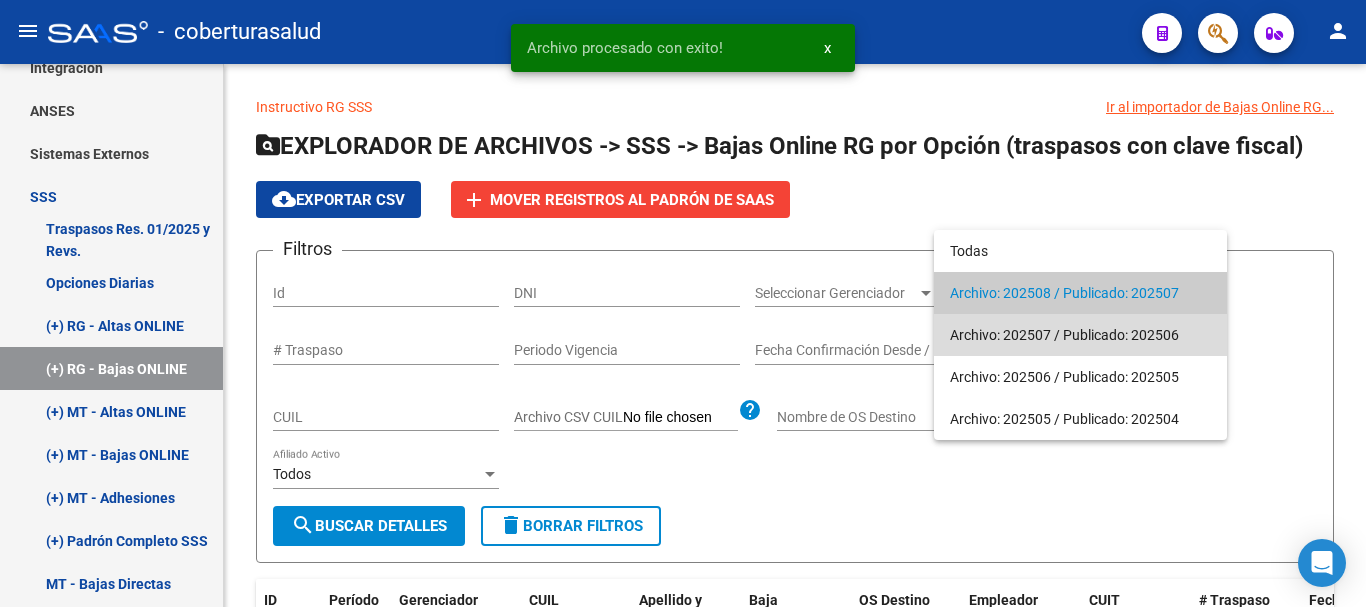 click on "Archivo: 202507 / Publicado: 202506" at bounding box center [1080, 335] 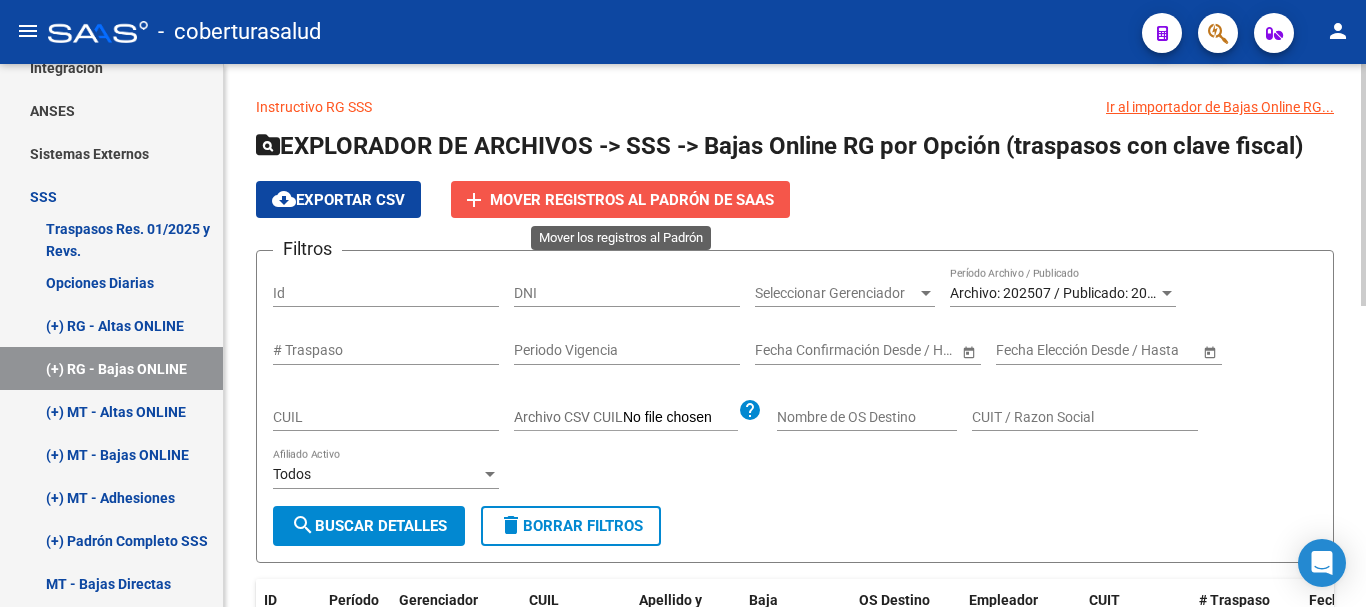 click on "add Mover registros al PADRÓN de SAAS" 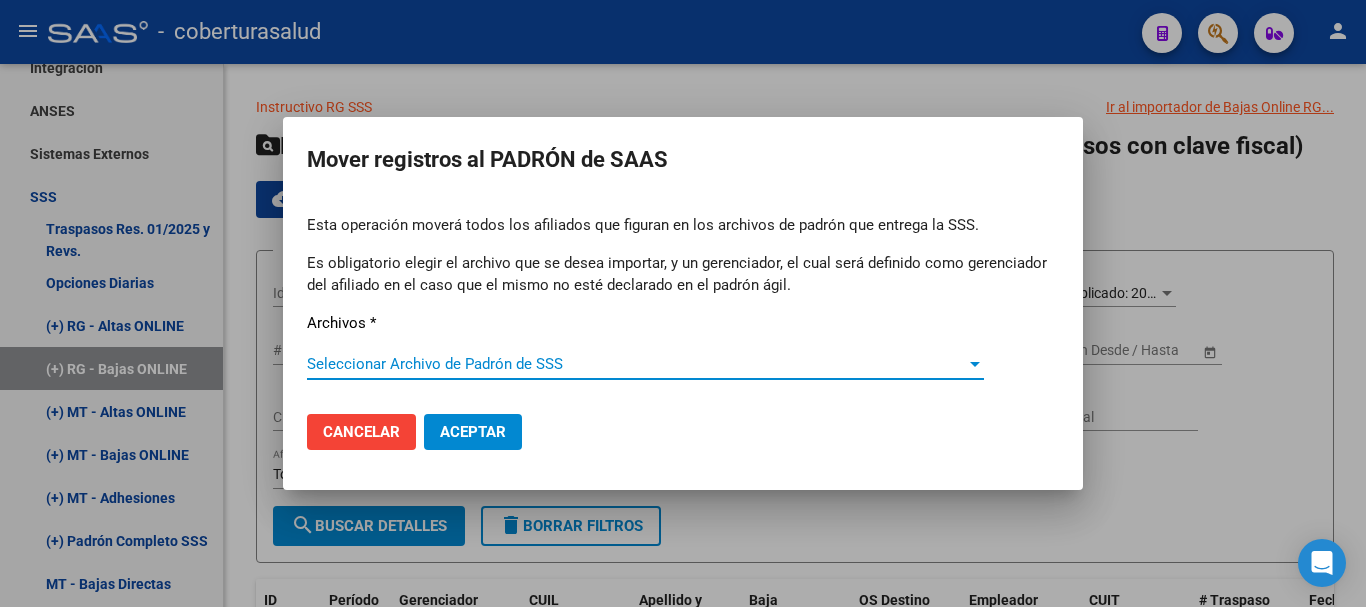 click on "Seleccionar Archivo de Padrón de SSS" at bounding box center (636, 364) 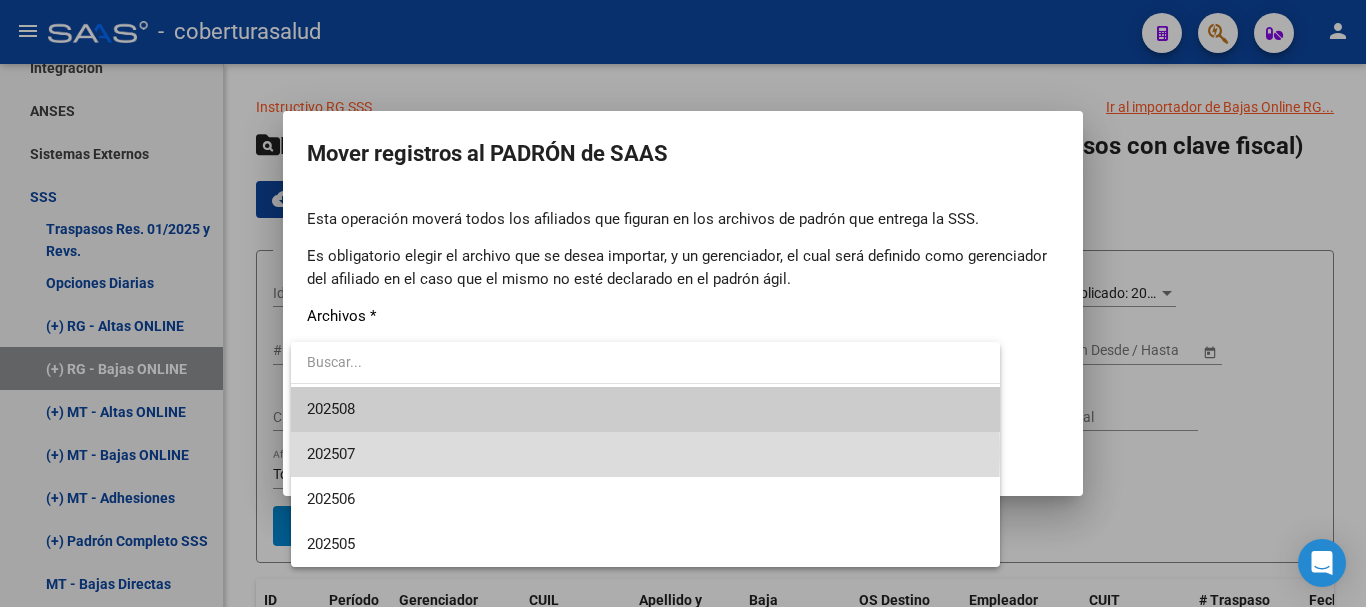 click on "202507" at bounding box center [645, 454] 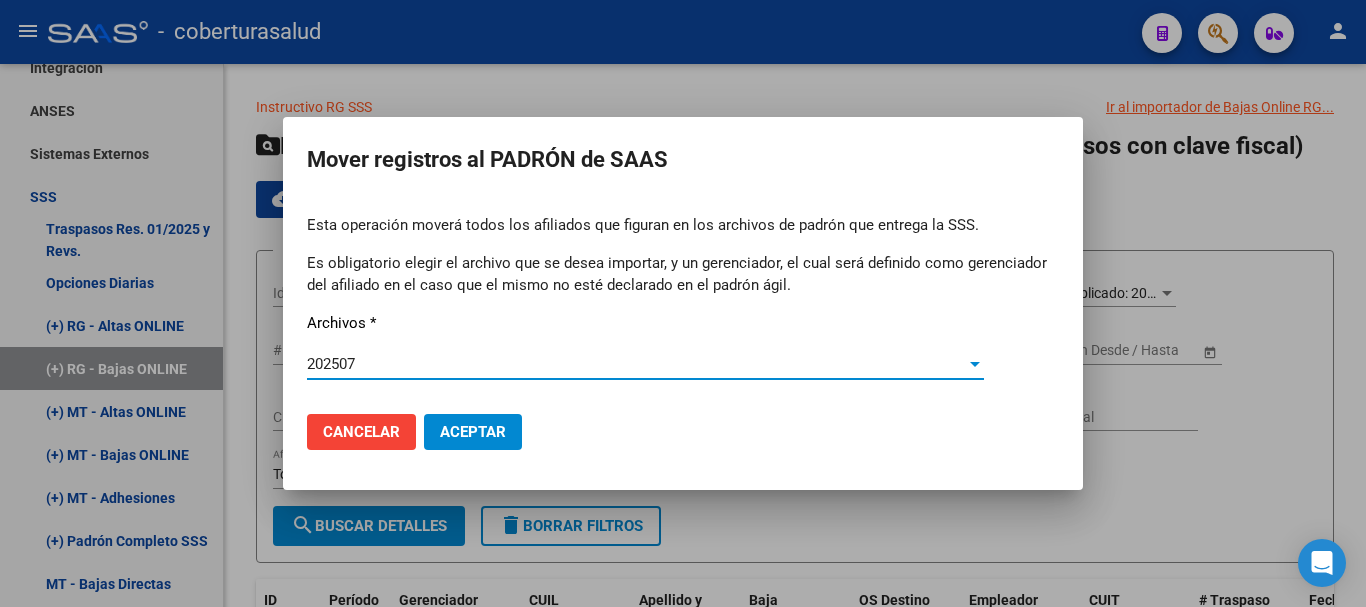 click on "Aceptar" at bounding box center [473, 432] 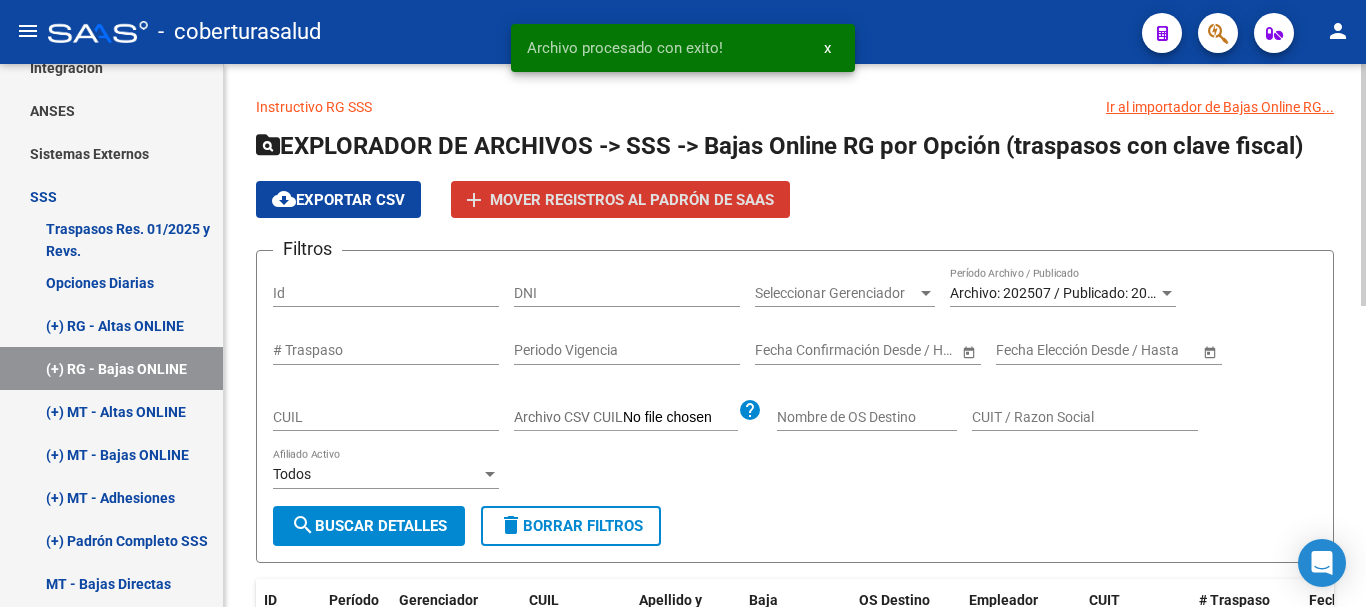 click on "Archivo: 202507 / Publicado: 202506" at bounding box center [1064, 293] 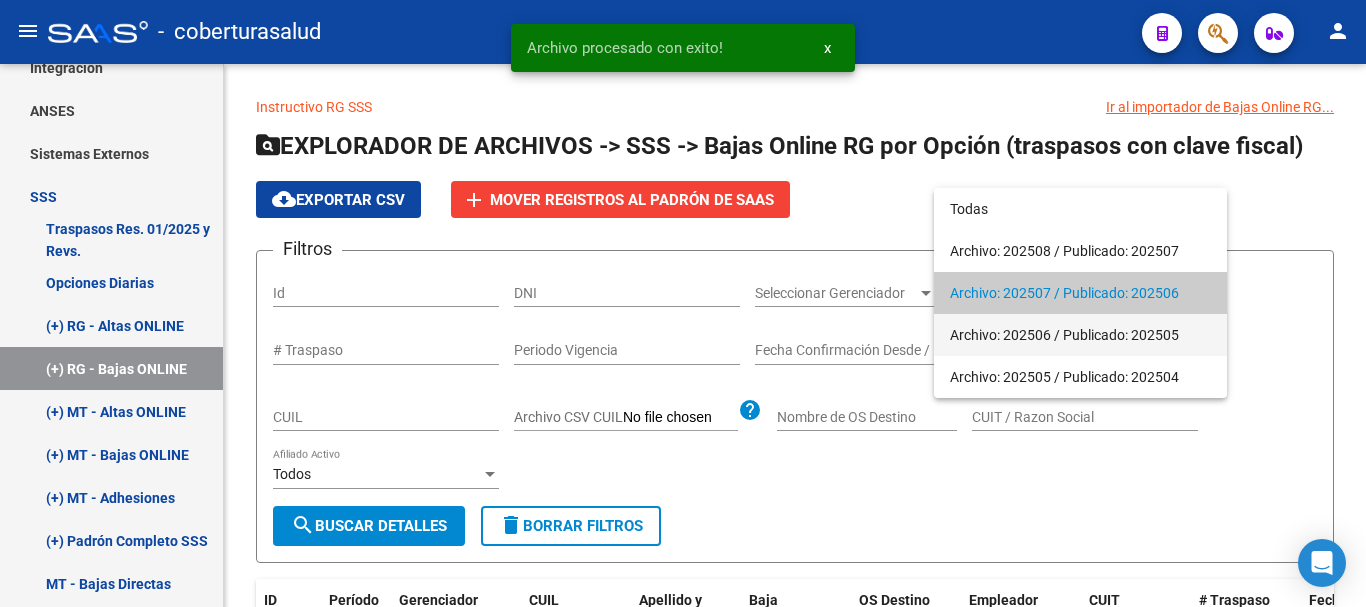 click on "Archivo: 202506 / Publicado: 202505" at bounding box center (1080, 335) 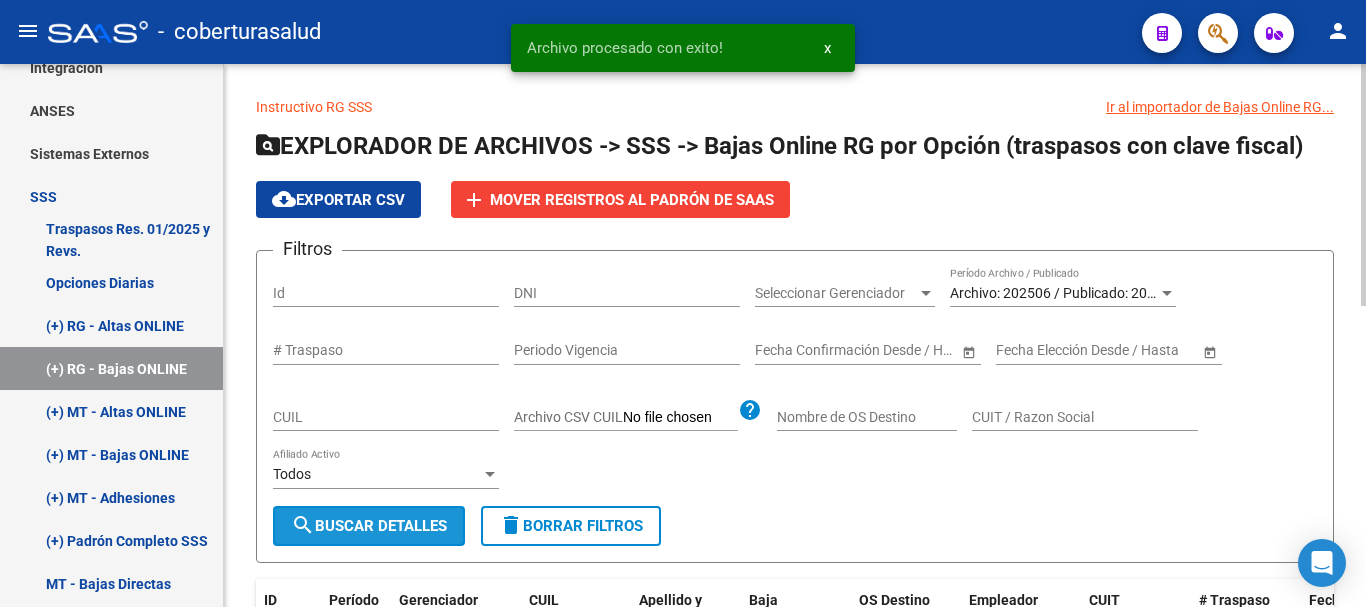 click on "search  Buscar Detalles" 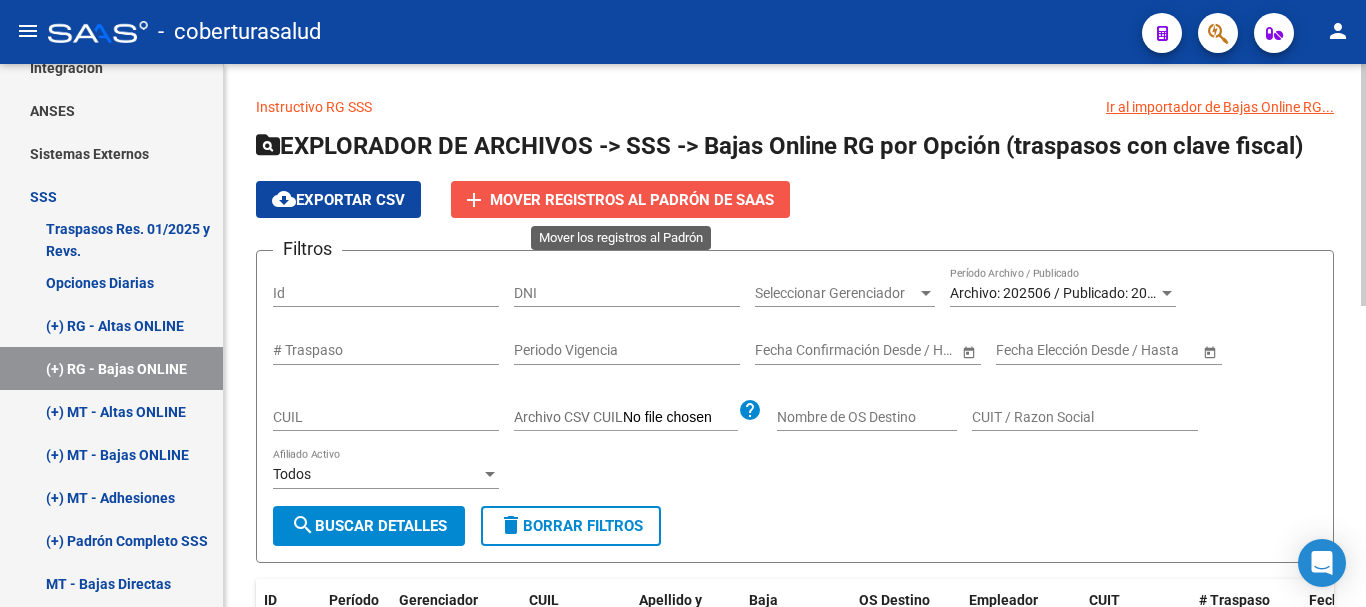click on "Mover registros al PADRÓN de SAAS" 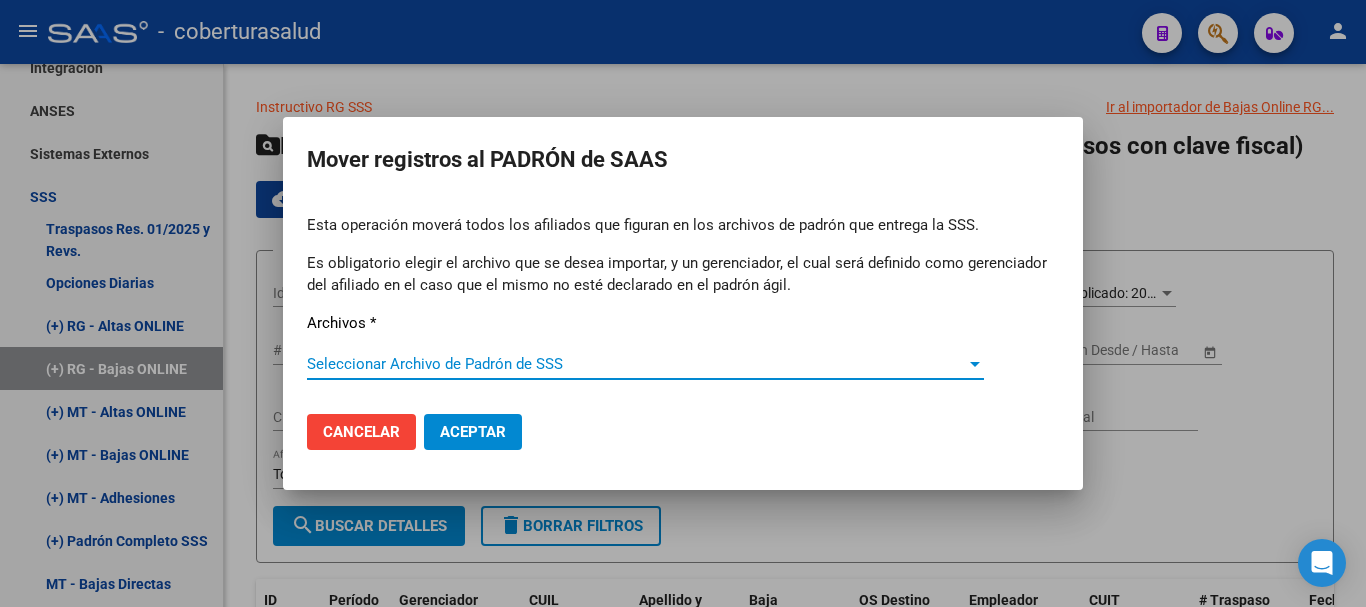 click on "Seleccionar Archivo de Padrón de SSS Seleccionar Archivo de Padrón de SSS" at bounding box center [645, 364] 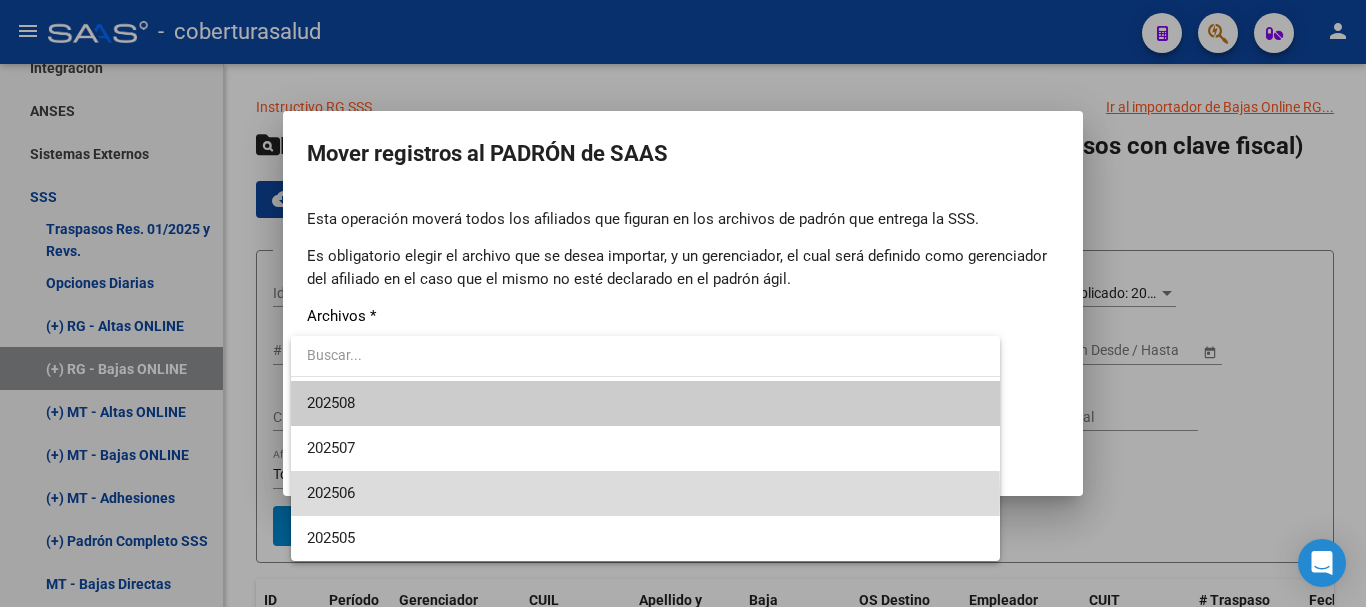 click on "202506" at bounding box center [645, 493] 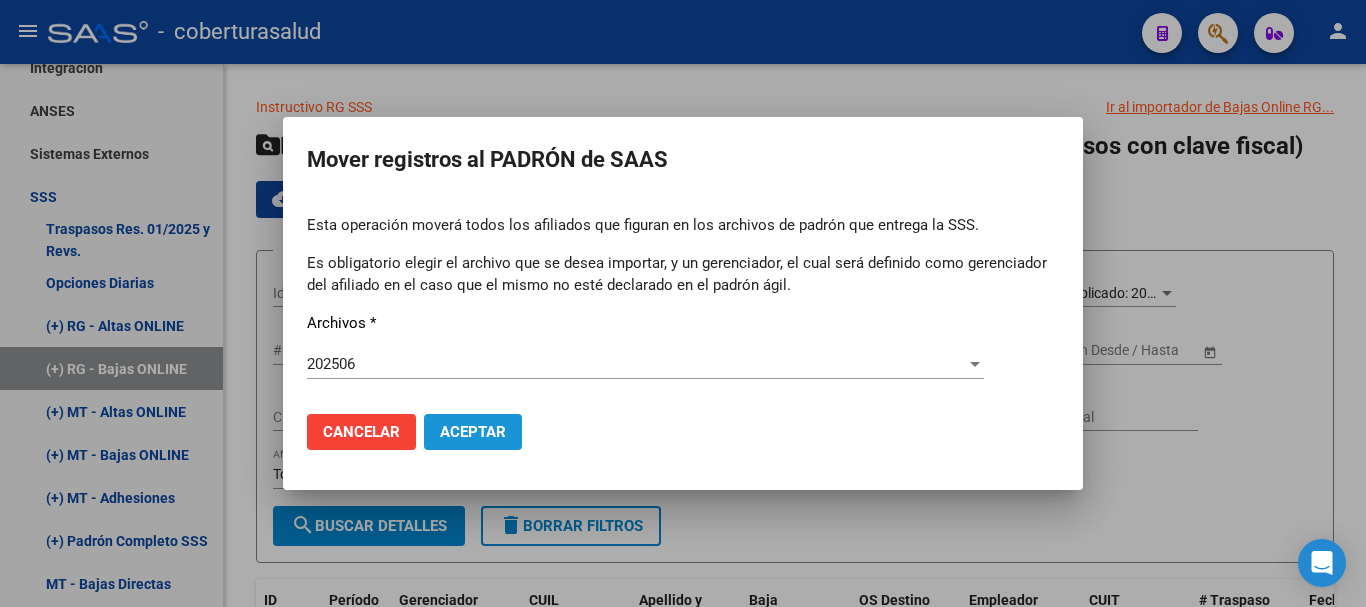 click on "Aceptar" at bounding box center [473, 432] 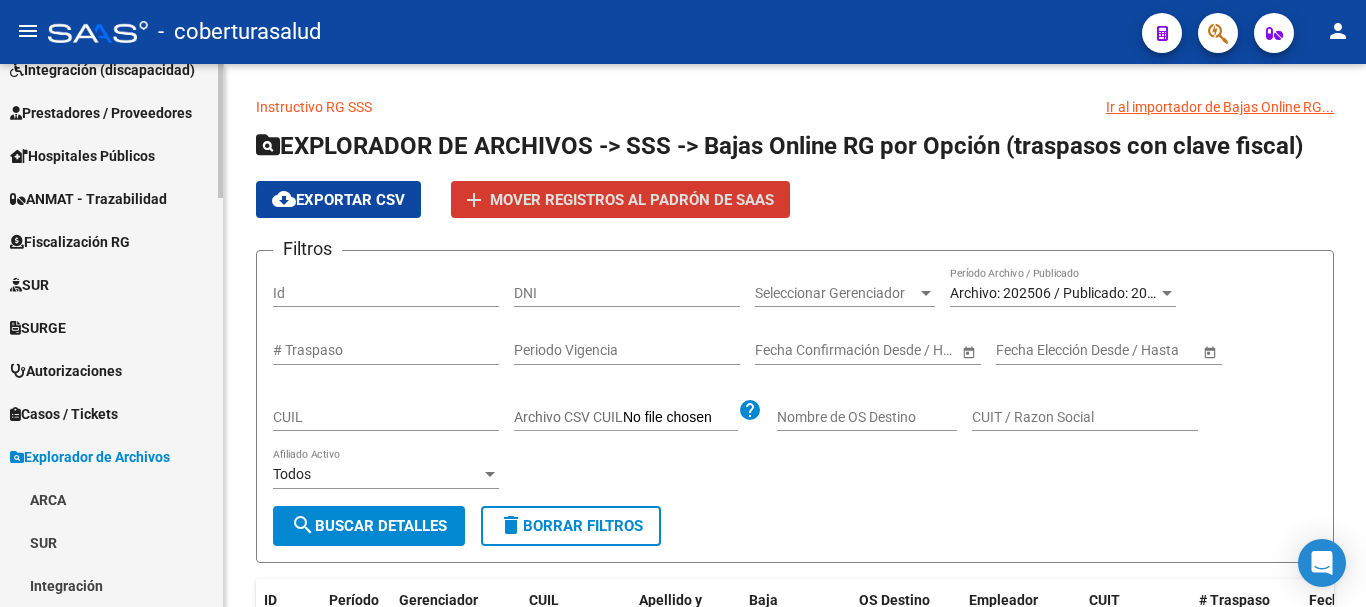 scroll, scrollTop: 300, scrollLeft: 0, axis: vertical 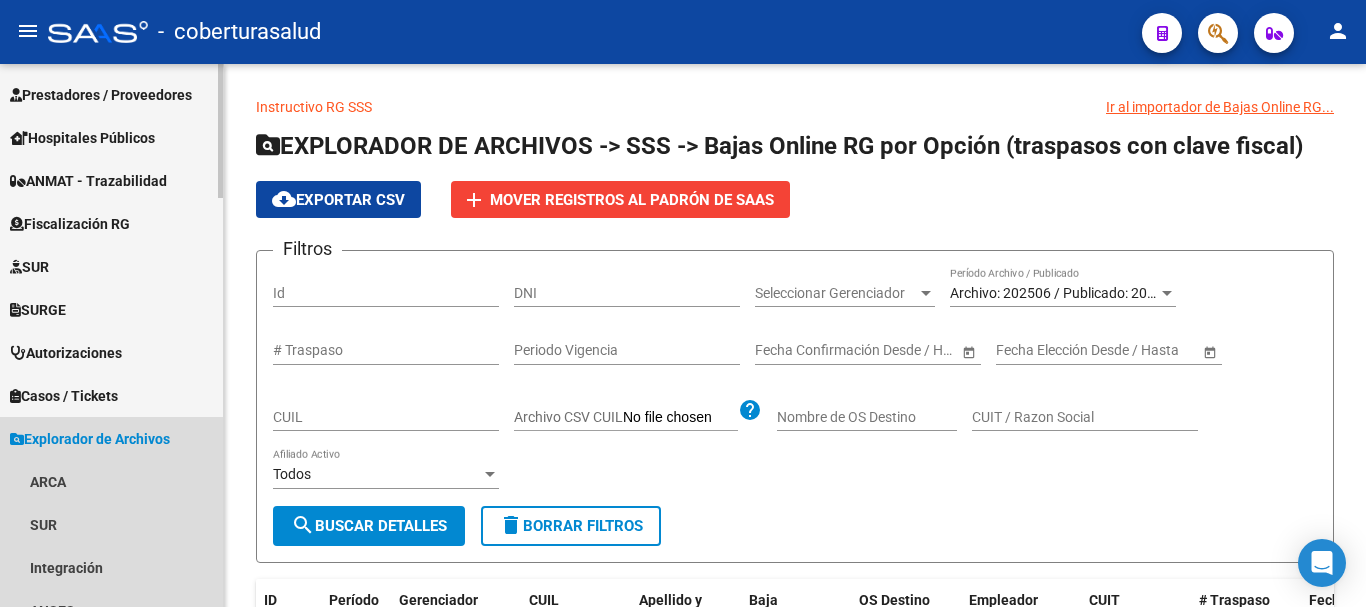 click on "Explorador de Archivos" at bounding box center [90, 439] 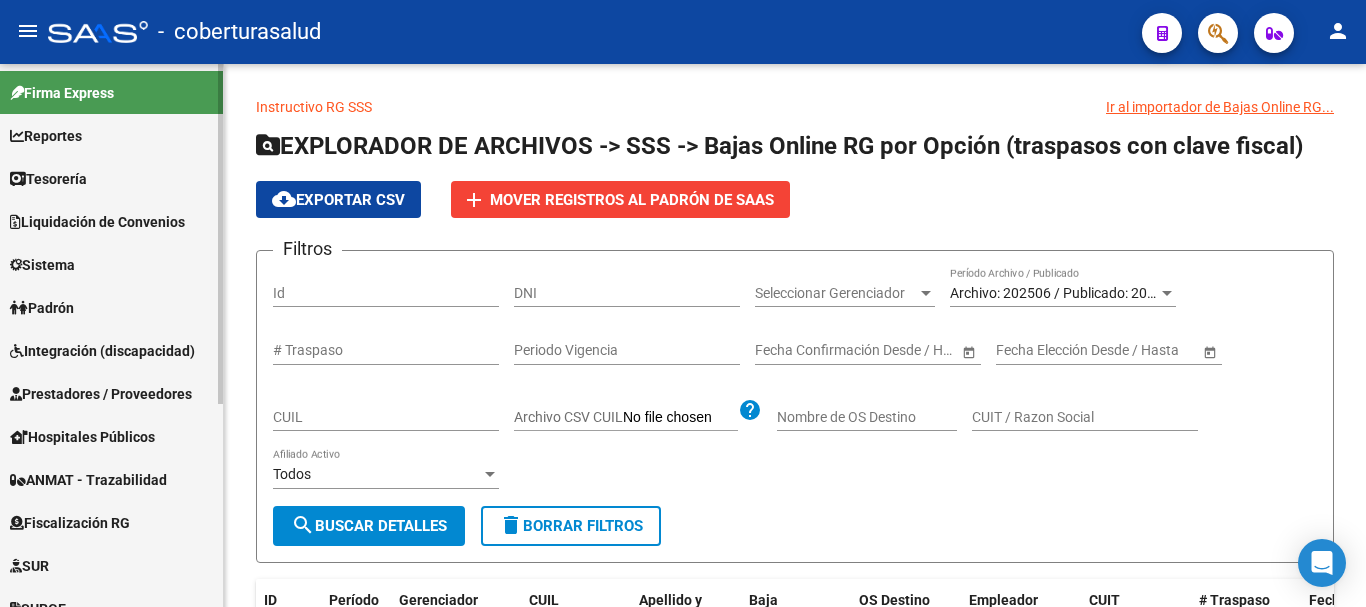 scroll, scrollTop: 0, scrollLeft: 0, axis: both 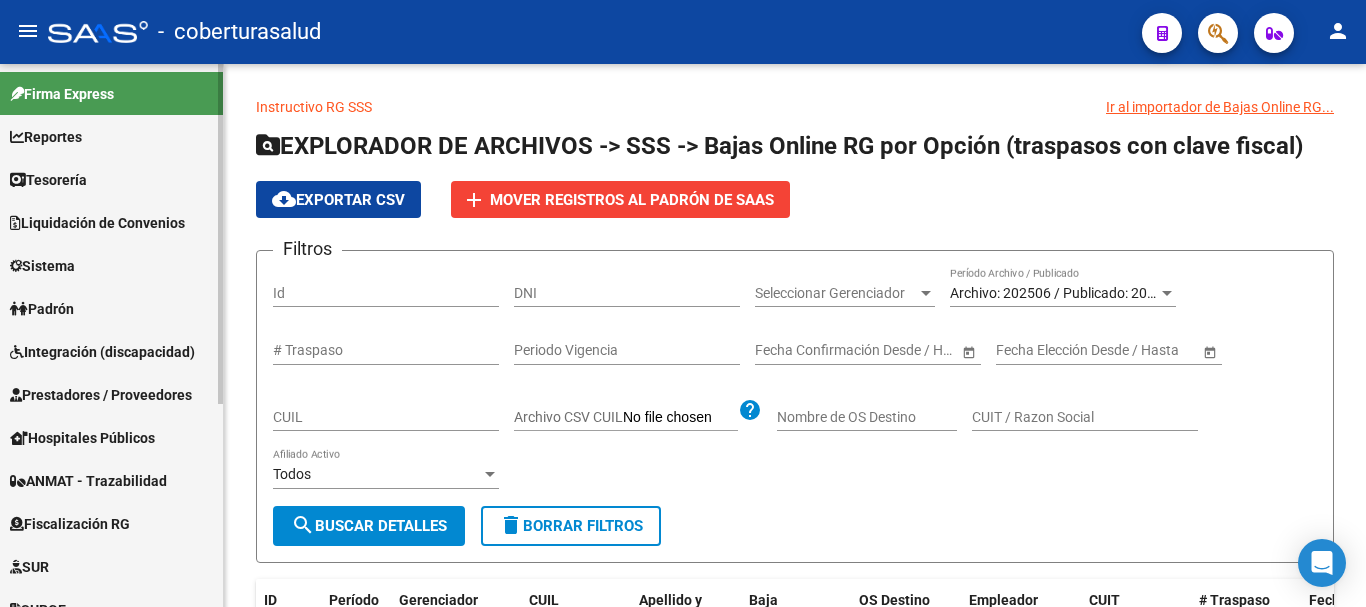 click on "Padrón" at bounding box center (111, 308) 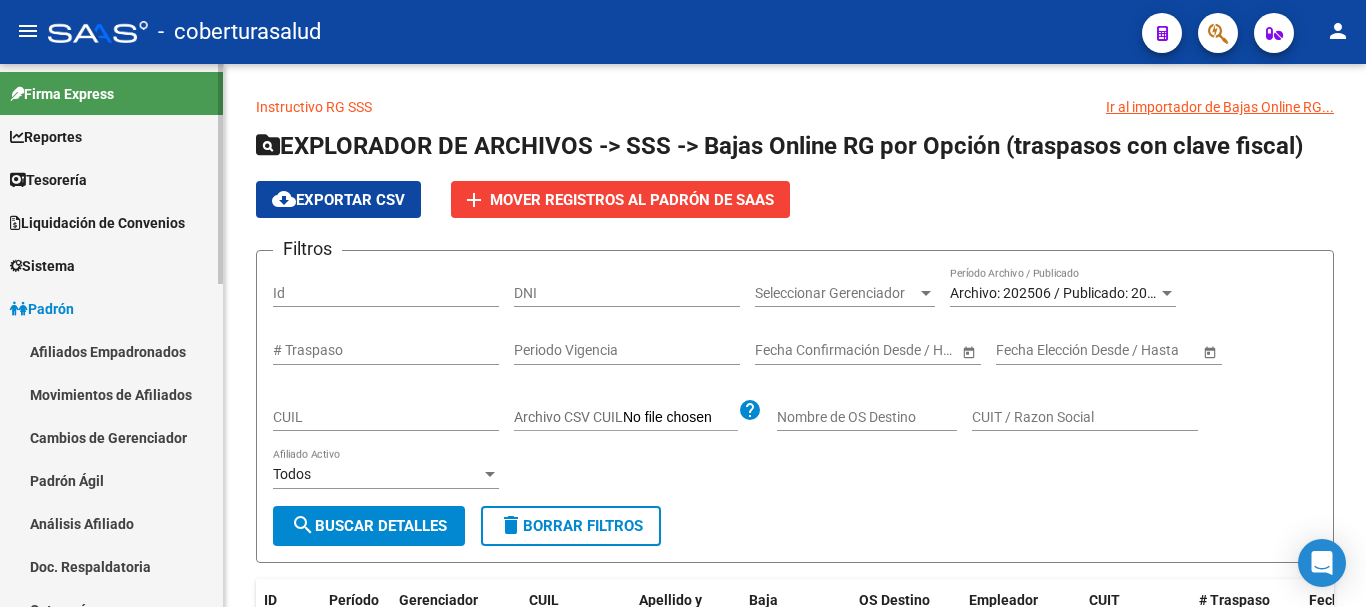 click on "Afiliados Empadronados" at bounding box center (111, 351) 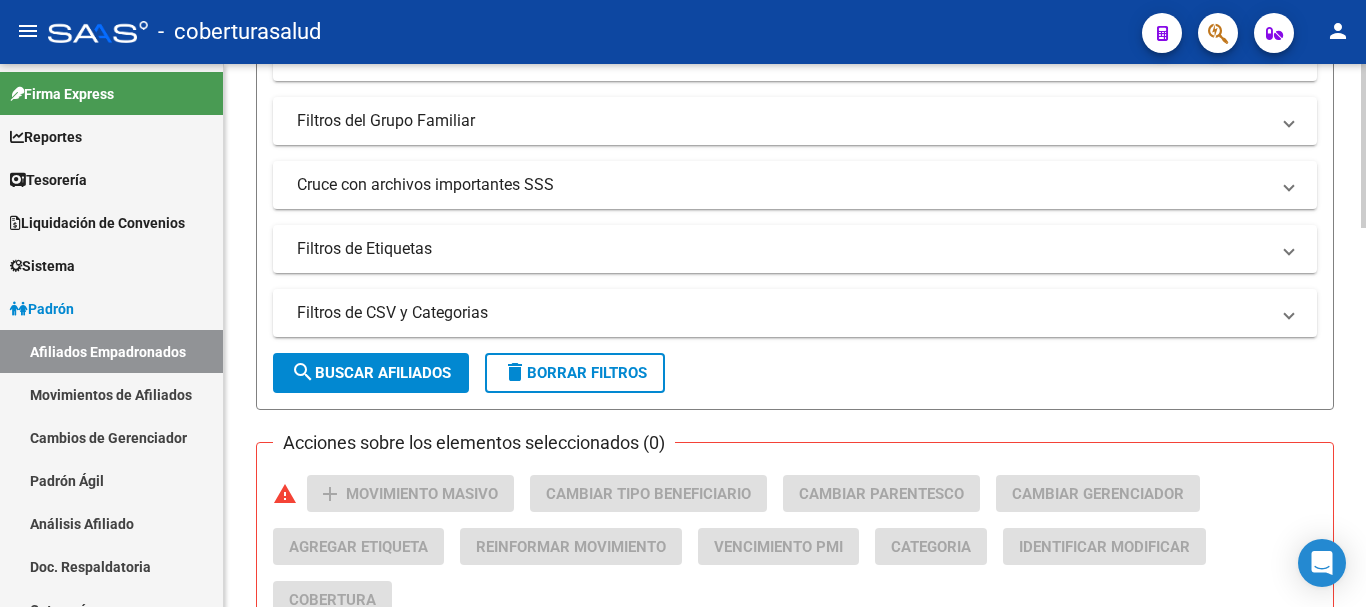 scroll, scrollTop: 660, scrollLeft: 0, axis: vertical 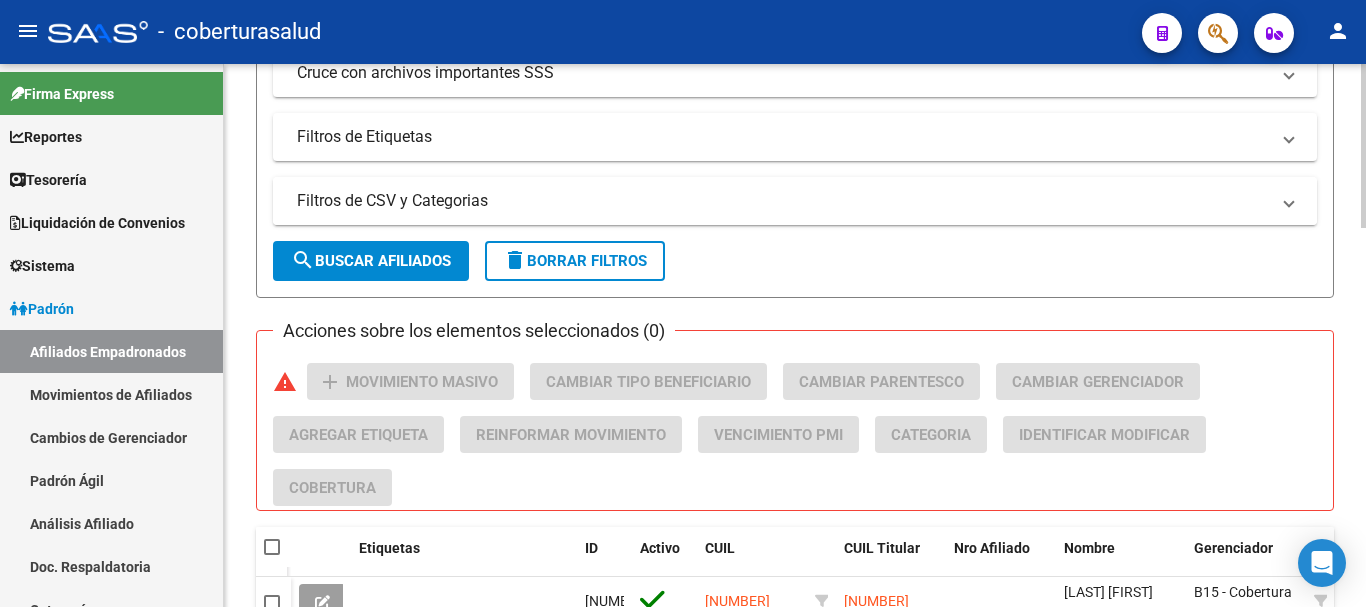 click on "Filtros de CSV y Categorias" at bounding box center [783, 201] 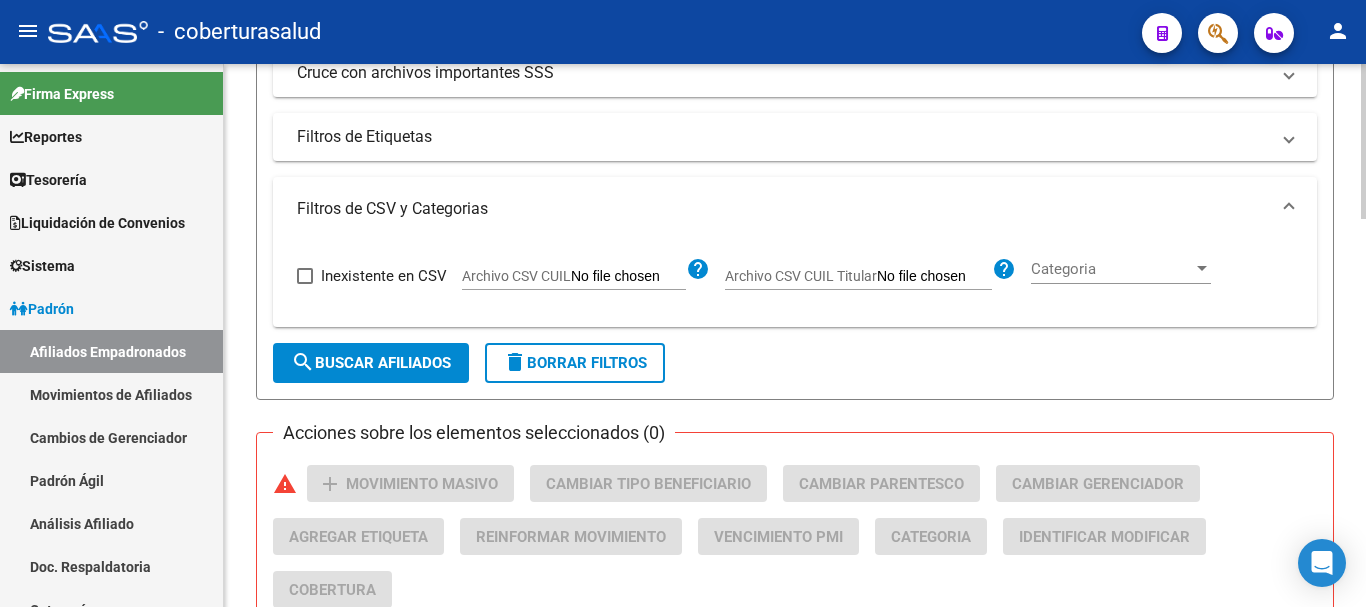 click on "Archivo CSV CUIL" at bounding box center (934, 277) 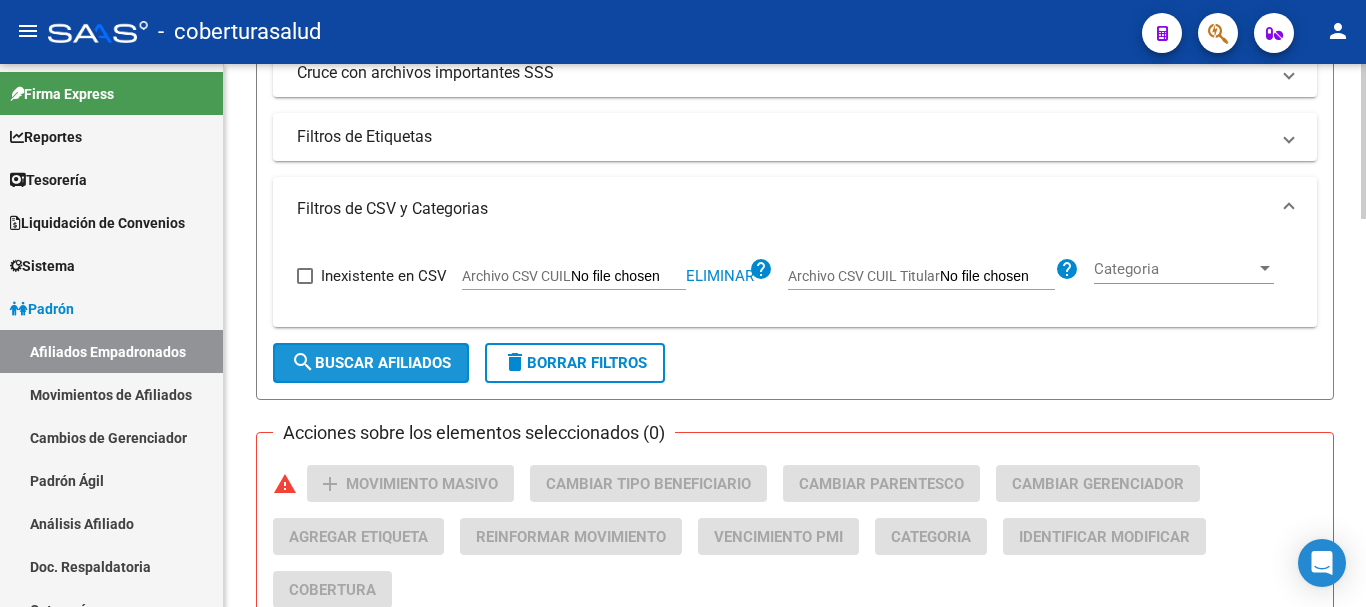 click on "search  Buscar Afiliados" 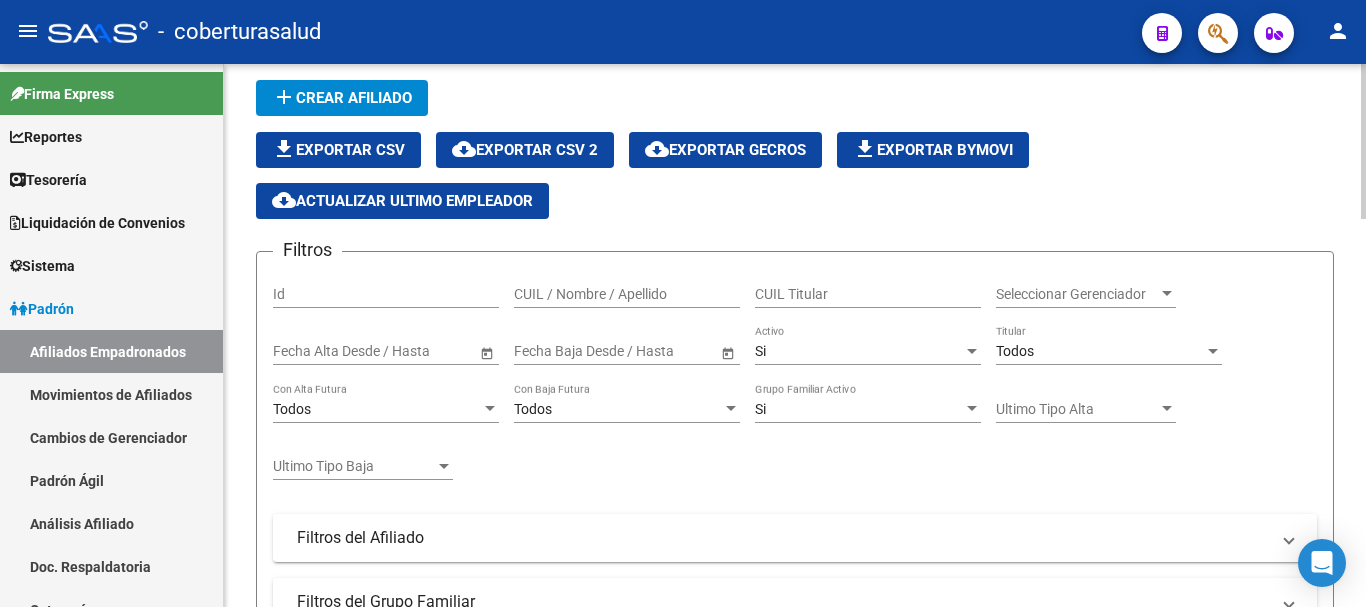 scroll, scrollTop: 63, scrollLeft: 0, axis: vertical 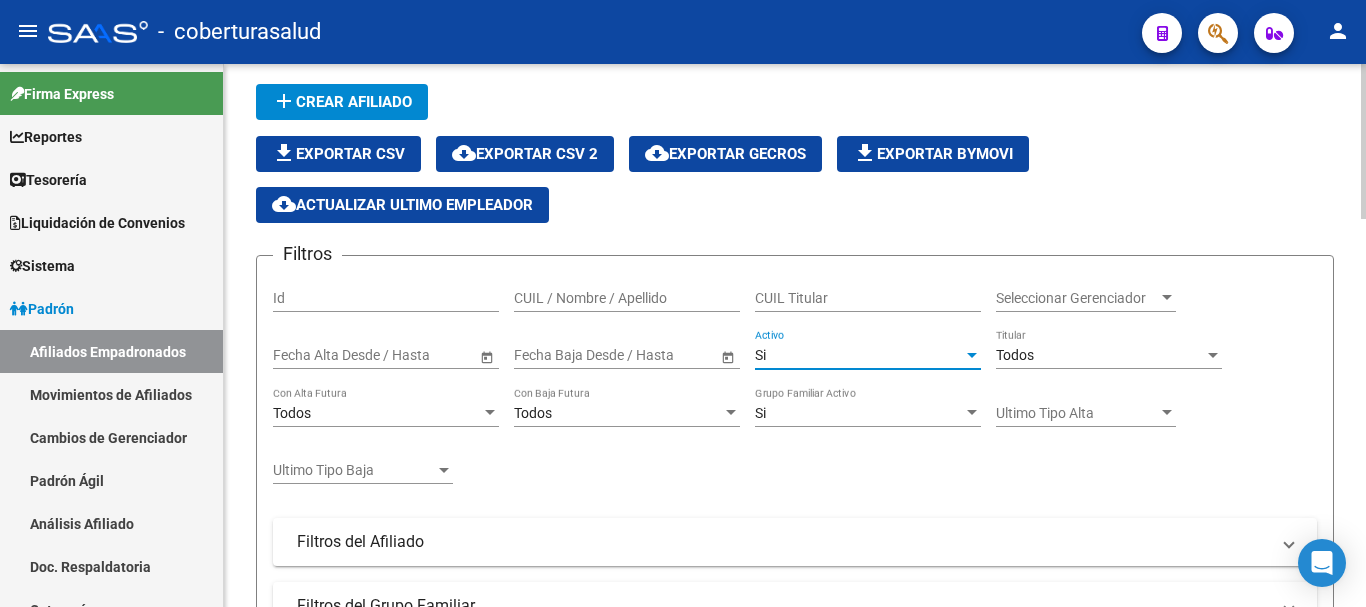 click on "Si" at bounding box center (859, 355) 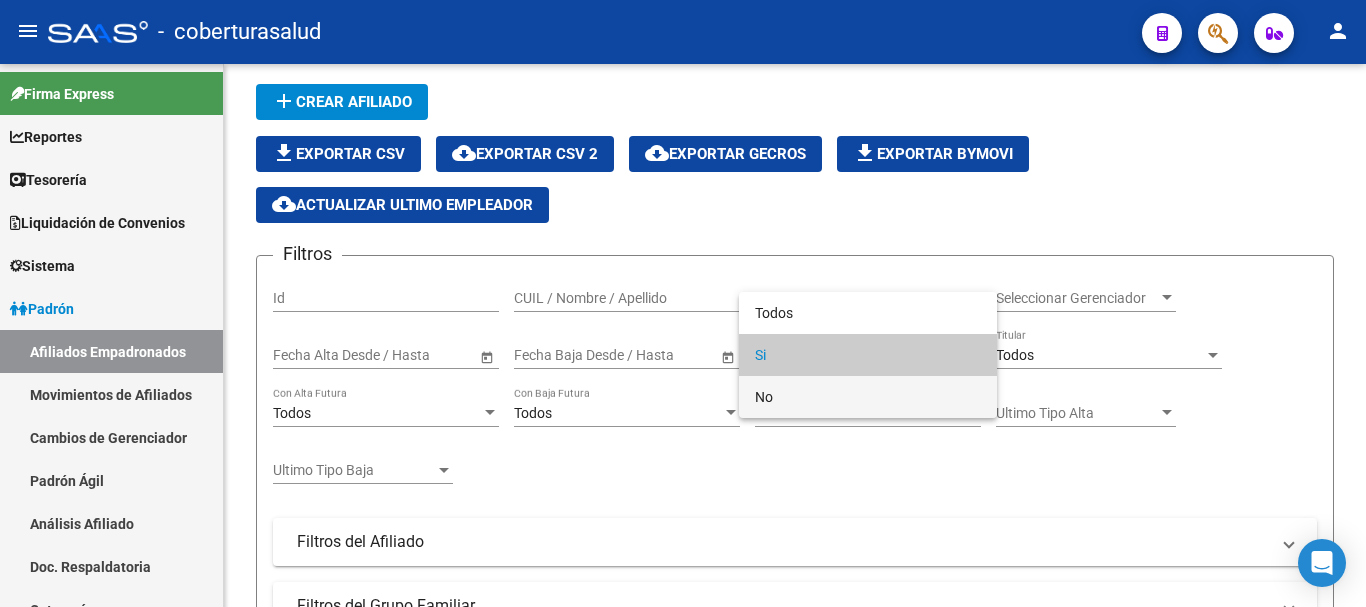 click on "No" at bounding box center [868, 397] 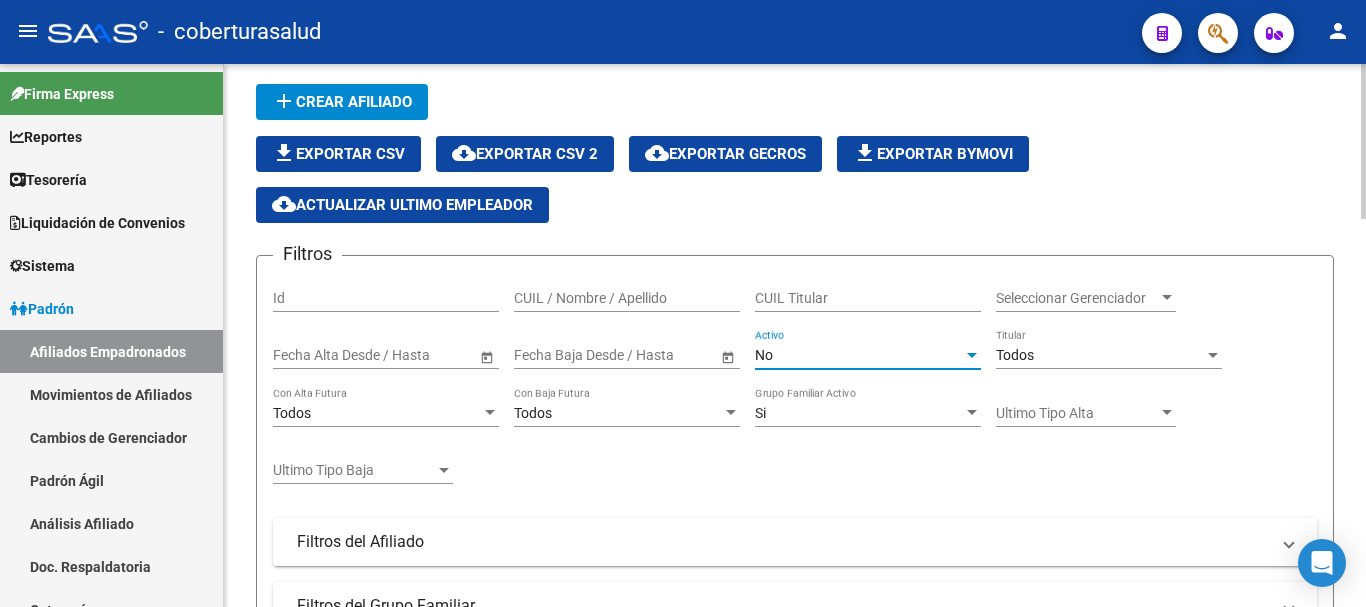 click on "Seleccionar Gerenciador Seleccionar Gerenciador" 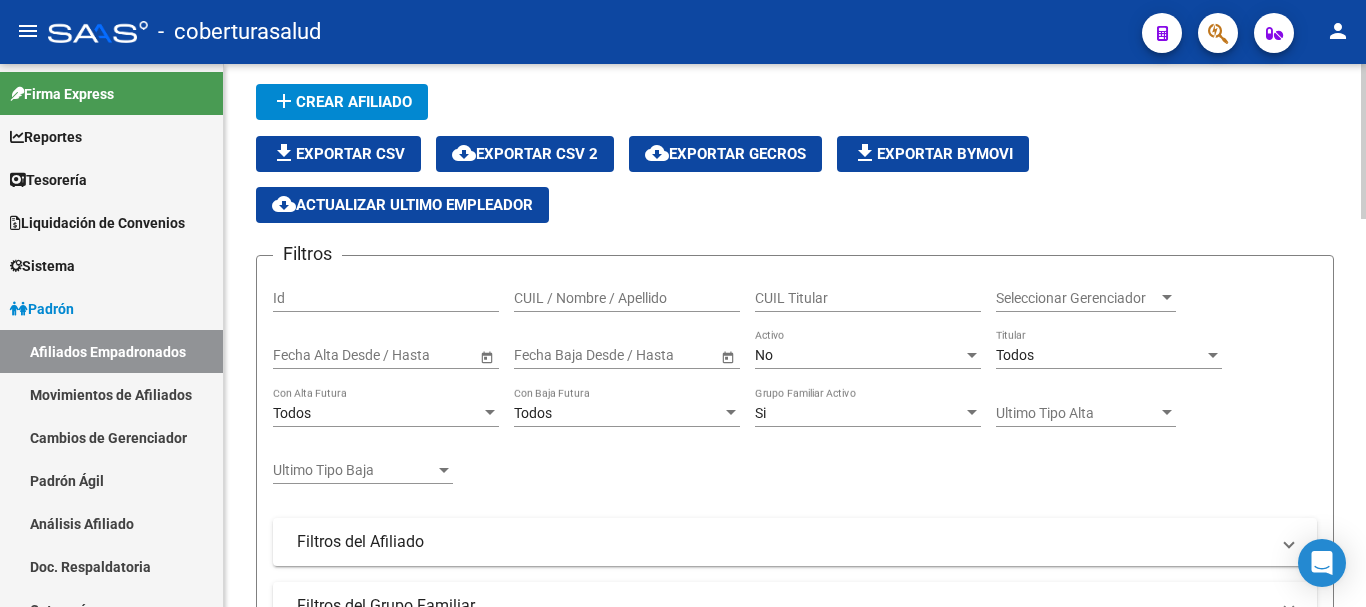 click on "Todos Titular" 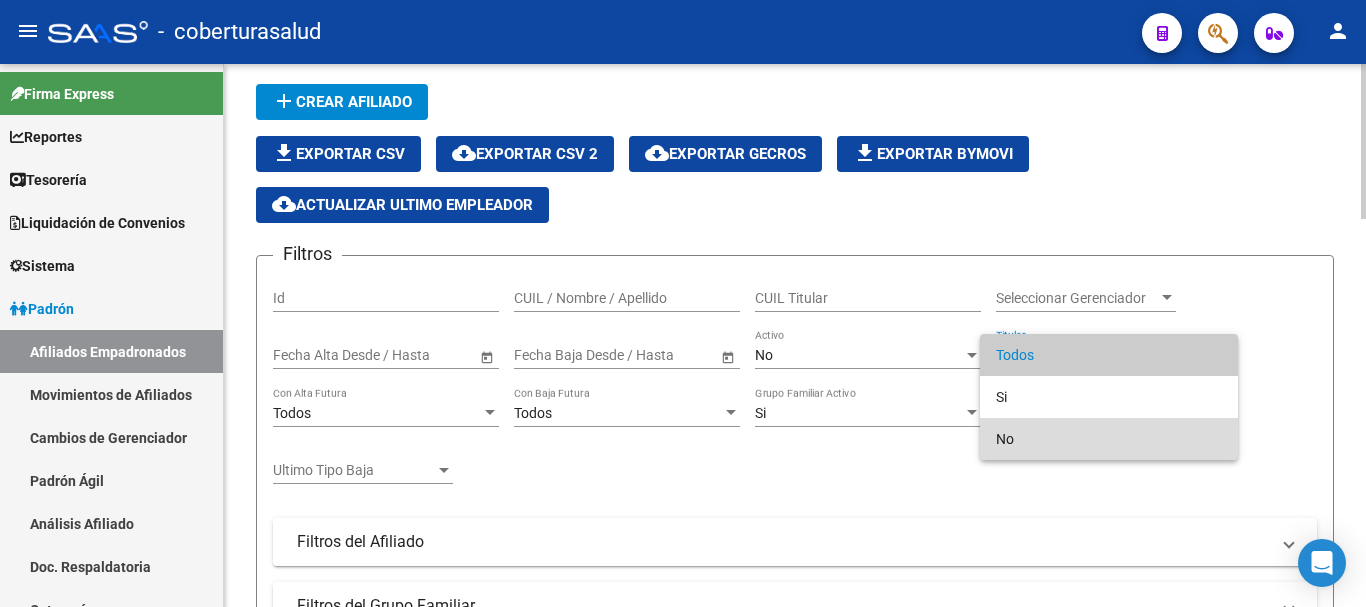 click on "No" at bounding box center [1109, 439] 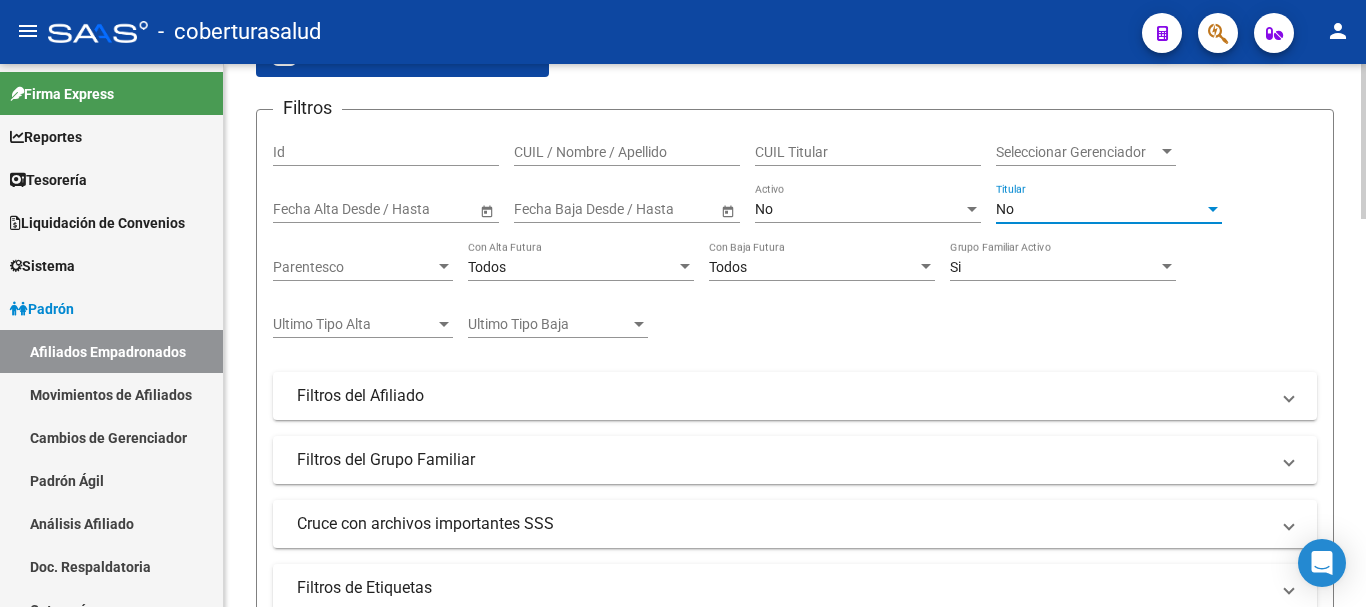 scroll, scrollTop: 163, scrollLeft: 0, axis: vertical 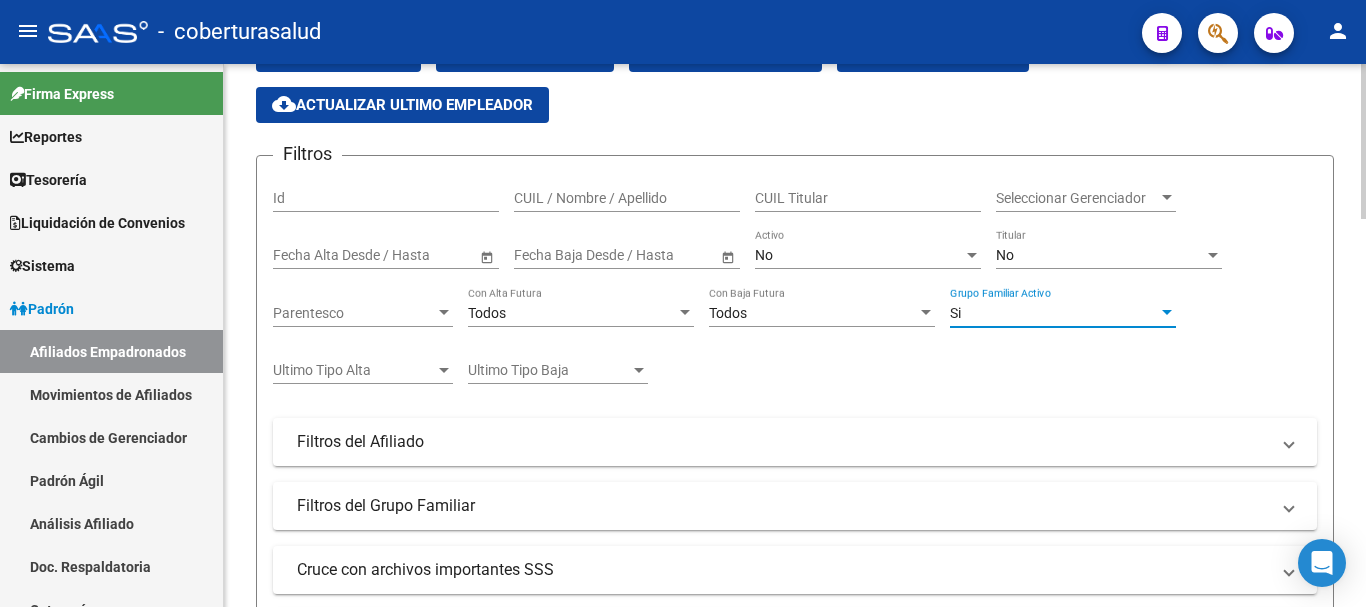 click on "Si" at bounding box center (1054, 313) 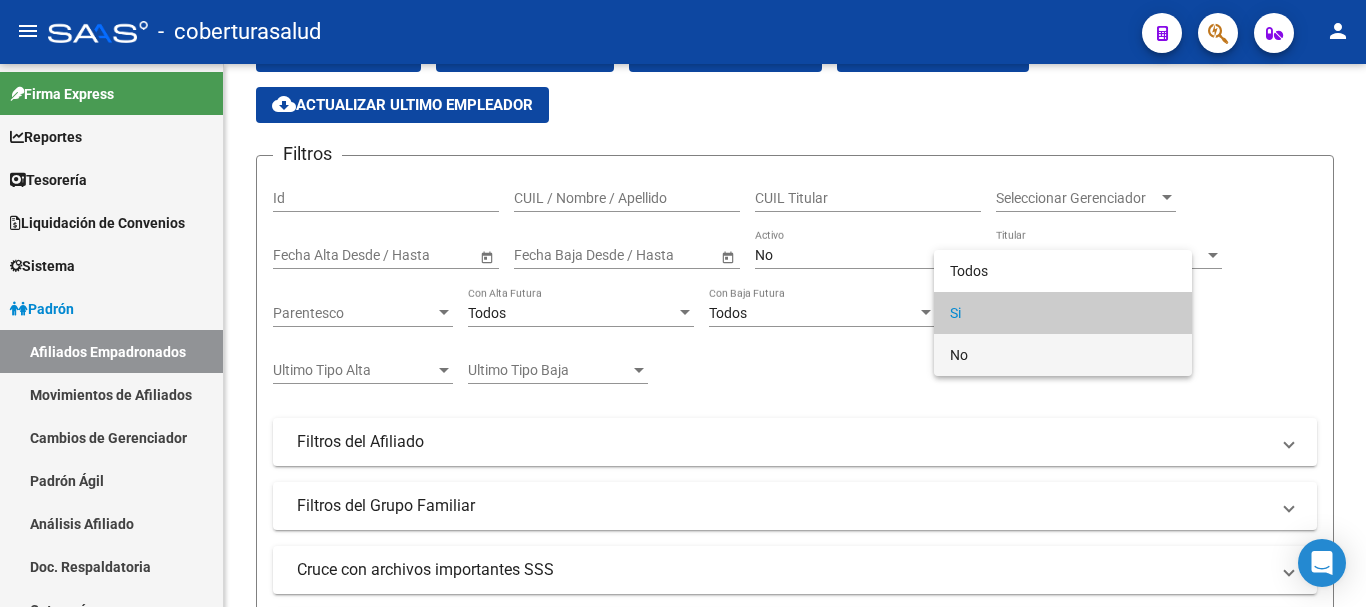 click on "No" at bounding box center (1063, 355) 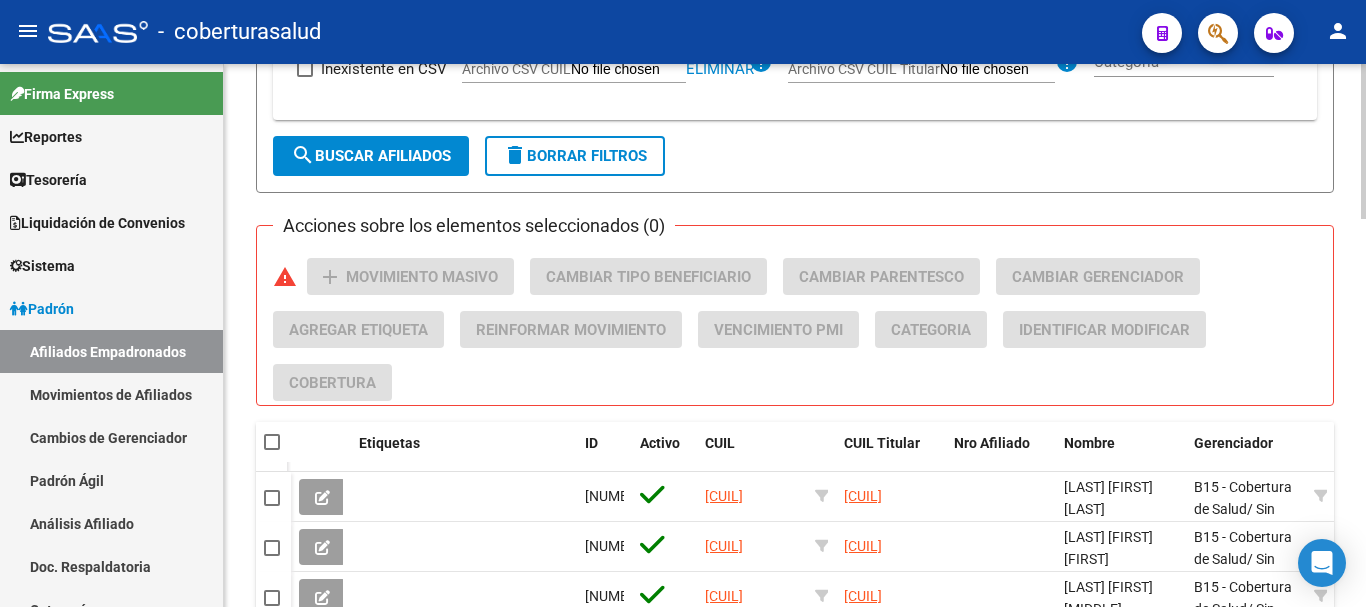 scroll, scrollTop: 863, scrollLeft: 0, axis: vertical 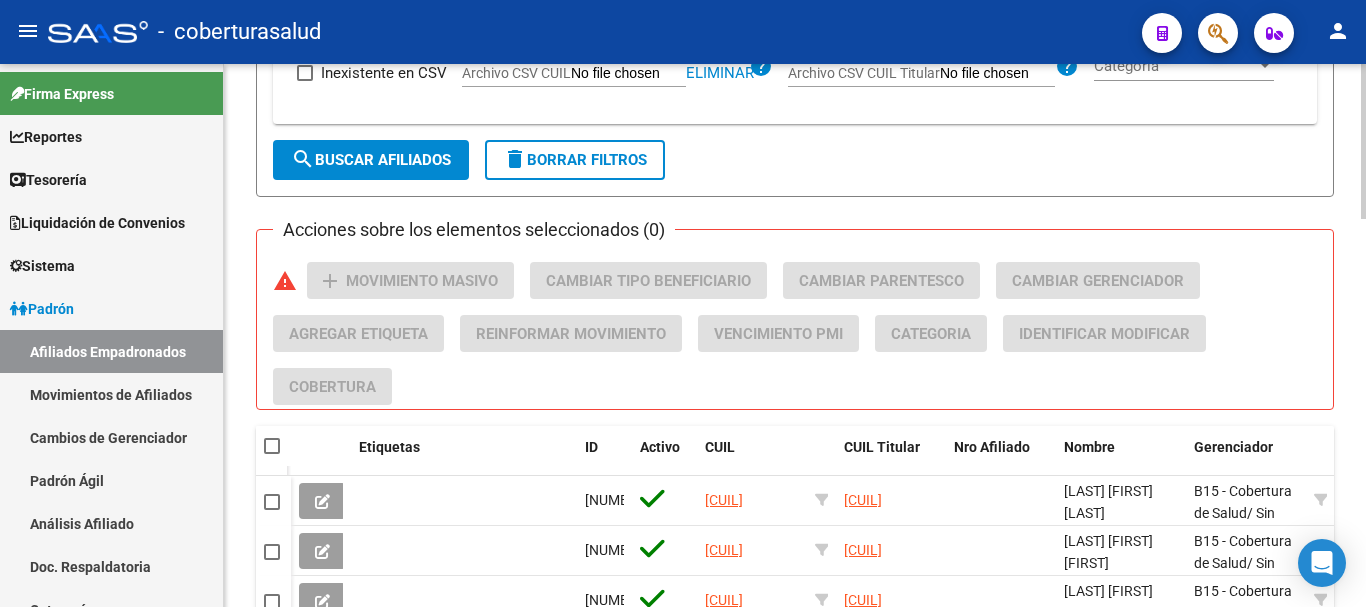 click on "search  Buscar Afiliados" 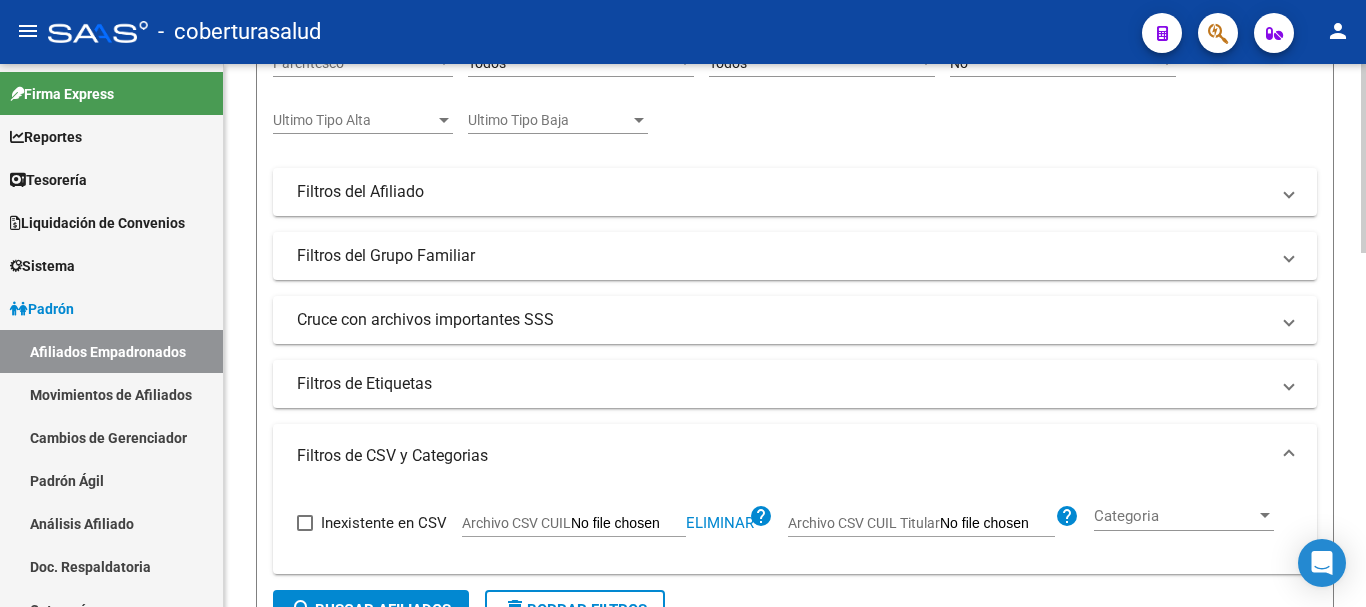 scroll, scrollTop: 613, scrollLeft: 0, axis: vertical 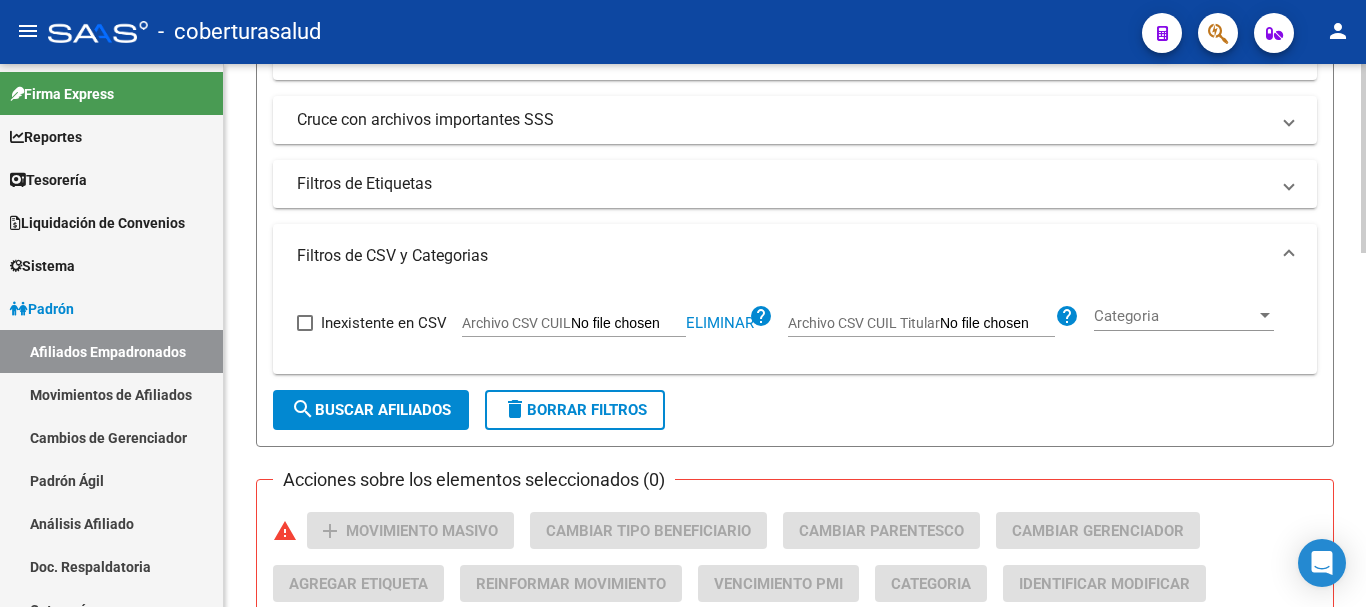 click on "delete  Borrar Filtros" 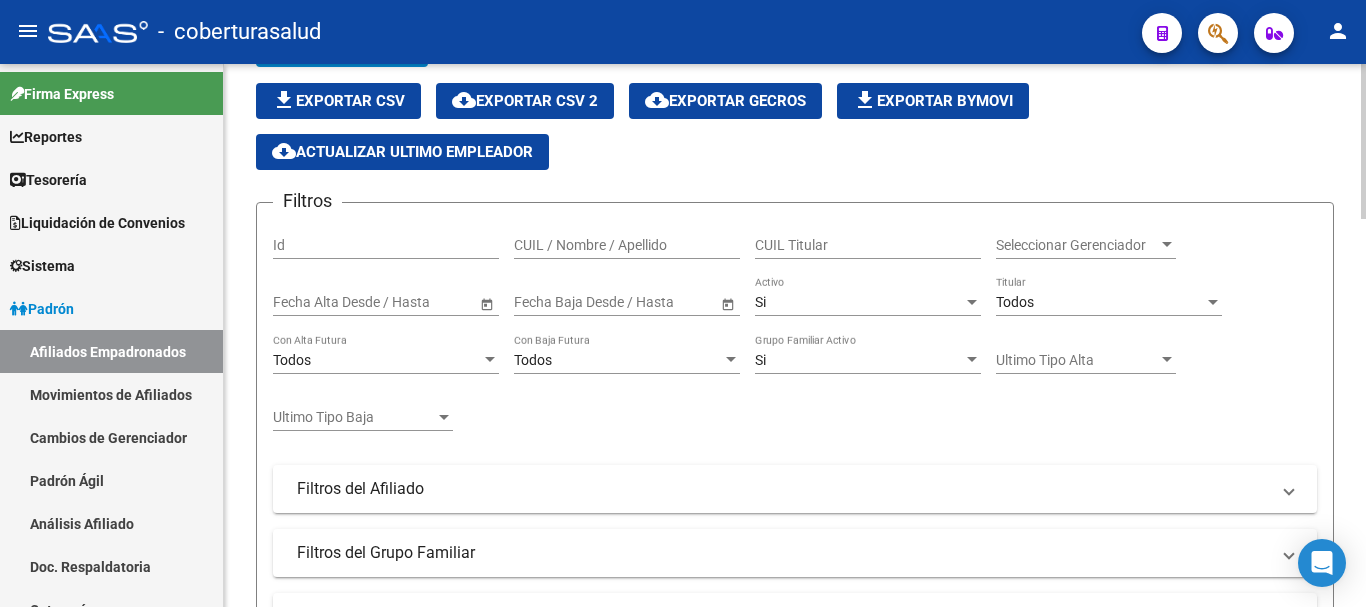 scroll, scrollTop: 113, scrollLeft: 0, axis: vertical 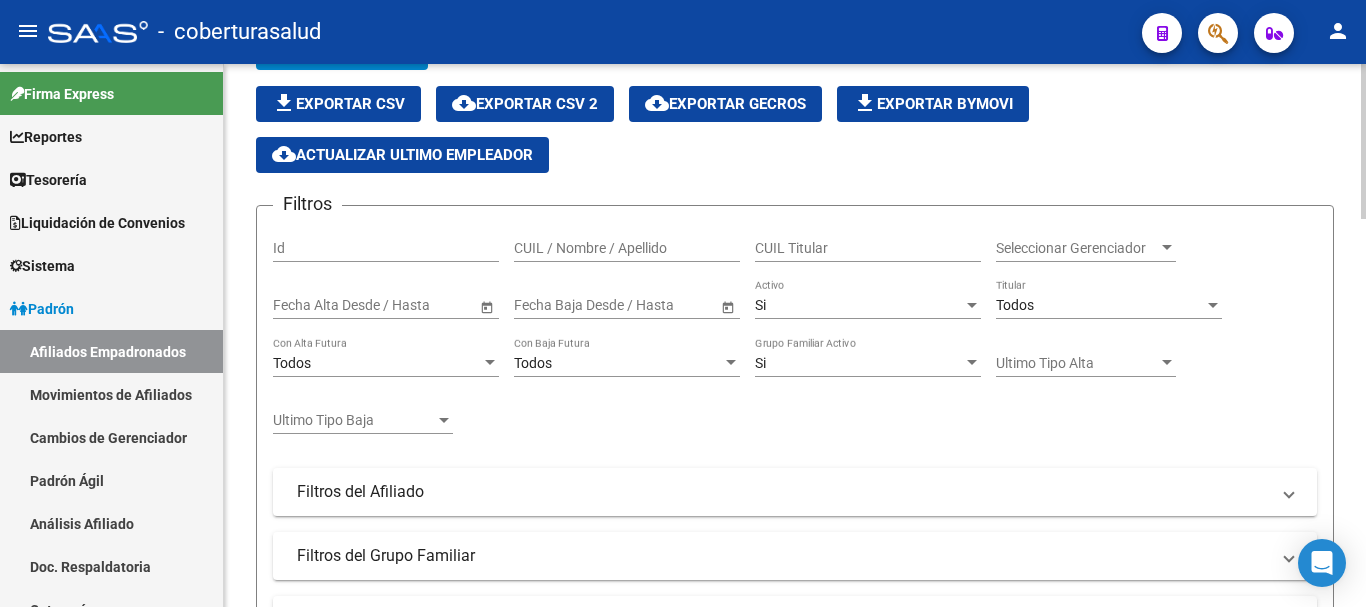 click on "CUIL Titular" at bounding box center (868, 248) 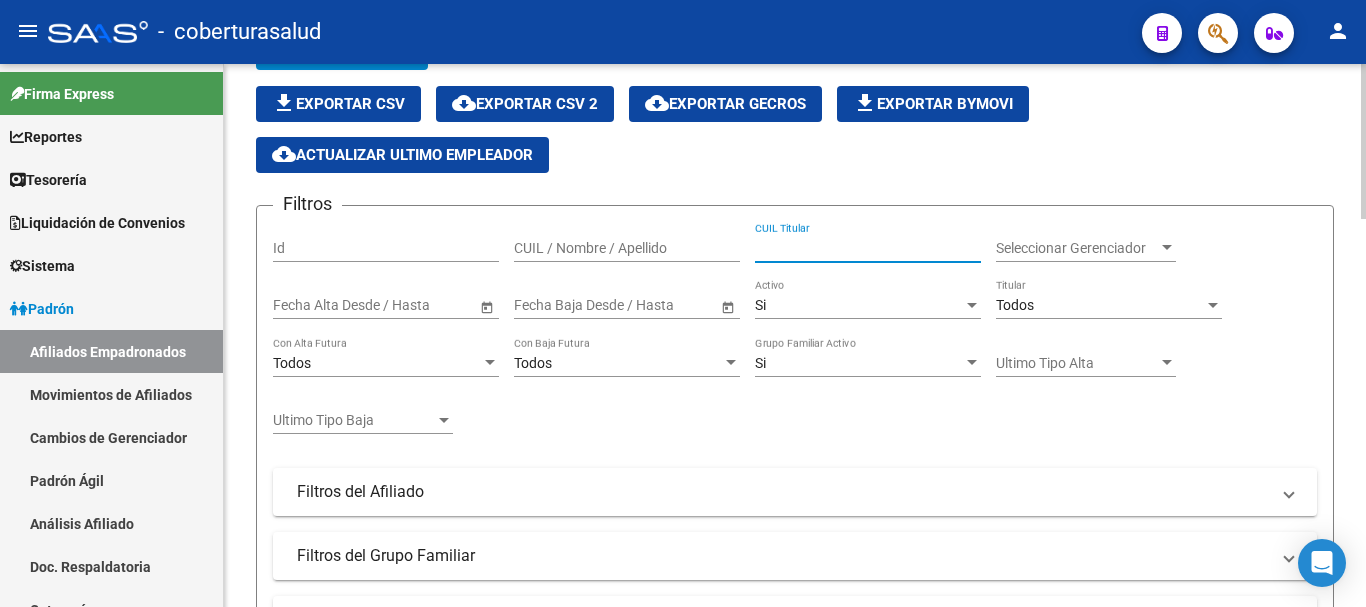 paste on "[CUIL]" 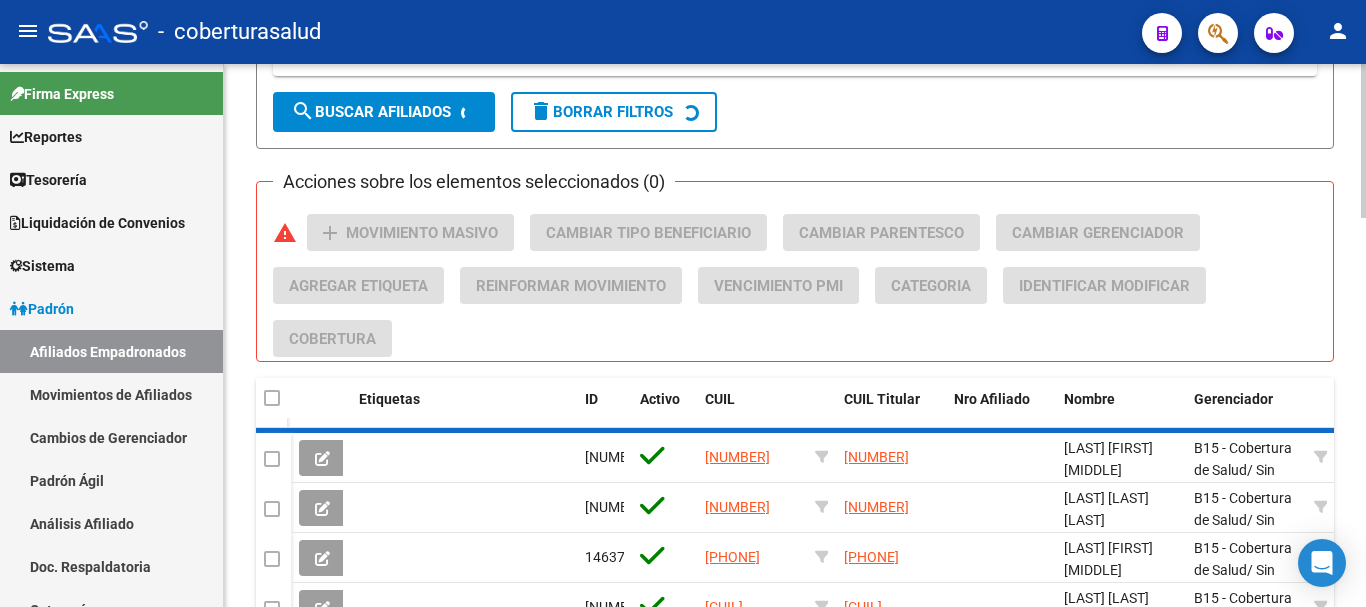 scroll, scrollTop: 913, scrollLeft: 0, axis: vertical 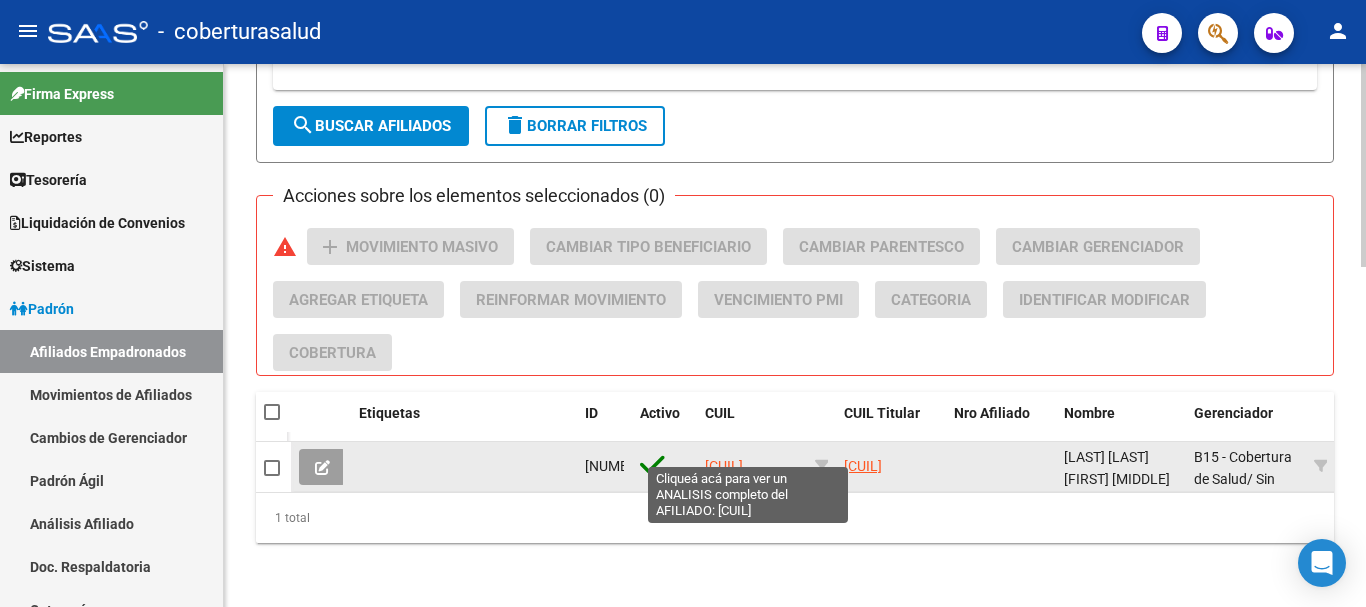 type on "[CUIL]" 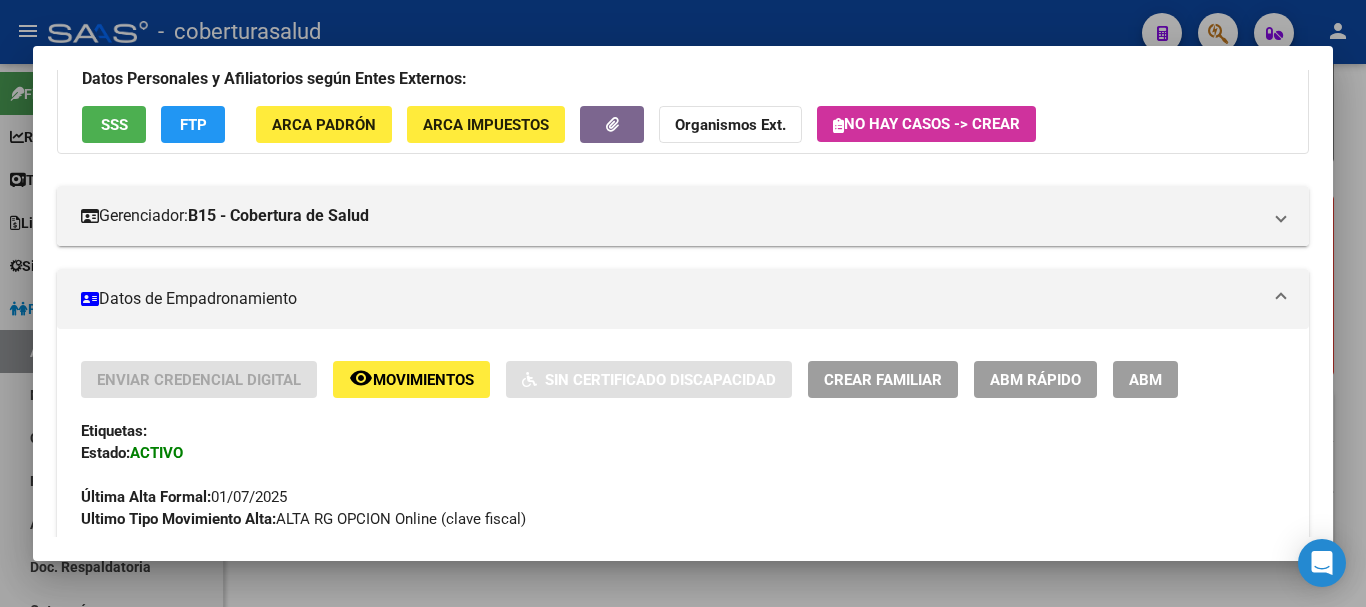 scroll, scrollTop: 0, scrollLeft: 0, axis: both 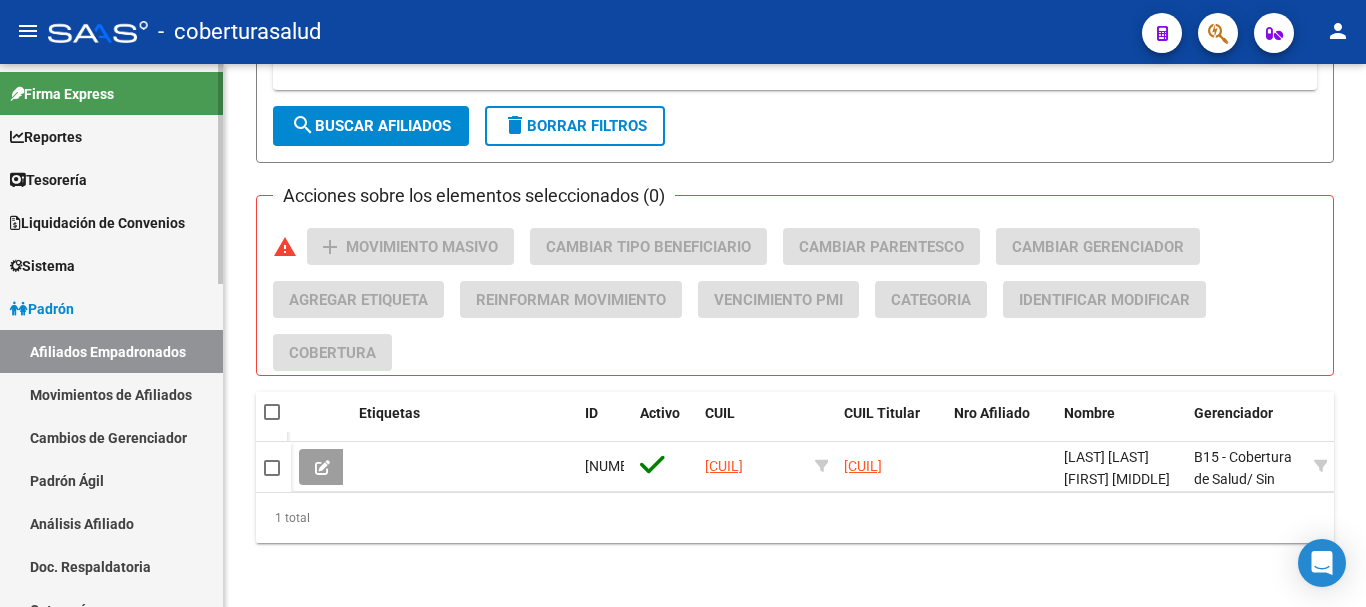 click on "Padrón" at bounding box center (42, 309) 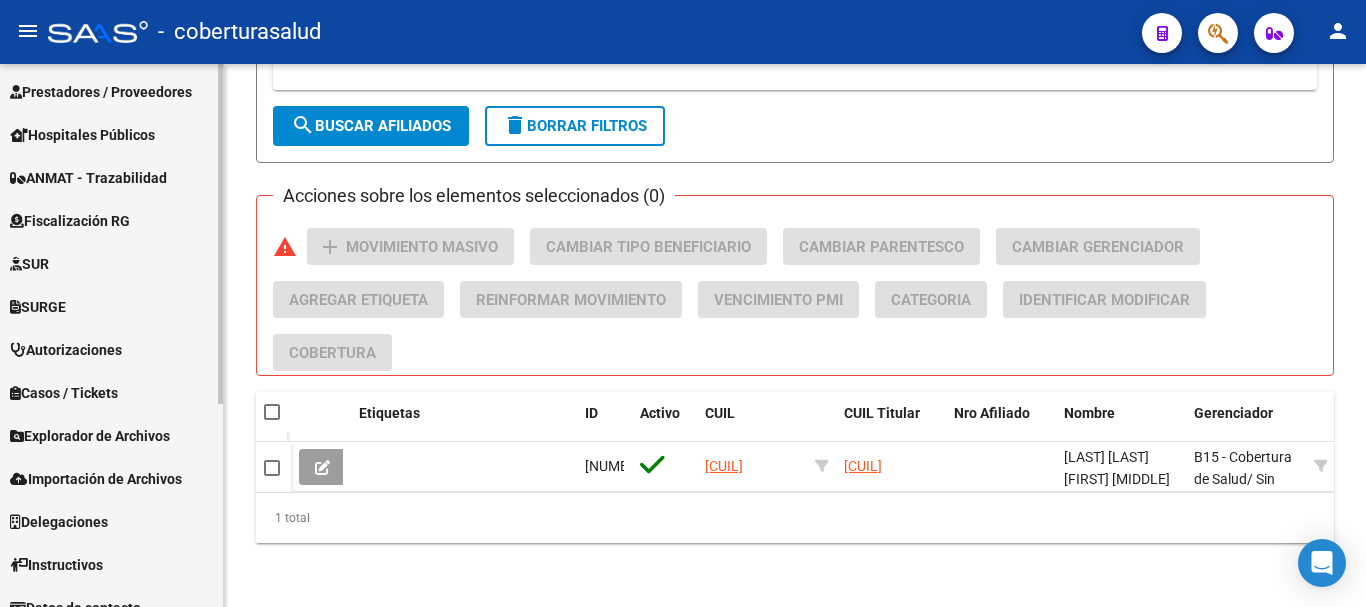 scroll, scrollTop: 325, scrollLeft: 0, axis: vertical 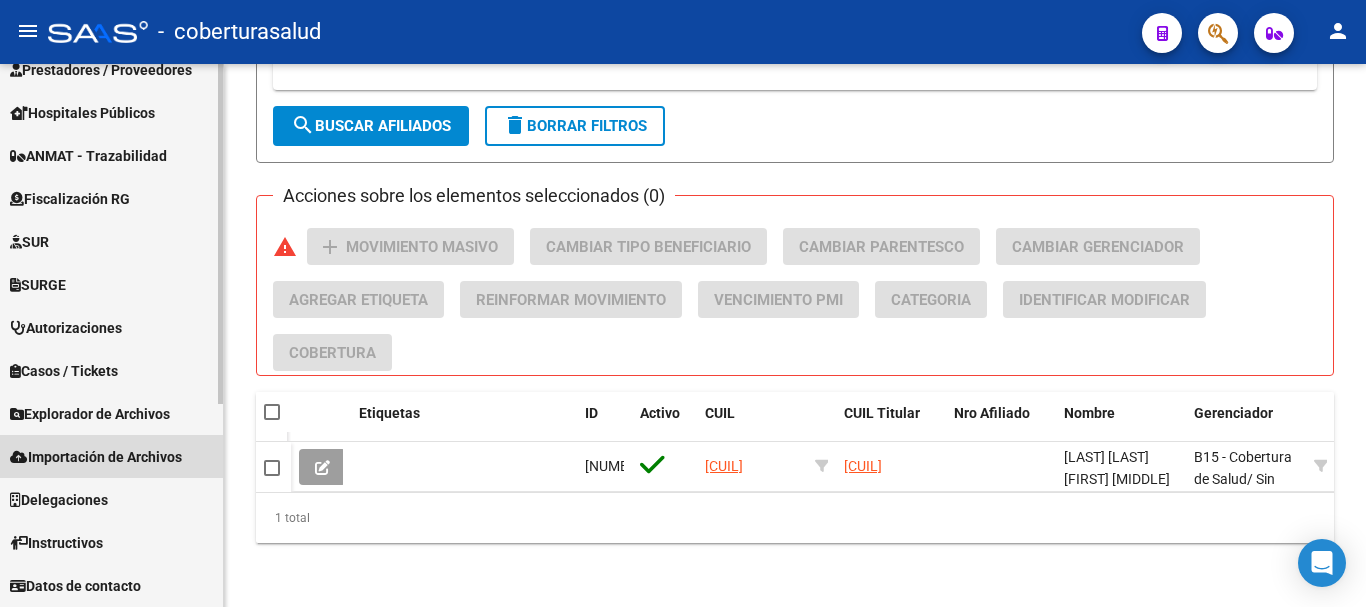 click on "Importación de Archivos" at bounding box center [96, 457] 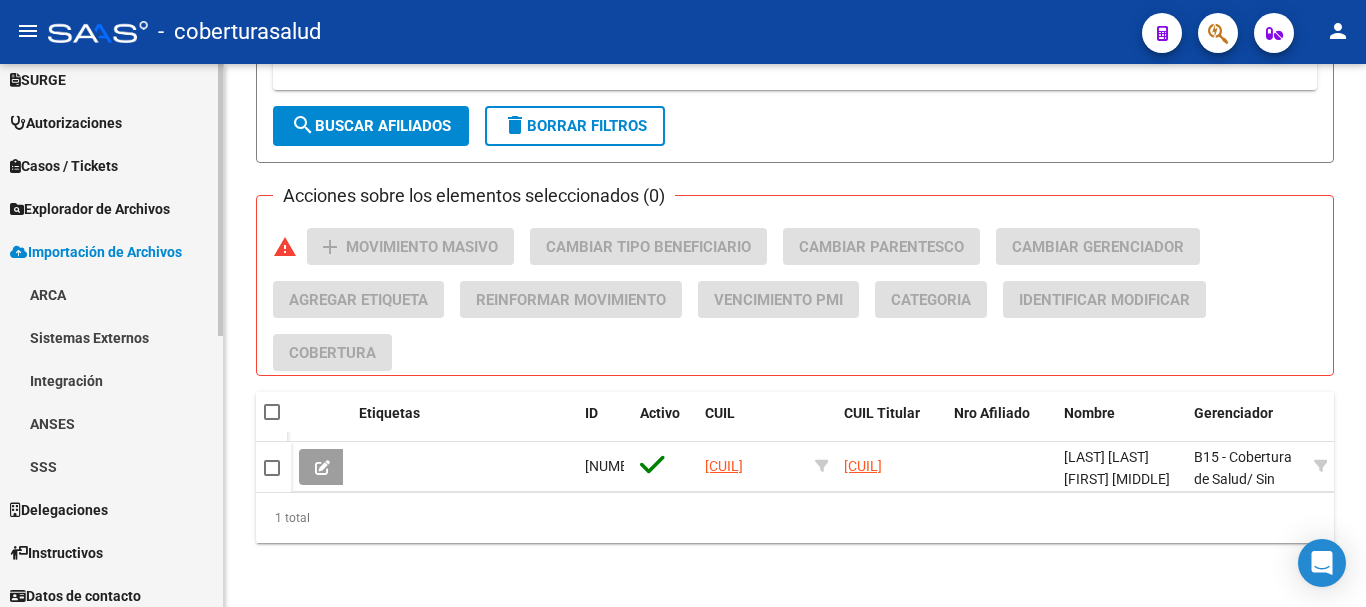 scroll, scrollTop: 540, scrollLeft: 0, axis: vertical 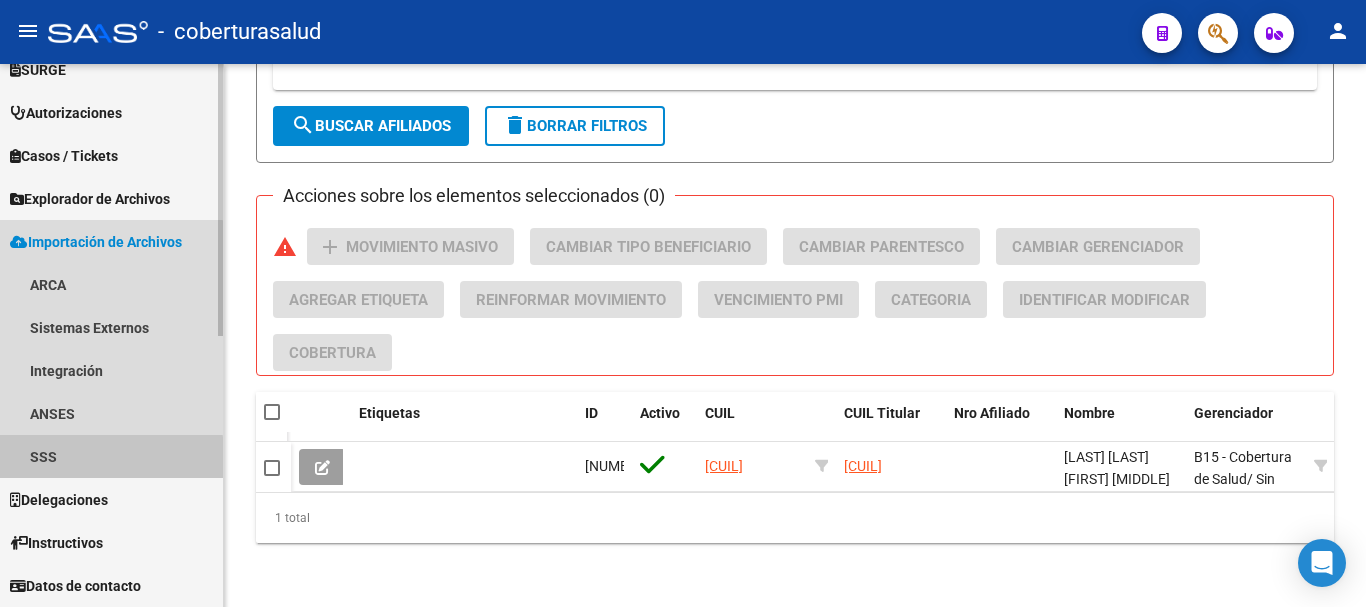 click on "SSS" at bounding box center (111, 456) 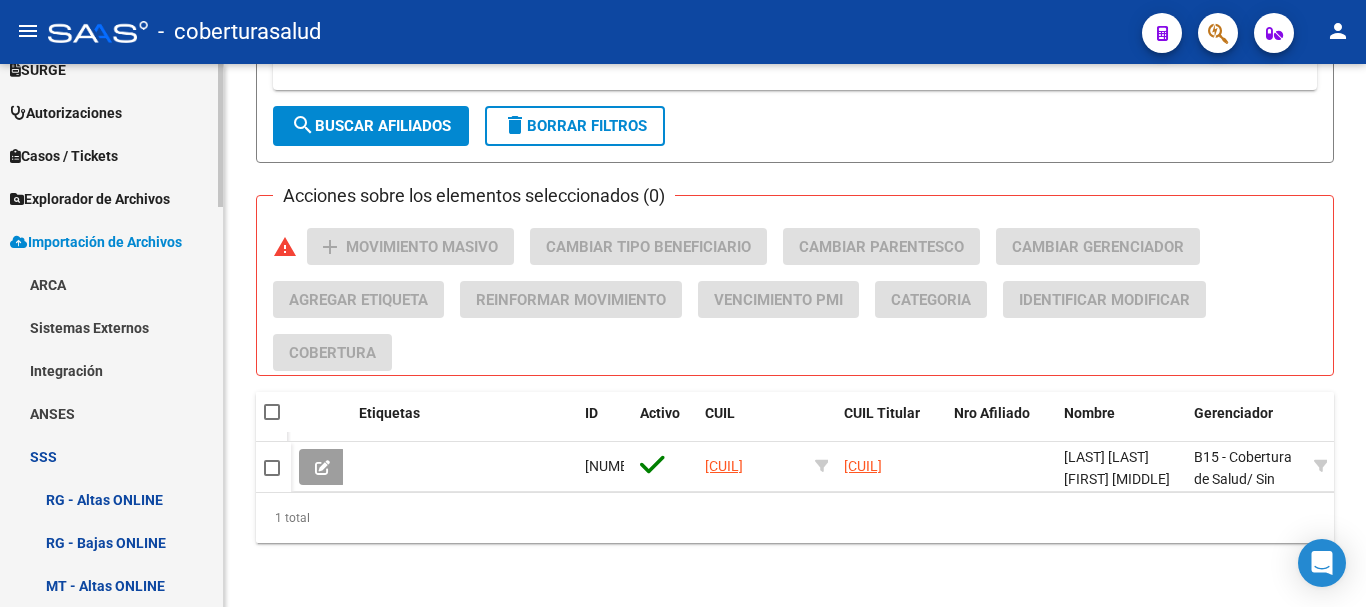click on "Sistemas Externos" at bounding box center (111, 327) 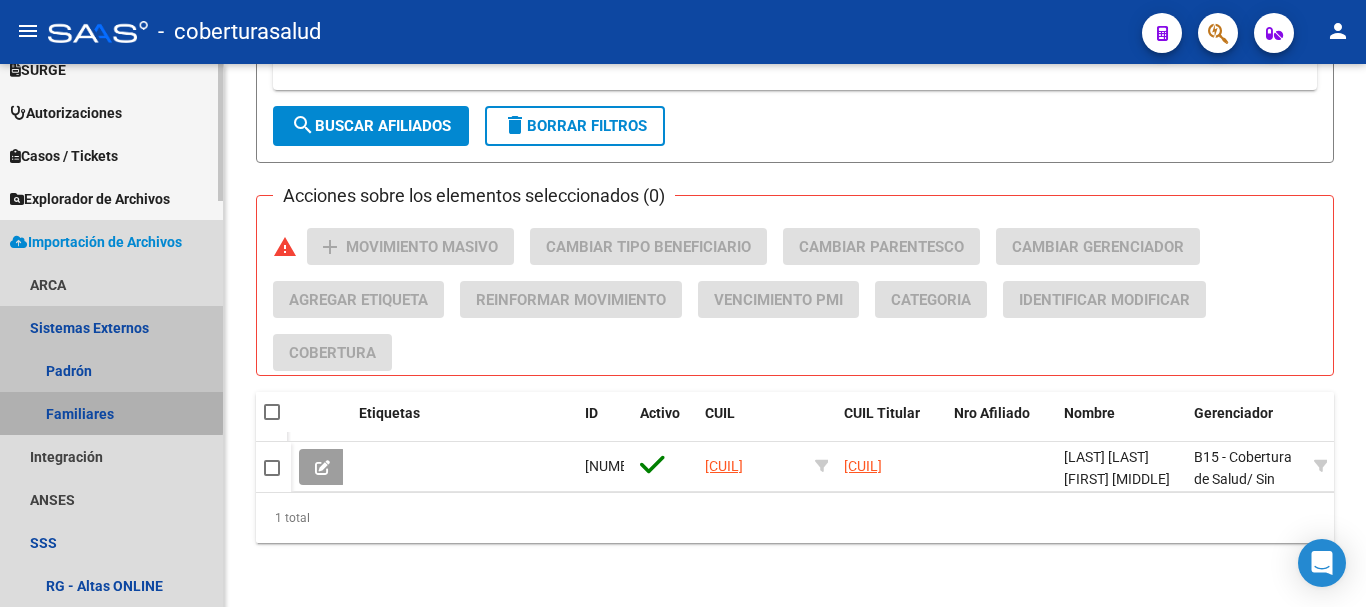 click on "Familiares" at bounding box center [111, 413] 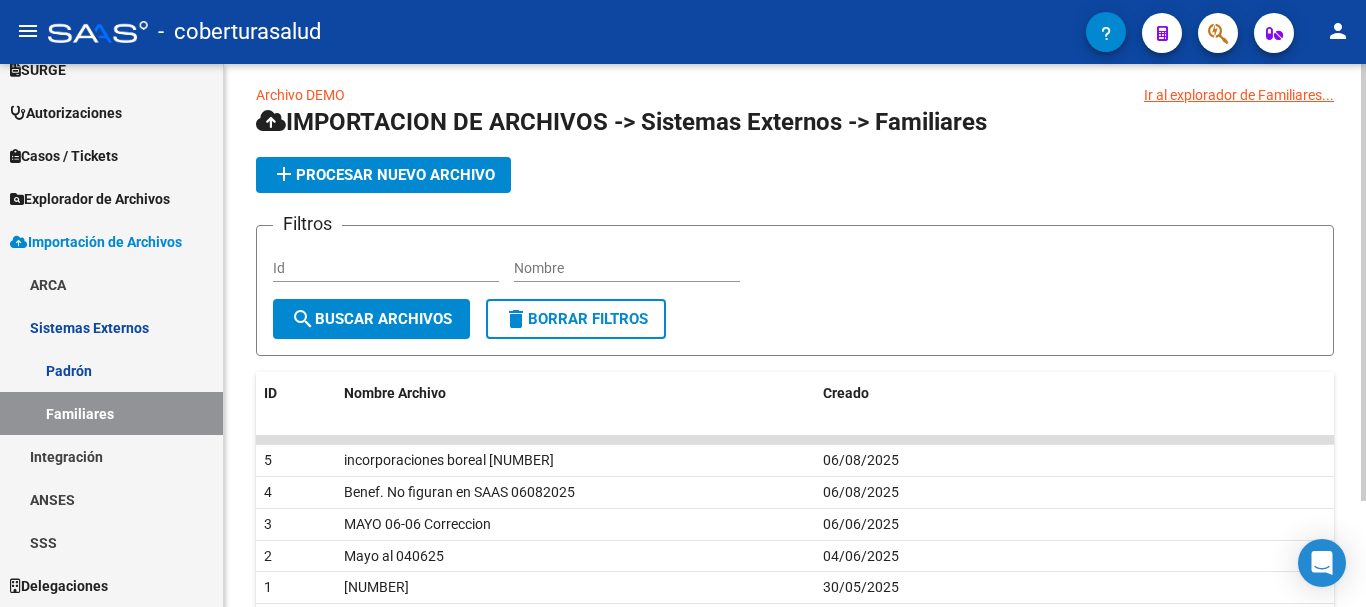 scroll, scrollTop: 0, scrollLeft: 0, axis: both 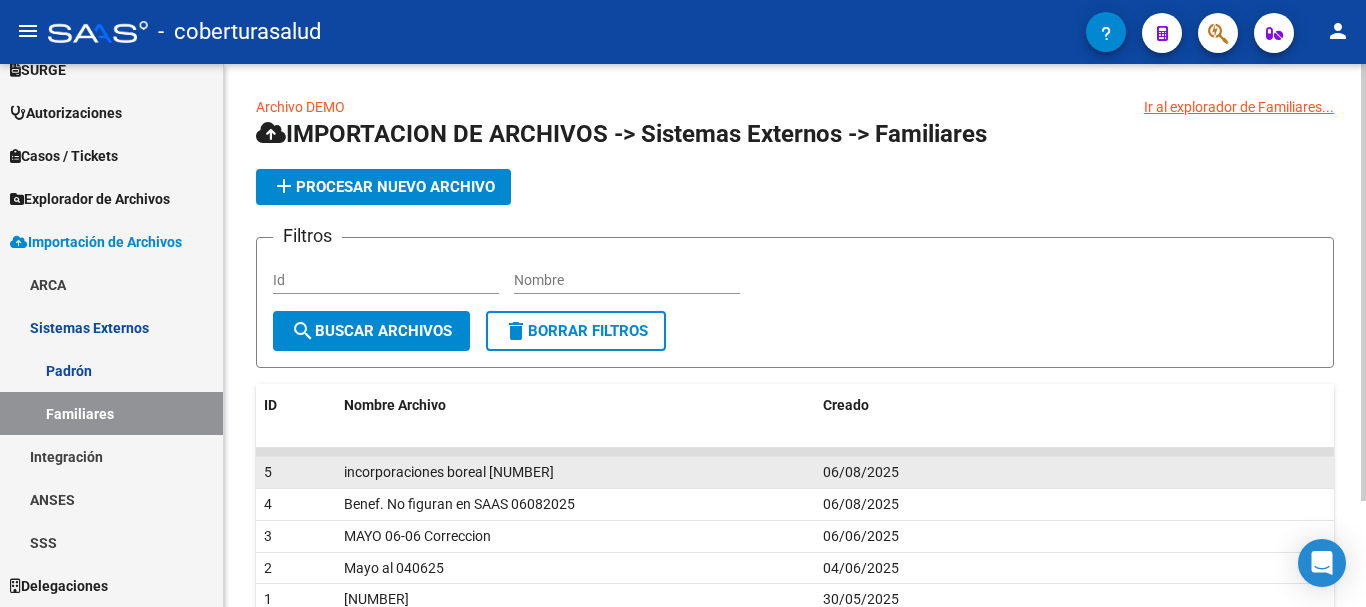 click on "incorporaciones boreal [NUMBER]" 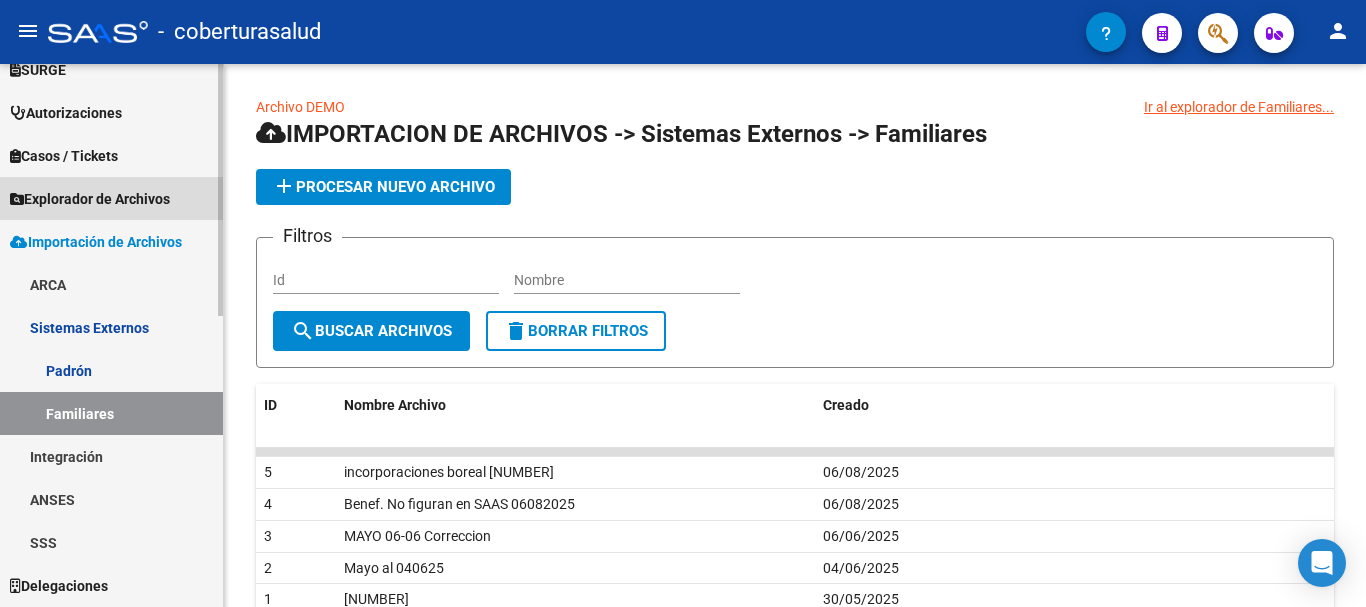 click on "Explorador de Archivos" at bounding box center (90, 199) 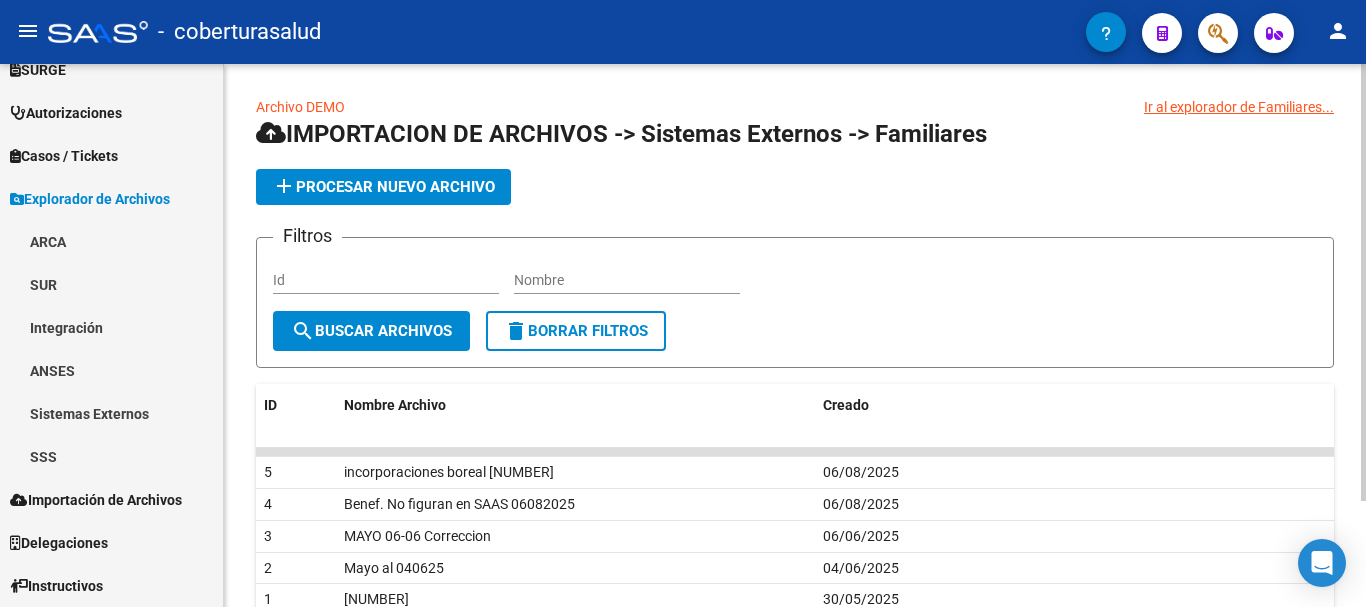click on "Ir al explorador de Familiares..." 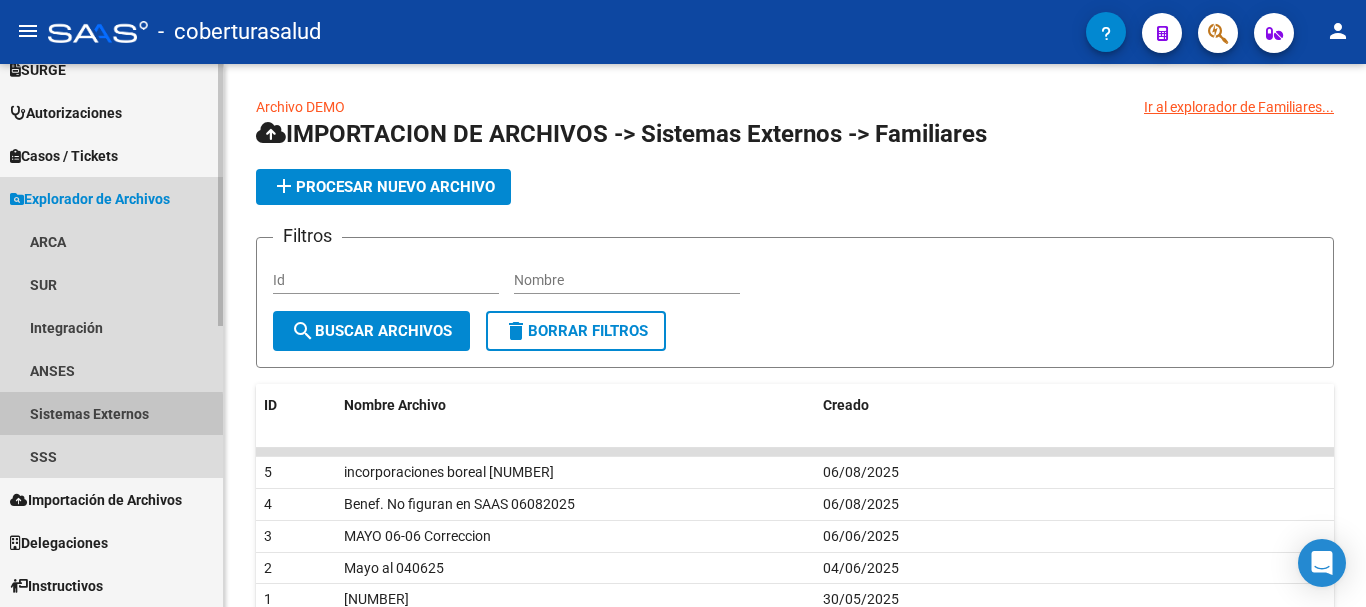 click on "Sistemas Externos" at bounding box center (111, 413) 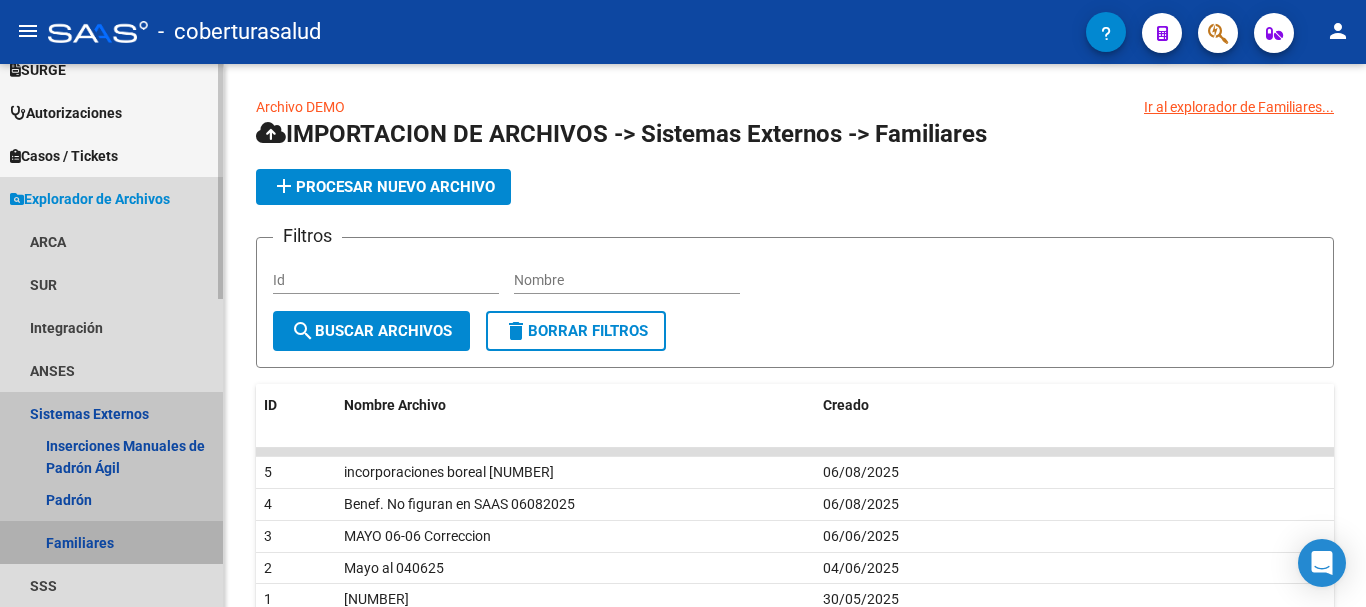 click on "Familiares" at bounding box center (111, 542) 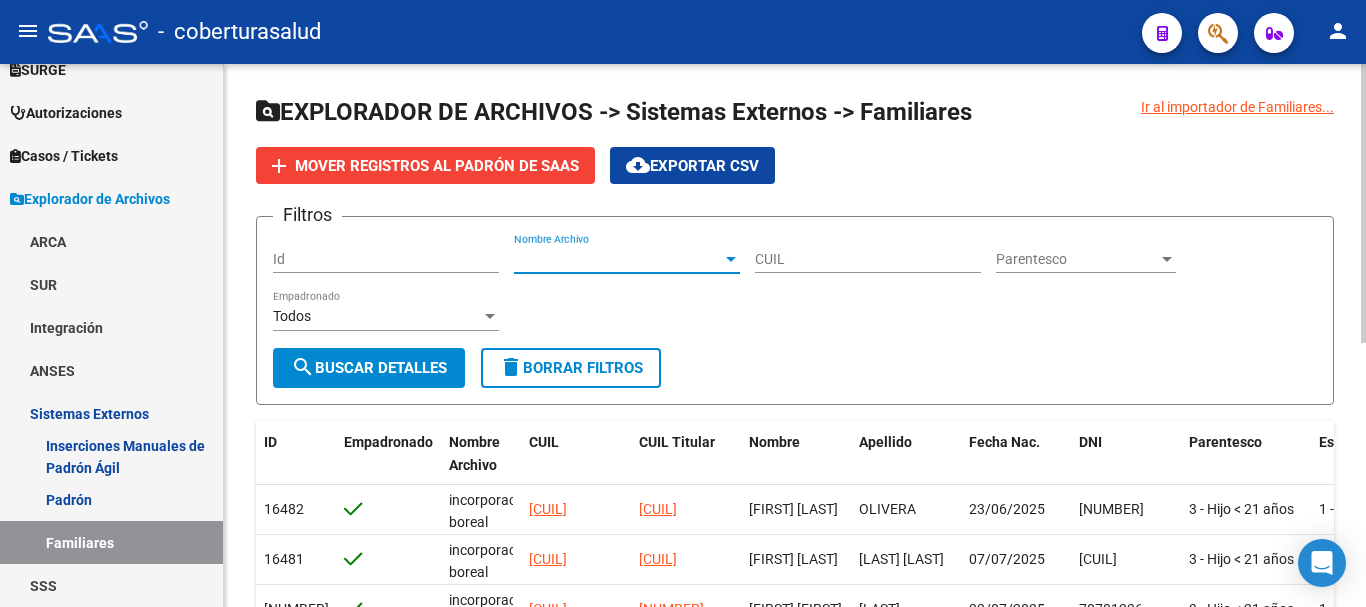 click on "Nombre Archivo" at bounding box center (618, 259) 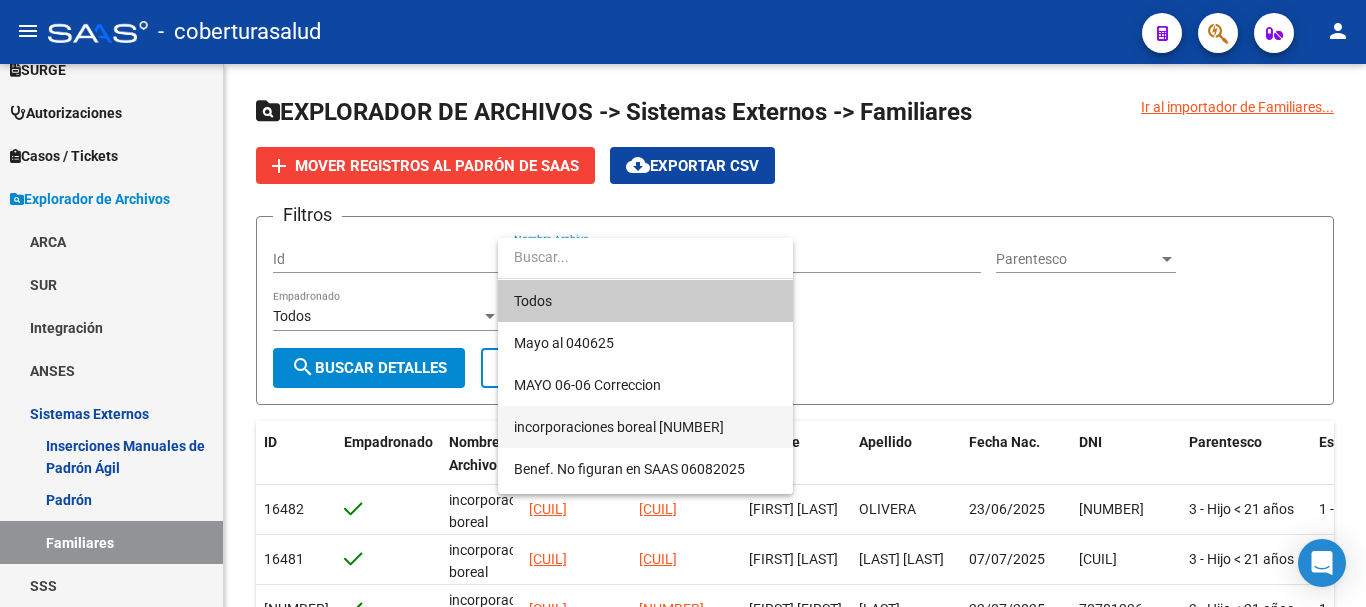 click on "incorporaciones boreal [NUMBER]" at bounding box center [645, 427] 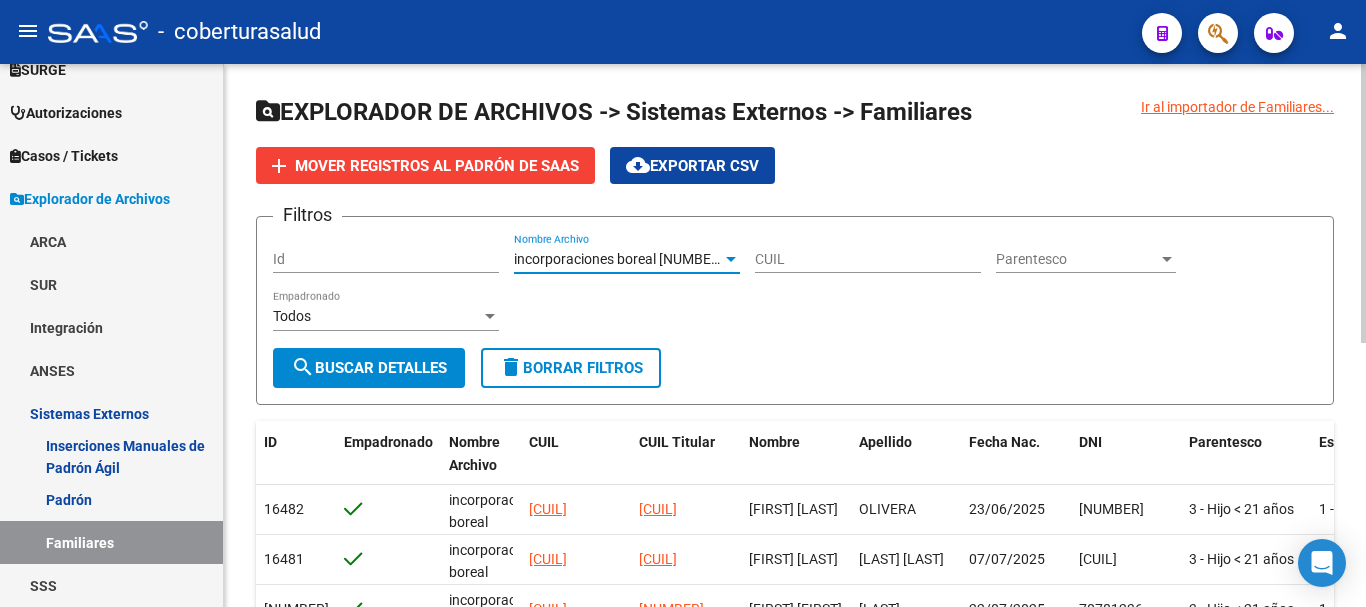 click on "search  Buscar Detalles" 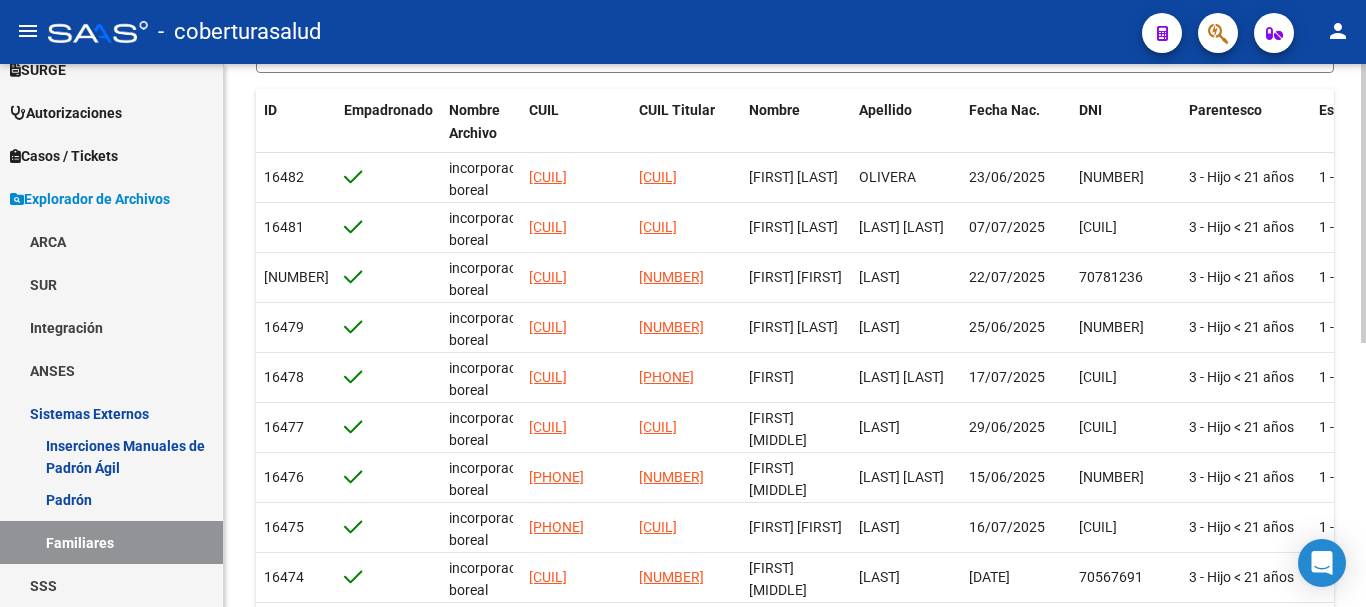 scroll, scrollTop: 515, scrollLeft: 0, axis: vertical 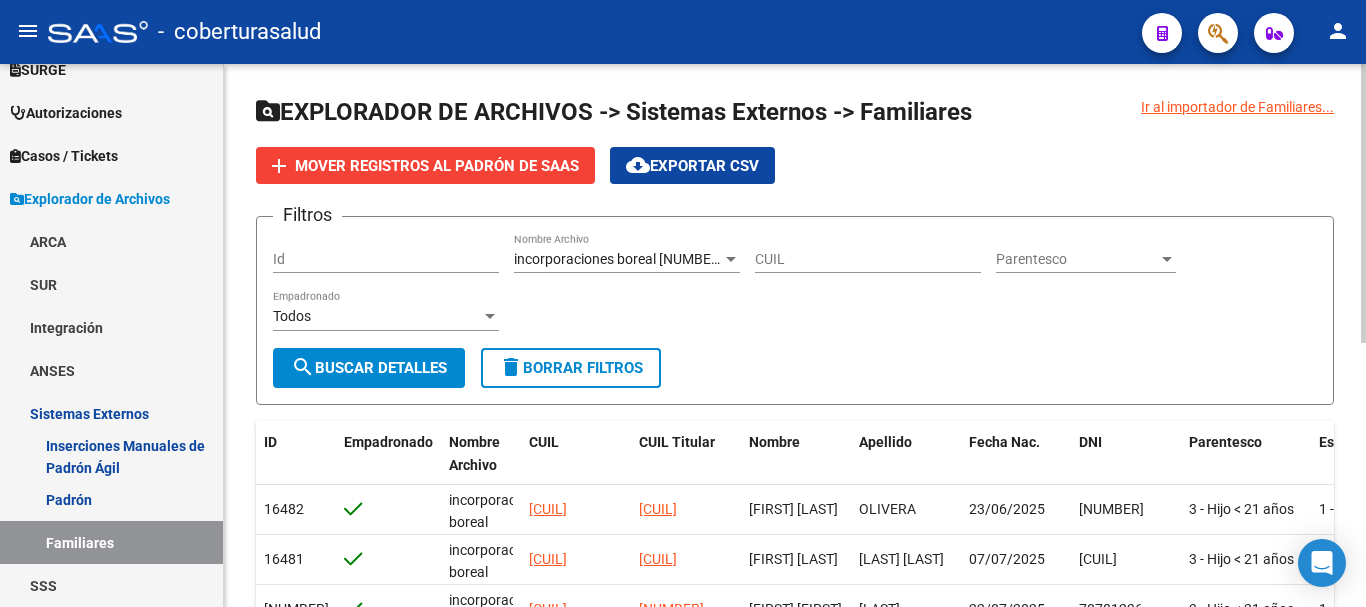click on "EXPLORADOR DE ARCHIVOS -> Sistemas Externos -> Familiares add Mover registros al PADRÓN de SAAS cloud_download  Exportar CSV  Filtros Id incorporaciones boreal 202508 Nombre Archivo CUIL Parentesco Parentesco Todos Empadronado search  Buscar Detalles  delete  Borrar Filtros" 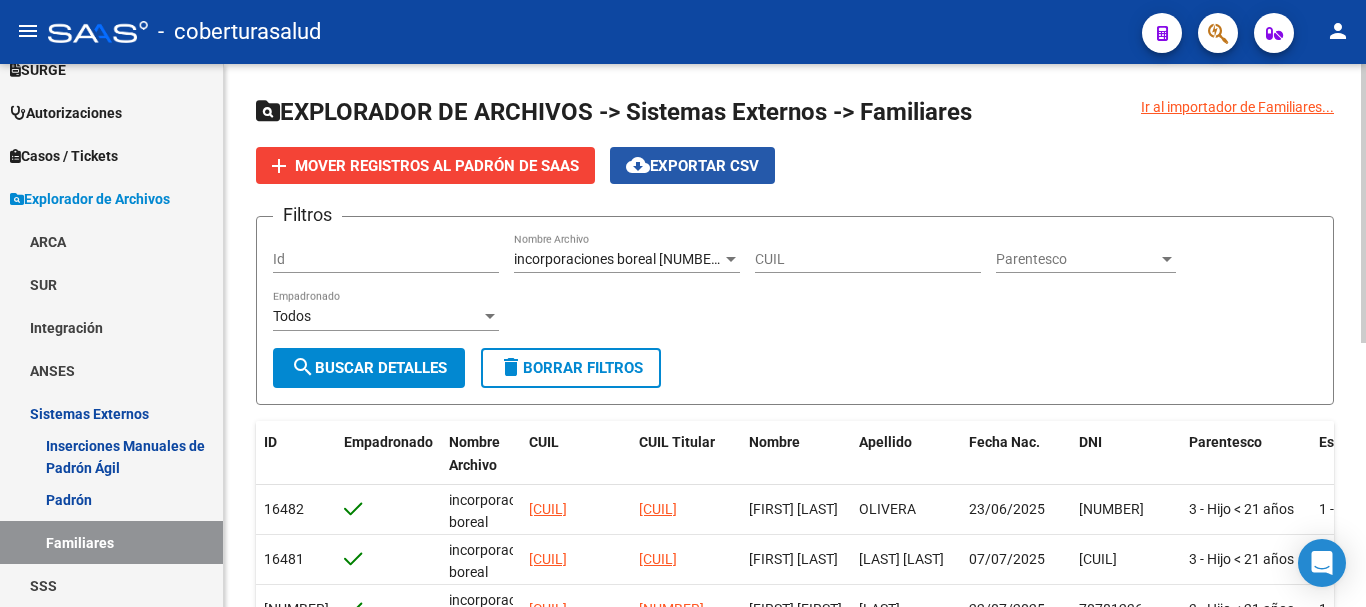 click on "cloud_download  Exportar CSV" 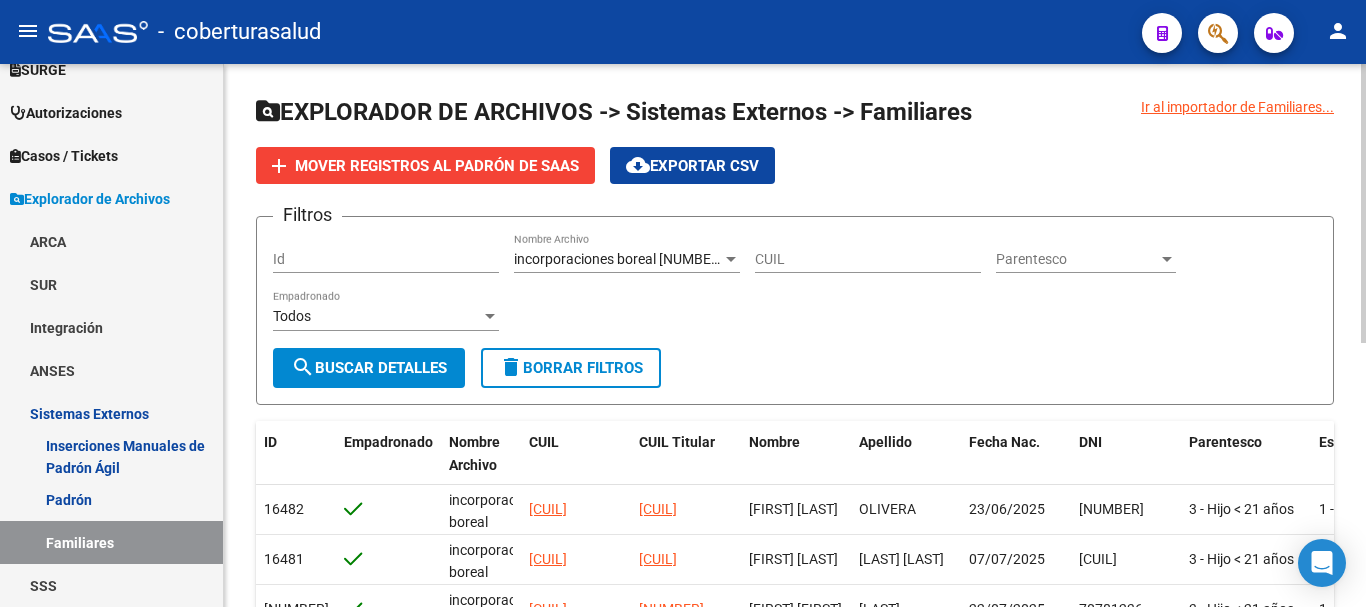 click on "Todos" at bounding box center [377, 316] 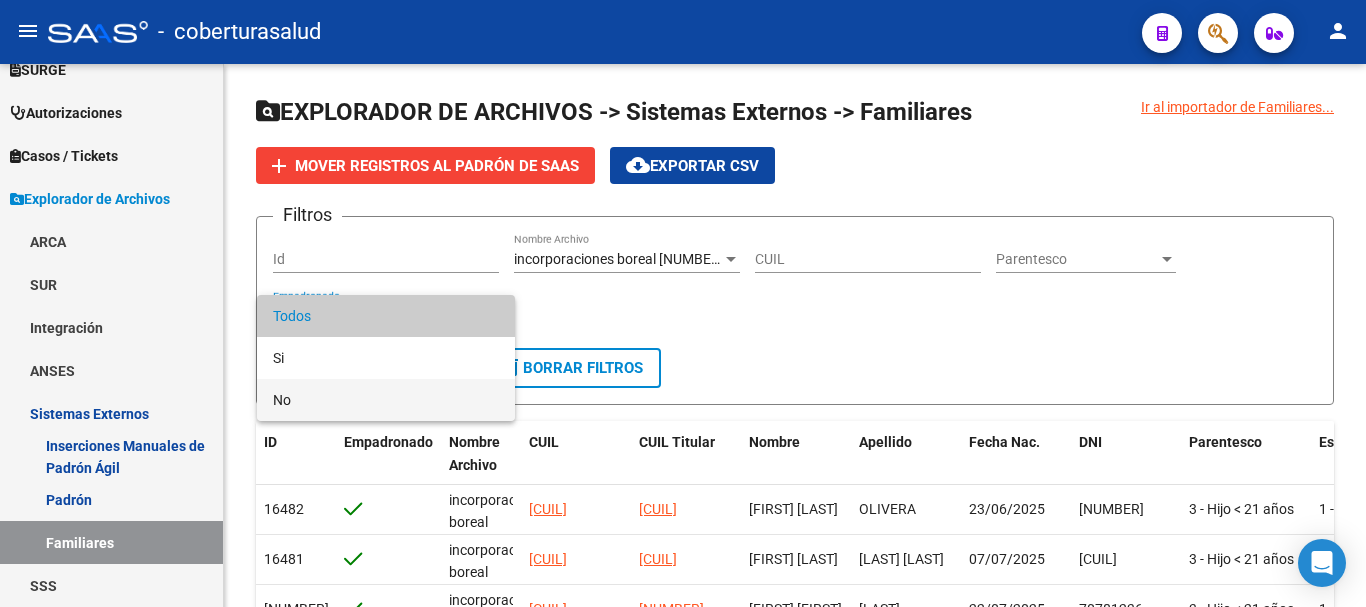 click on "No" at bounding box center [386, 400] 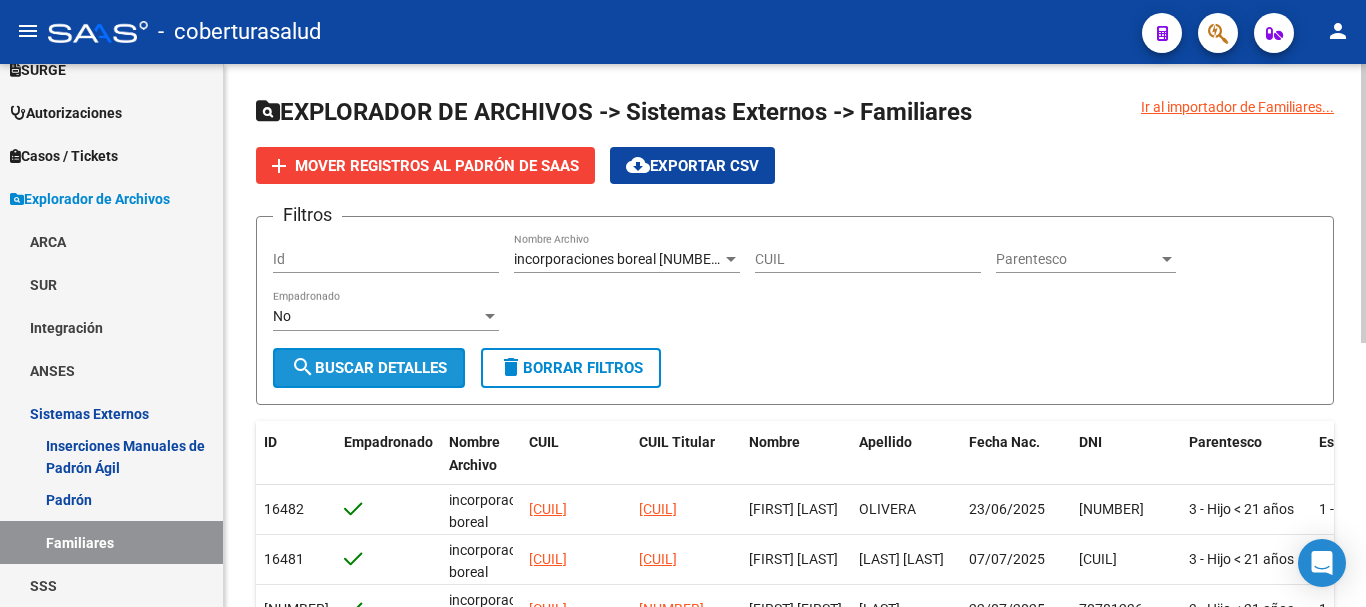 click on "search  Buscar Detalles" 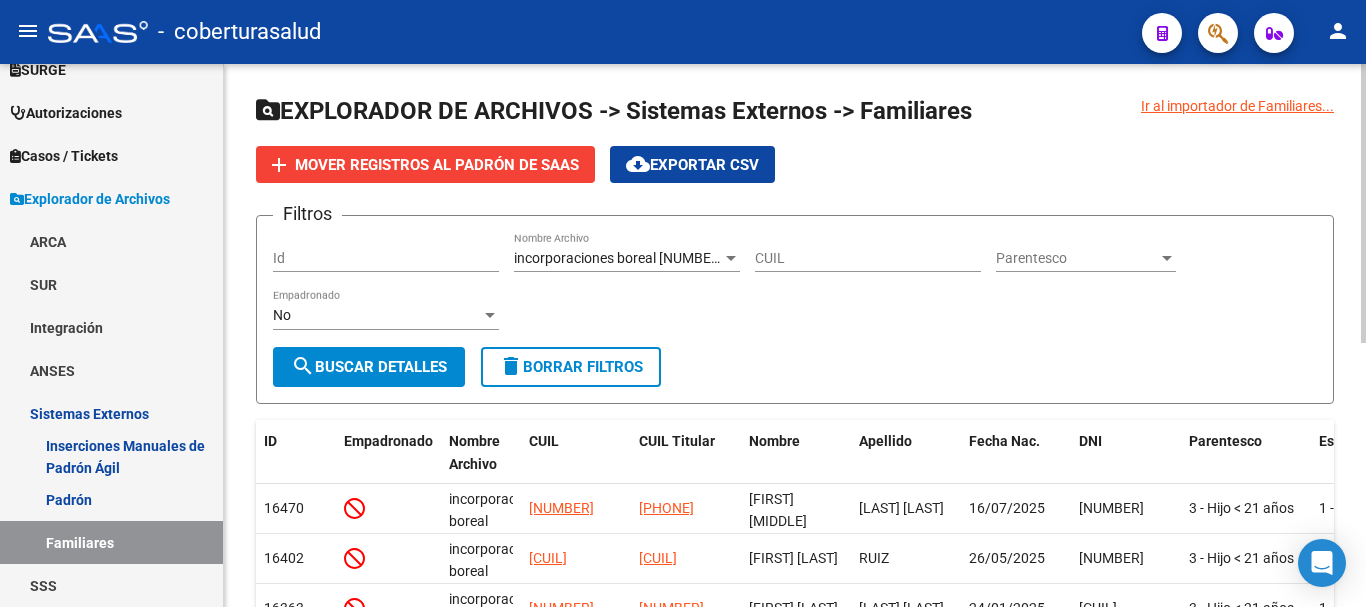 scroll, scrollTop: 0, scrollLeft: 0, axis: both 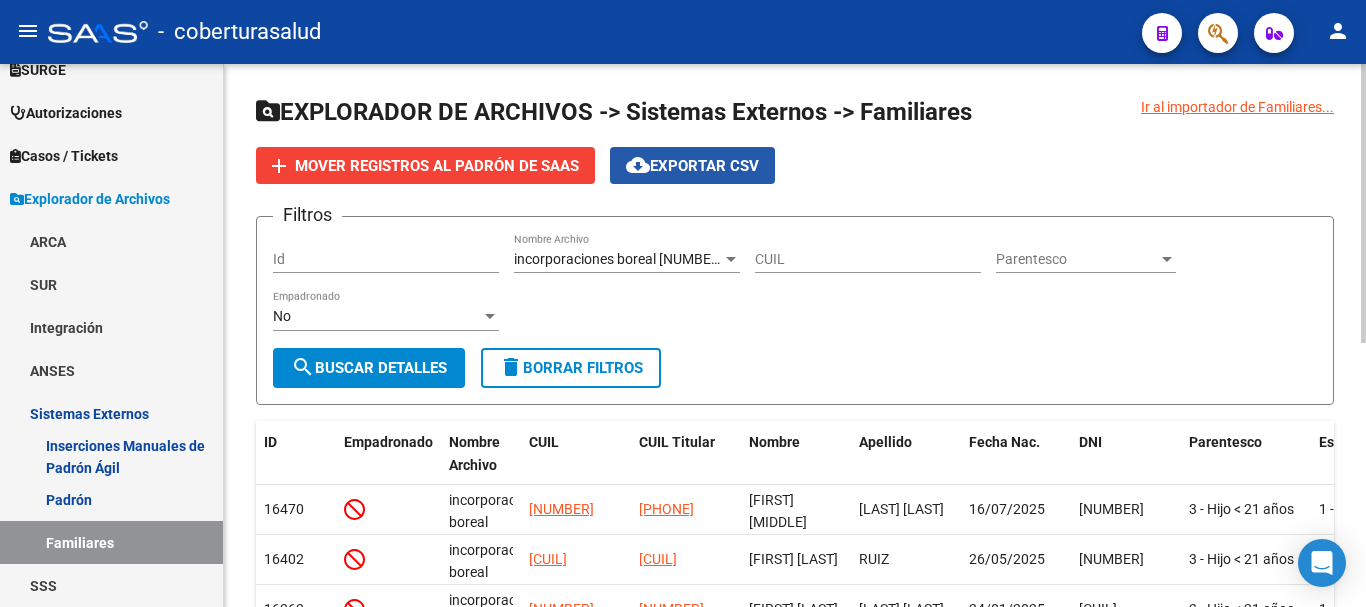 click on "cloud_download  Exportar CSV" 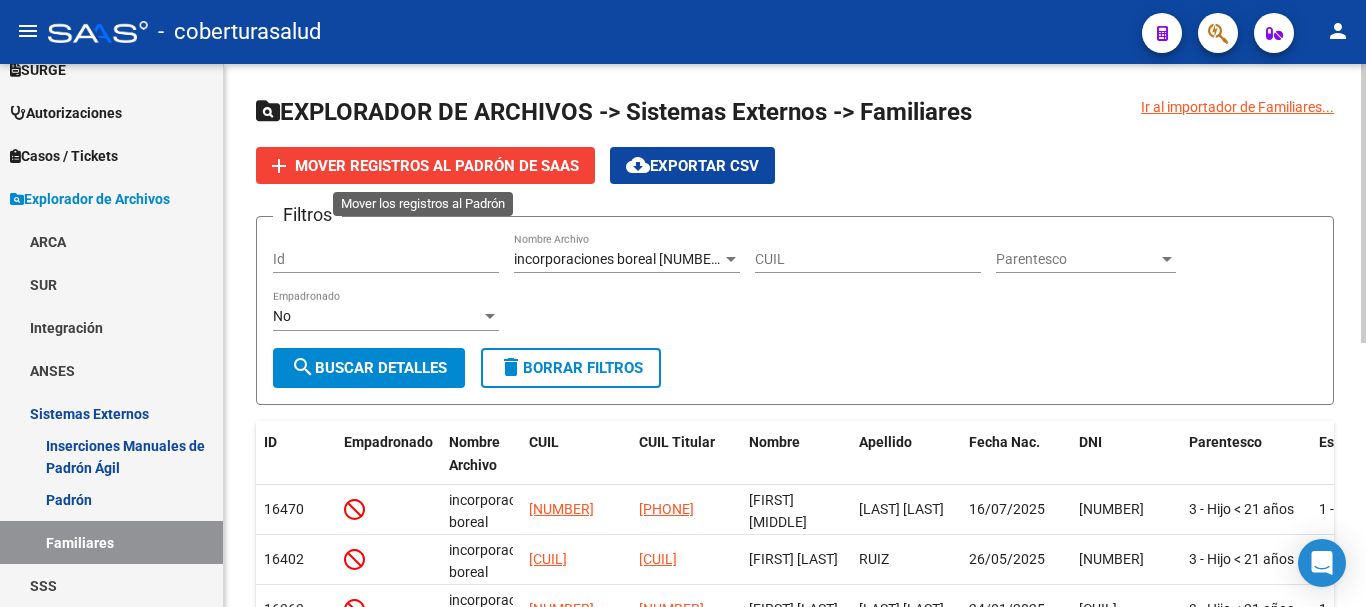 click on "Mover registros al PADRÓN de SAAS" 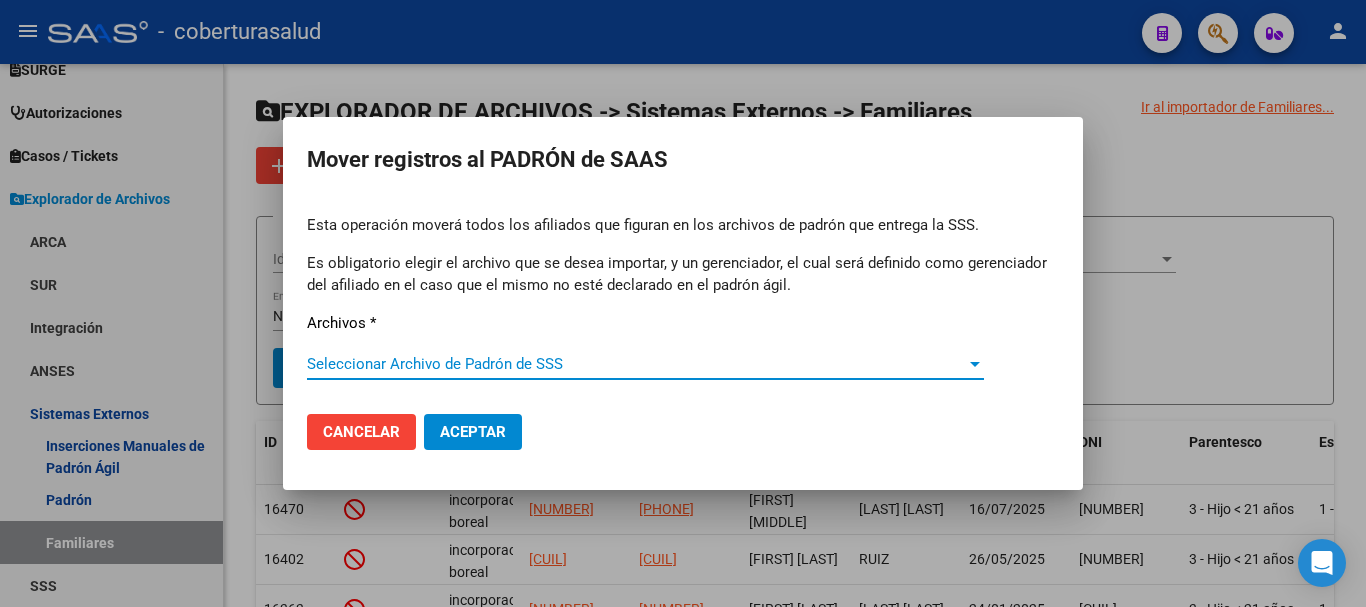 click on "Seleccionar Archivo de Padrón de SSS" at bounding box center (636, 364) 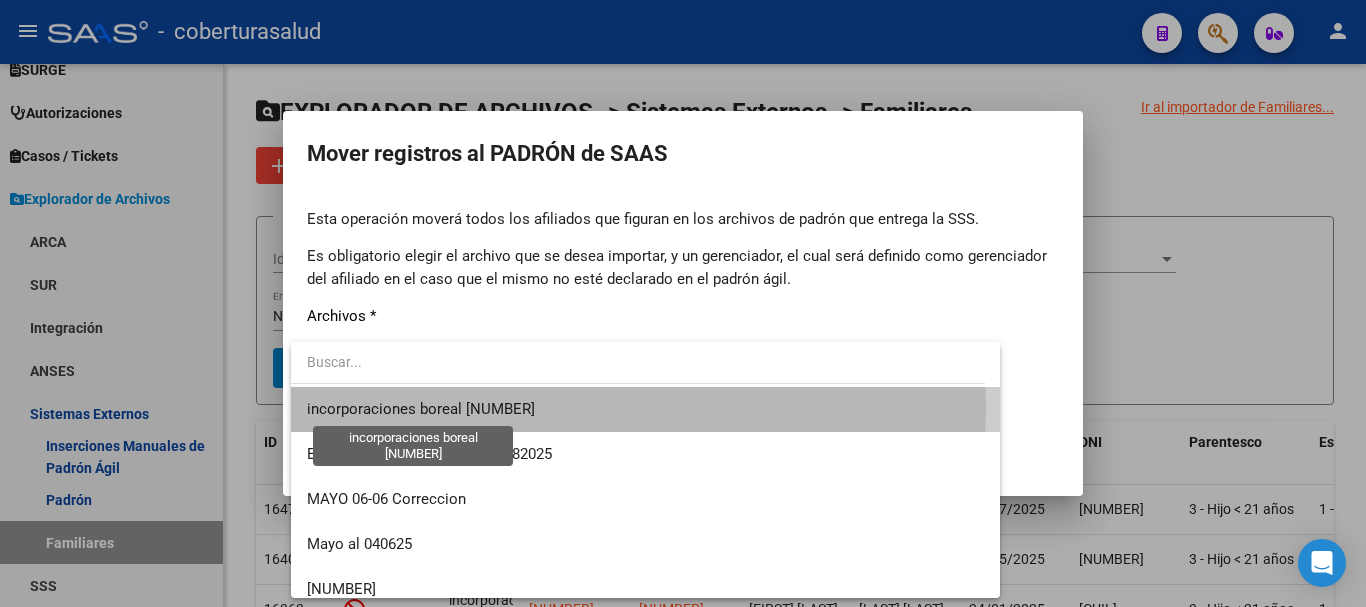 click on "incorporaciones boreal [NUMBER]" at bounding box center (421, 409) 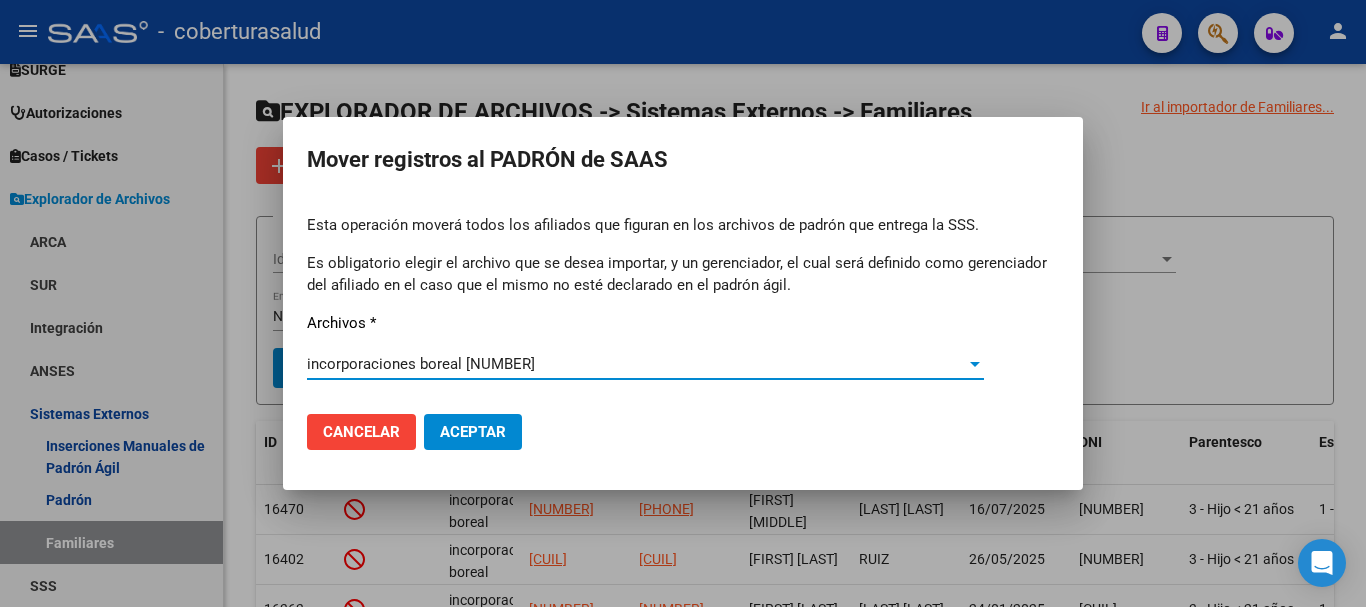 click on "Aceptar" at bounding box center [473, 432] 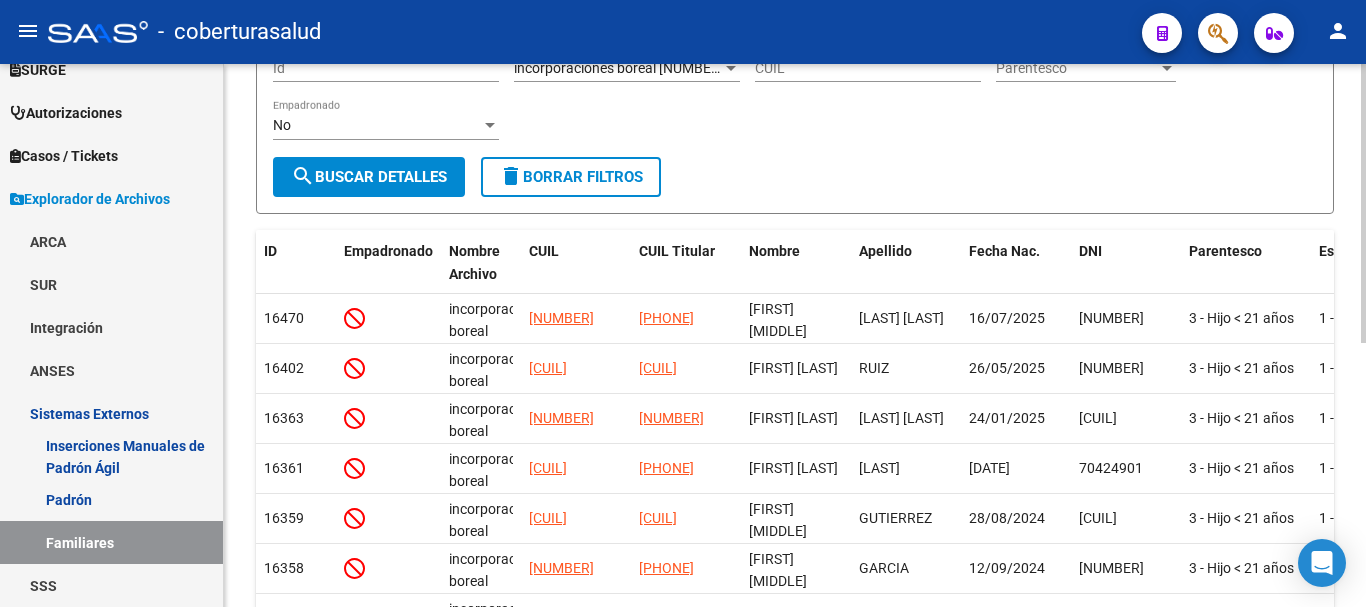 scroll, scrollTop: 0, scrollLeft: 0, axis: both 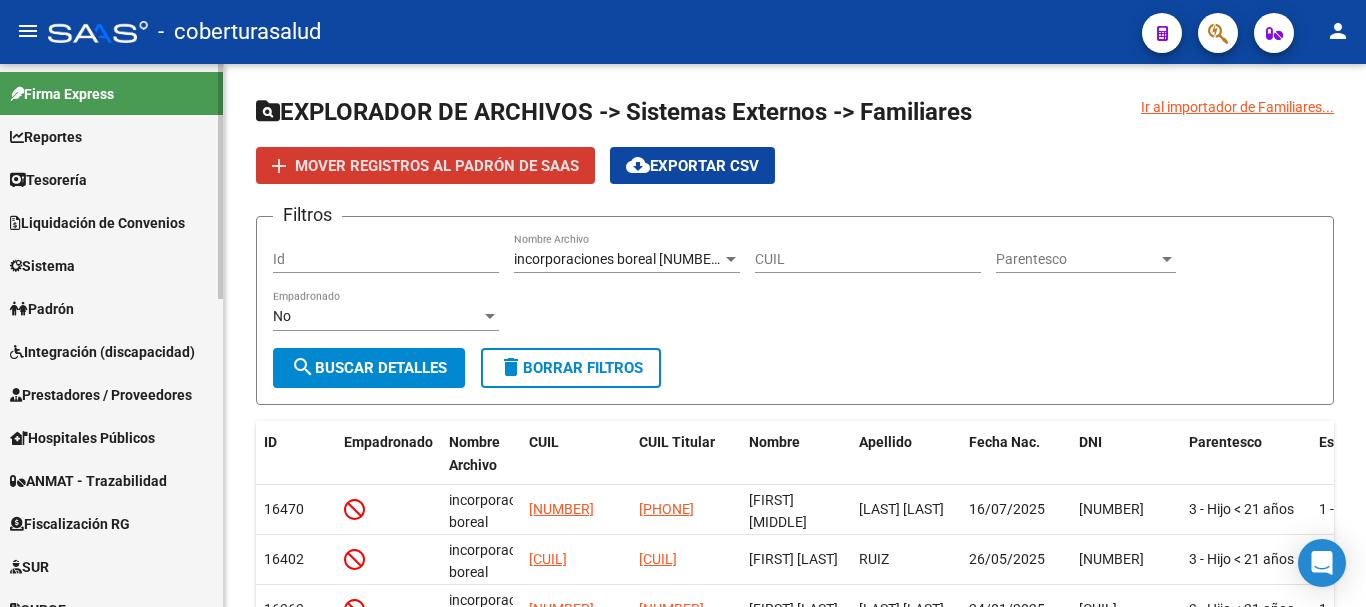 click on "Padrón" at bounding box center (111, 308) 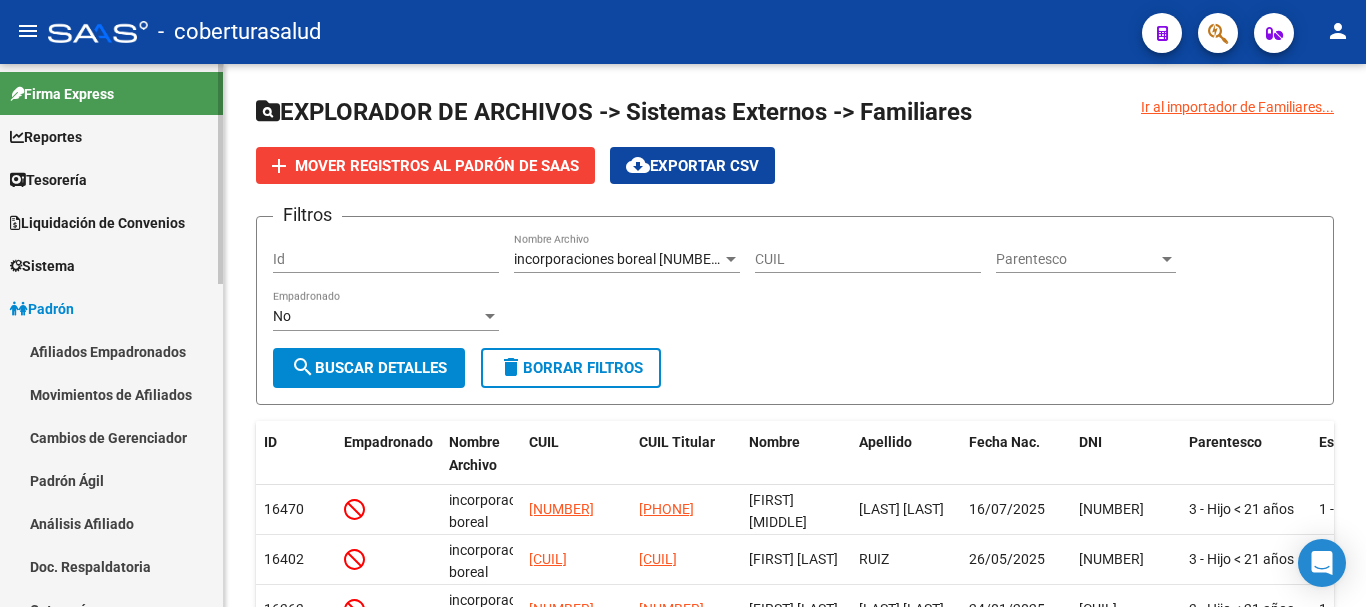 click on "Afiliados Empadronados" at bounding box center [111, 351] 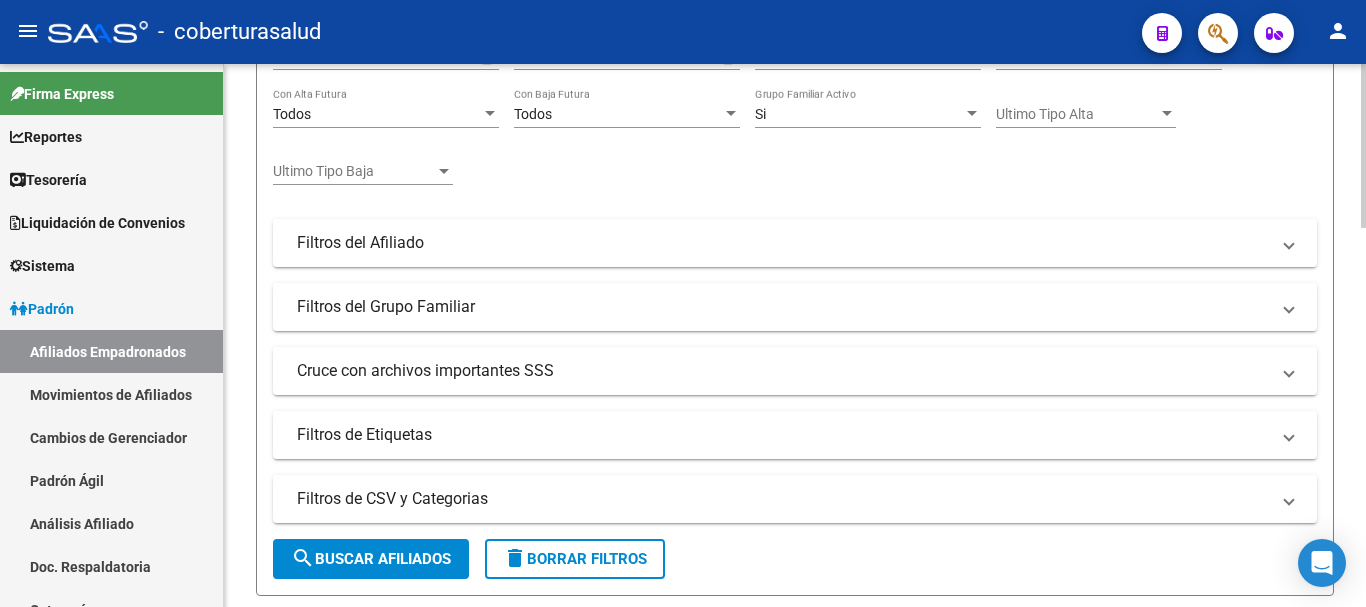 scroll, scrollTop: 400, scrollLeft: 0, axis: vertical 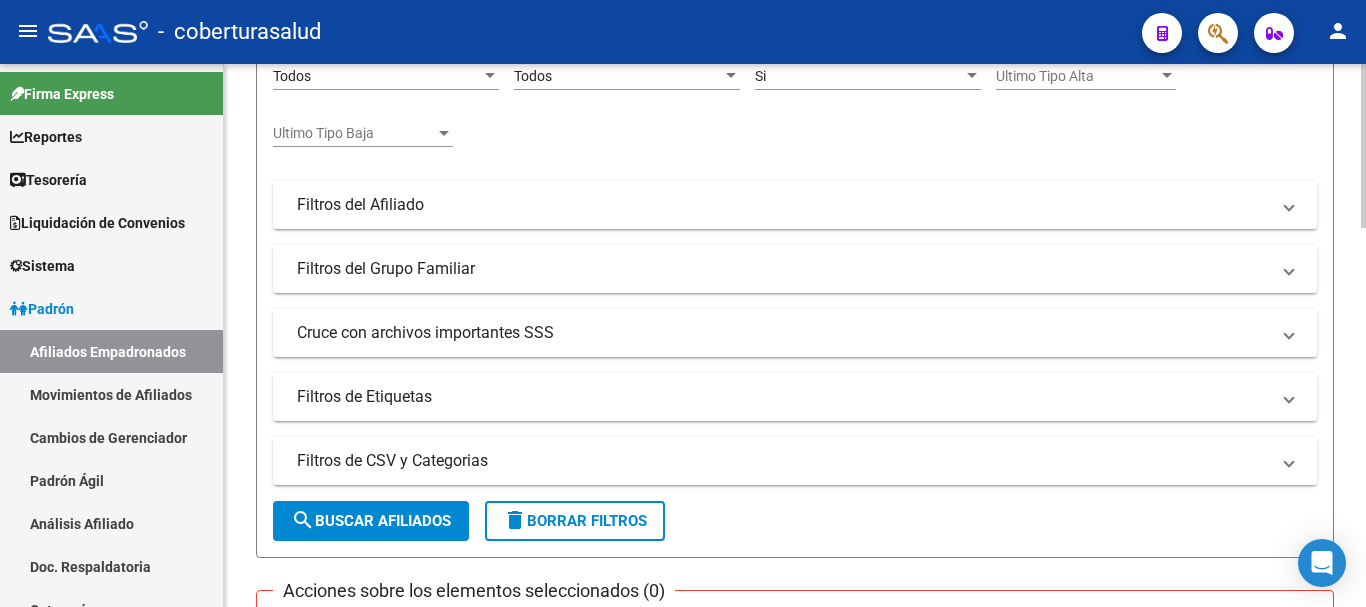 click on "Filtros de CSV y Categorias" at bounding box center (783, 461) 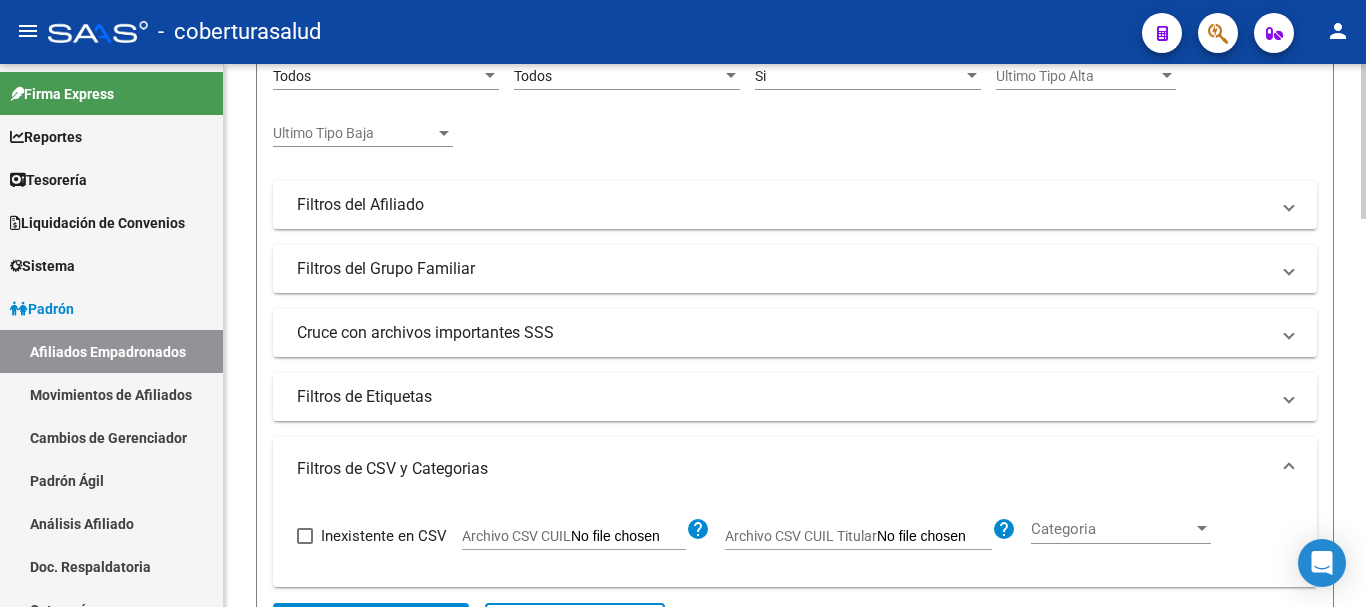 scroll, scrollTop: 600, scrollLeft: 0, axis: vertical 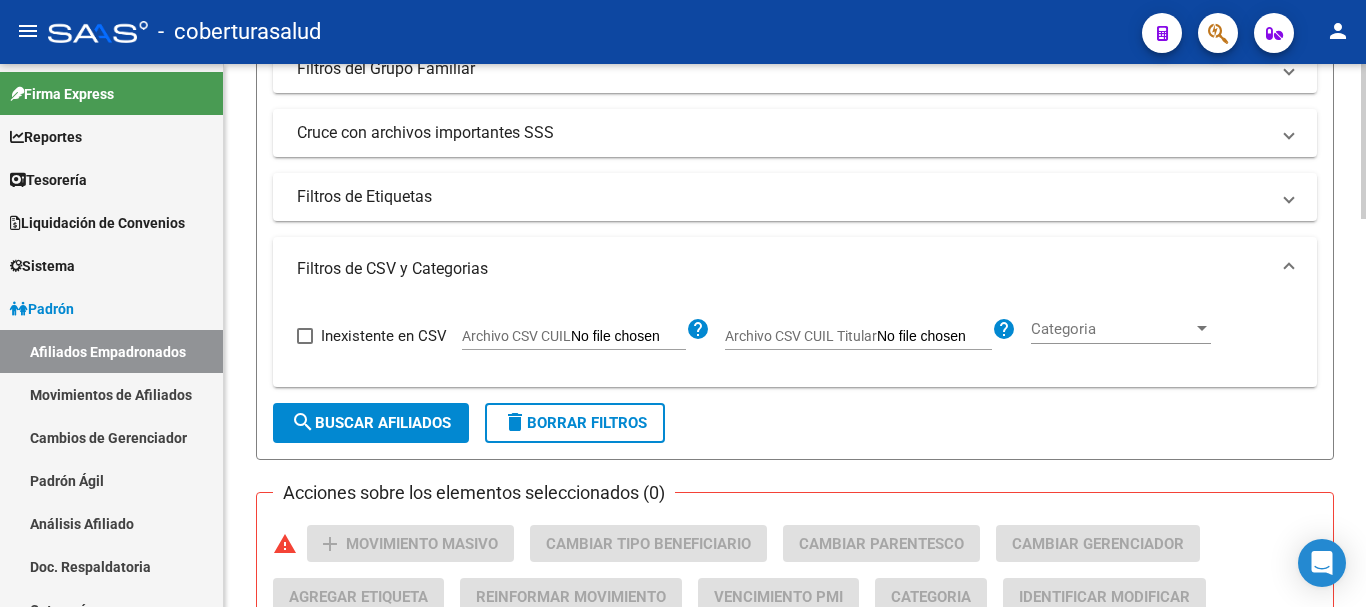 click on "Archivo CSV CUIL" at bounding box center (801, 336) 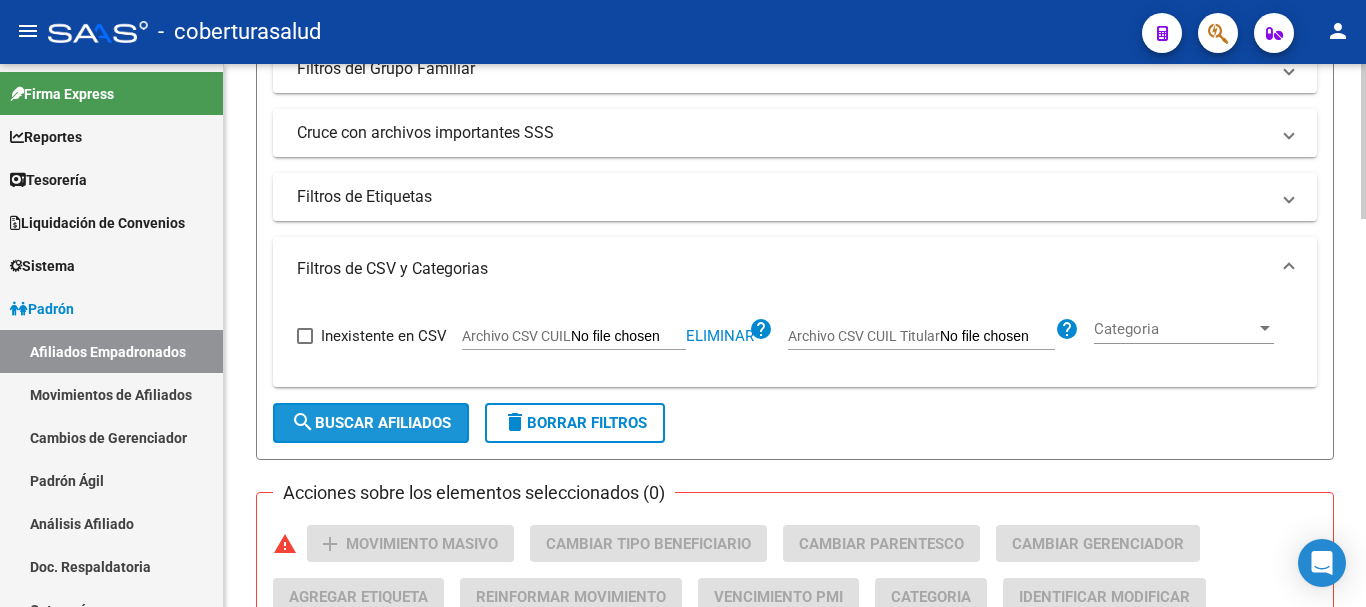 click on "search  Buscar Afiliados" 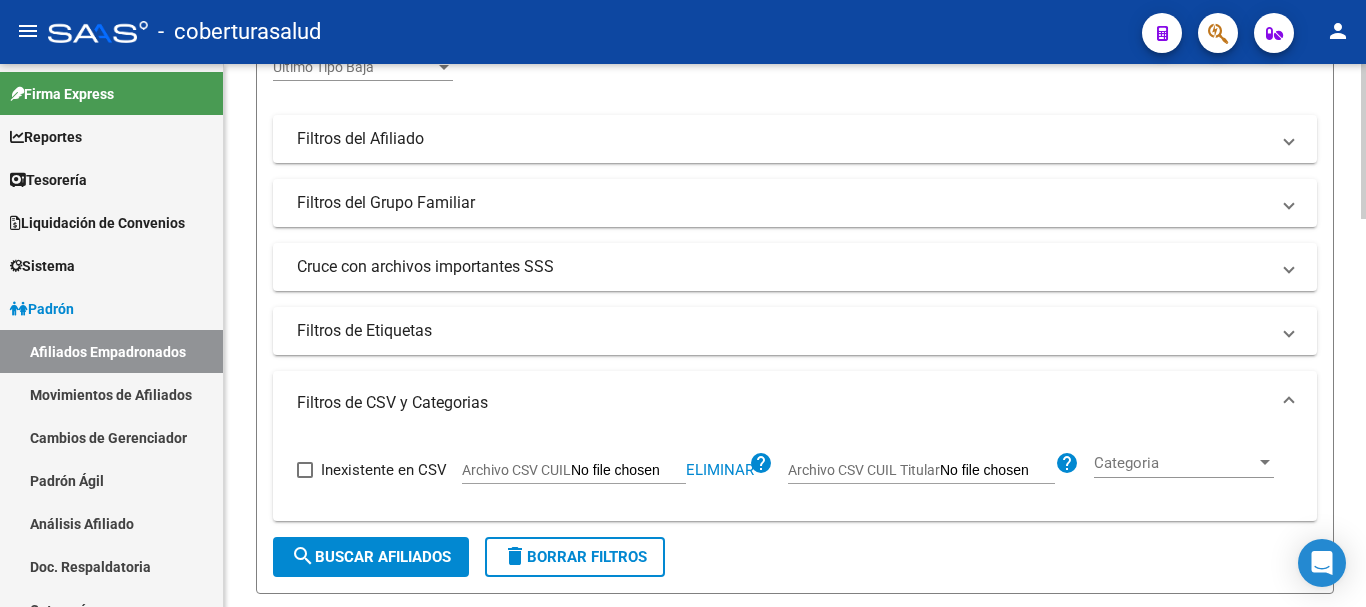 scroll, scrollTop: 463, scrollLeft: 0, axis: vertical 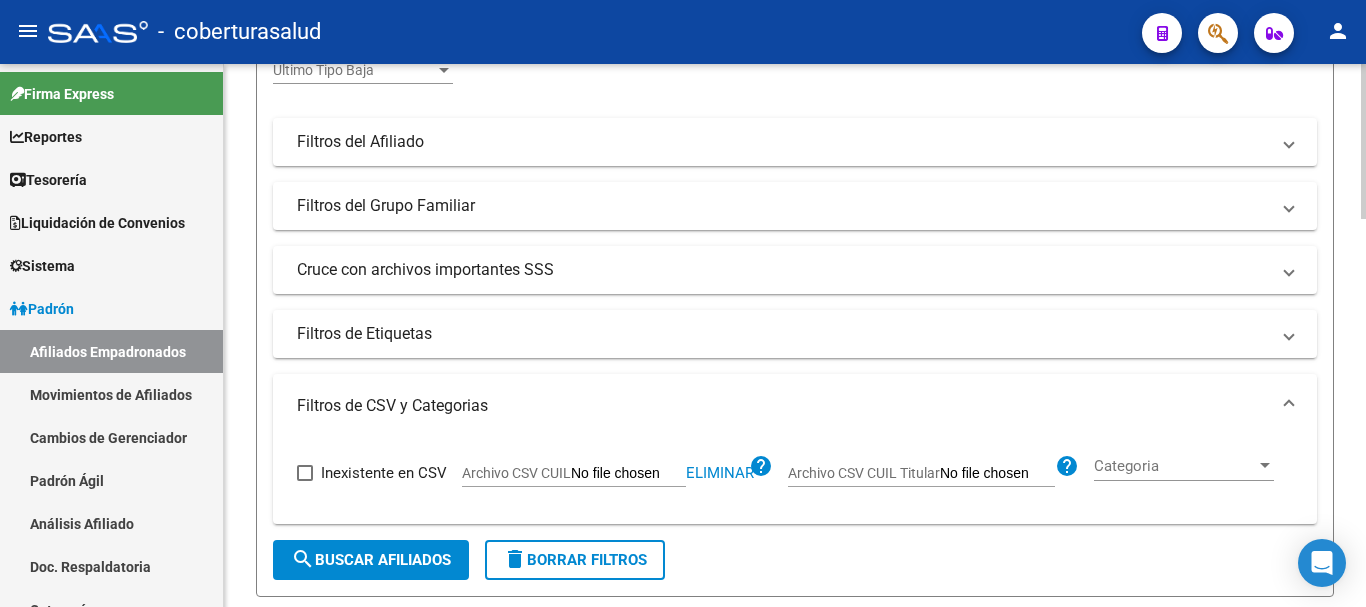 click on "delete  Borrar Filtros" 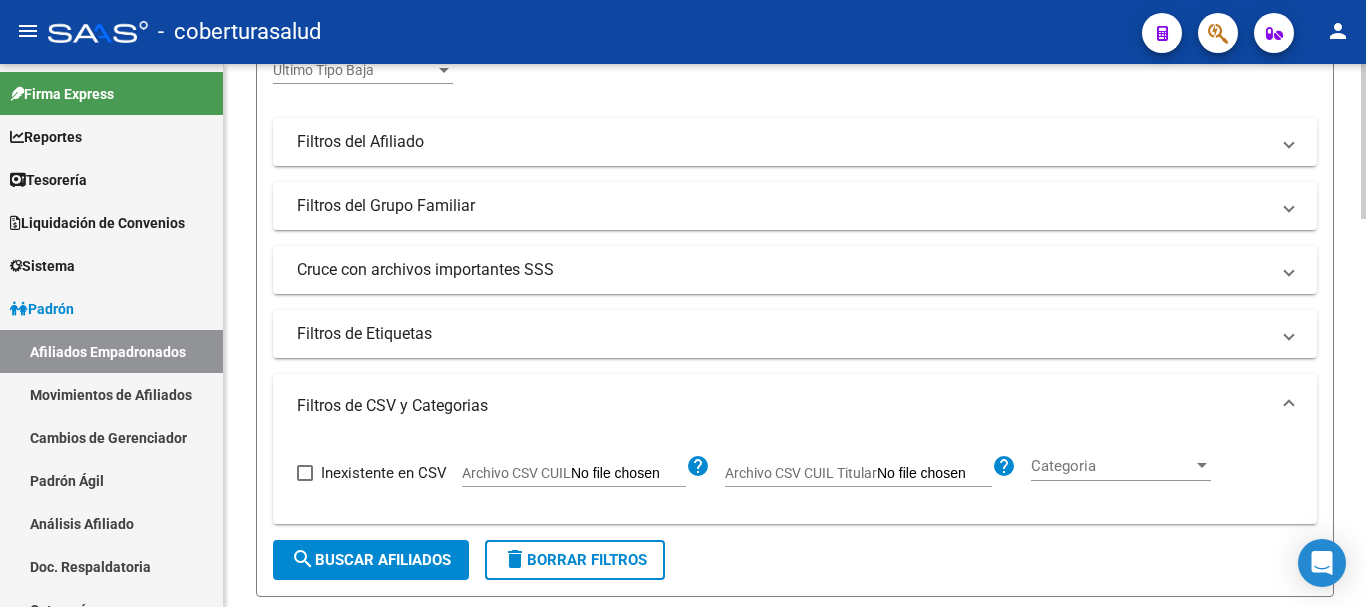 click on "Archivo CSV CUIL" at bounding box center (934, 474) 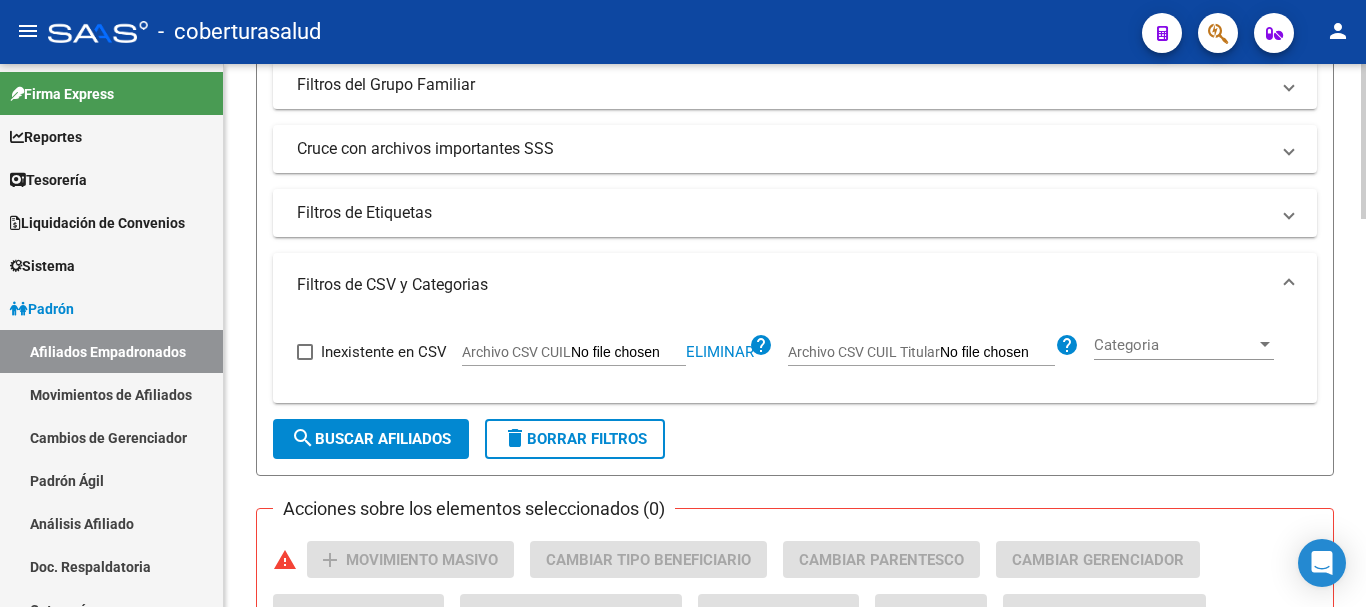 scroll, scrollTop: 563, scrollLeft: 0, axis: vertical 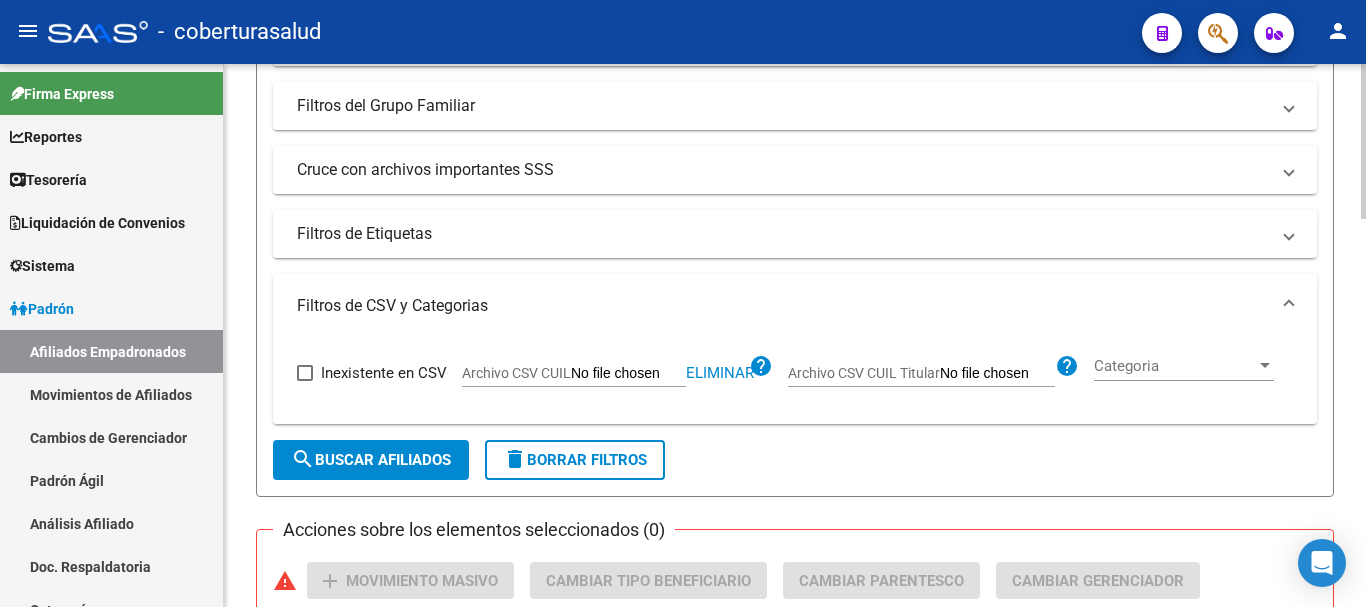 click on "search  Buscar Afiliados" 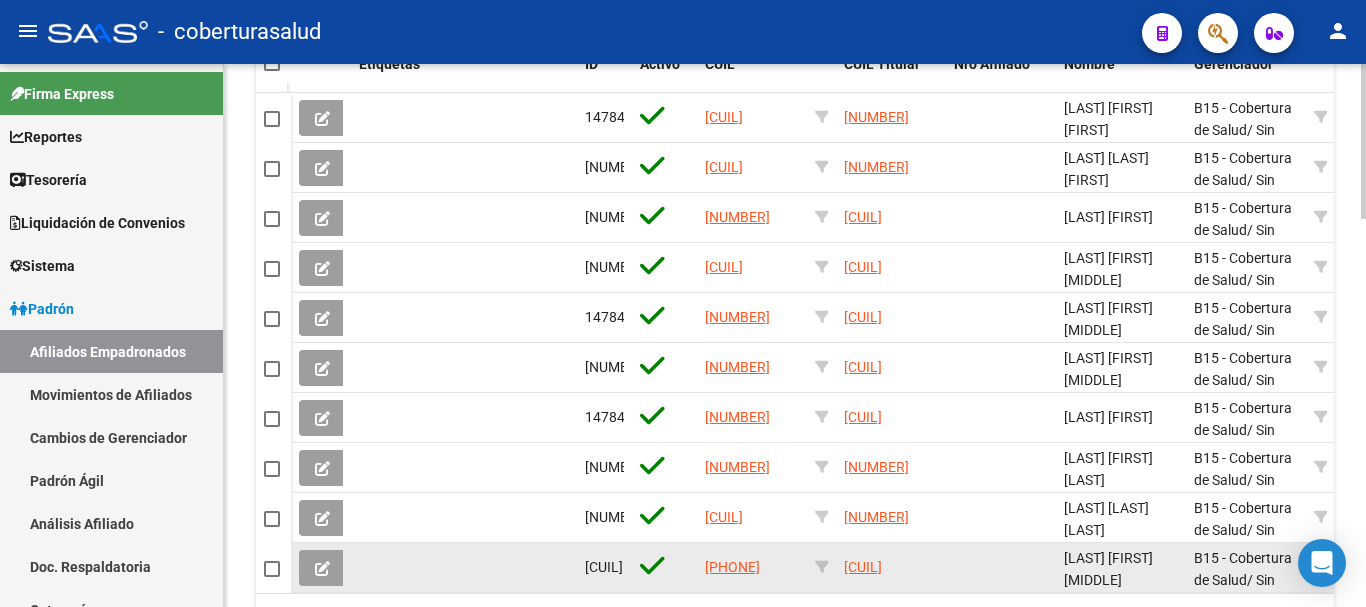 scroll, scrollTop: 1363, scrollLeft: 0, axis: vertical 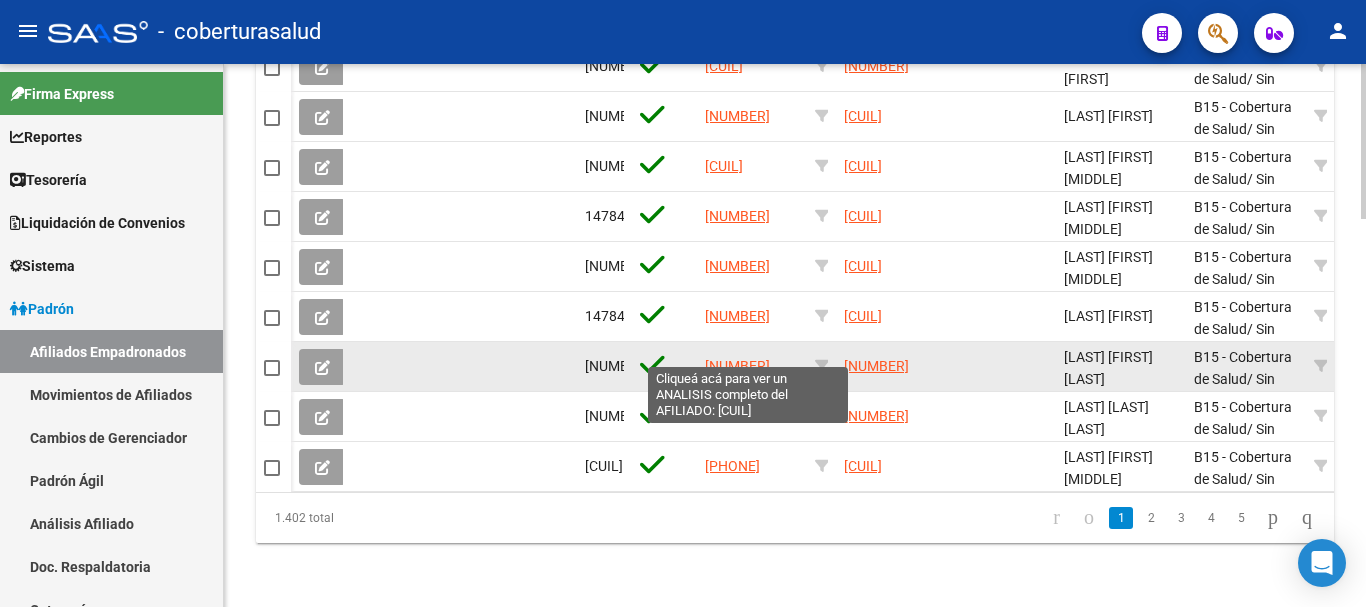 click on "[NUMBER]" 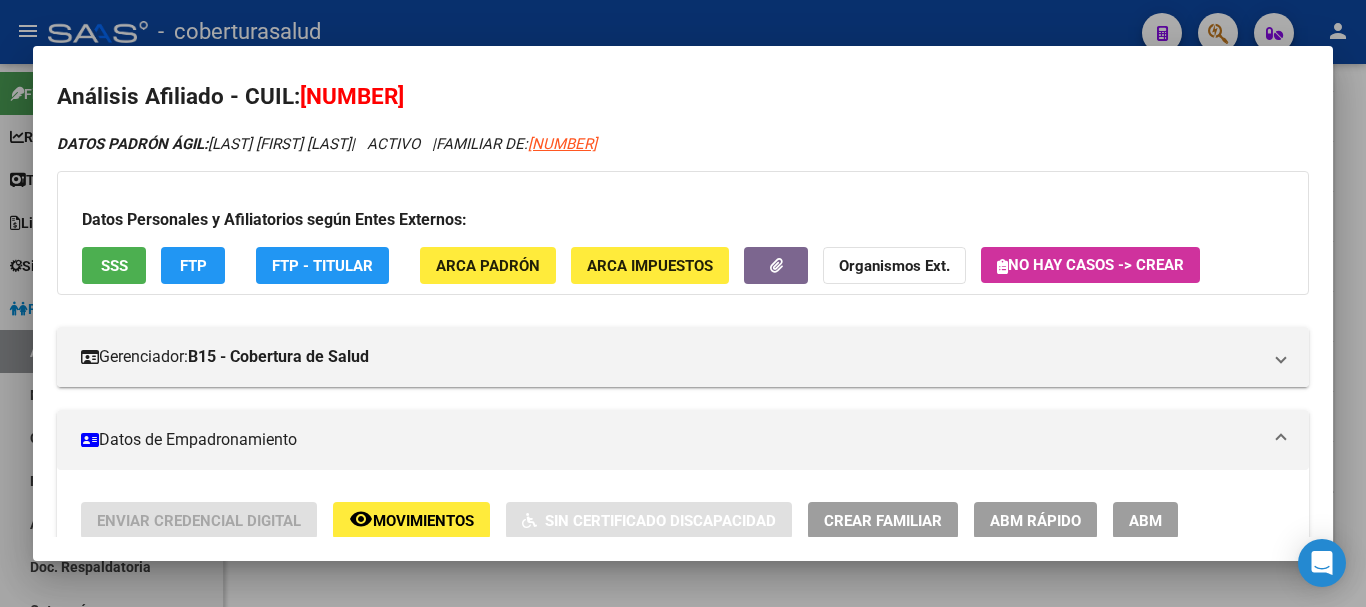 scroll, scrollTop: 0, scrollLeft: 0, axis: both 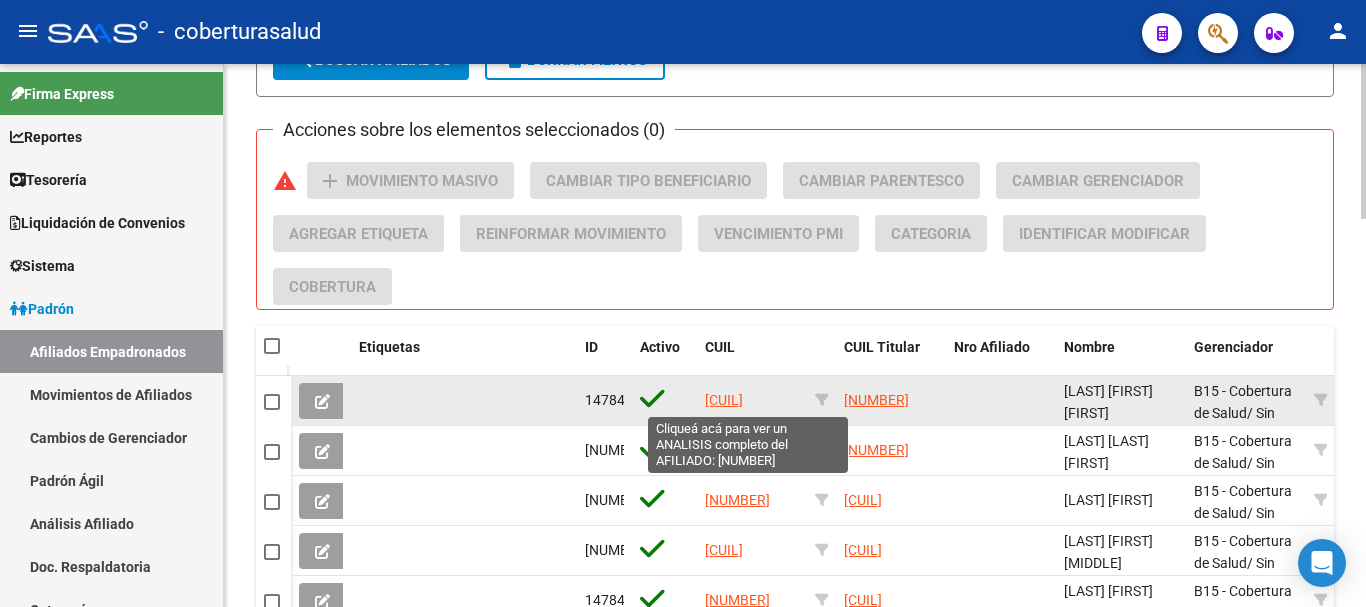 click on "[CUIL]" 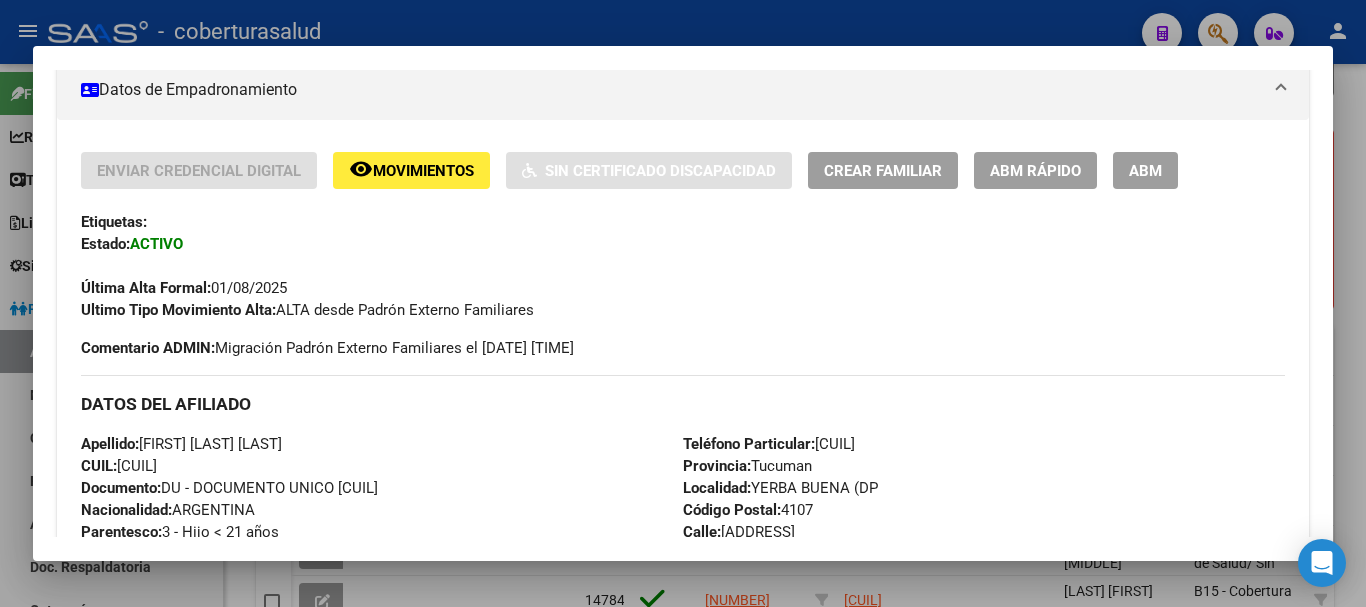 scroll, scrollTop: 400, scrollLeft: 0, axis: vertical 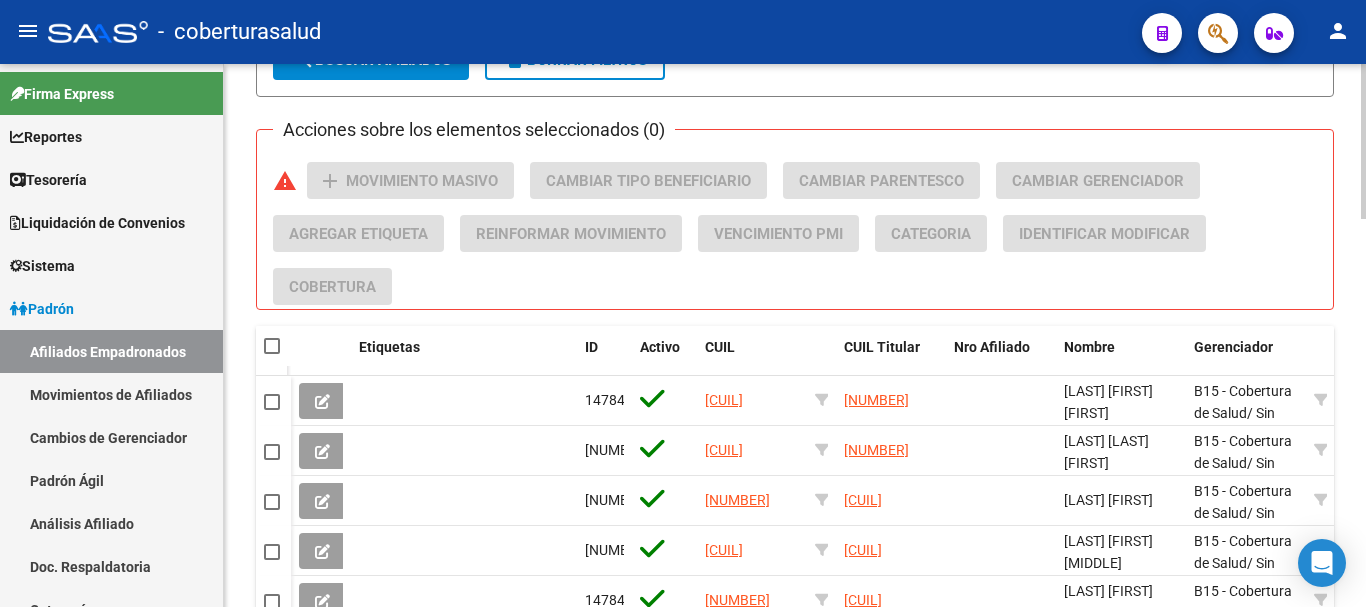 click at bounding box center [272, 346] 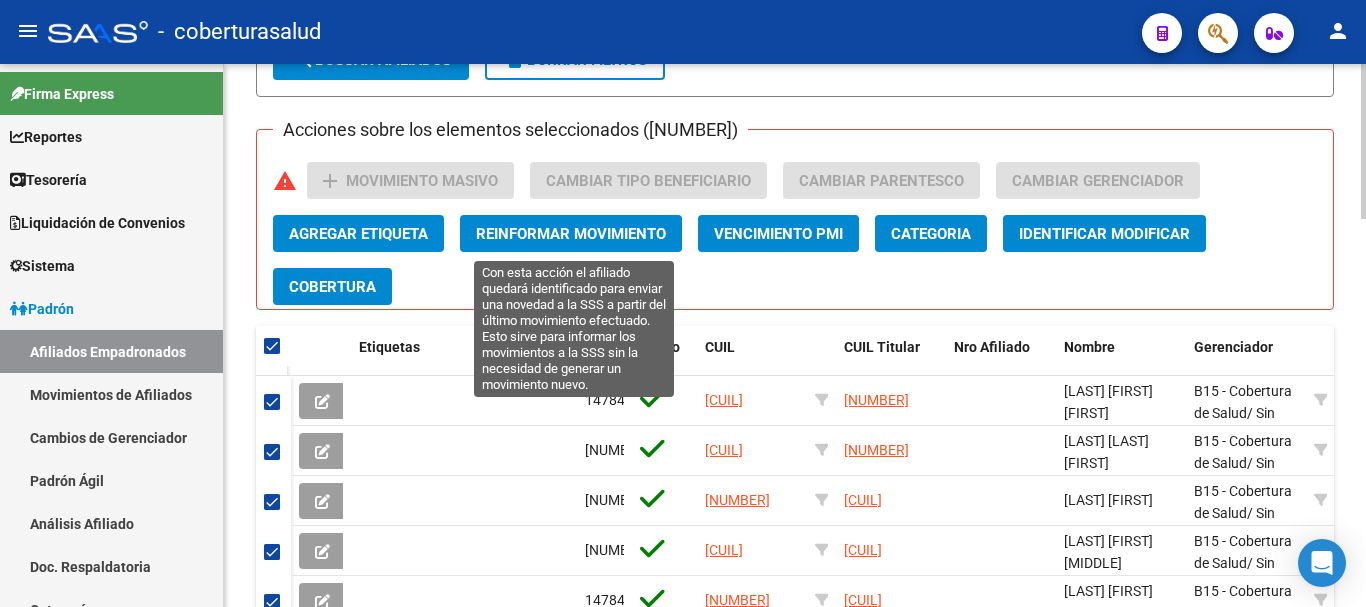 click on "Reinformar Movimiento" 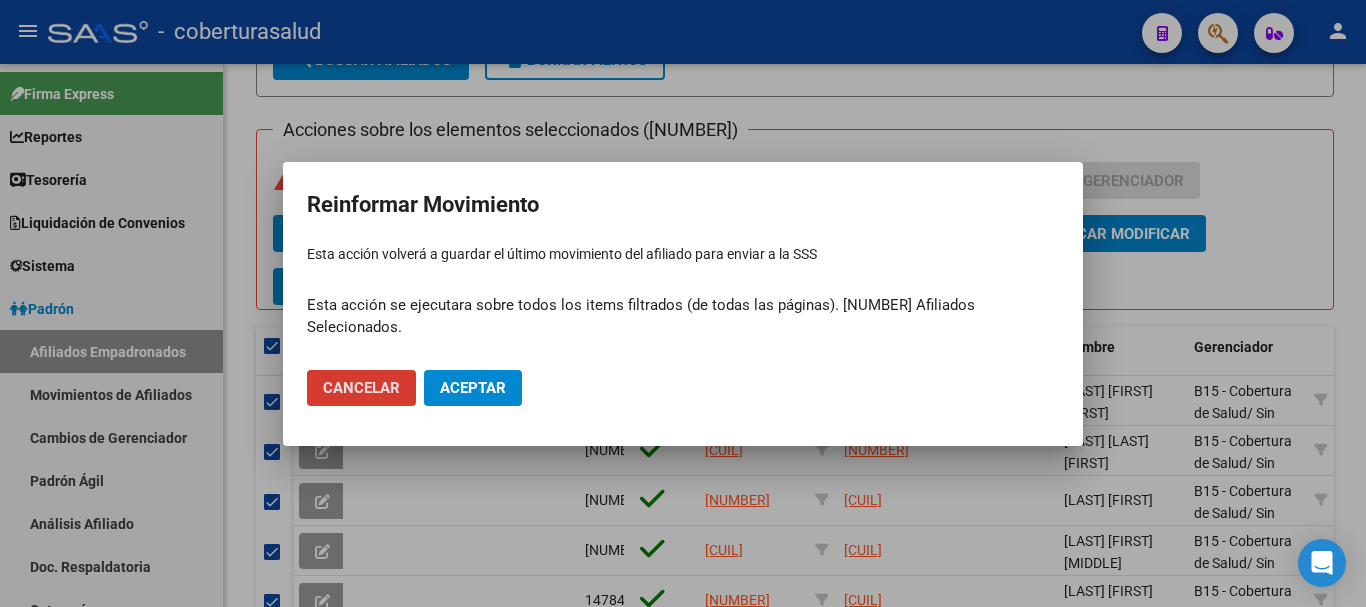 click on "Aceptar" at bounding box center [473, 388] 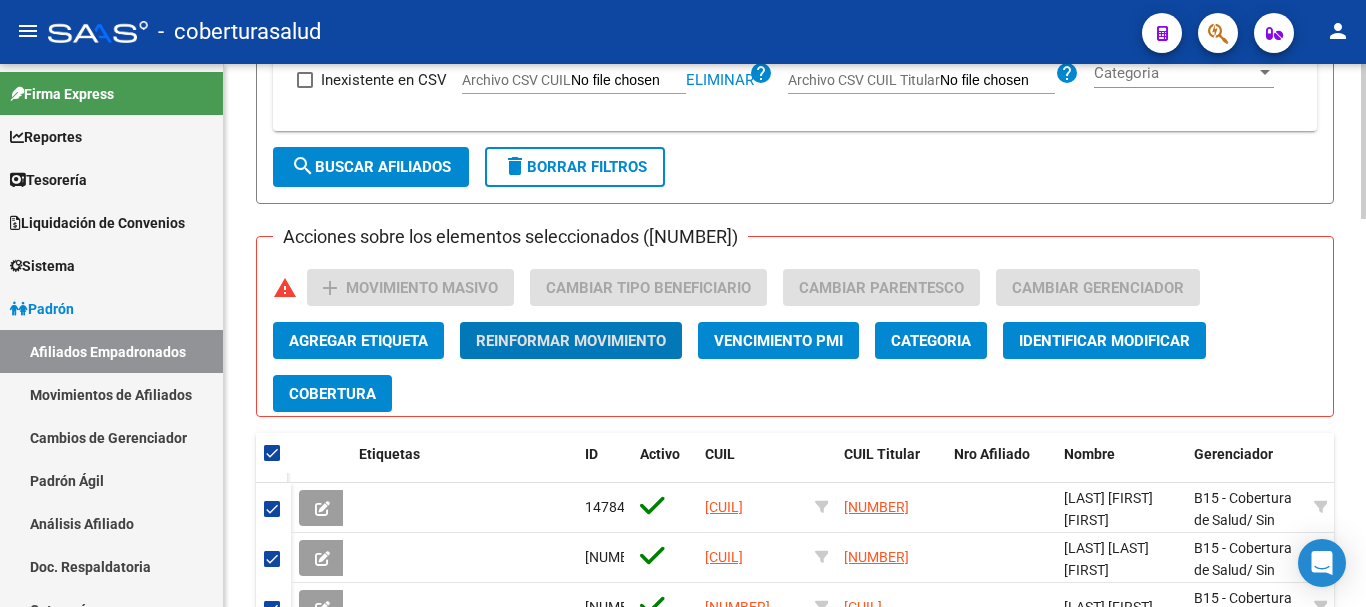 scroll, scrollTop: 663, scrollLeft: 0, axis: vertical 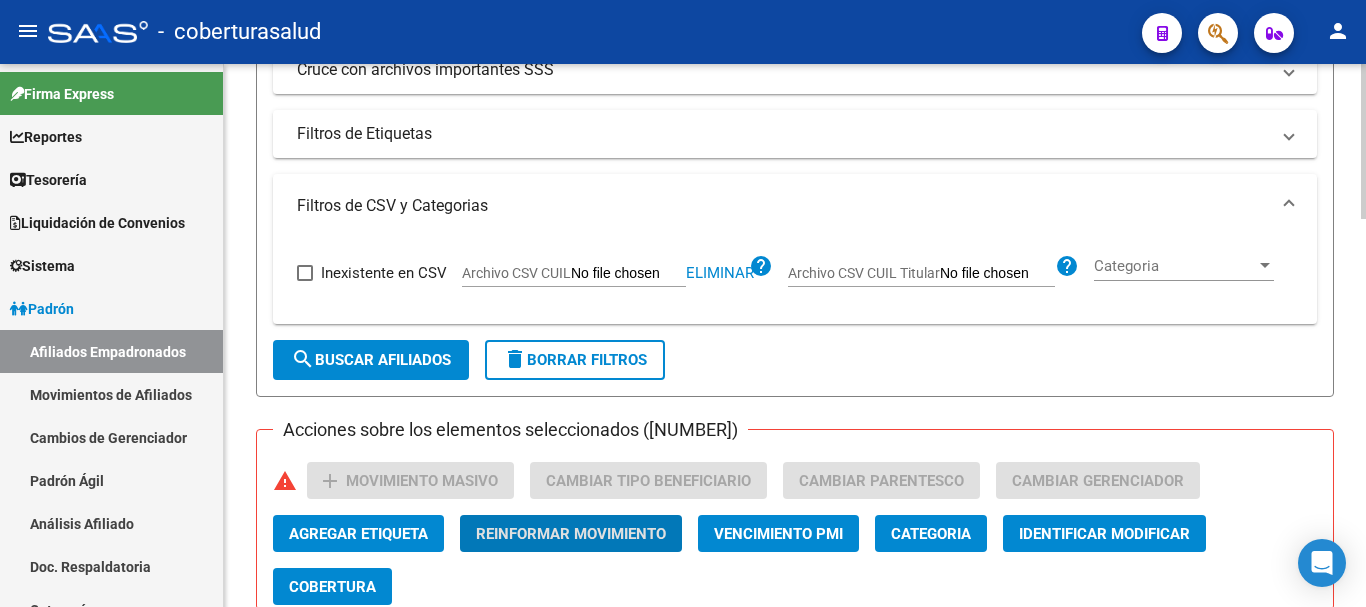 click on "search  Buscar Afiliados" 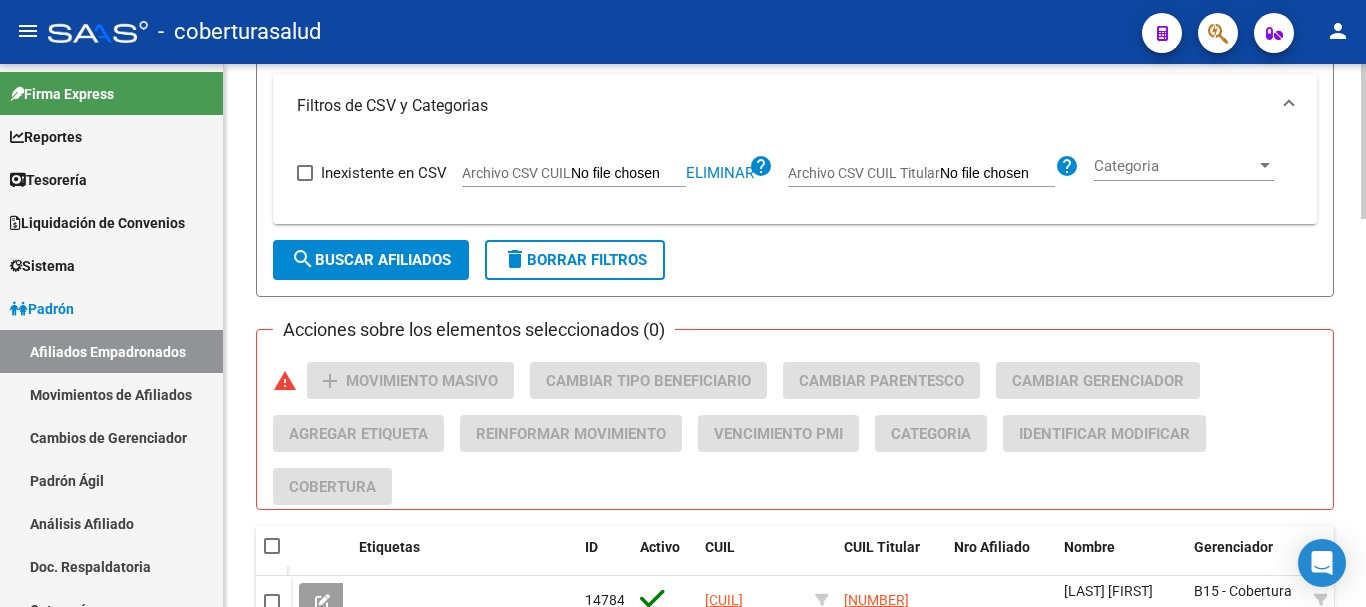 scroll, scrollTop: 163, scrollLeft: 0, axis: vertical 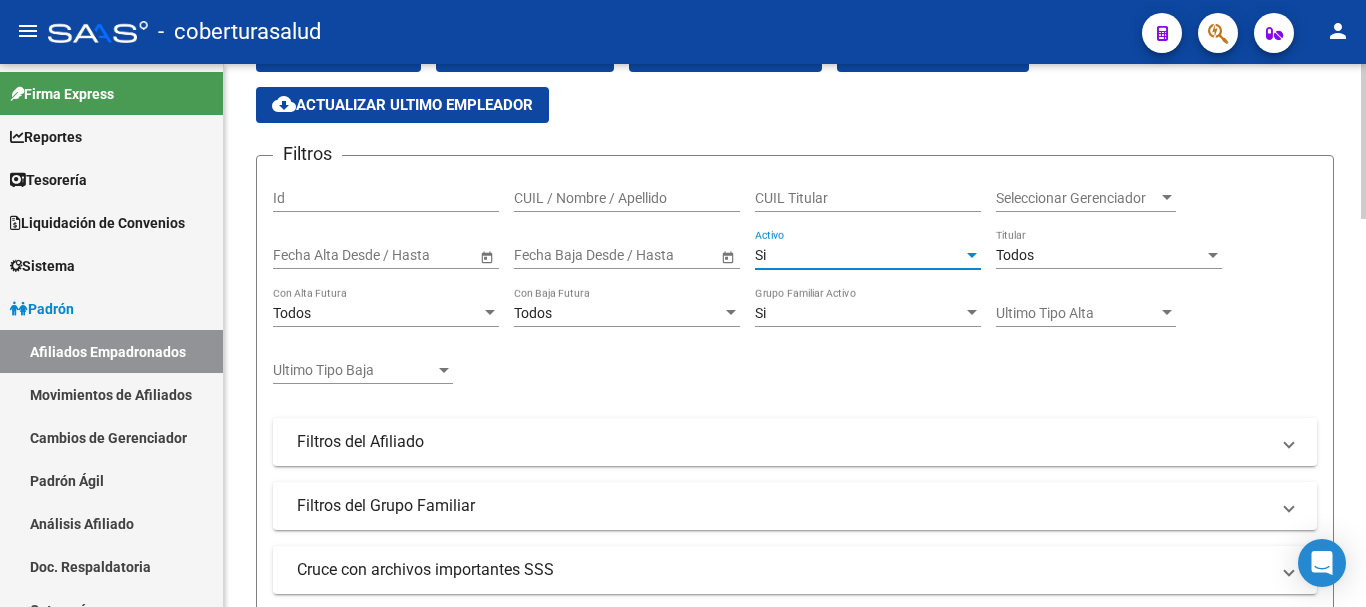 click on "Si" at bounding box center [859, 255] 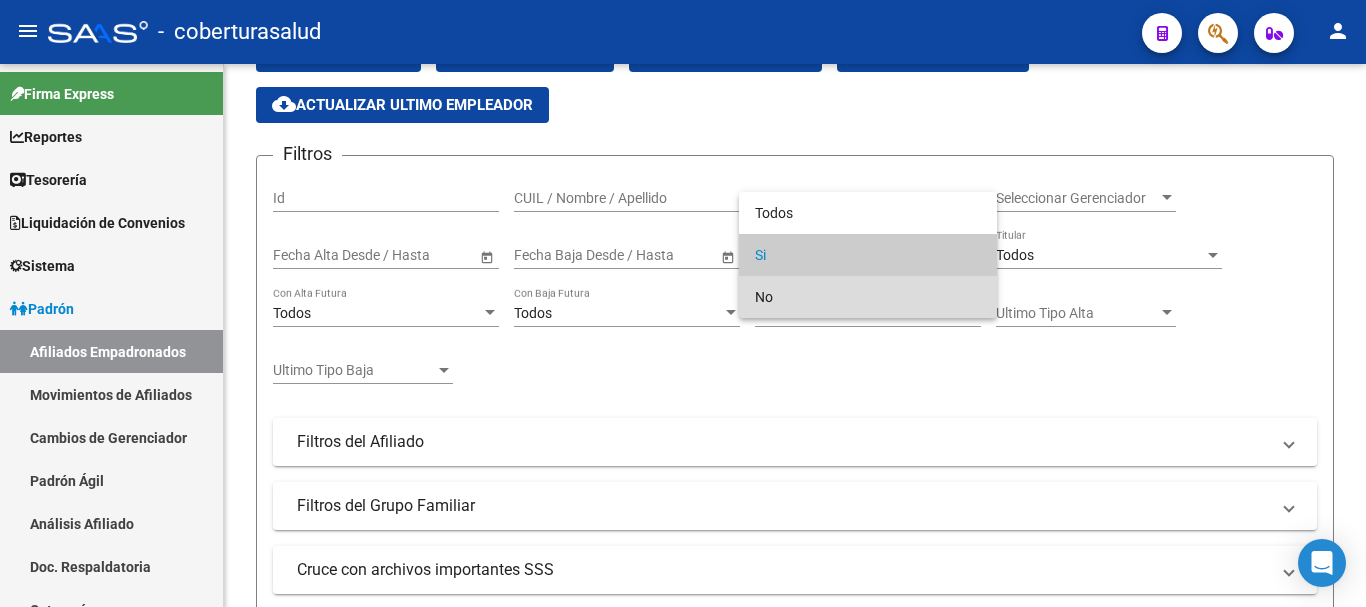 click on "No" at bounding box center [868, 297] 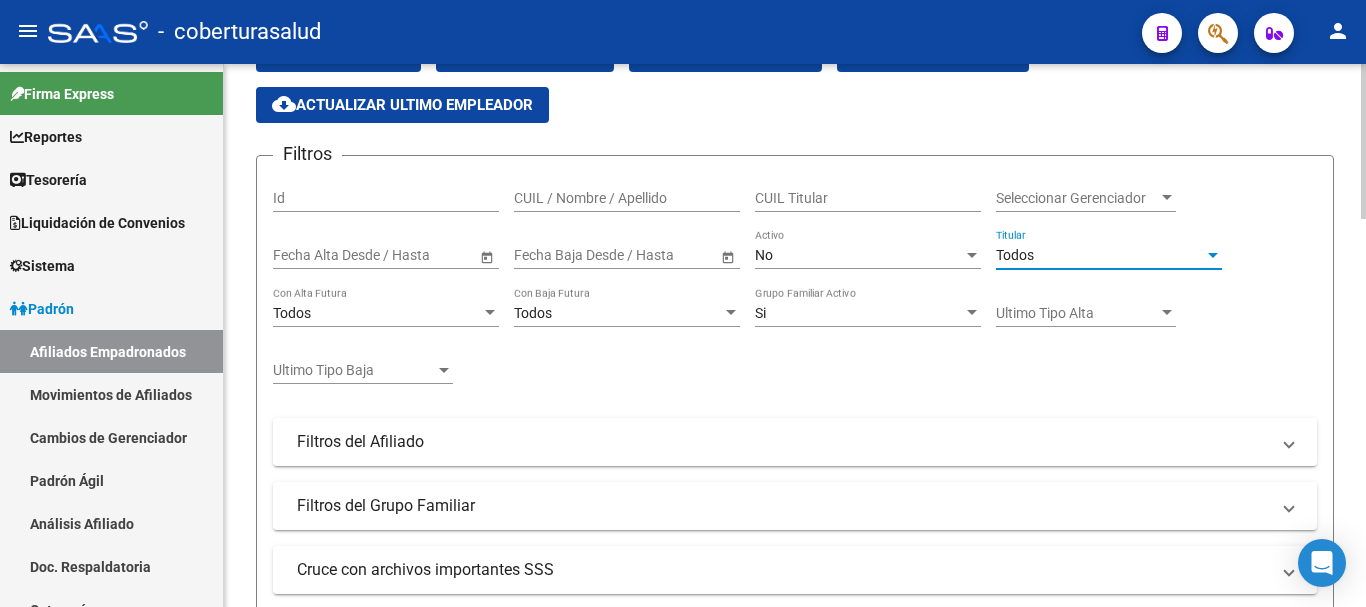 click on "Todos" at bounding box center (1100, 255) 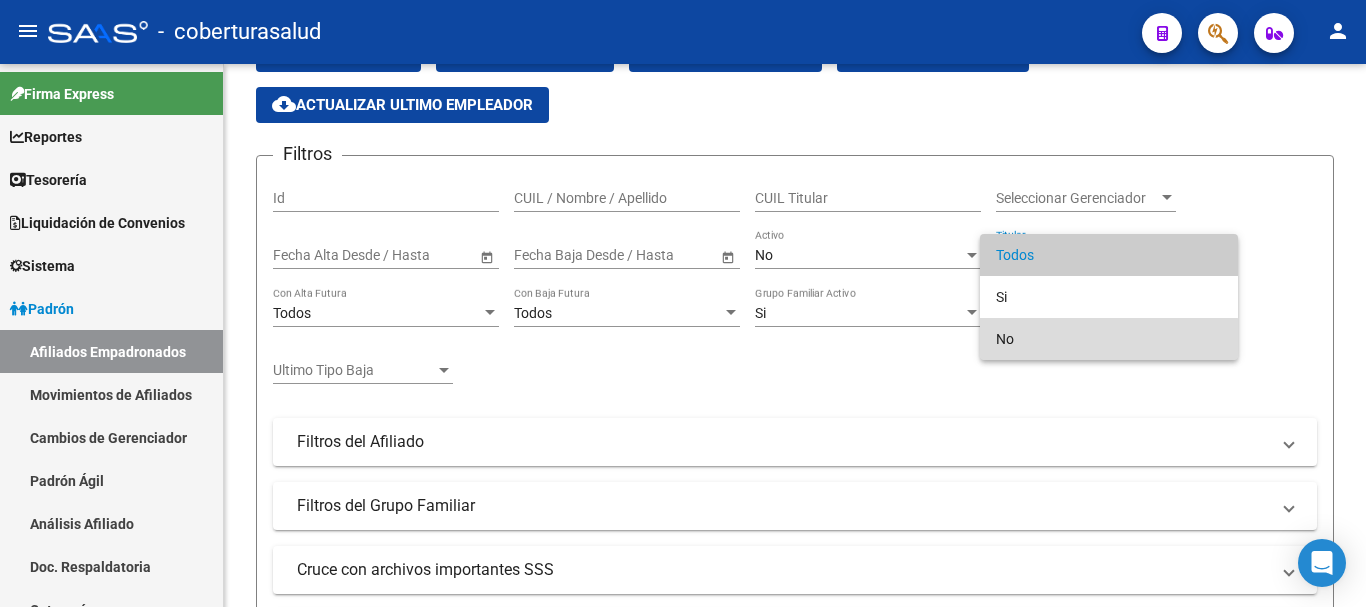 click on "No" at bounding box center [1109, 339] 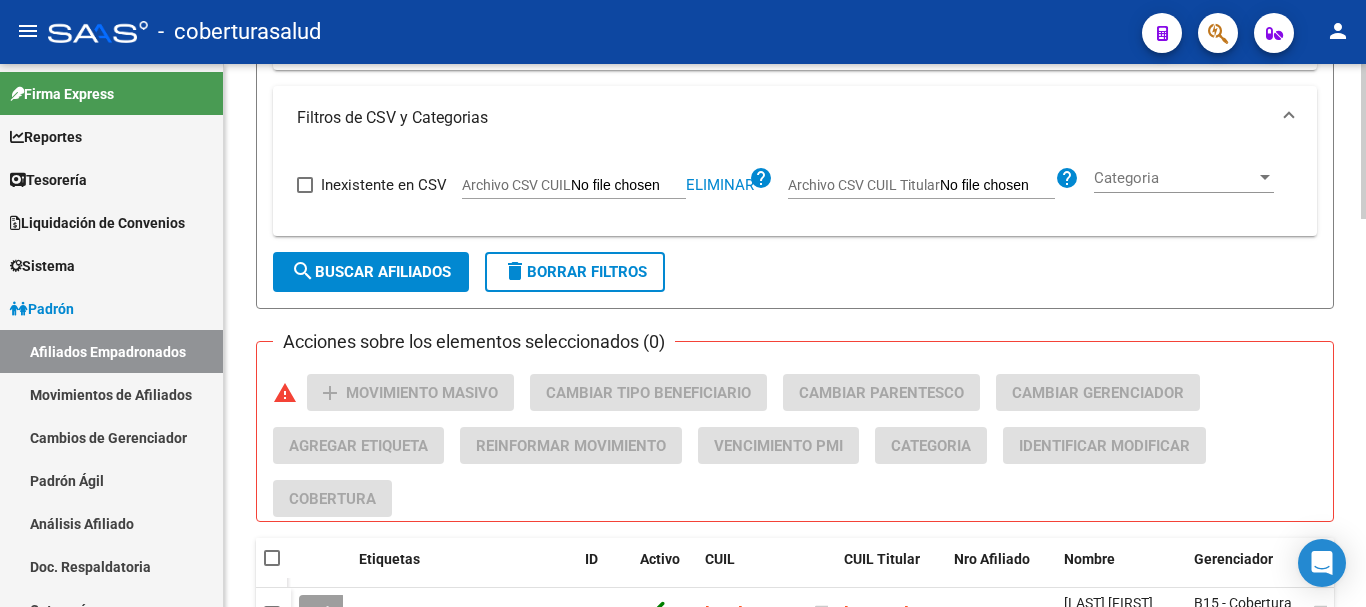 scroll, scrollTop: 863, scrollLeft: 0, axis: vertical 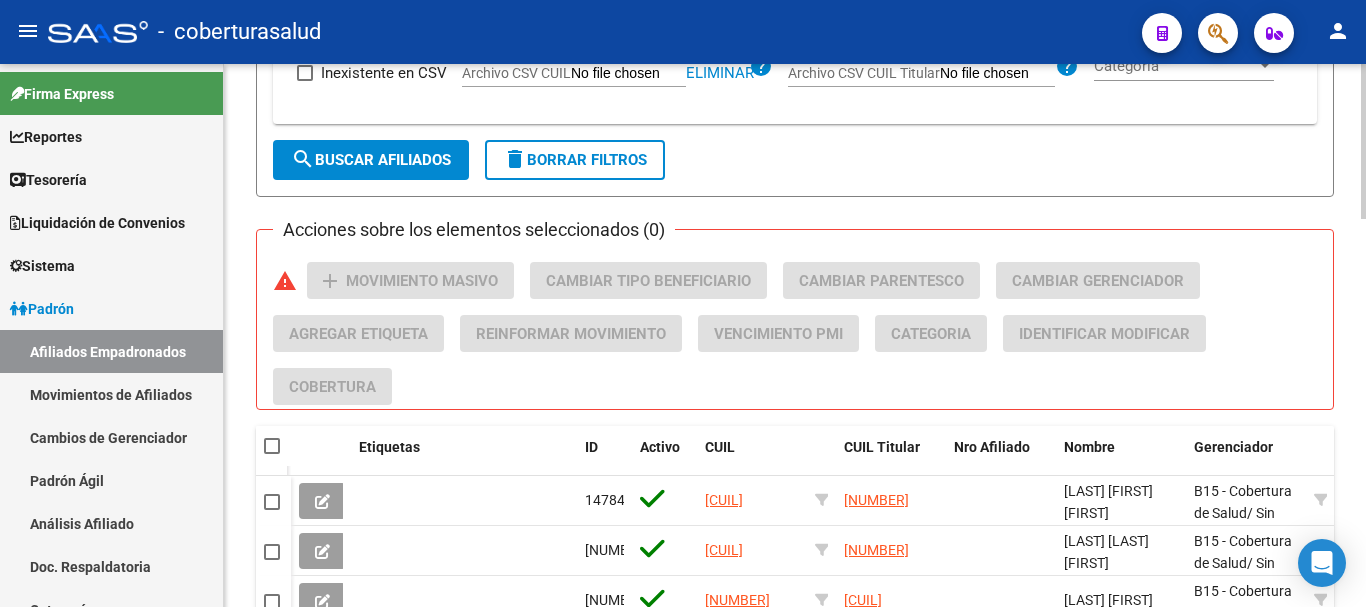 click on "search  Buscar Afiliados" 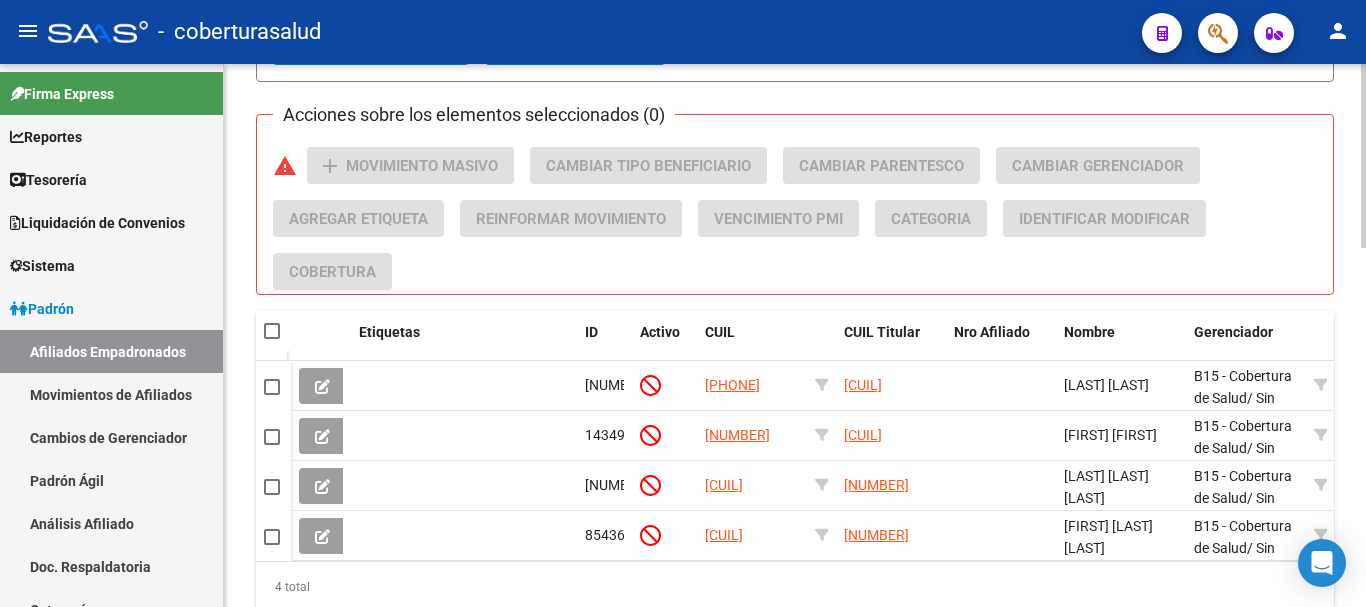 scroll, scrollTop: 1063, scrollLeft: 0, axis: vertical 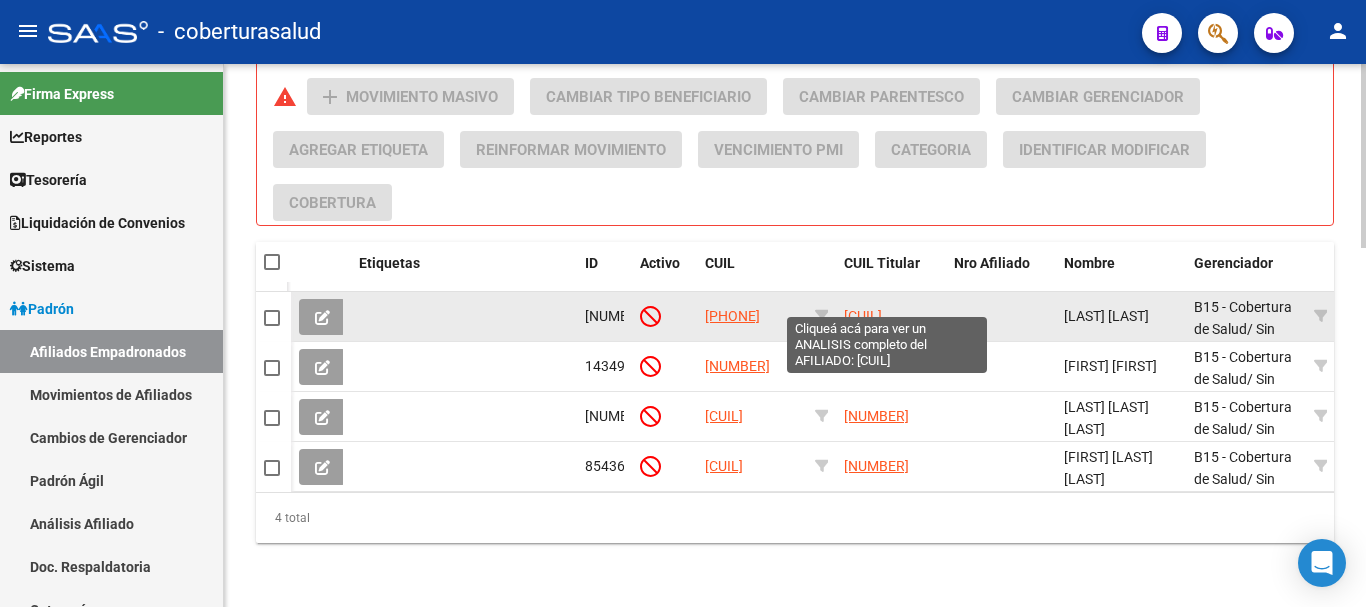 drag, startPoint x: 935, startPoint y: 308, endPoint x: 842, endPoint y: 303, distance: 93.13431 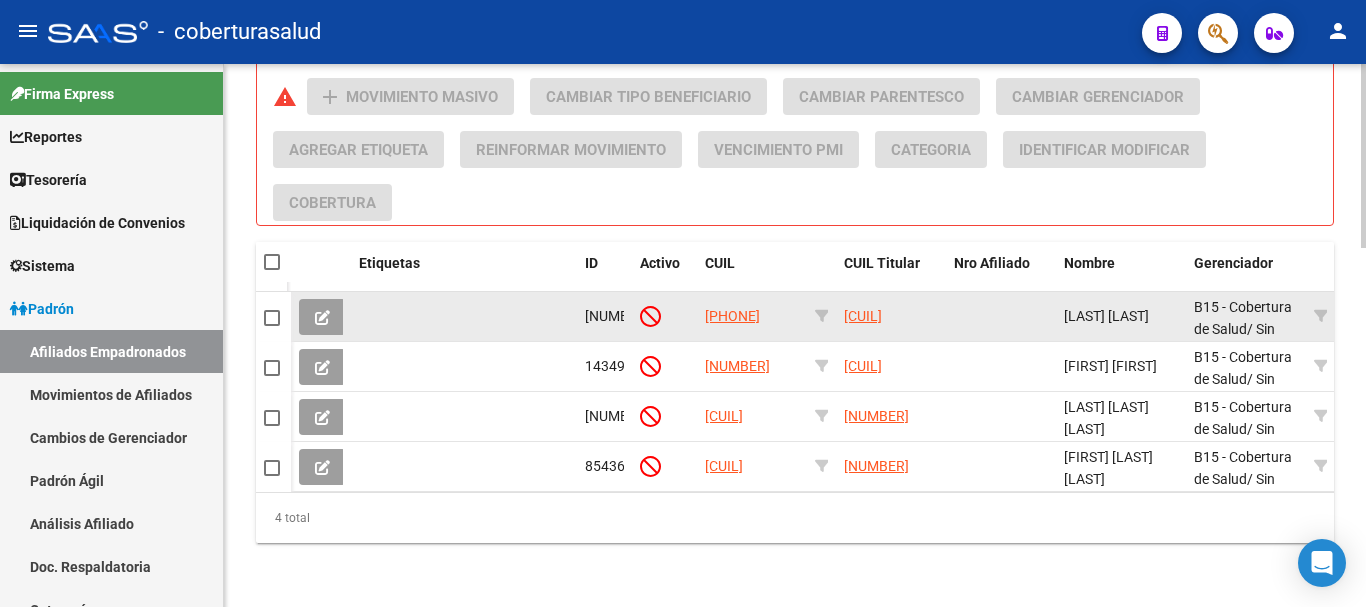 drag, startPoint x: 931, startPoint y: 304, endPoint x: 847, endPoint y: 311, distance: 84.29116 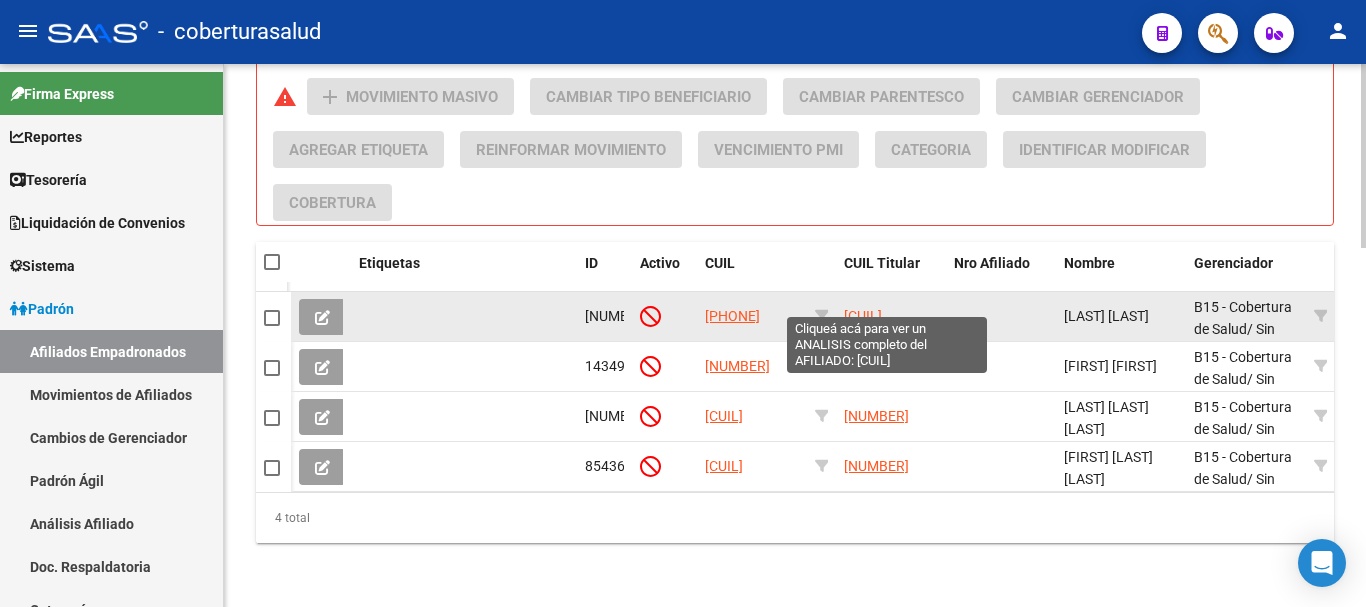 click on "[CUIL]" 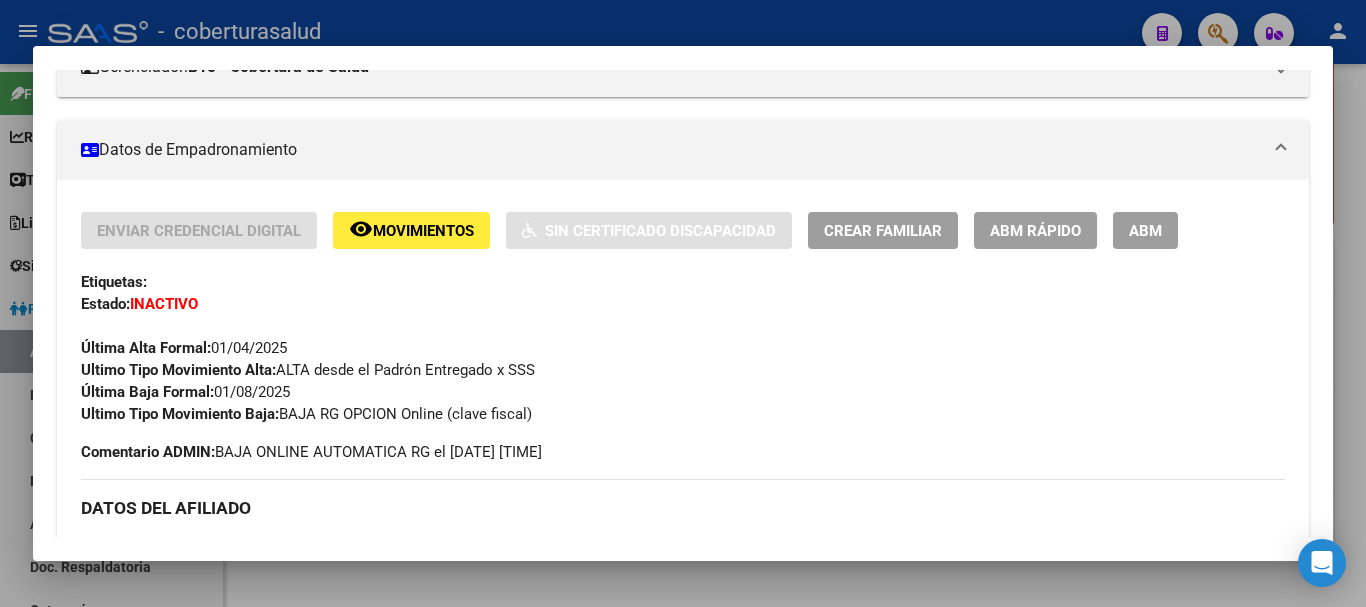 scroll, scrollTop: 300, scrollLeft: 0, axis: vertical 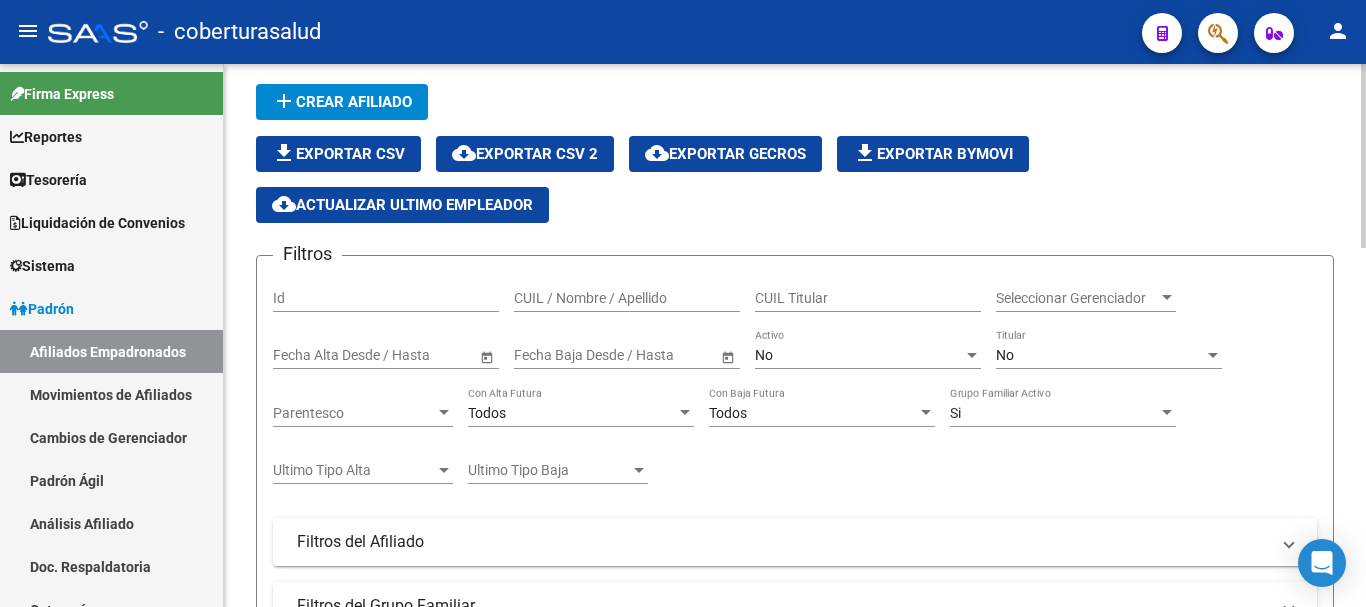 click on "No" at bounding box center [1100, 355] 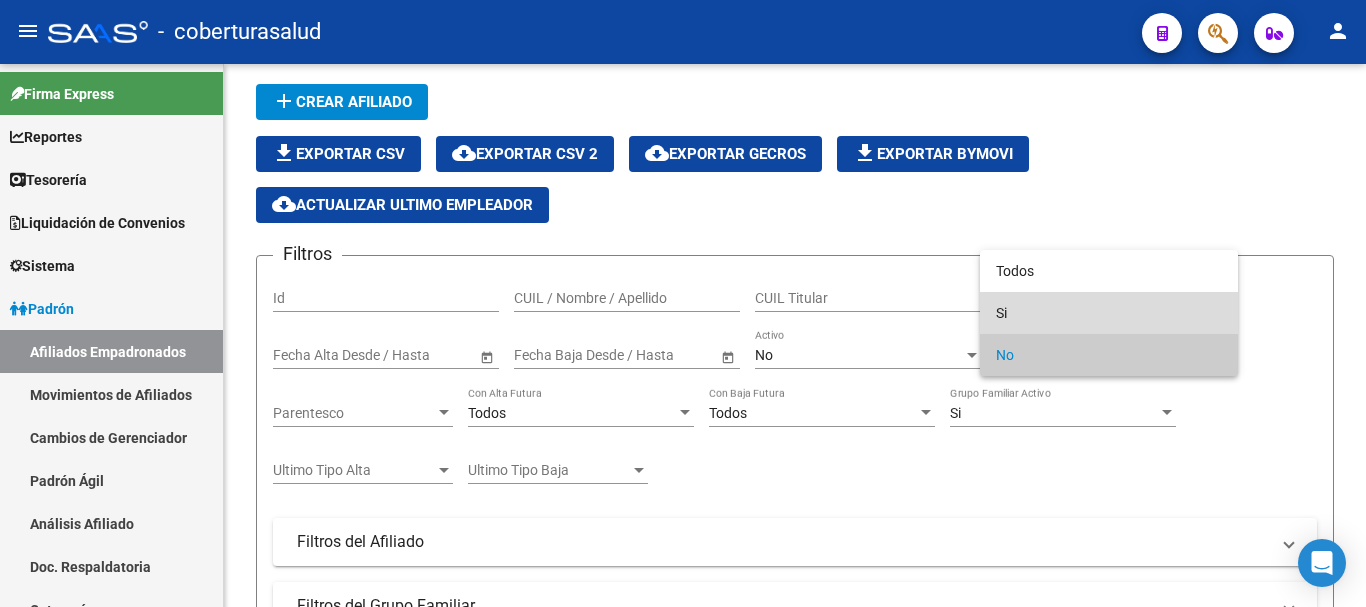 click on "Si" at bounding box center (1109, 313) 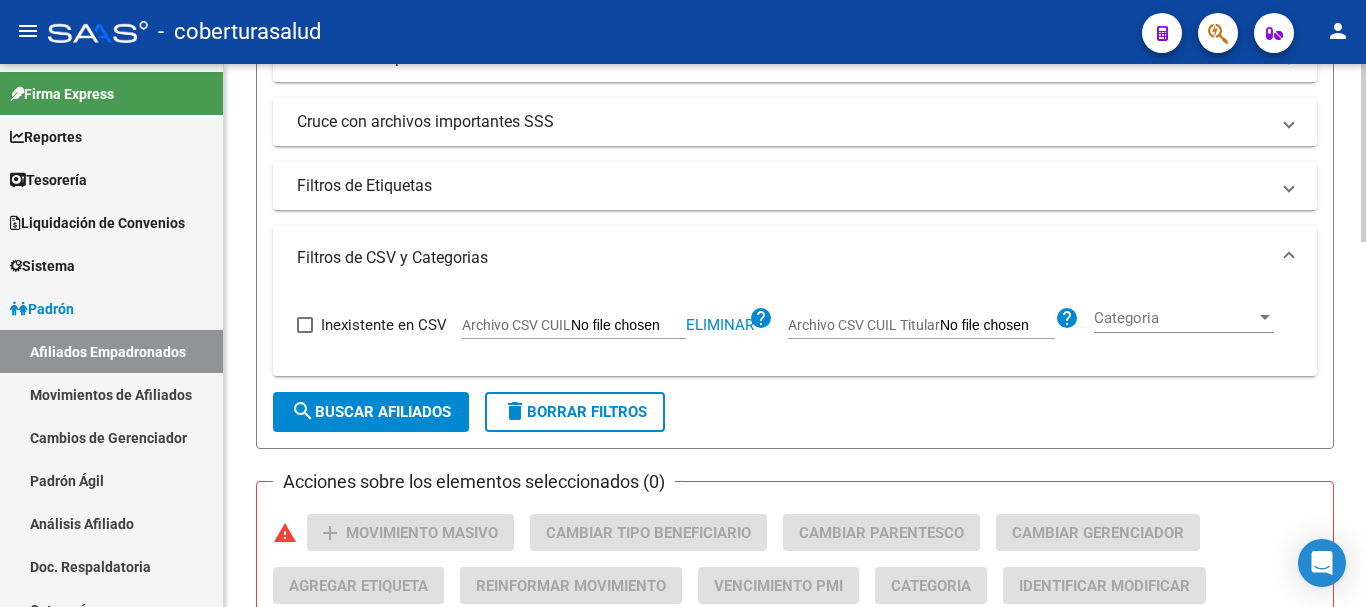 scroll, scrollTop: 663, scrollLeft: 0, axis: vertical 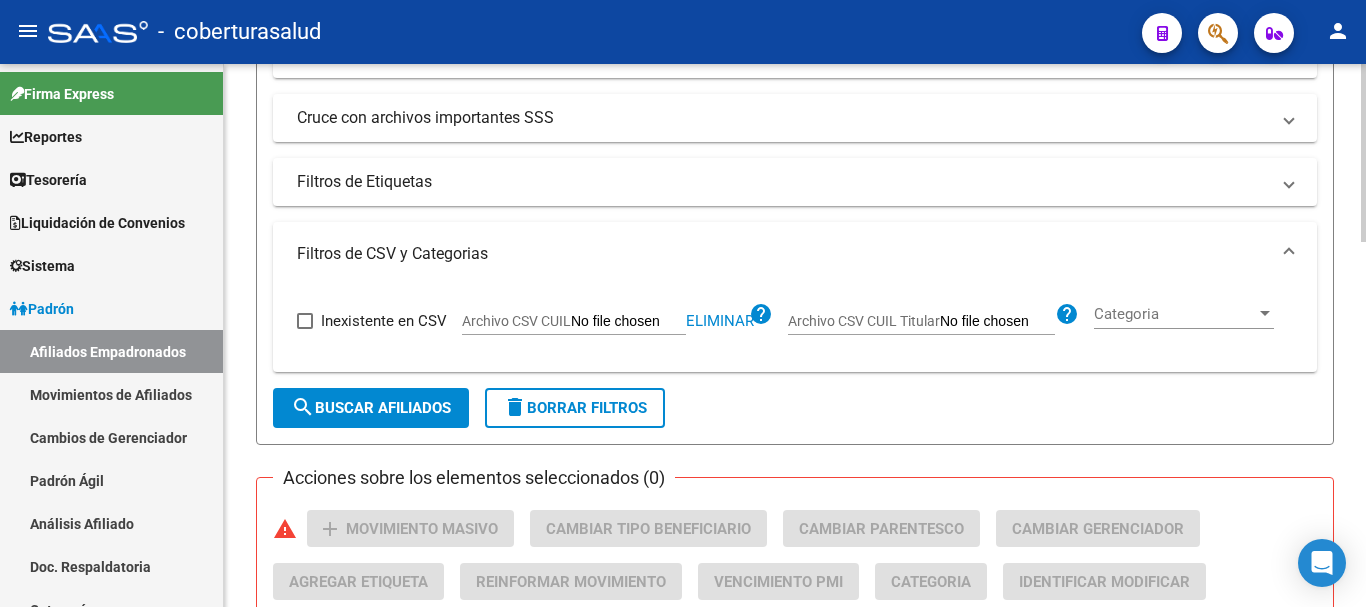 click on "Filtros Id CUIL / Nombre / Apellido CUIL Titular Seleccionar Gerenciador Seleccionar Gerenciador Start date – End date Fecha Alta Desde / Hasta Start date – End date Fecha Baja Desde / Hasta No Activo Si Titular Todos Con Alta Futura Todos Con Baja Futura Si Grupo Familiar Activo Ultimo Tipo Alta Ultimo Tipo Alta Ultimo Tipo Baja Ultimo Tipo Baja Filtros Del Titular Ultima DDJJ Ultima DDJJ Ultima DDJJ en Periodo Periodo Ultimo MtPd Sitcuil Con Sueldo Con Sueldo  Filtros del Afiliado  Edades Edades Sexo Sexo Discapacitado Discapacitado Nacionalidad Nacionalidad Provincia Provincia Estado Civil Estado Civil Start date – End date Fecha Nacimiento Desde / Hasta Todos Tiene PMI Todos Certificado Estudio Codigo Postal Localidad  Filtros del Grupo Familiar  Tipo Beneficiario Titular Tipo Beneficiario Titular Situacion Revista Titular Situacion Revista Titular CUIT Empleador Seleccionar Cobertura Seleccionar Cobertura  Cruce con archivos importantes SSS     Informado en Novedad SSS" 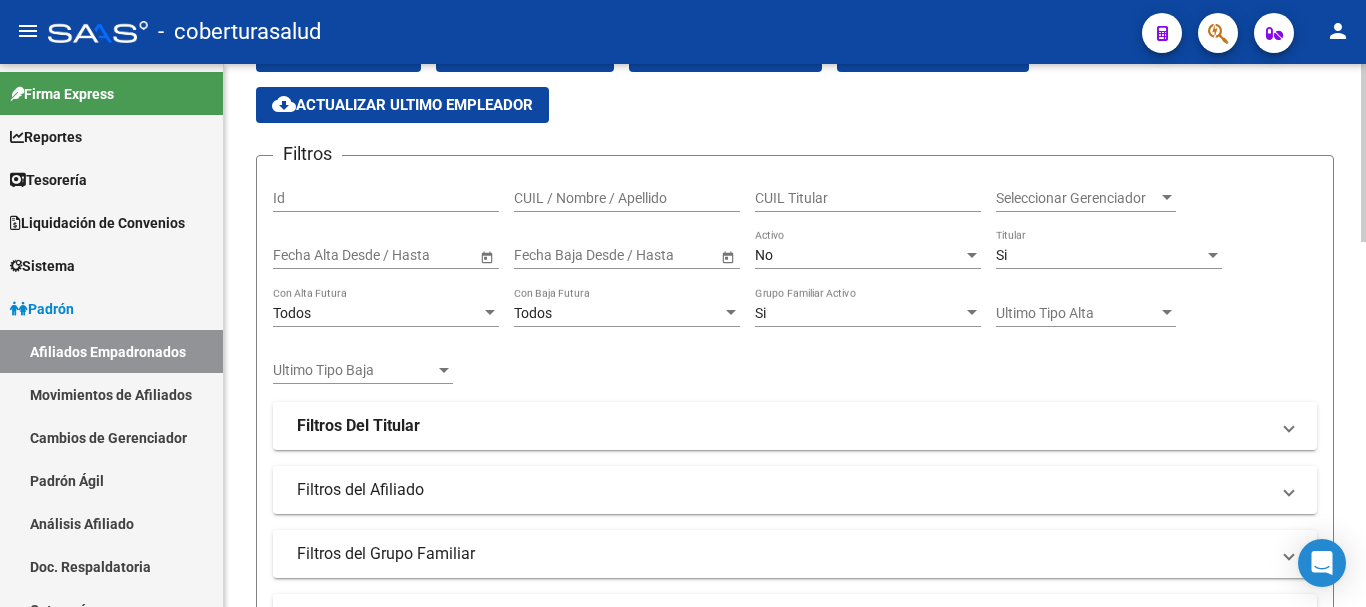 click on "Si Titular" 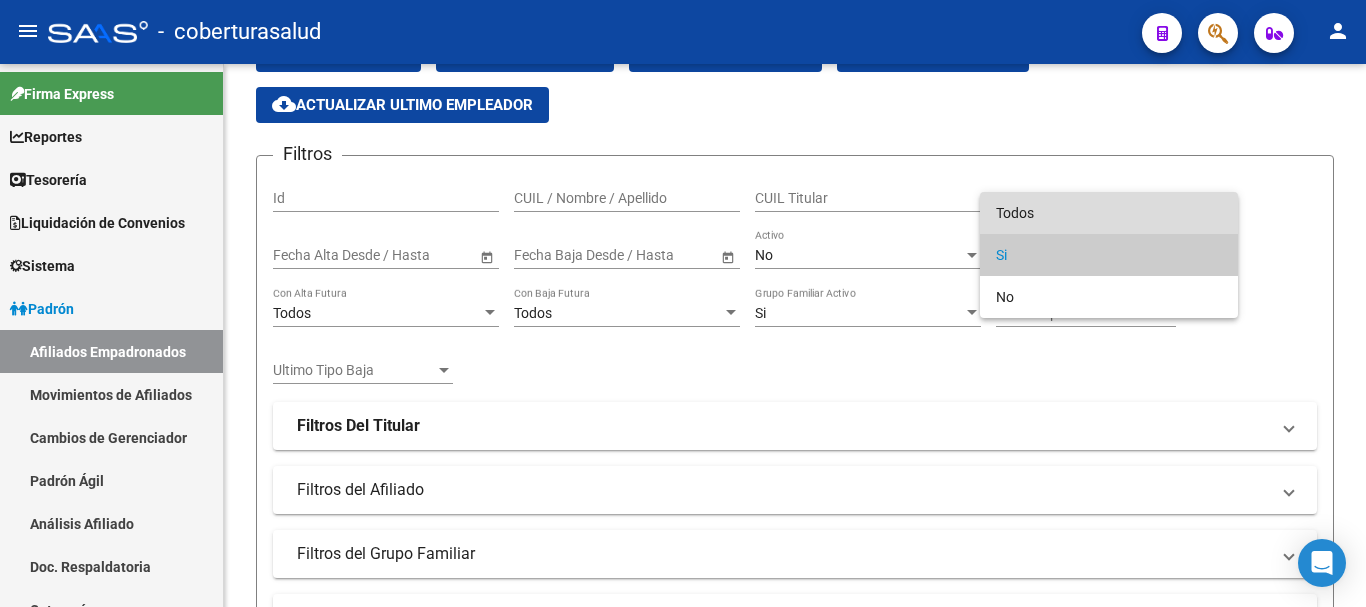 click on "Todos" at bounding box center (1109, 213) 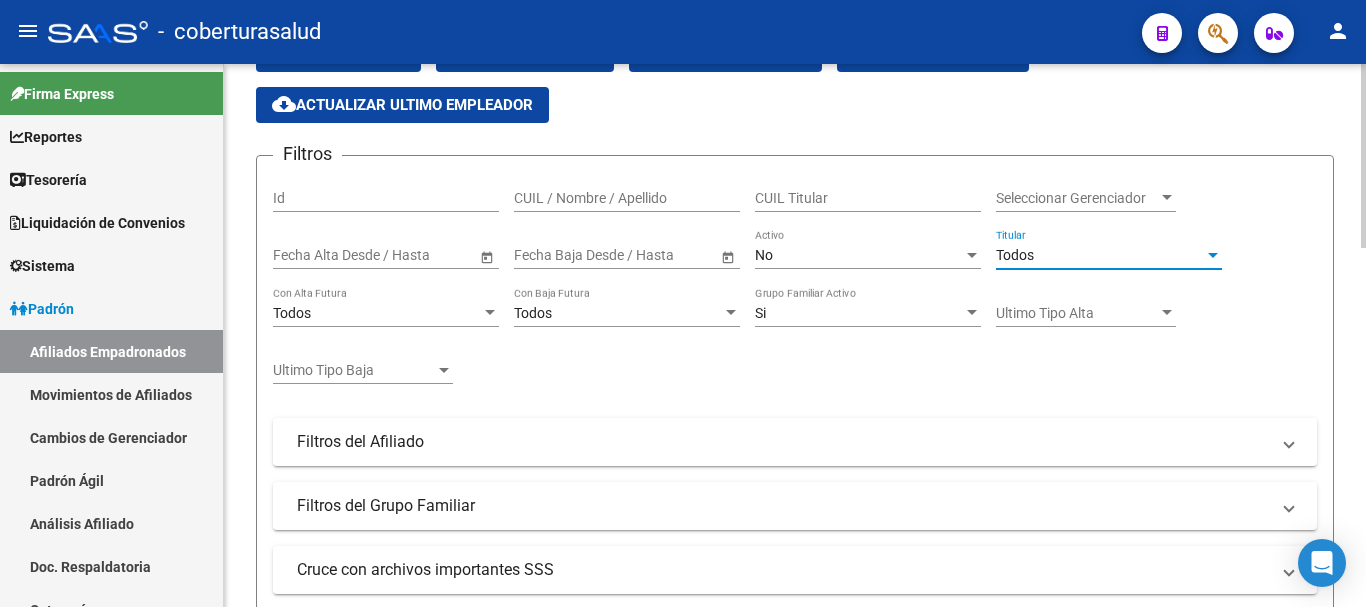 scroll, scrollTop: 663, scrollLeft: 0, axis: vertical 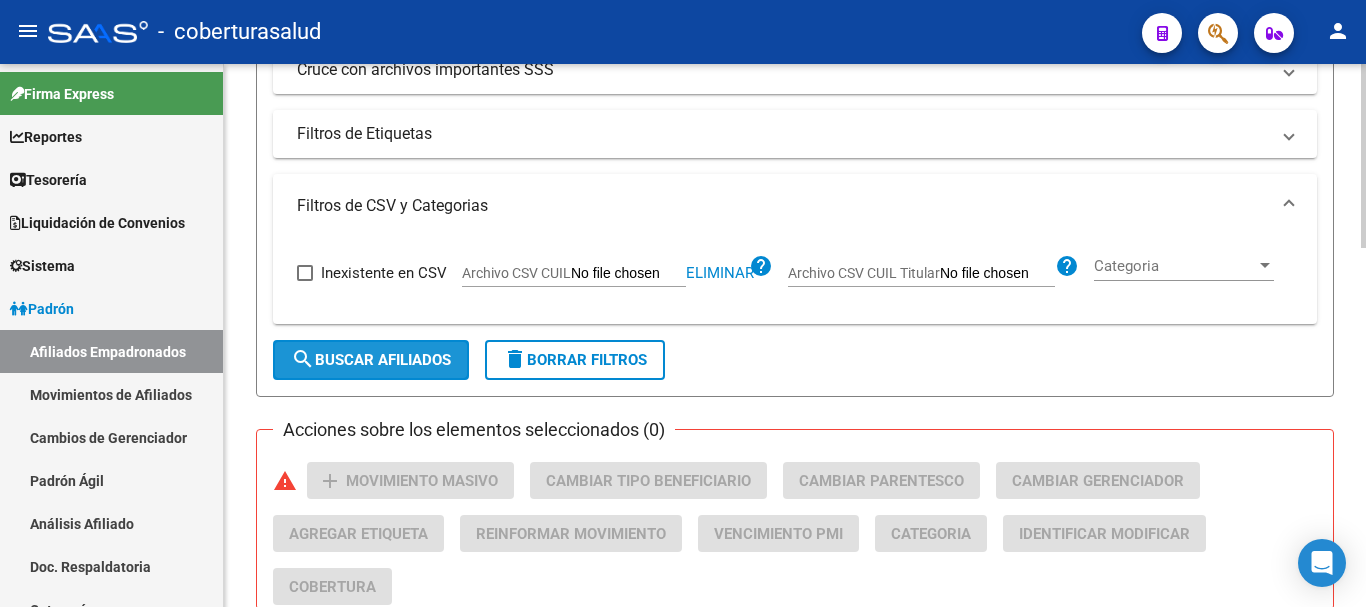click on "search  Buscar Afiliados" 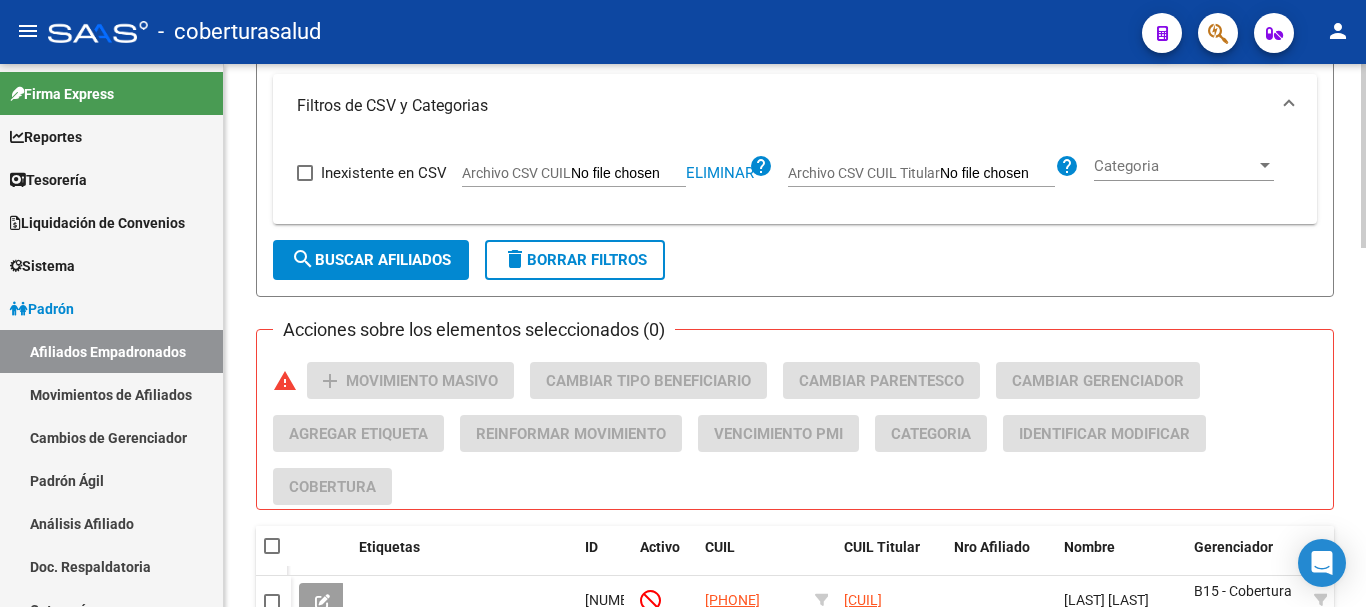 scroll, scrollTop: 1063, scrollLeft: 0, axis: vertical 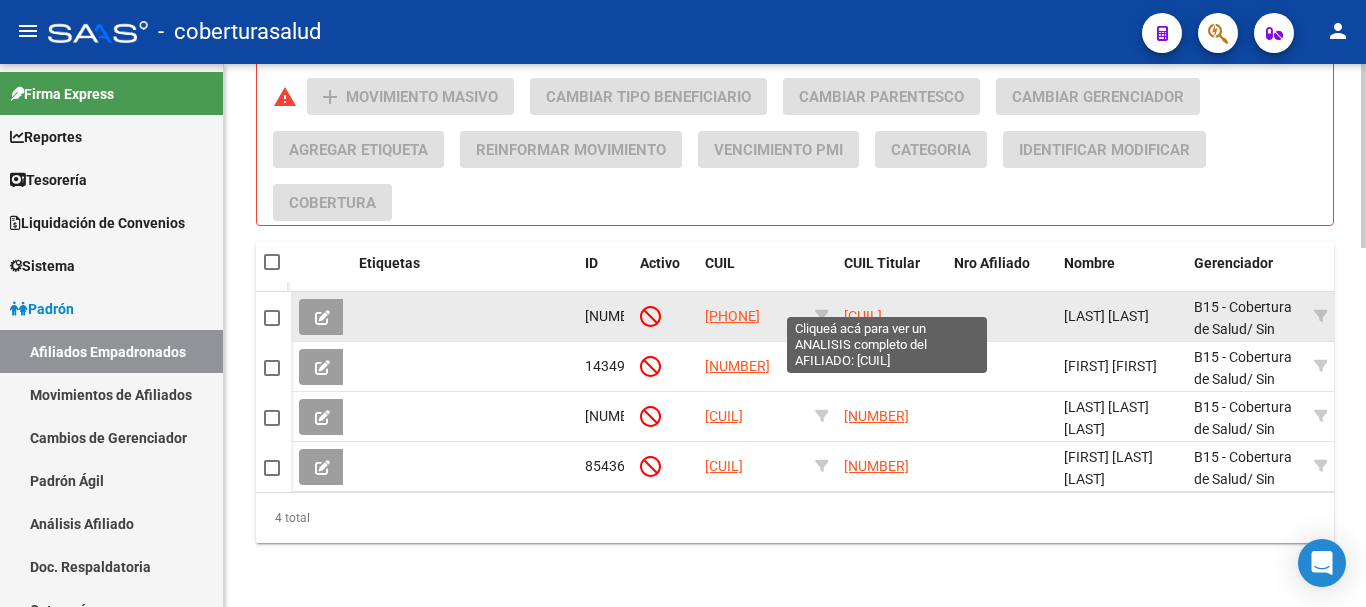 click on "[CUIL]" 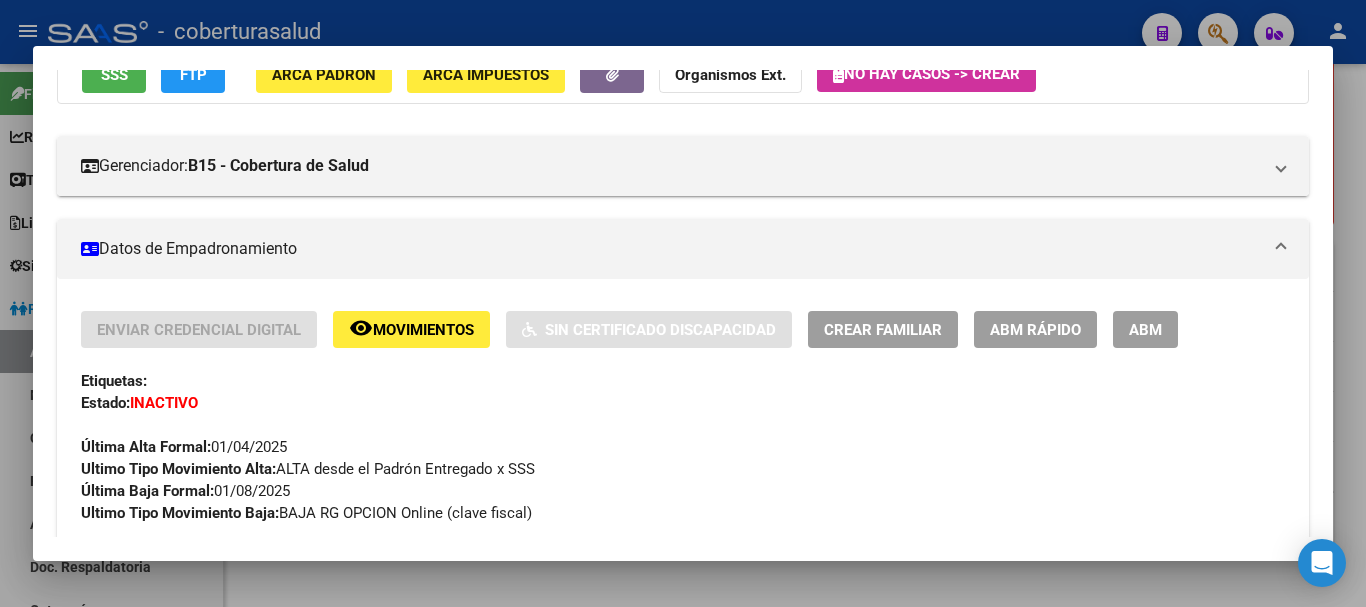 scroll, scrollTop: 200, scrollLeft: 0, axis: vertical 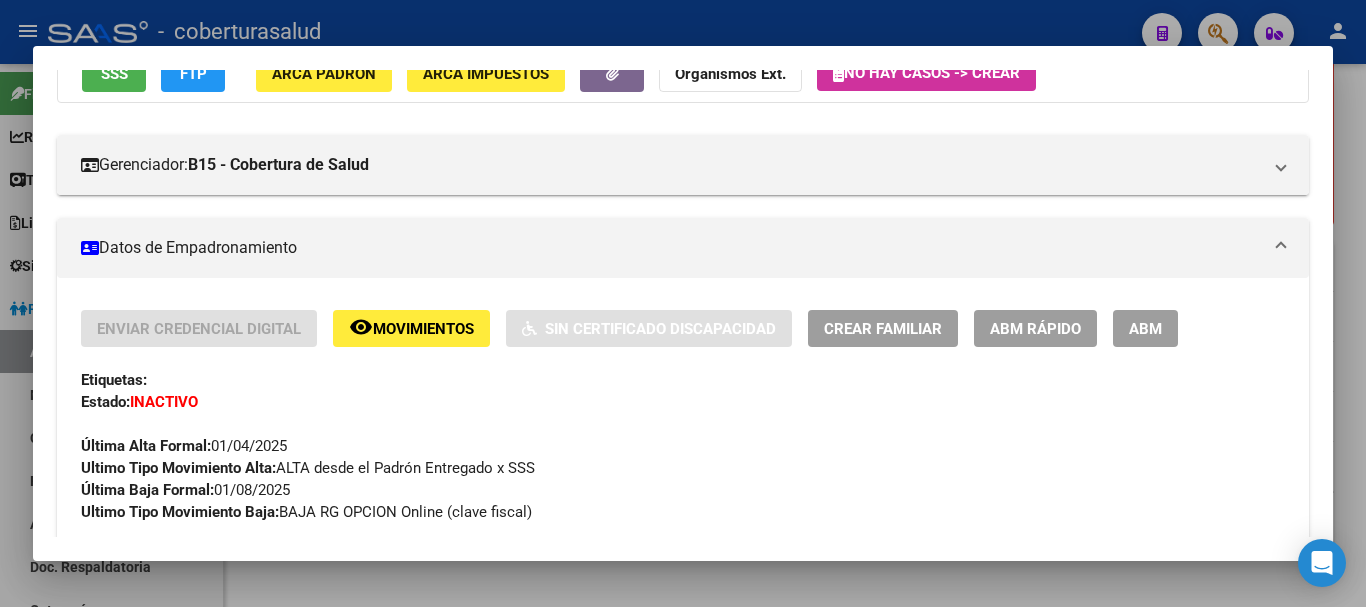 click on "Movimientos" 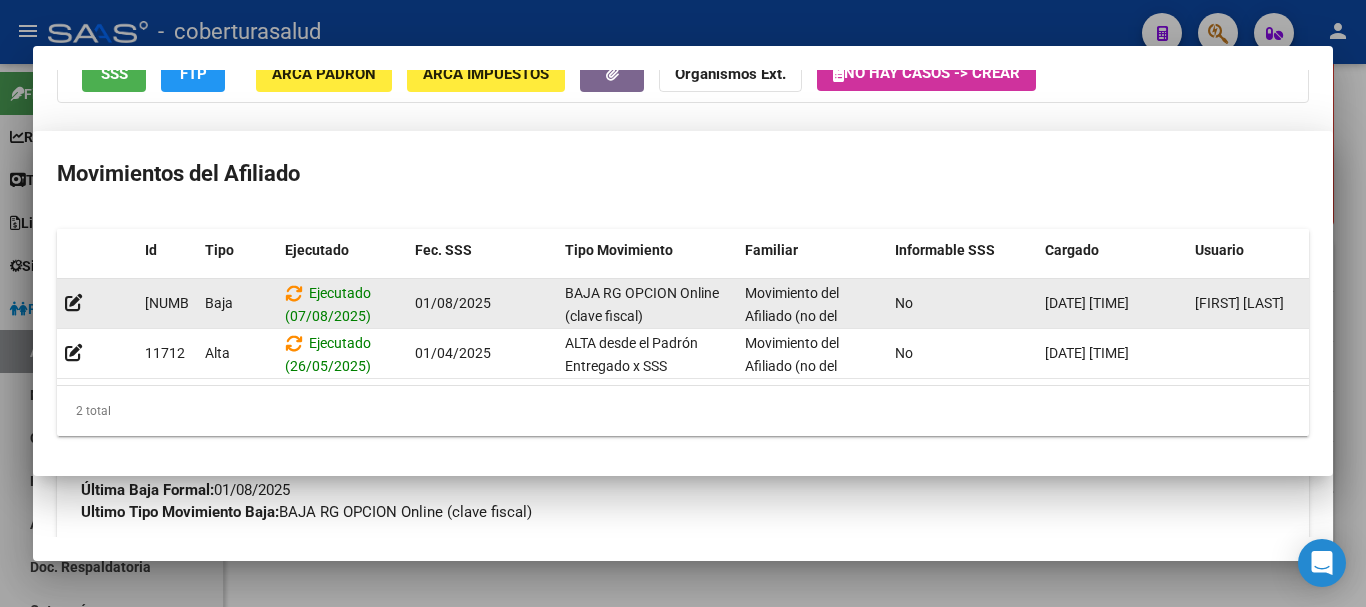 type 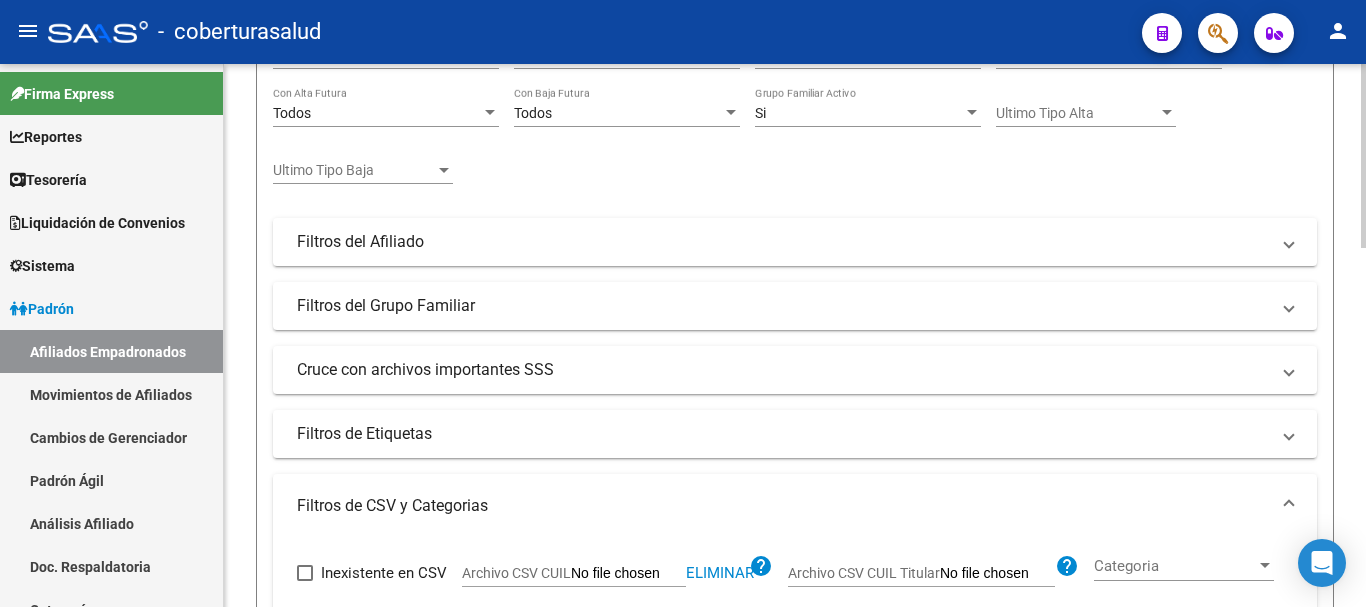 scroll, scrollTop: 163, scrollLeft: 0, axis: vertical 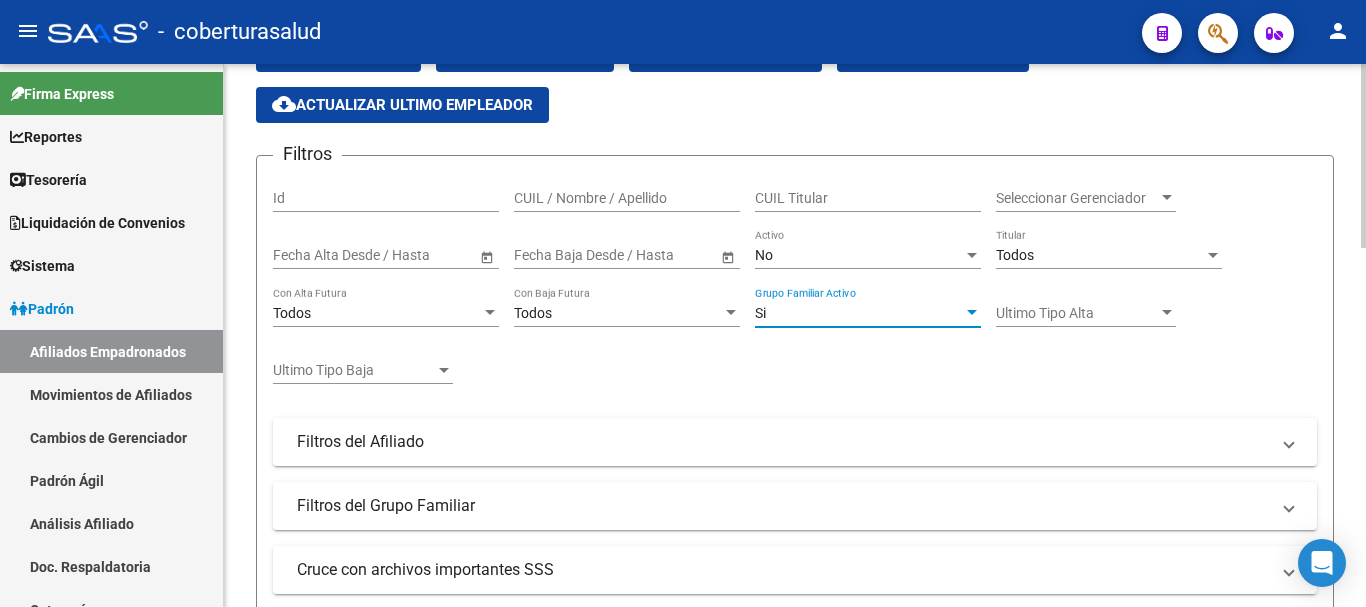 click on "Si" at bounding box center (859, 313) 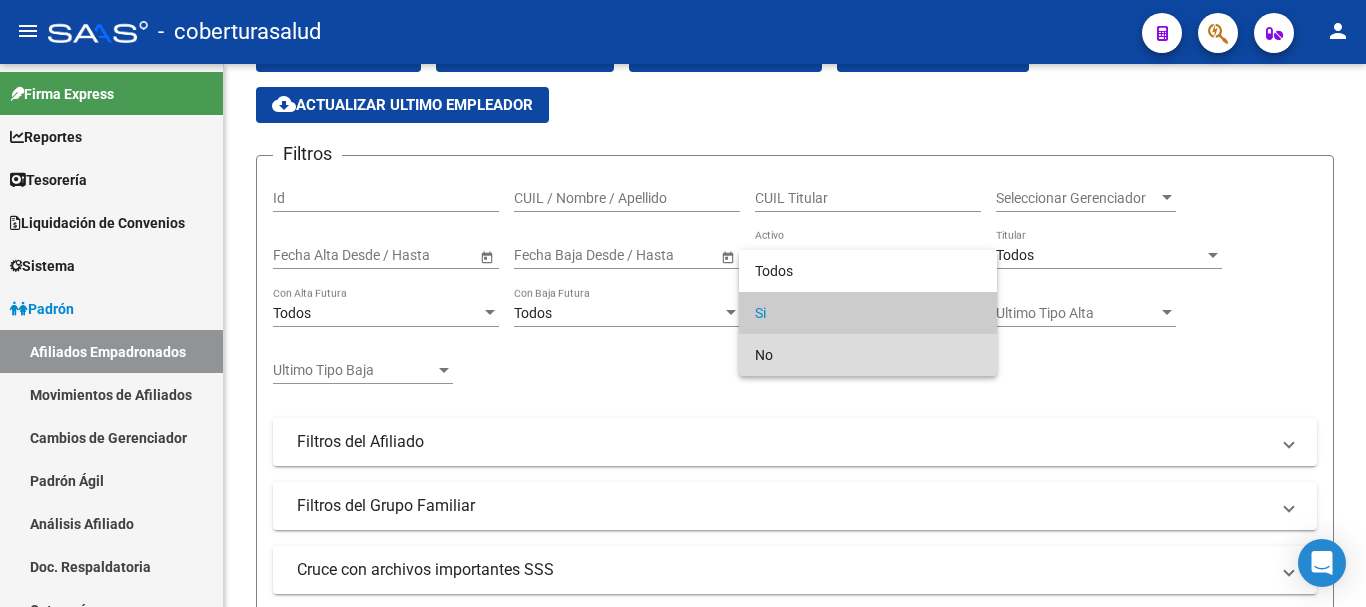 click on "No" at bounding box center [868, 355] 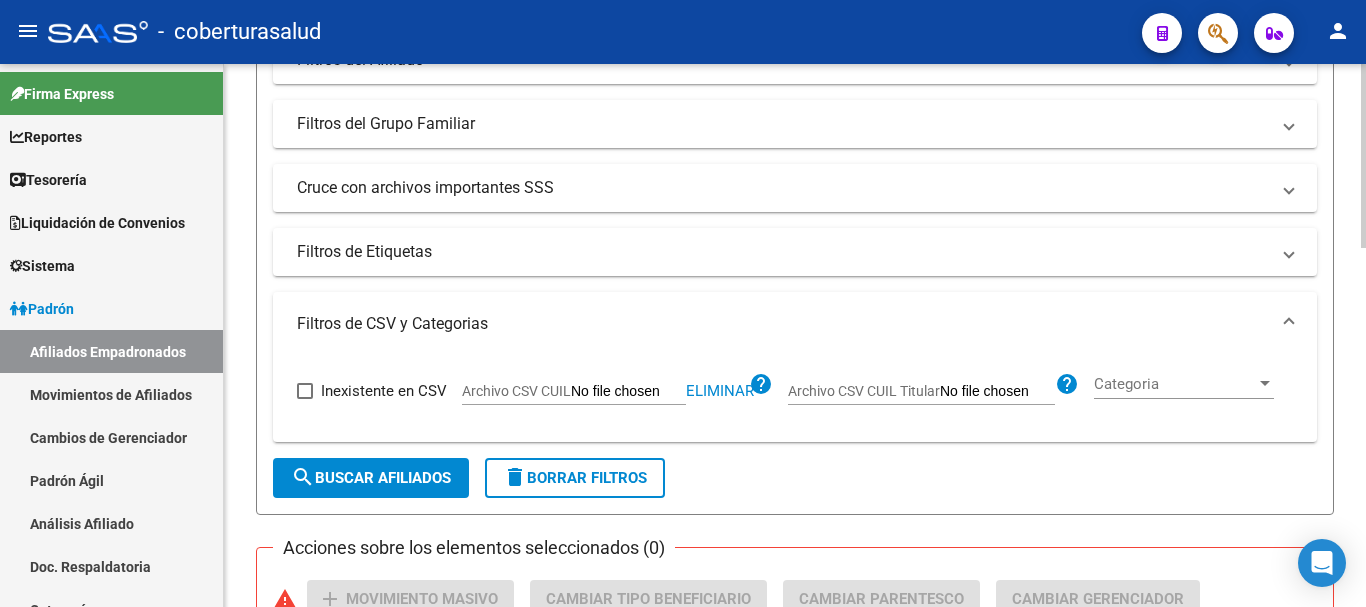 scroll, scrollTop: 563, scrollLeft: 0, axis: vertical 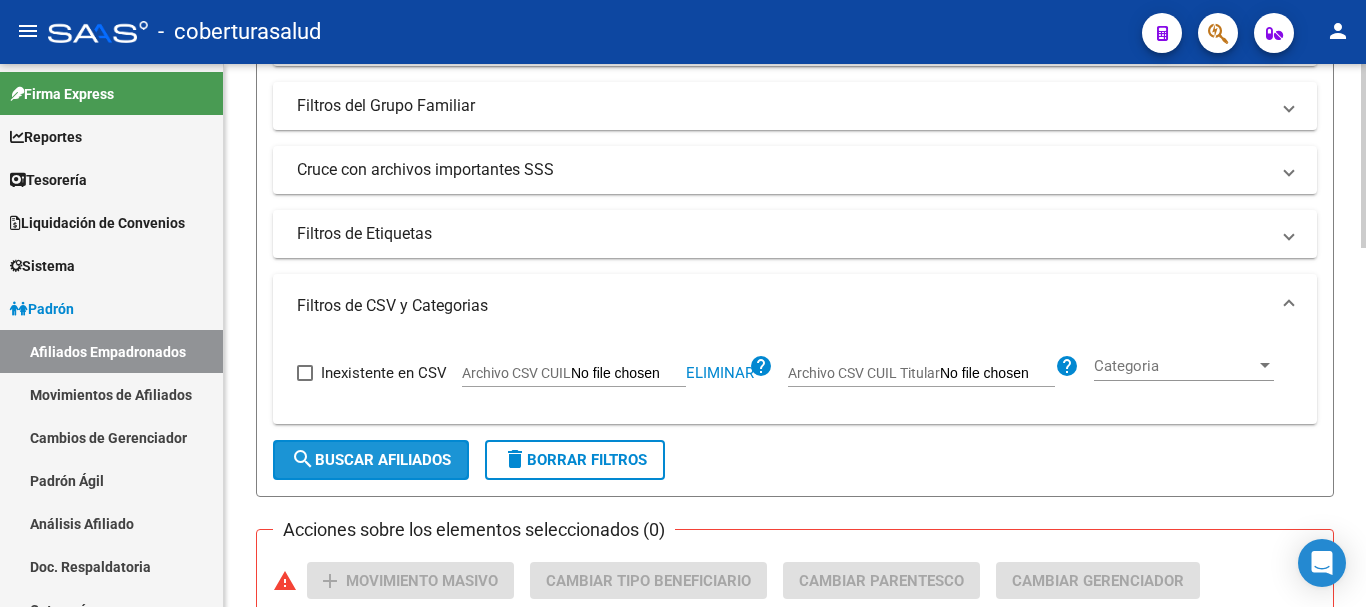 click on "search  Buscar Afiliados" 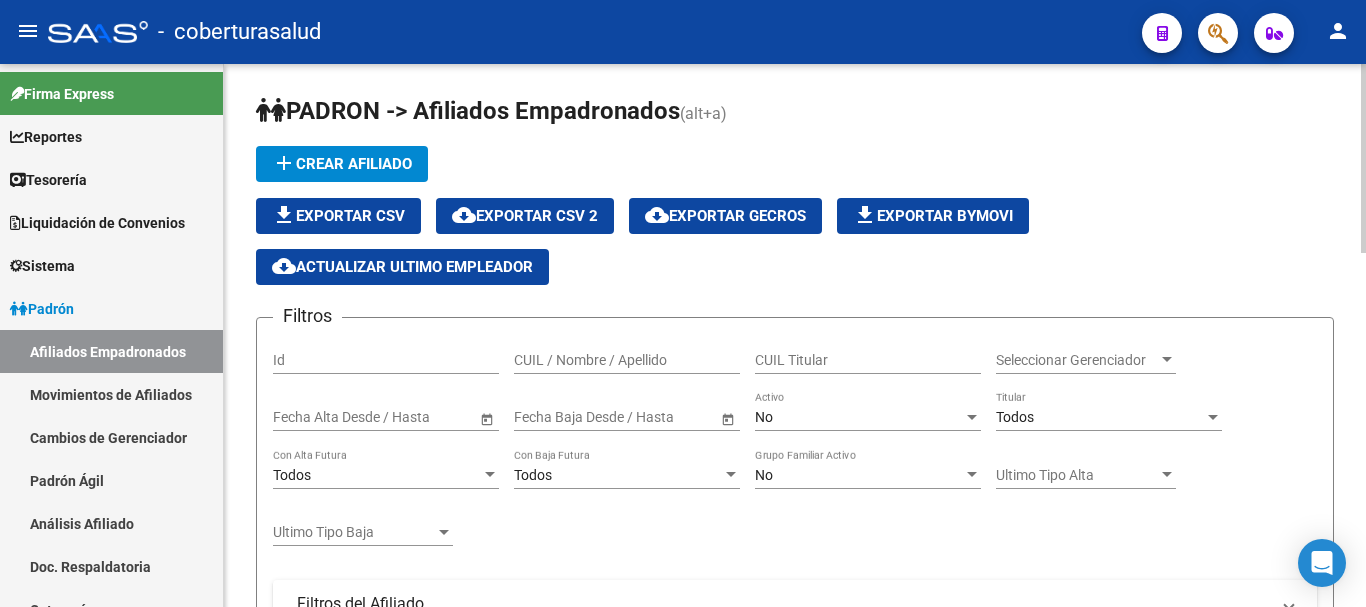 scroll, scrollTop: 0, scrollLeft: 0, axis: both 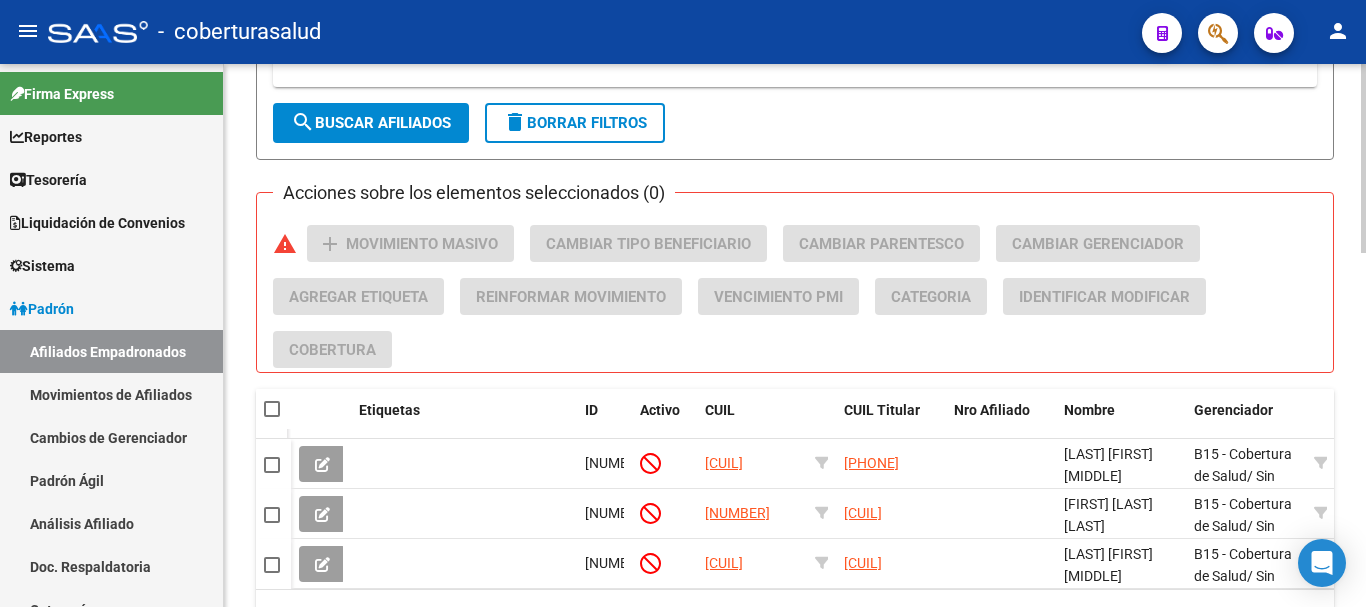 click on "delete  Borrar Filtros" 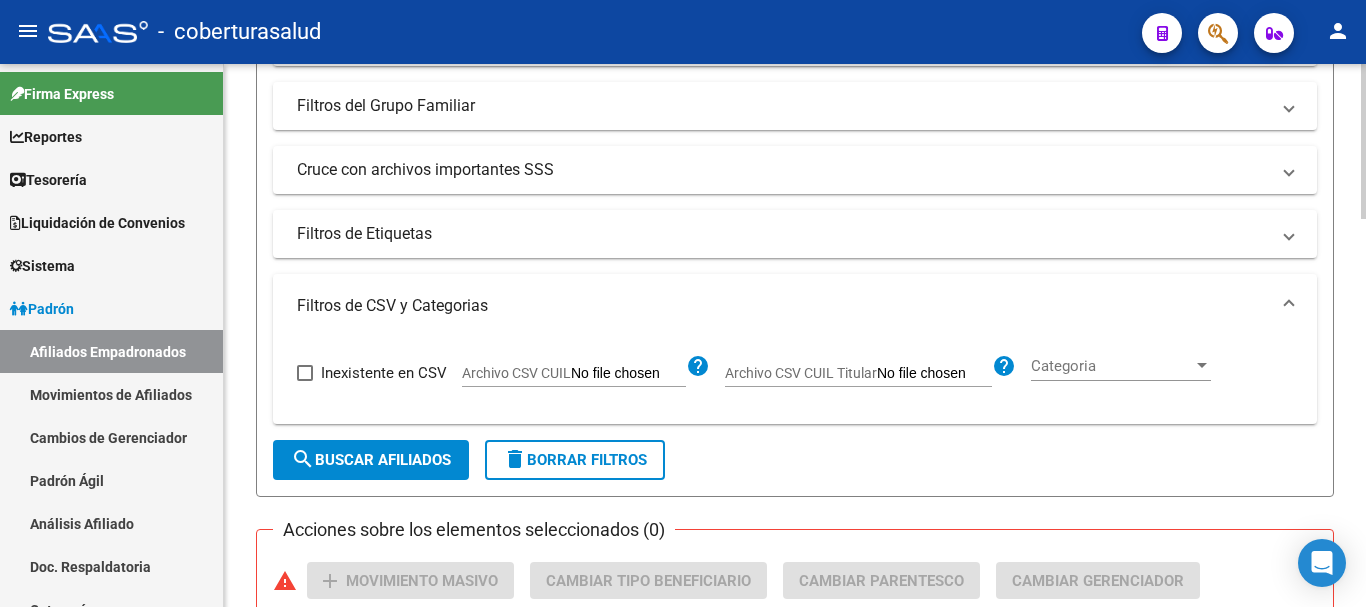 scroll, scrollTop: 963, scrollLeft: 0, axis: vertical 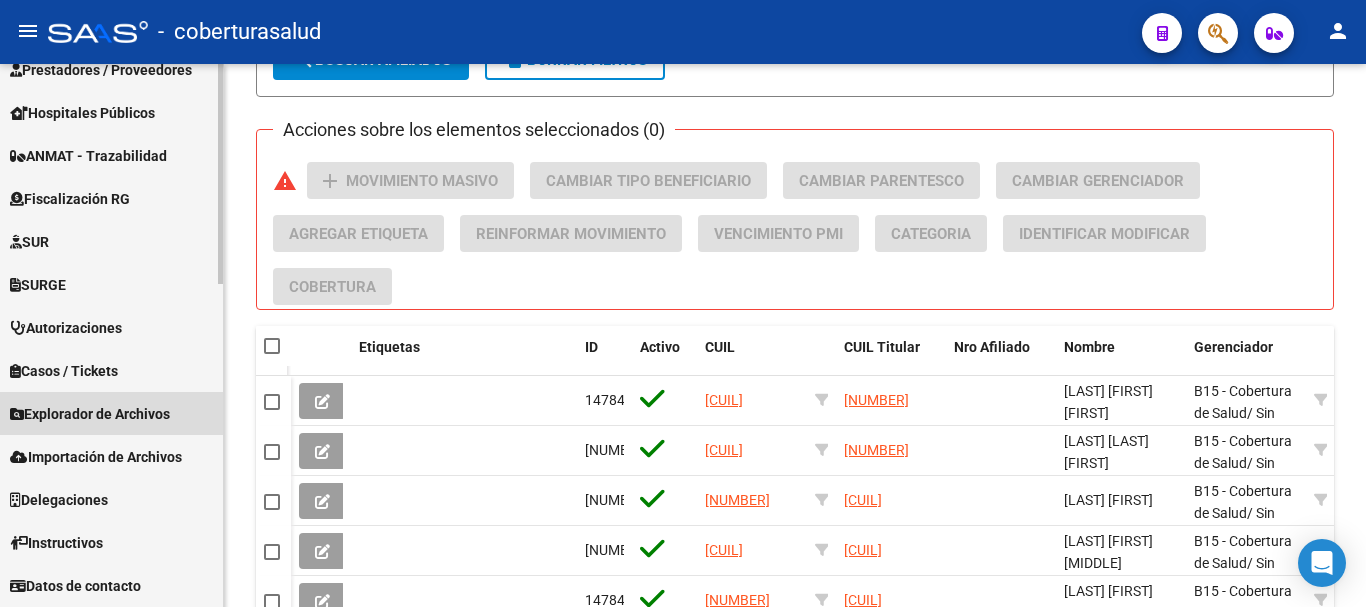 click on "Explorador de Archivos" at bounding box center (90, 414) 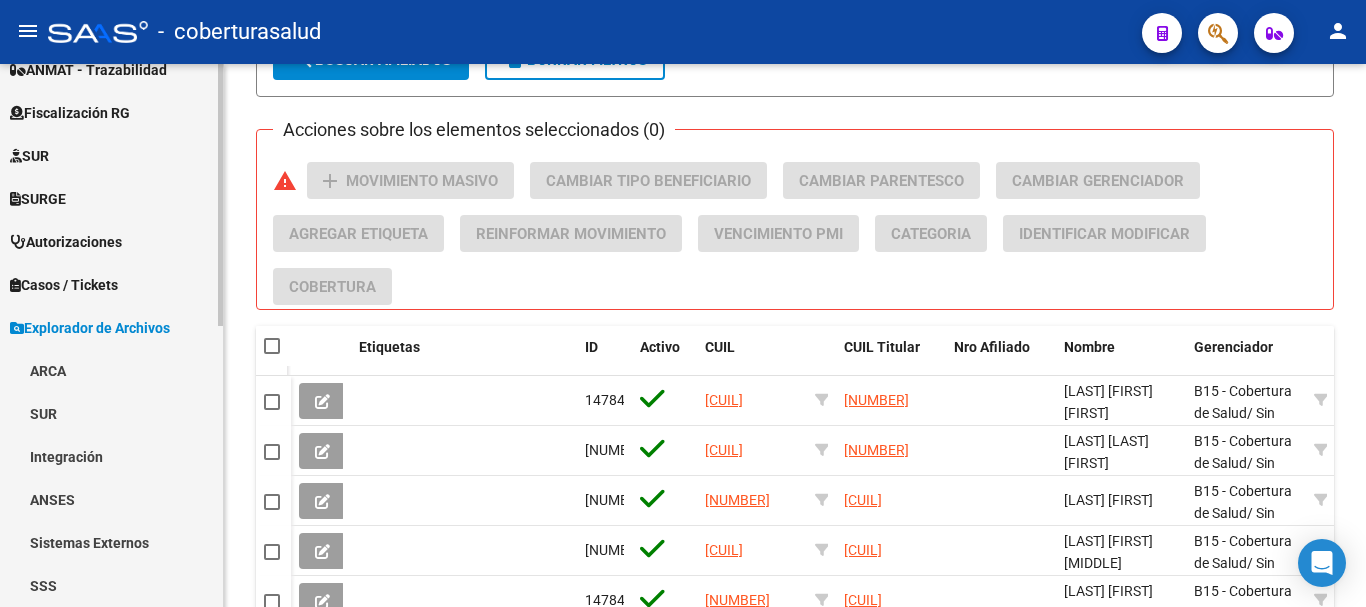 scroll, scrollTop: 525, scrollLeft: 0, axis: vertical 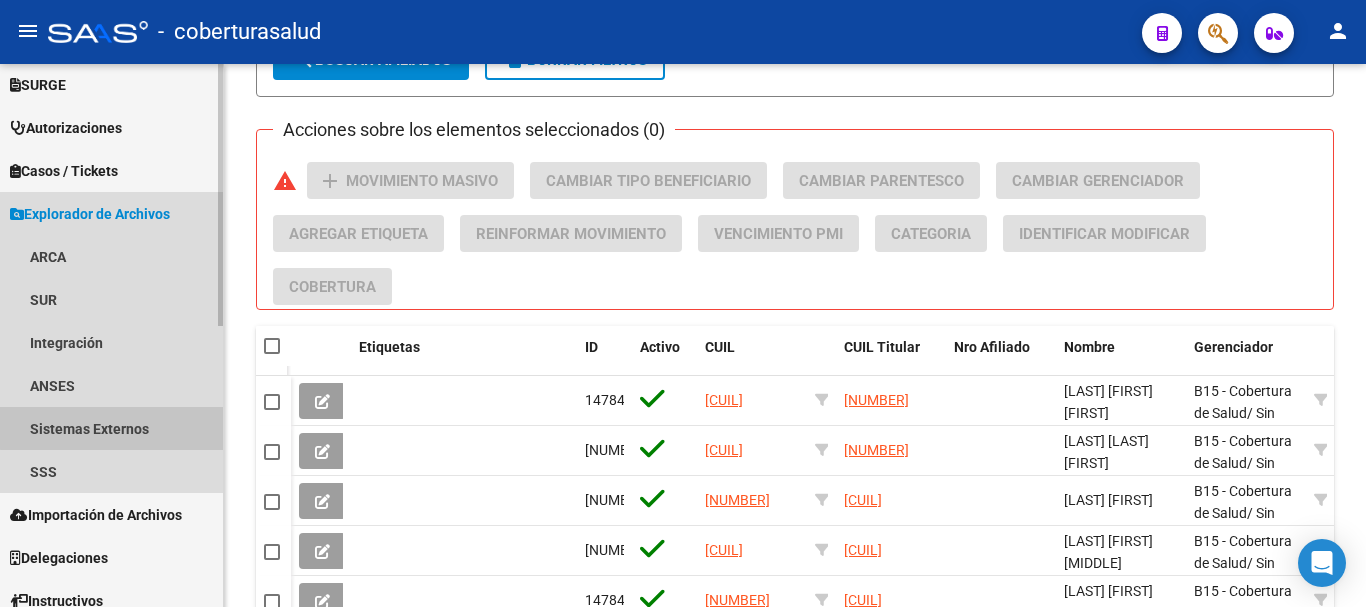 click on "Sistemas Externos" at bounding box center [111, 428] 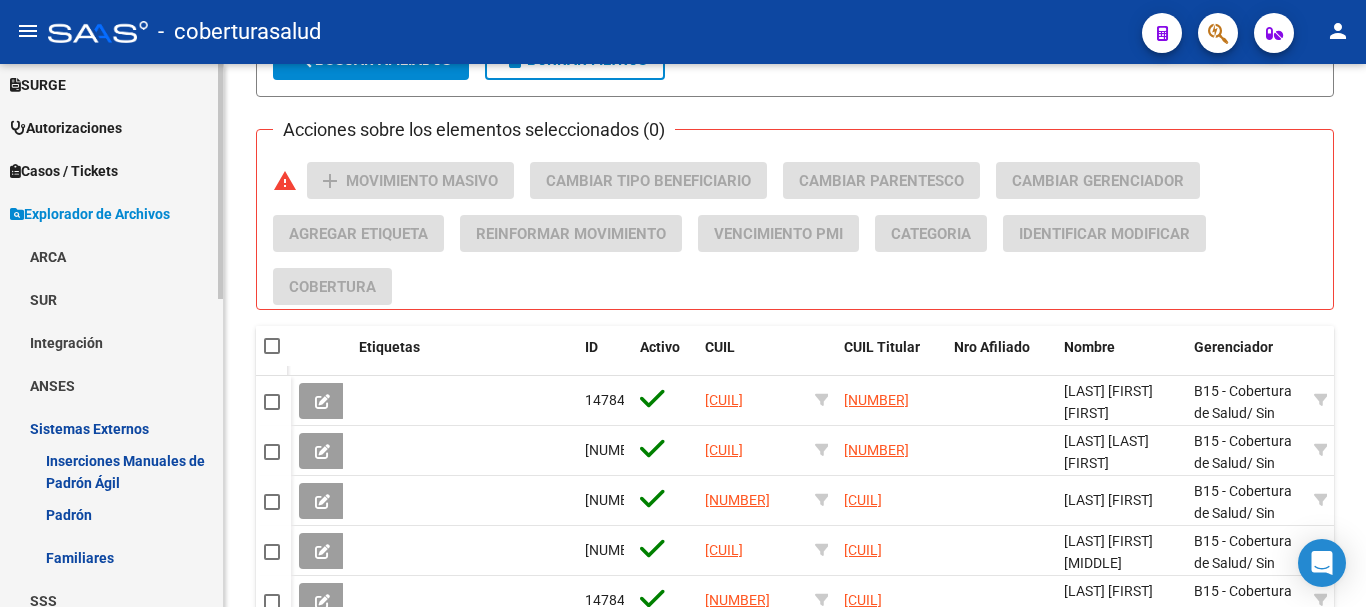 scroll, scrollTop: 712, scrollLeft: 0, axis: vertical 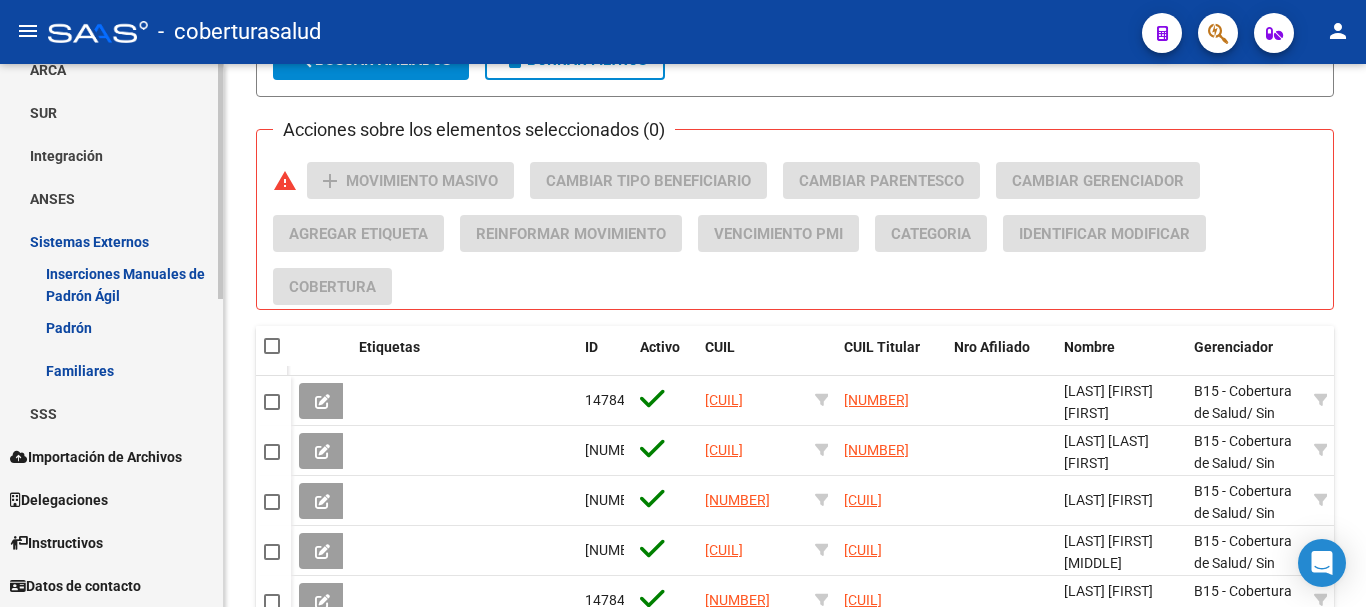 click on "Familiares" at bounding box center (111, 370) 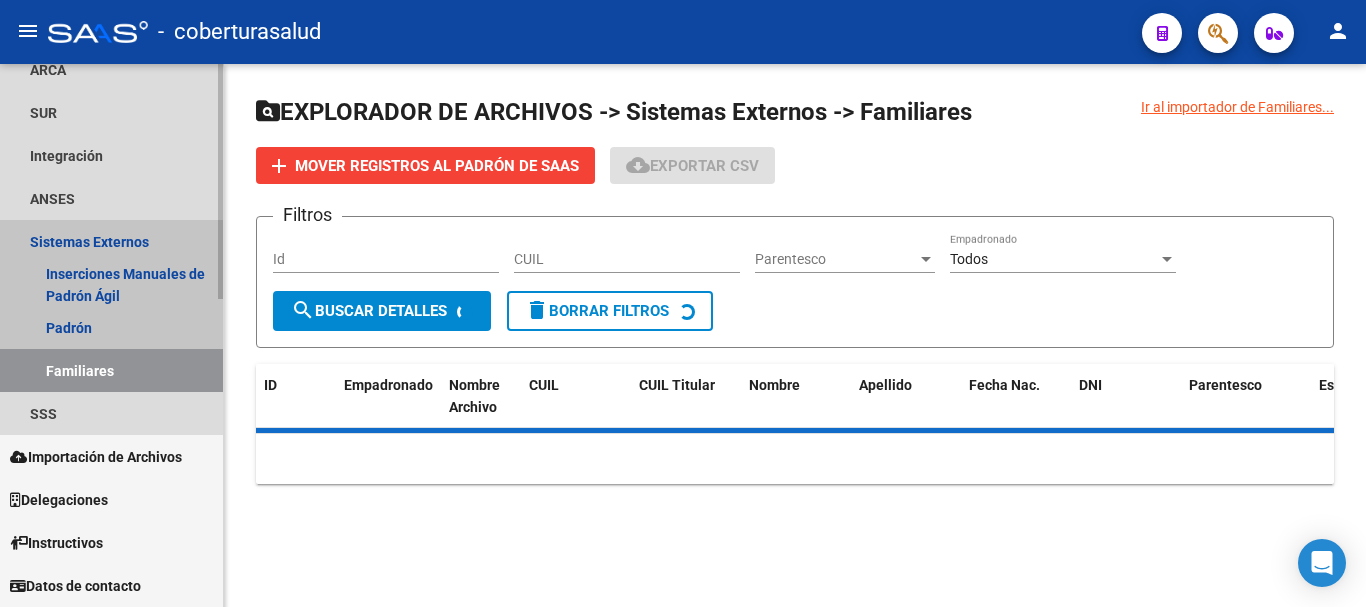 scroll, scrollTop: 0, scrollLeft: 0, axis: both 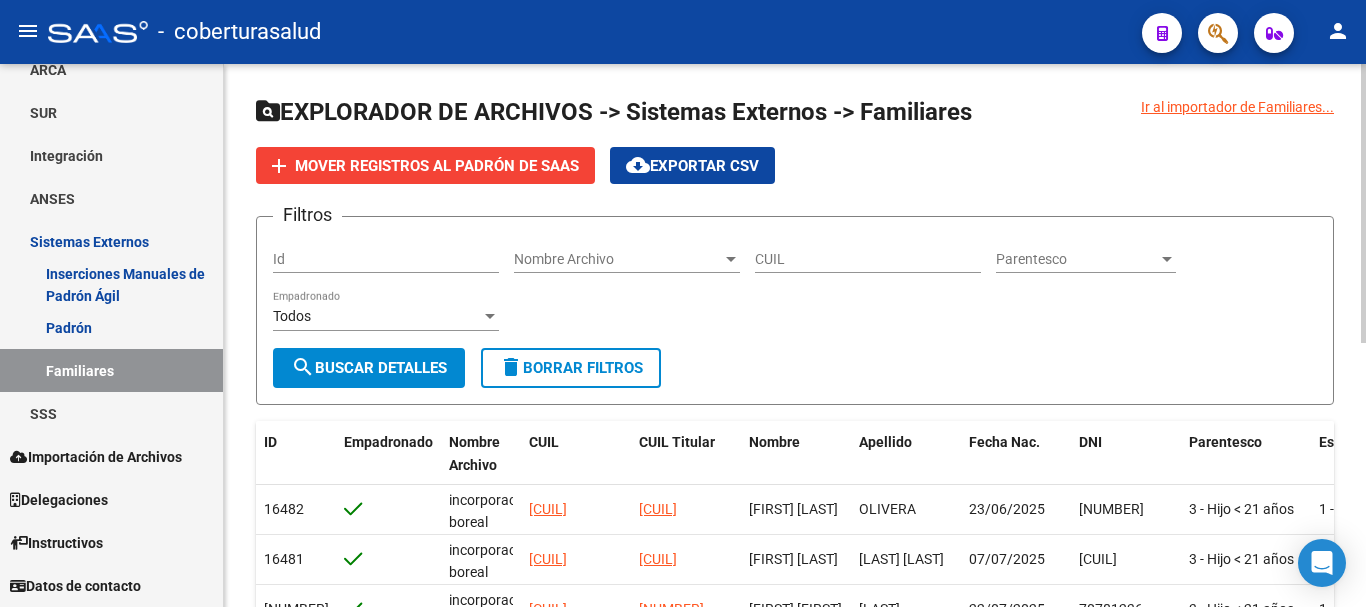 click on "Nombre Archivo" at bounding box center (618, 259) 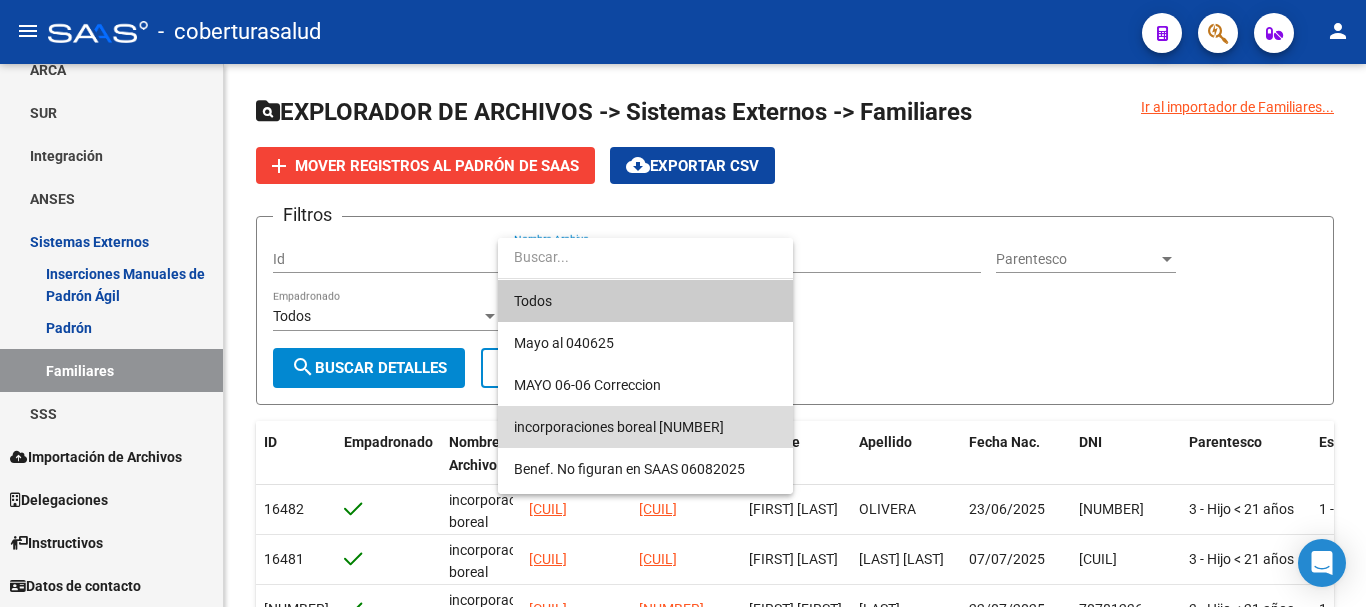 click on "incorporaciones boreal [NUMBER]" at bounding box center (645, 427) 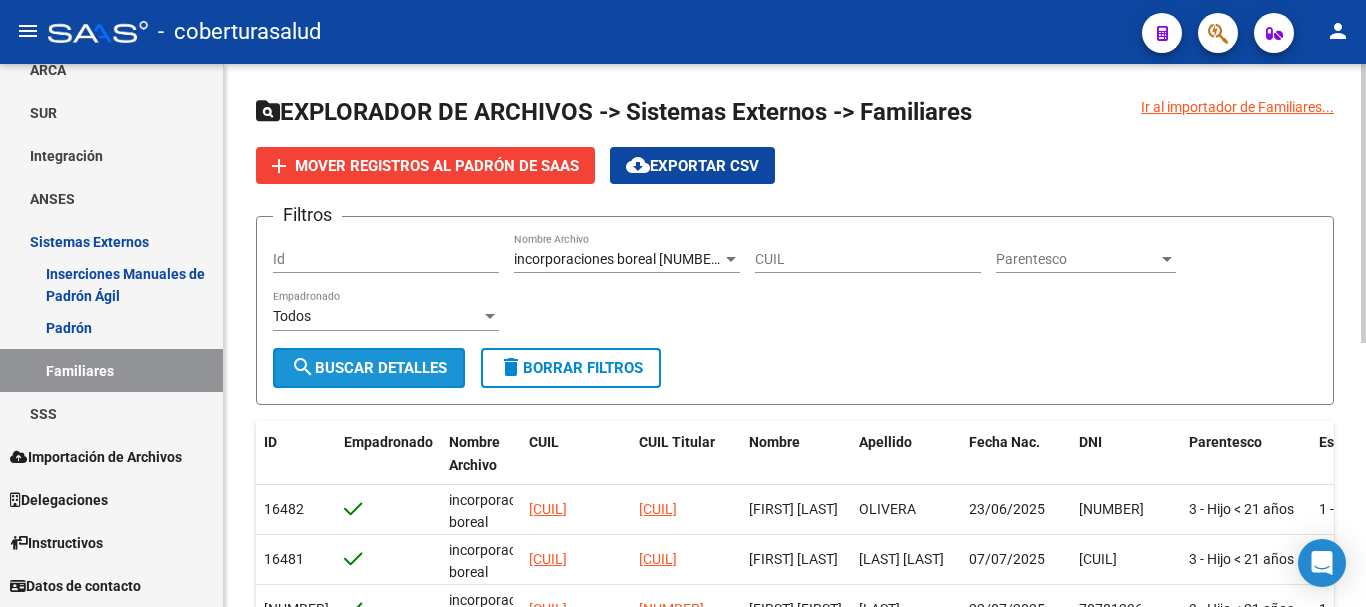 click on "search  Buscar Detalles" 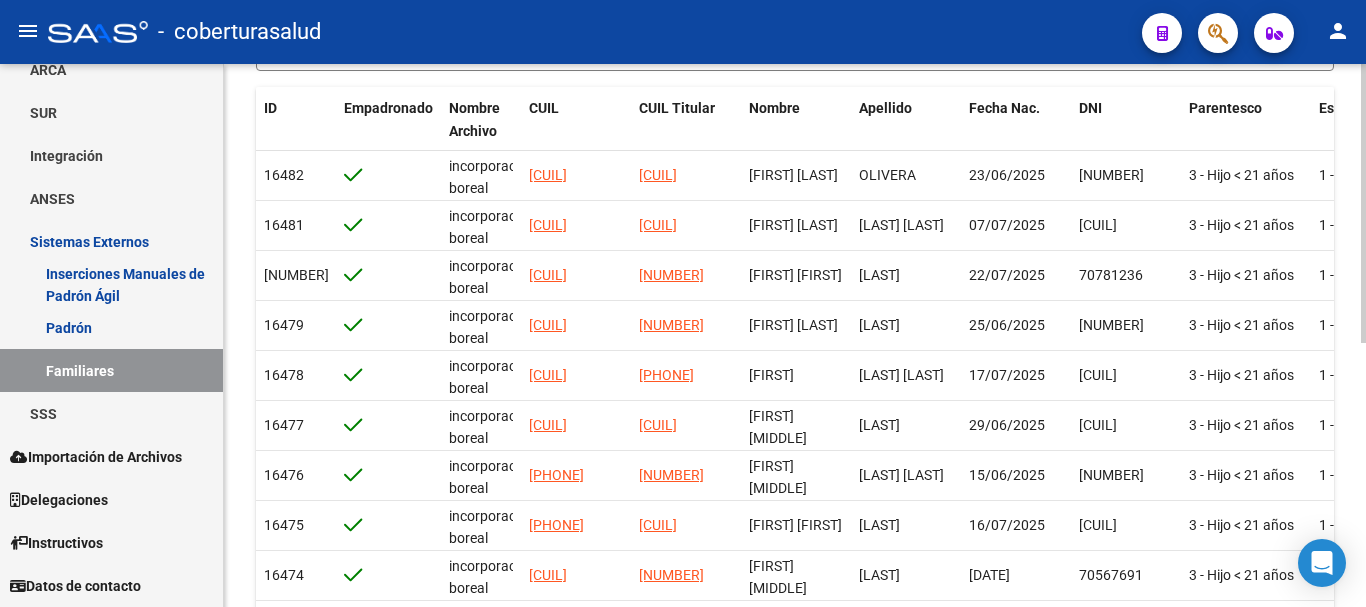 scroll, scrollTop: 15, scrollLeft: 0, axis: vertical 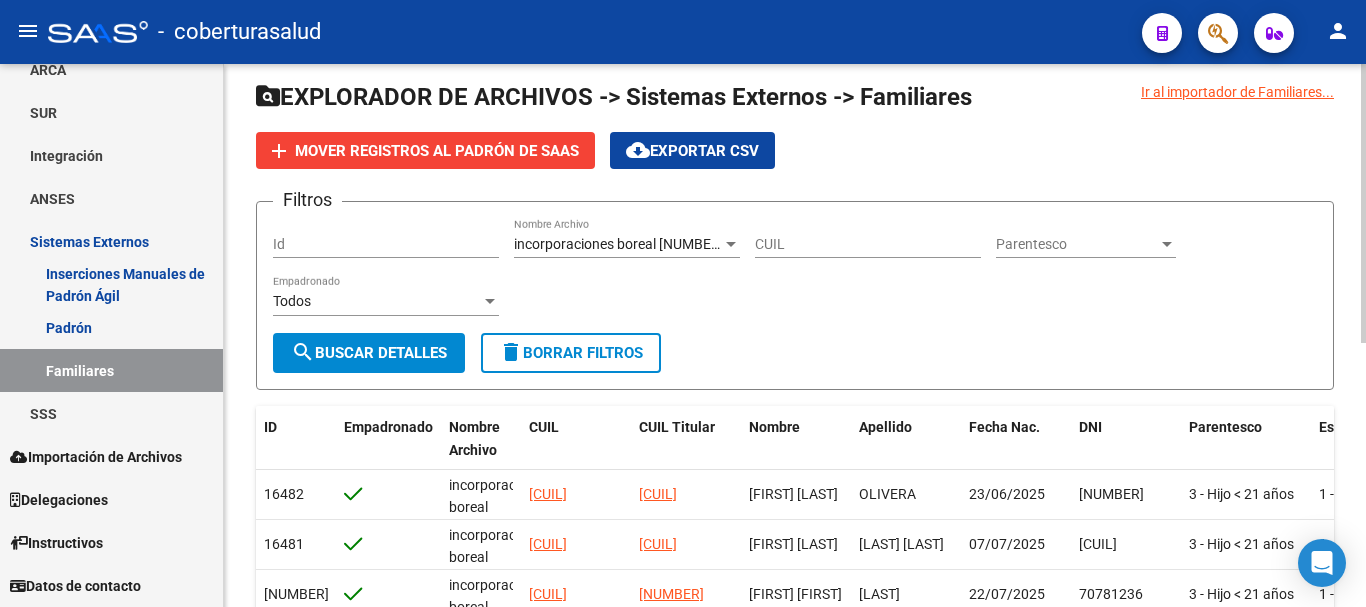 click on "Todos" at bounding box center (377, 301) 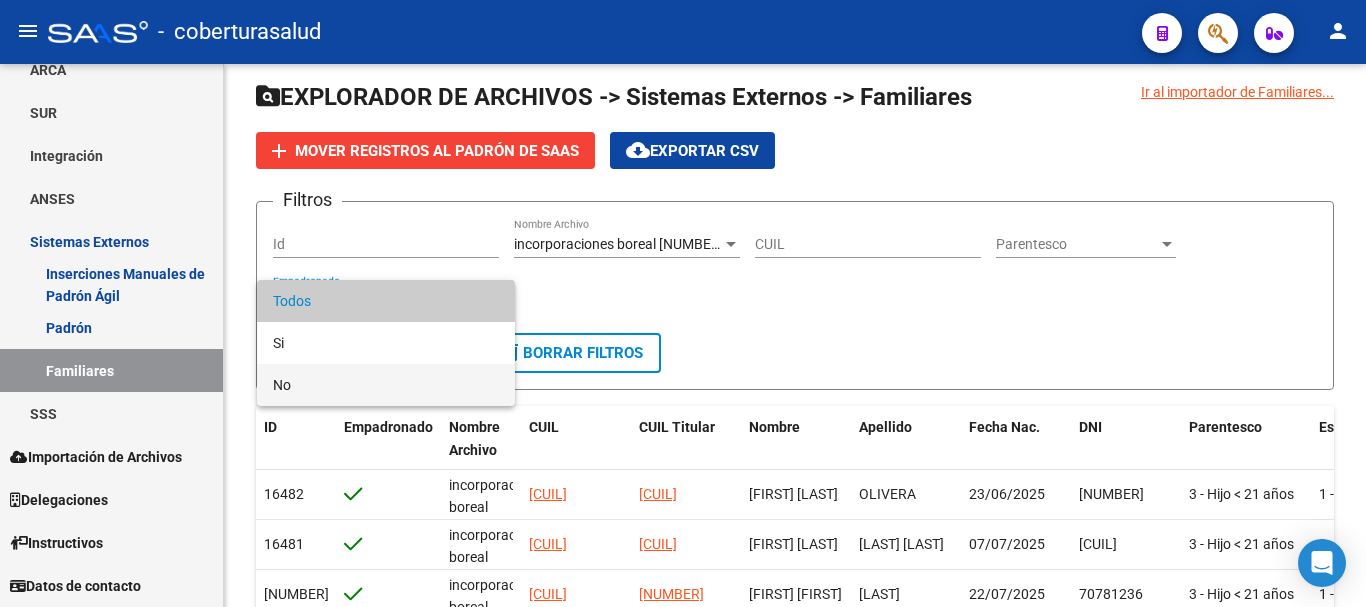 click on "No" at bounding box center (386, 385) 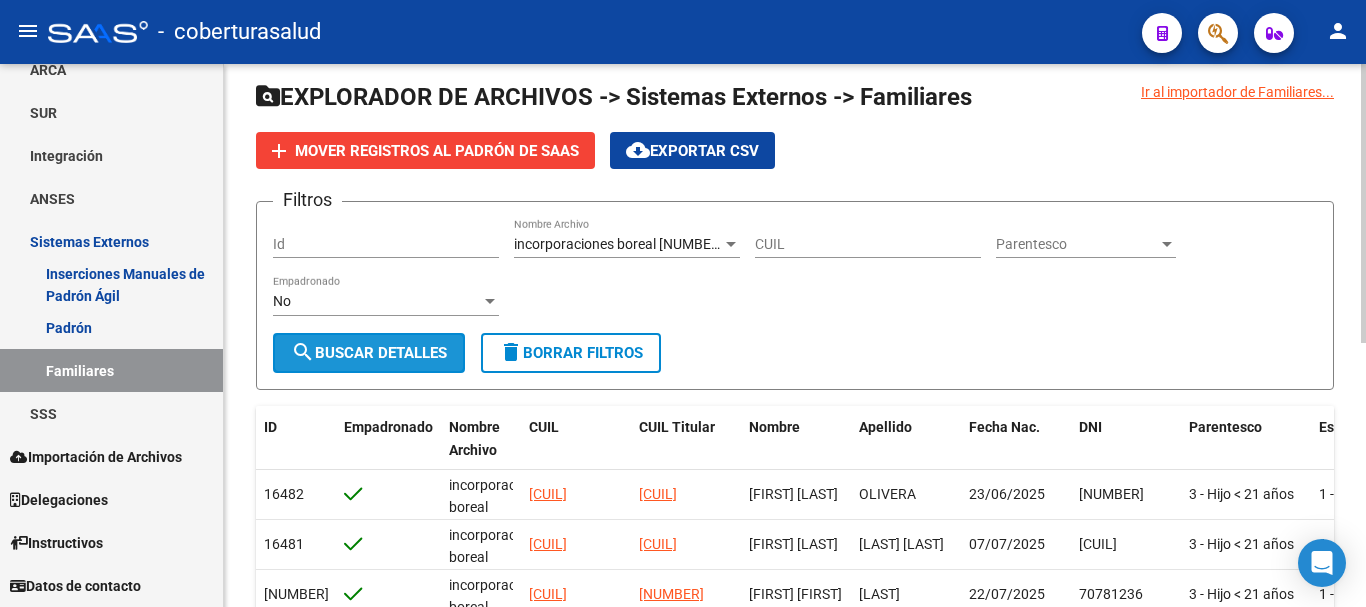 click on "search  Buscar Detalles" 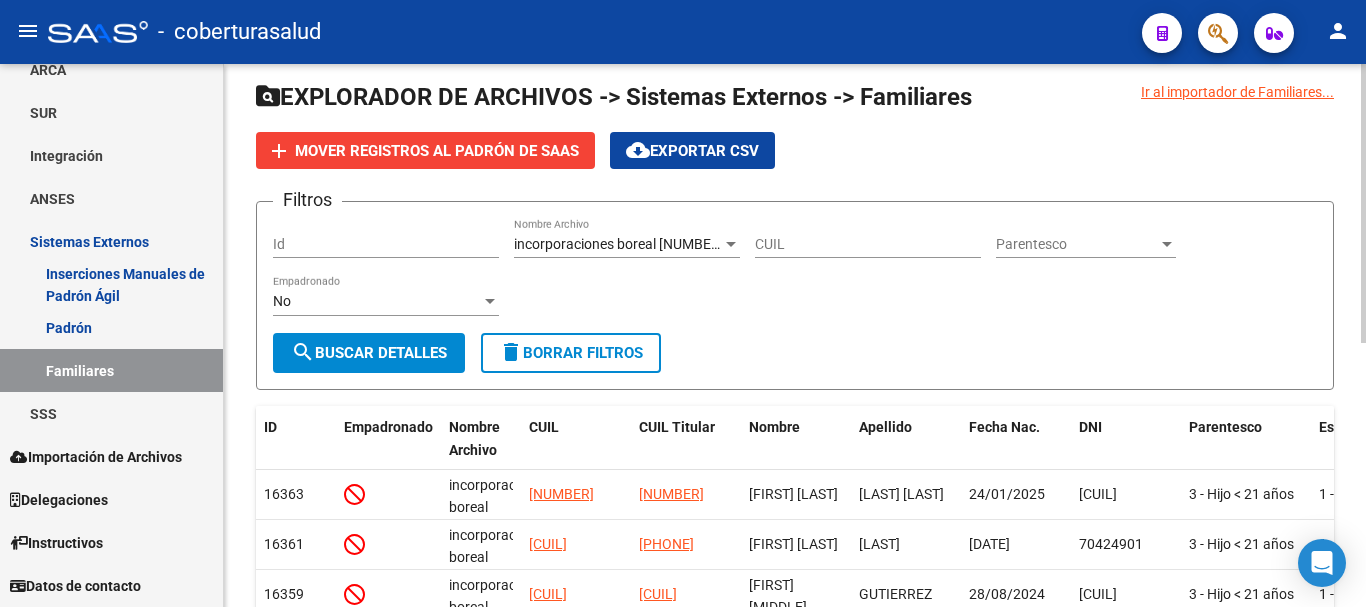 scroll, scrollTop: 0, scrollLeft: 0, axis: both 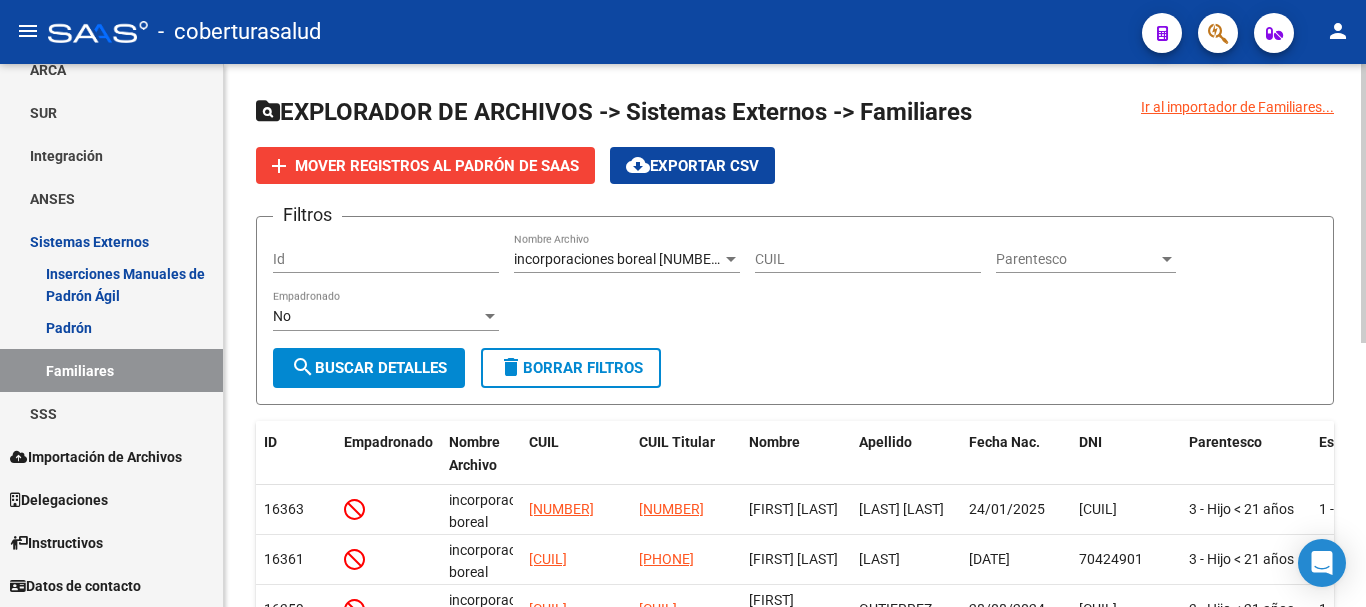 click on "cloud_download  Exportar CSV" 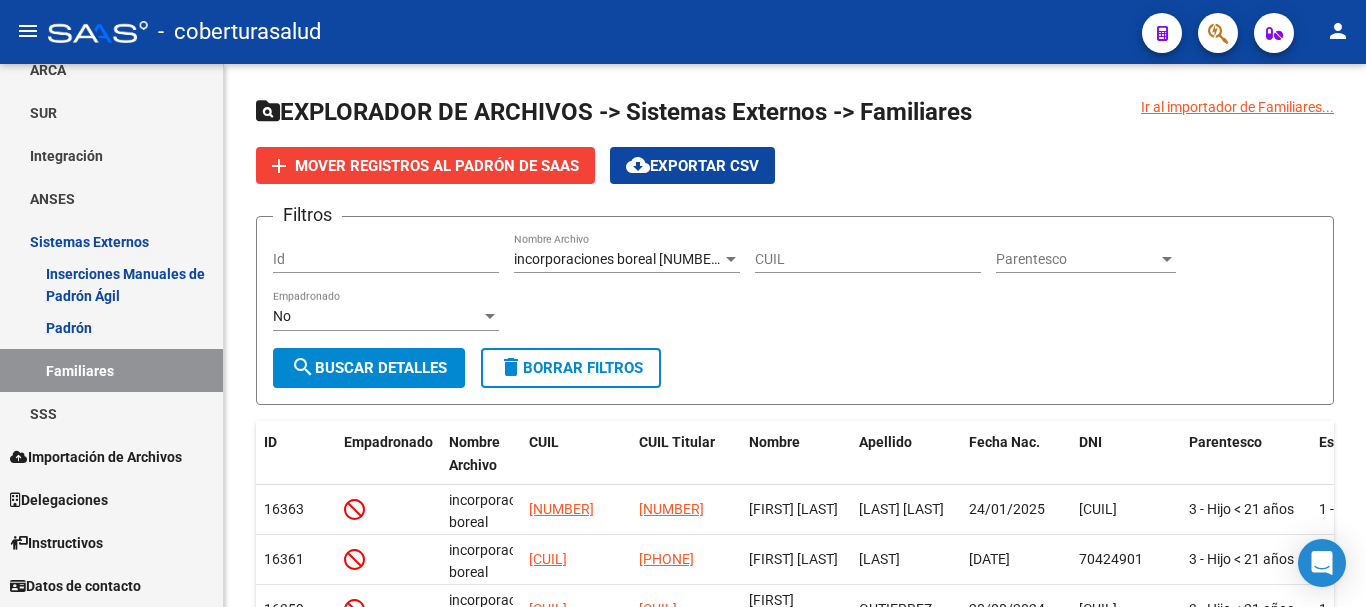 click 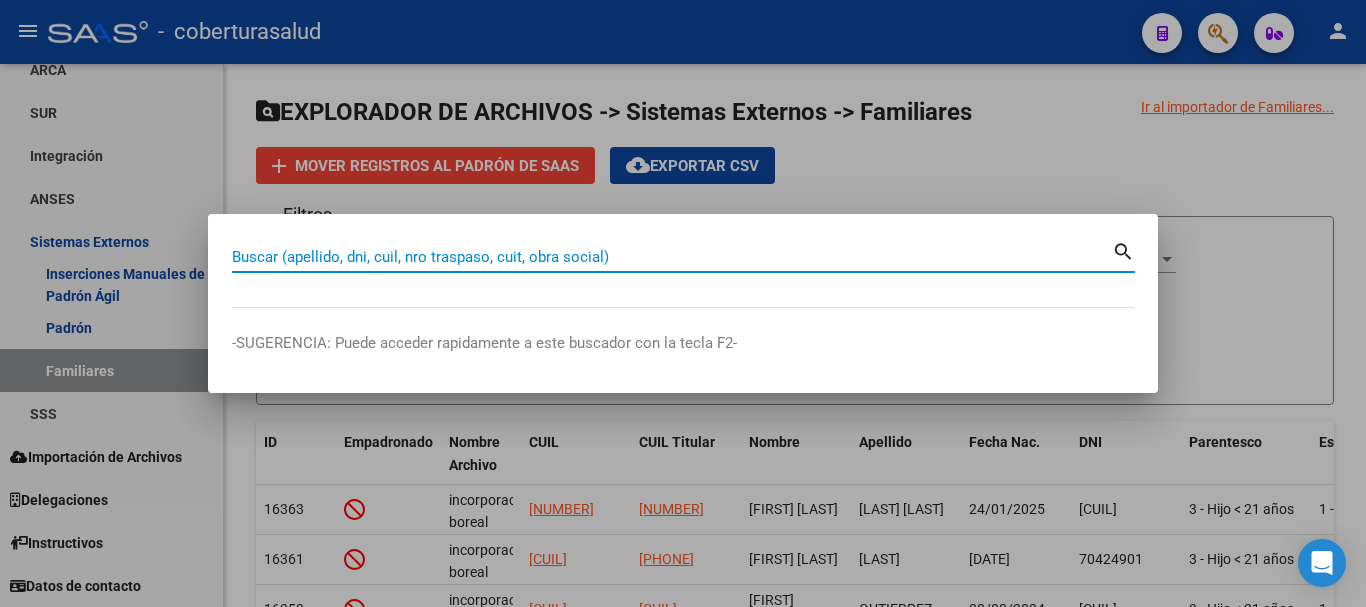 paste on "[CUIL]" 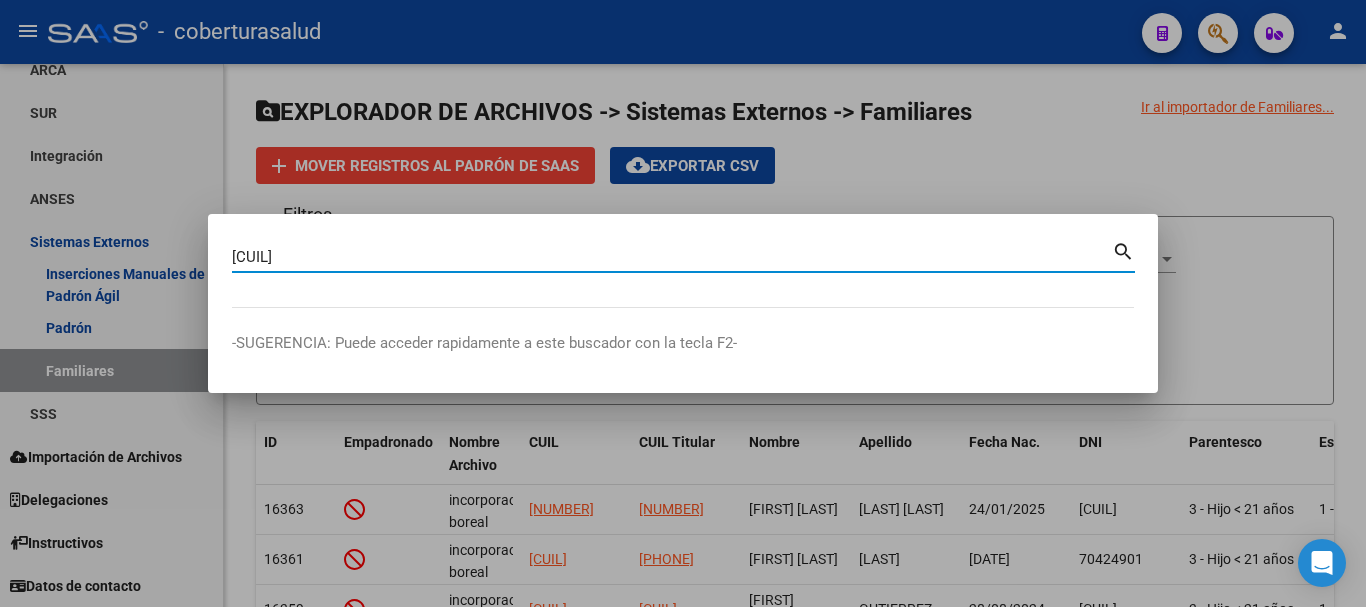 type on "[CUIL]" 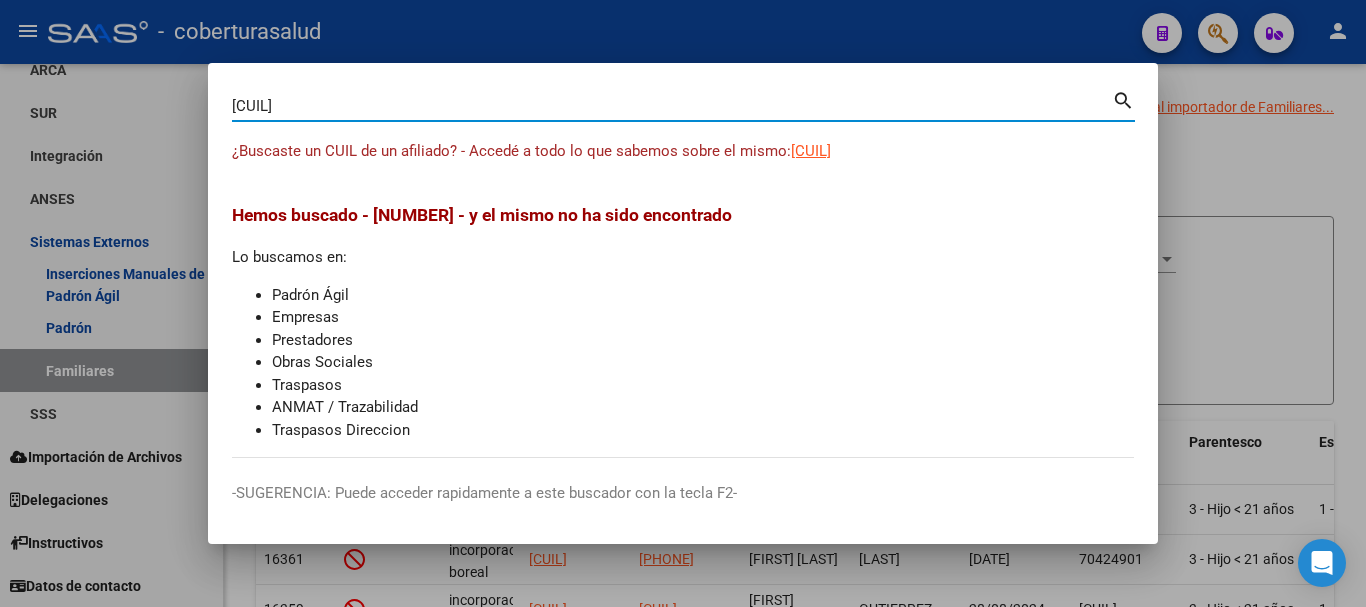 type 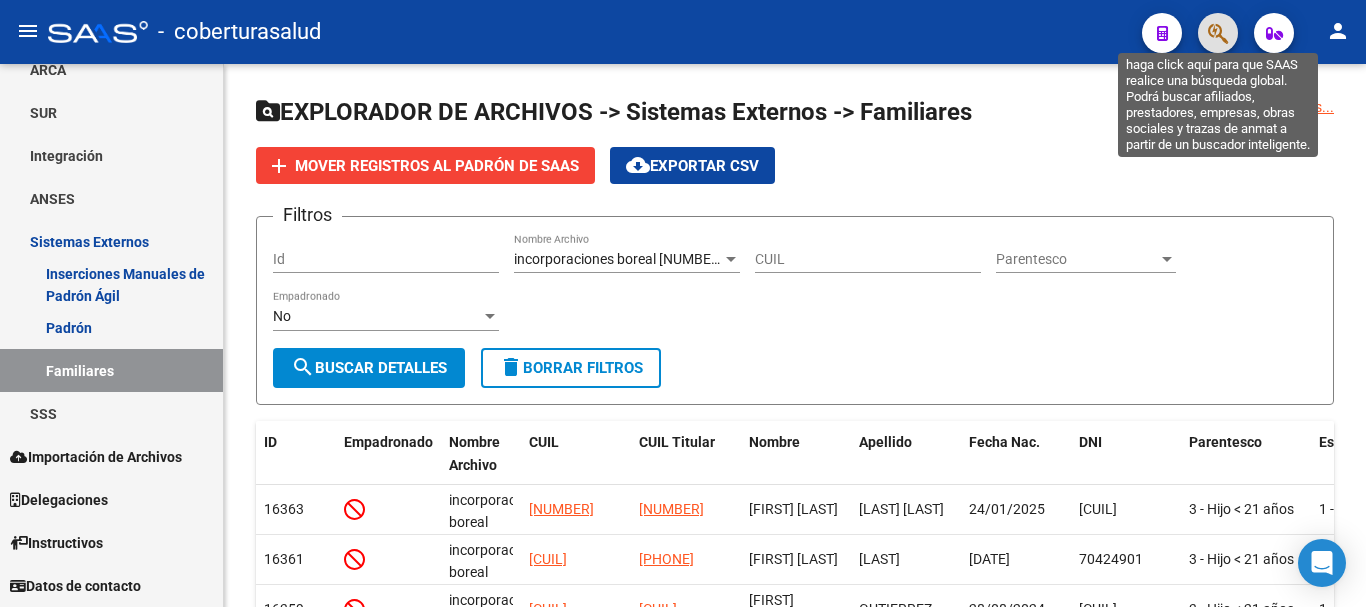 click 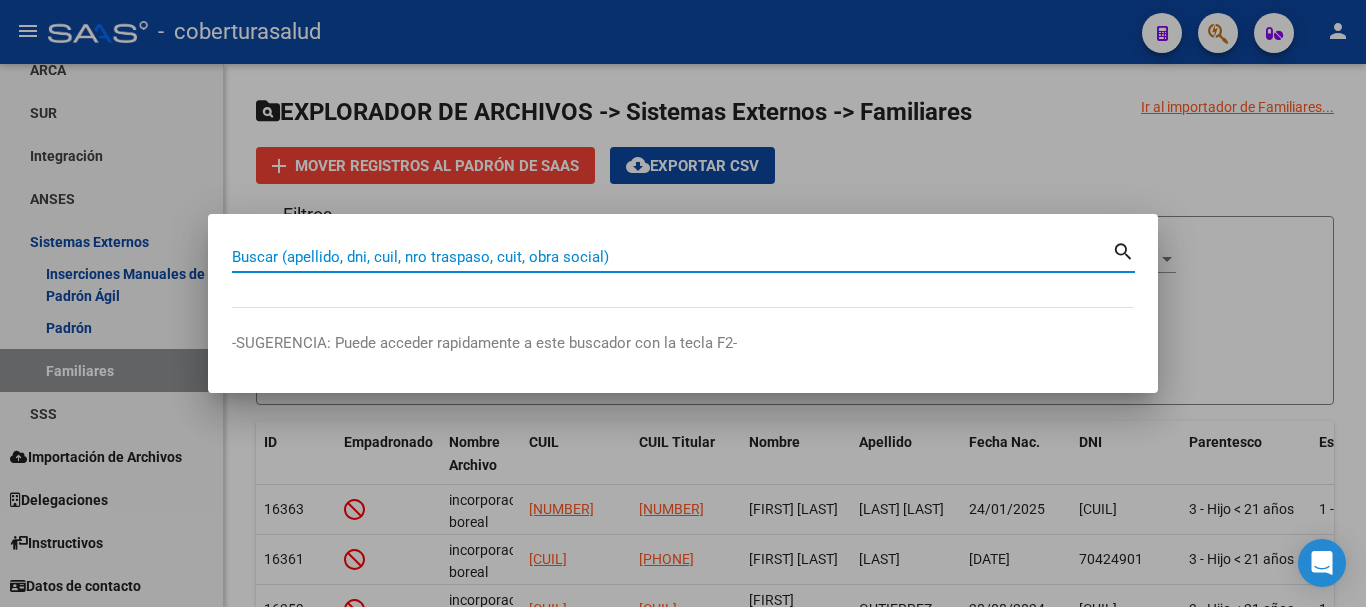 paste on "[CUIL]" 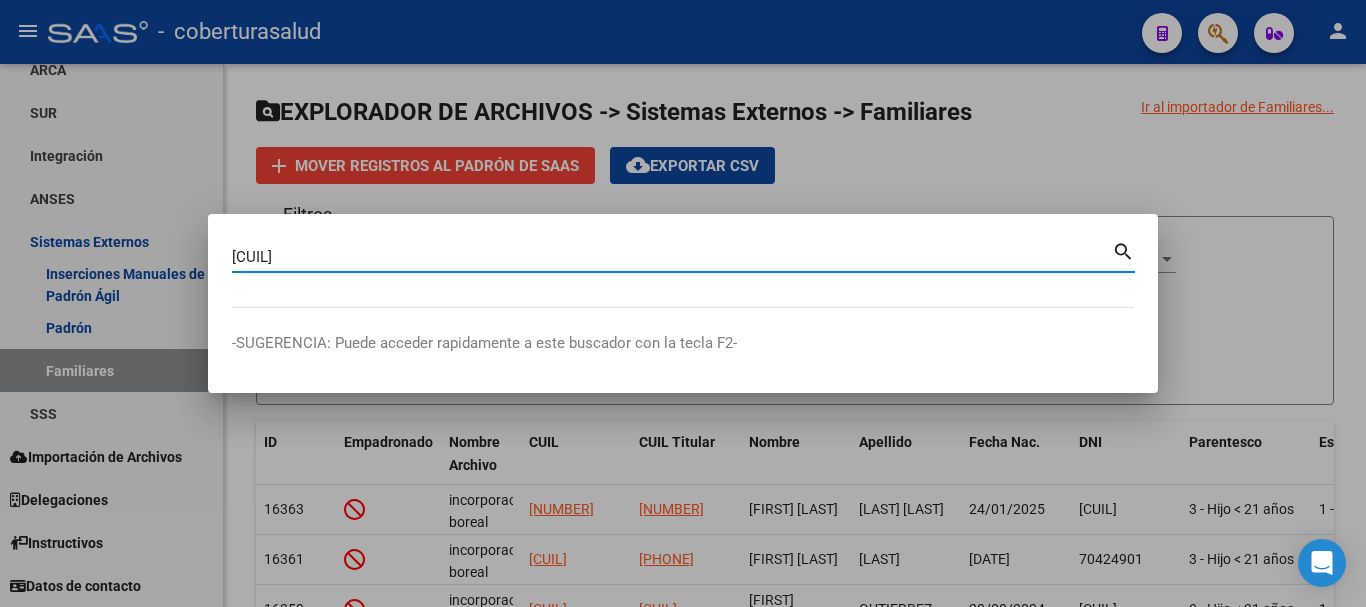 type on "[CUIL]" 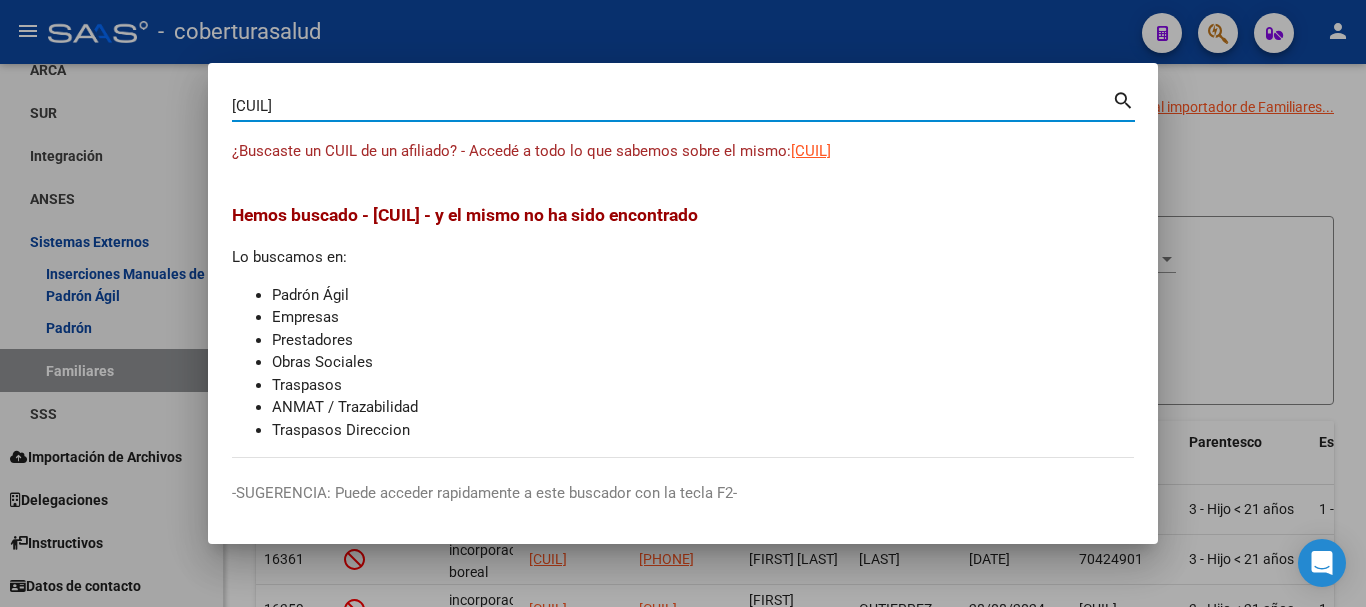 type 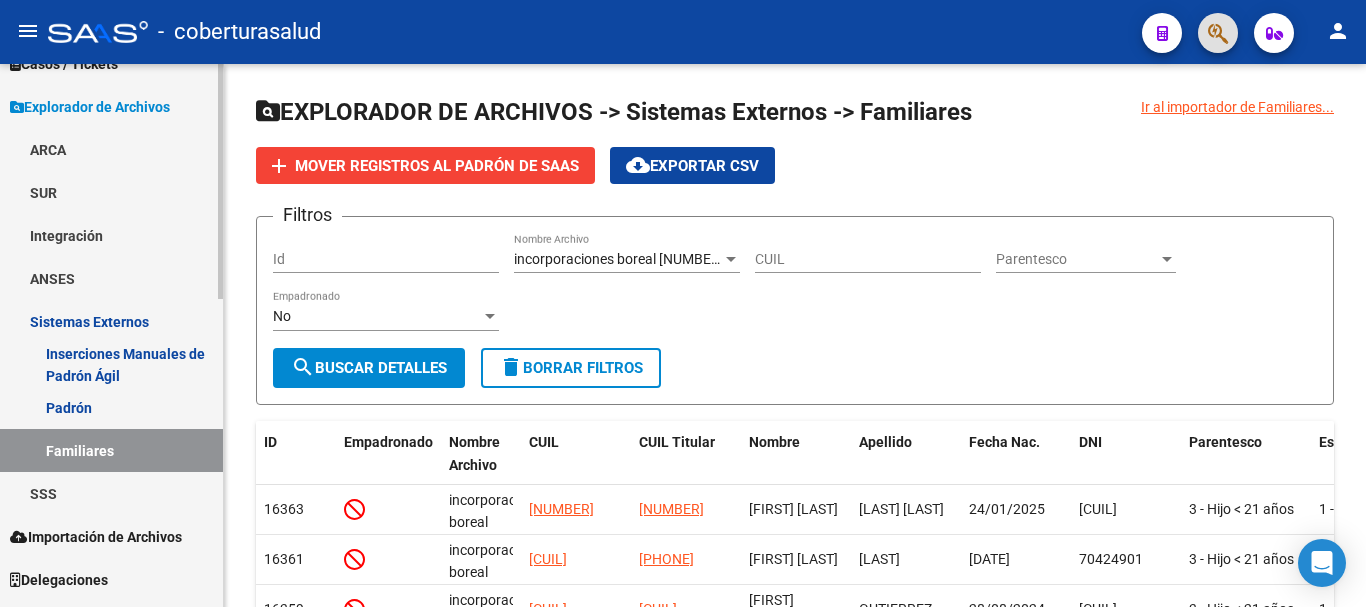 scroll, scrollTop: 512, scrollLeft: 0, axis: vertical 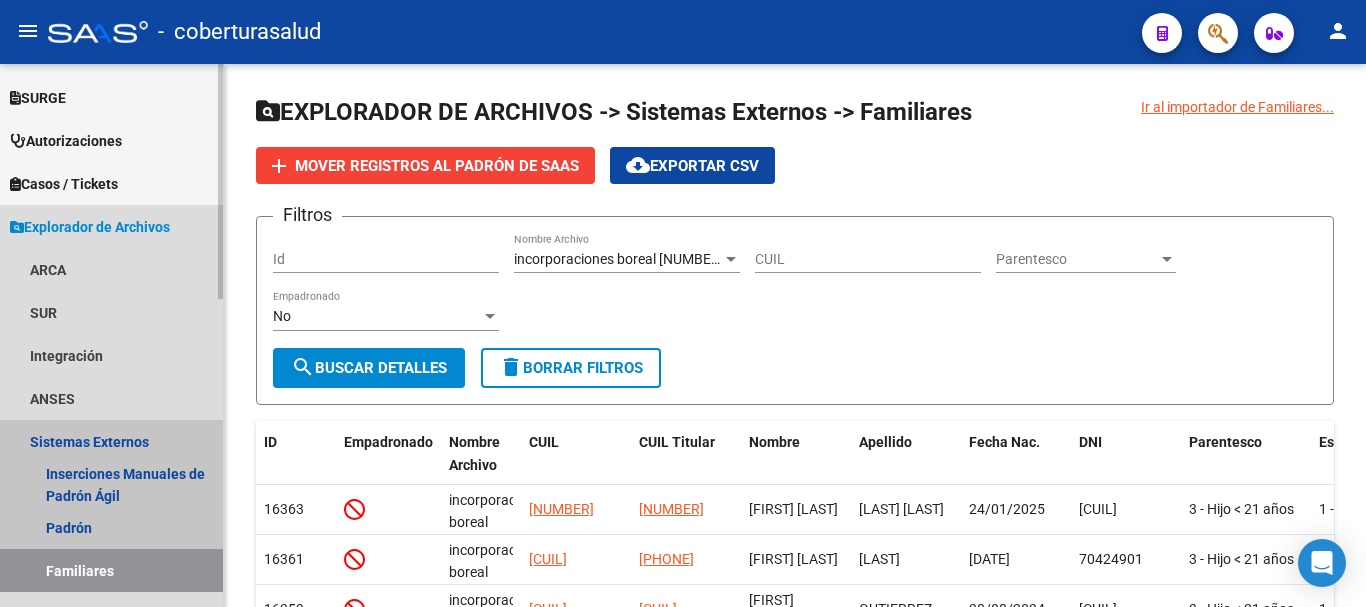 click on "Sistemas Externos" at bounding box center [111, 441] 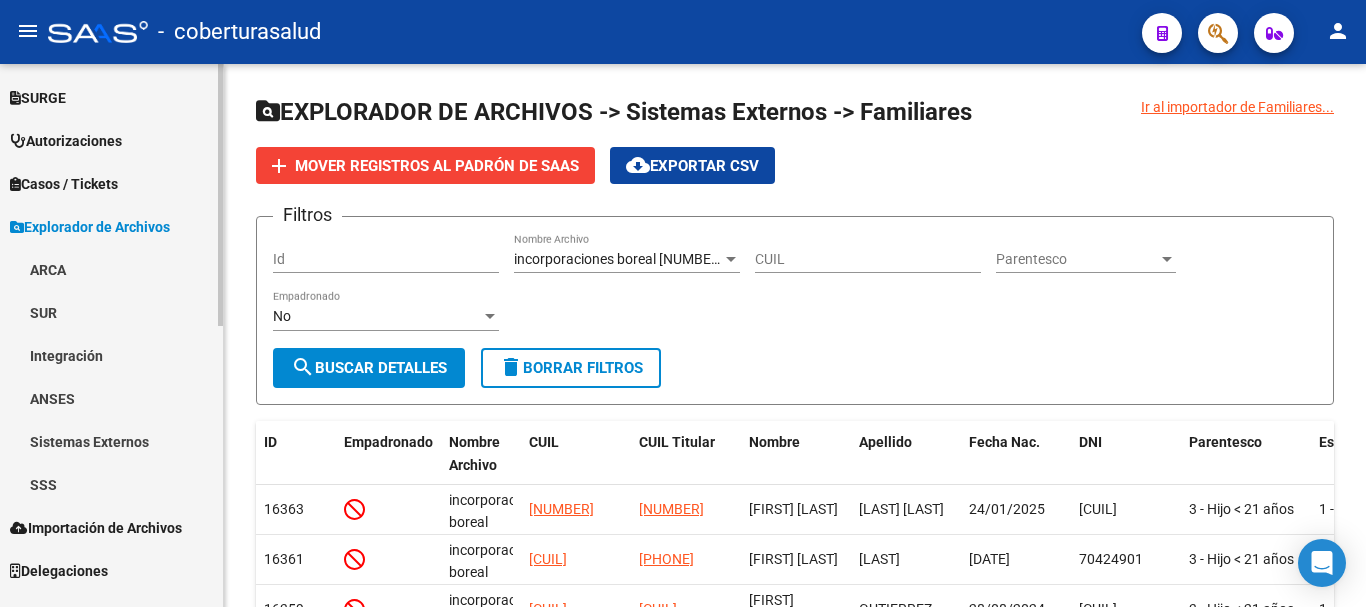 click on "SSS" at bounding box center (111, 484) 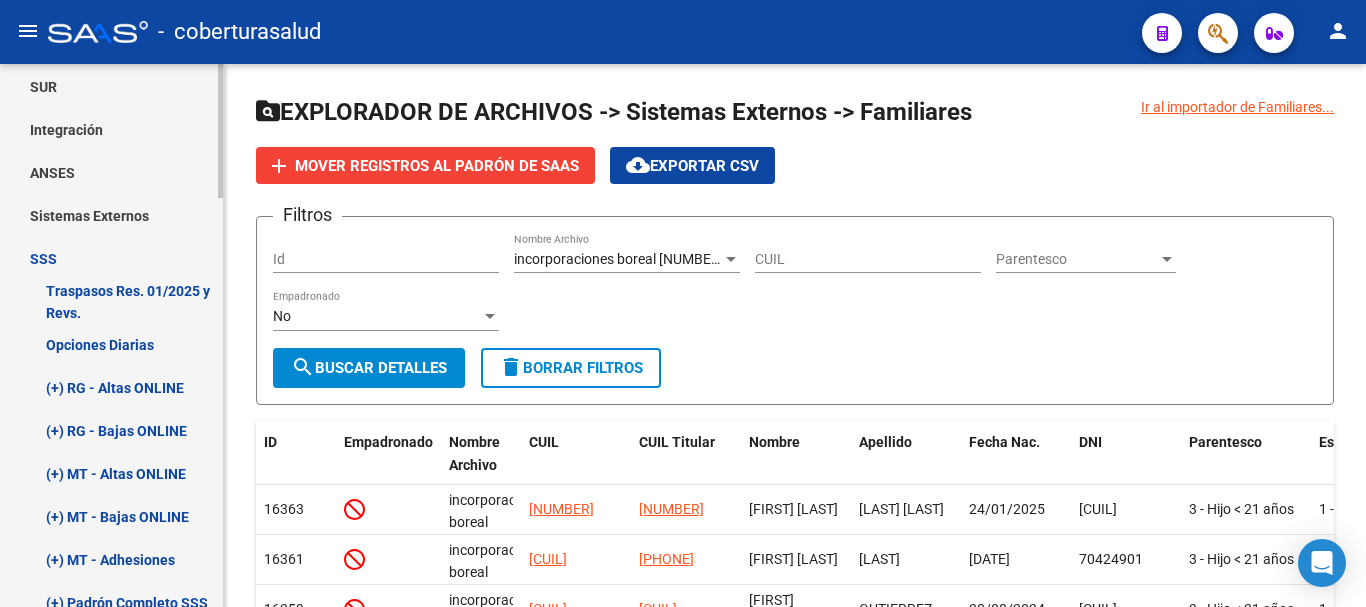 scroll, scrollTop: 812, scrollLeft: 0, axis: vertical 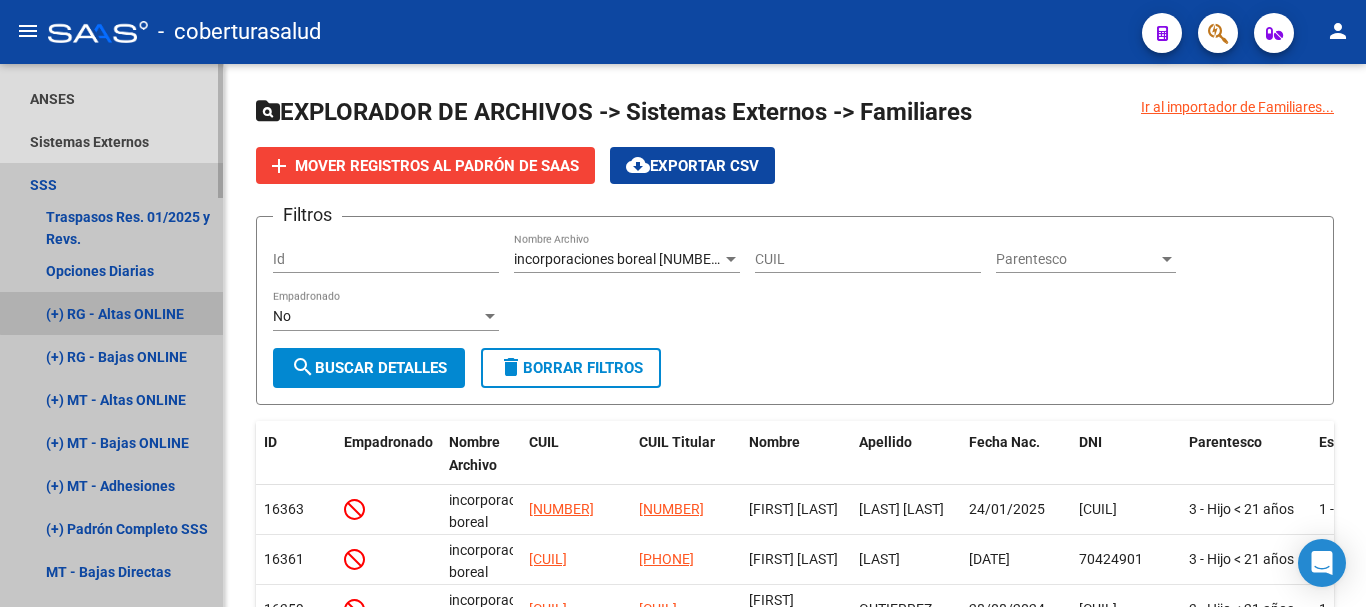 click on "(+) RG - Altas ONLINE" at bounding box center [111, 313] 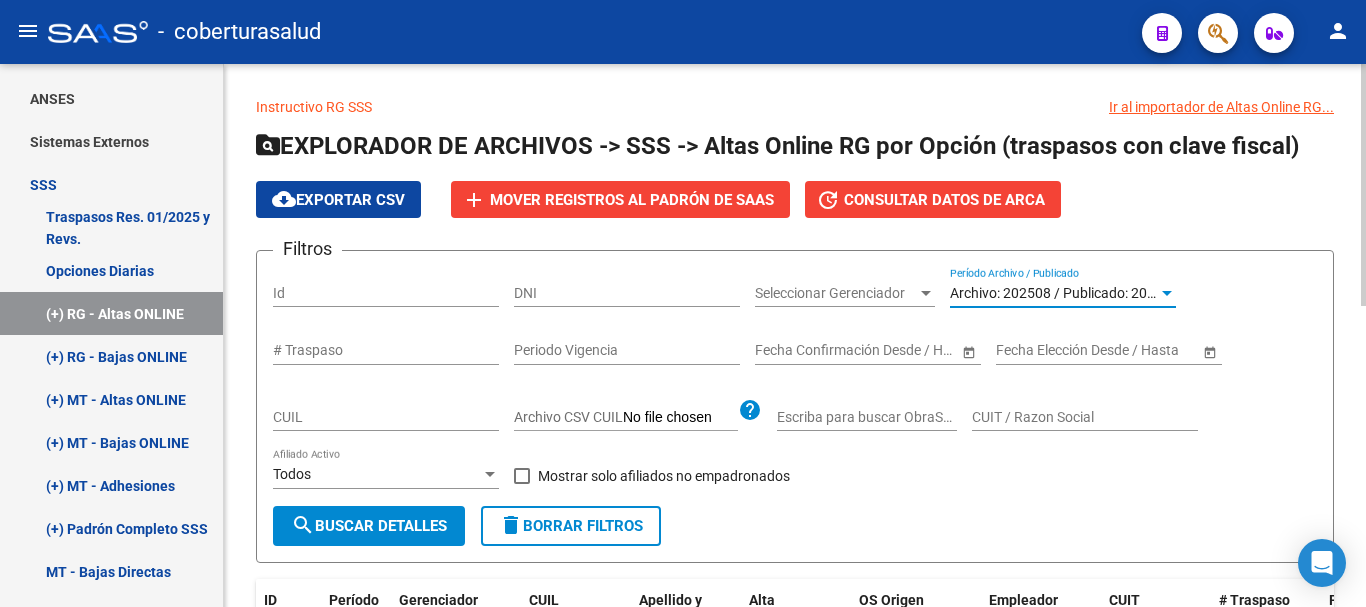 click on "Archivo: 202508 / Publicado: 202507" at bounding box center [1064, 293] 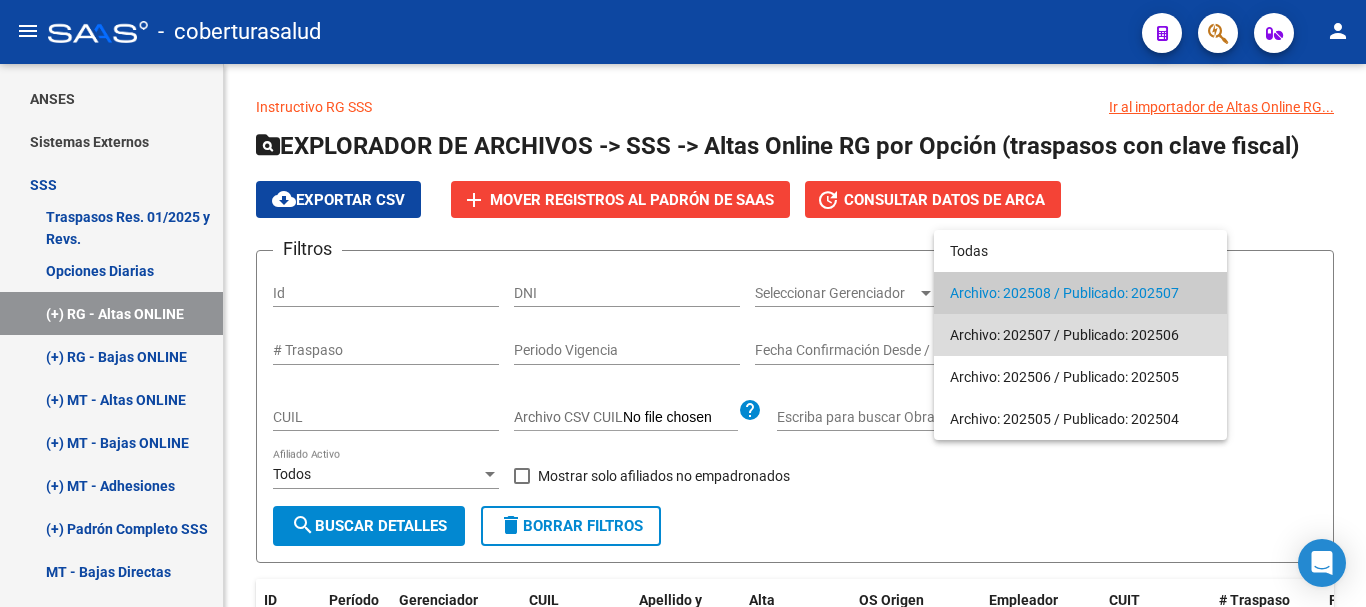 click on "Archivo: 202507 / Publicado: 202506" at bounding box center [1080, 335] 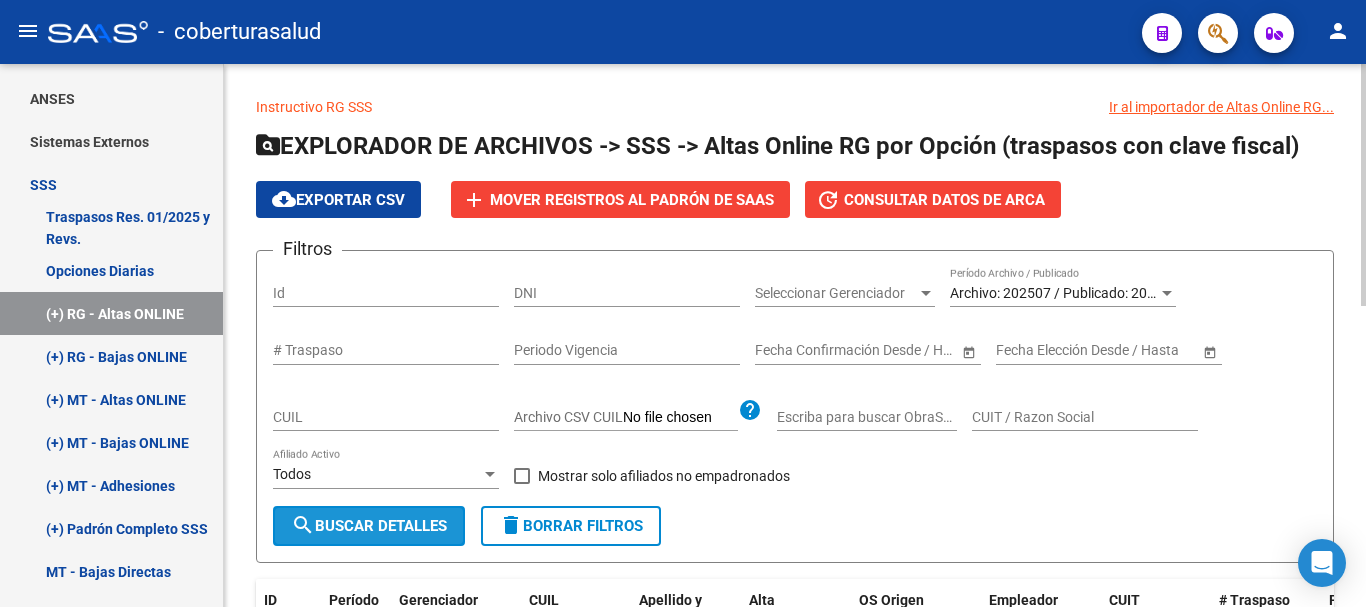 click on "search  Buscar Detalles" 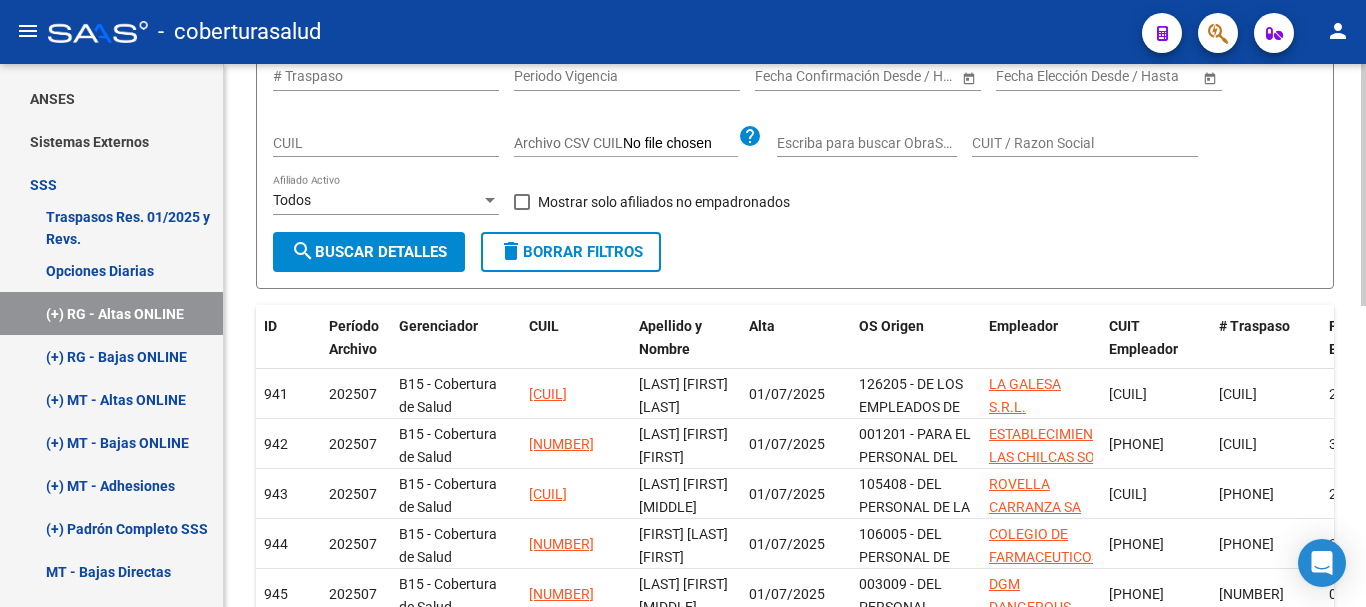 scroll, scrollTop: 0, scrollLeft: 0, axis: both 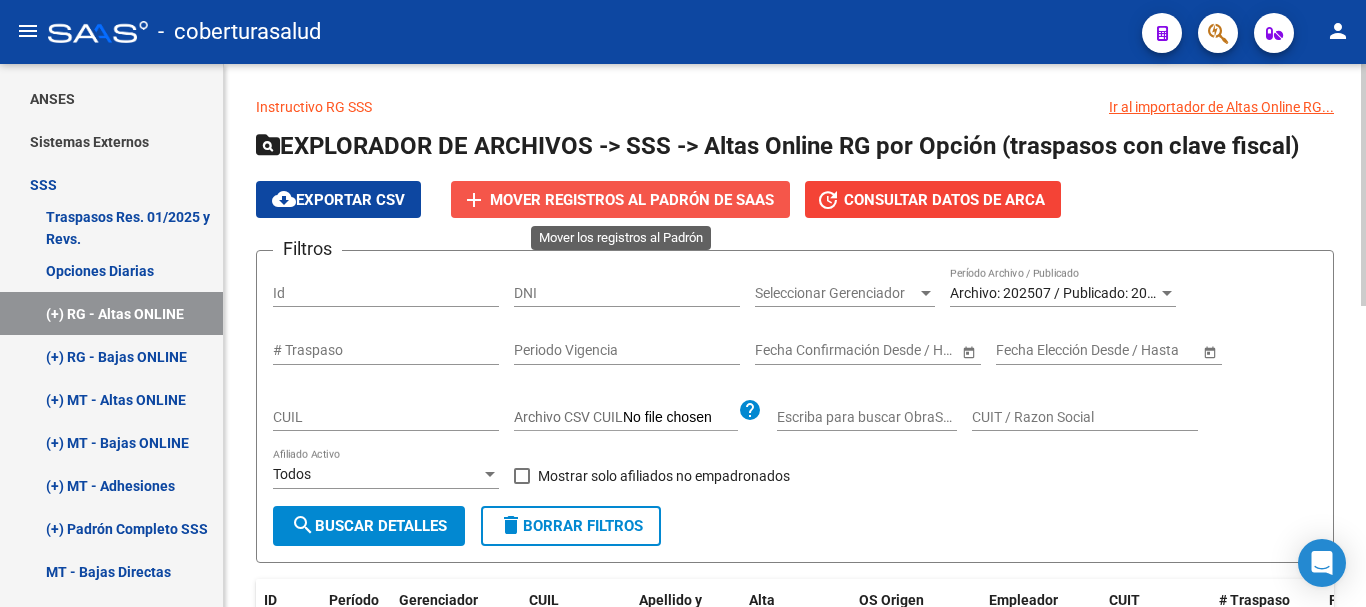 click on "Mover registros al PADRÓN de SAAS" 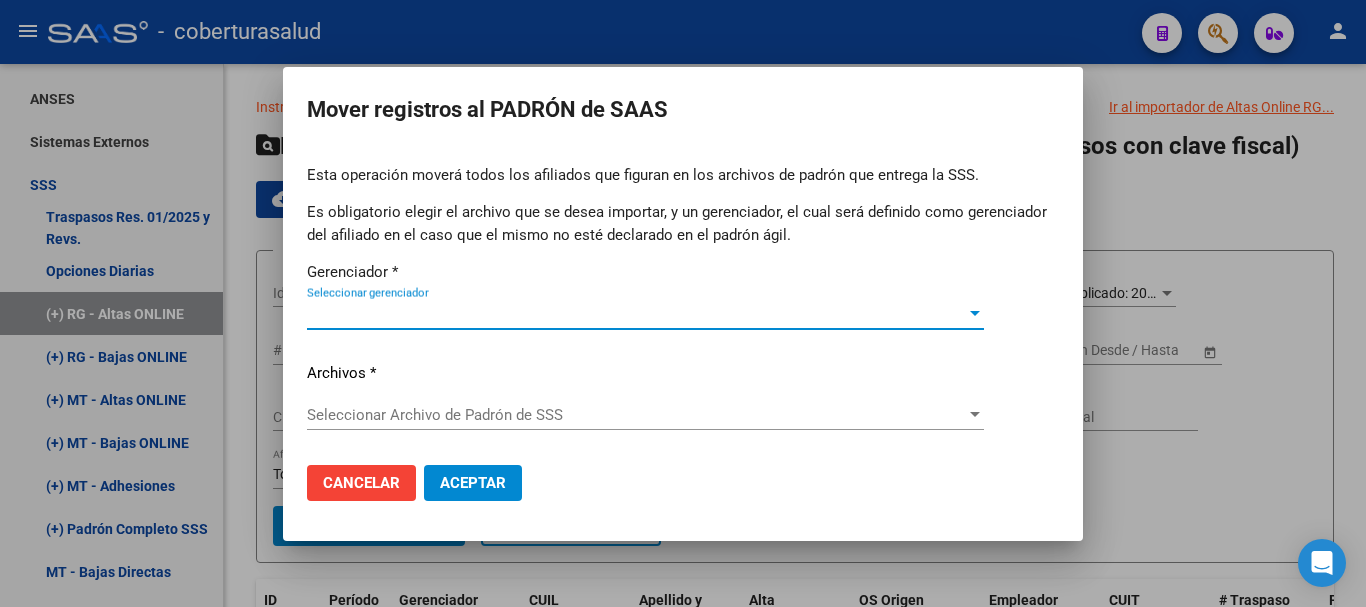 click on "Seleccionar Archivo de Padrón de SSS" at bounding box center [636, 415] 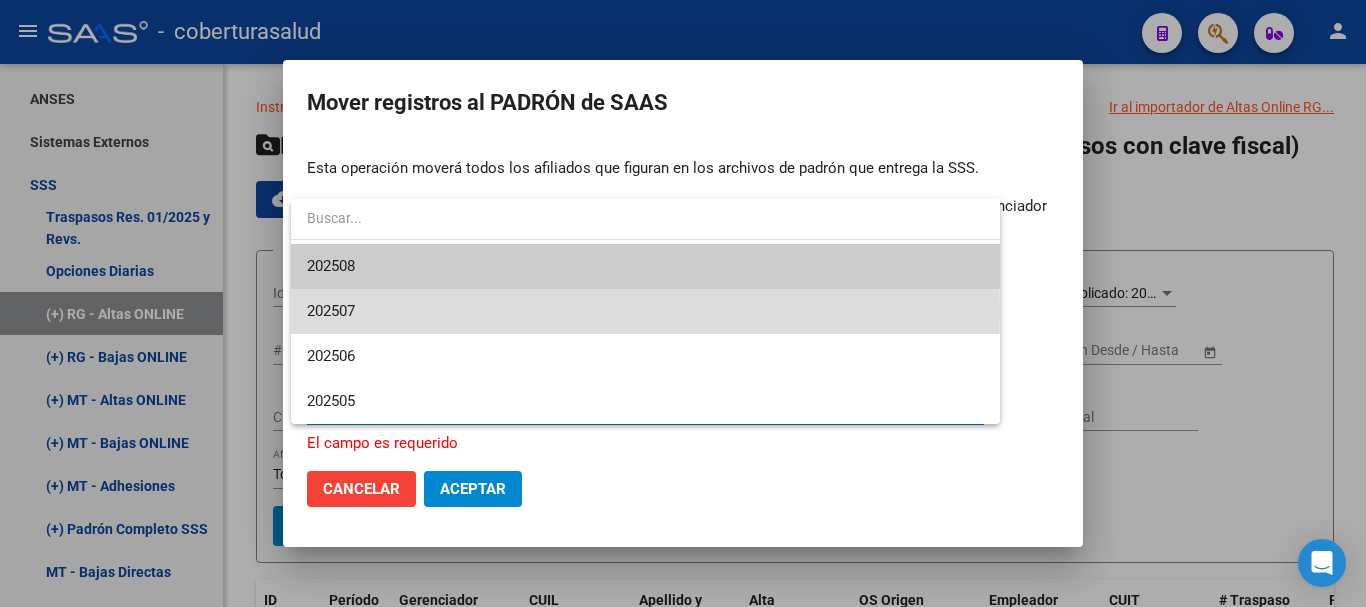 click on "202507" at bounding box center (645, 311) 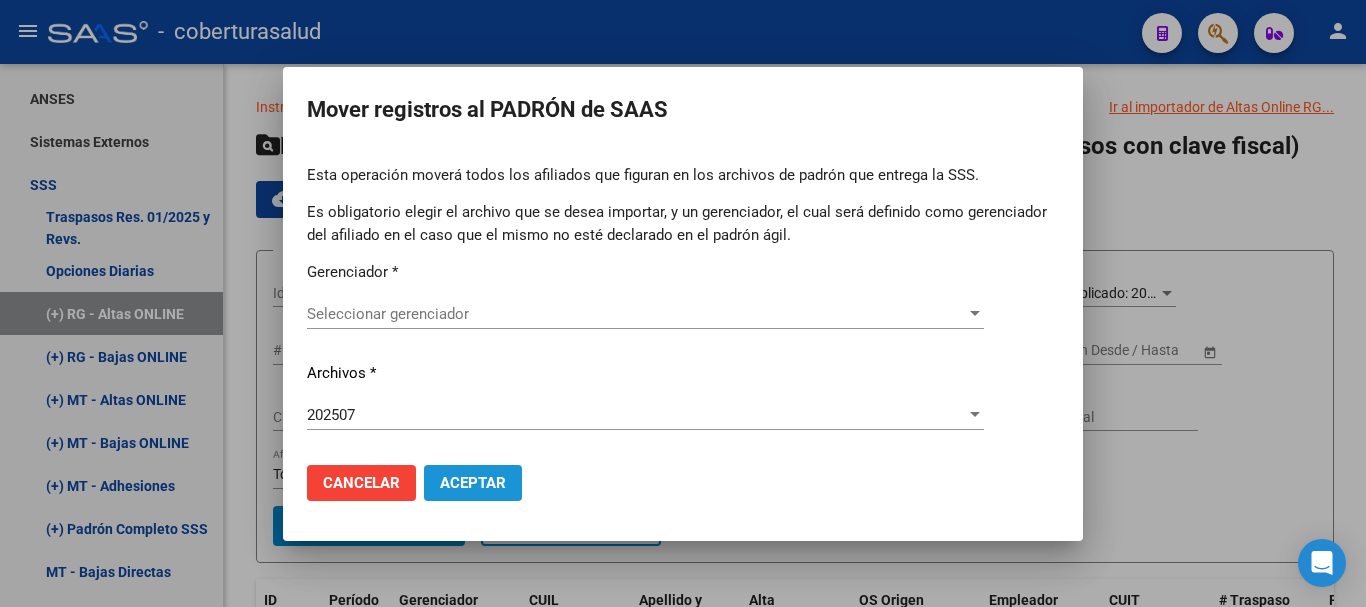 click on "Aceptar" at bounding box center (473, 483) 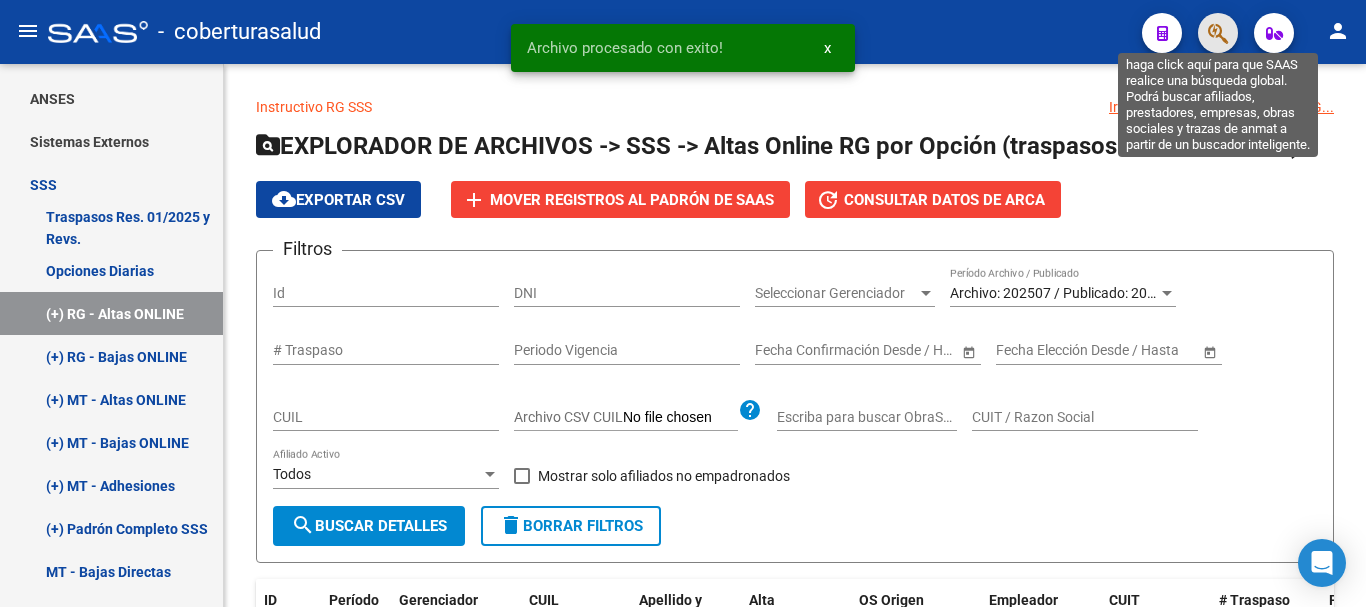 click 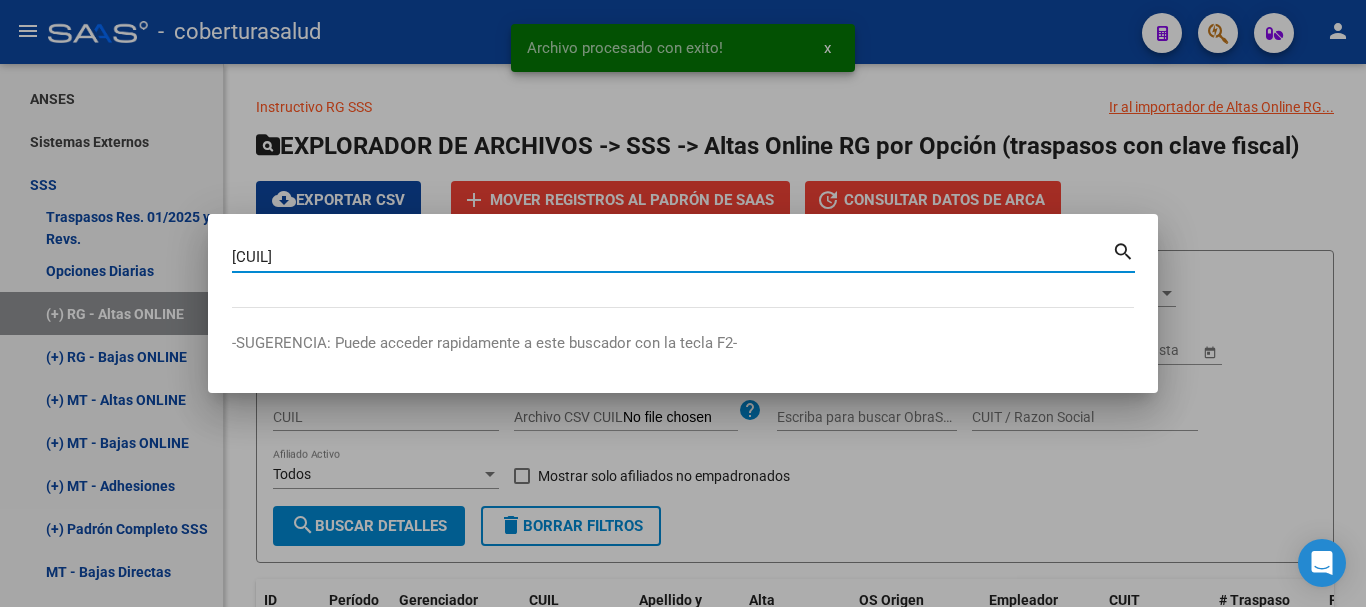 type on "[CUIL]" 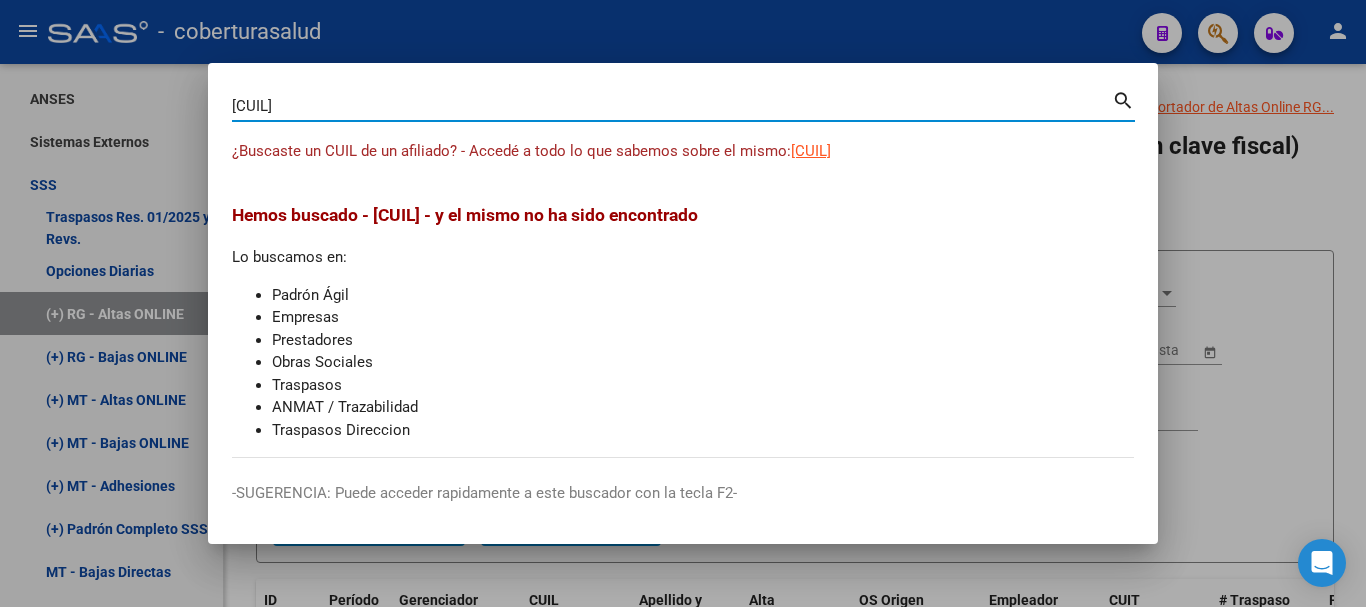 type 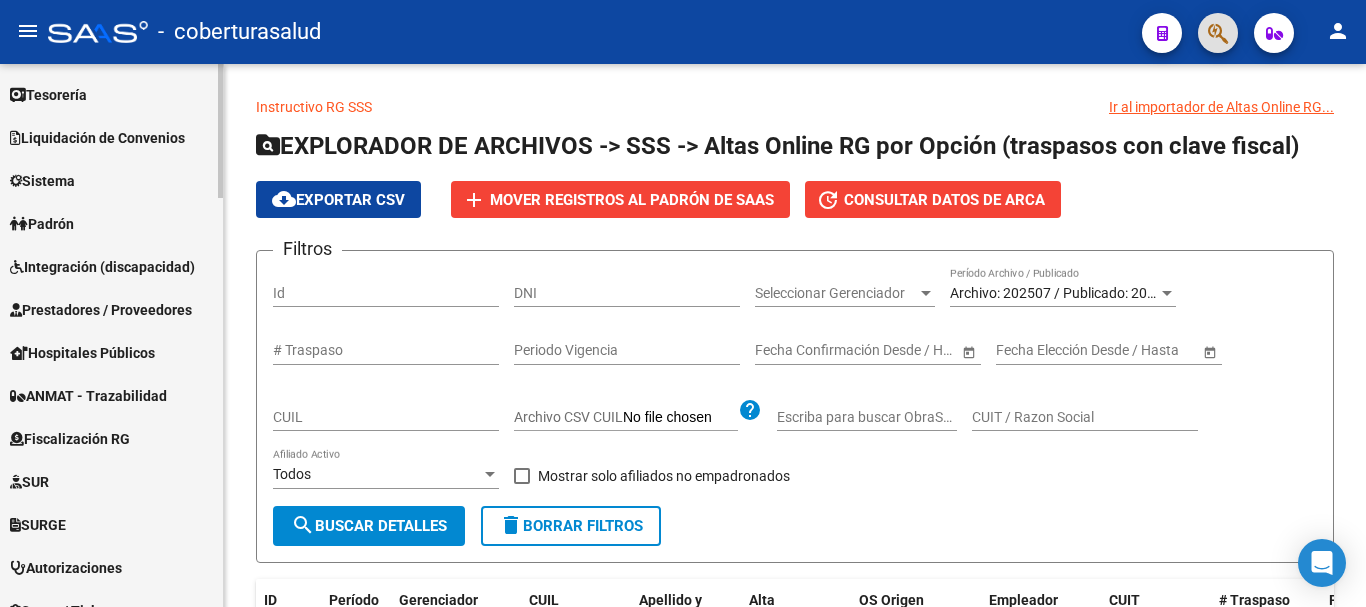 scroll, scrollTop: 112, scrollLeft: 0, axis: vertical 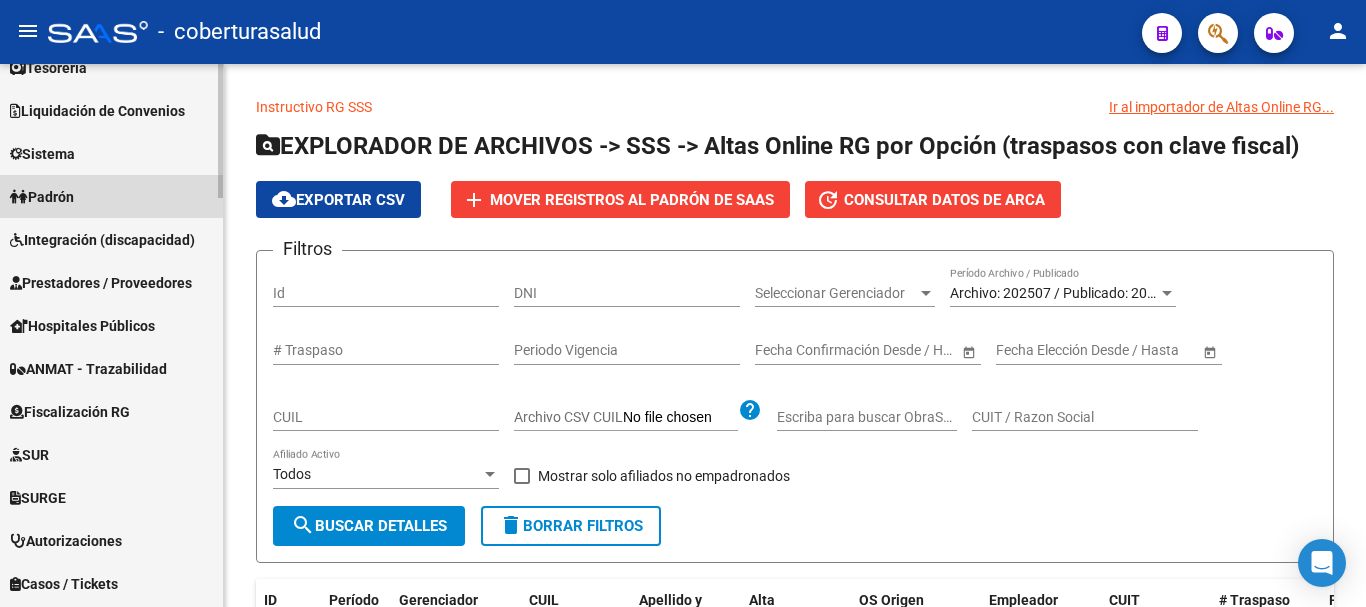 click on "Padrón" at bounding box center [111, 196] 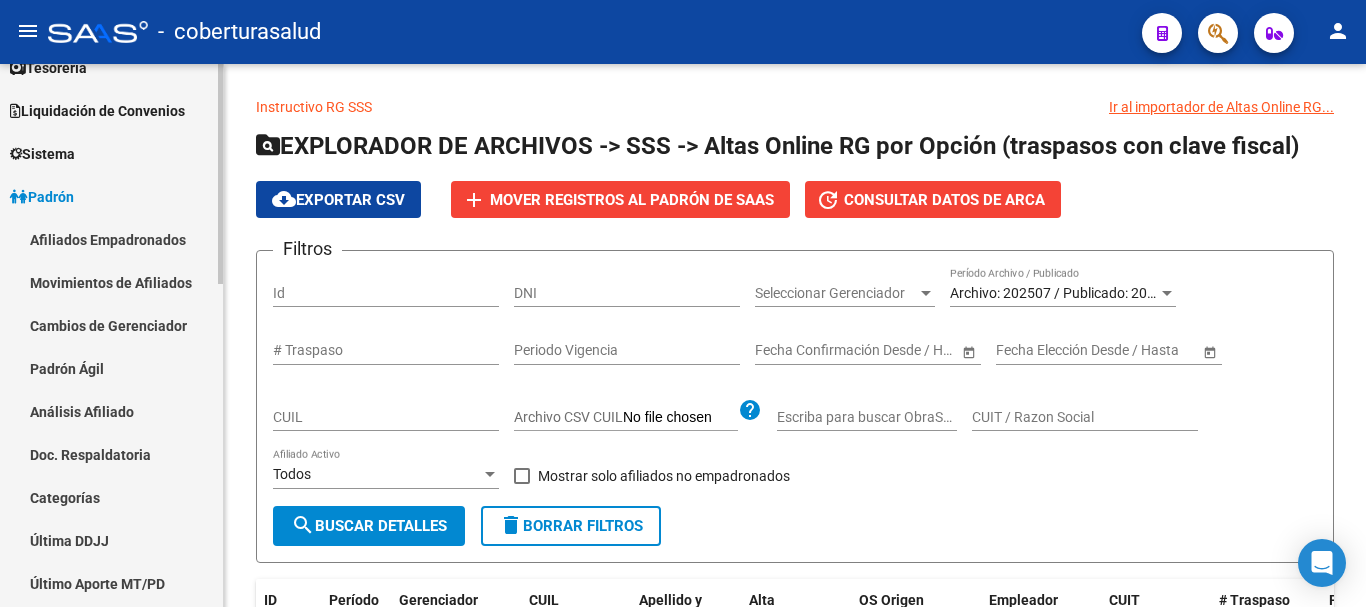 click on "Movimientos de Afiliados" at bounding box center [111, 282] 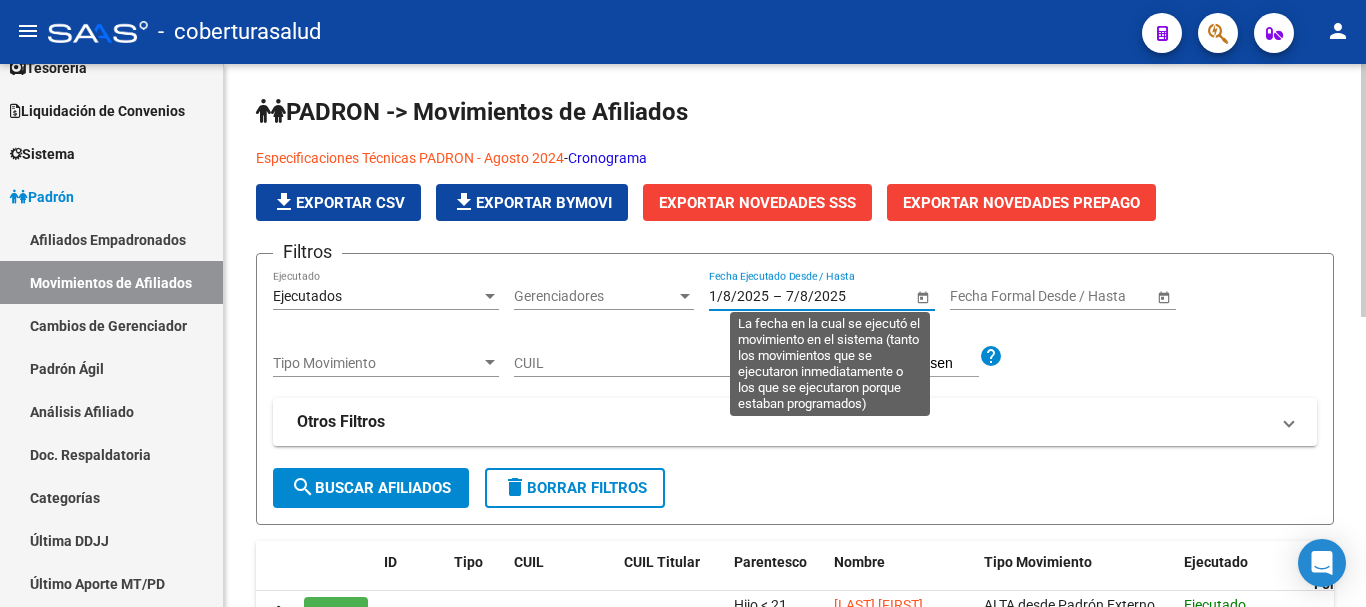click on "7/8/2025" at bounding box center [835, 296] 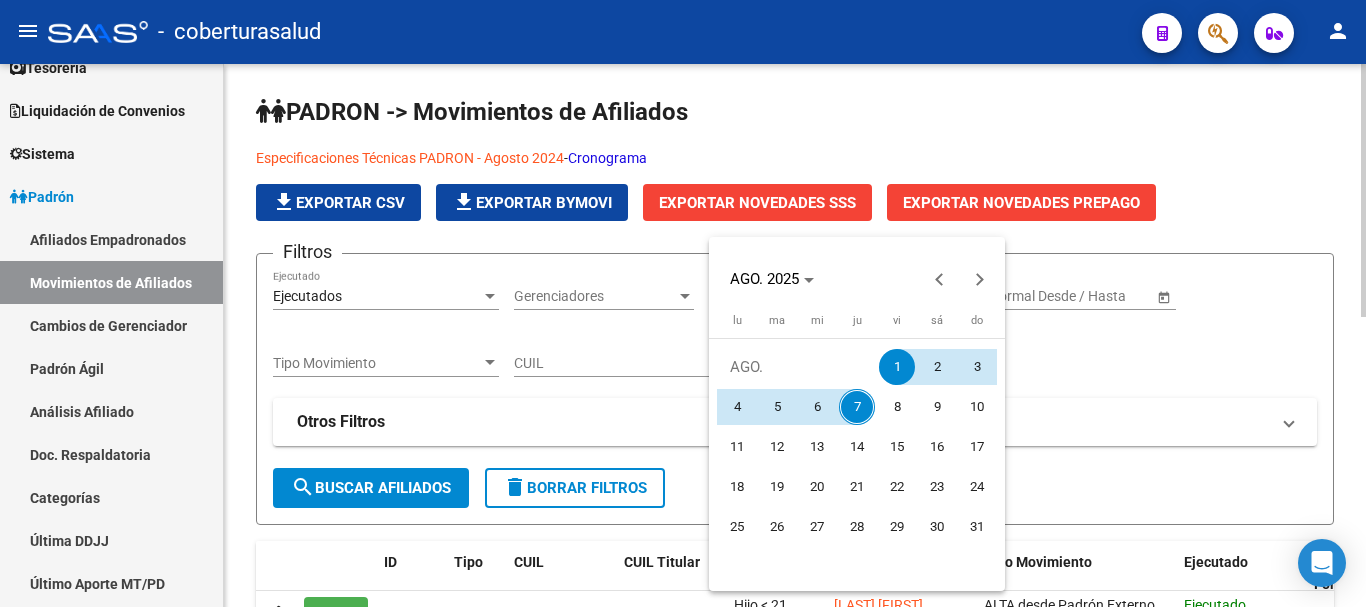 click on "AGO. 2025 AGO. 2025 lunes lu martes ma miércoles mi jueves ju viernes vi sábado sá domingo do  AGO.   1   2   3   4   5   6   7   8   9   10   11   12   13   14   15   16   17   18   19   20   21   22   23   24   25   26   27   28   29   30   31   Start date
End date" at bounding box center (857, 414) 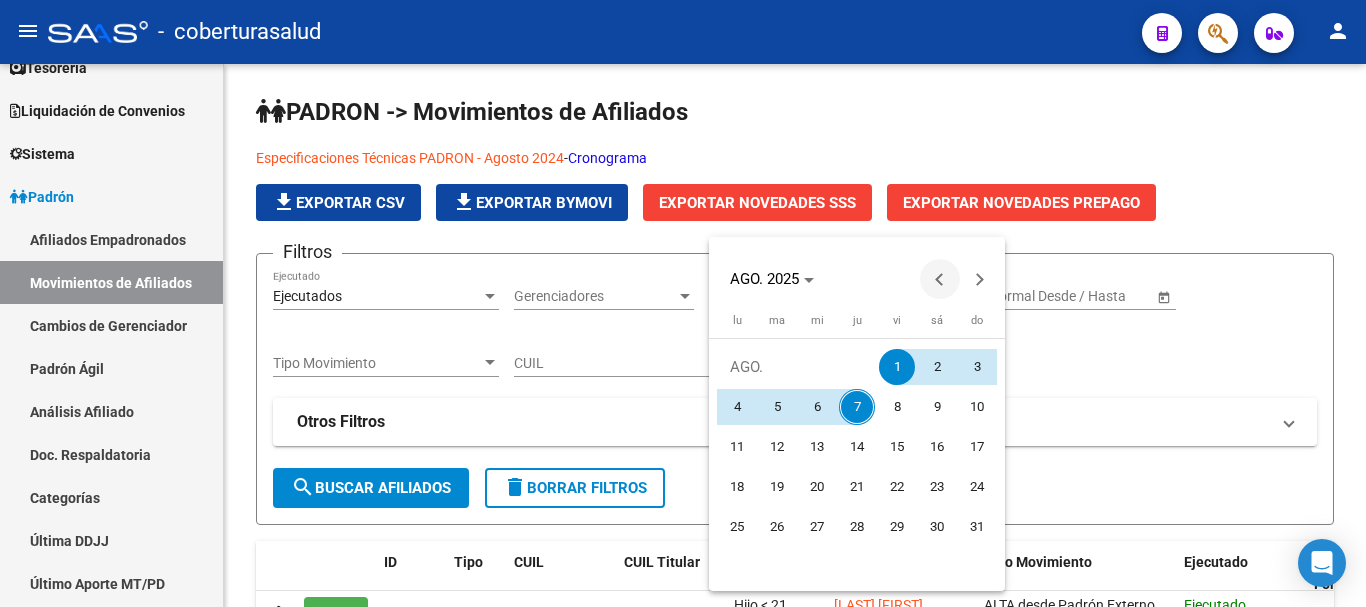click at bounding box center (940, 279) 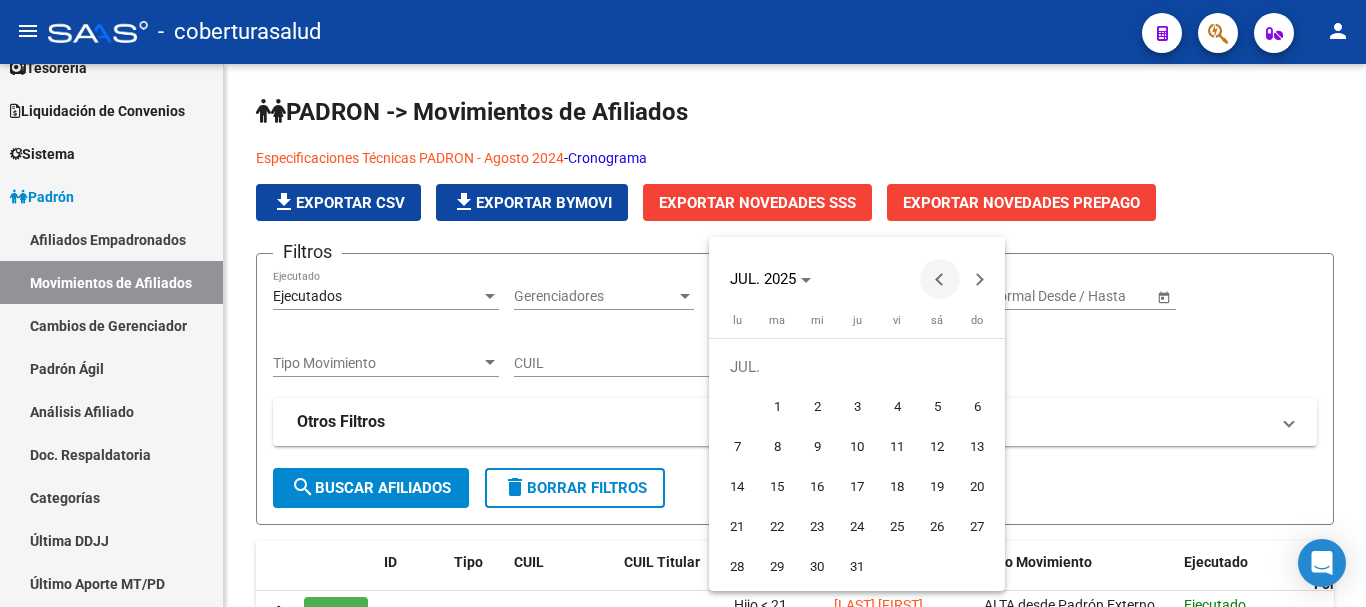 click at bounding box center [940, 279] 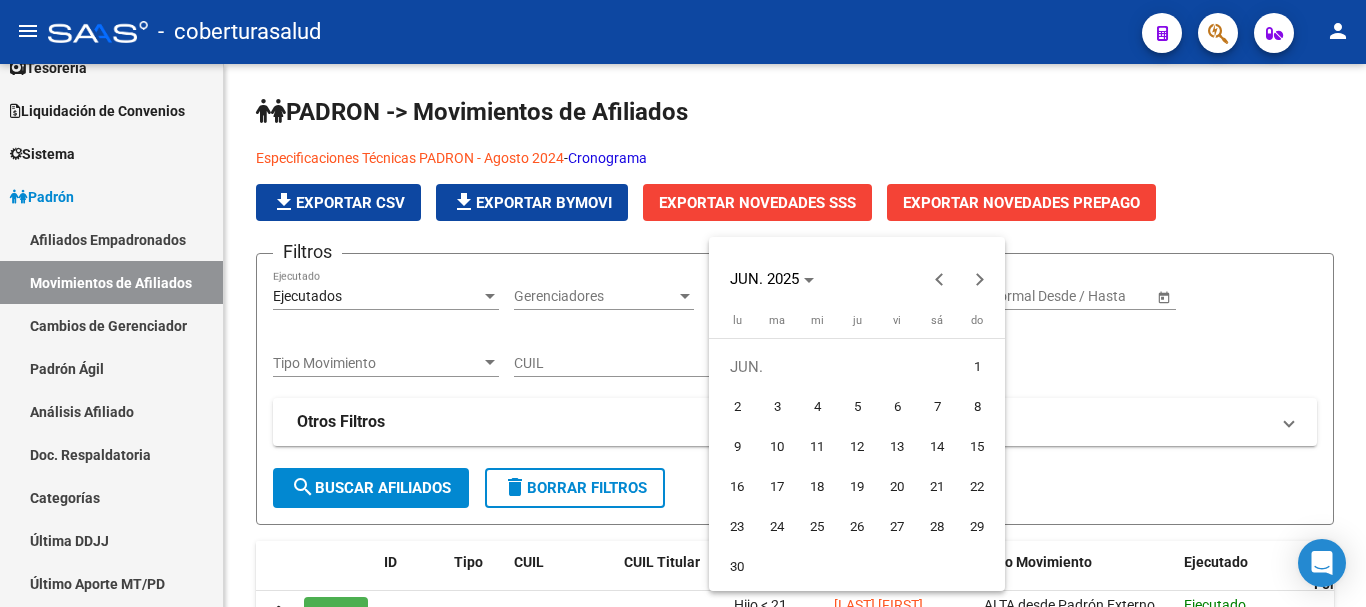 click on "1" at bounding box center (977, 367) 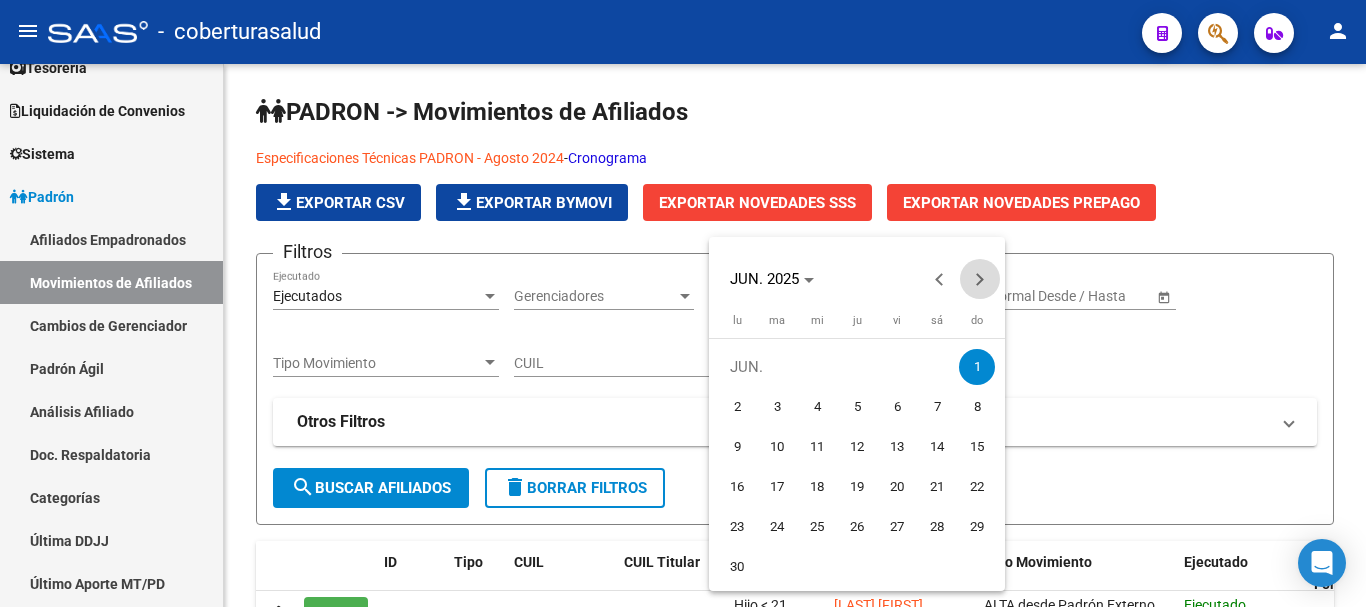 click at bounding box center [980, 279] 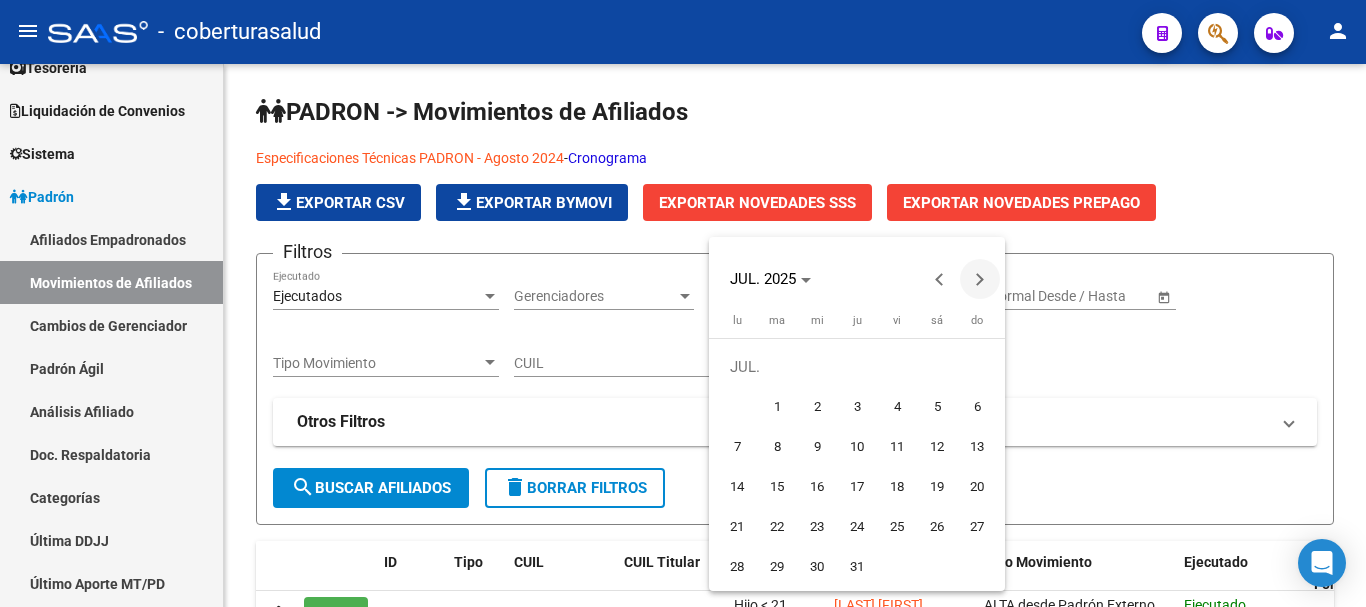 click at bounding box center [980, 279] 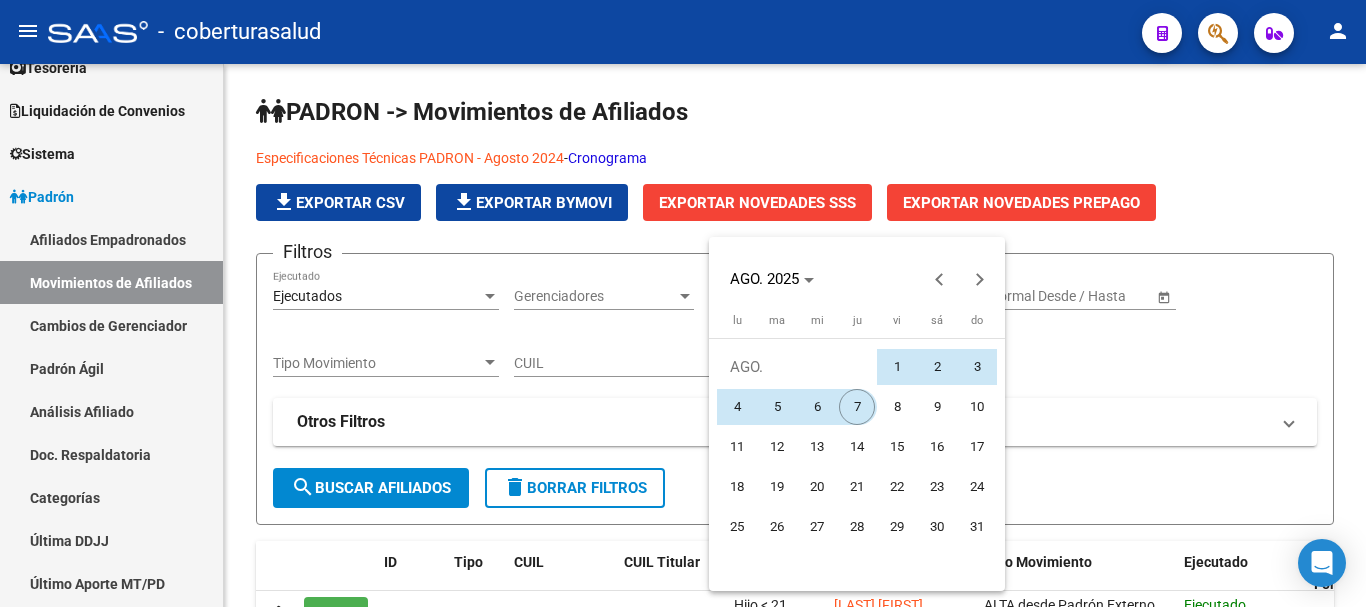 click on "7" at bounding box center (857, 407) 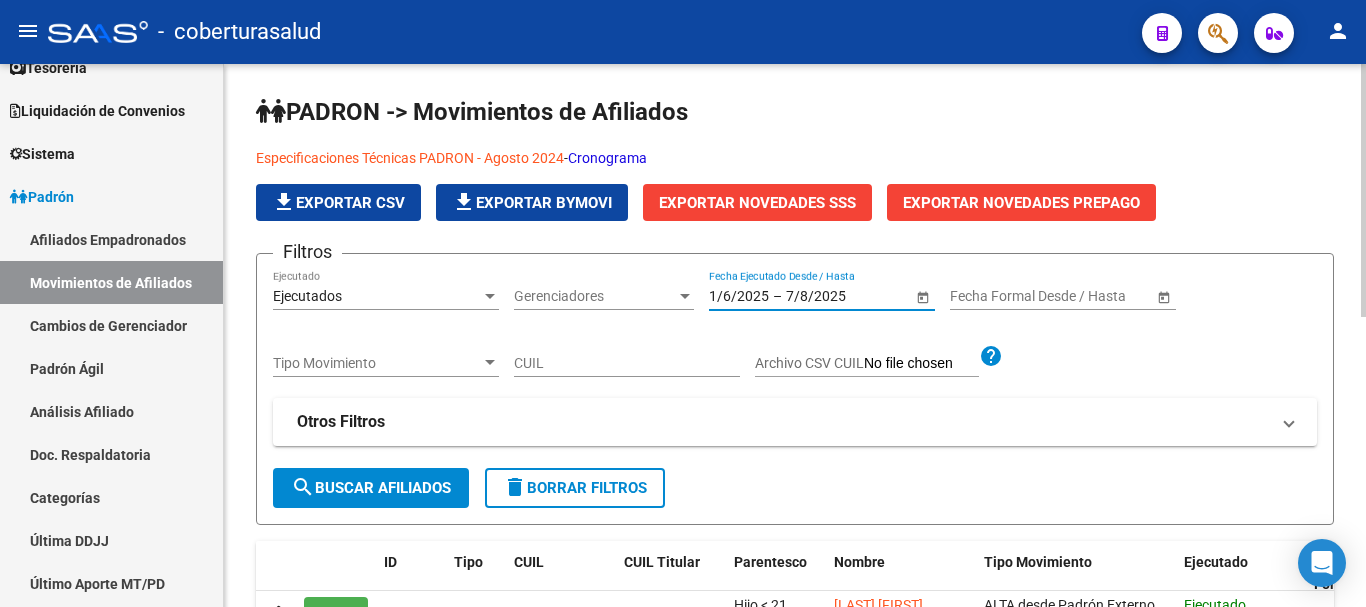 click on "search  Buscar Afiliados" 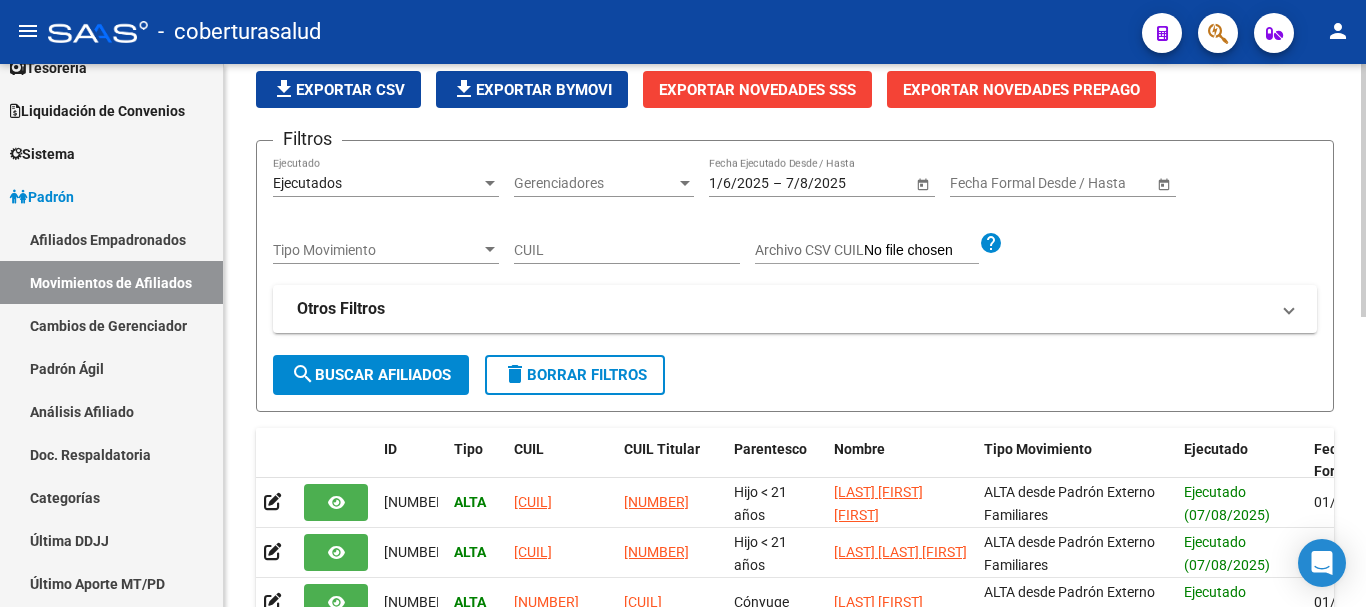 scroll, scrollTop: 22, scrollLeft: 0, axis: vertical 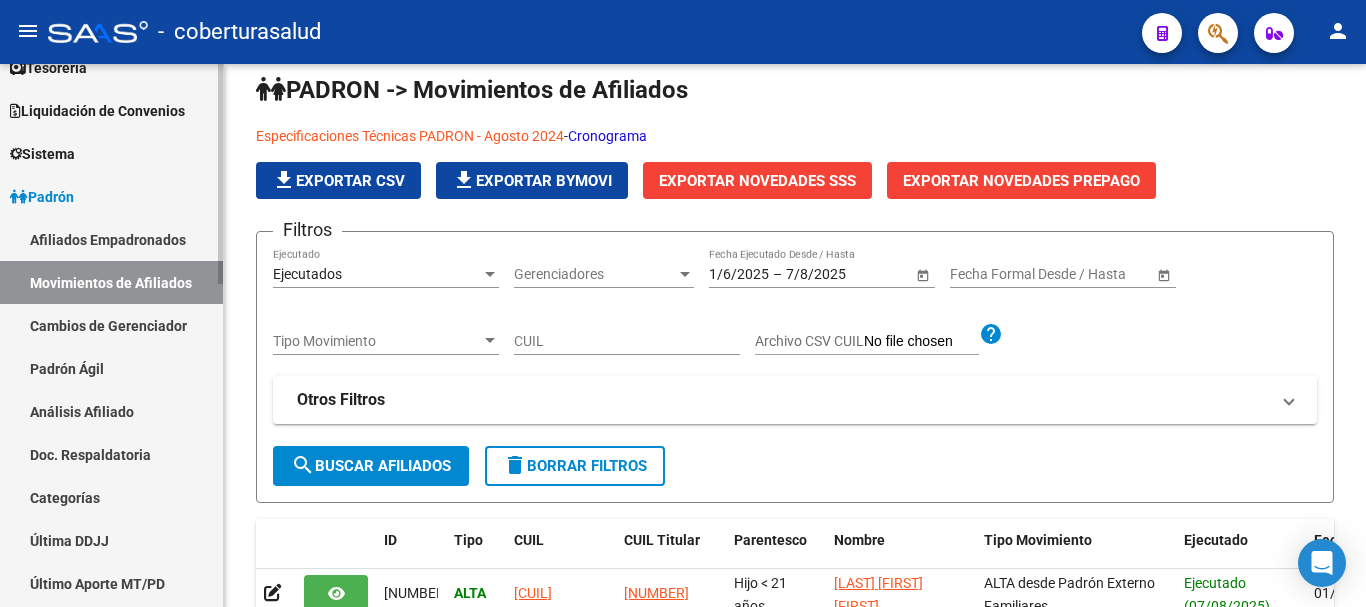 click on "Padrón" at bounding box center (111, 196) 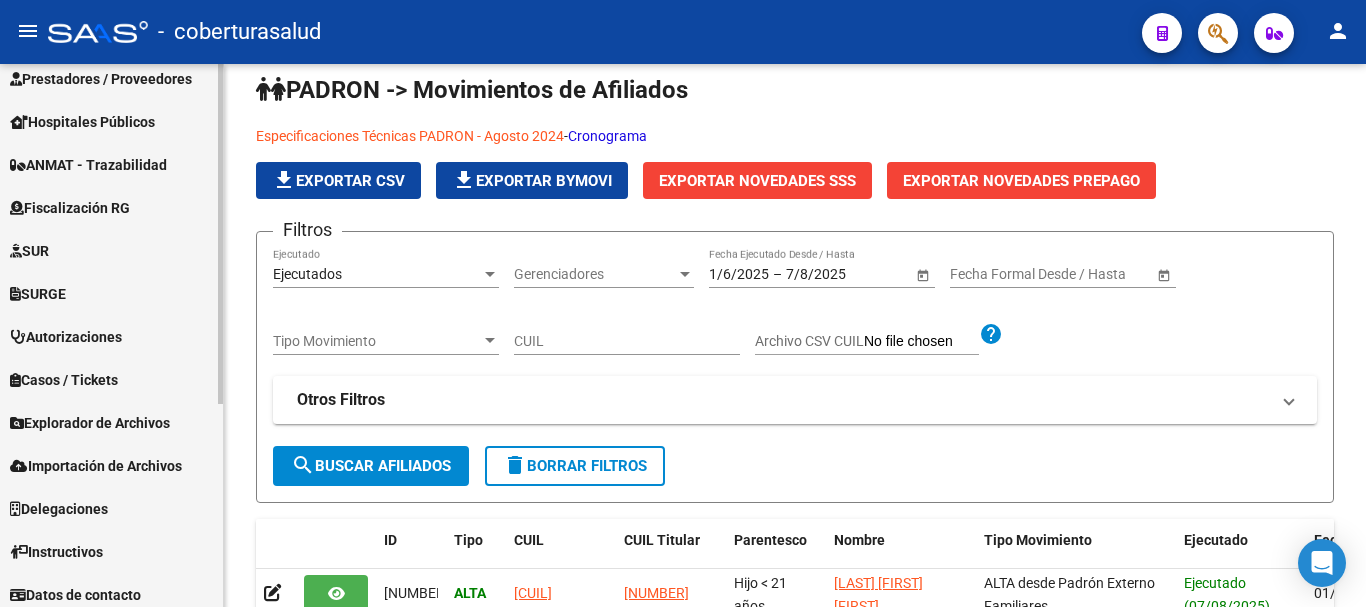 scroll, scrollTop: 325, scrollLeft: 0, axis: vertical 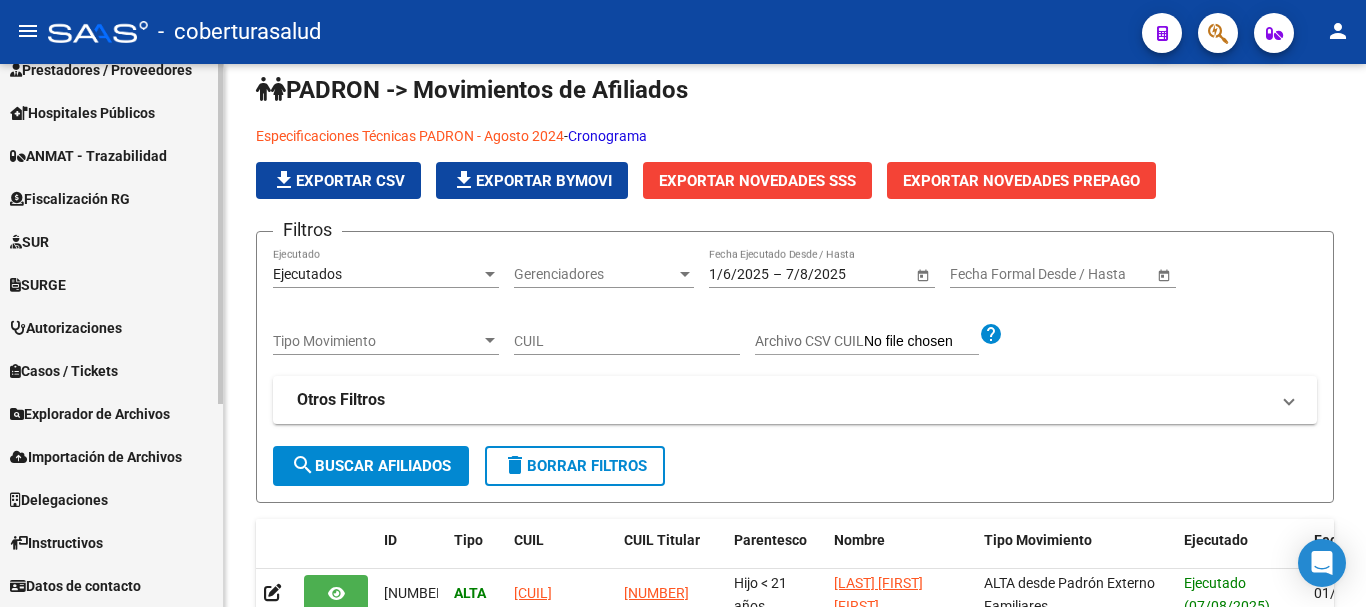 click on "Explorador de Archivos" at bounding box center (90, 414) 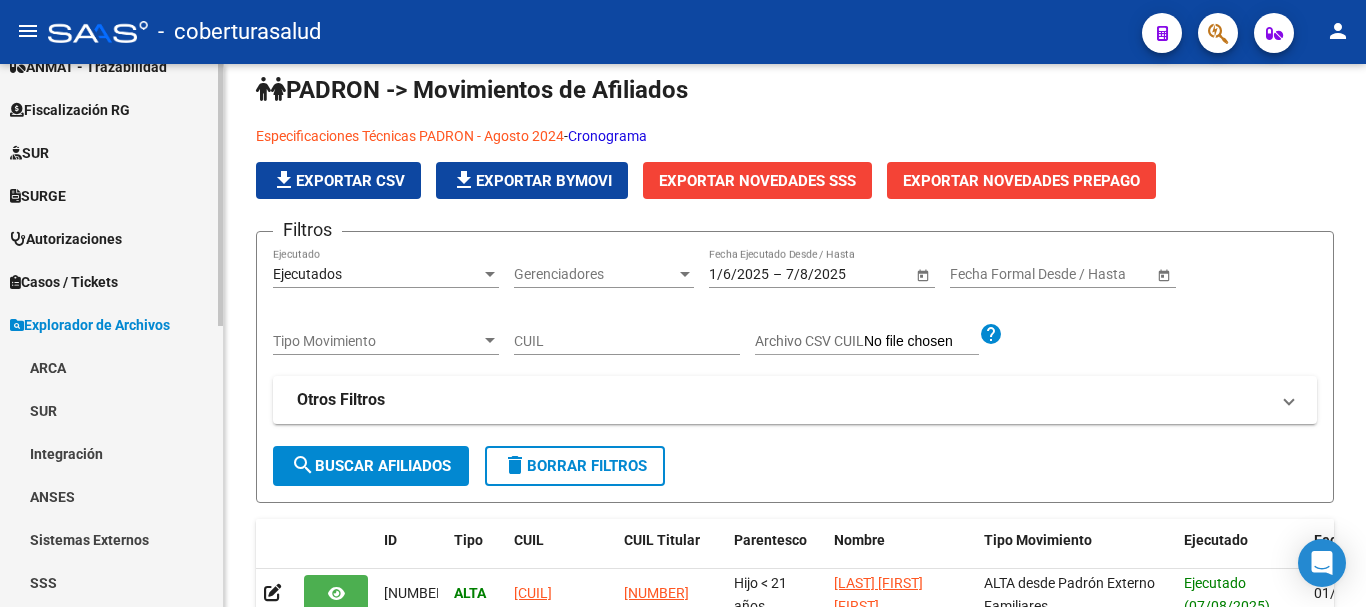 scroll, scrollTop: 525, scrollLeft: 0, axis: vertical 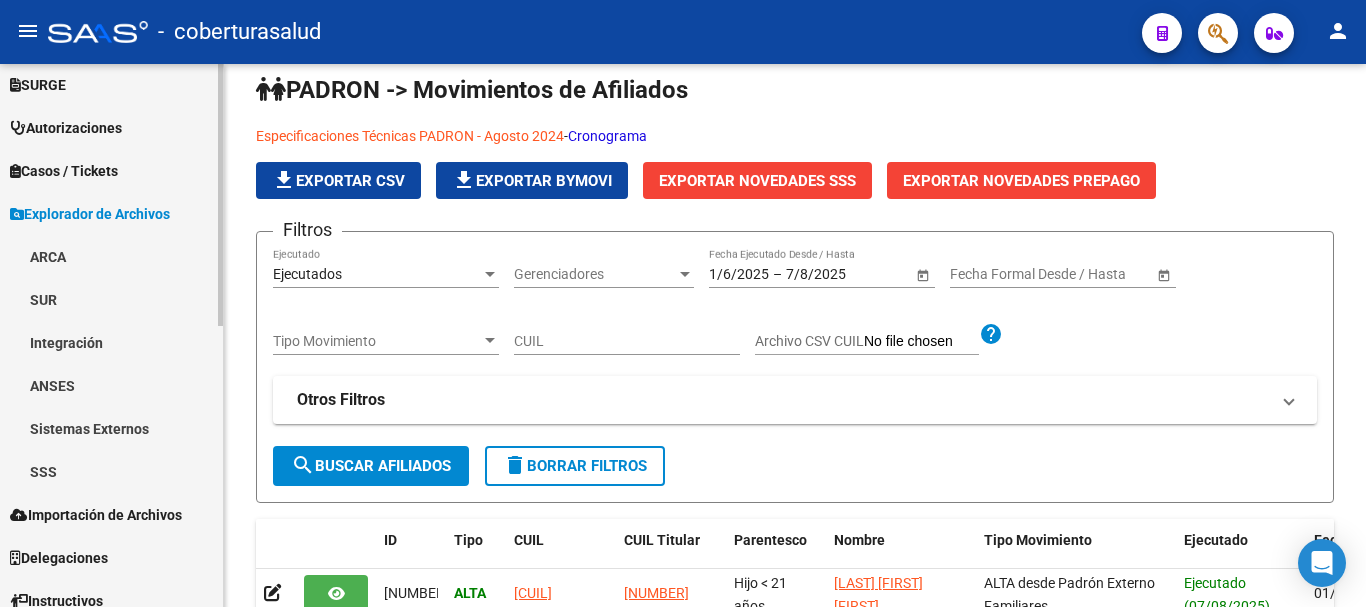 click on "SSS" at bounding box center [111, 471] 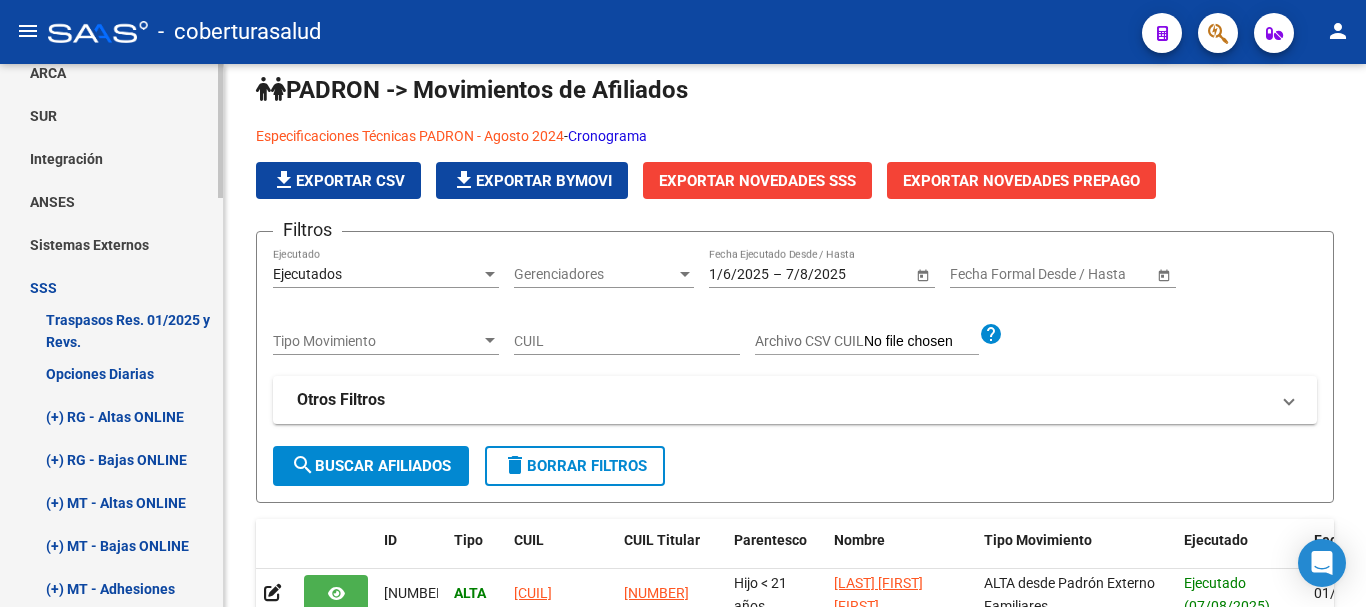 scroll, scrollTop: 725, scrollLeft: 0, axis: vertical 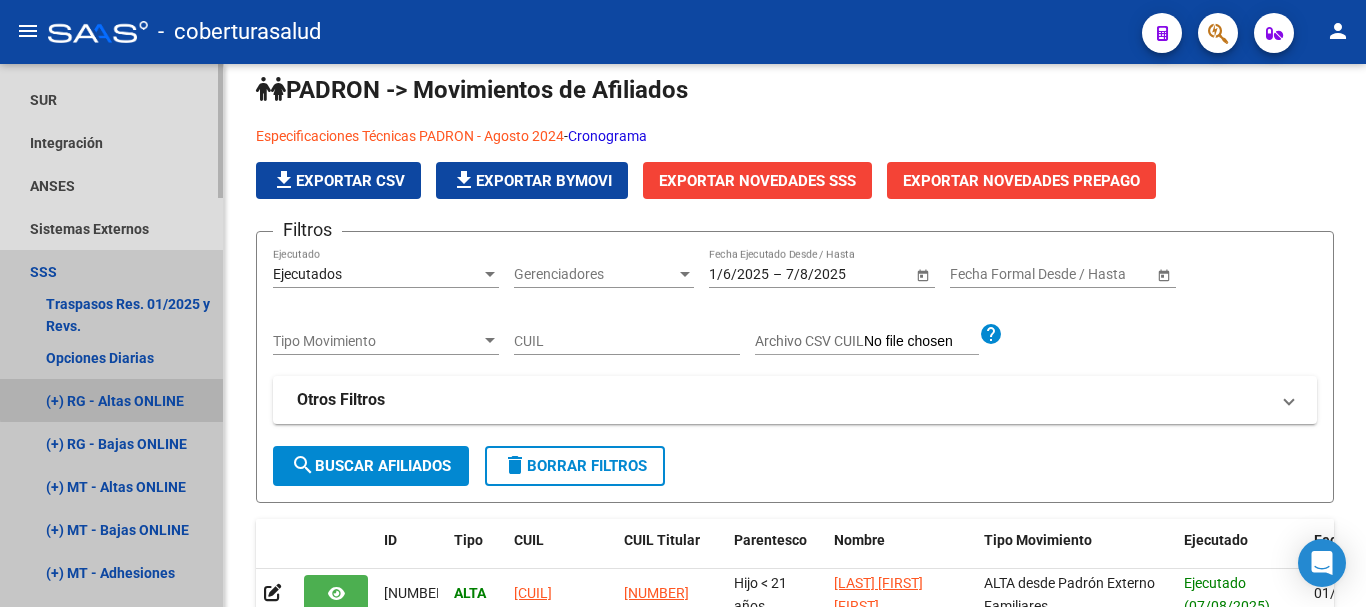 click on "(+) RG - Altas ONLINE" at bounding box center (111, 400) 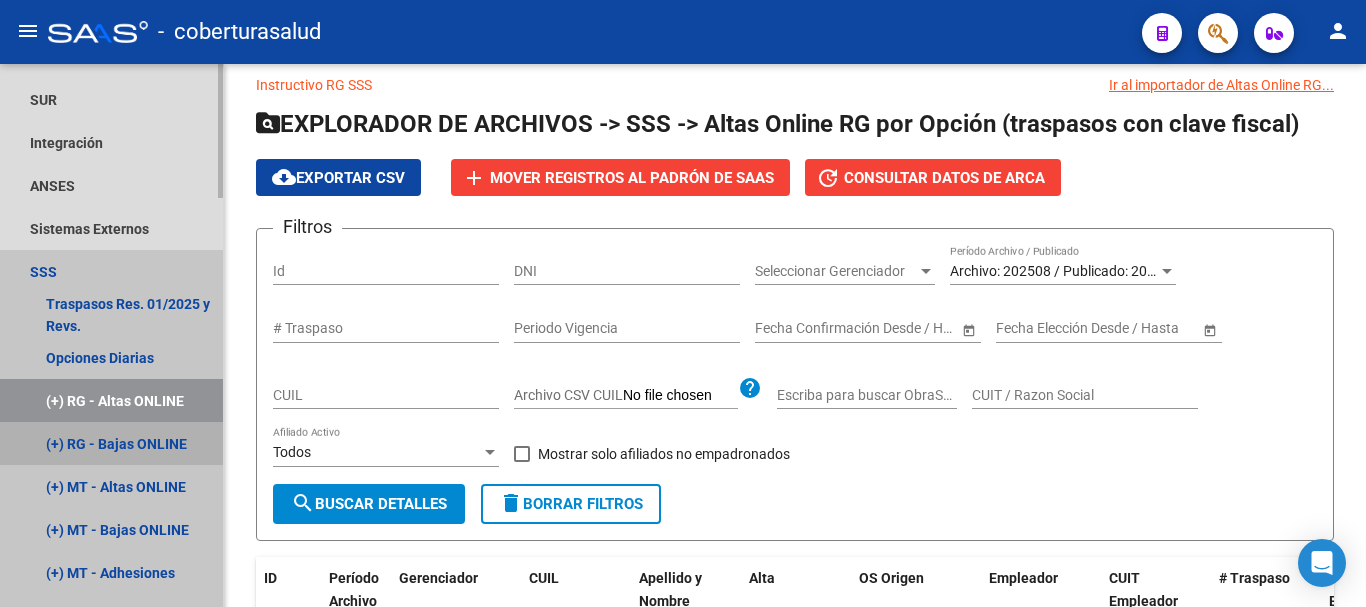click on "(+) RG - Bajas ONLINE" at bounding box center [111, 443] 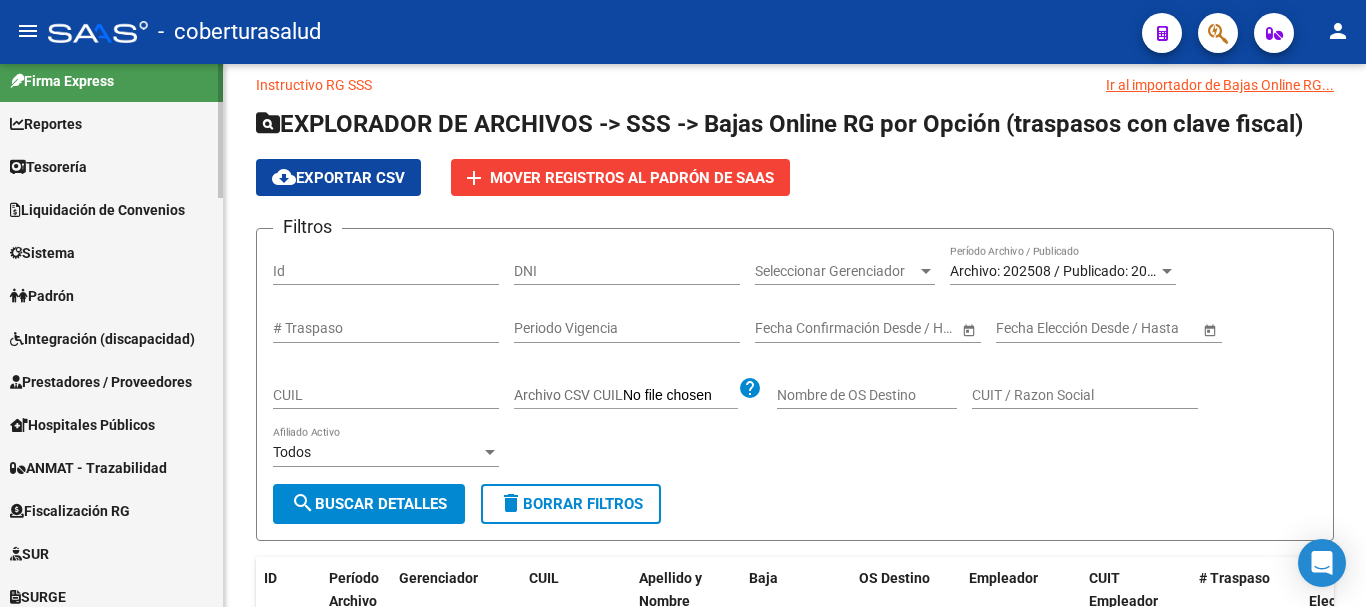 scroll, scrollTop: 0, scrollLeft: 0, axis: both 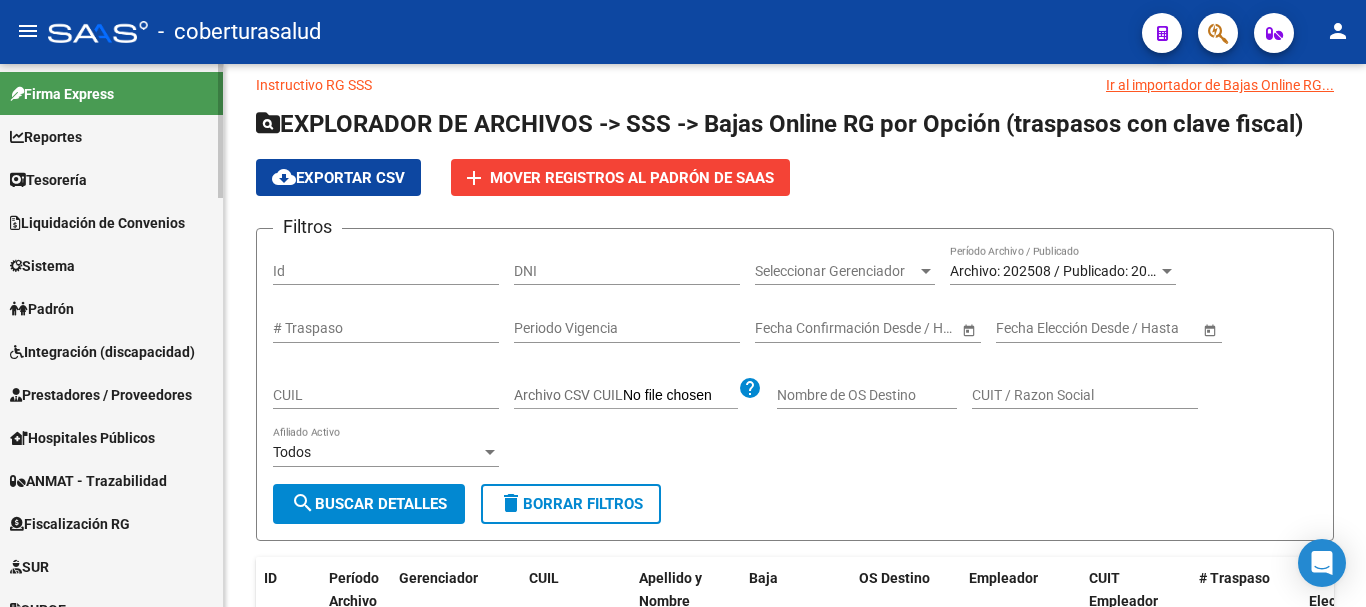 click on "Padrón" at bounding box center [111, 308] 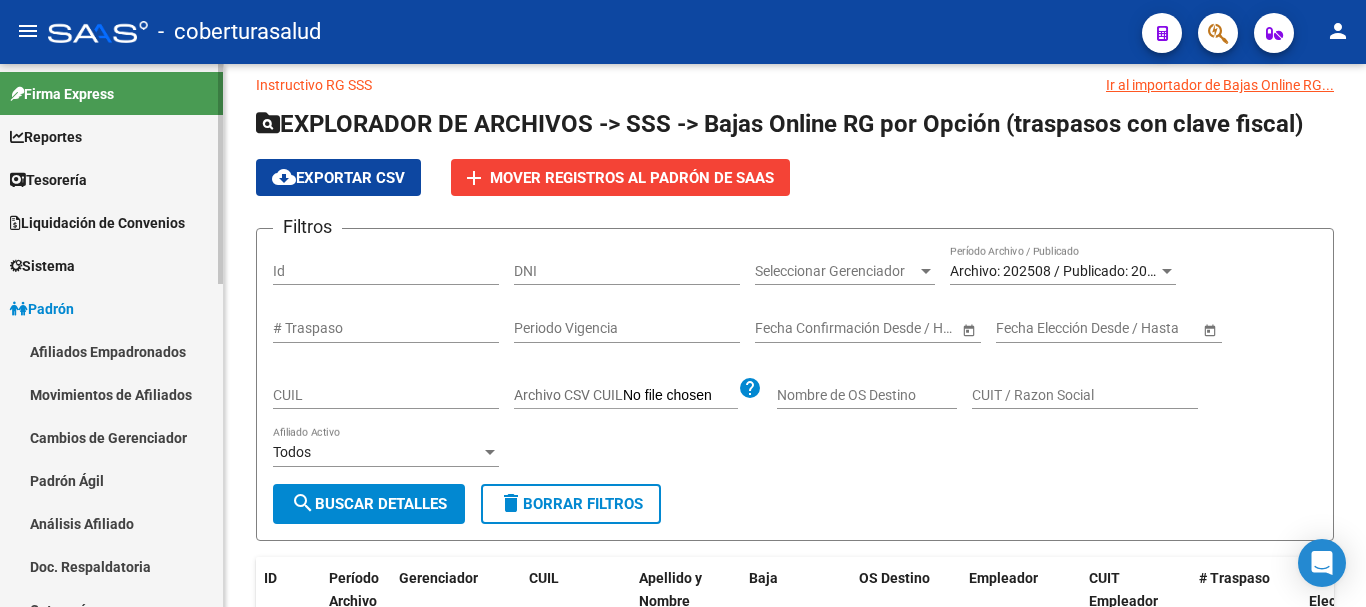click on "Movimientos de Afiliados" at bounding box center (111, 394) 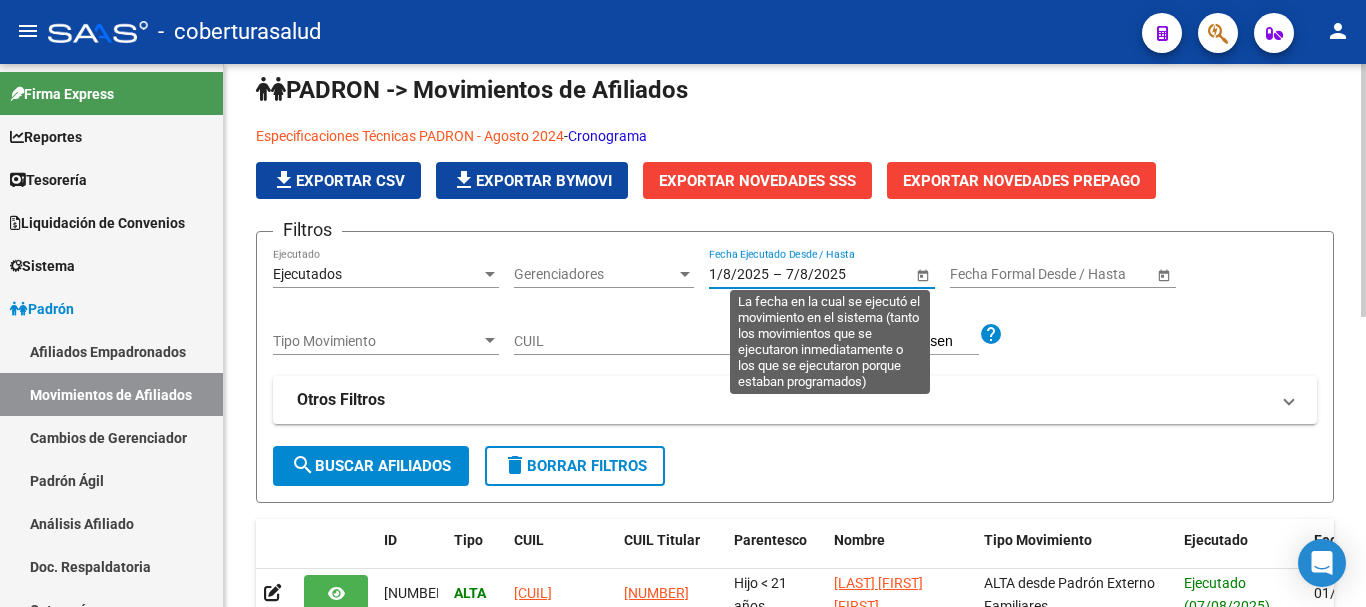 click on "7/8/2025" at bounding box center (835, 274) 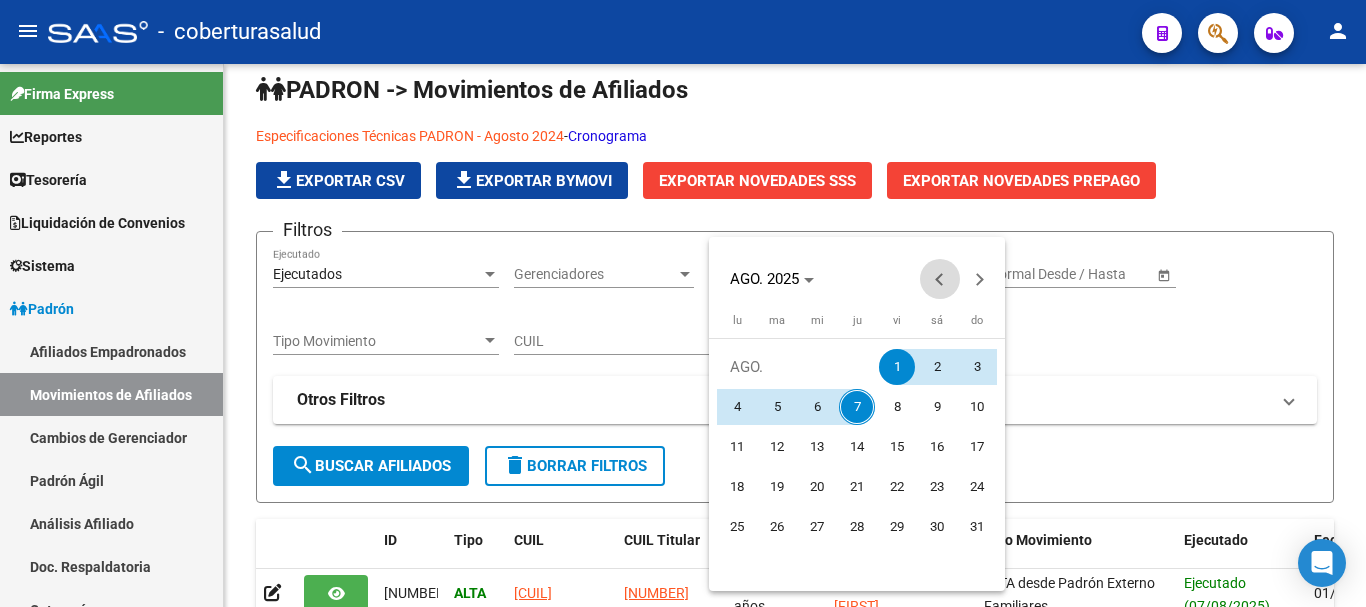 click at bounding box center (940, 279) 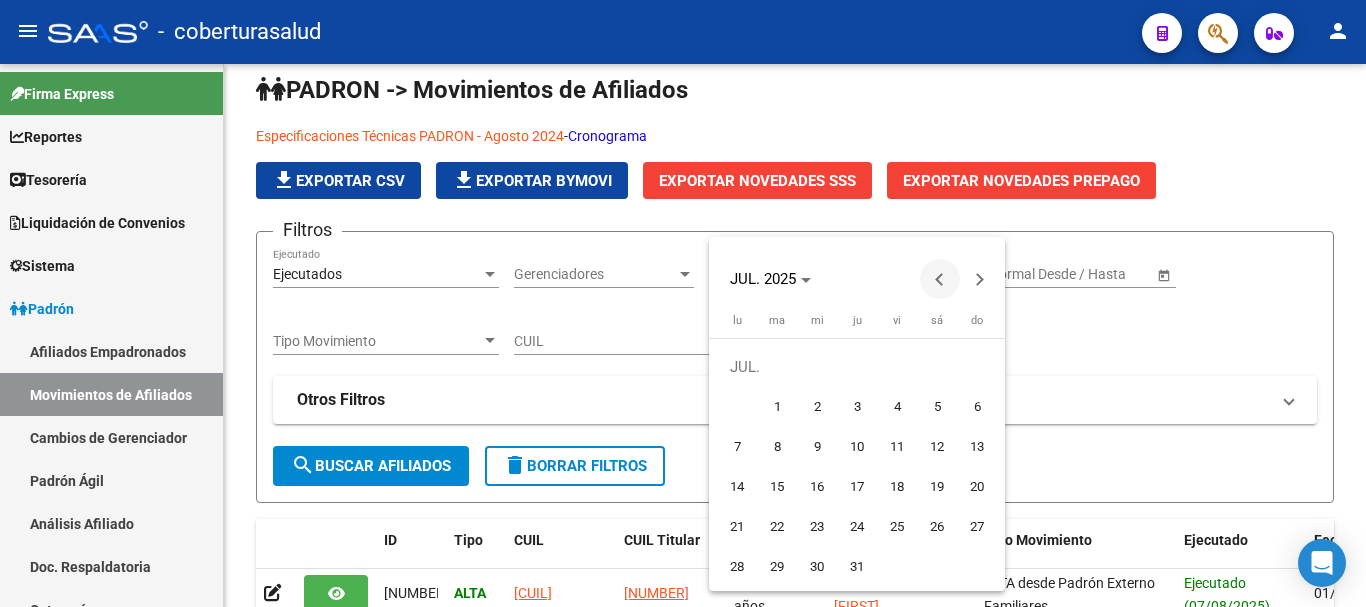 click at bounding box center (940, 279) 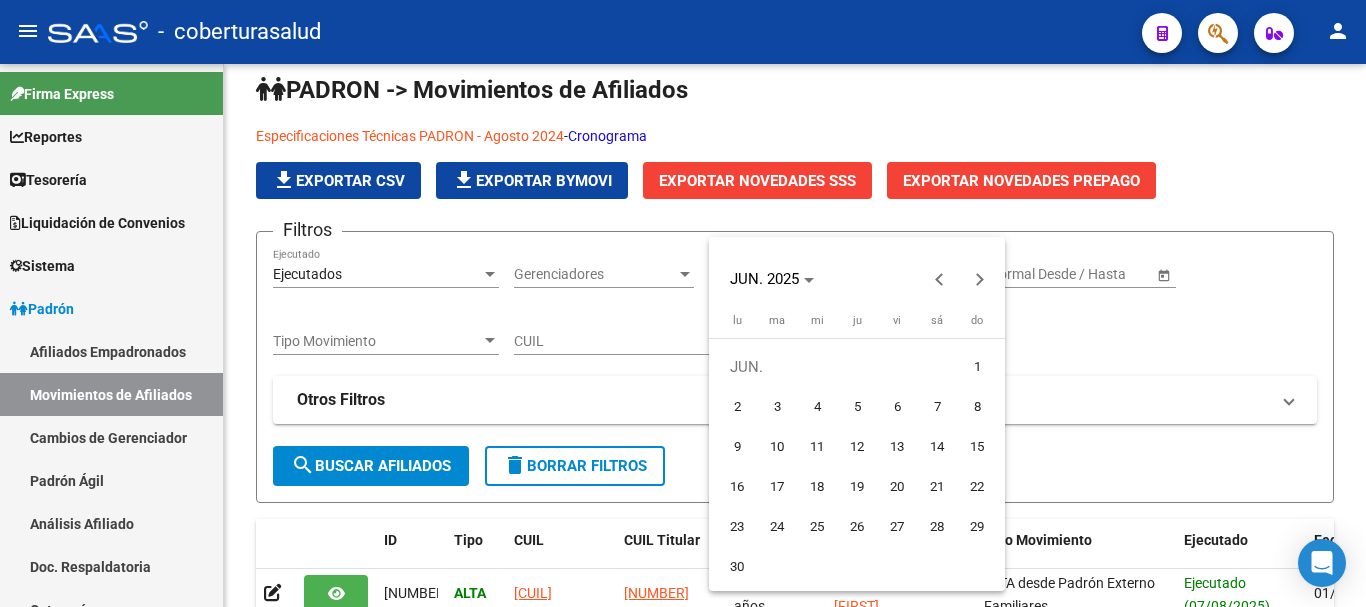 click on "1" at bounding box center [977, 367] 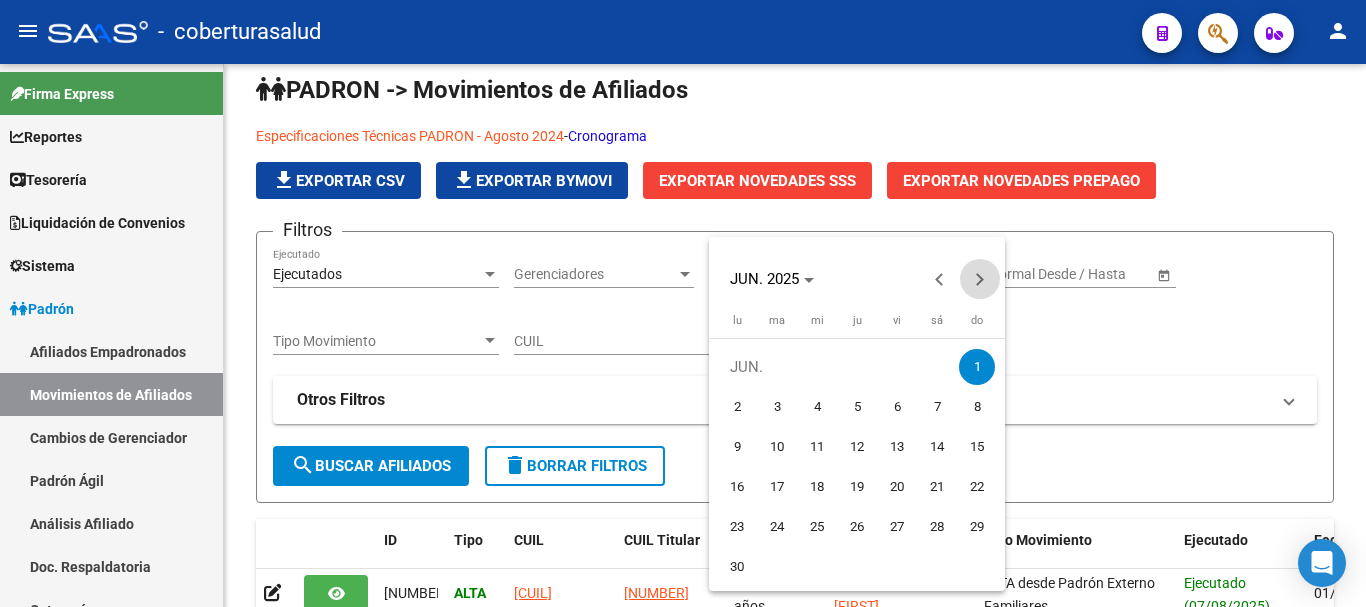 click at bounding box center (980, 279) 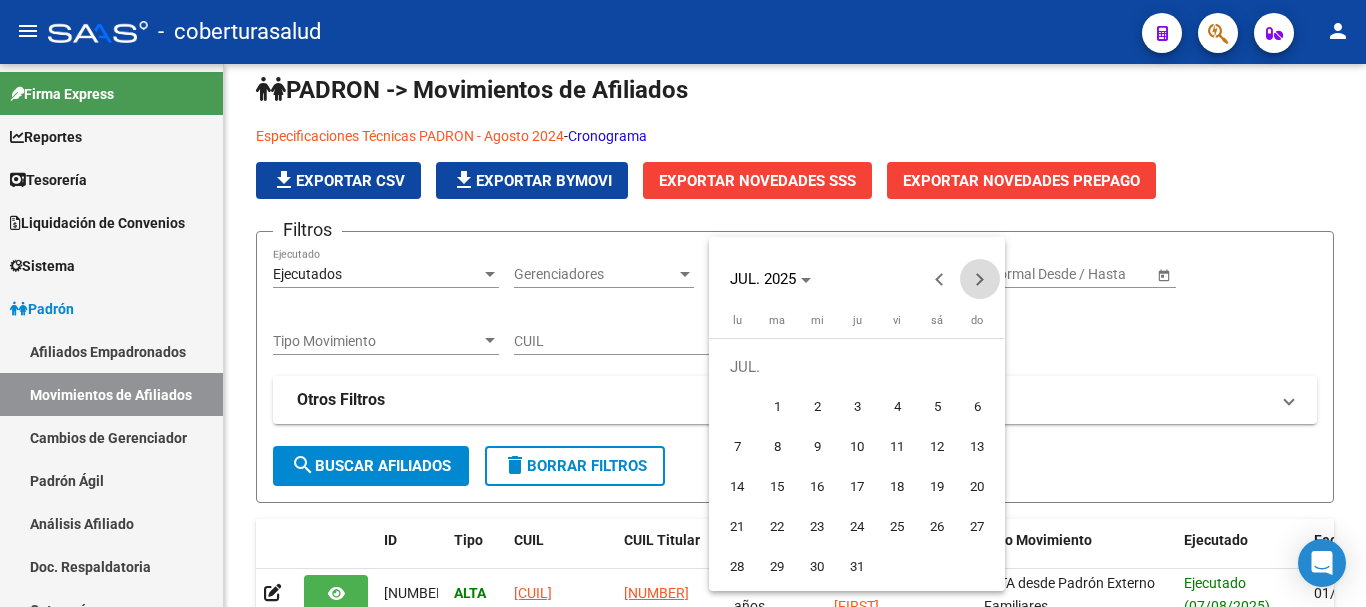 click at bounding box center [980, 279] 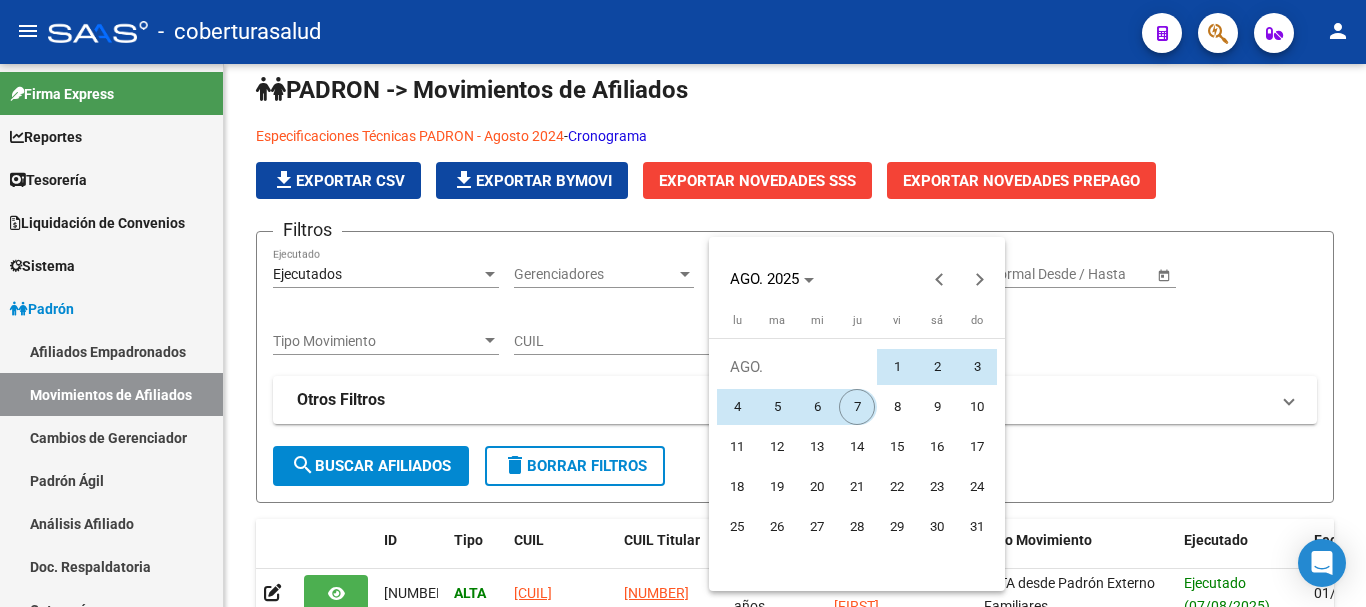 click on "7" at bounding box center [857, 407] 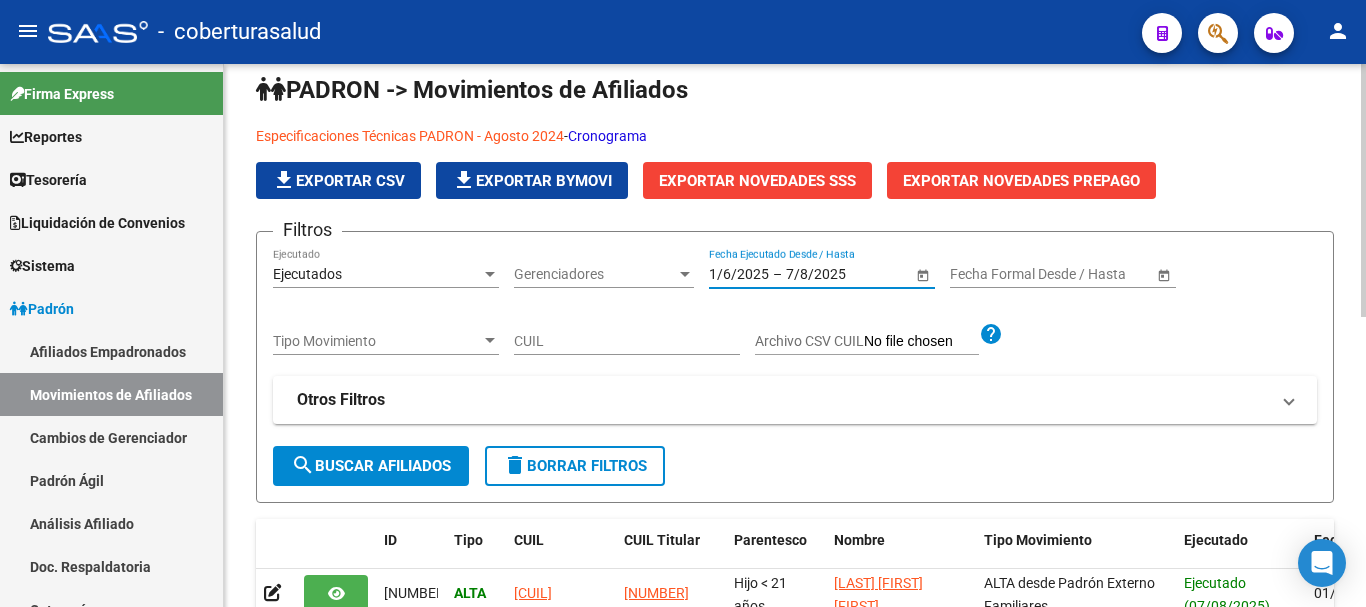 click on "search  Buscar Afiliados" 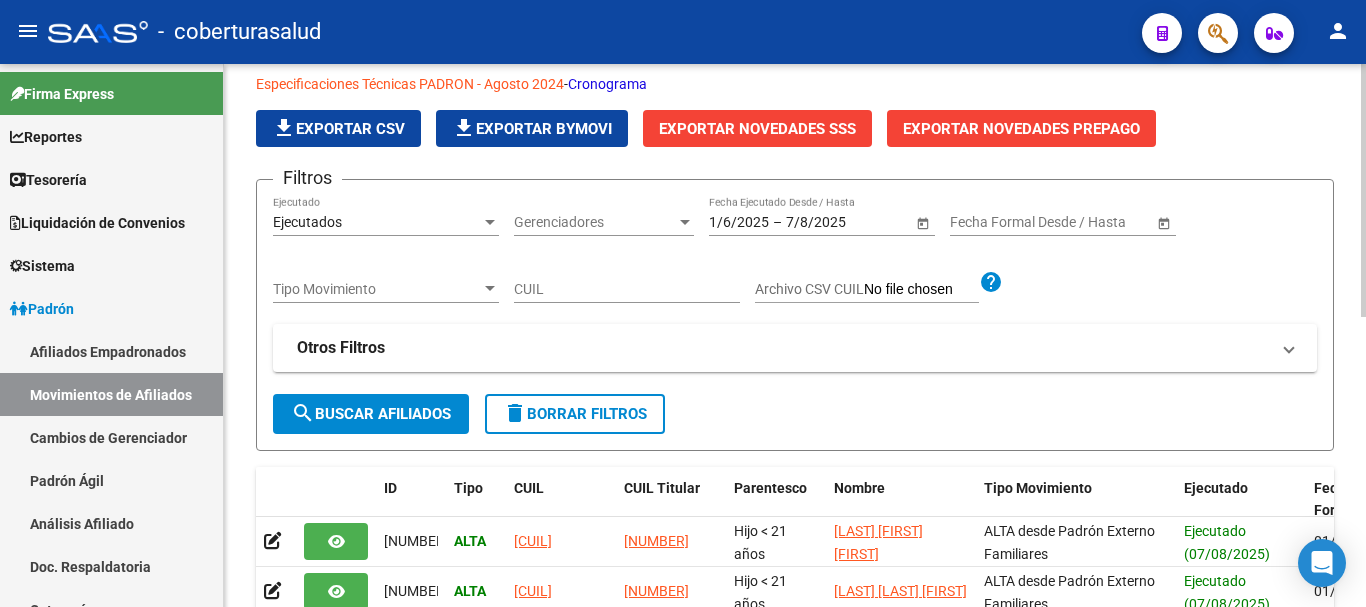 scroll, scrollTop: 0, scrollLeft: 0, axis: both 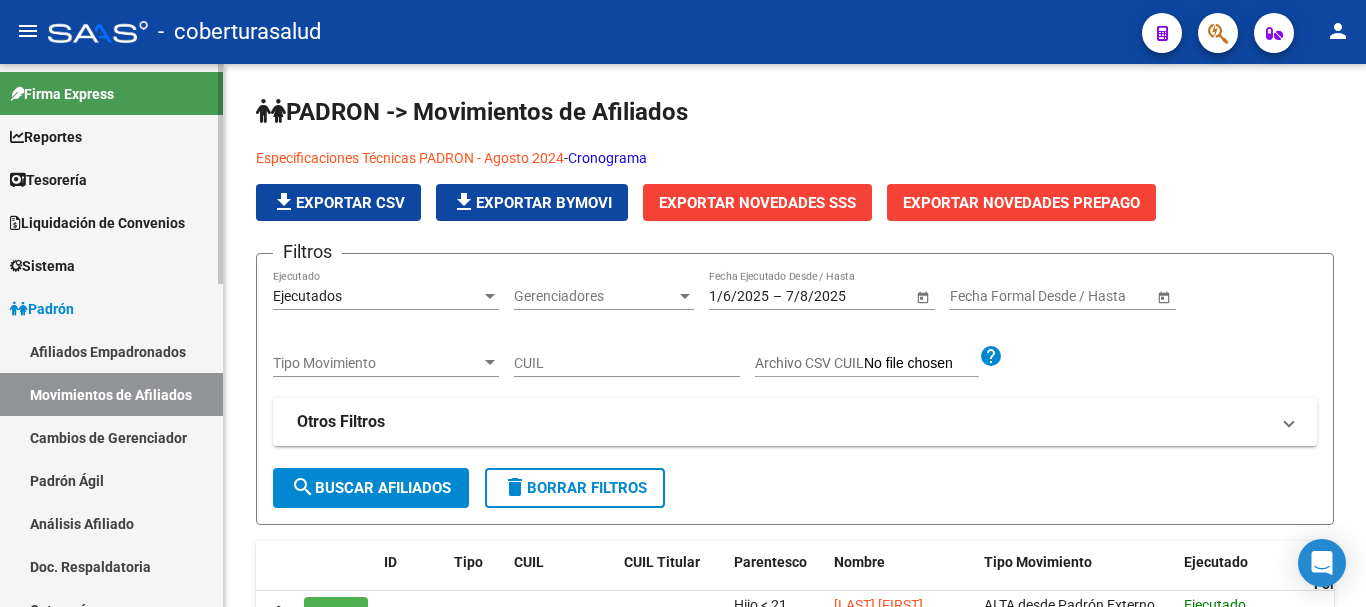 click on "Padrón" at bounding box center (111, 308) 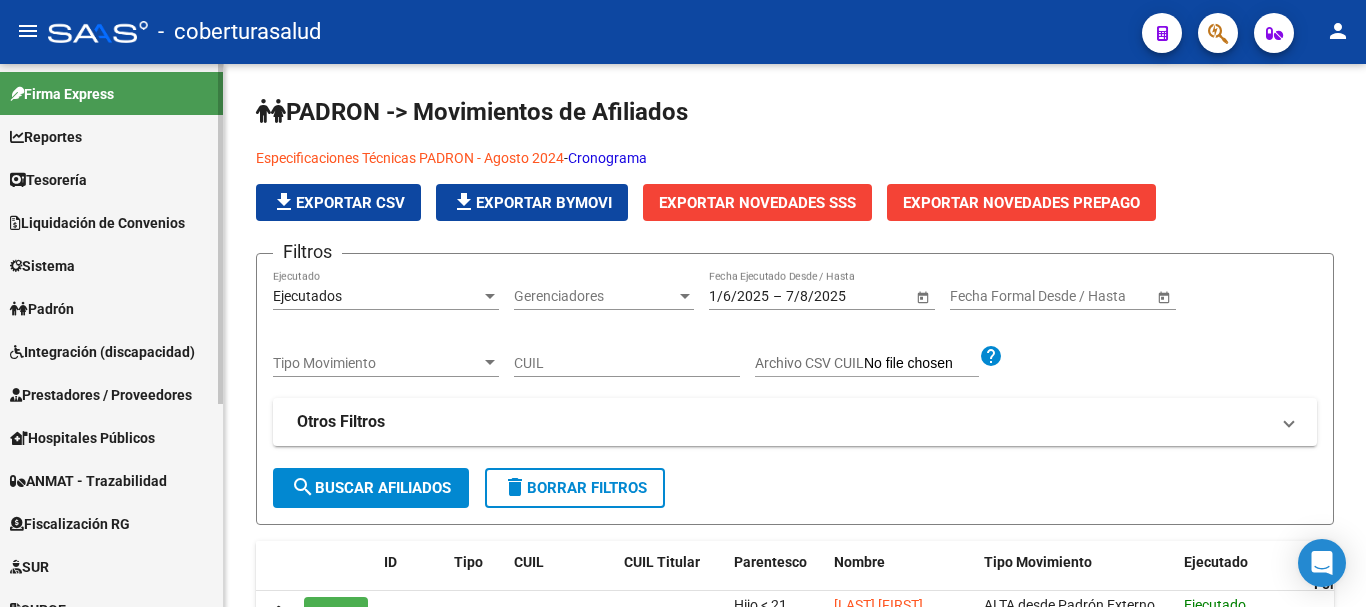 click on "Padrón" at bounding box center [111, 308] 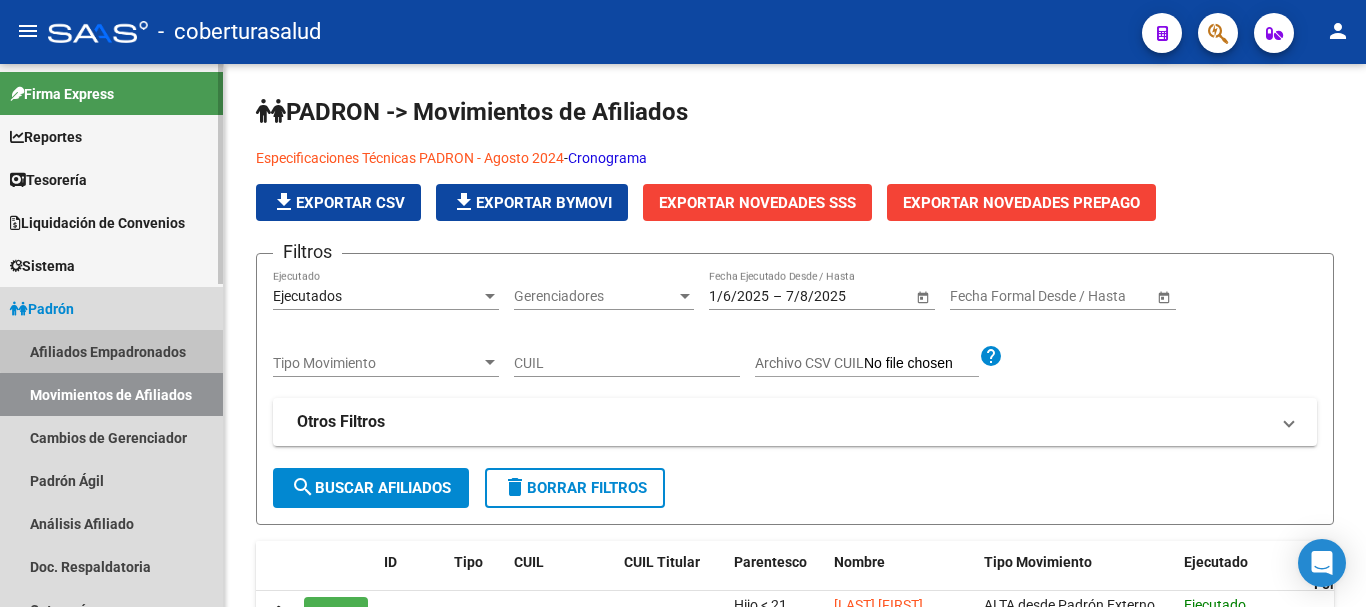 click on "Afiliados Empadronados" at bounding box center (111, 351) 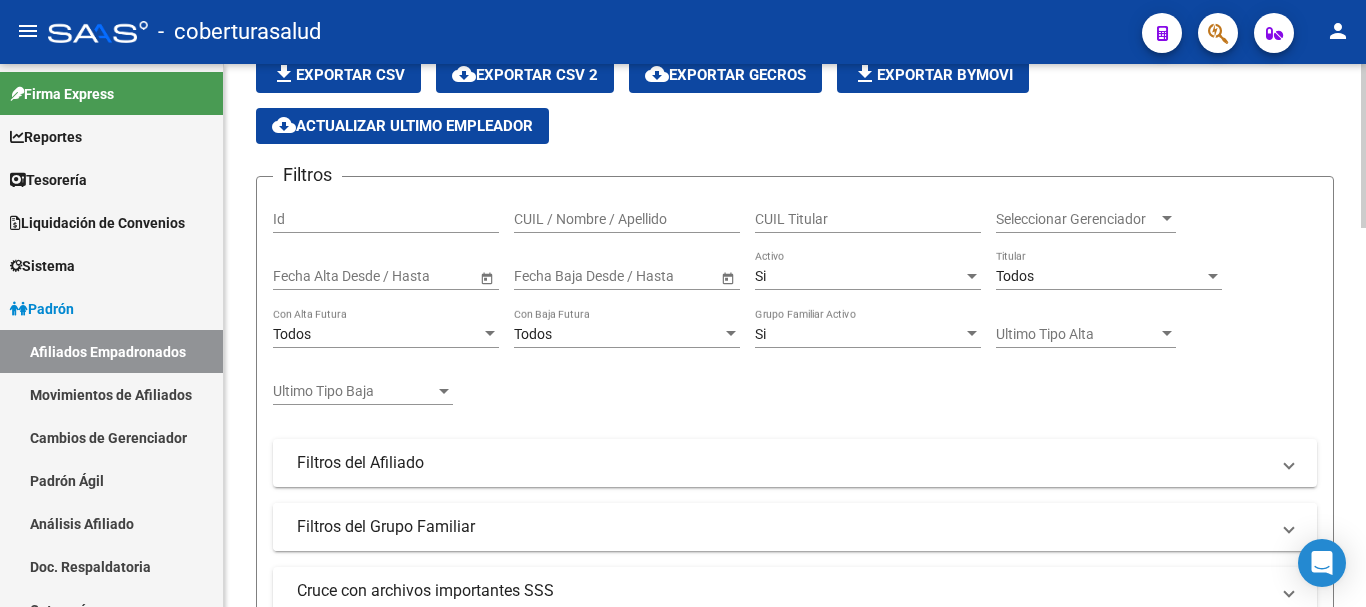scroll, scrollTop: 400, scrollLeft: 0, axis: vertical 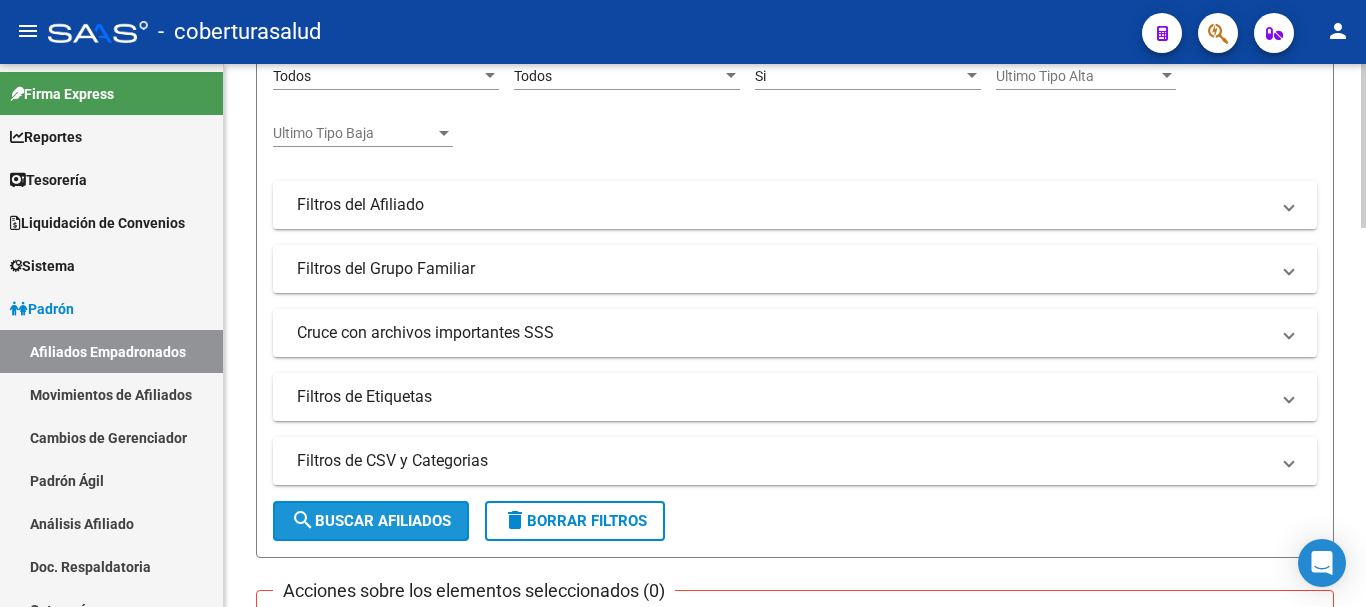 click on "search  Buscar Afiliados" 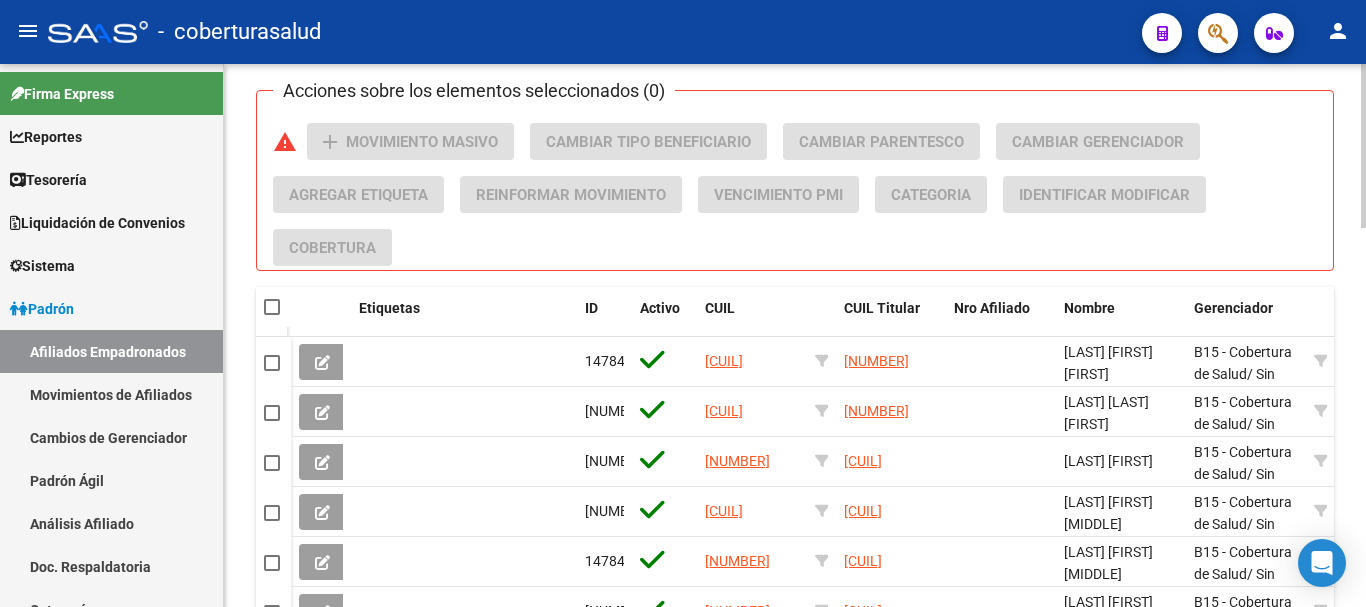 scroll, scrollTop: 1260, scrollLeft: 0, axis: vertical 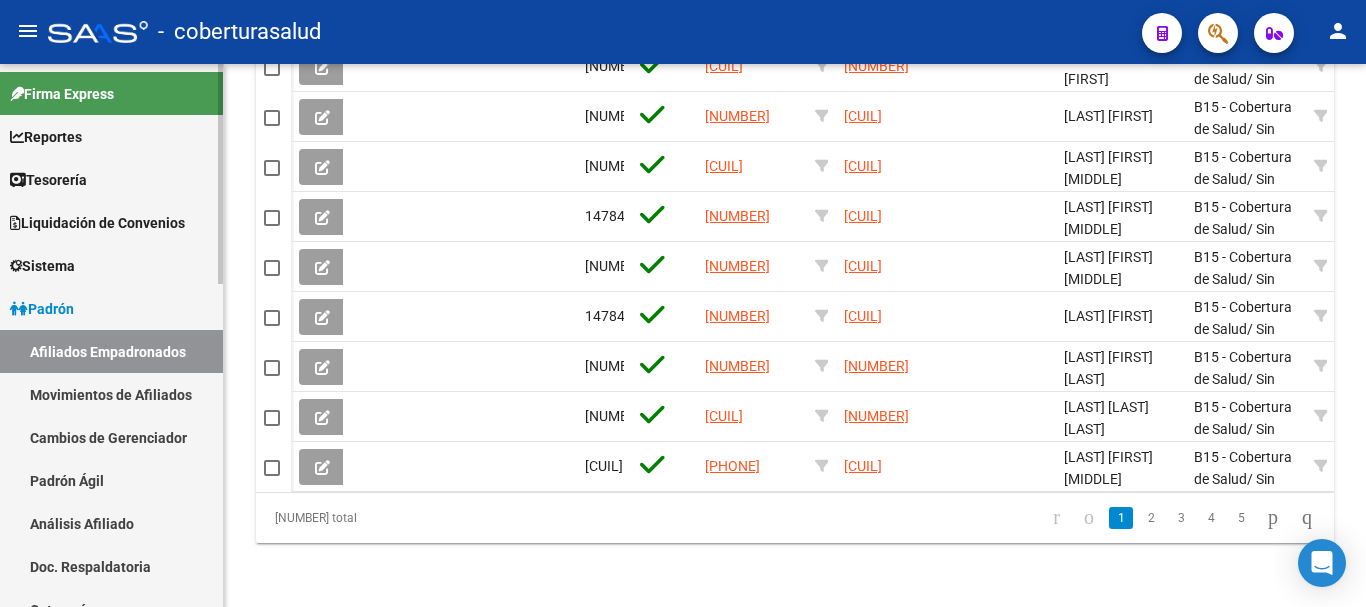 click on "Padrón" at bounding box center (111, 308) 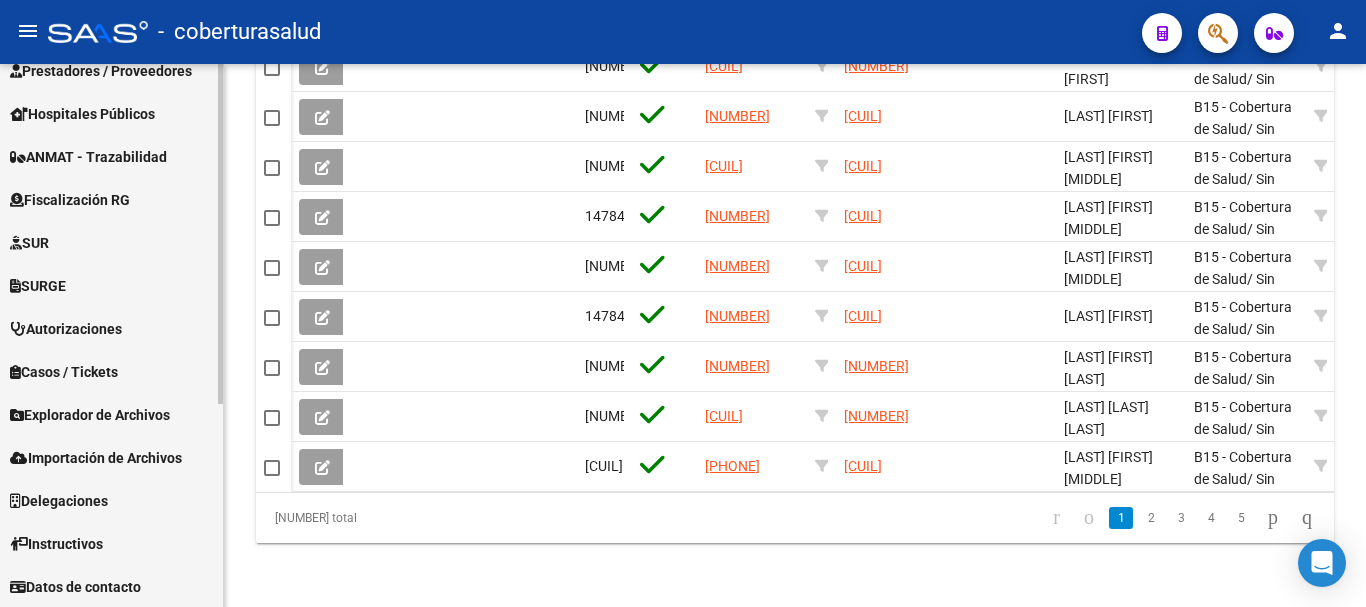 scroll, scrollTop: 325, scrollLeft: 0, axis: vertical 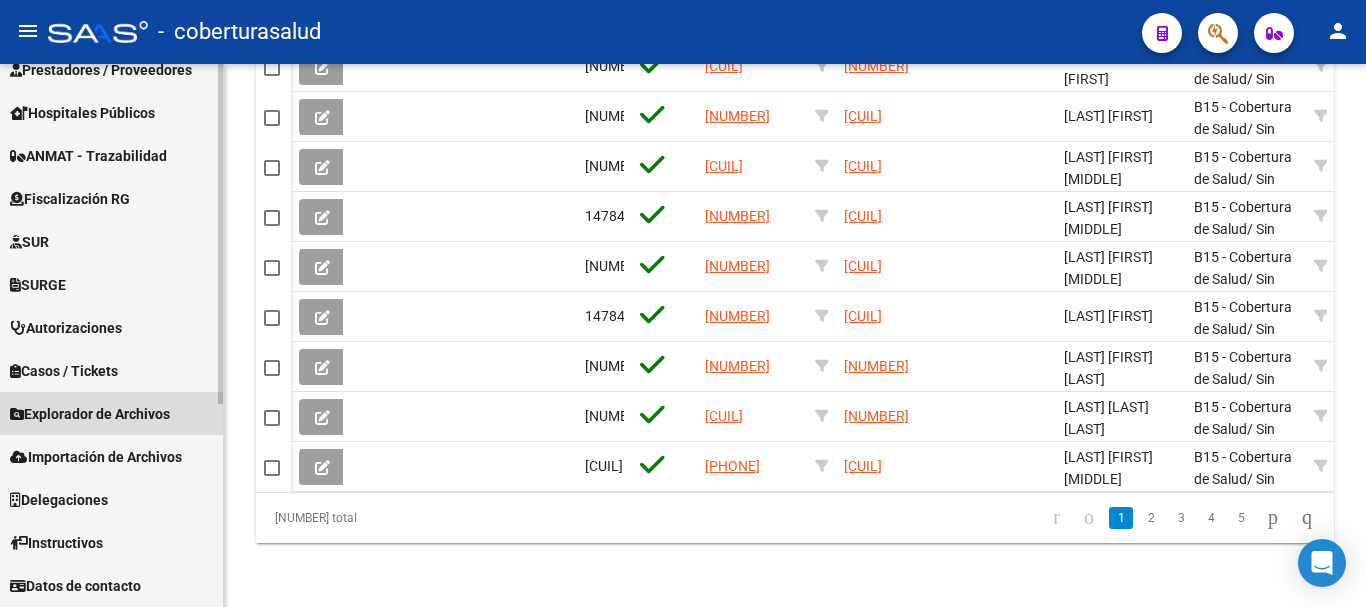 click on "Explorador de Archivos" at bounding box center [90, 414] 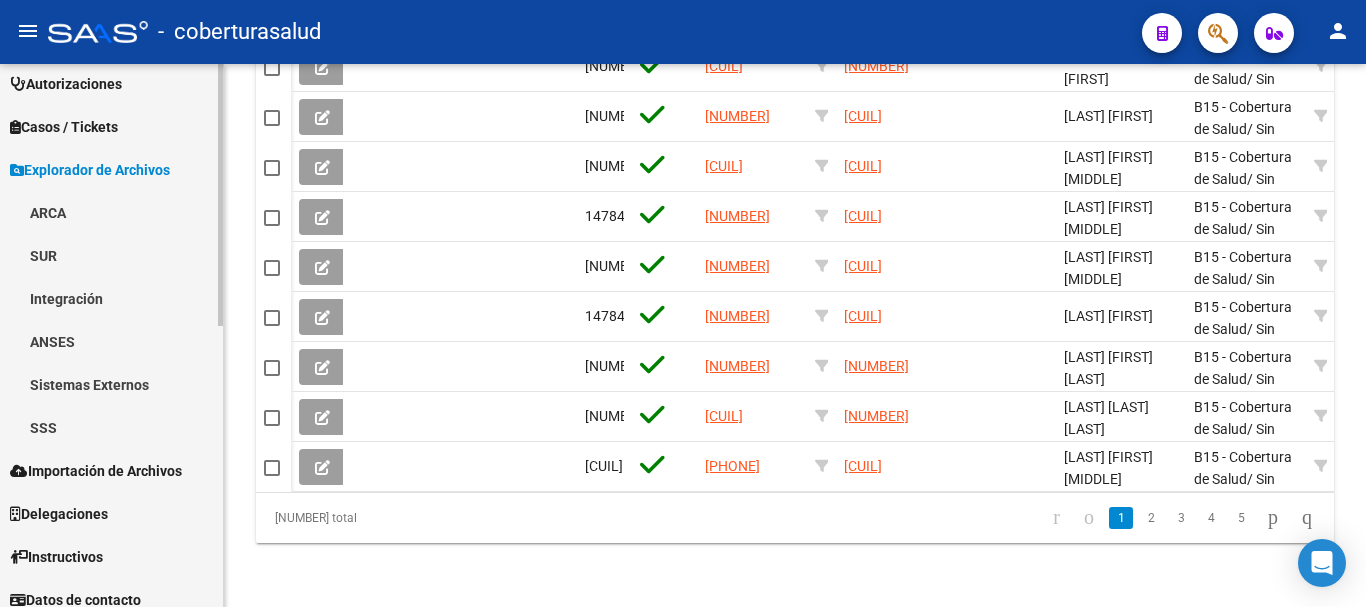 scroll, scrollTop: 583, scrollLeft: 0, axis: vertical 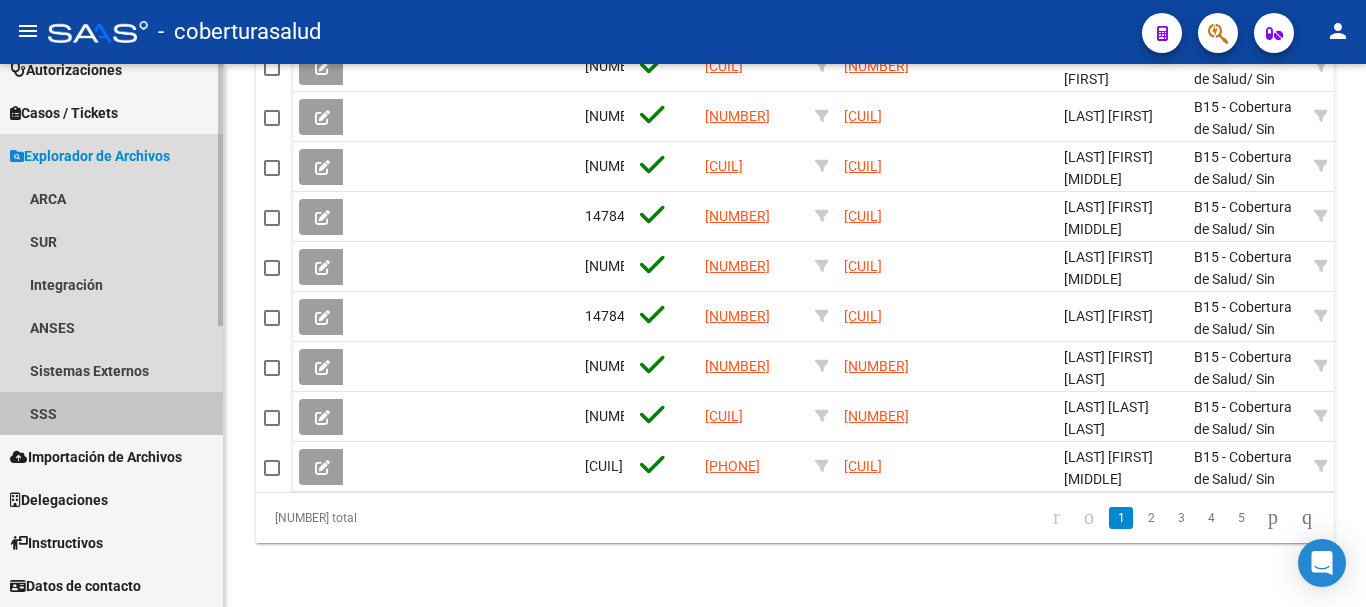 click on "SSS" at bounding box center [111, 413] 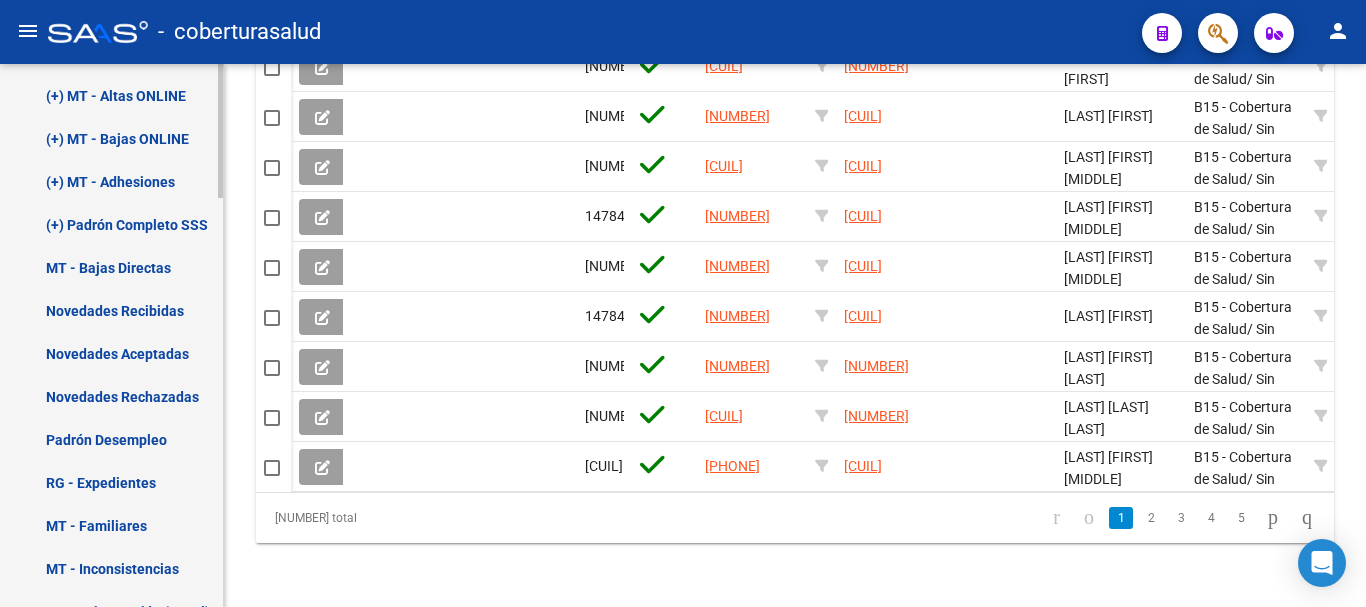 scroll, scrollTop: 1083, scrollLeft: 0, axis: vertical 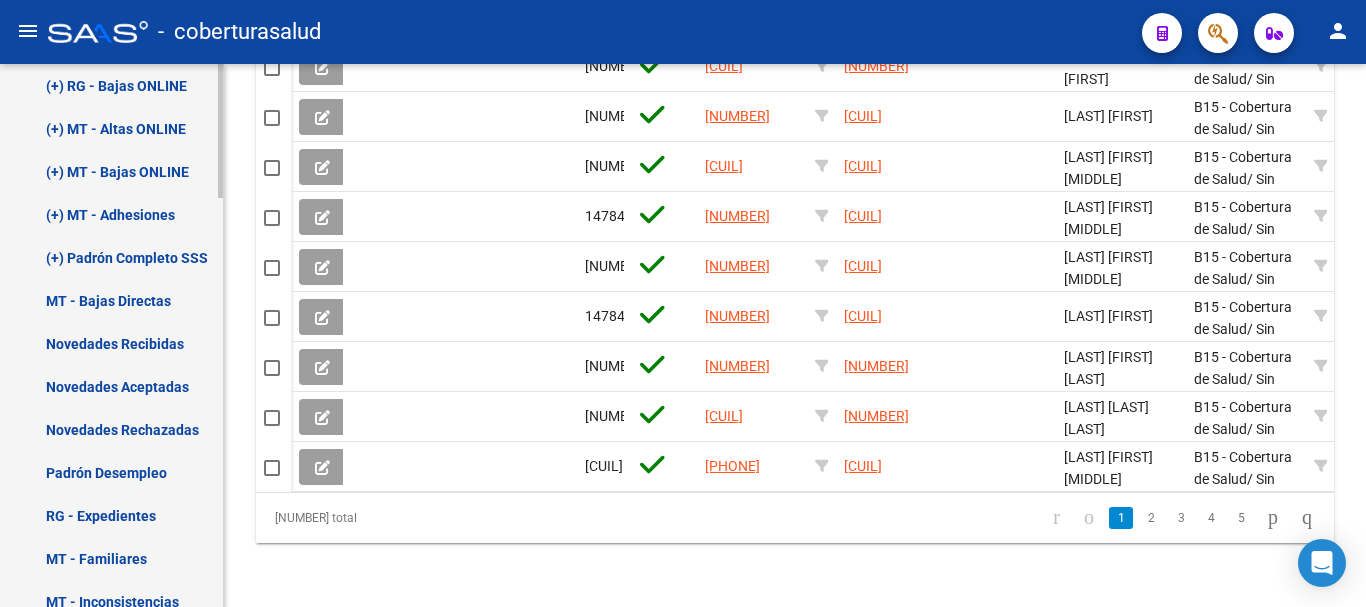 click on "(+) Padrón Completo SSS" at bounding box center (111, 257) 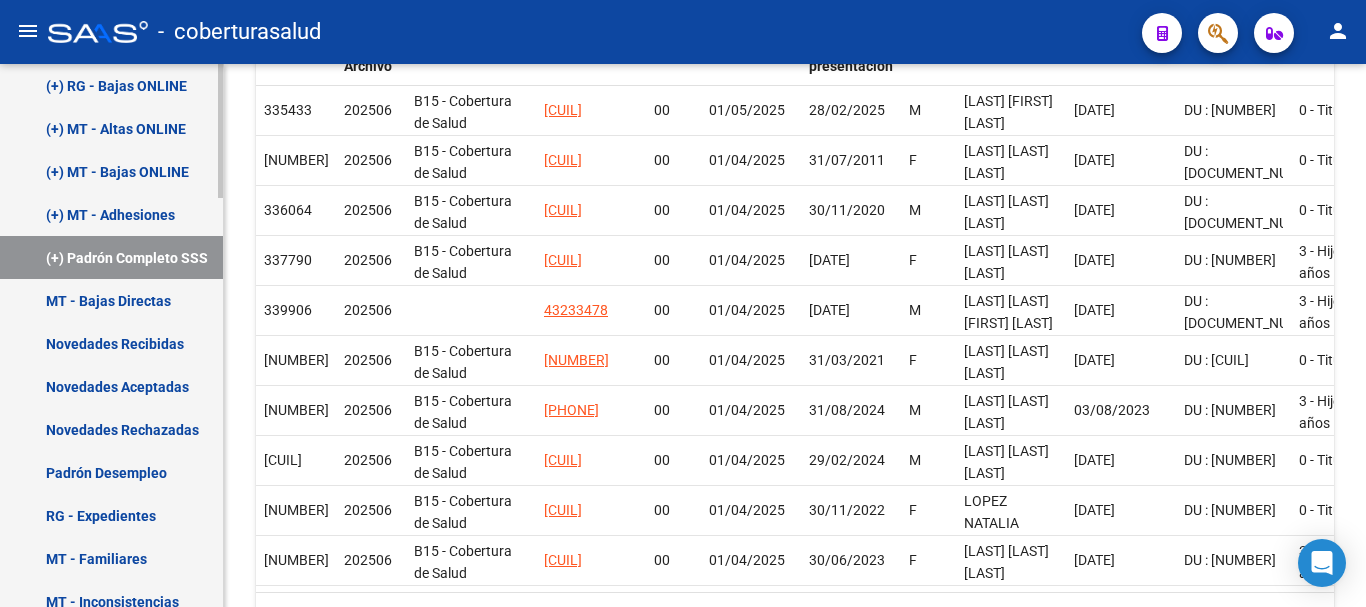 scroll, scrollTop: 500, scrollLeft: 0, axis: vertical 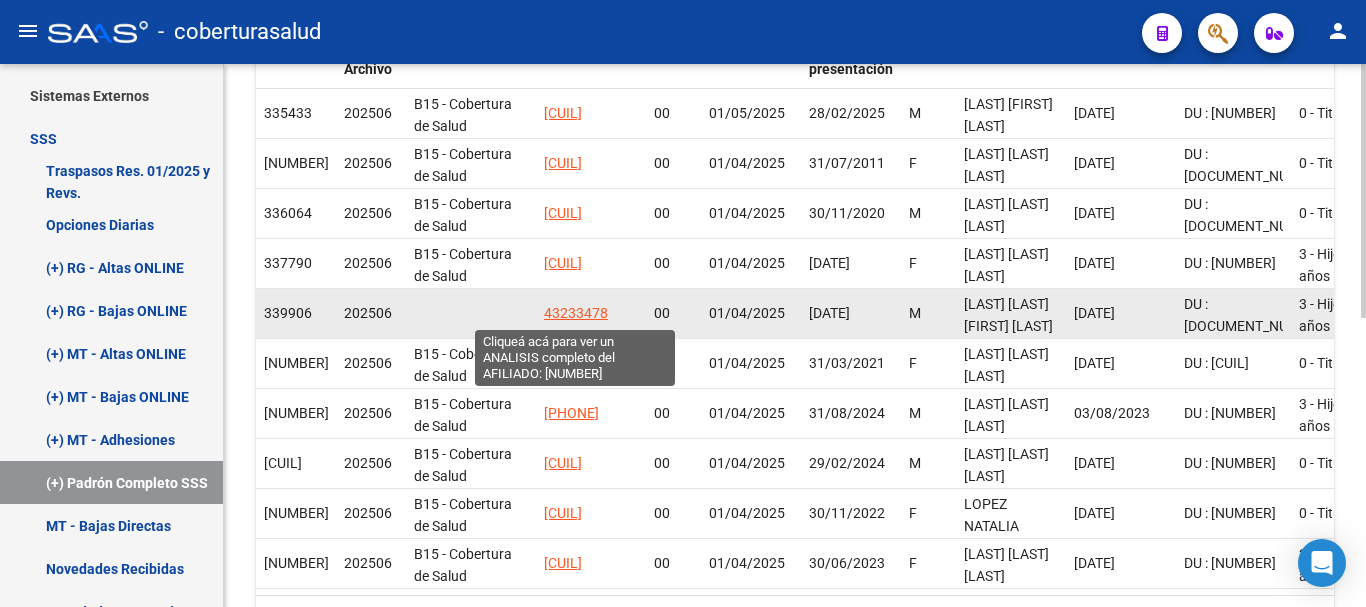 click on "43233478" 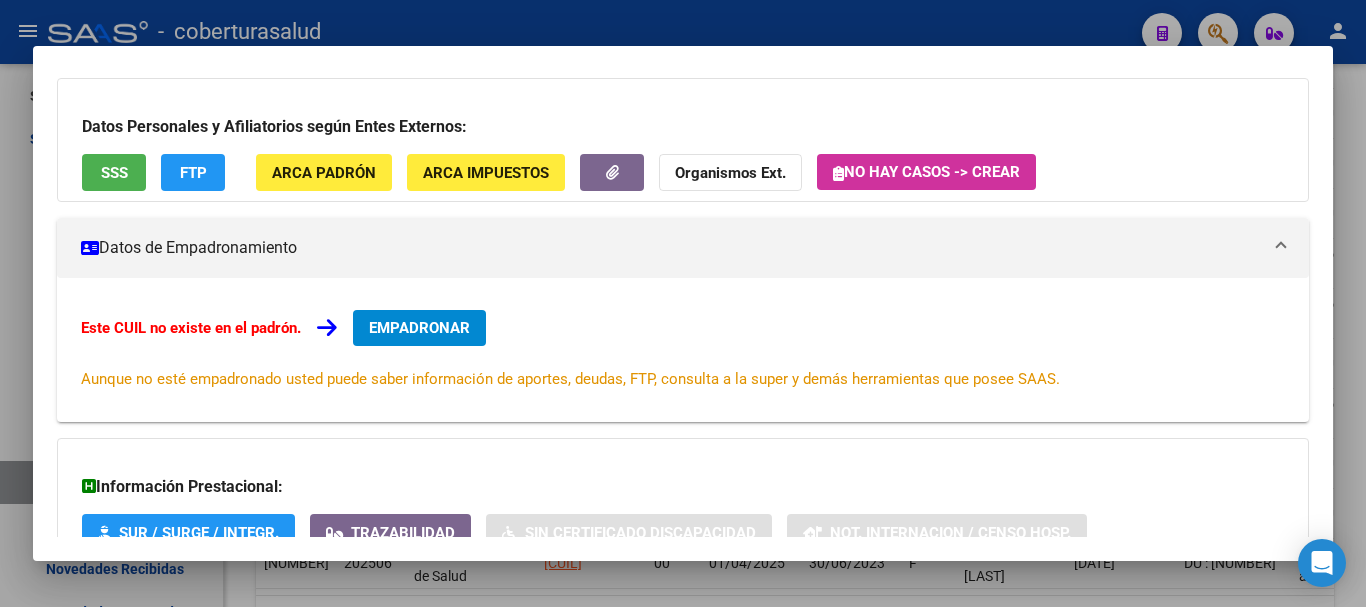 scroll, scrollTop: 1, scrollLeft: 0, axis: vertical 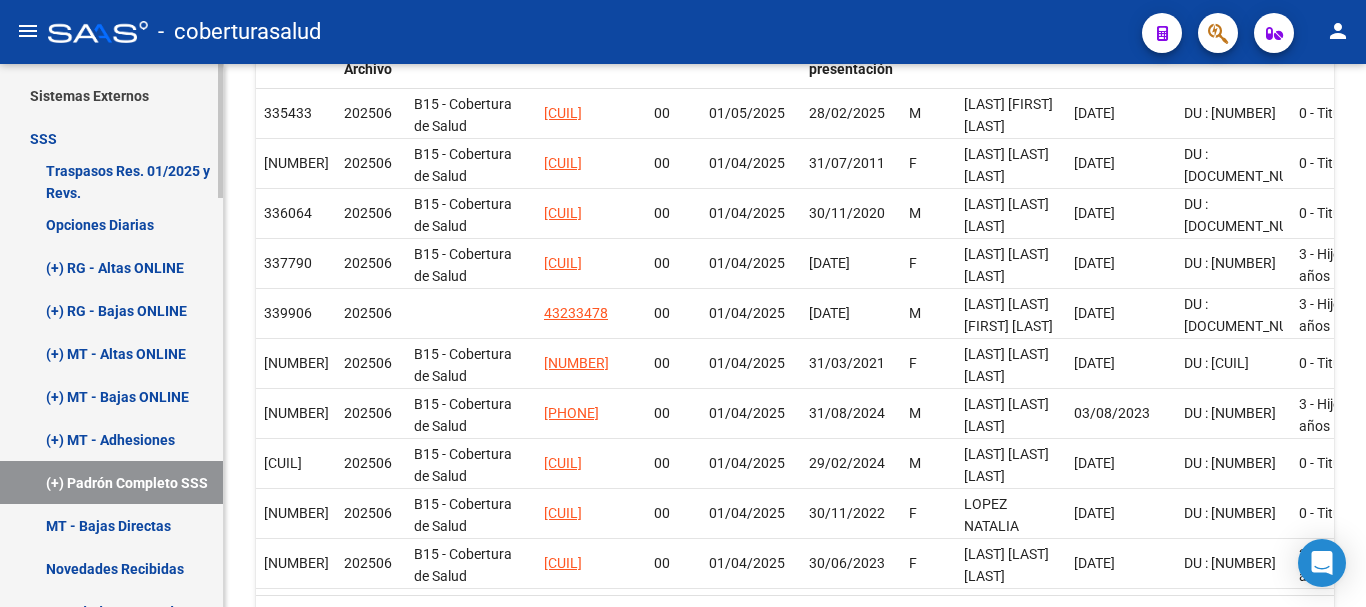 click on "(+) RG - Altas ONLINE" at bounding box center [111, 267] 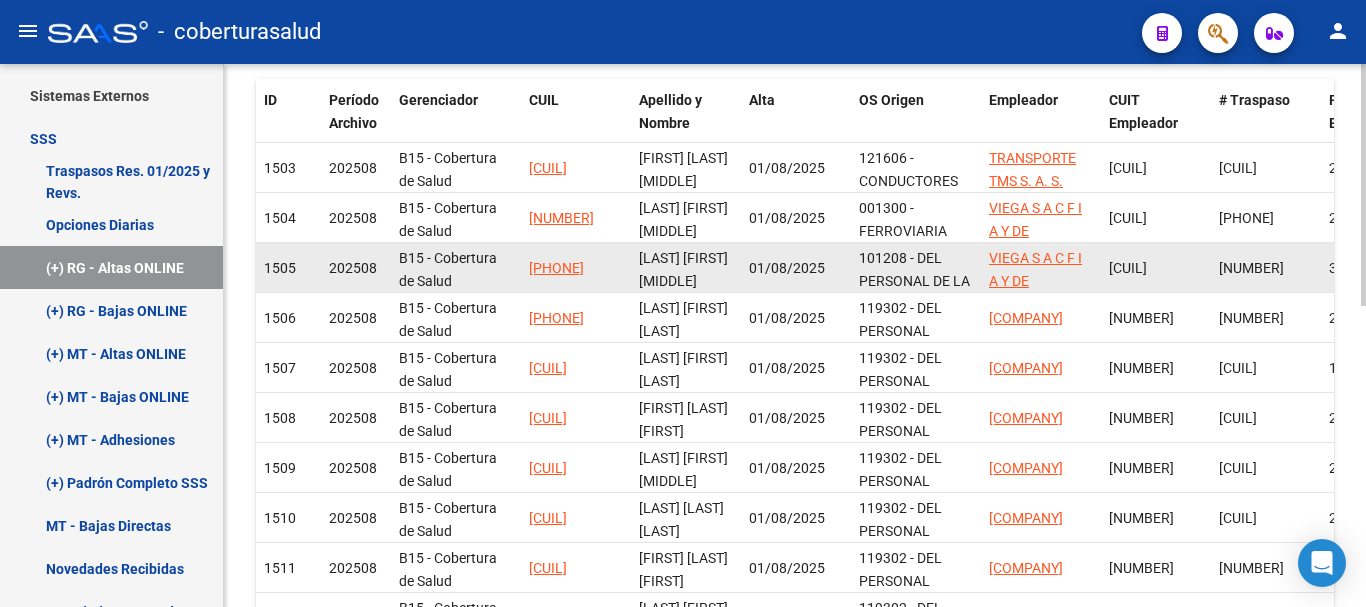 scroll, scrollTop: 0, scrollLeft: 0, axis: both 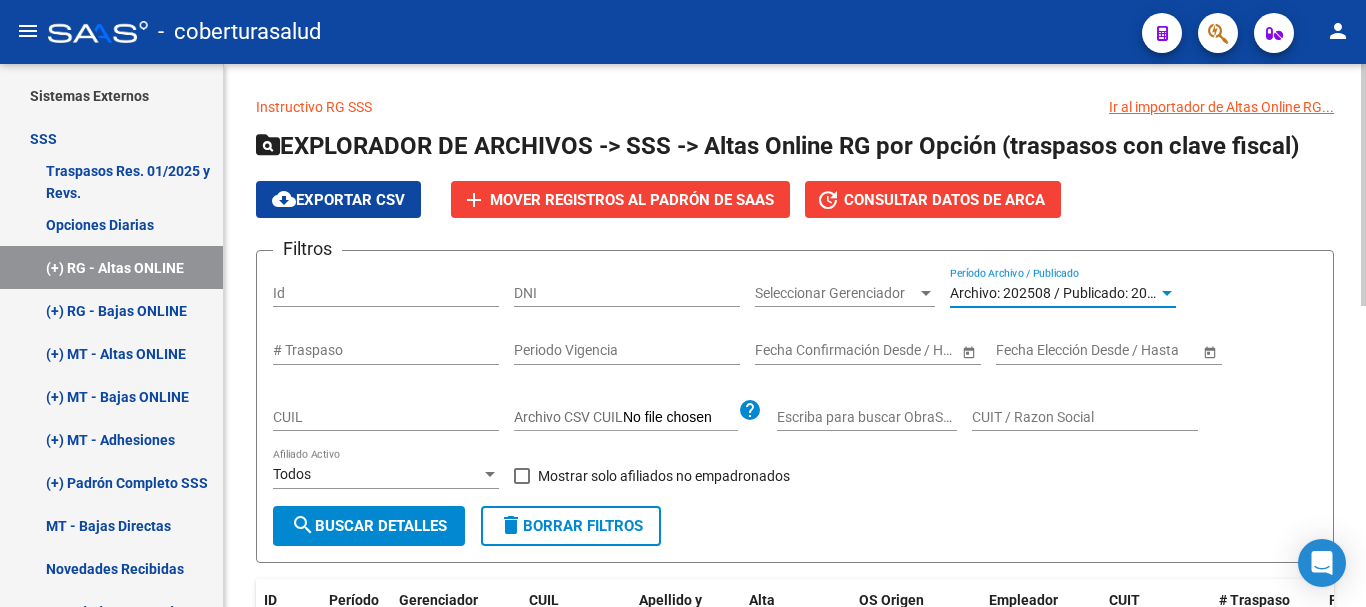 click on "Archivo: 202508 / Publicado: 202507" at bounding box center [1064, 293] 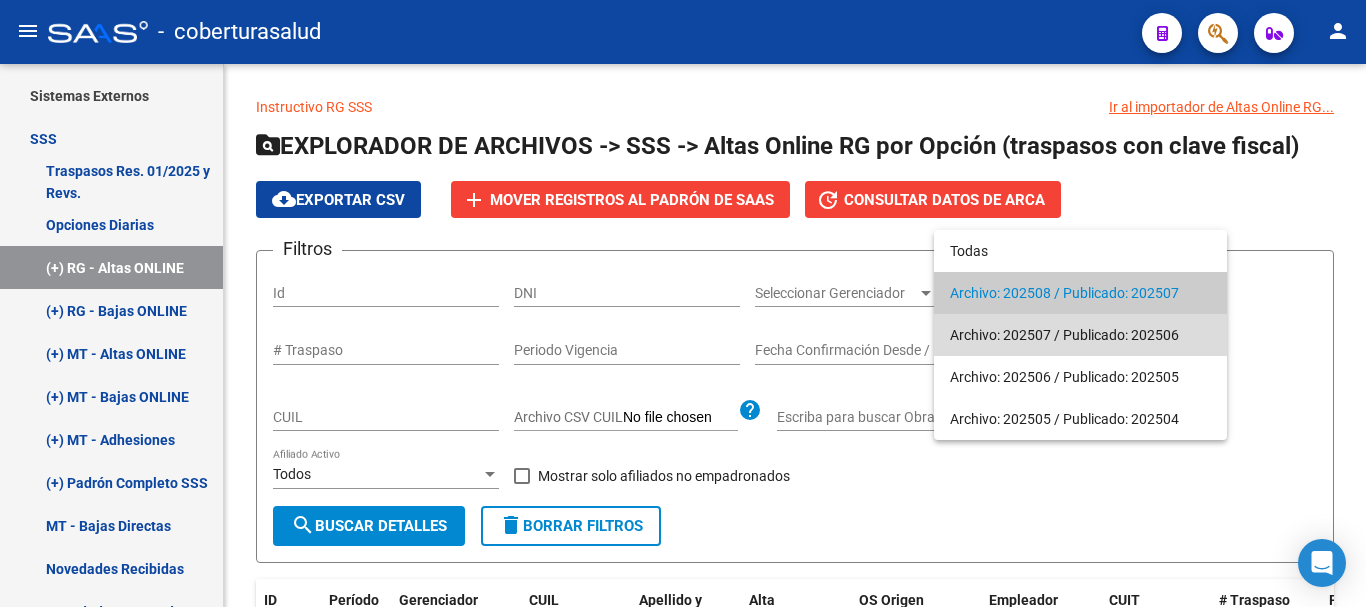 click on "Archivo: 202507 / Publicado: 202506" at bounding box center (1080, 335) 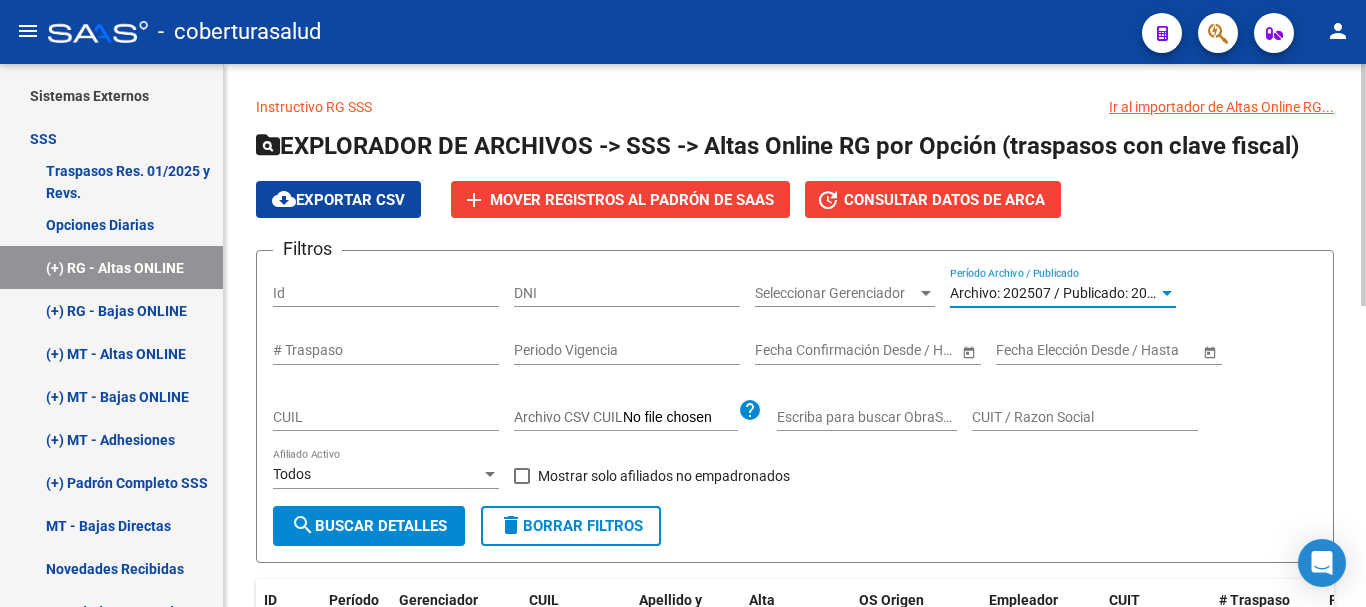 click on "search  Buscar Detalles" 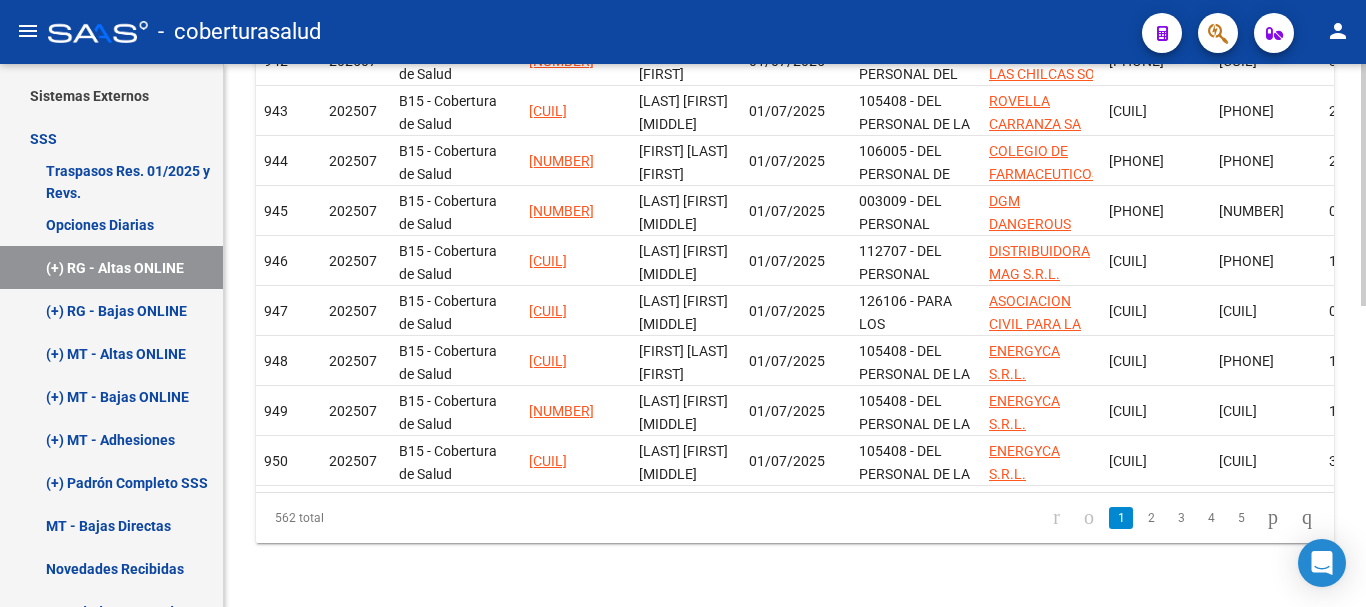 scroll, scrollTop: 674, scrollLeft: 0, axis: vertical 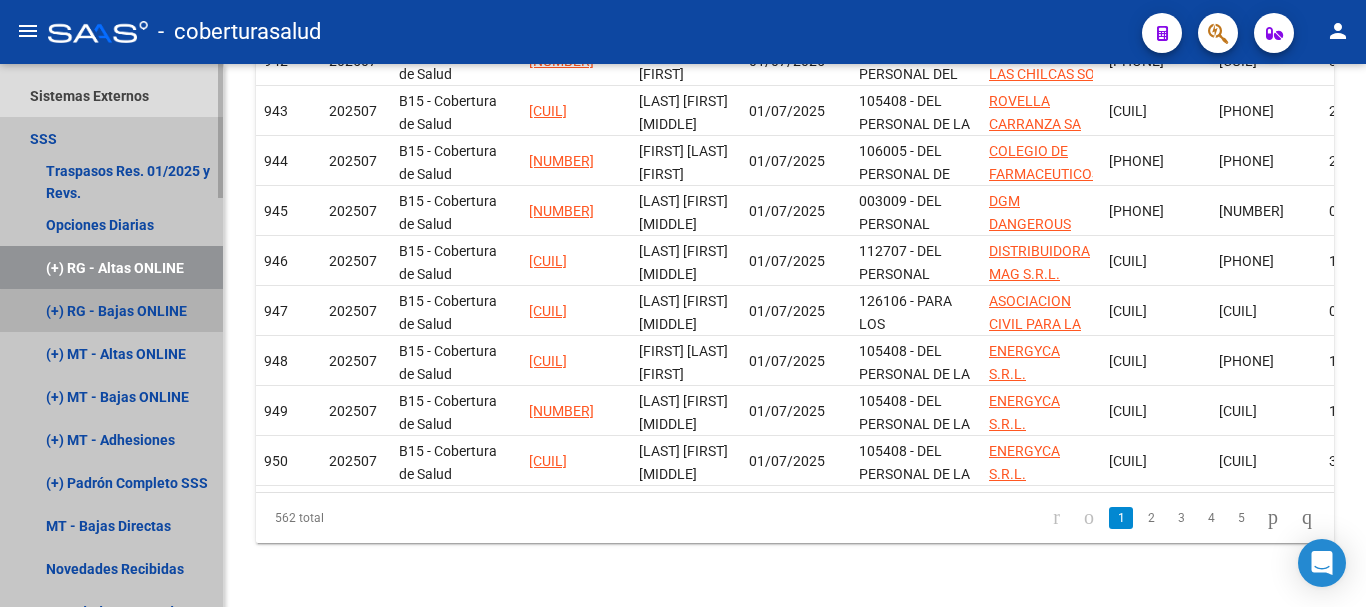 drag, startPoint x: 141, startPoint y: 313, endPoint x: 216, endPoint y: 323, distance: 75.66373 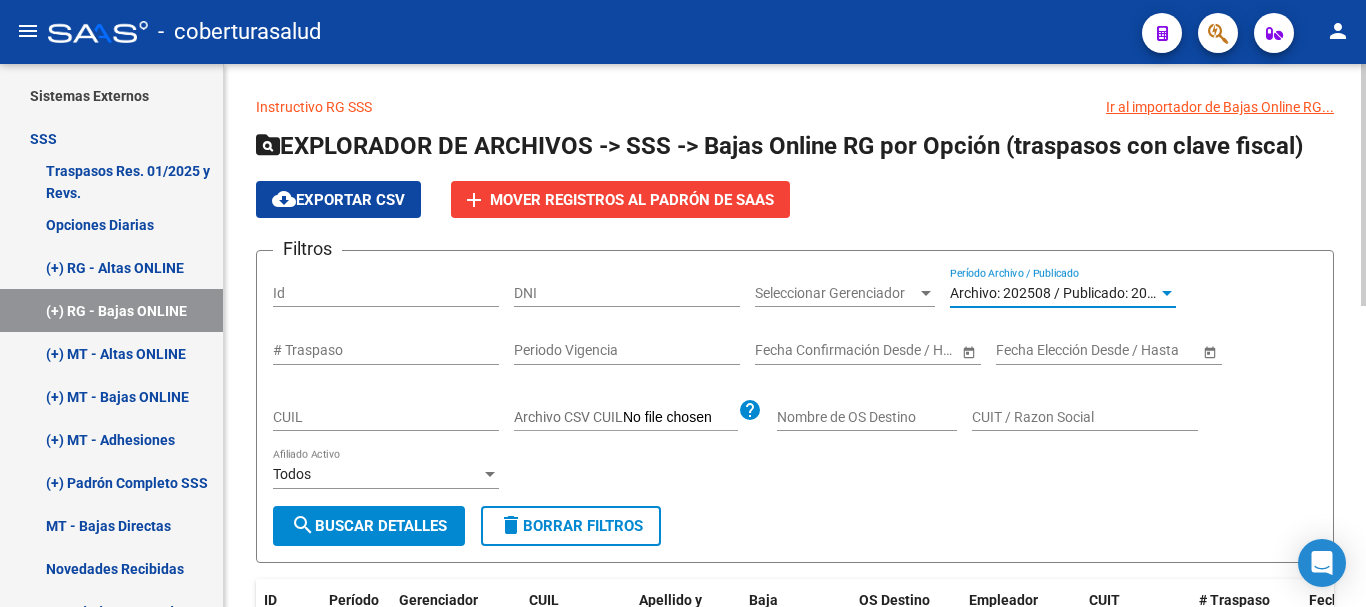 click on "Archivo: 202508 / Publicado: 202507" at bounding box center [1064, 293] 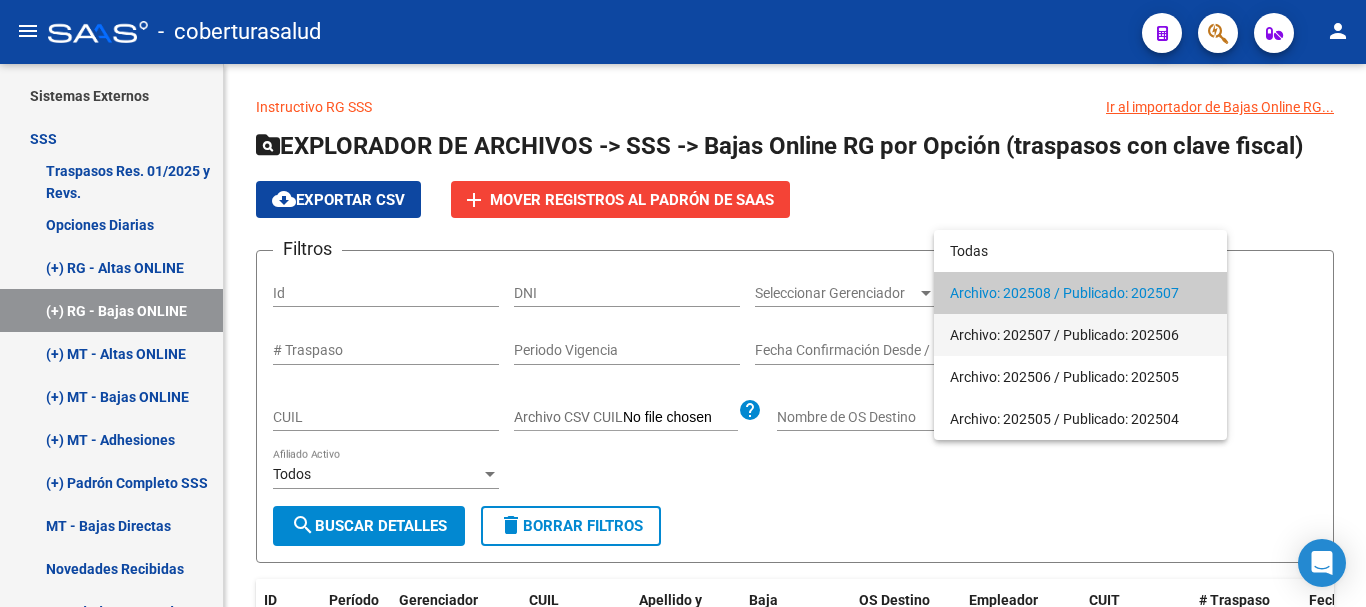 click on "Archivo: 202507 / Publicado: 202506" at bounding box center [1080, 335] 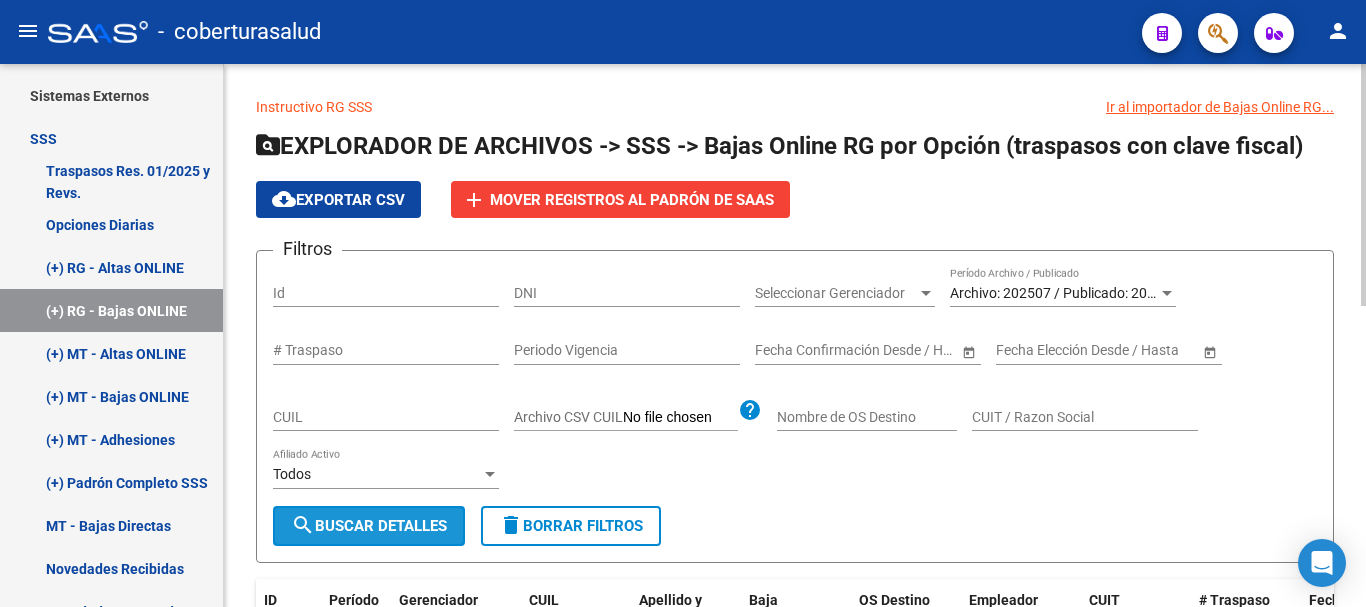 click on "search  Buscar Detalles" 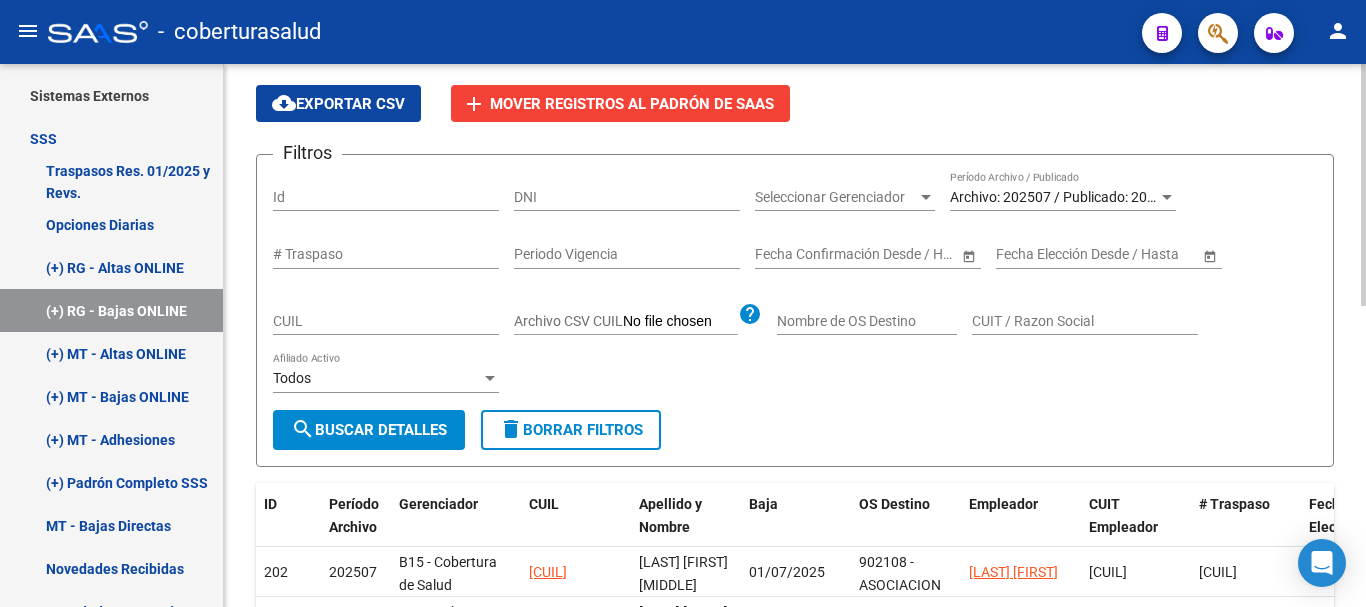 scroll, scrollTop: 0, scrollLeft: 0, axis: both 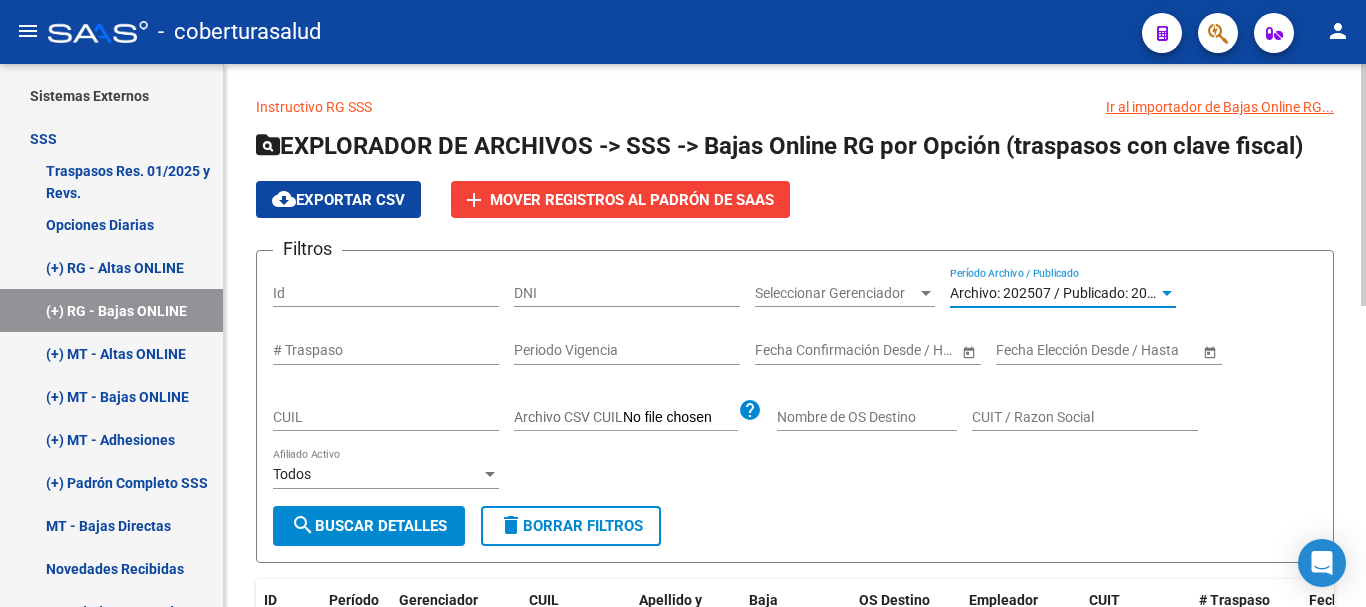 click on "Archivo: 202507 / Publicado: 202506" at bounding box center (1064, 293) 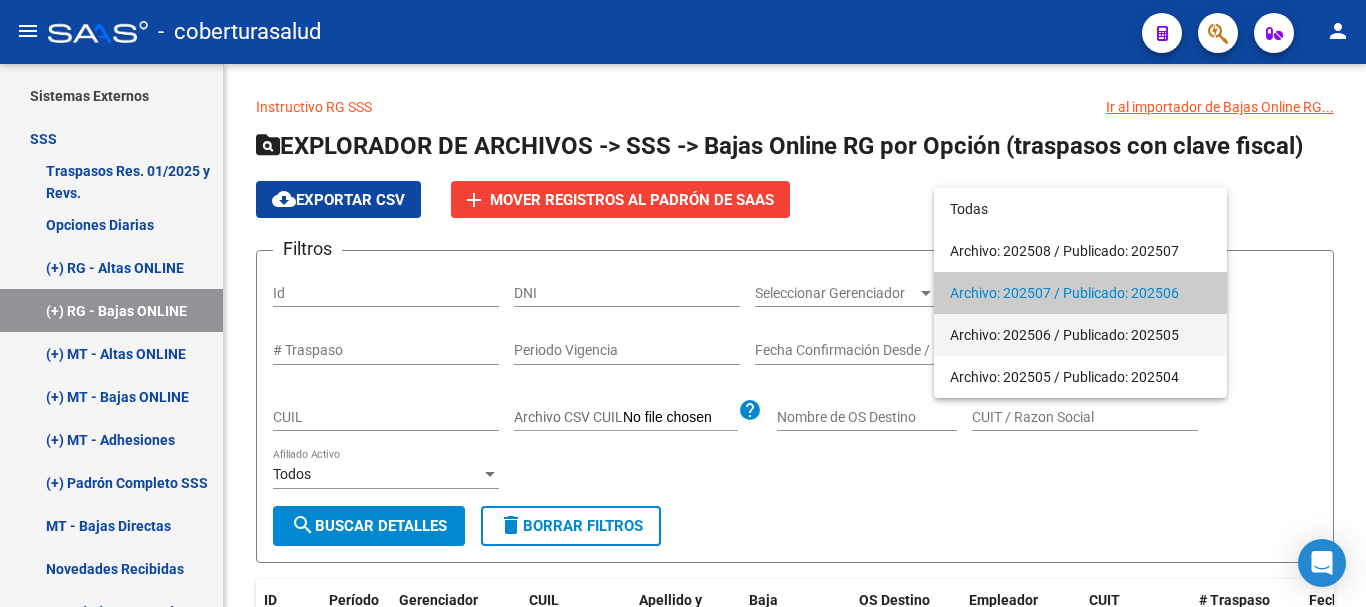 click on "Archivo: 202506 / Publicado: 202505" at bounding box center (1080, 335) 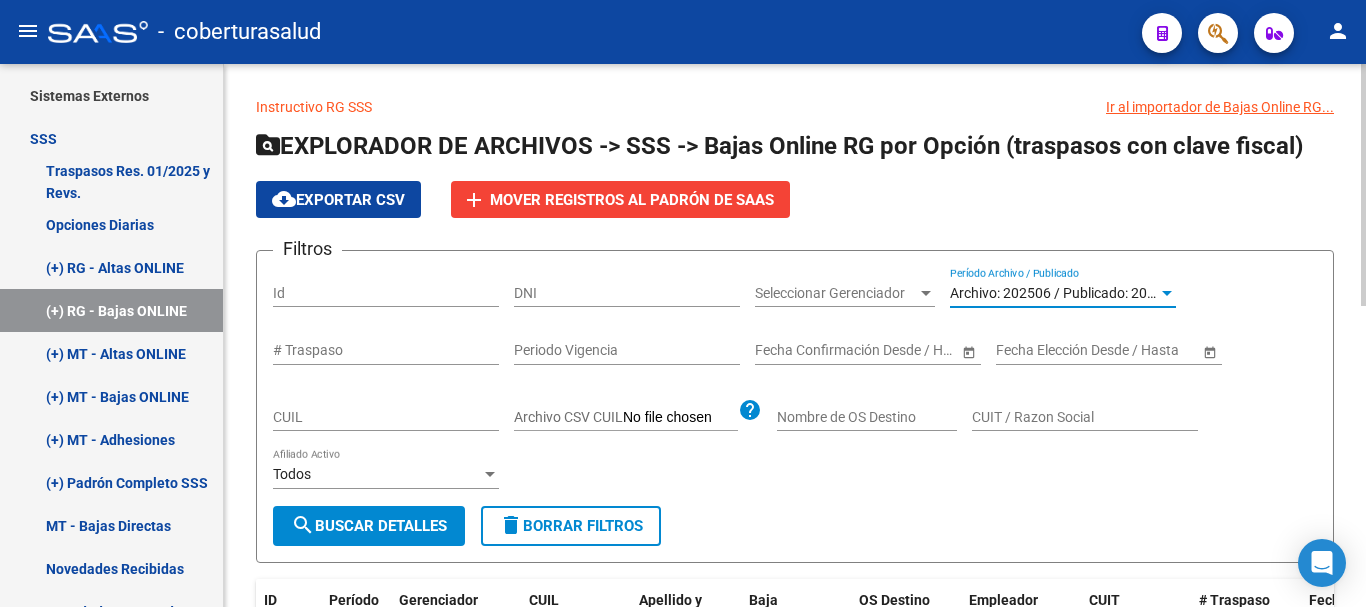 click on "search  Buscar Detalles" 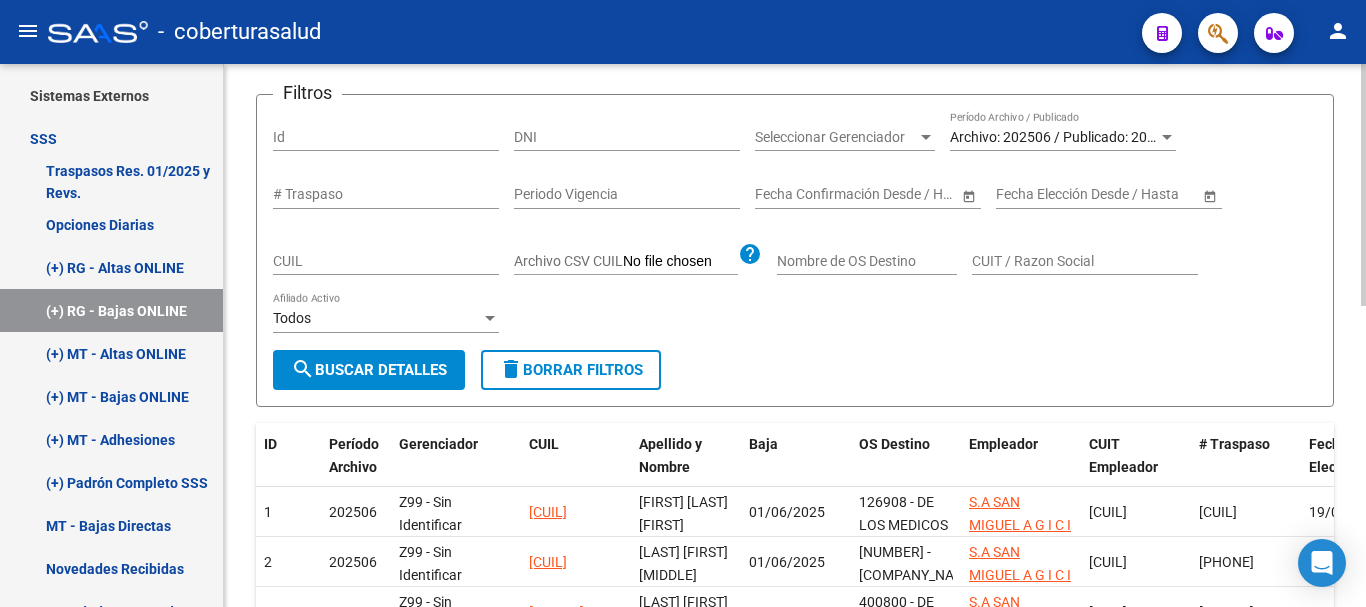 scroll, scrollTop: 74, scrollLeft: 0, axis: vertical 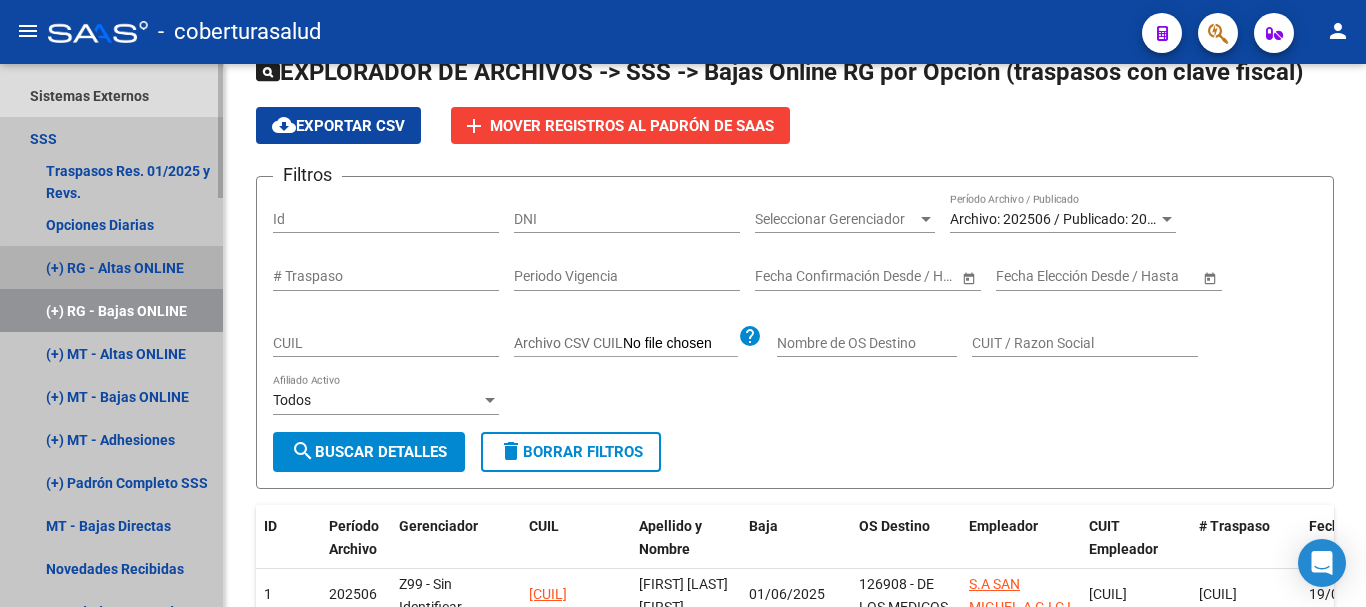 click on "(+) RG - Altas ONLINE" at bounding box center [111, 267] 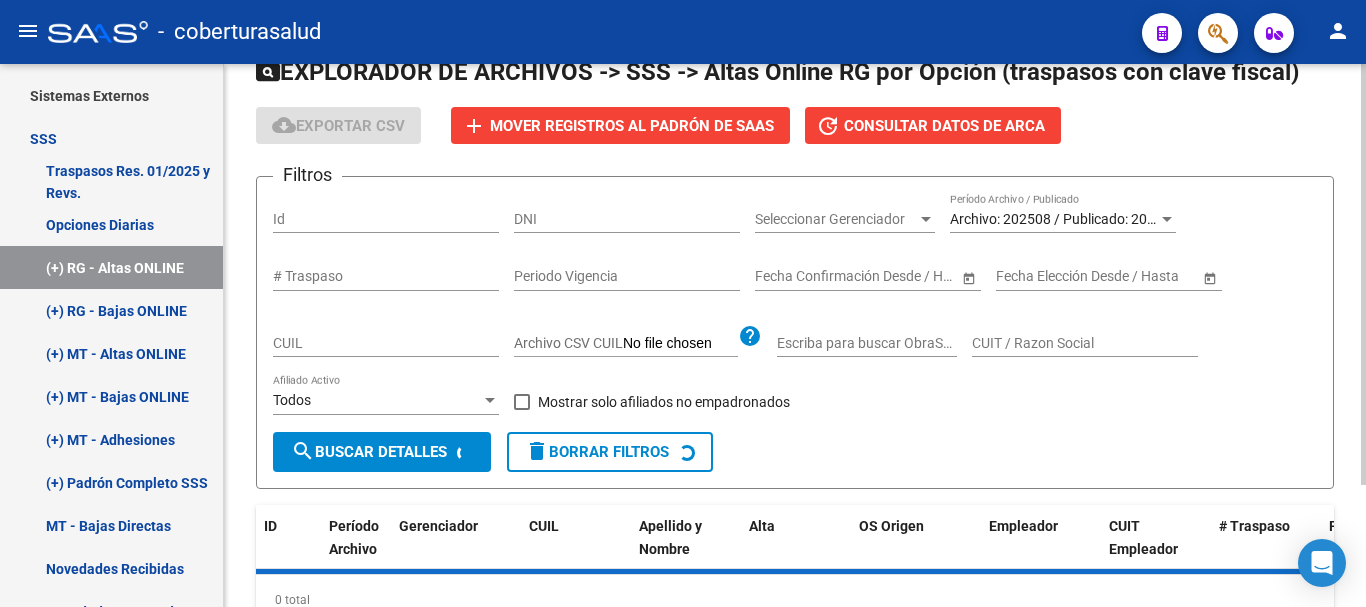 click on "Archivo: 202508 / Publicado: 202507" at bounding box center (1064, 219) 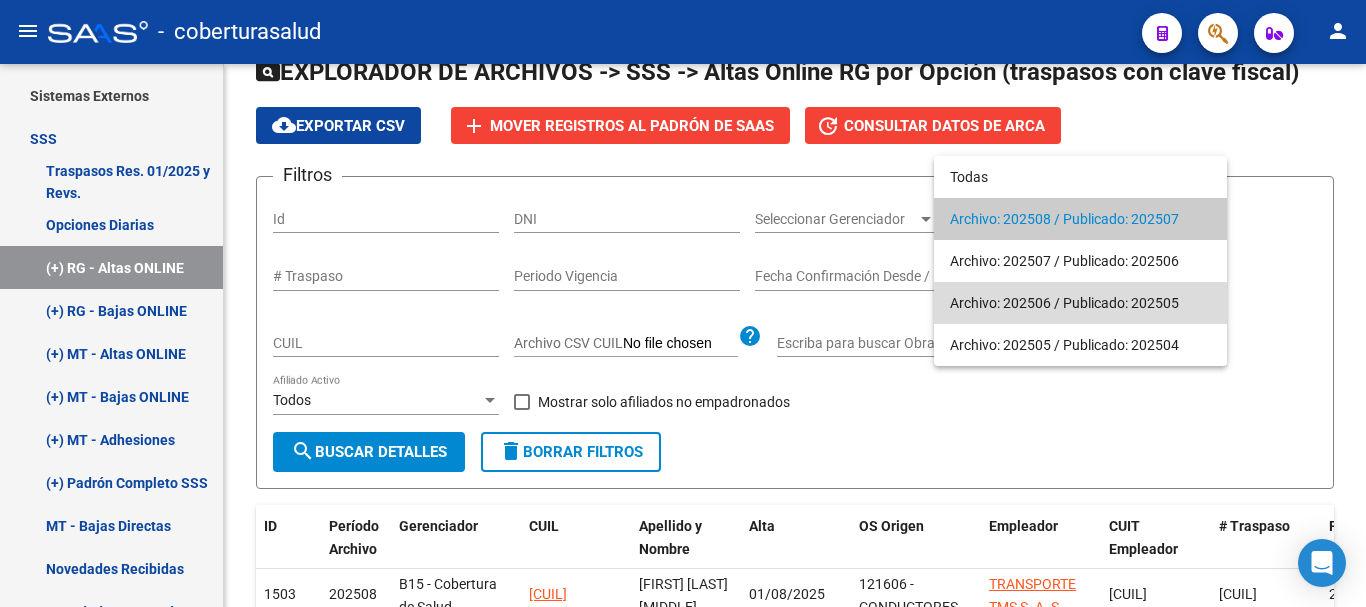 click on "Archivo: 202506 / Publicado: 202505" at bounding box center (1080, 303) 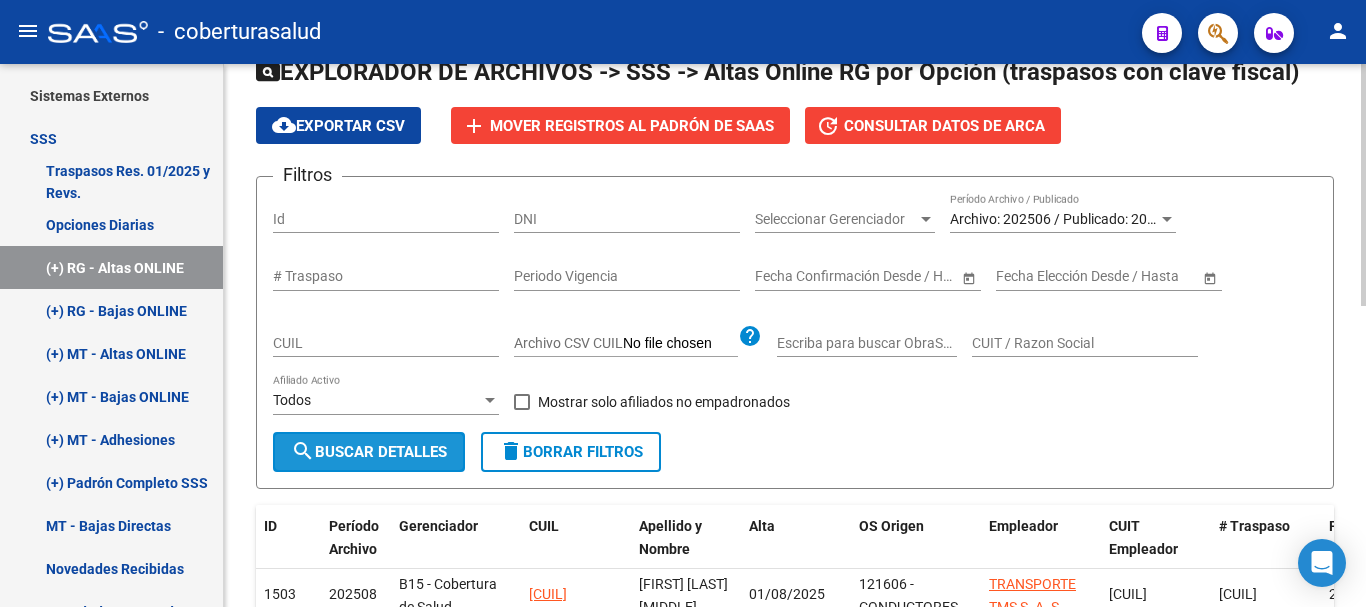 click on "search  Buscar Detalles" 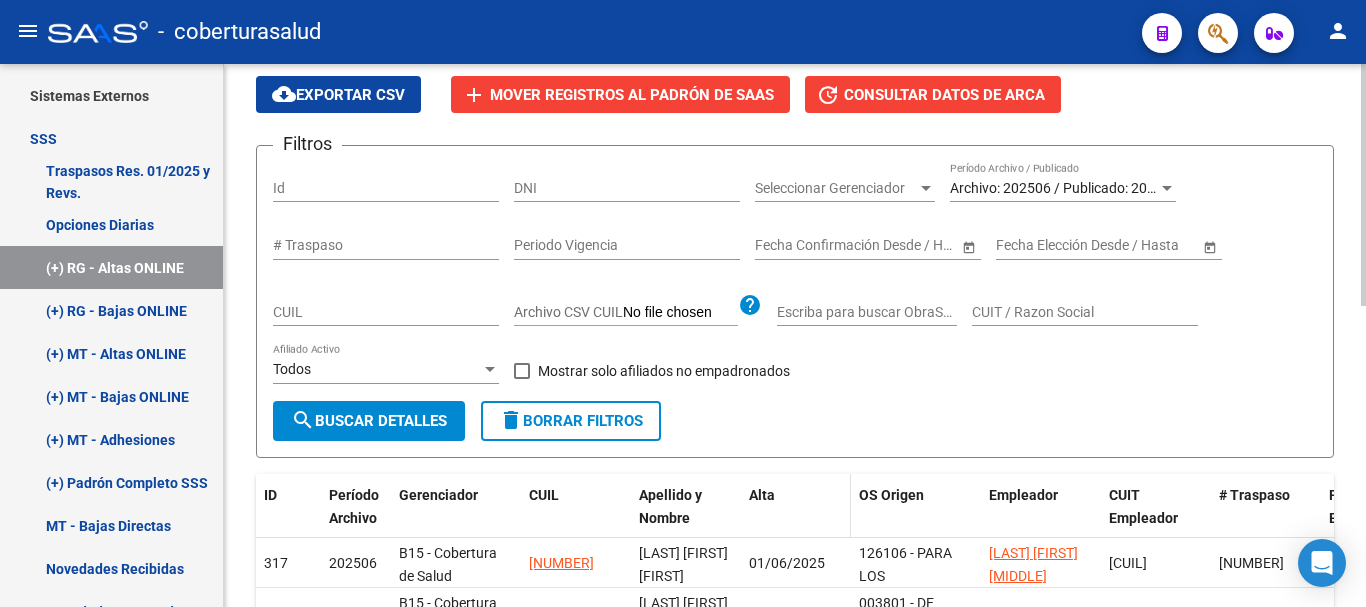scroll, scrollTop: 74, scrollLeft: 0, axis: vertical 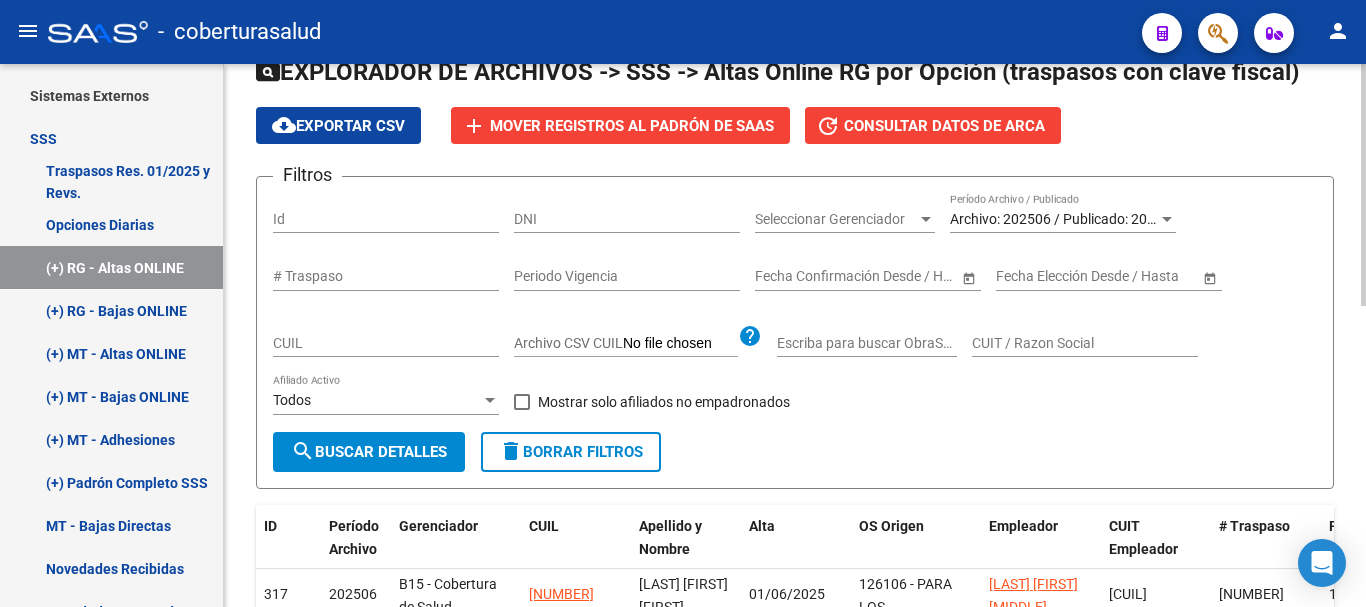 click on "Archivo: 202506 / Publicado: 202505" at bounding box center [1064, 219] 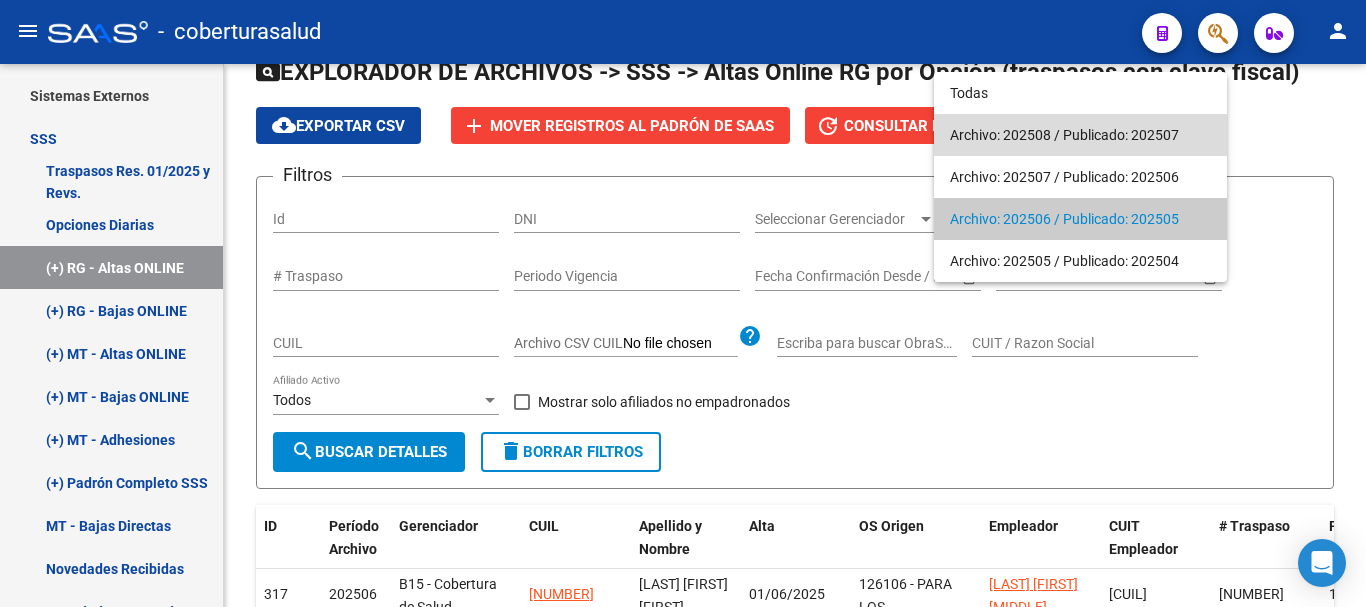 click on "Archivo: 202508 / Publicado: 202507" at bounding box center (1080, 135) 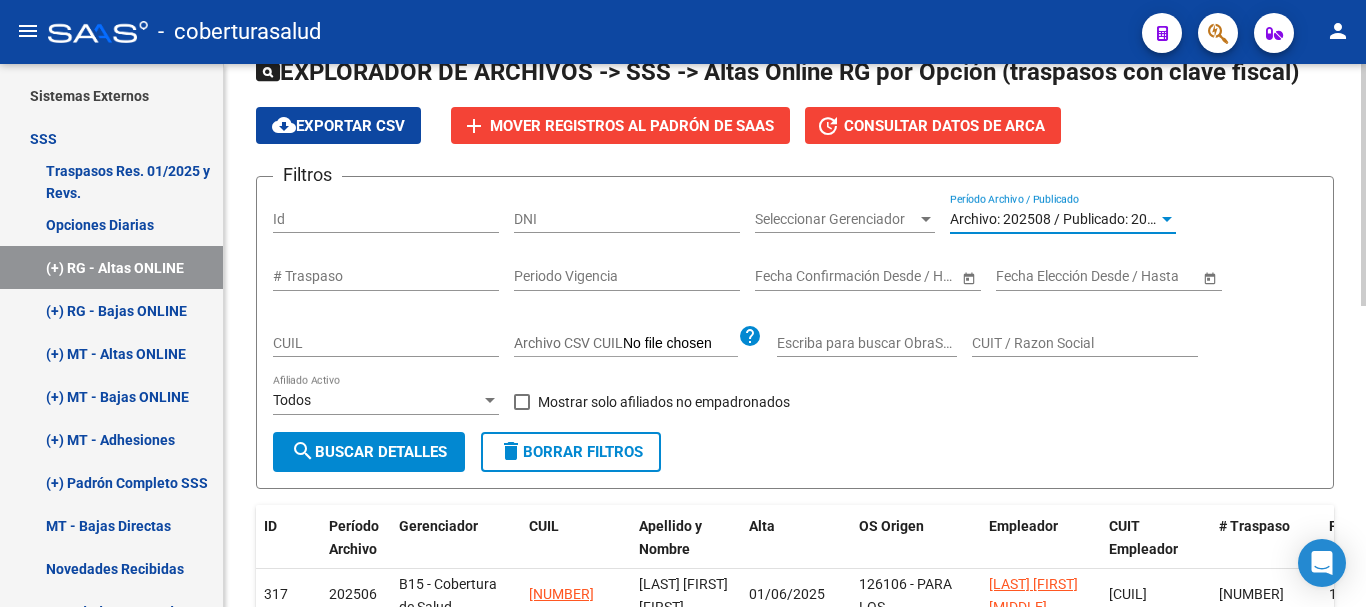 click on "search  Buscar Detalles" 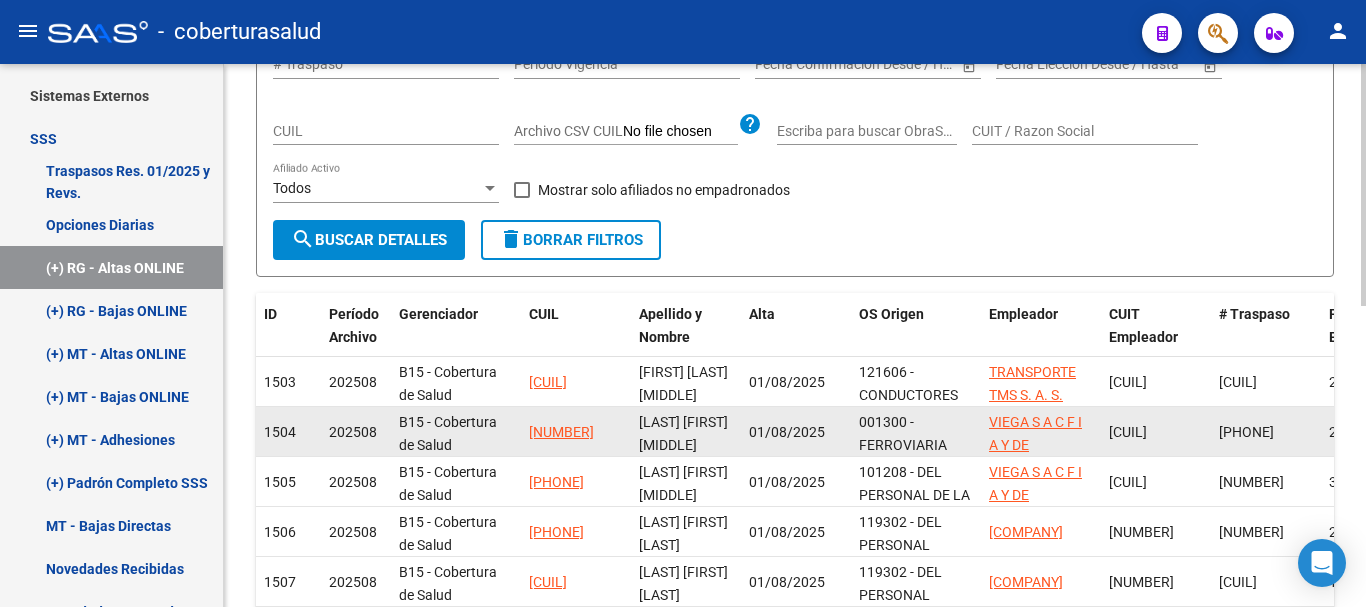 scroll, scrollTop: 674, scrollLeft: 0, axis: vertical 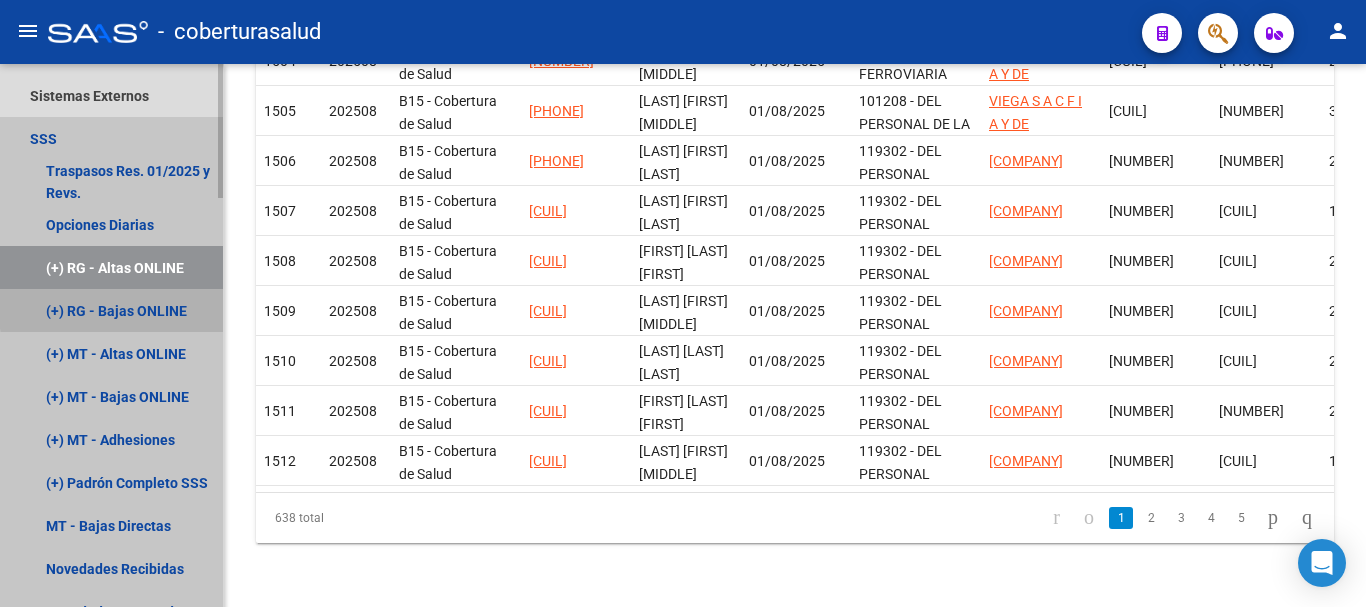 click on "(+) RG - Bajas ONLINE" at bounding box center (111, 310) 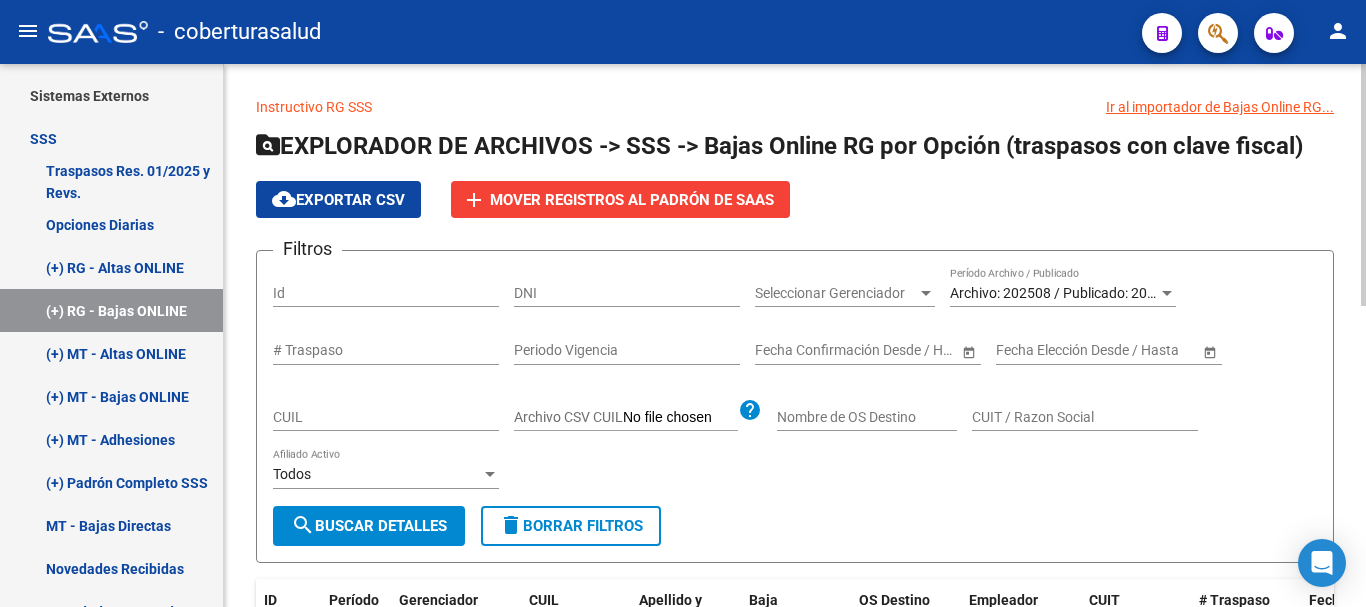 click on "Archivo: 202508 / Publicado: 202507" at bounding box center [1064, 293] 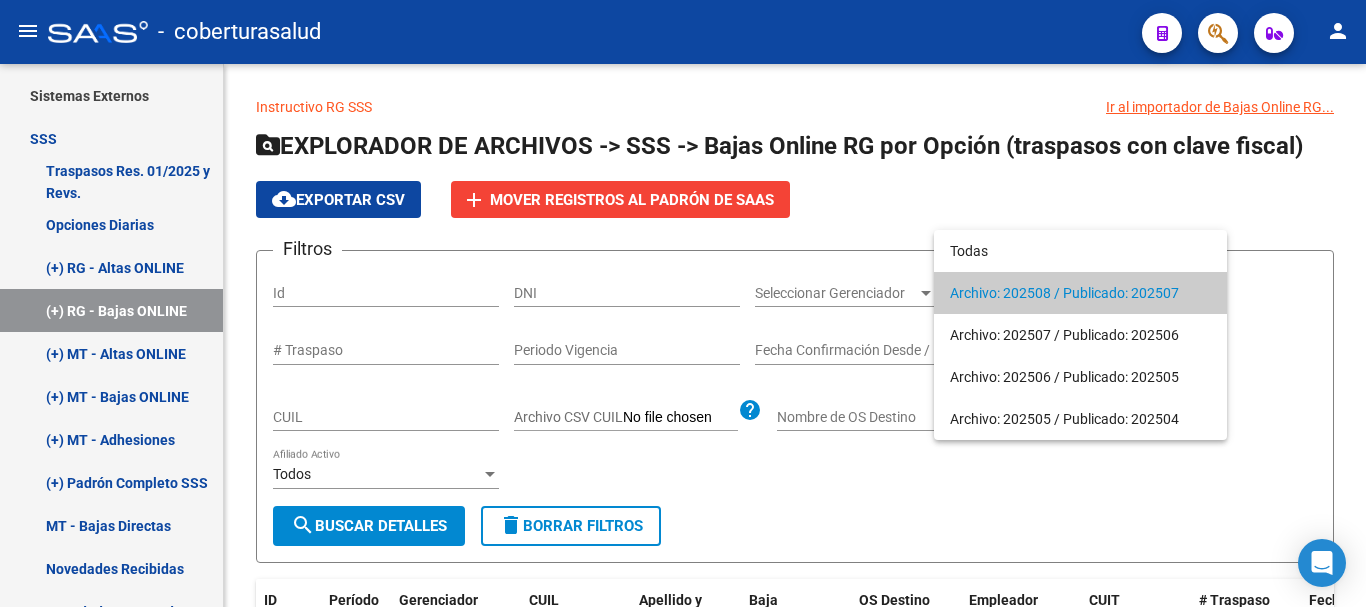 click on "Archivo: 202508 / Publicado: 202507" at bounding box center (1080, 293) 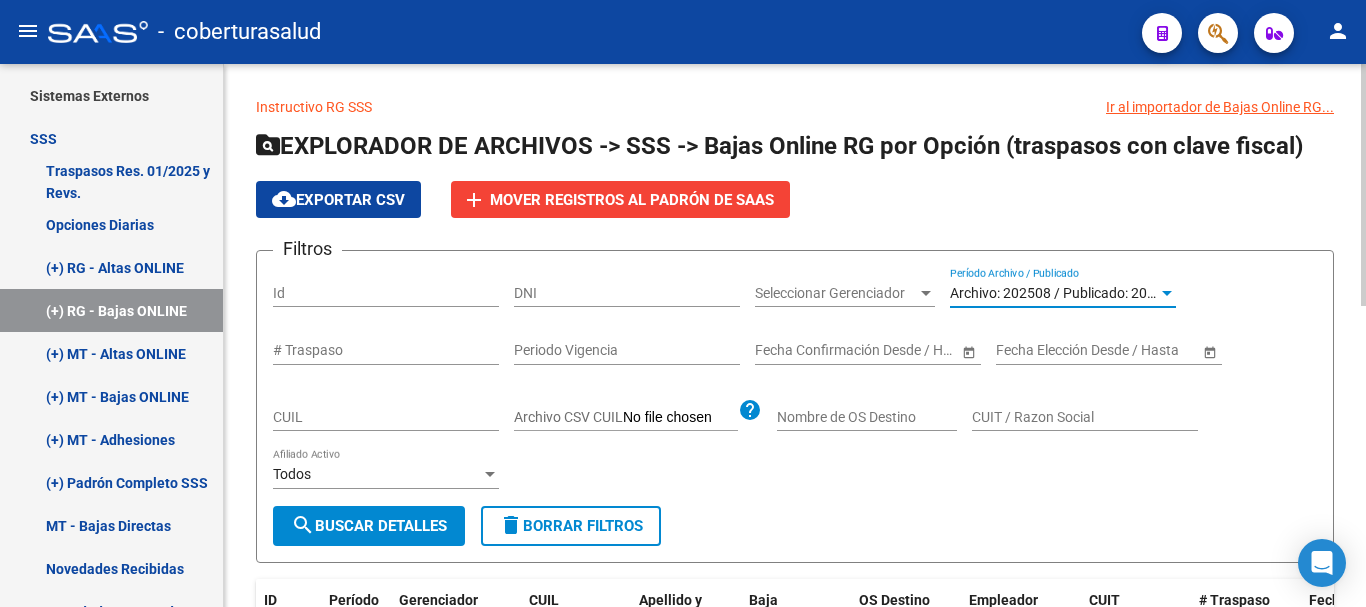 click on "search  Buscar Detalles" 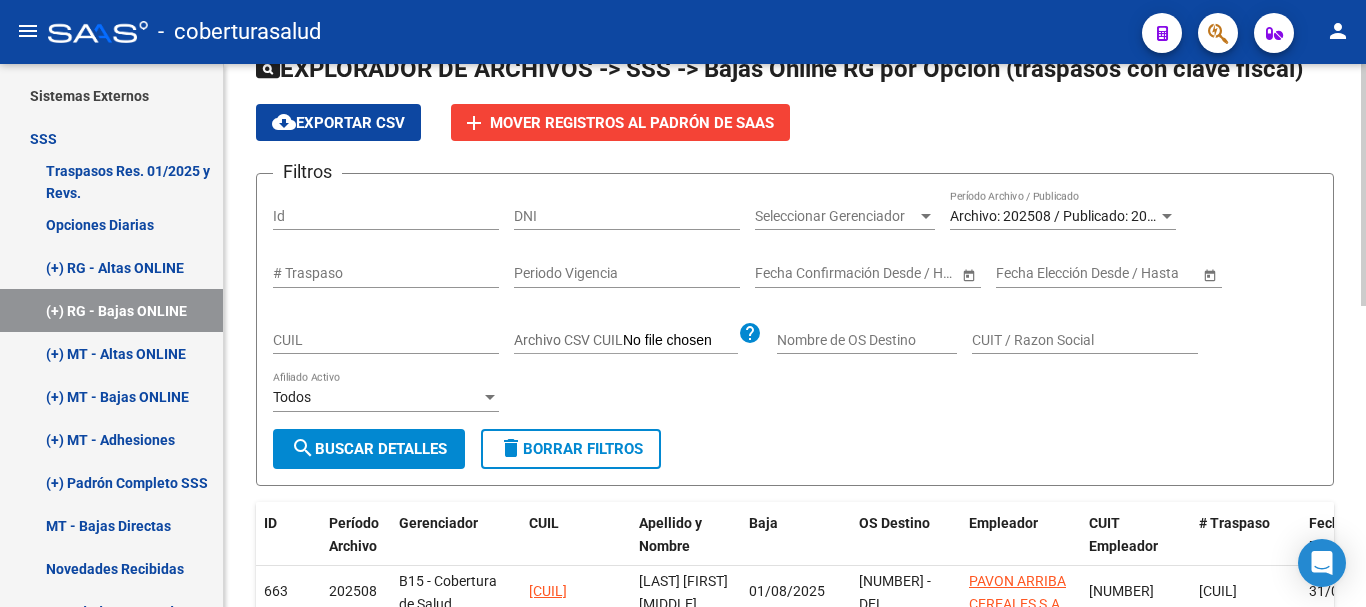 scroll, scrollTop: 500, scrollLeft: 0, axis: vertical 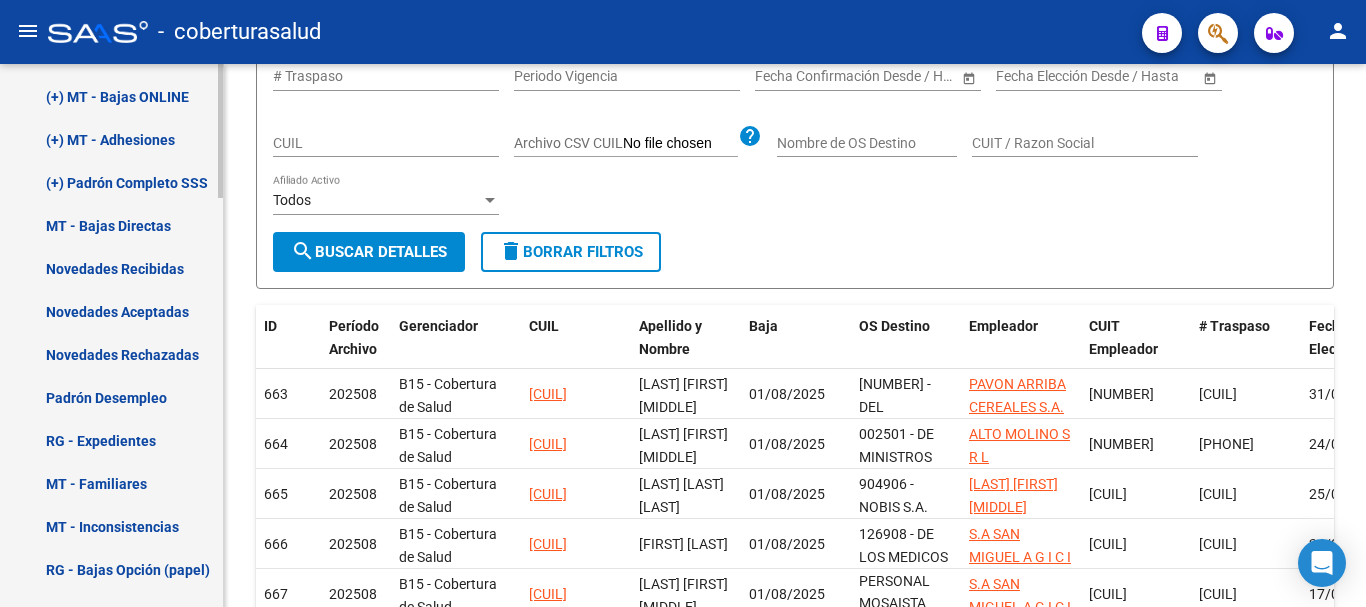 click on "(+) Padrón Completo SSS" at bounding box center (111, 182) 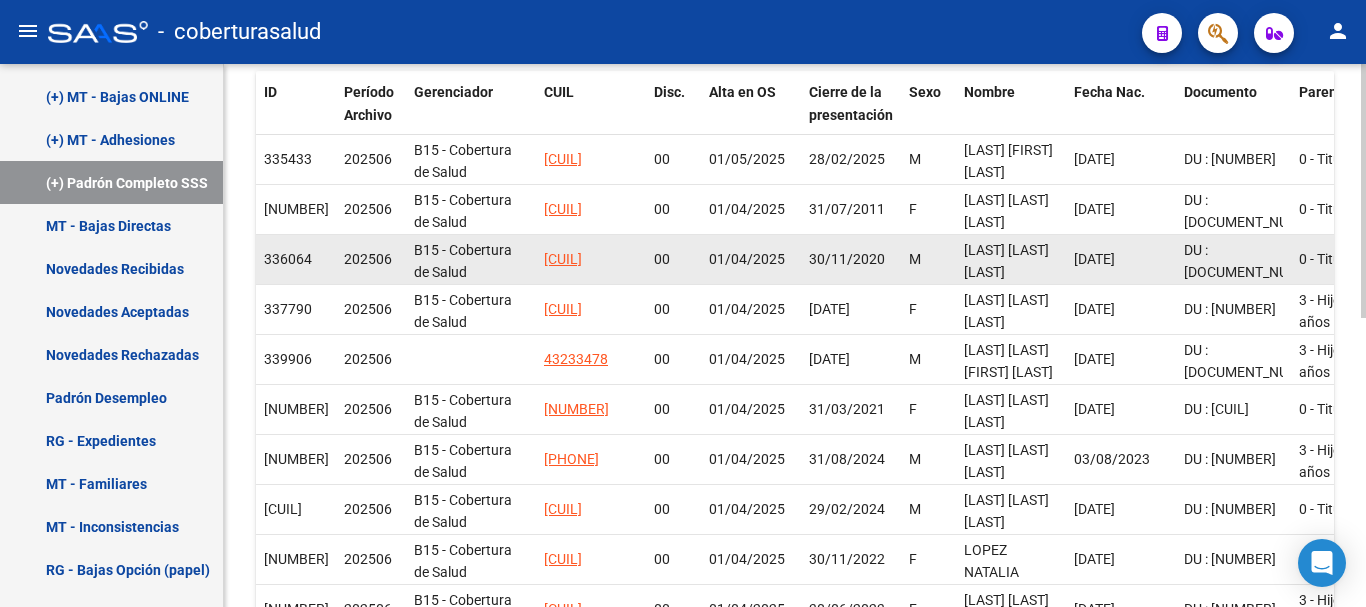 scroll, scrollTop: 574, scrollLeft: 0, axis: vertical 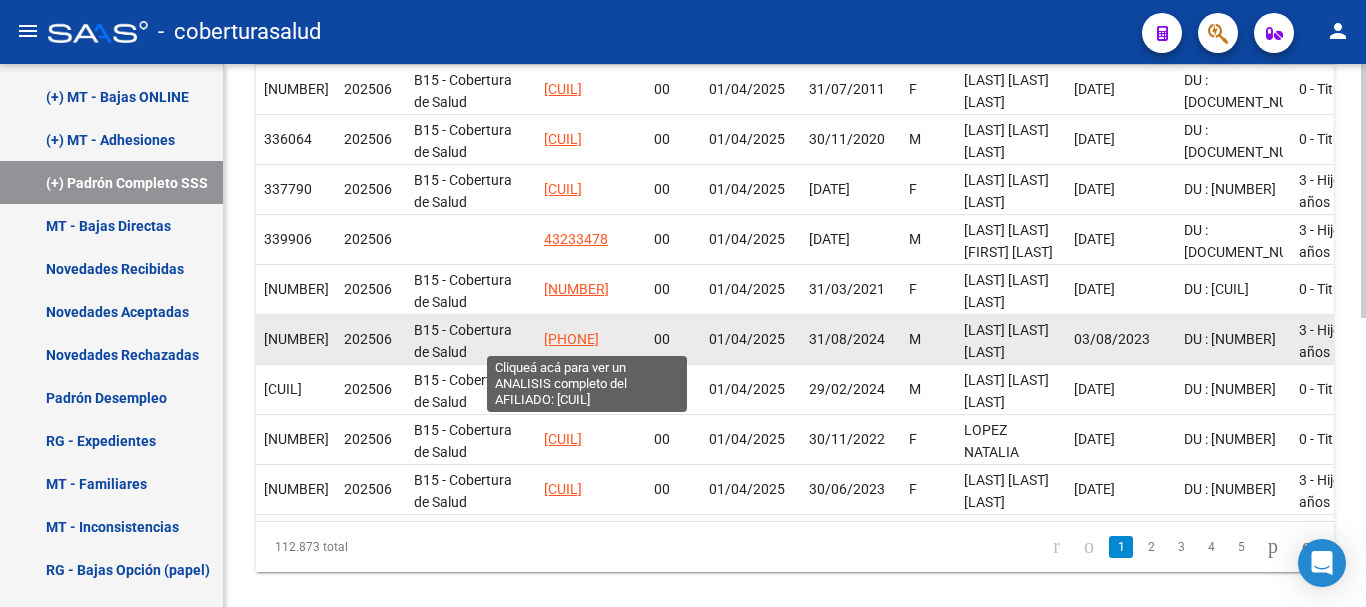 drag, startPoint x: 533, startPoint y: 336, endPoint x: 630, endPoint y: 338, distance: 97.020615 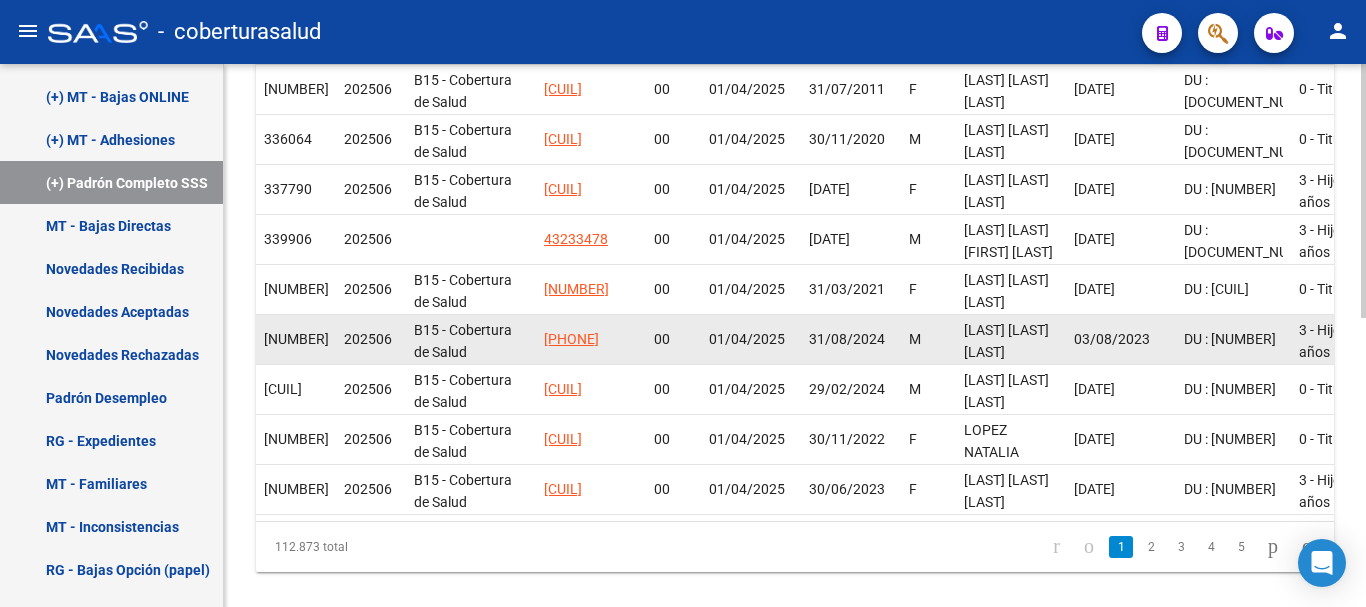 click on "00" 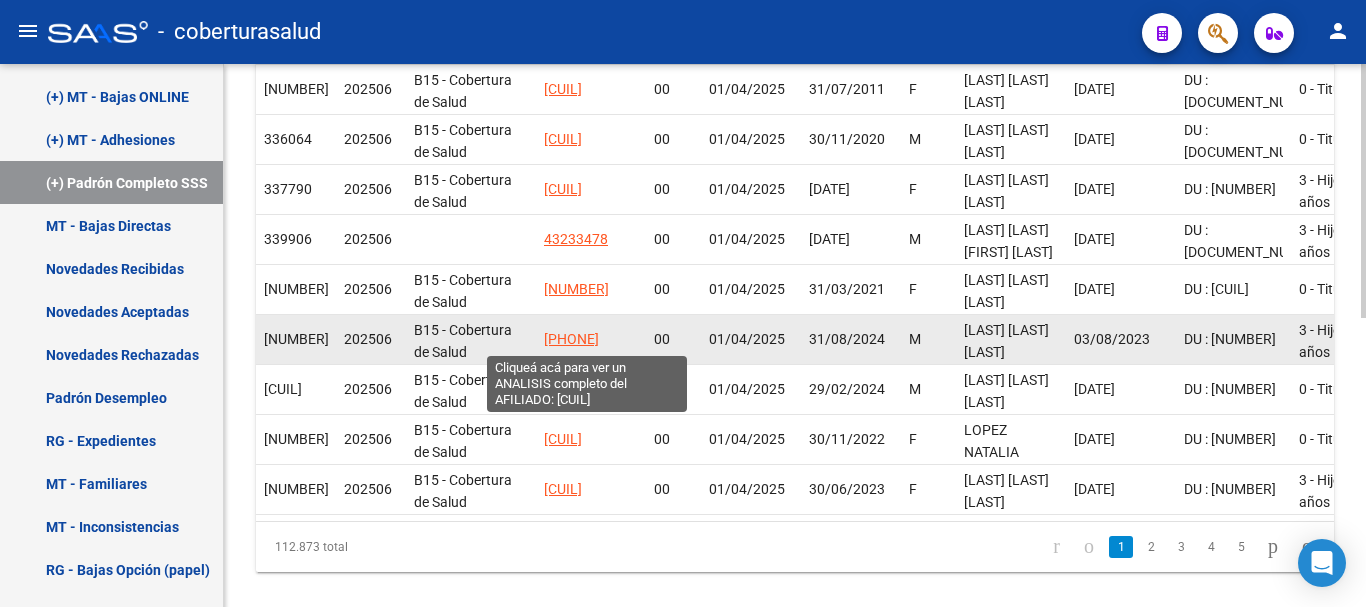 drag, startPoint x: 638, startPoint y: 341, endPoint x: 545, endPoint y: 342, distance: 93.00538 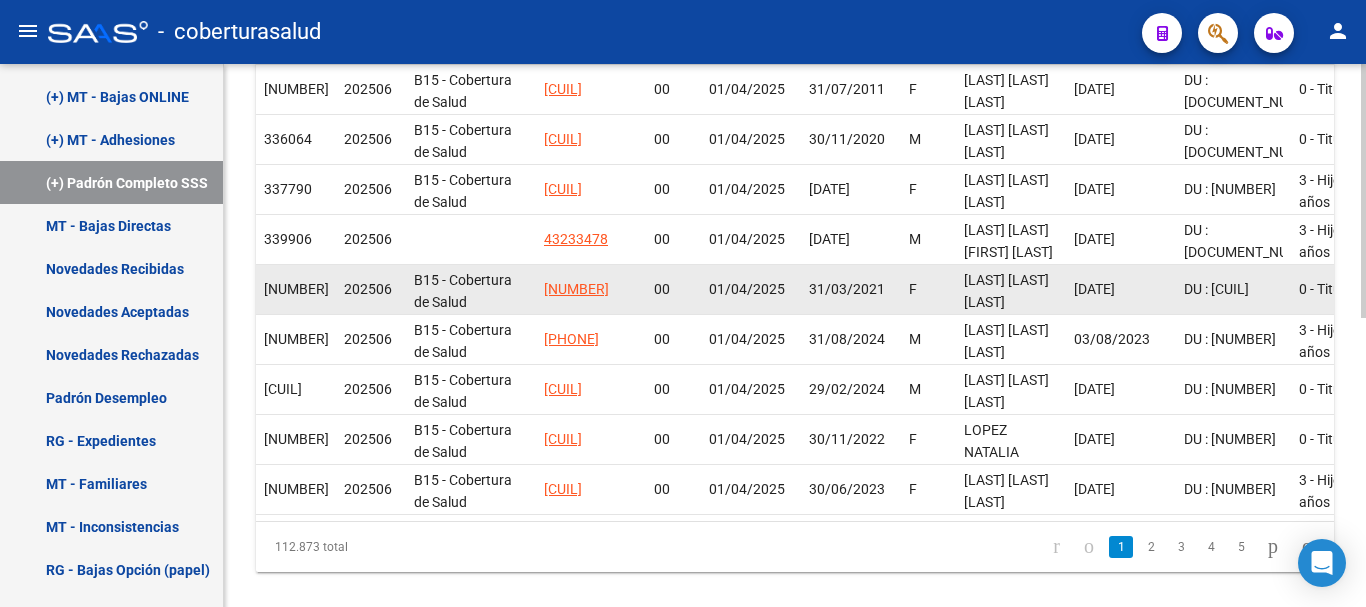 copy on "[PHONE]" 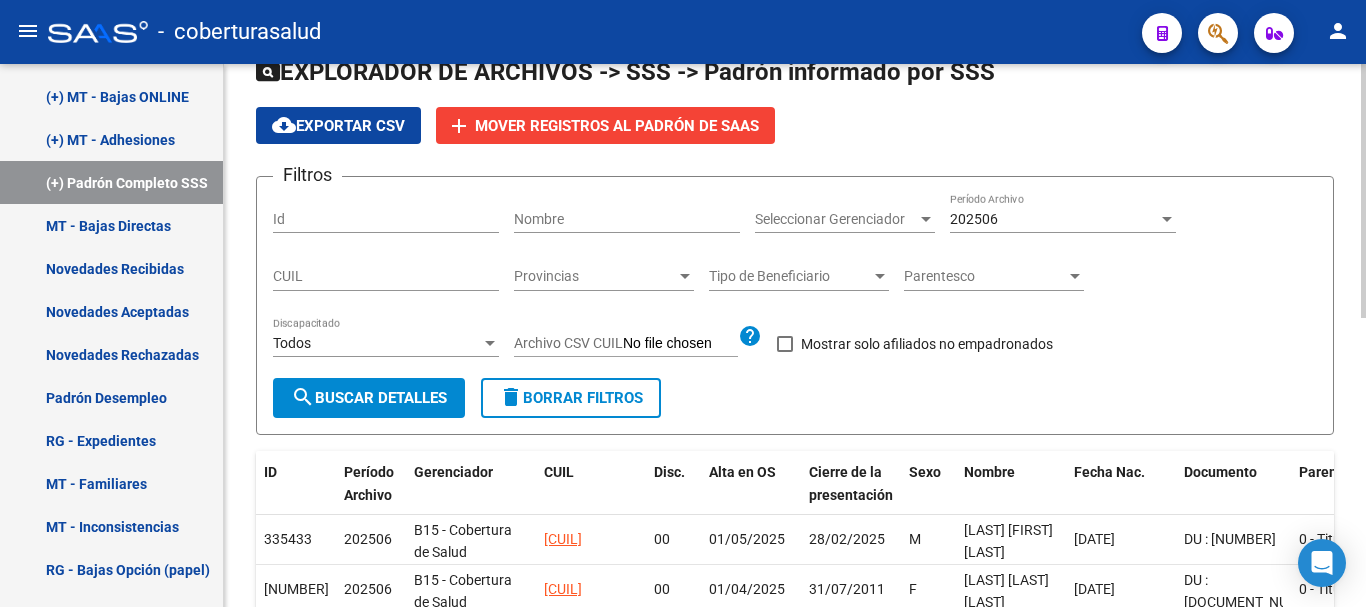 scroll, scrollTop: 0, scrollLeft: 0, axis: both 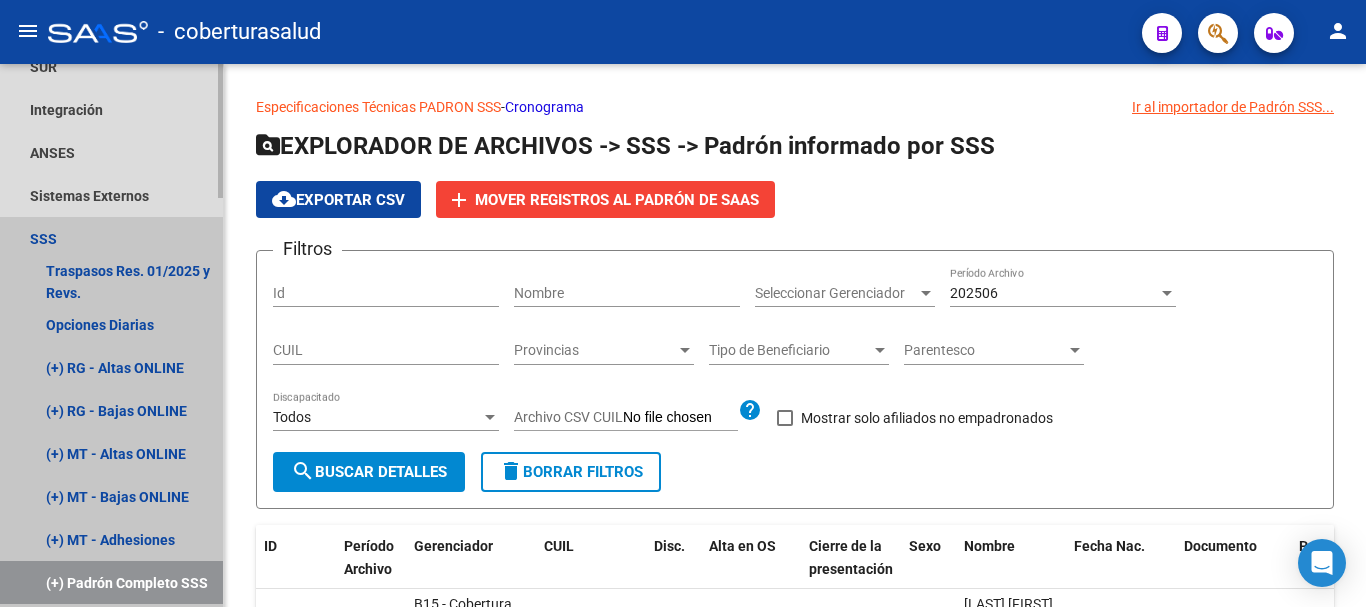 click on "SSS" at bounding box center [111, 238] 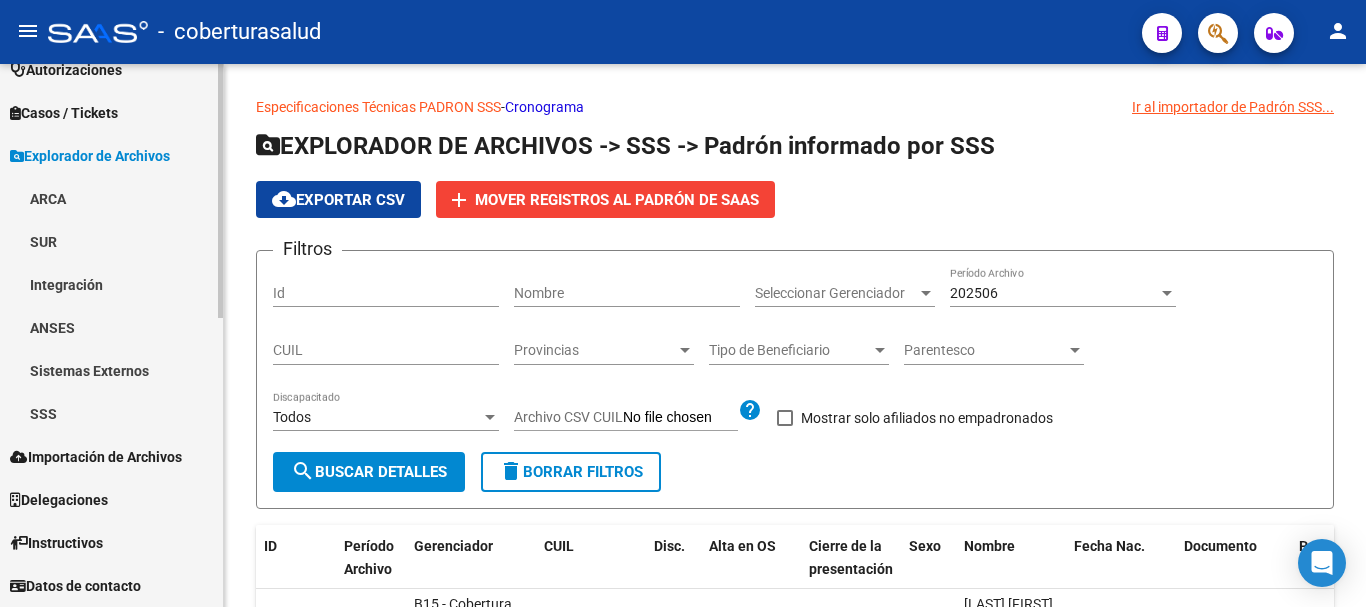 scroll, scrollTop: 583, scrollLeft: 0, axis: vertical 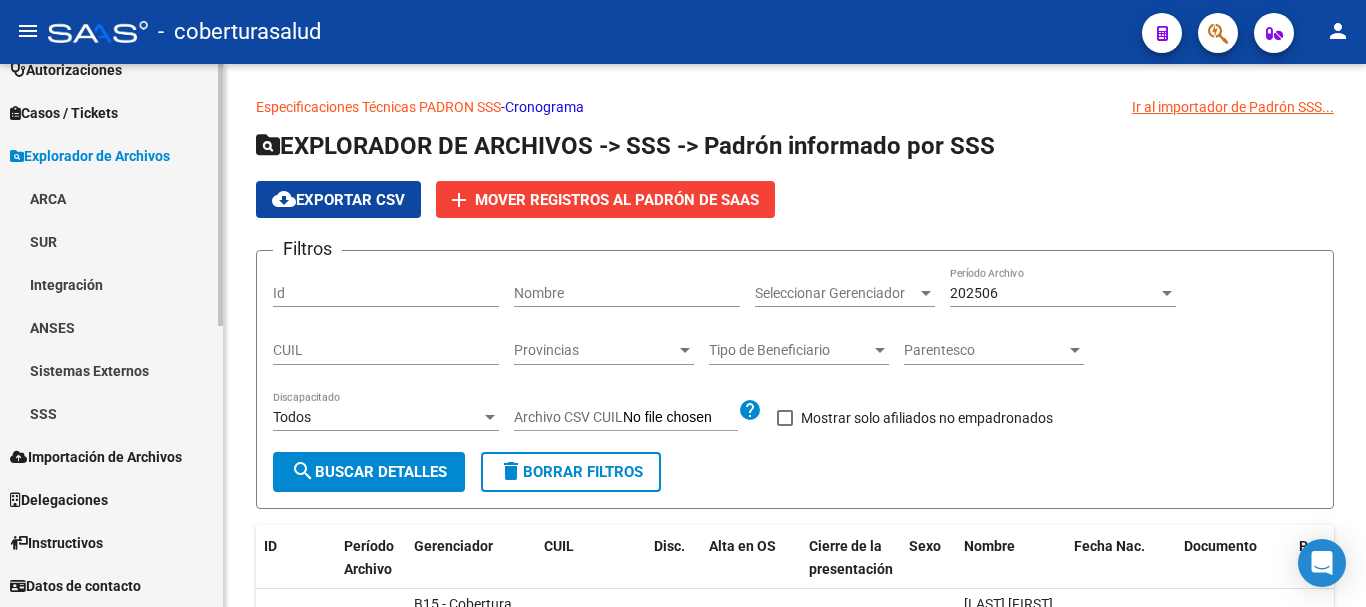 click on "SSS" at bounding box center [111, 413] 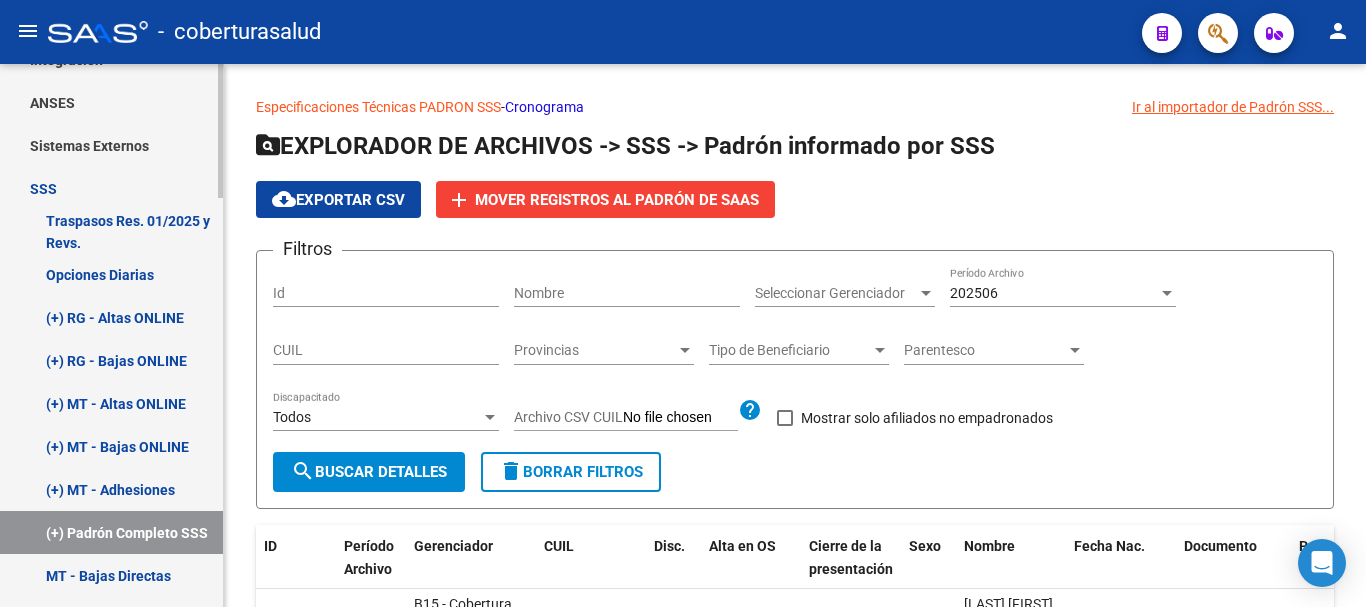 scroll, scrollTop: 683, scrollLeft: 0, axis: vertical 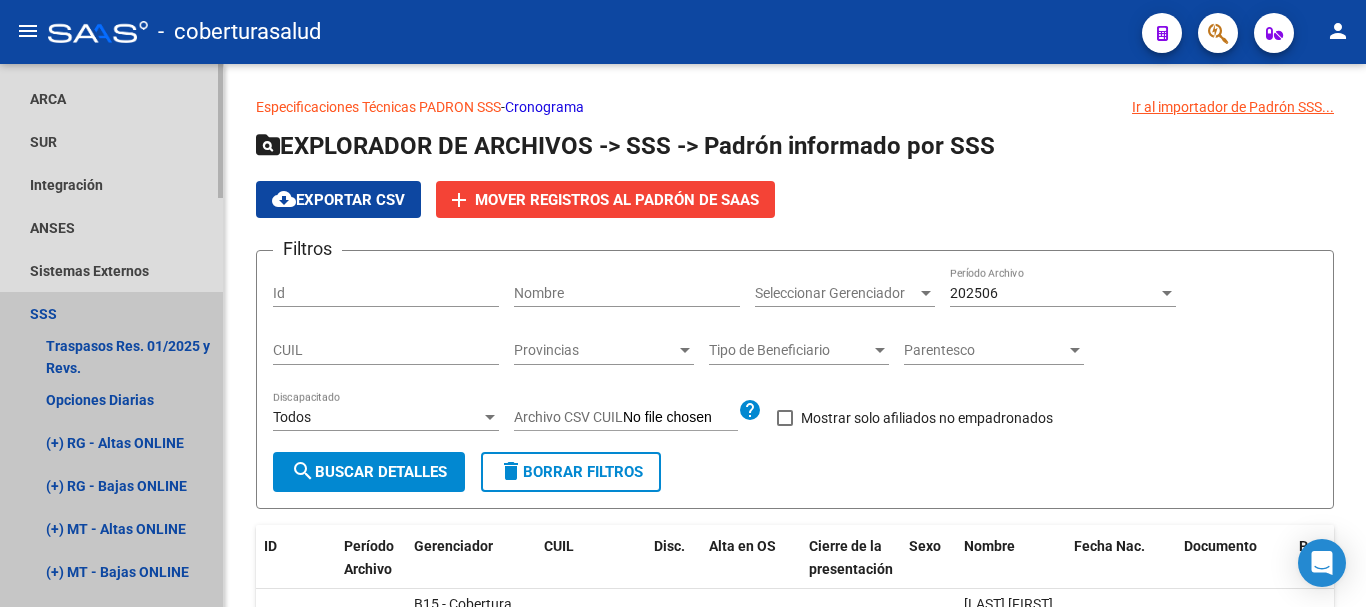 click on "SSS" at bounding box center [111, 313] 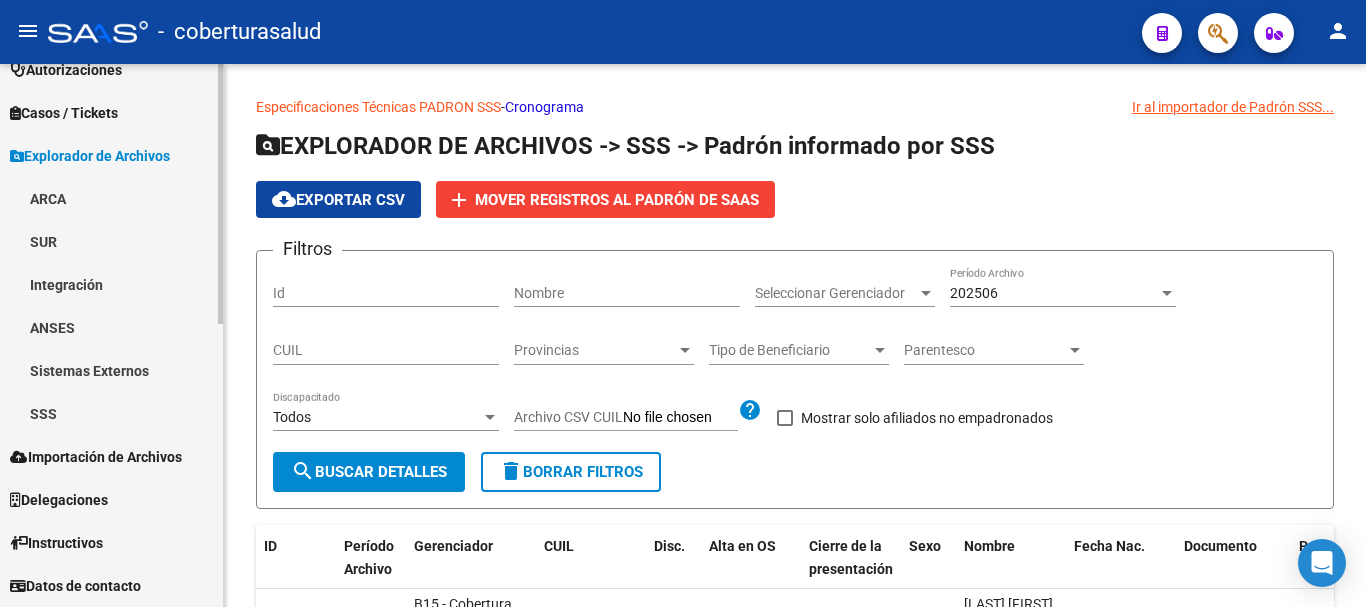 scroll, scrollTop: 583, scrollLeft: 0, axis: vertical 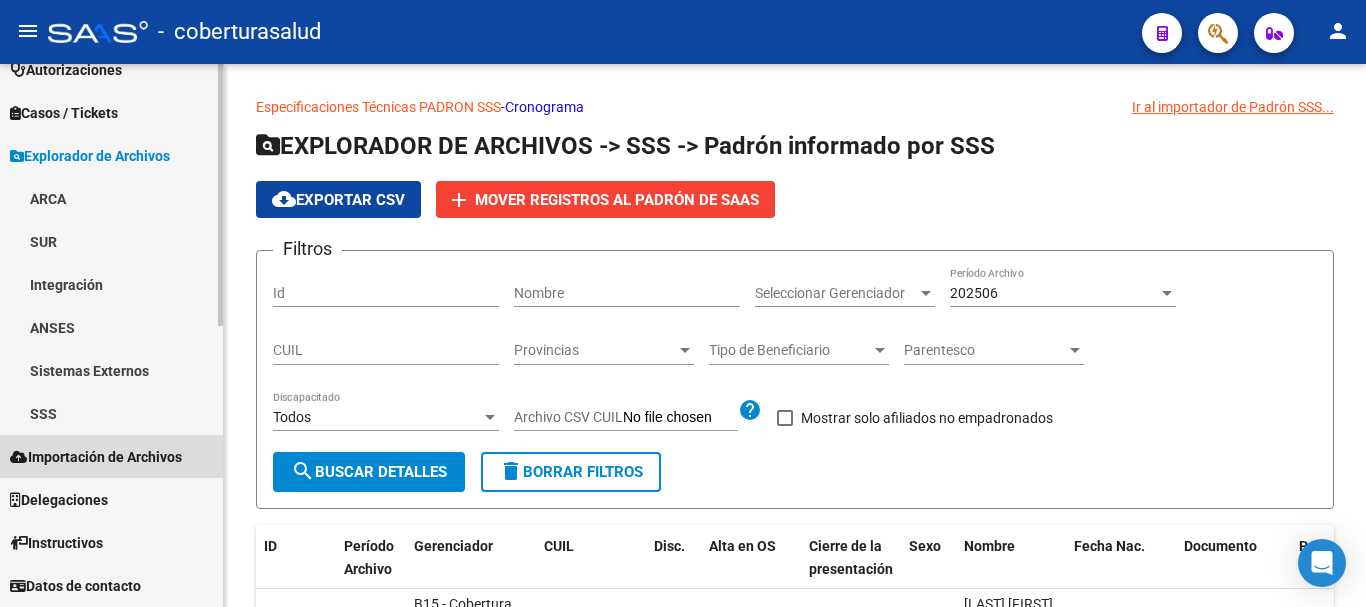 click on "Importación de Archivos" at bounding box center (96, 457) 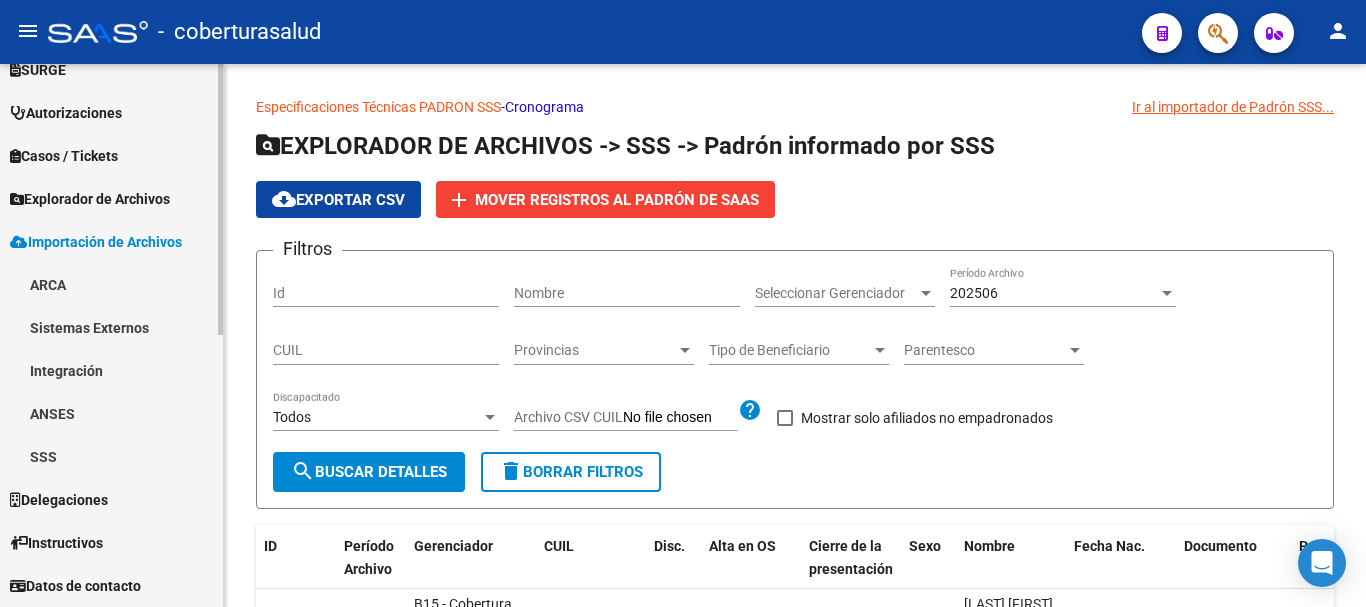 scroll, scrollTop: 540, scrollLeft: 0, axis: vertical 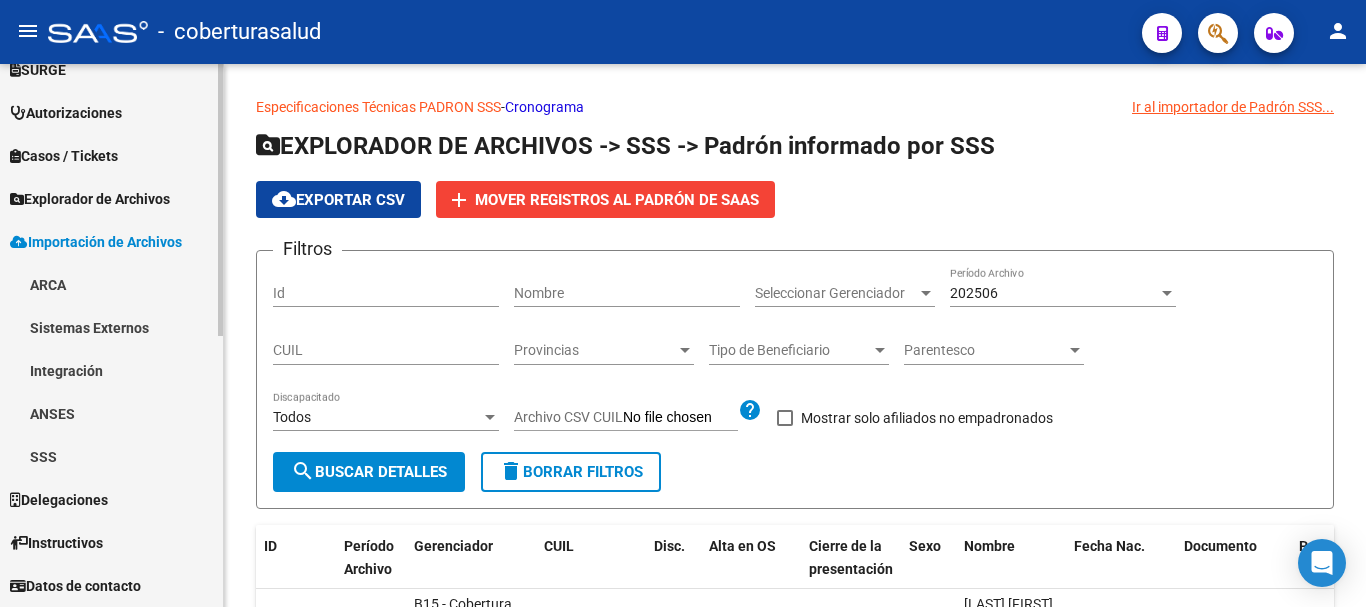 click on "Importación de Archivos" at bounding box center (96, 242) 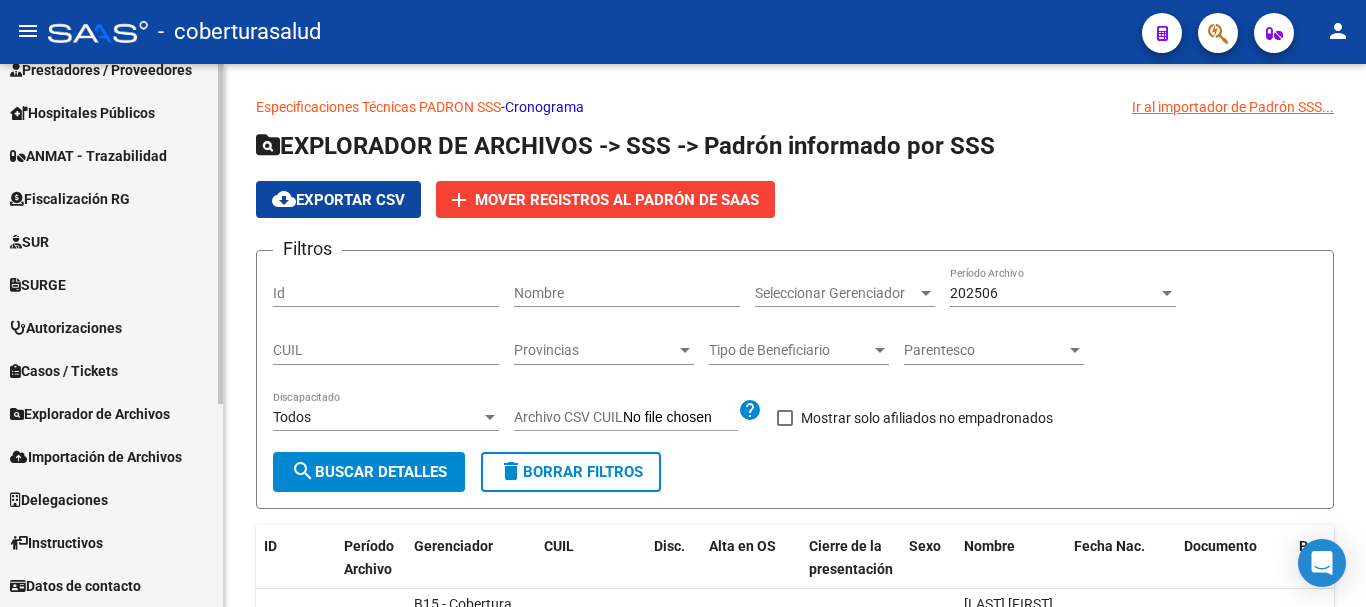 scroll, scrollTop: 325, scrollLeft: 0, axis: vertical 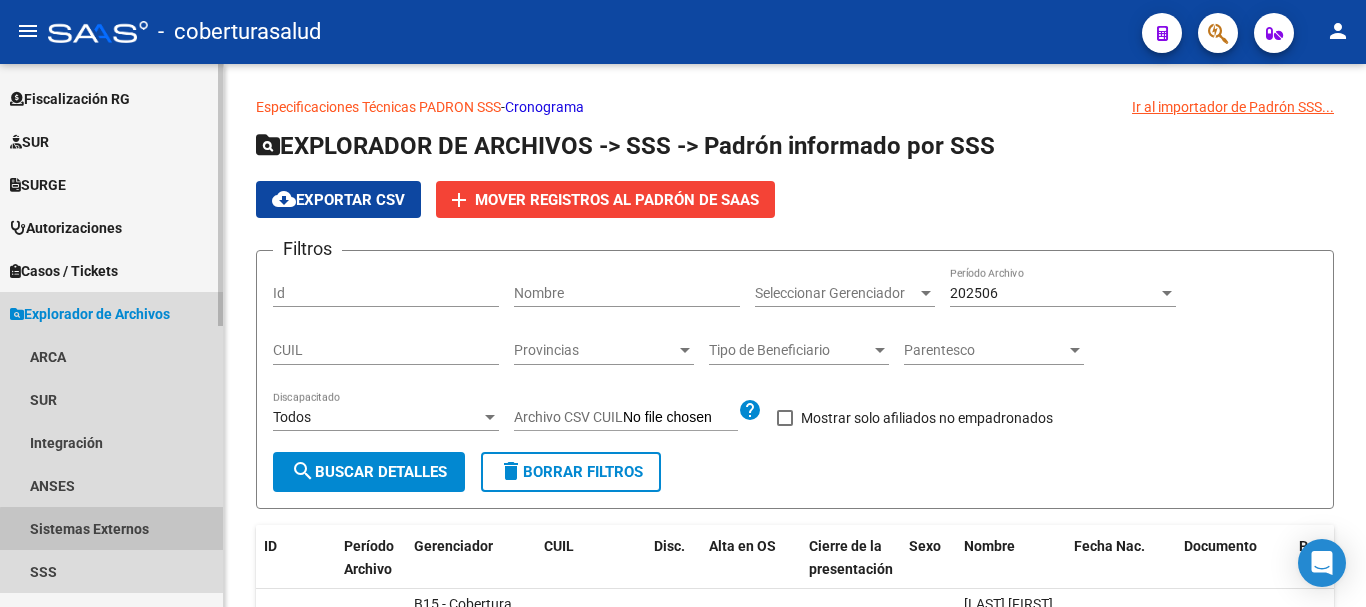 click on "Sistemas Externos" at bounding box center (111, 528) 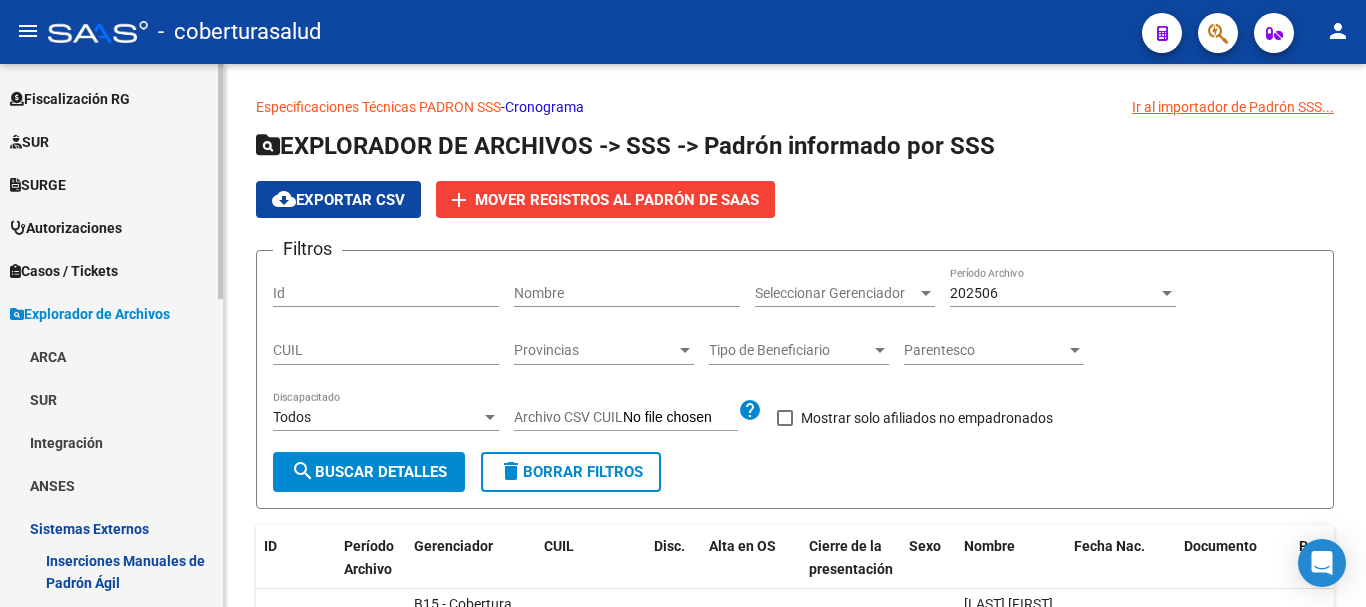 scroll, scrollTop: 625, scrollLeft: 0, axis: vertical 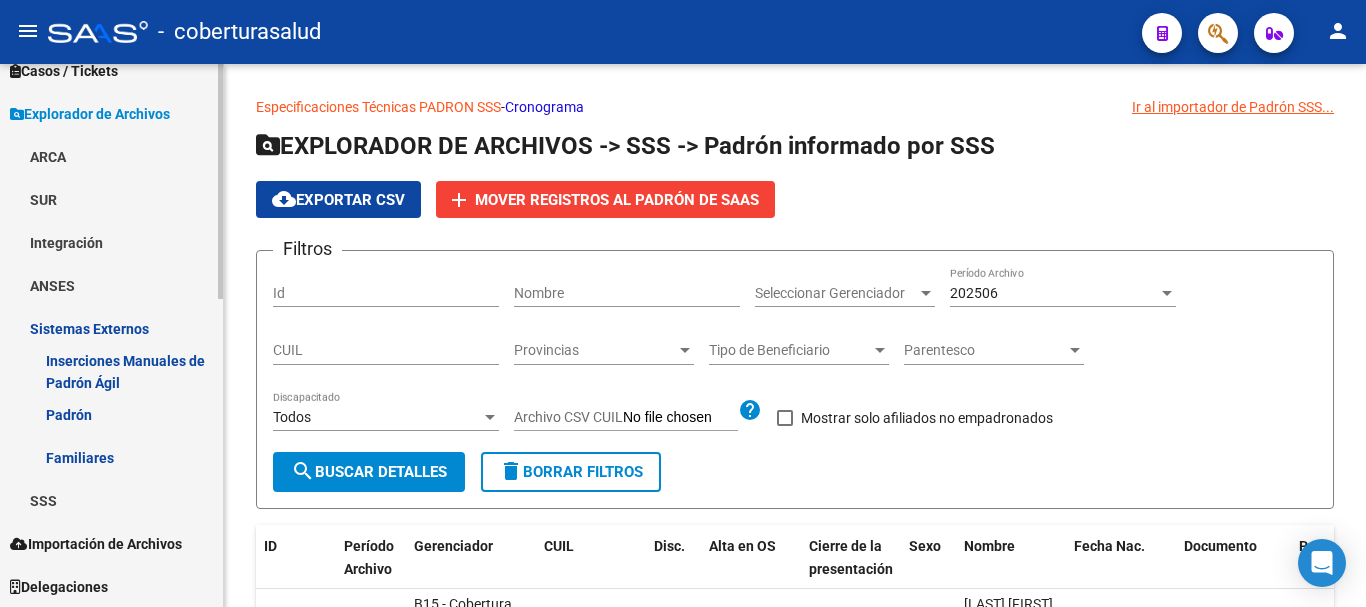 click on "Familiares" at bounding box center (111, 457) 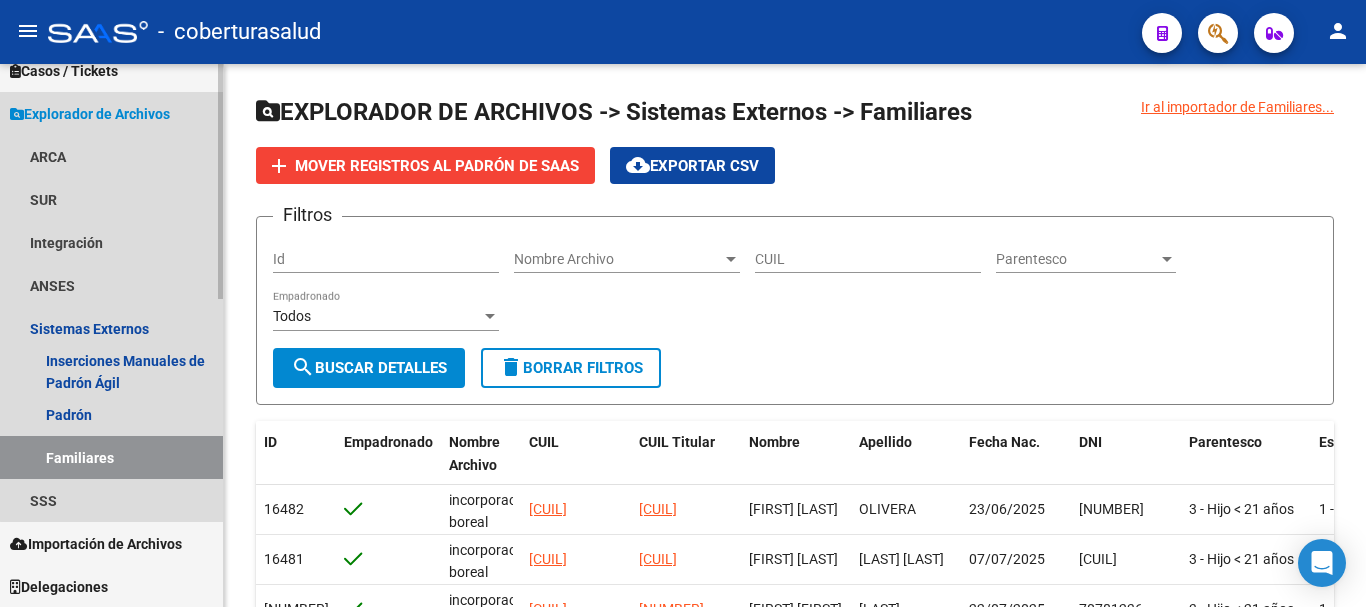 click on "Explorador de Archivos" at bounding box center [90, 114] 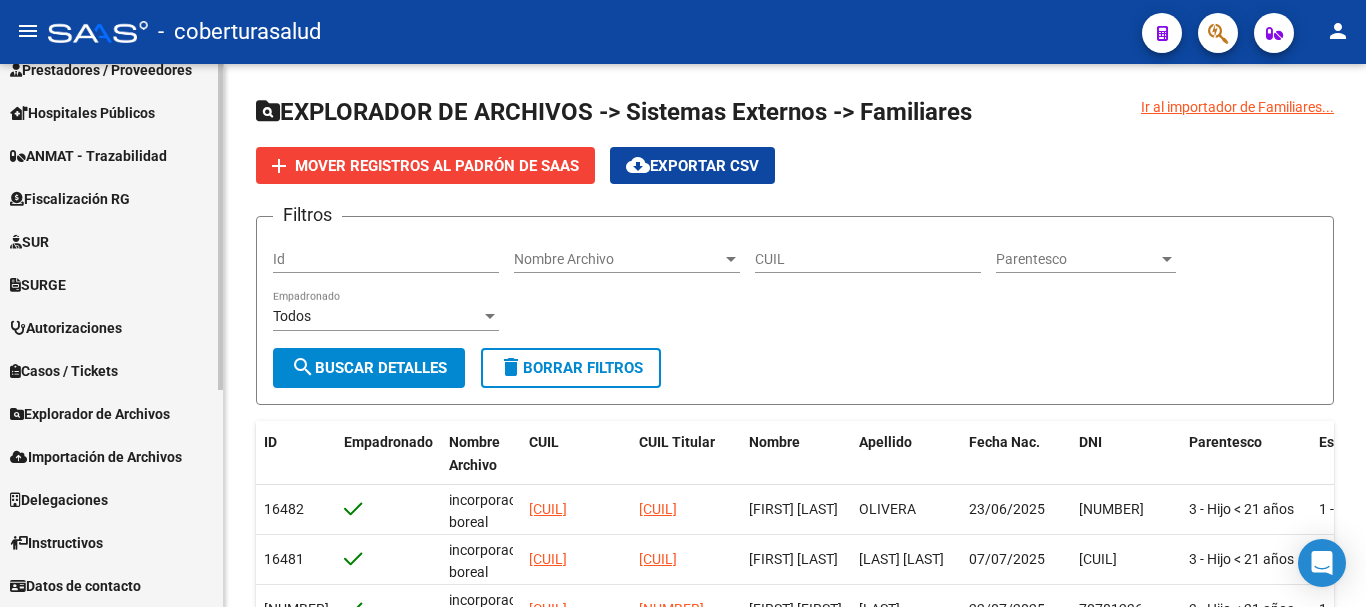 scroll, scrollTop: 325, scrollLeft: 0, axis: vertical 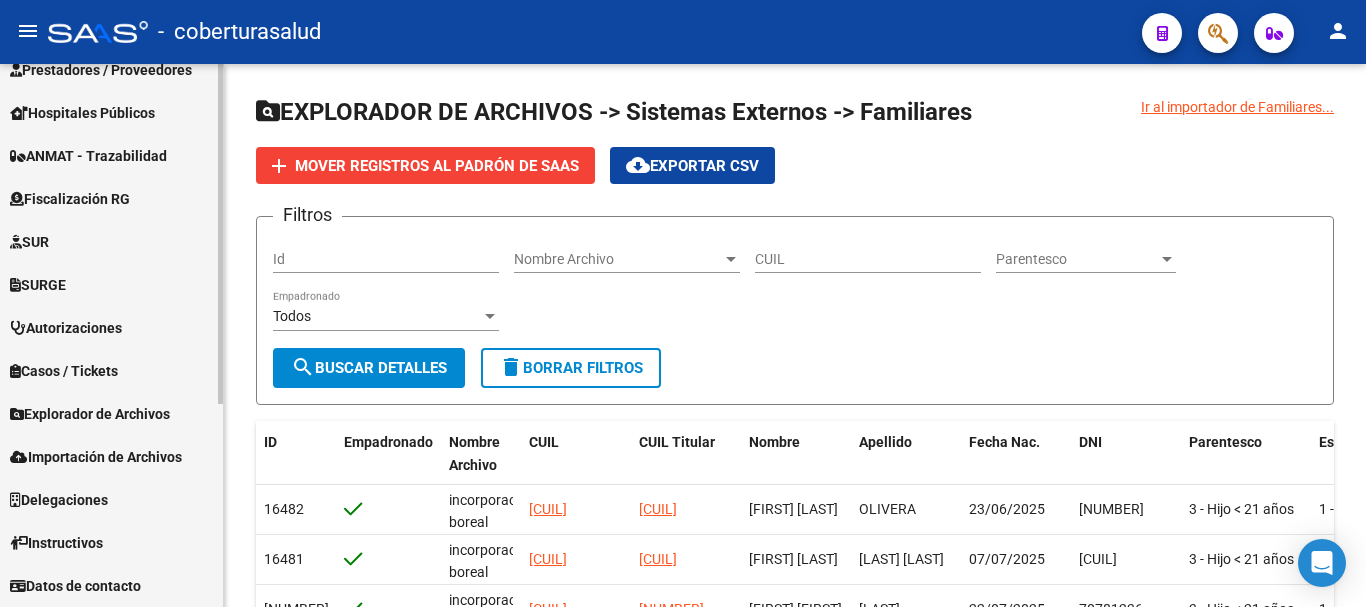 click on "Explorador de Archivos" at bounding box center [90, 414] 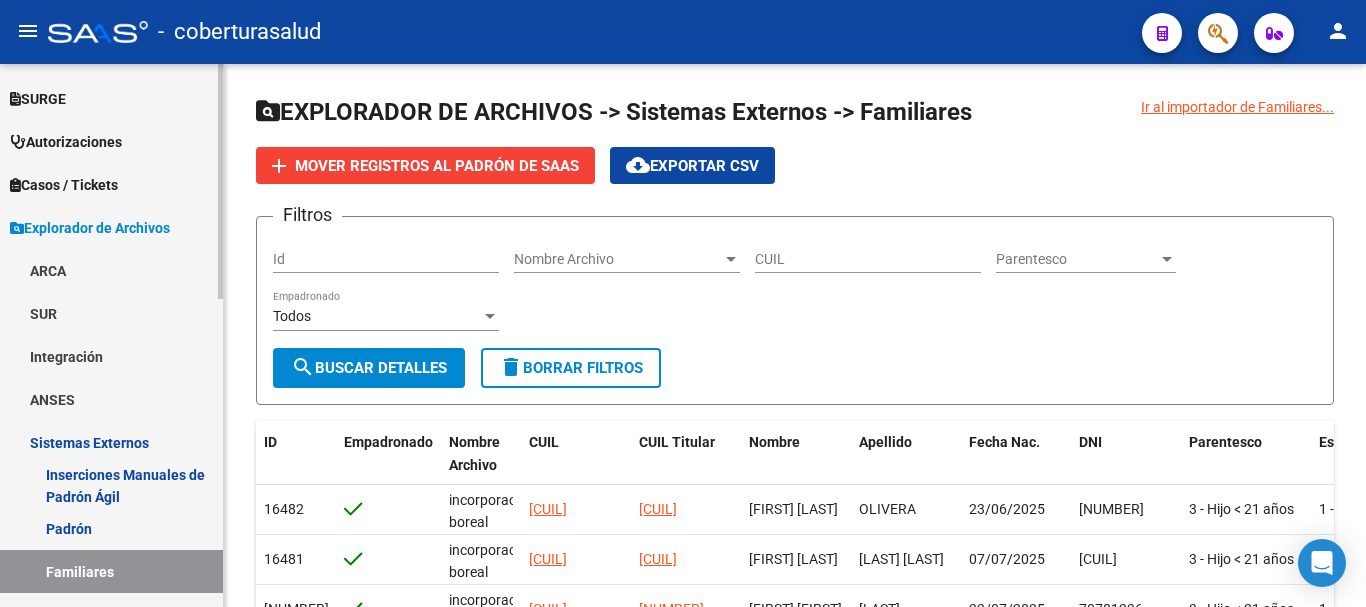 scroll, scrollTop: 512, scrollLeft: 0, axis: vertical 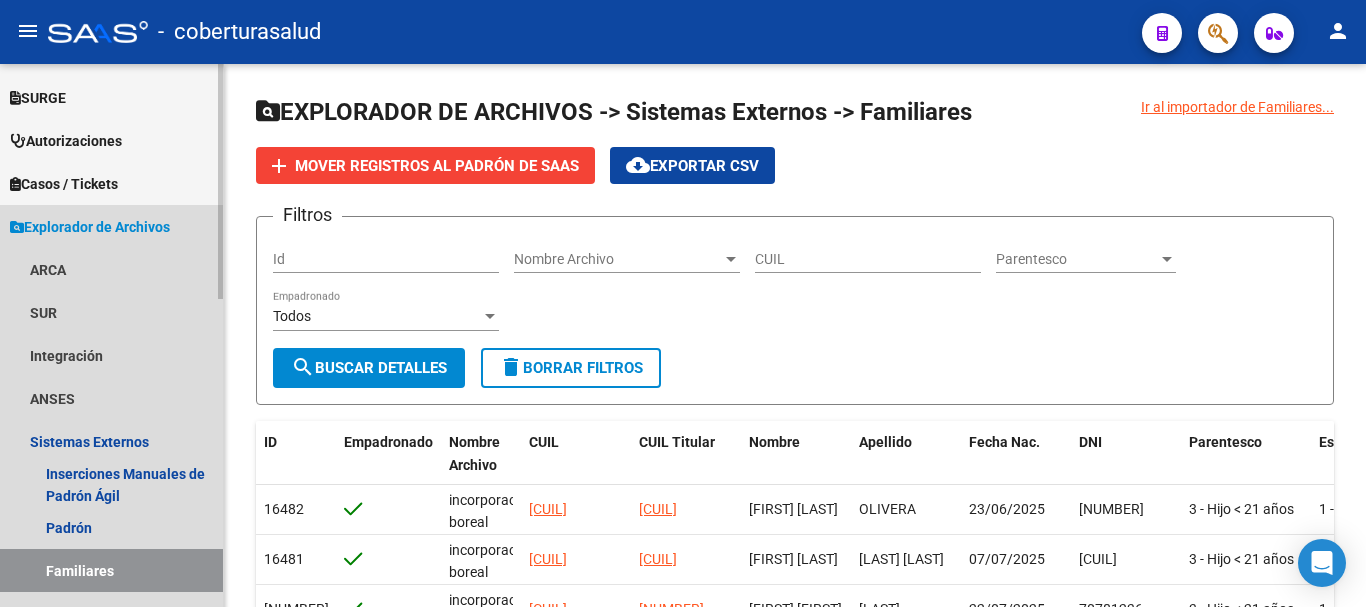 click on "Explorador de Archivos" at bounding box center [90, 227] 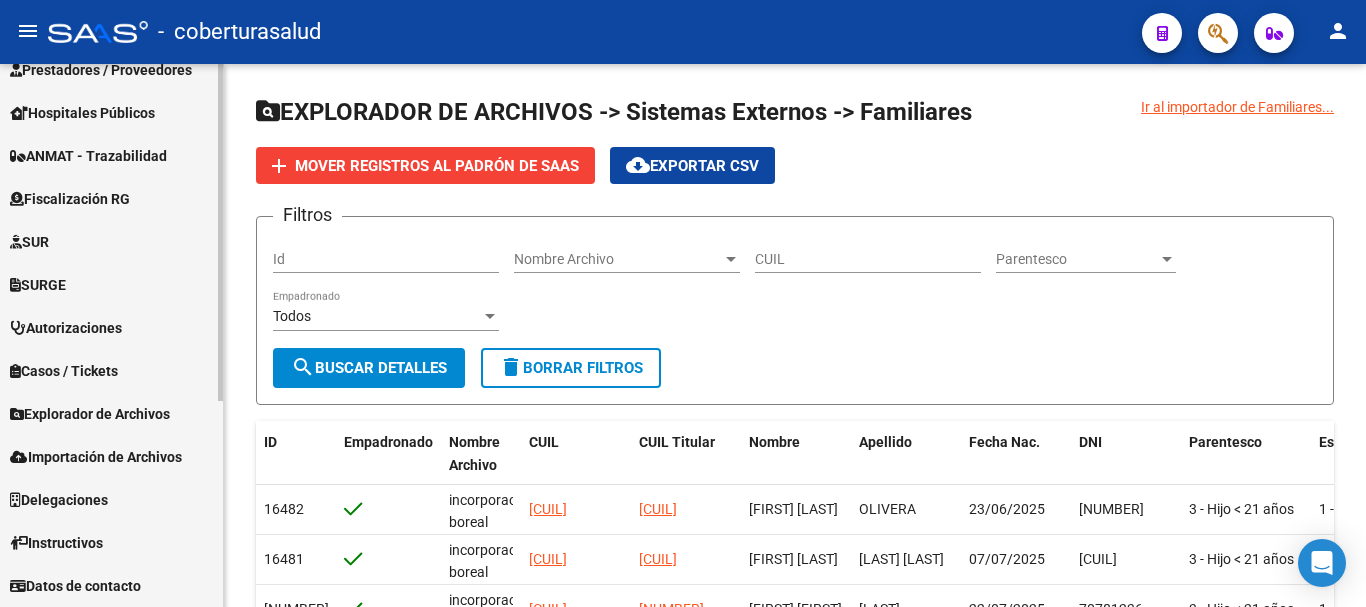 scroll, scrollTop: 325, scrollLeft: 0, axis: vertical 